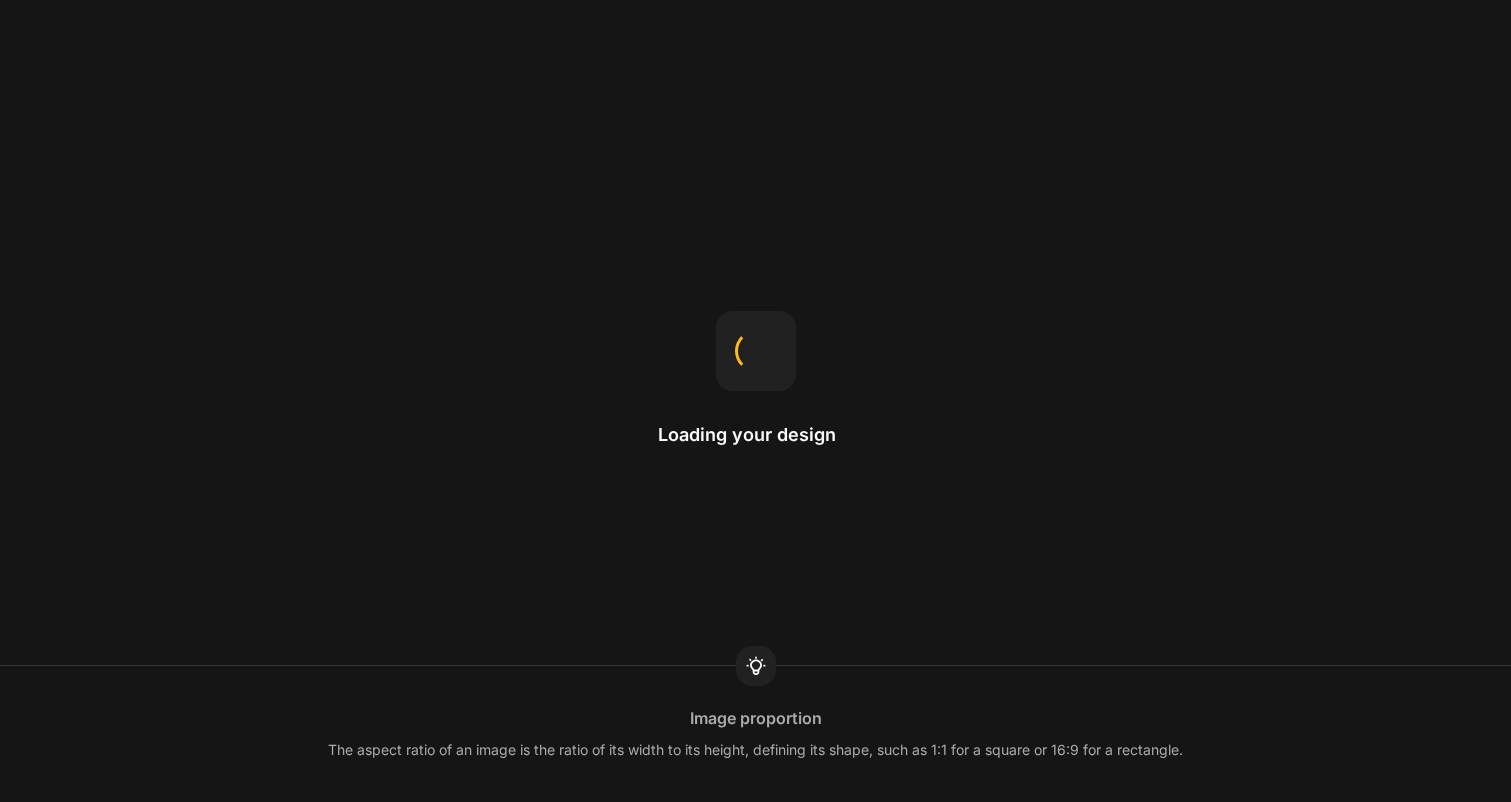 scroll, scrollTop: 0, scrollLeft: 0, axis: both 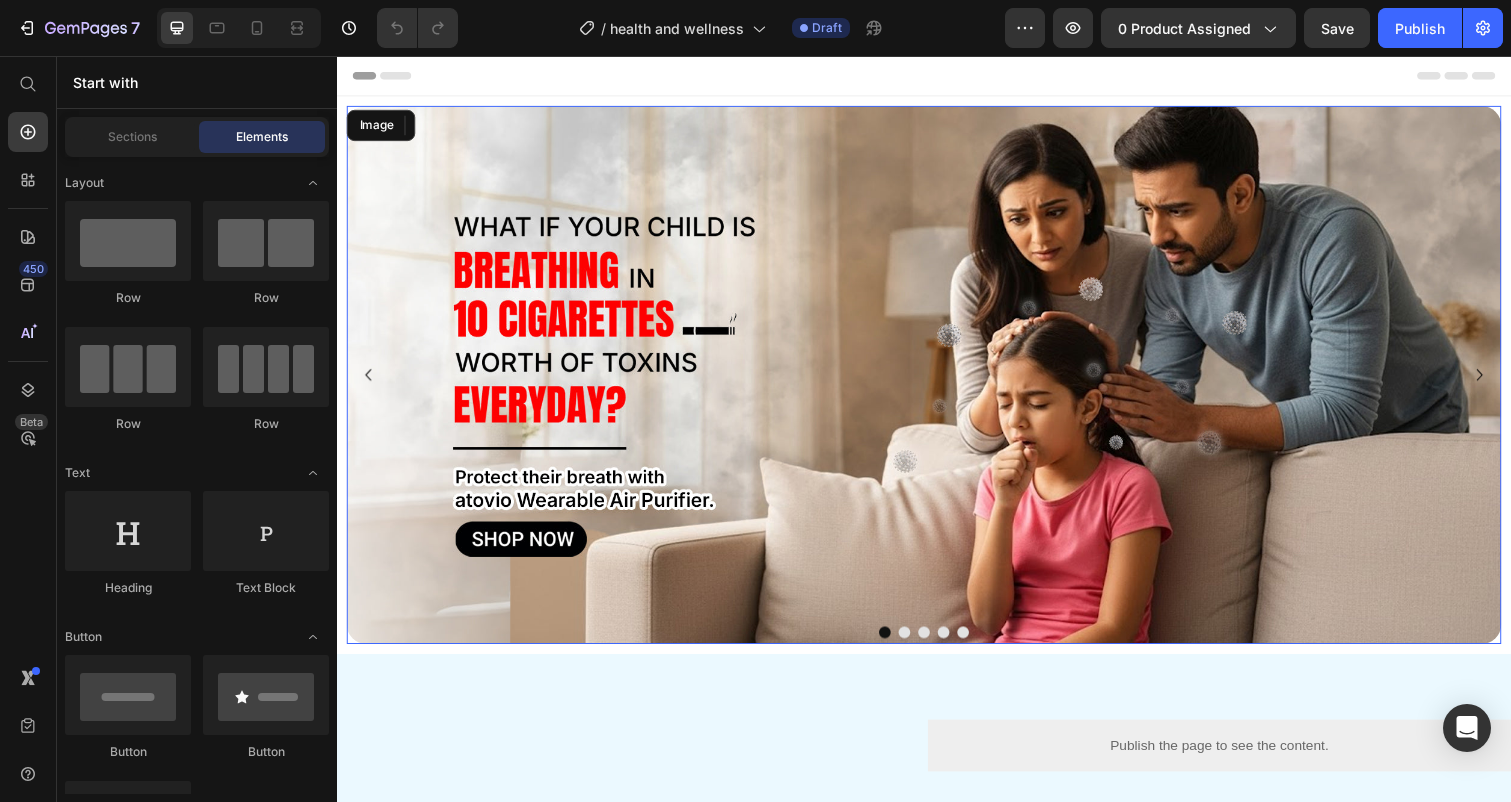 click at bounding box center (937, 382) 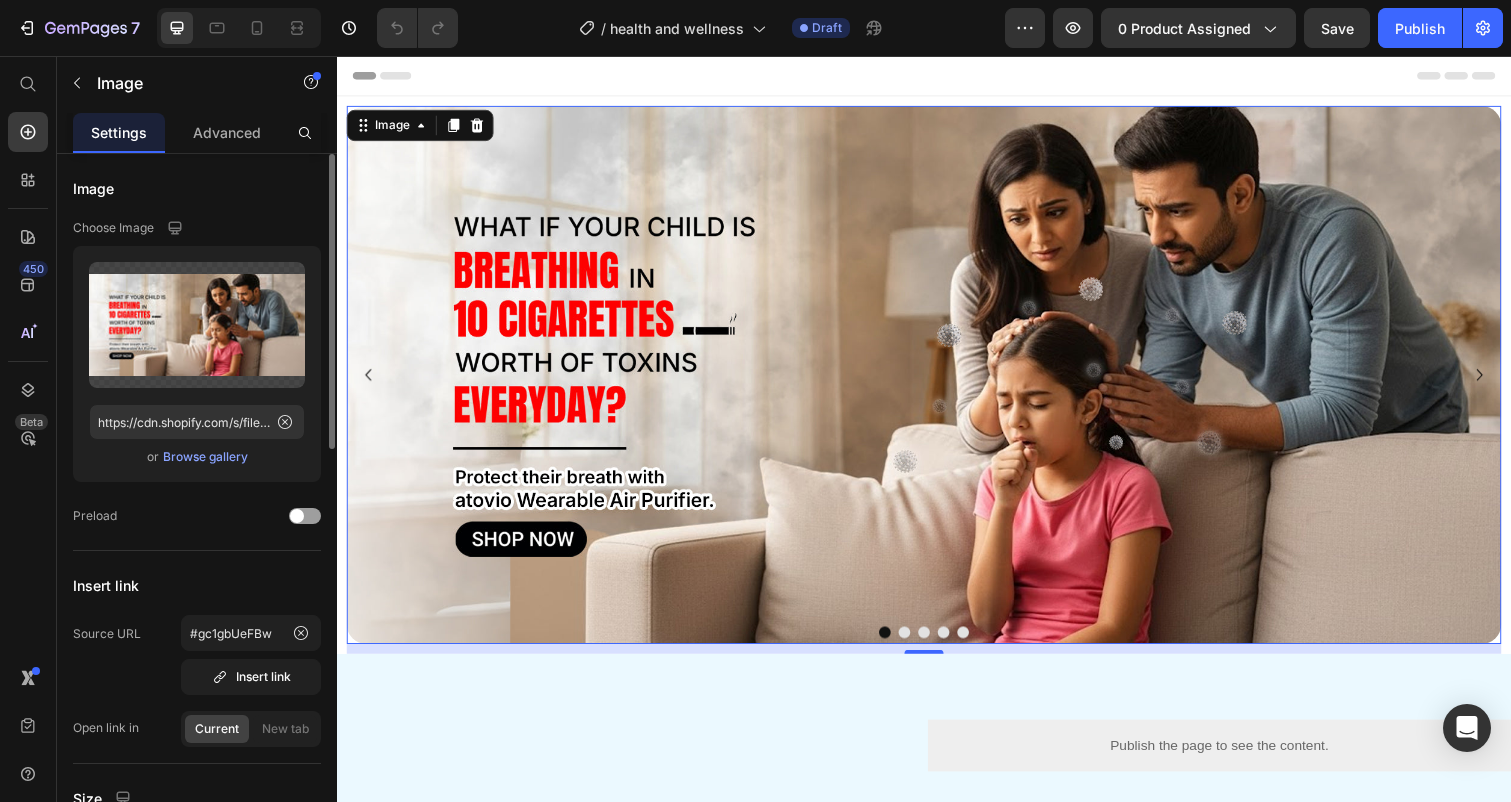 click on "Browse gallery" at bounding box center [205, 457] 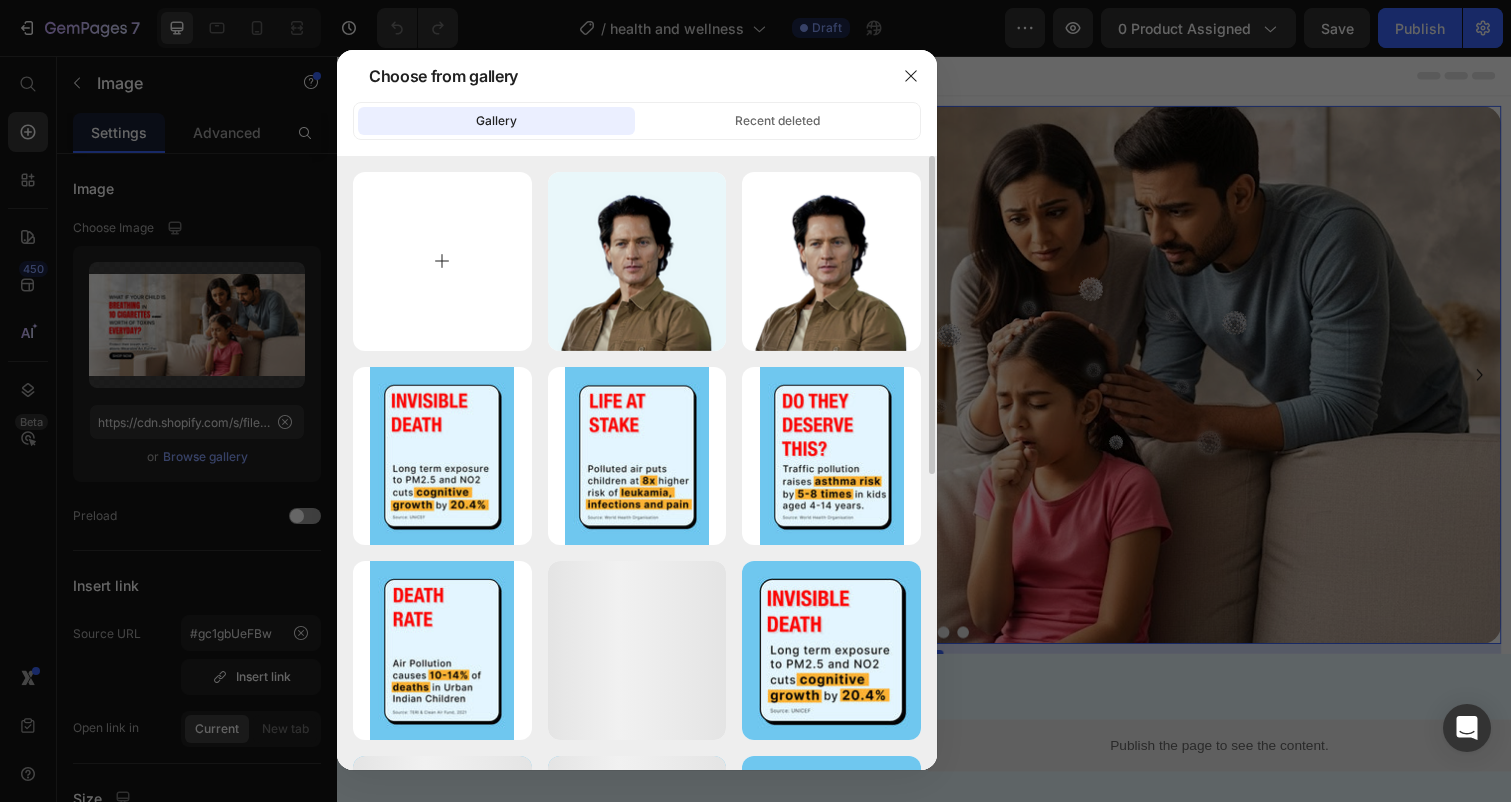 click at bounding box center (442, 261) 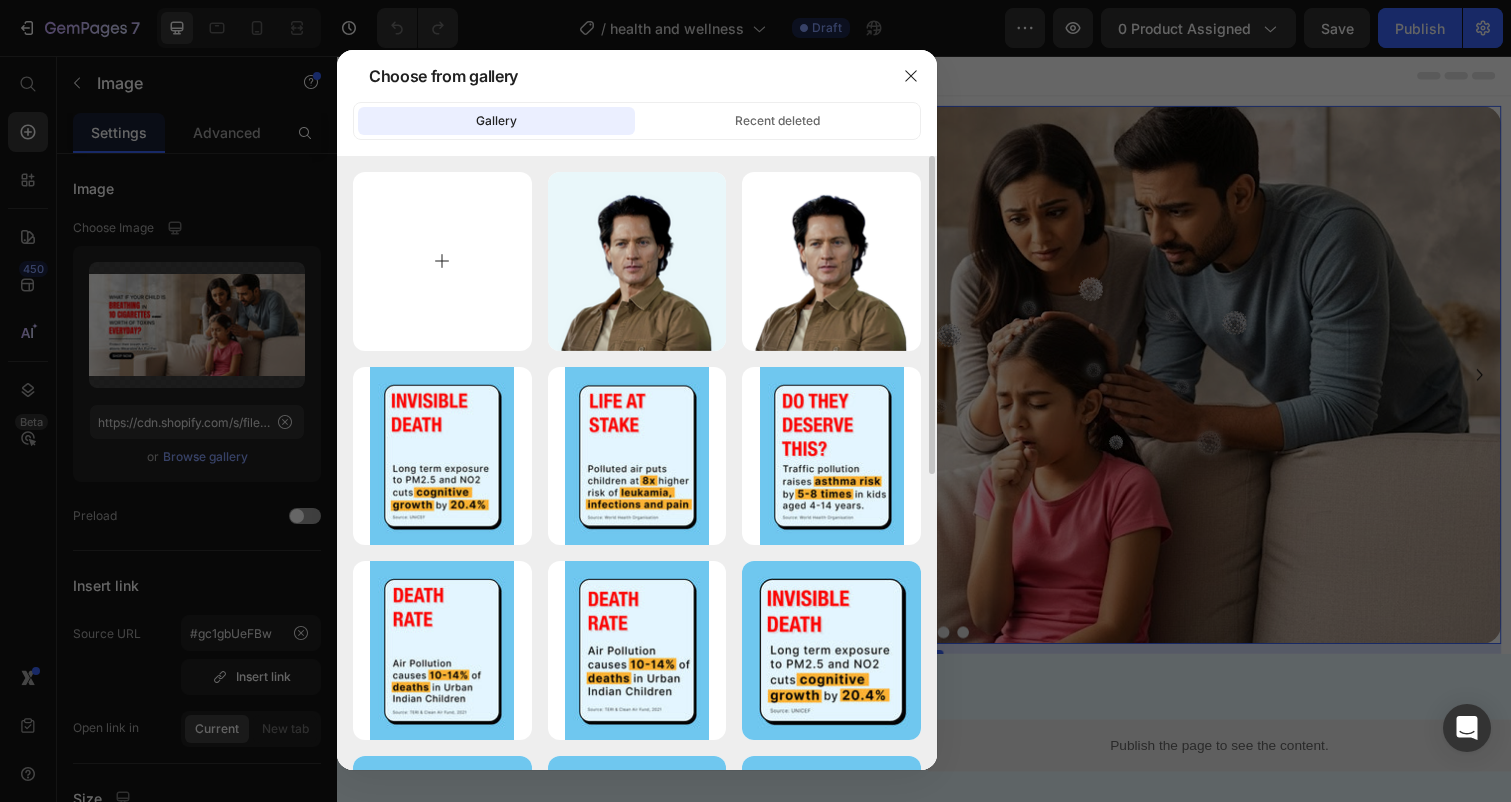 type on "C:\fakepath\atovio pc banners.svg" 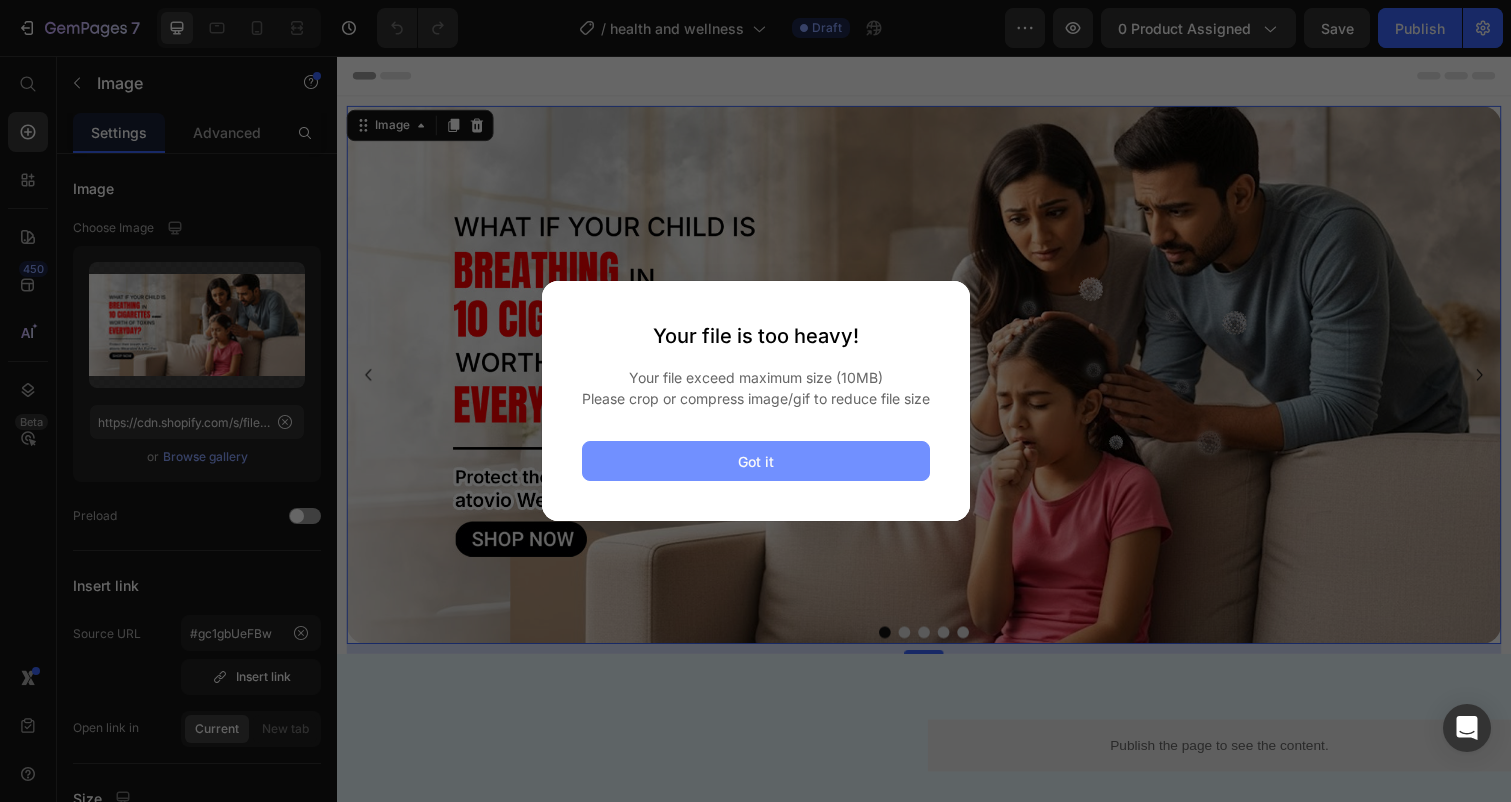 click on "Got it" at bounding box center (756, 461) 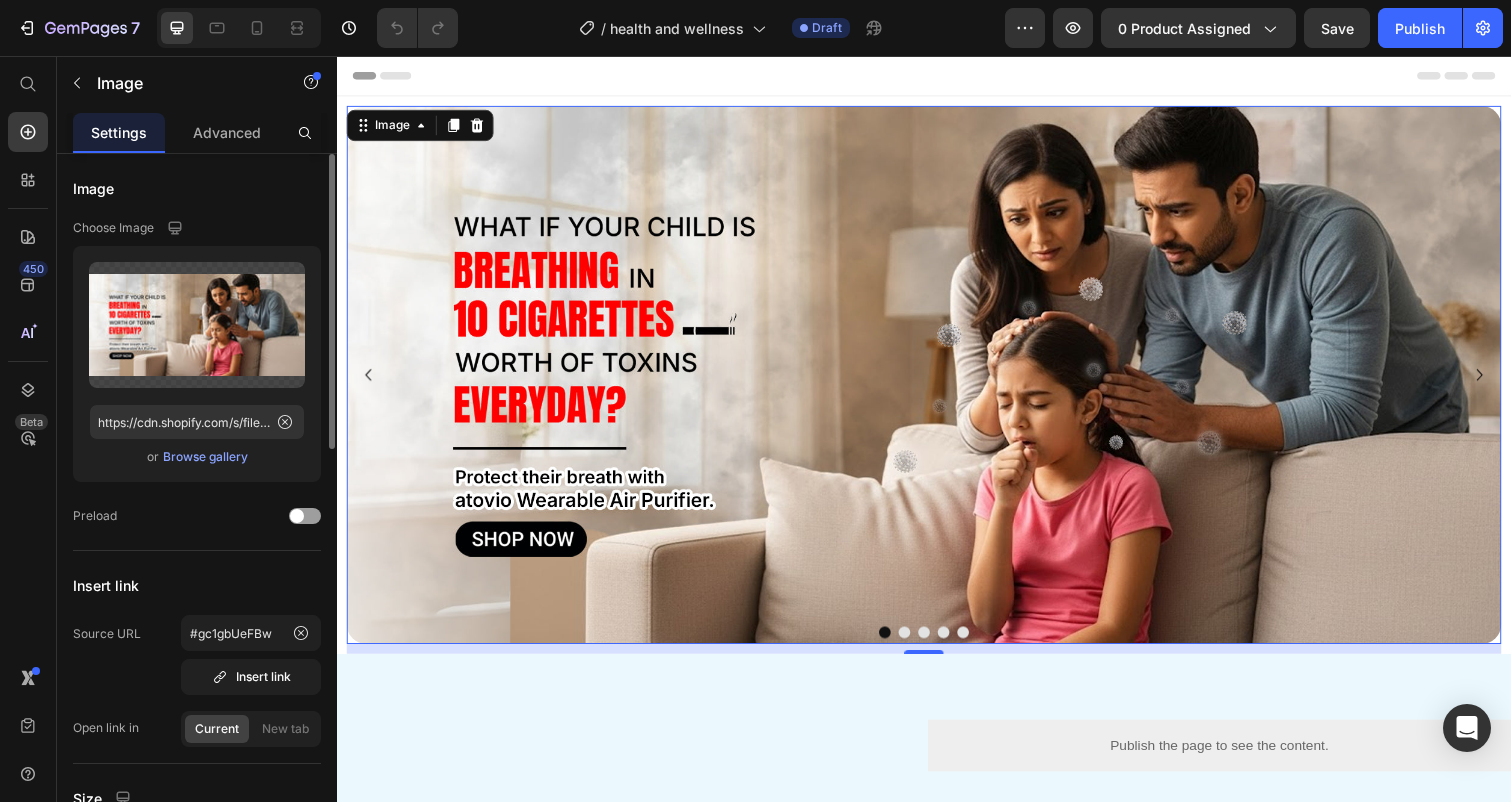 click on "Browse gallery" at bounding box center [205, 457] 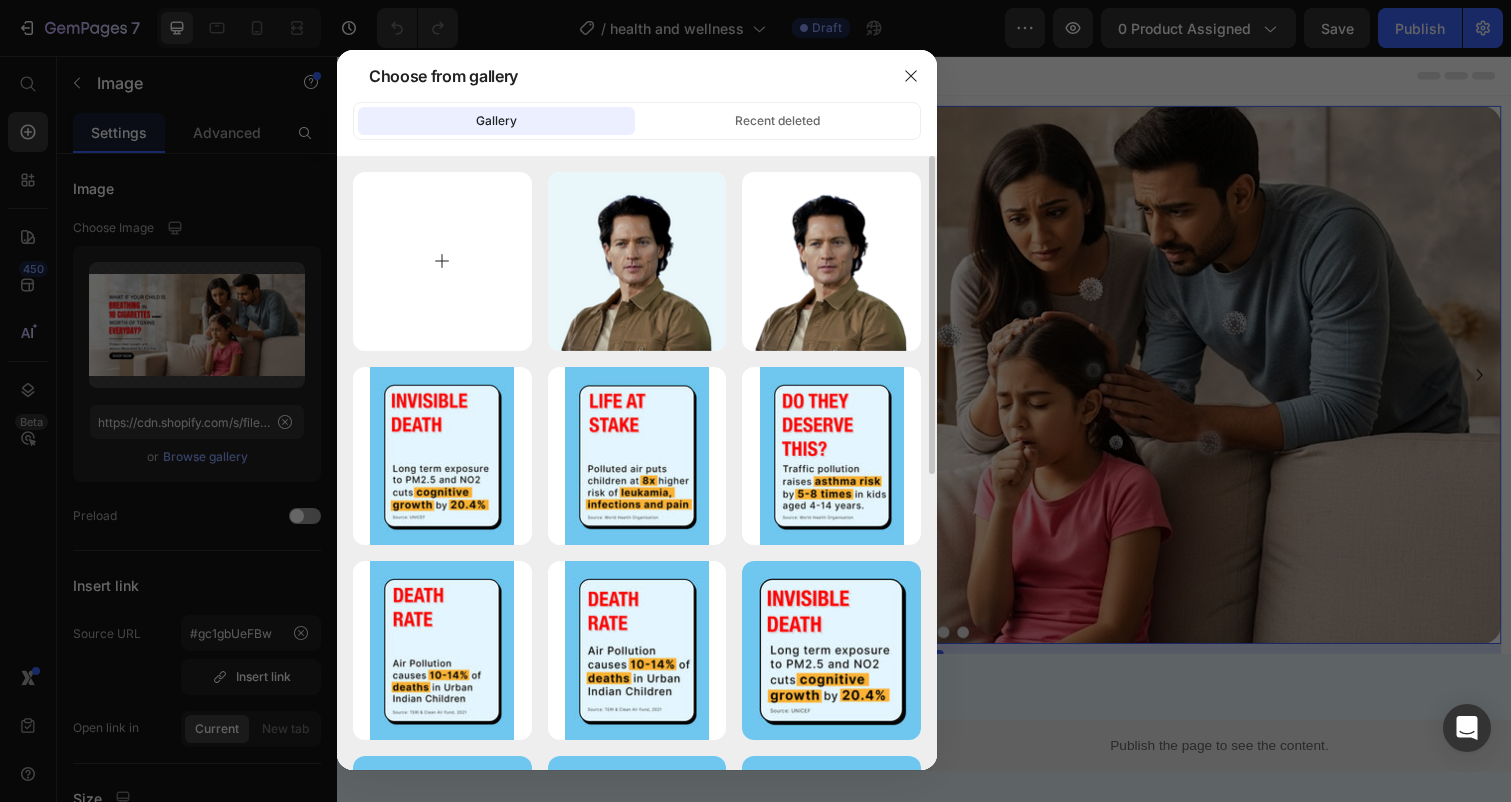 click at bounding box center (442, 261) 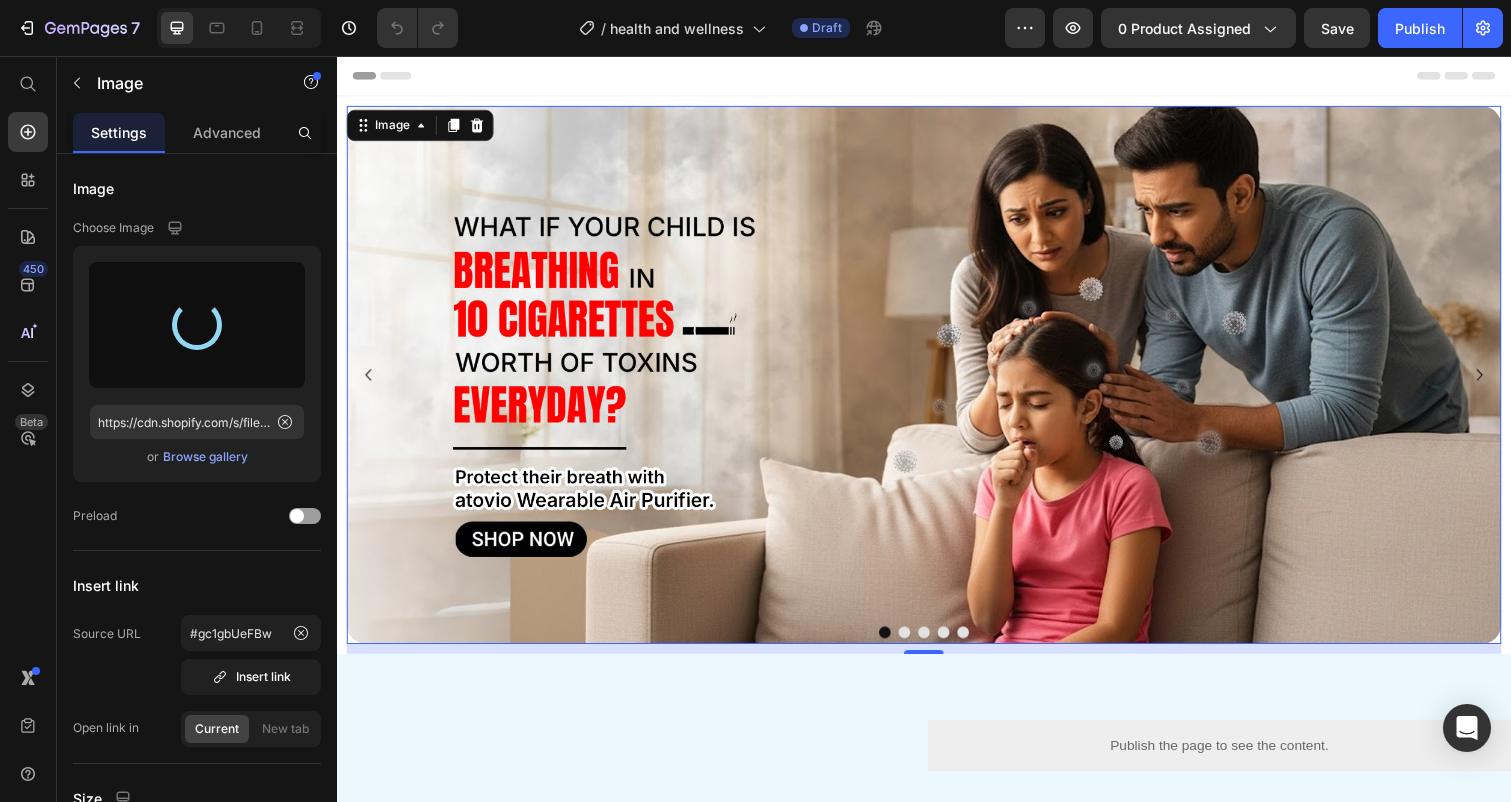 type on "https://cdn.shopify.com/s/files/1/0890/2541/3435/files/gempages_551149398017442666-4f2363fe-28fe-4ef2-bfc9-5fe912d56f14.png" 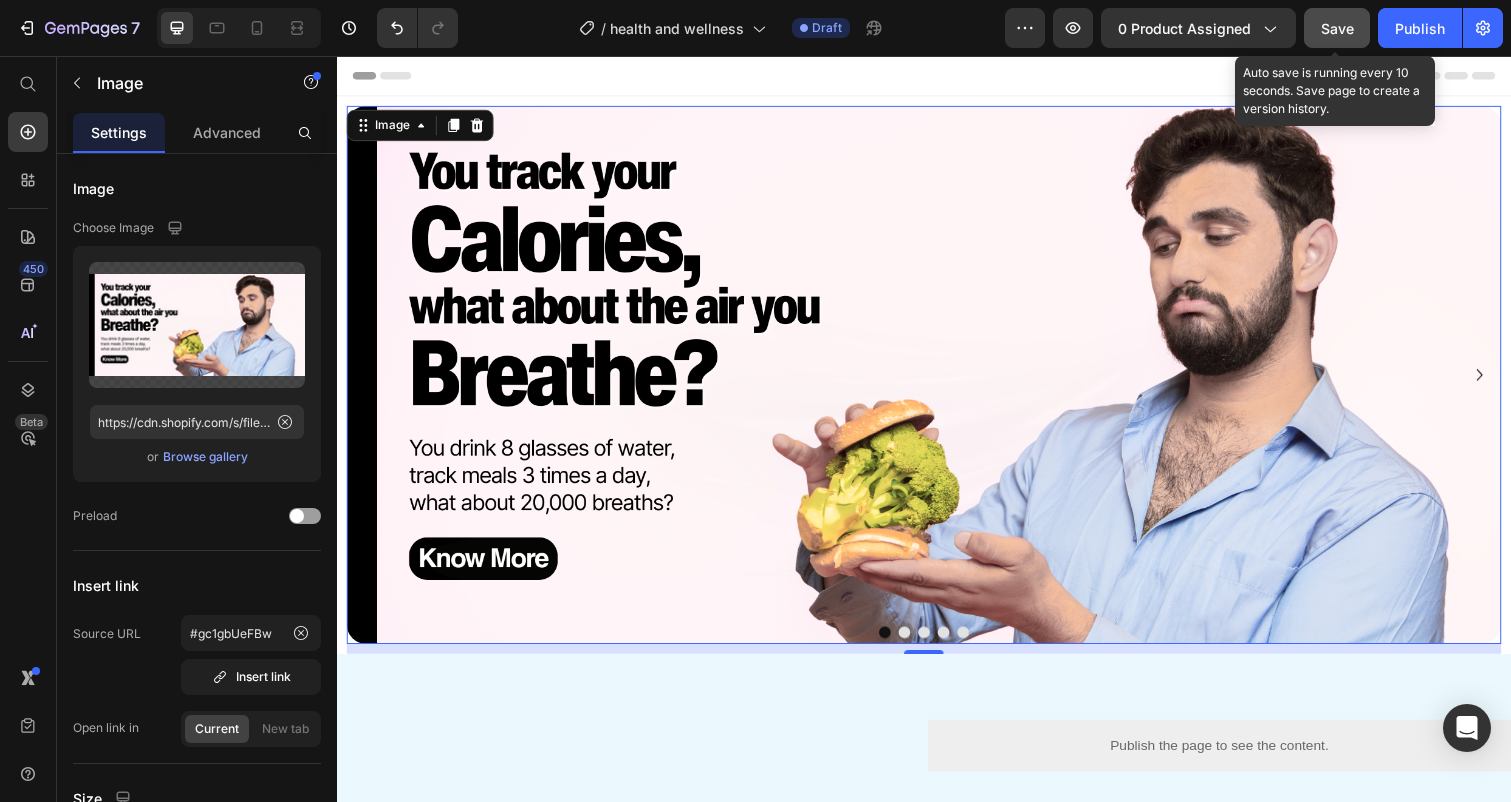click on "Save" at bounding box center [1337, 28] 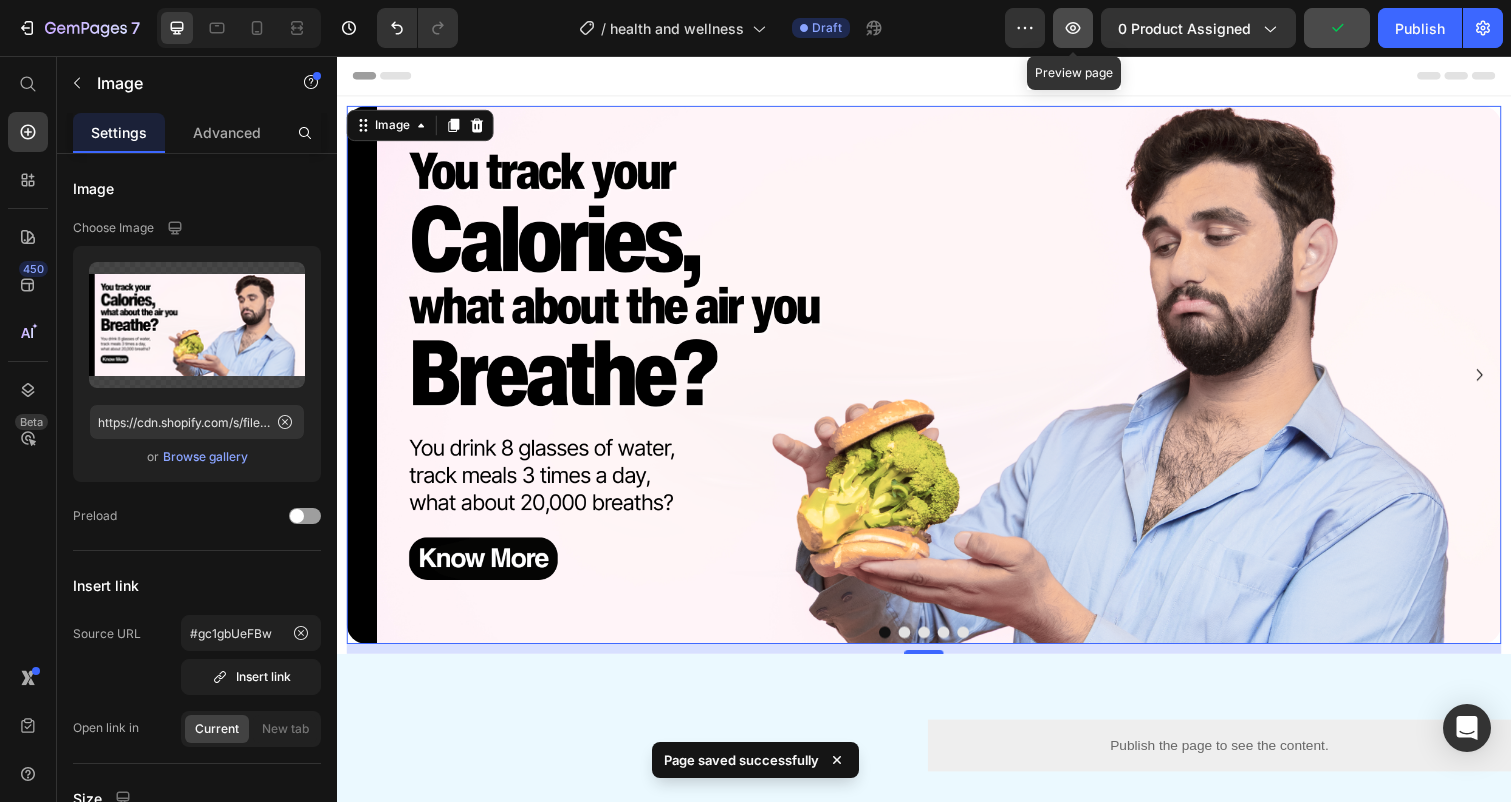click 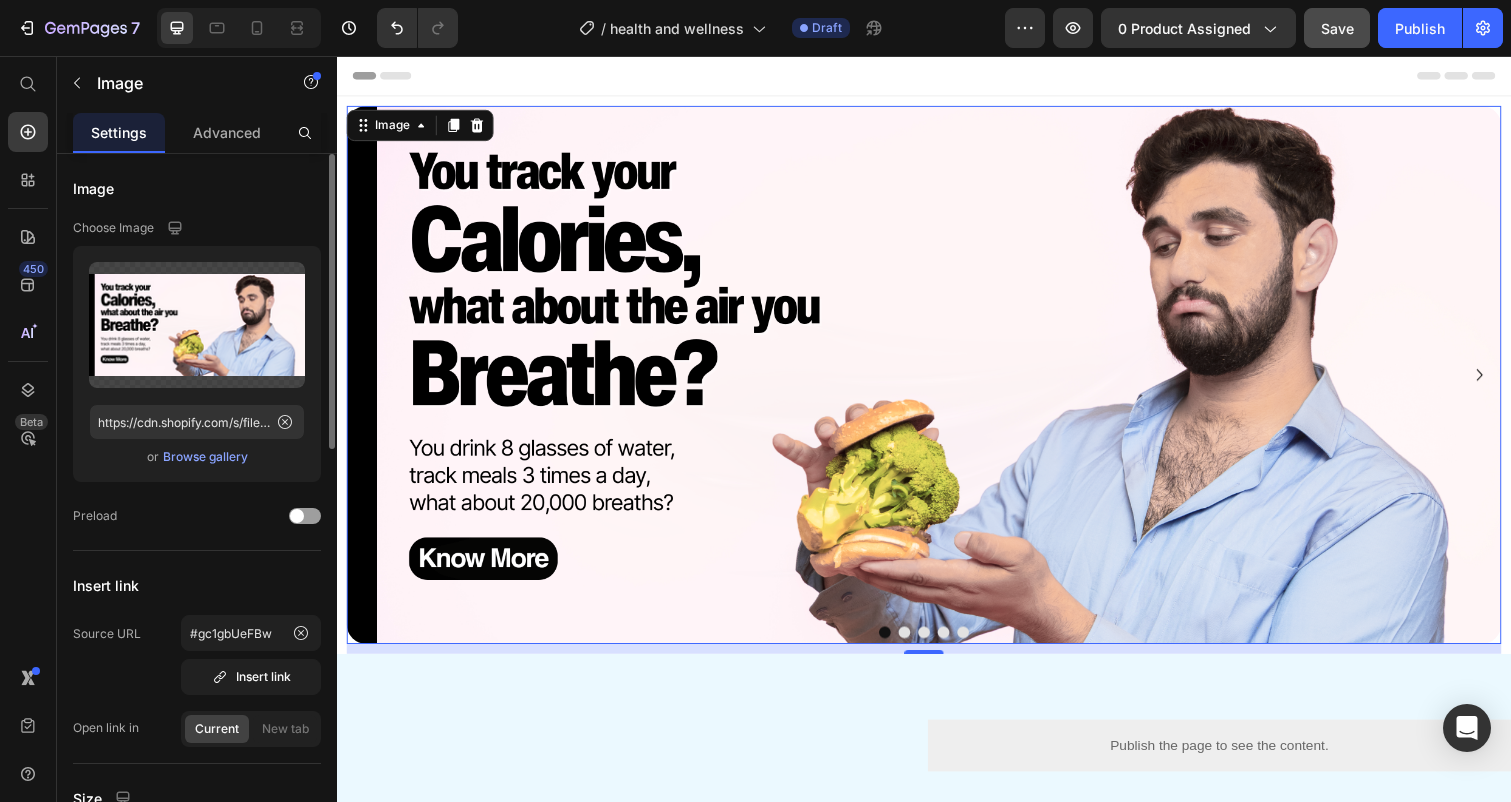 click on "Browse gallery" at bounding box center [205, 457] 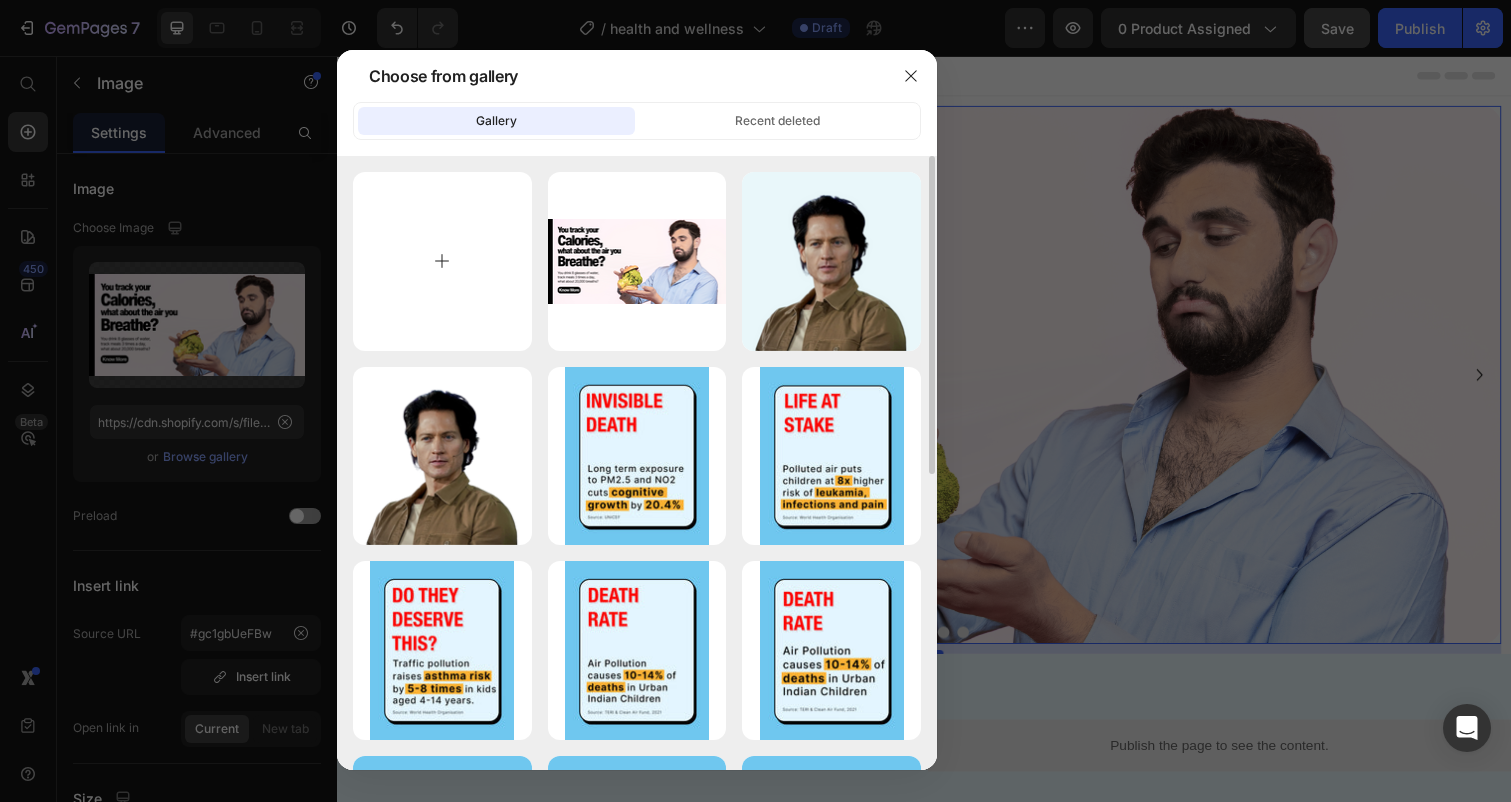 click at bounding box center [442, 261] 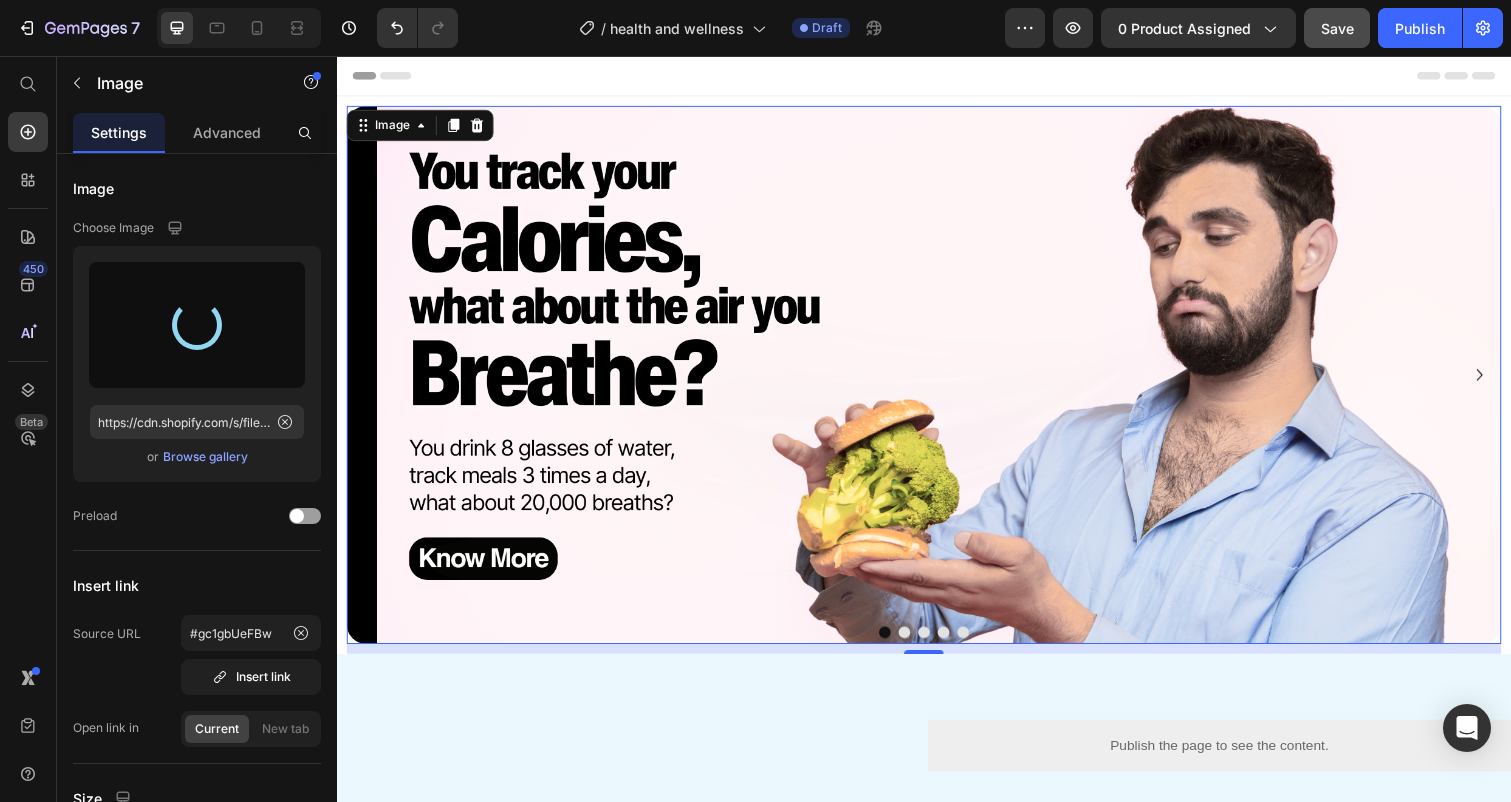 type on "https://cdn.shopify.com/s/files/1/0890/2541/3435/files/gempages_551149398017442666-af18c6ce-7f58-40e0-bbb7-3832f546c667.png" 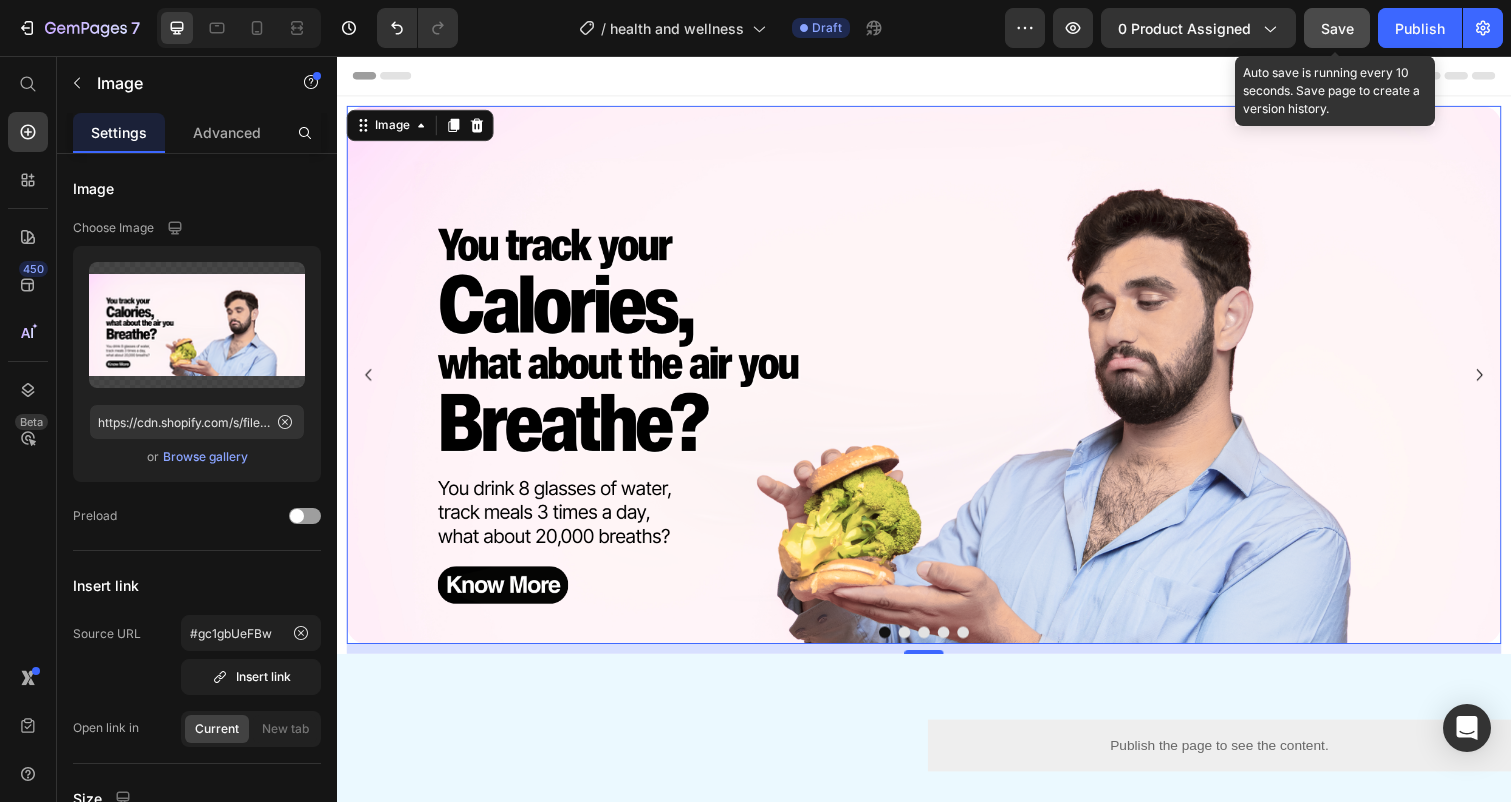 click on "Save" 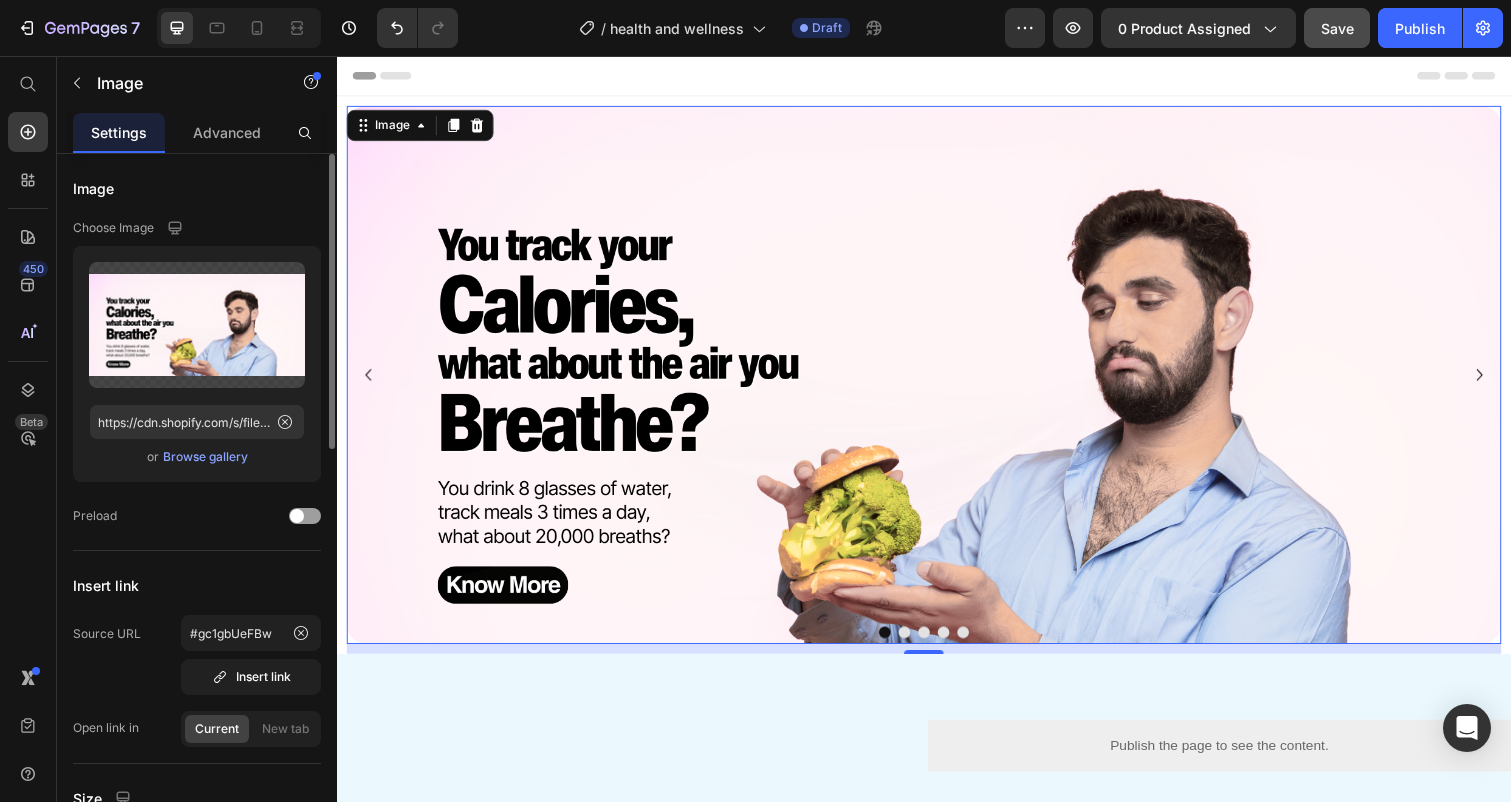 click on "Browse gallery" at bounding box center [205, 457] 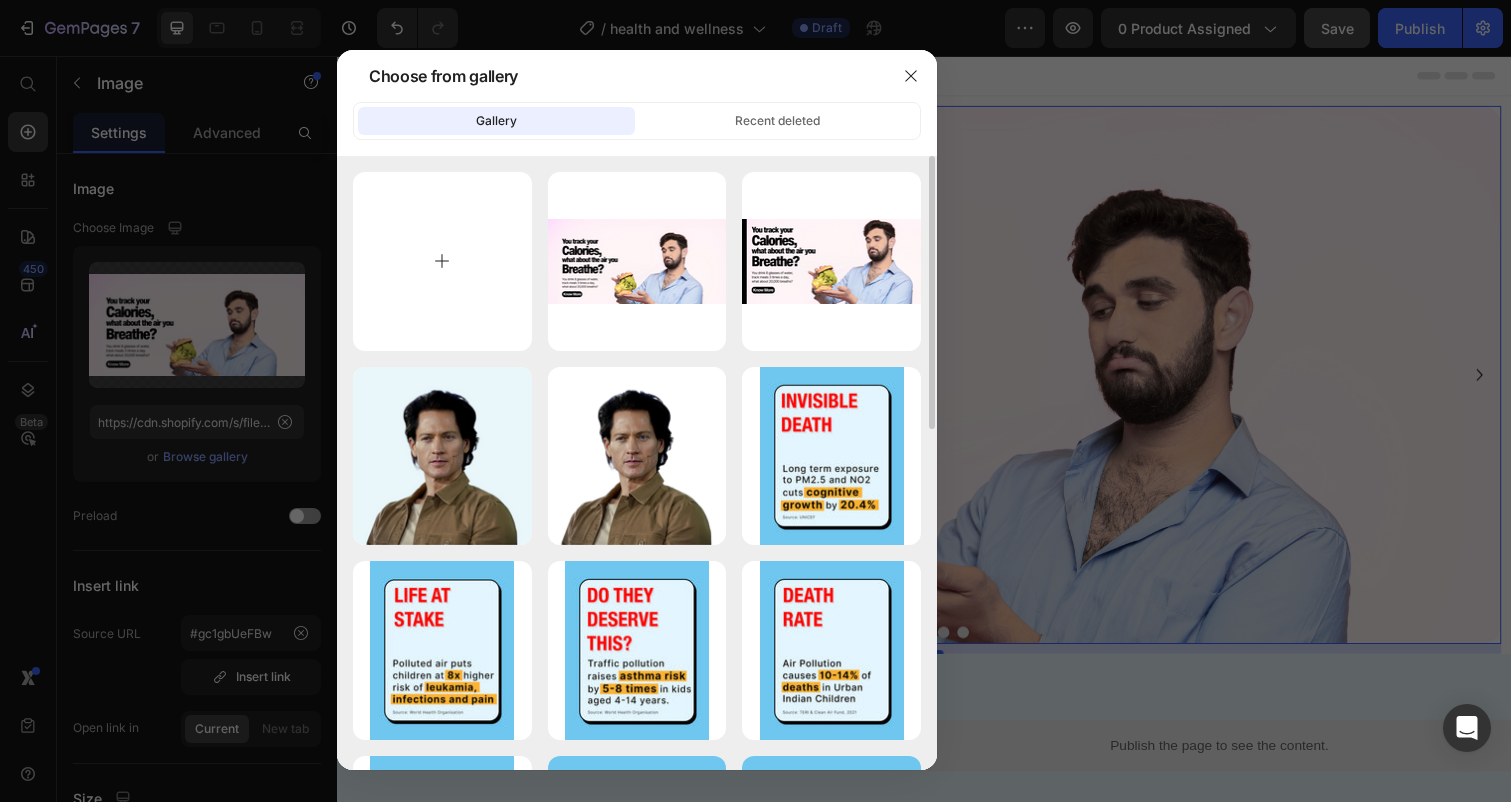 click at bounding box center [442, 261] 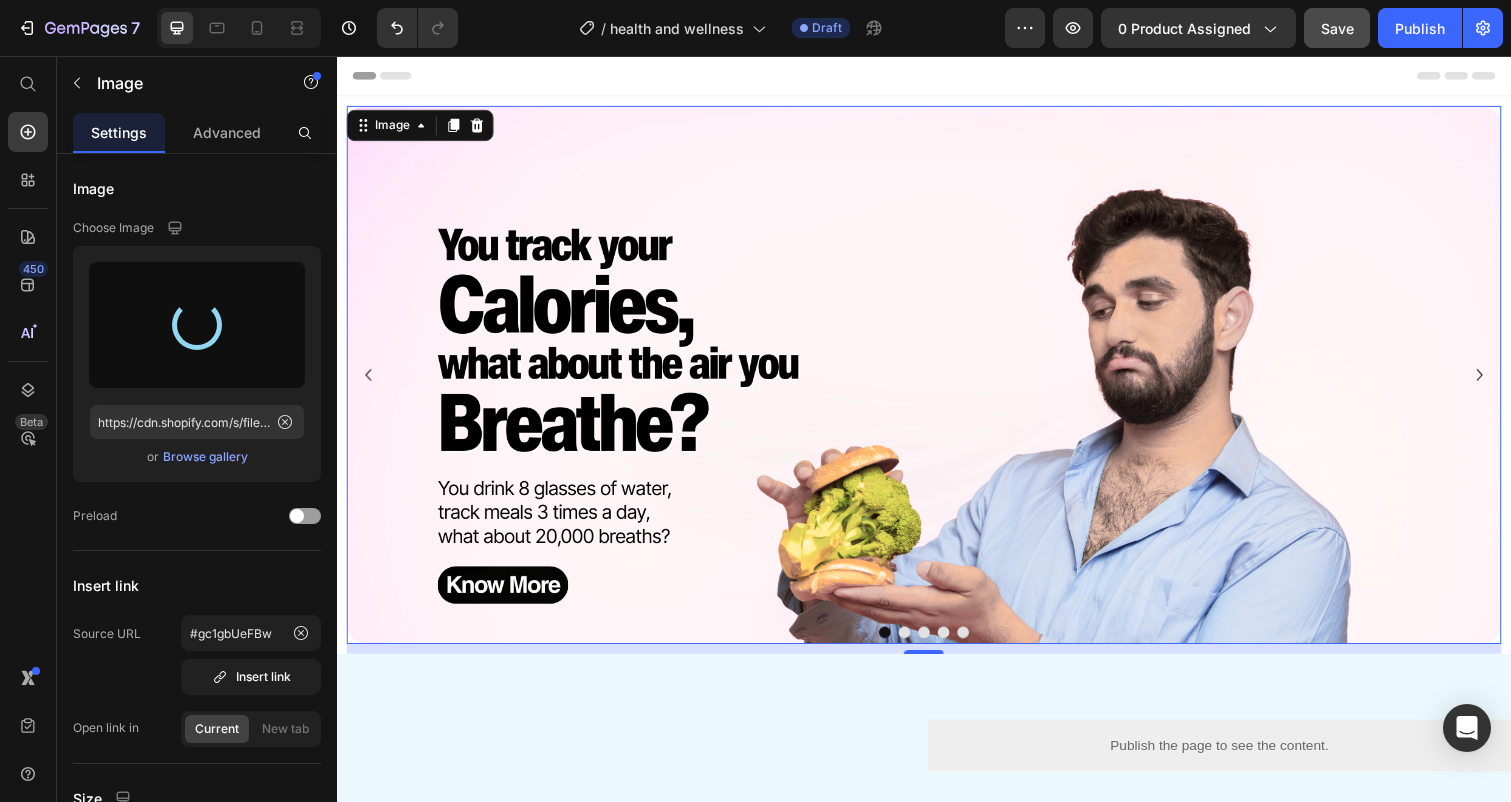 type on "https://cdn.shopify.com/s/files/1/0890/2541/3435/files/gempages_551149398017442666-a878e083-a88d-44e3-a361-27d79a944769.png" 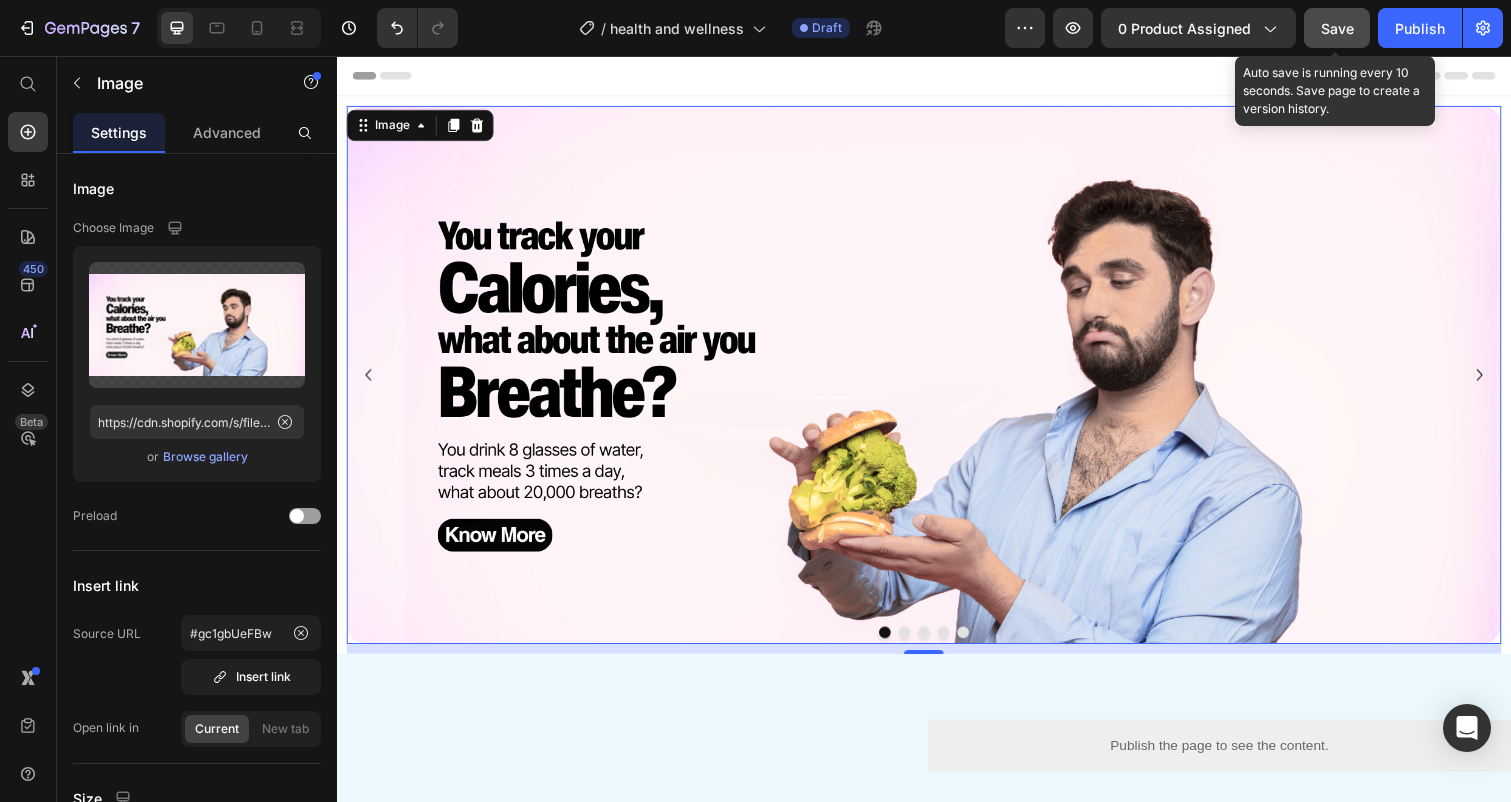 click on "Save" at bounding box center [1337, 28] 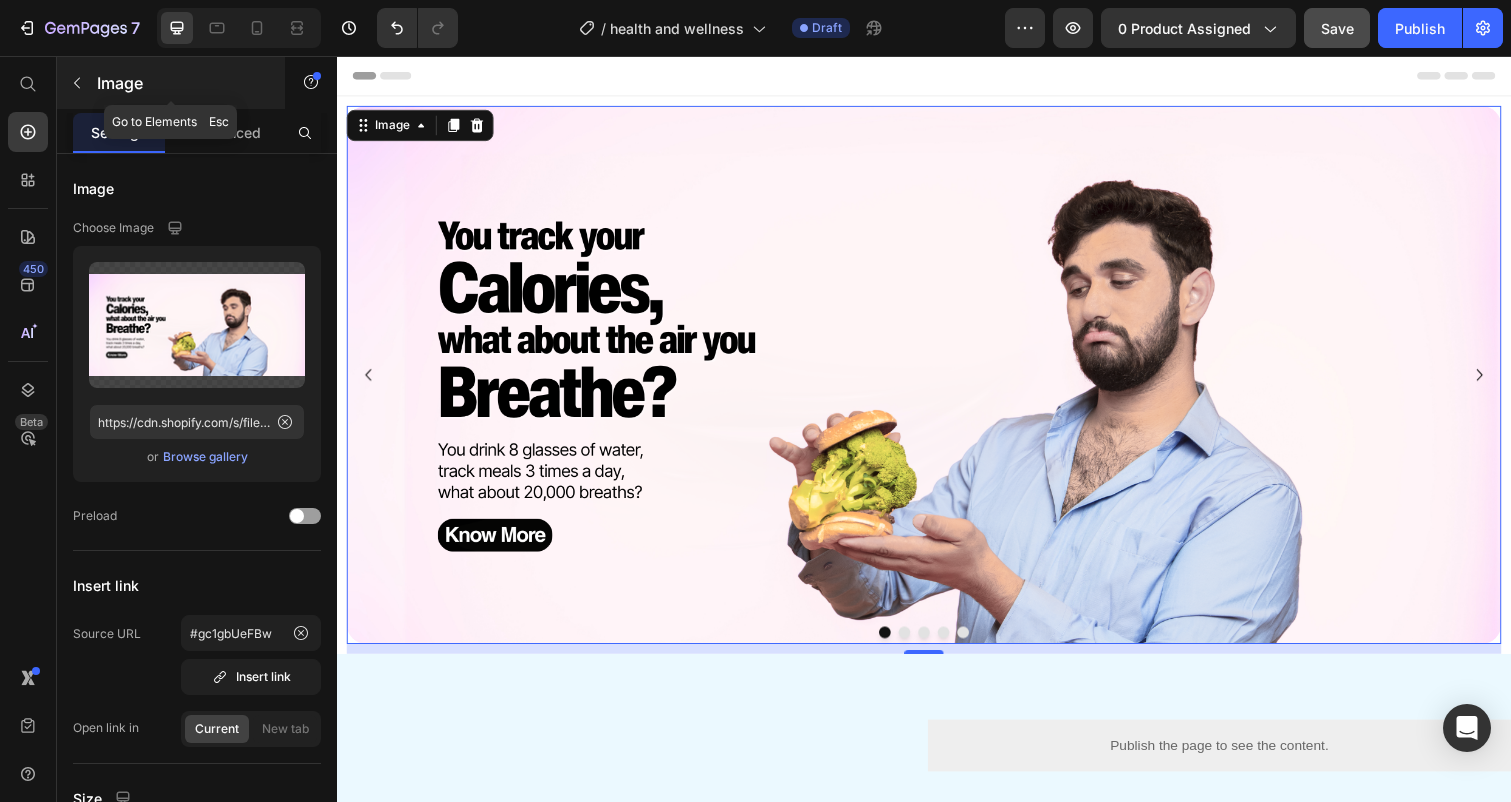 click 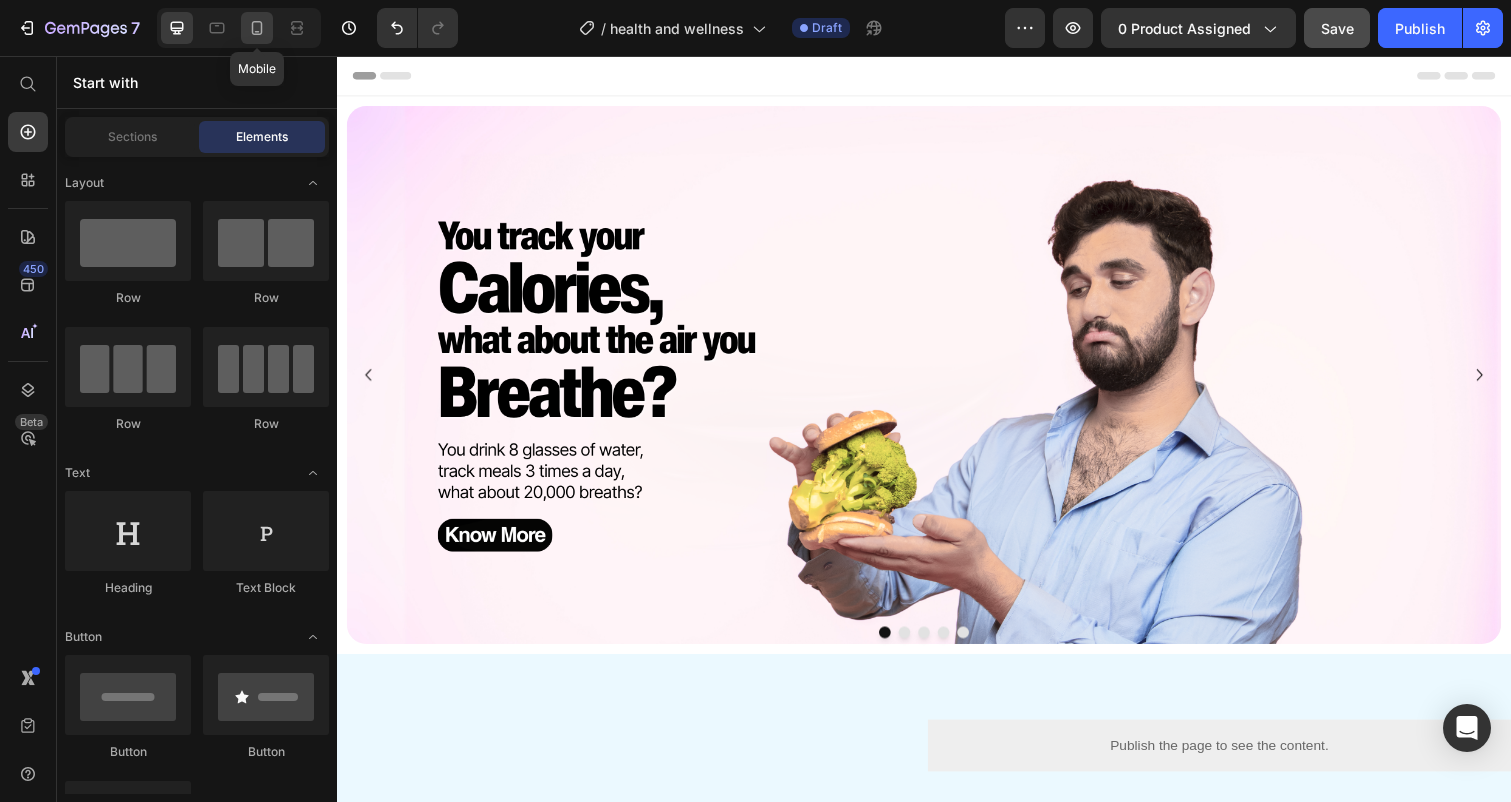 click 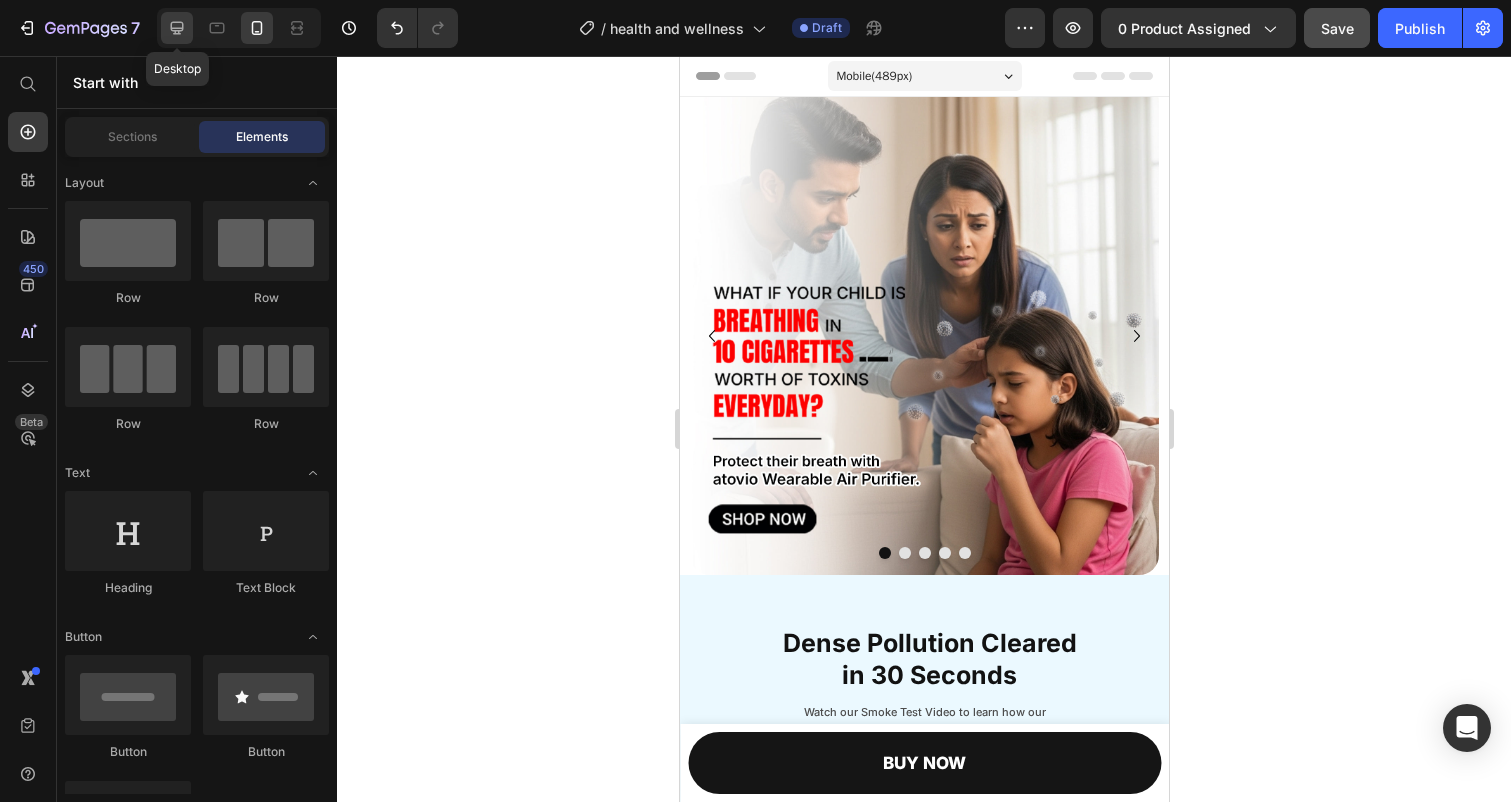 click 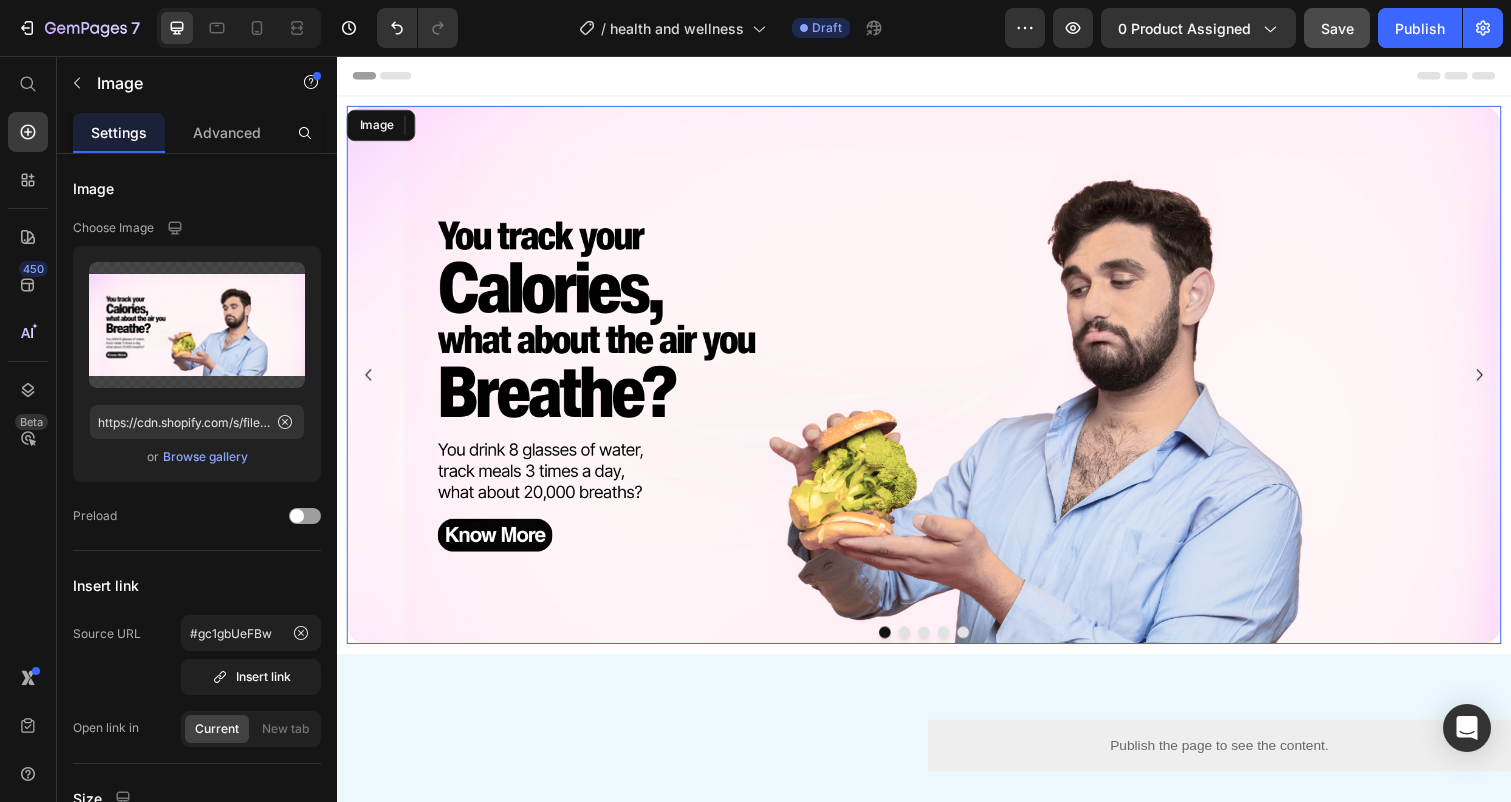click at bounding box center (937, 382) 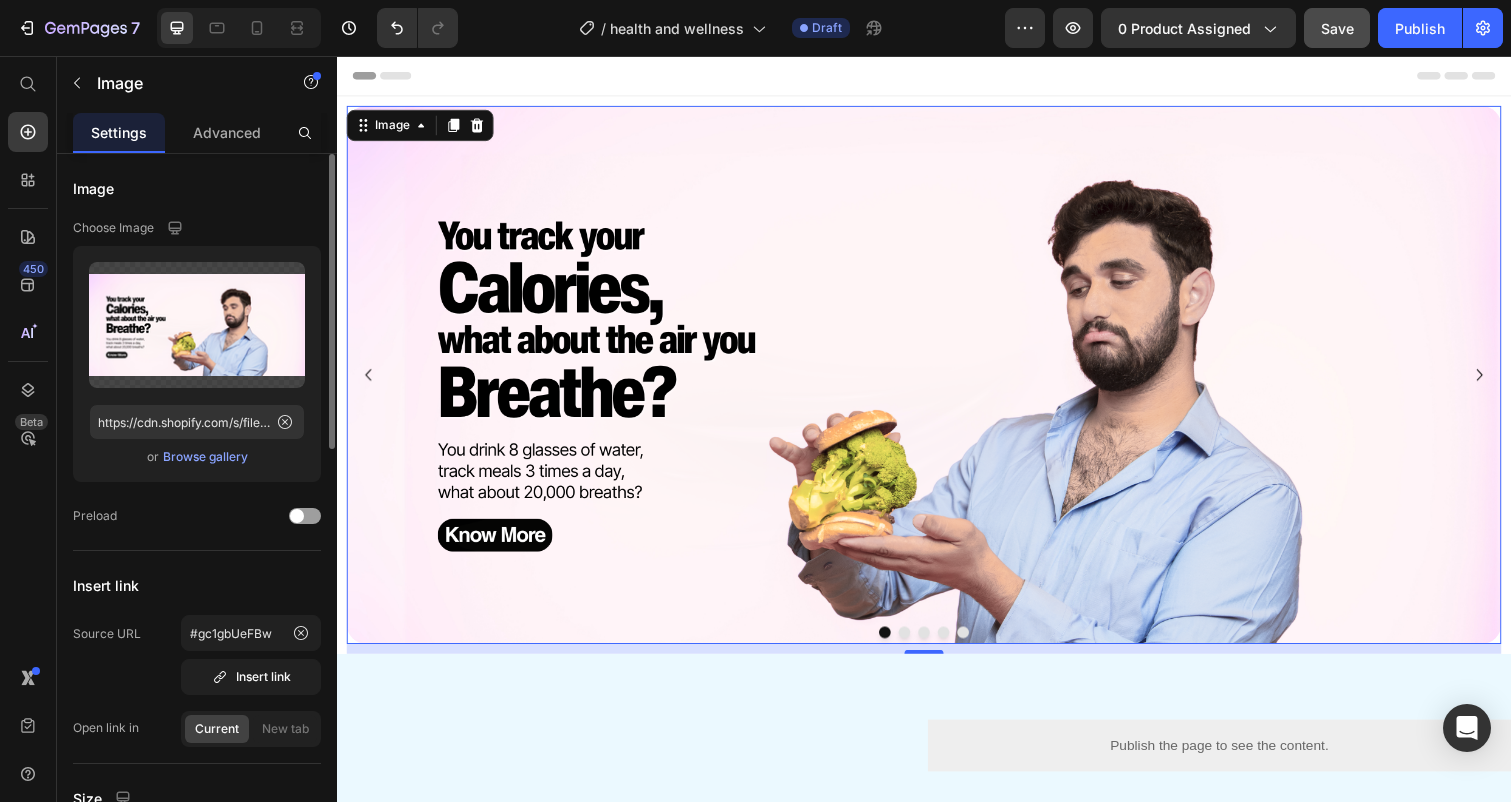 click on "Browse gallery" at bounding box center (205, 457) 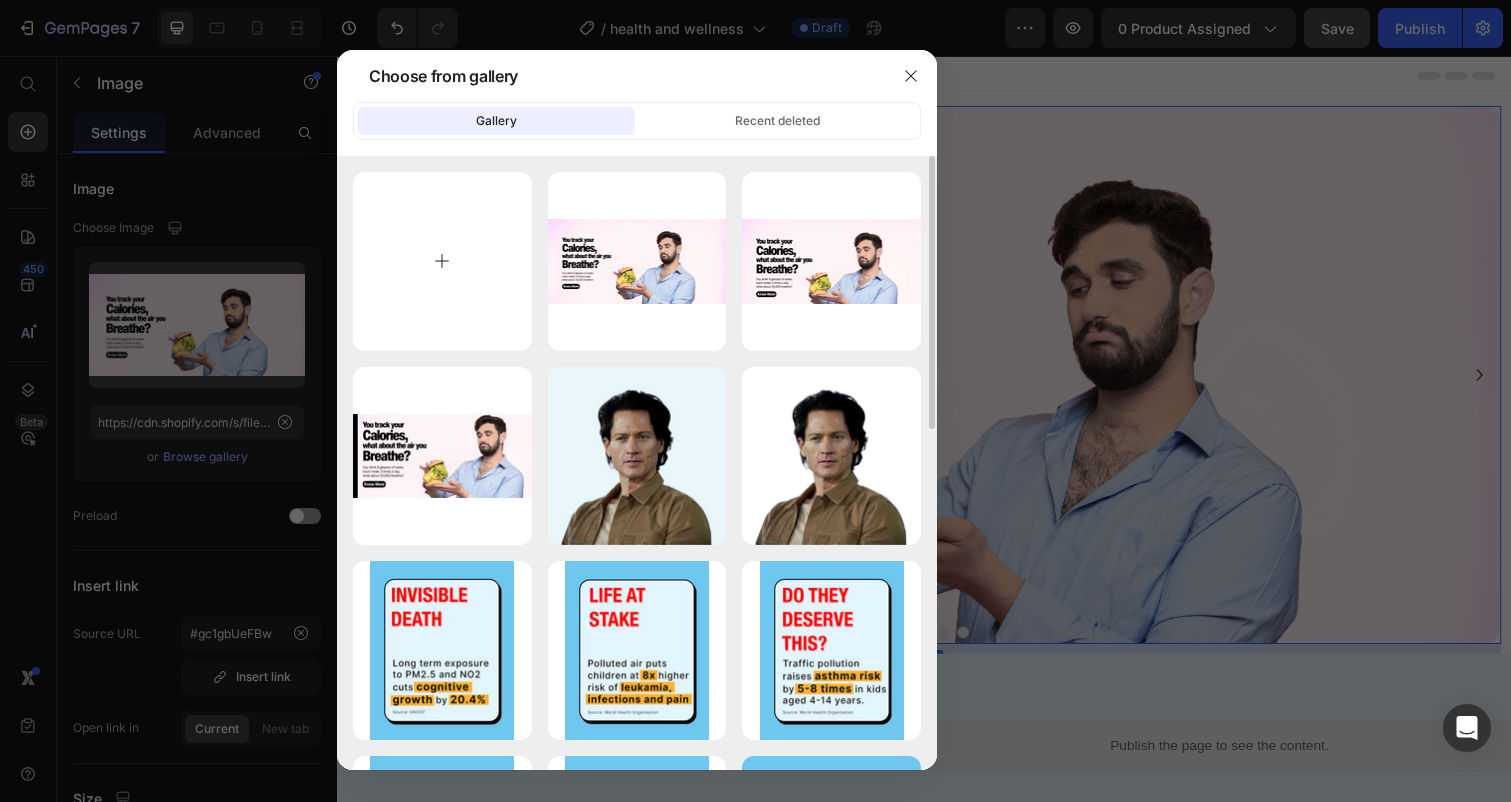 click at bounding box center (442, 261) 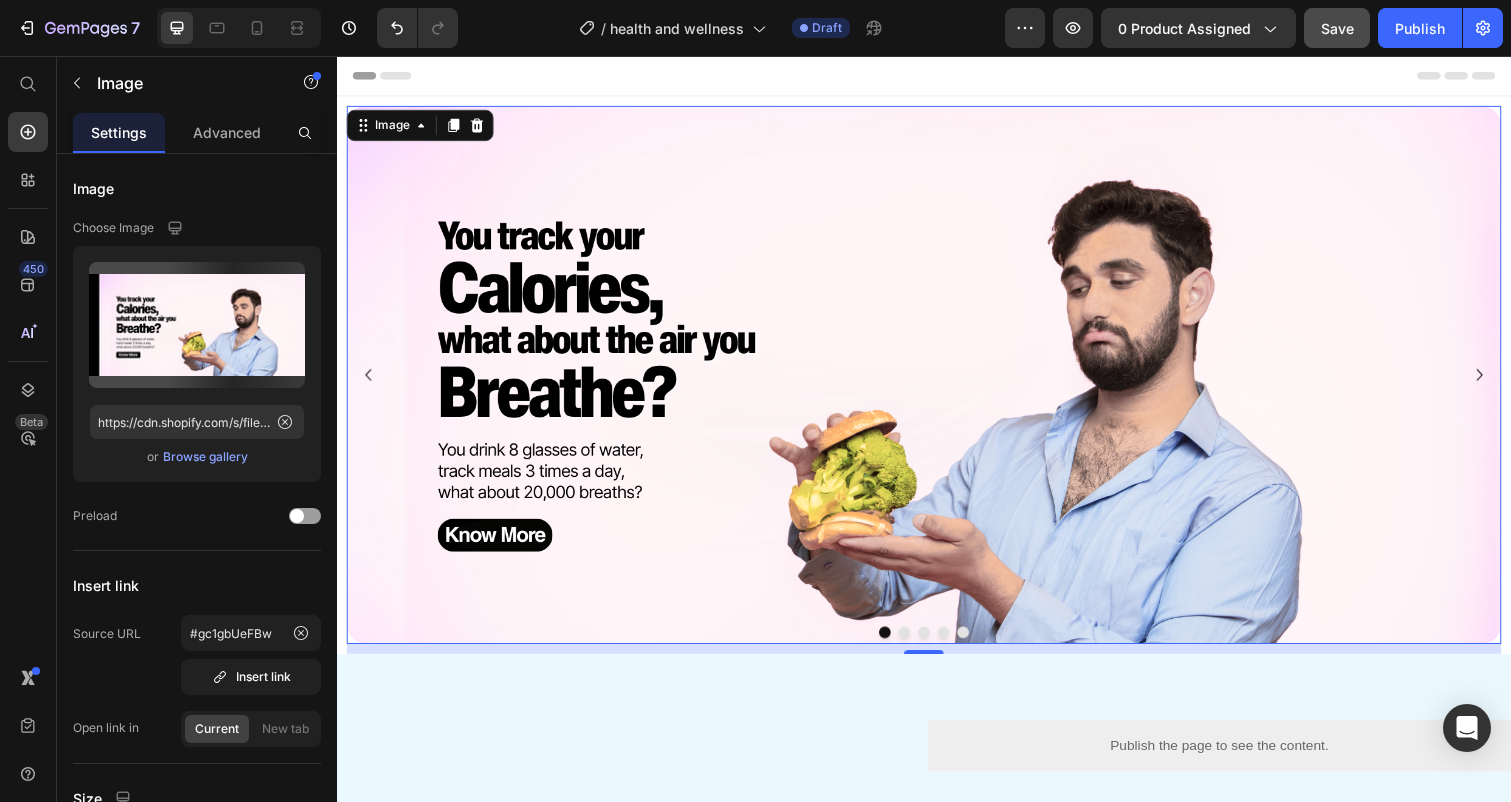 type on "https://cdn.shopify.com/s/files/1/0890/2541/3435/files/gempages_551149398017442666-0f41989c-b922-482a-9cda-426c383dff8e.png" 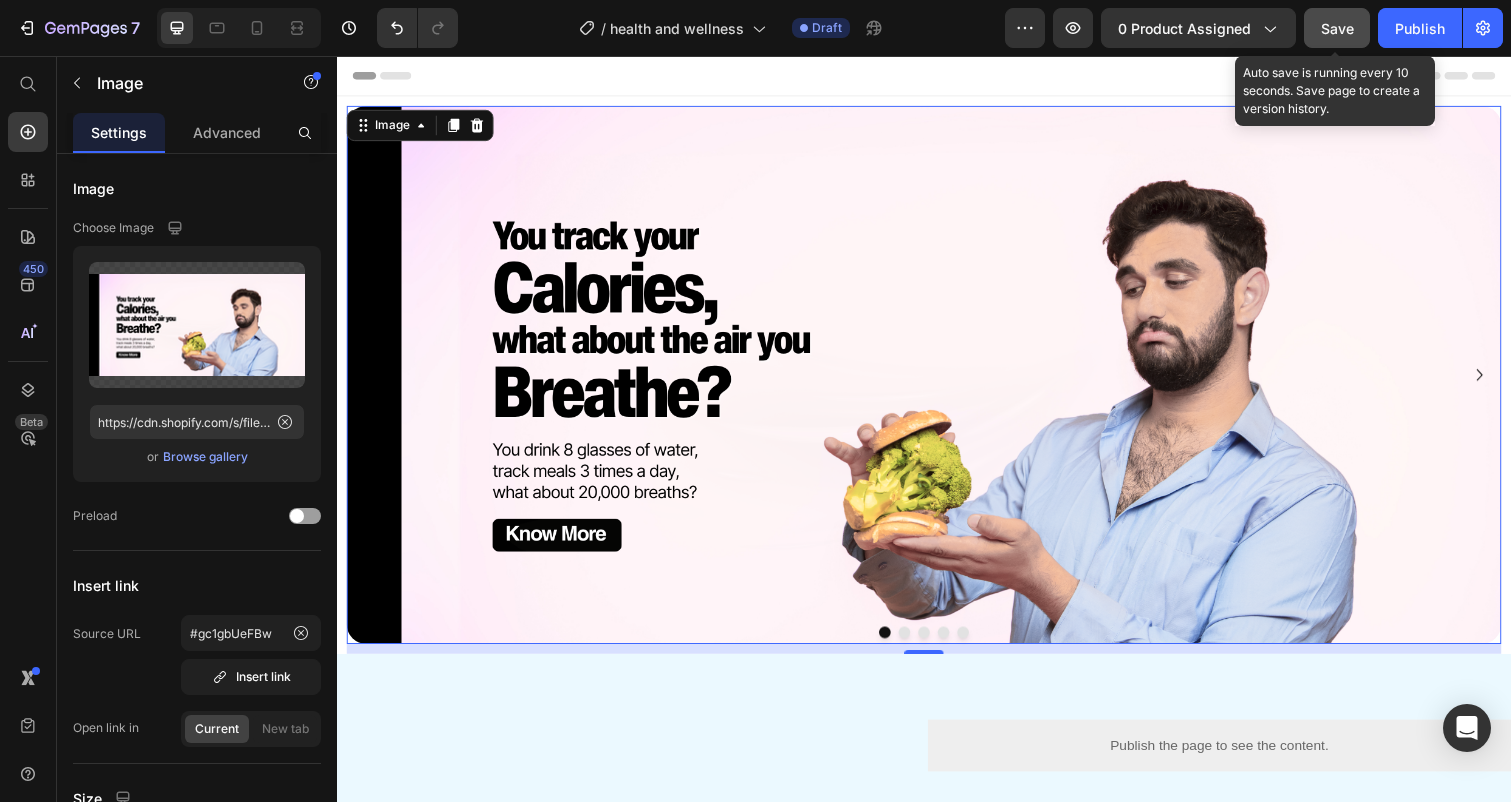 click on "Save" 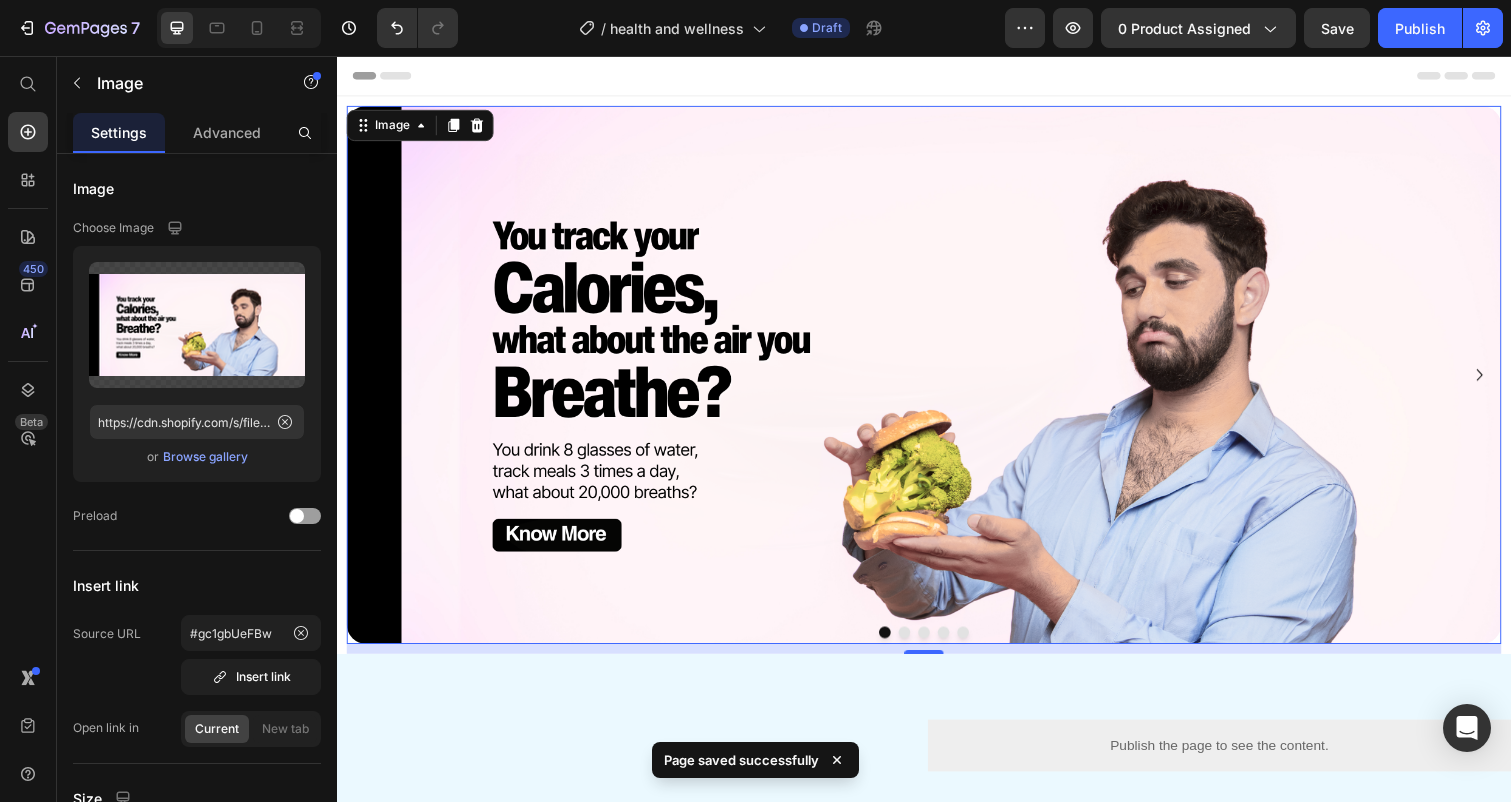 click on "10" at bounding box center (937, 662) 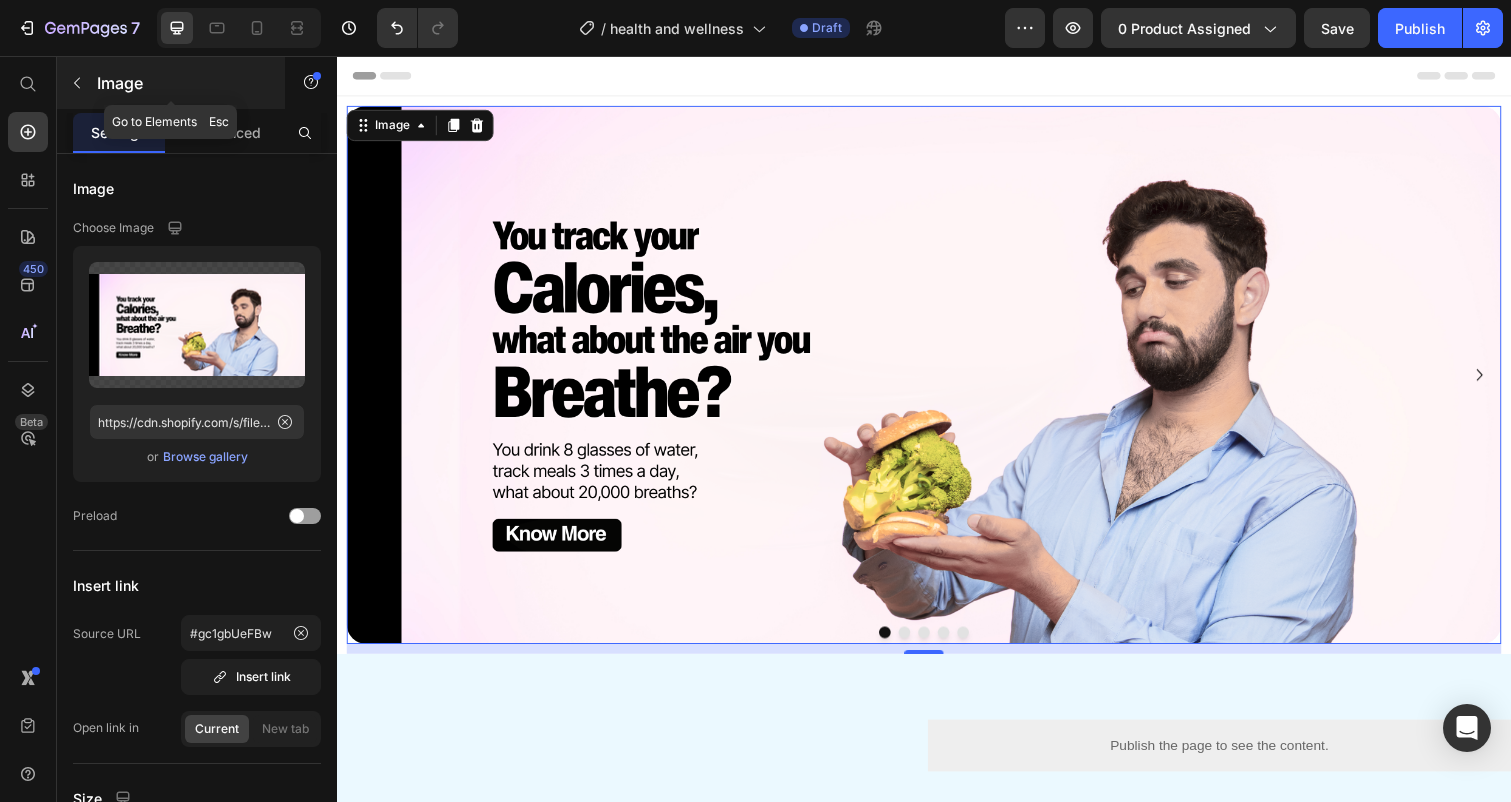 click 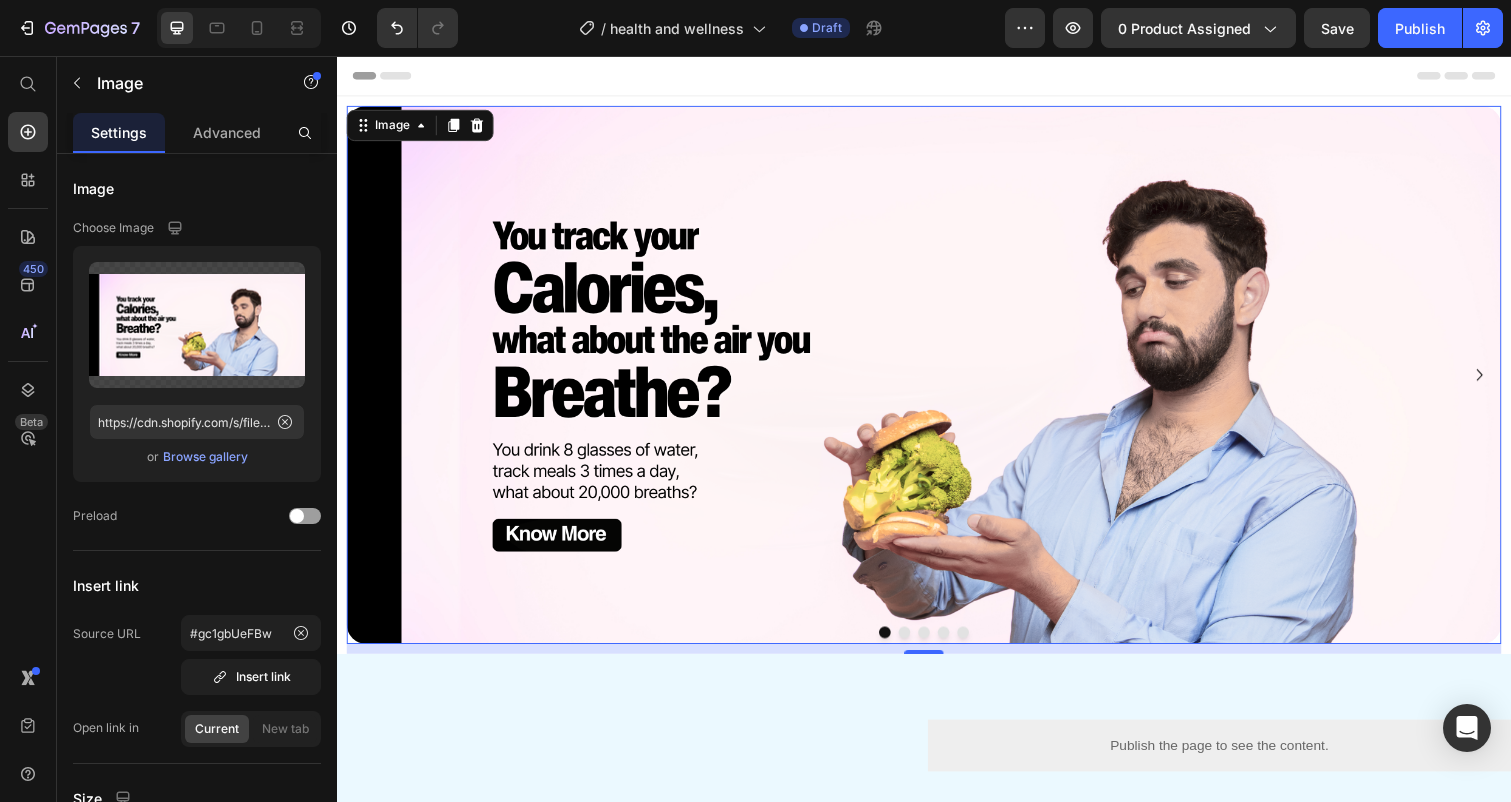 click at bounding box center [937, 382] 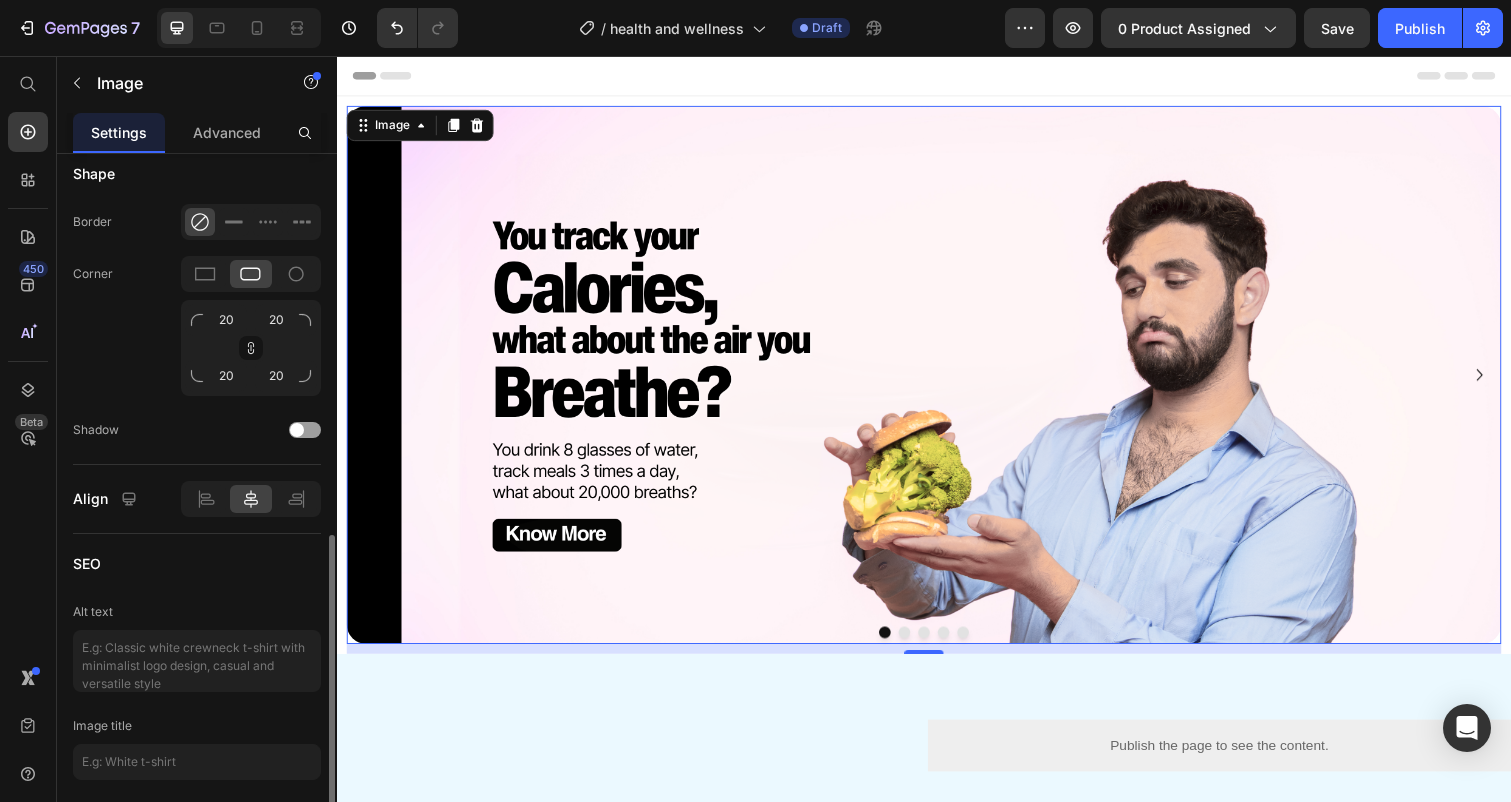 scroll, scrollTop: 913, scrollLeft: 0, axis: vertical 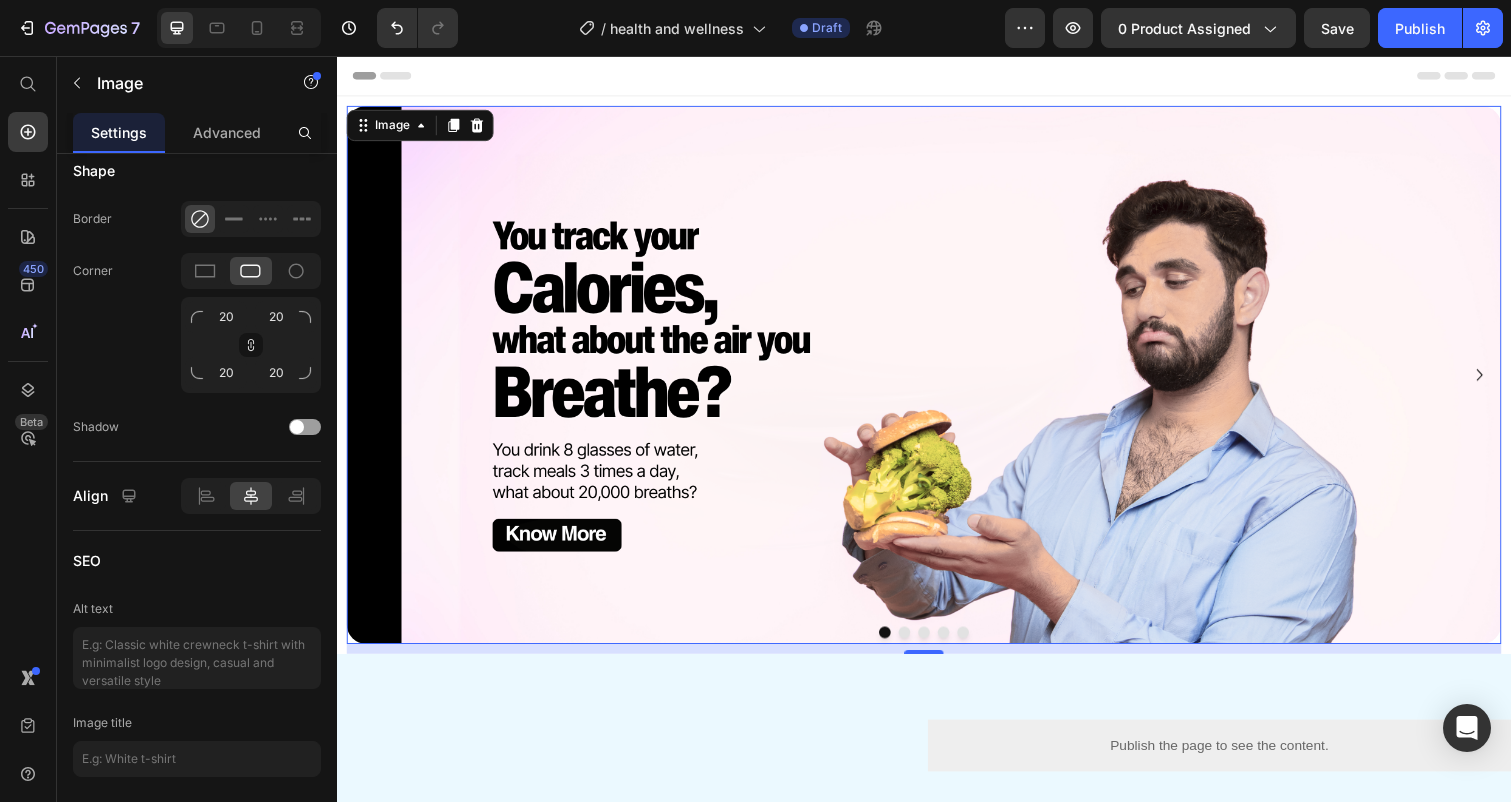 click on "10" at bounding box center [937, 662] 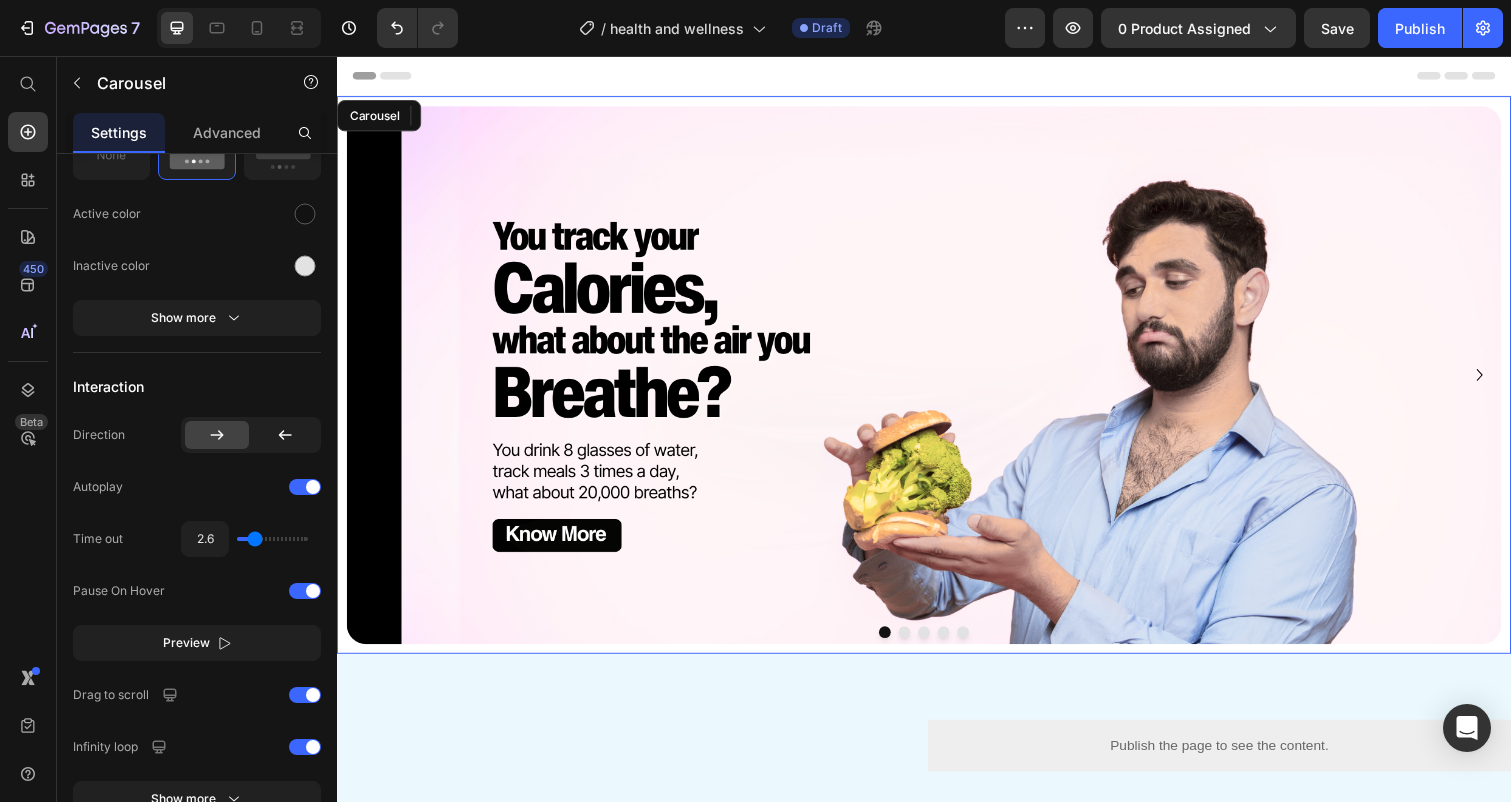 click on "Image   10" at bounding box center [937, 392] 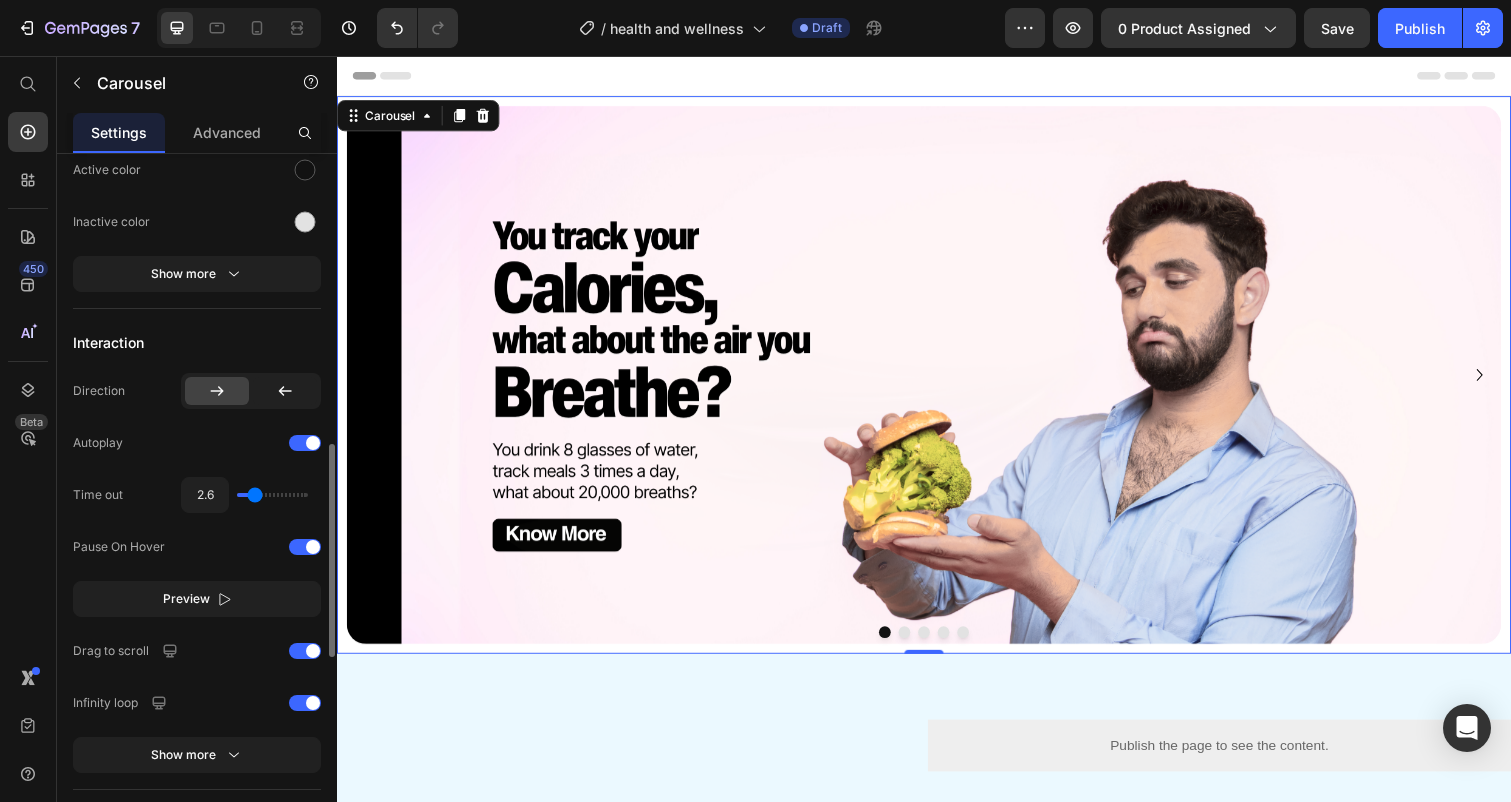 scroll, scrollTop: 958, scrollLeft: 0, axis: vertical 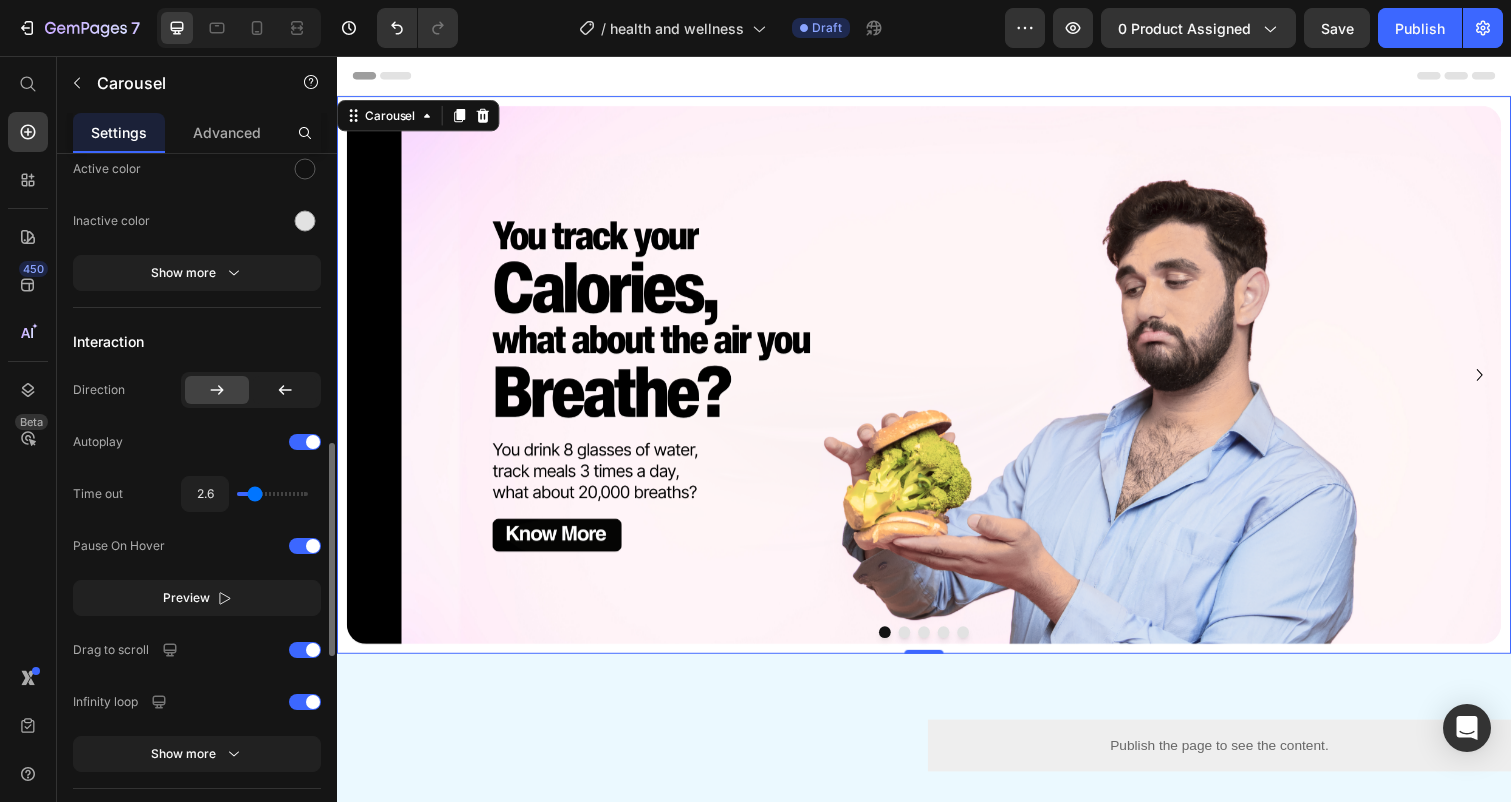 type on "3.3" 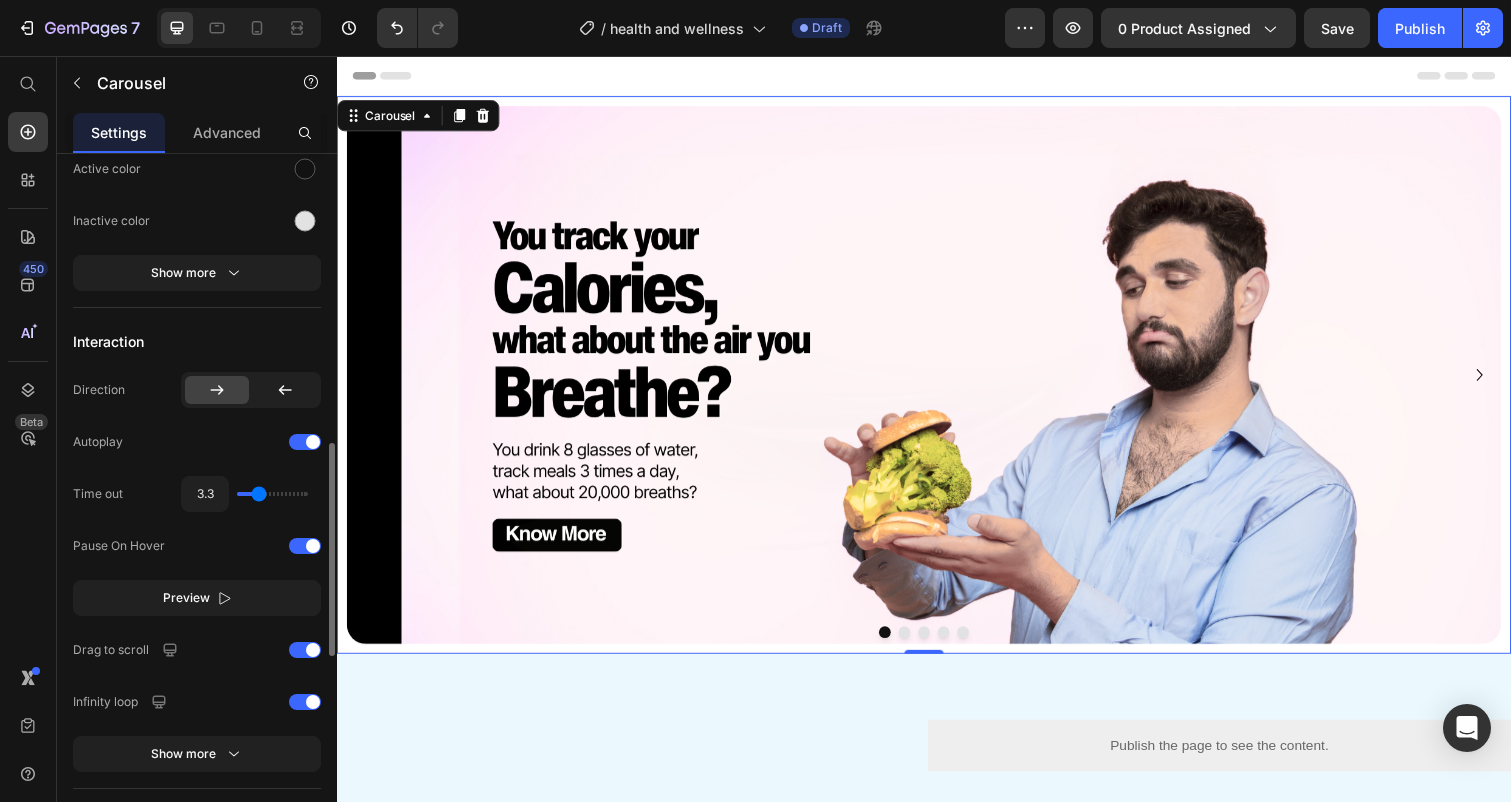 type on "3.4" 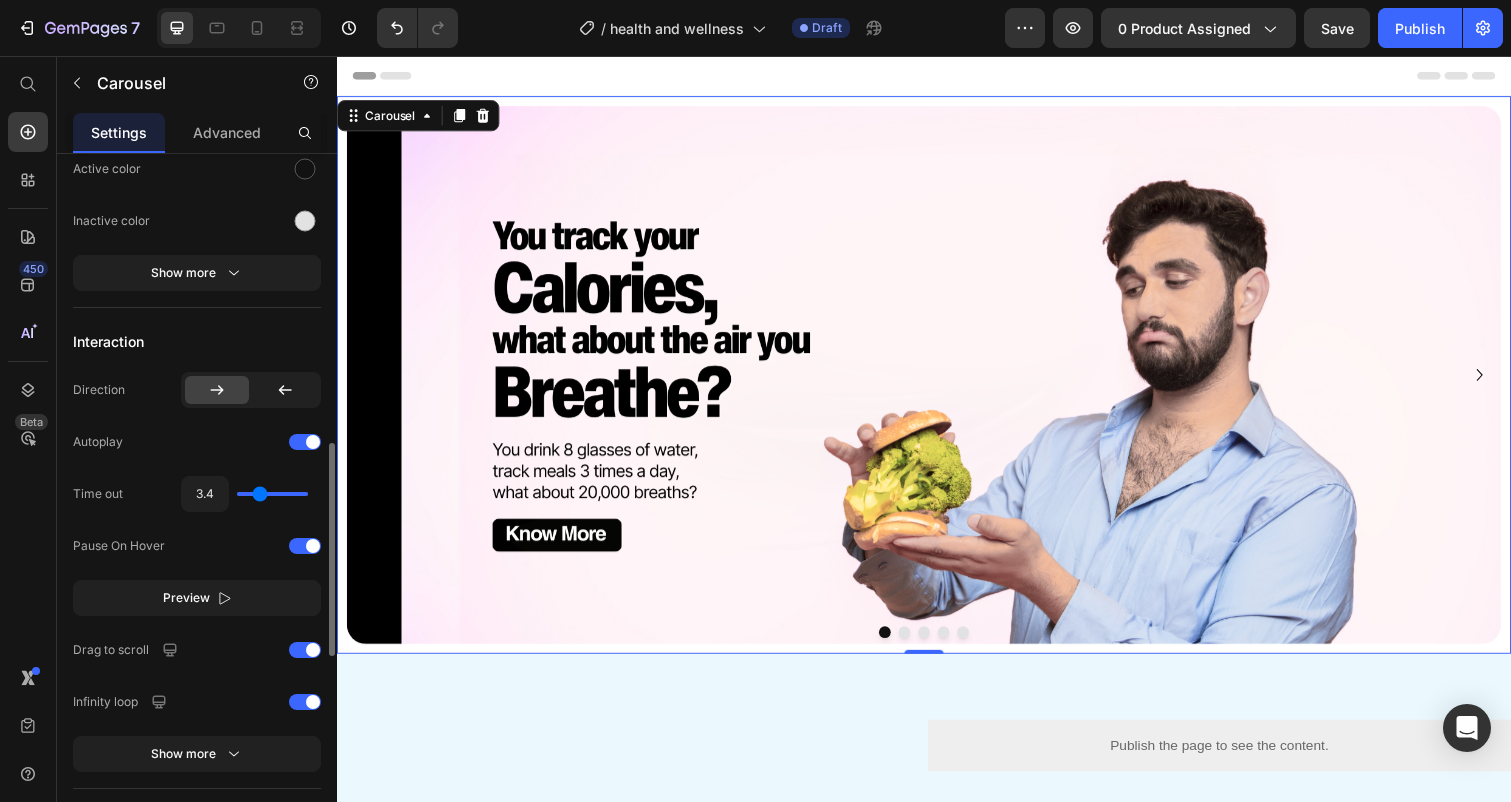 type on "3.6" 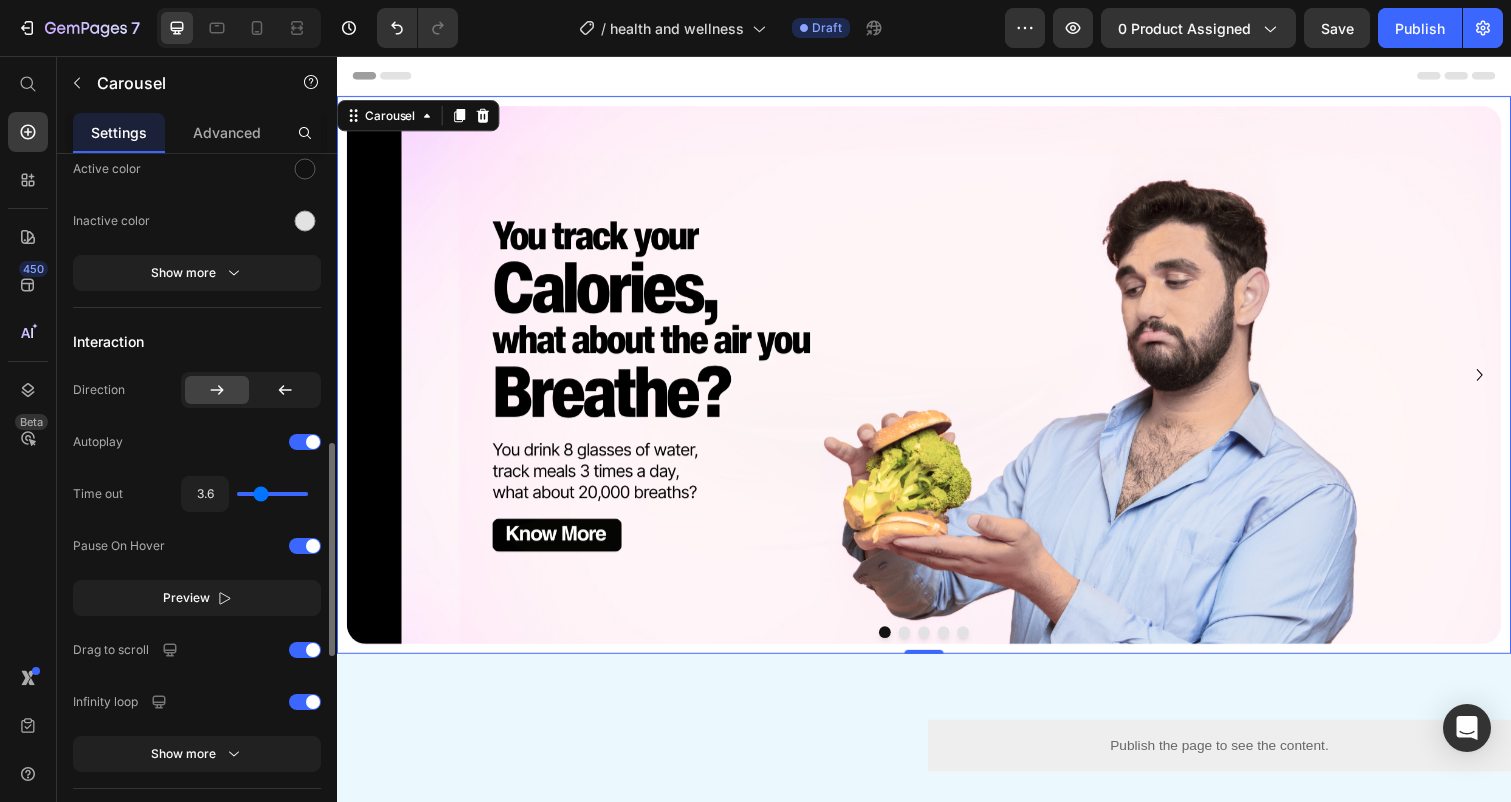 type on "3.8" 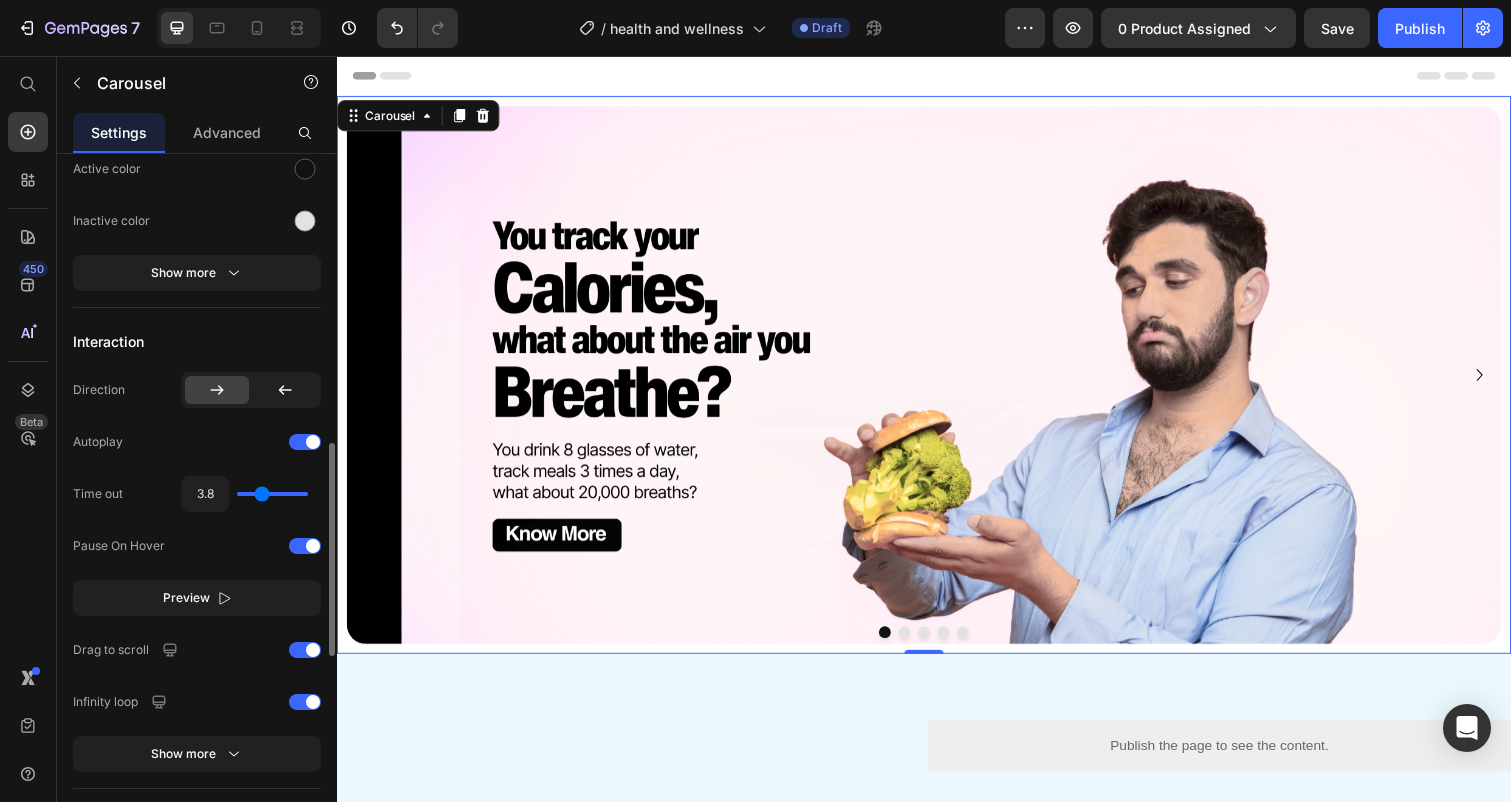 type on "3.9" 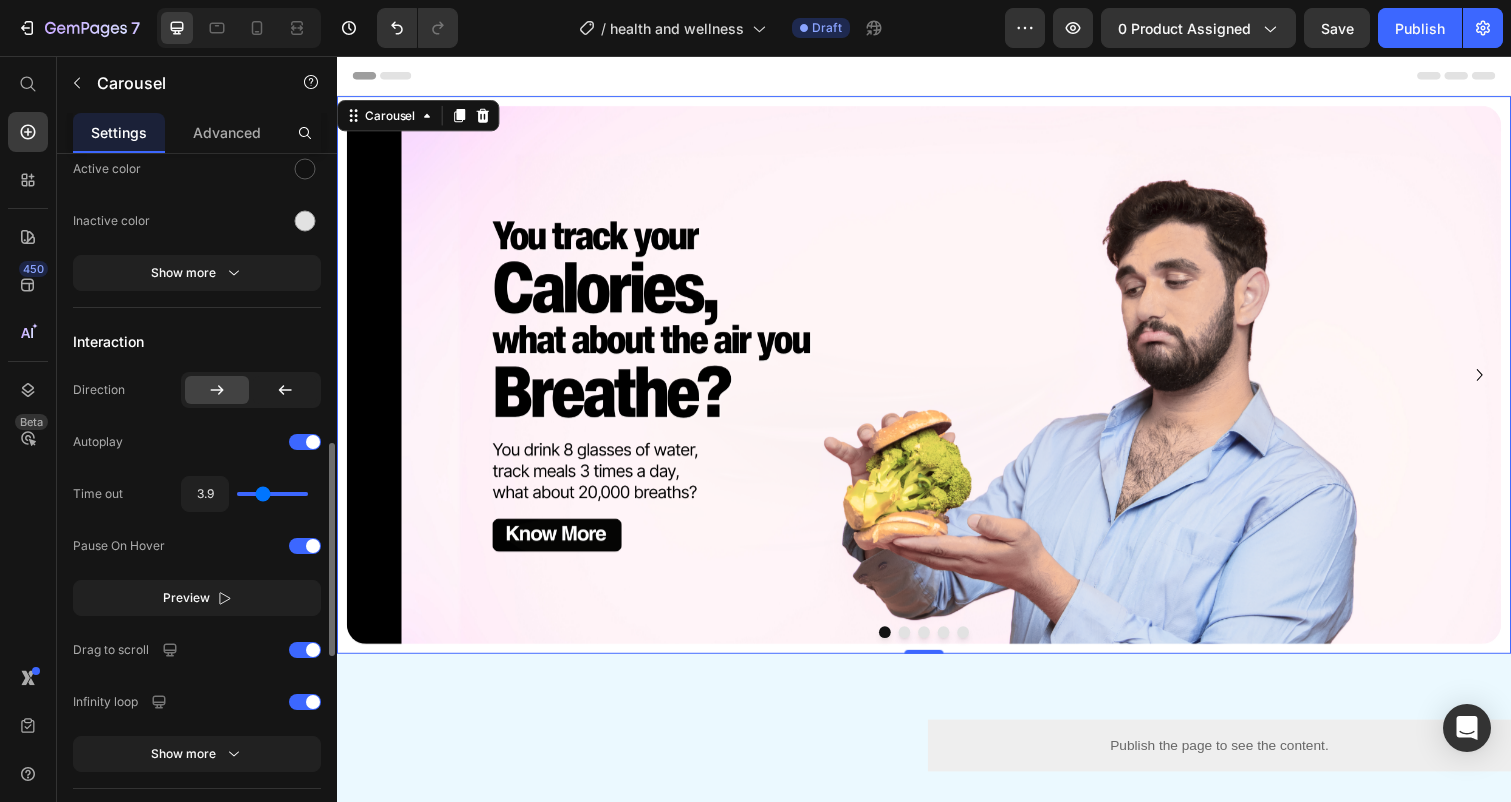 type on "4.1" 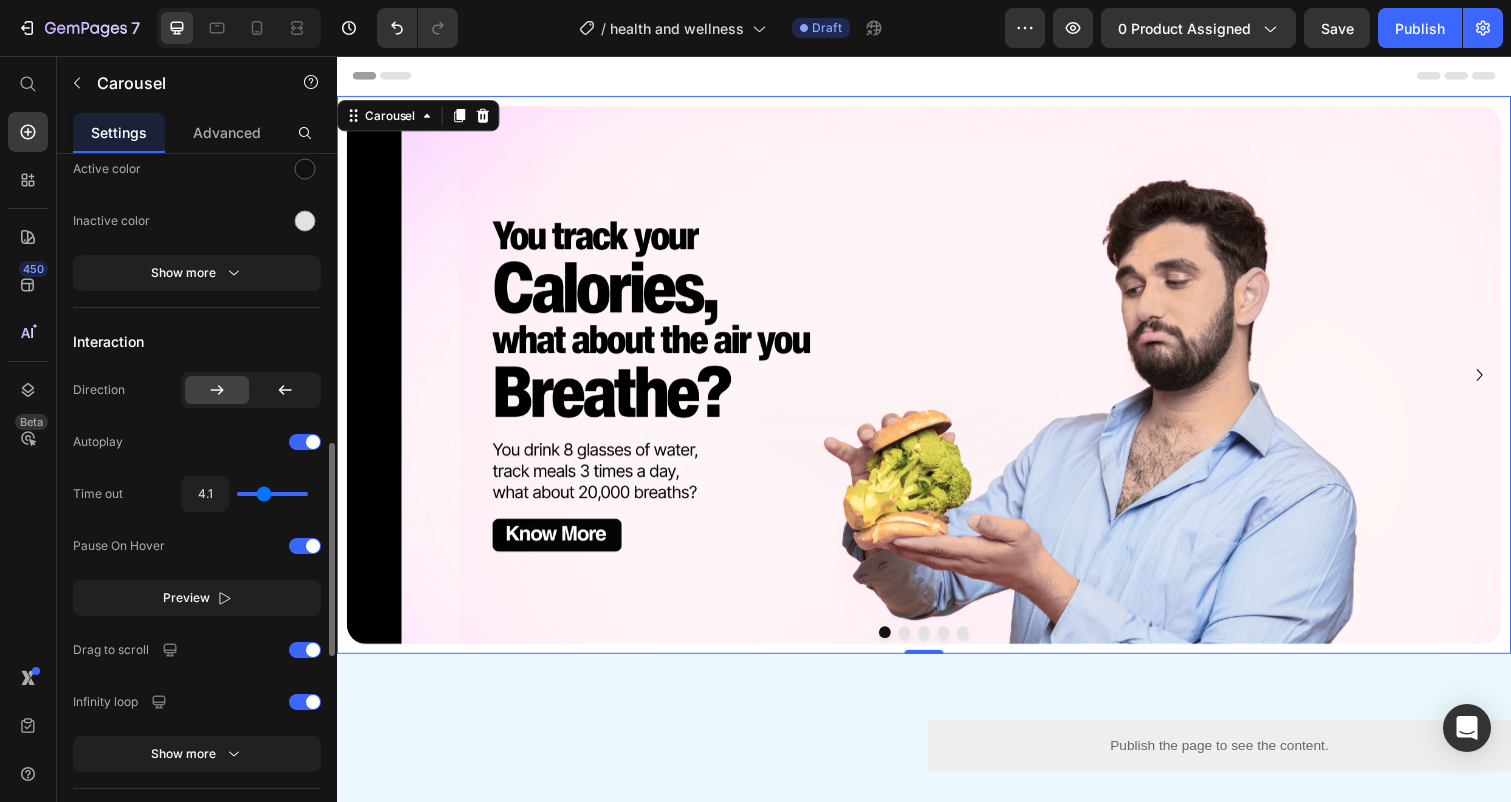 type on "4.2" 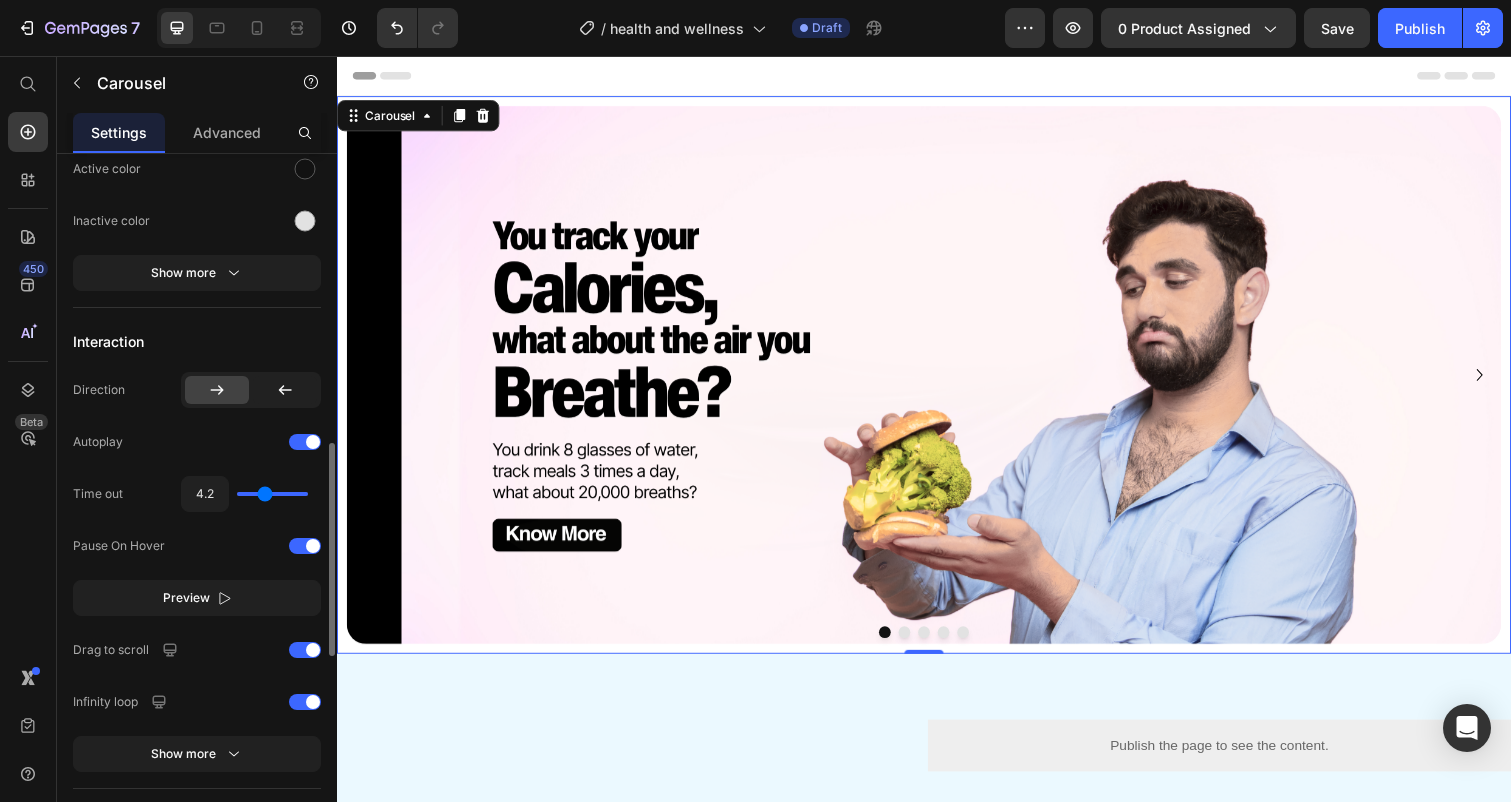 type on "4.4" 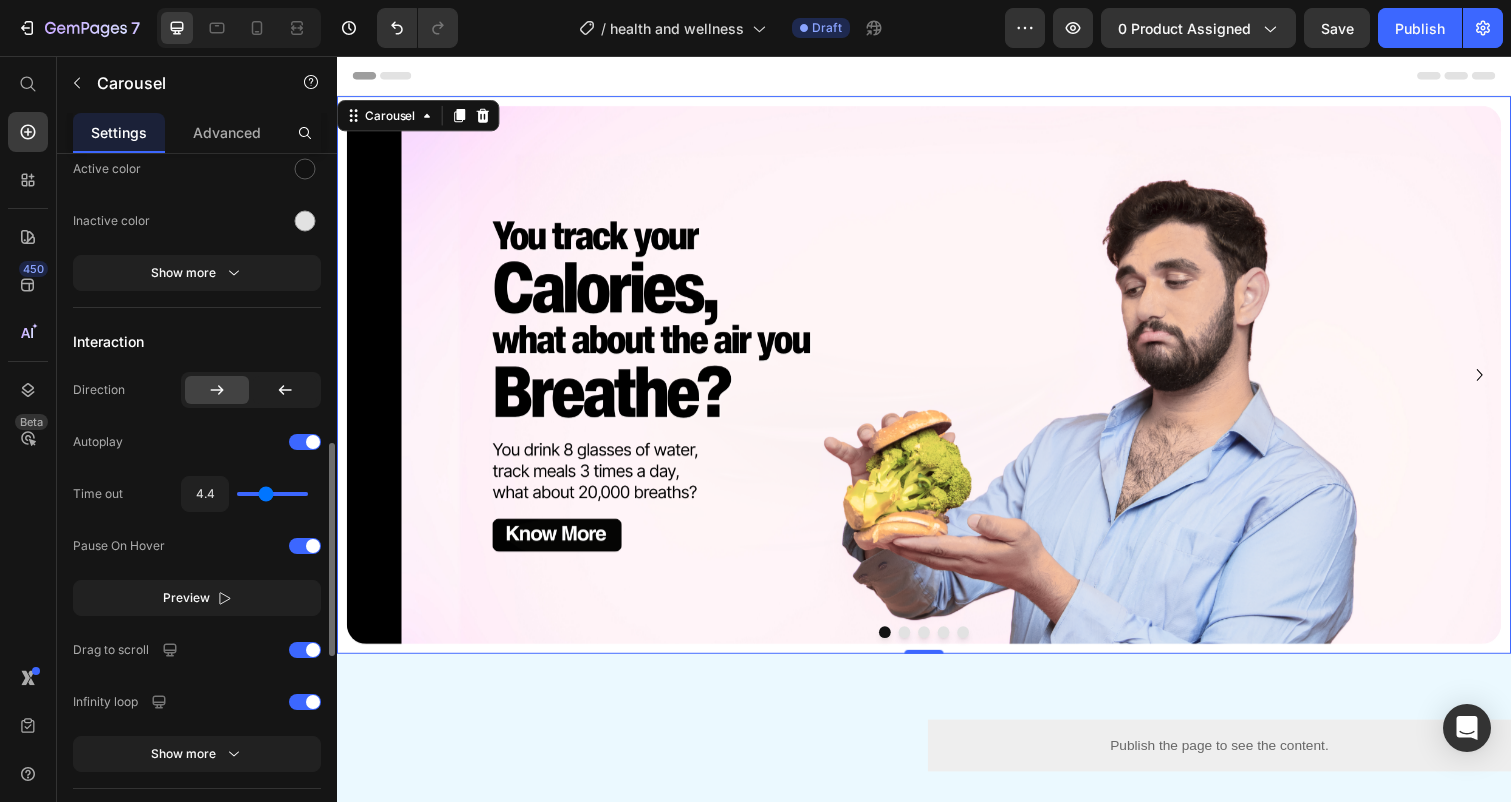 type on "4.6" 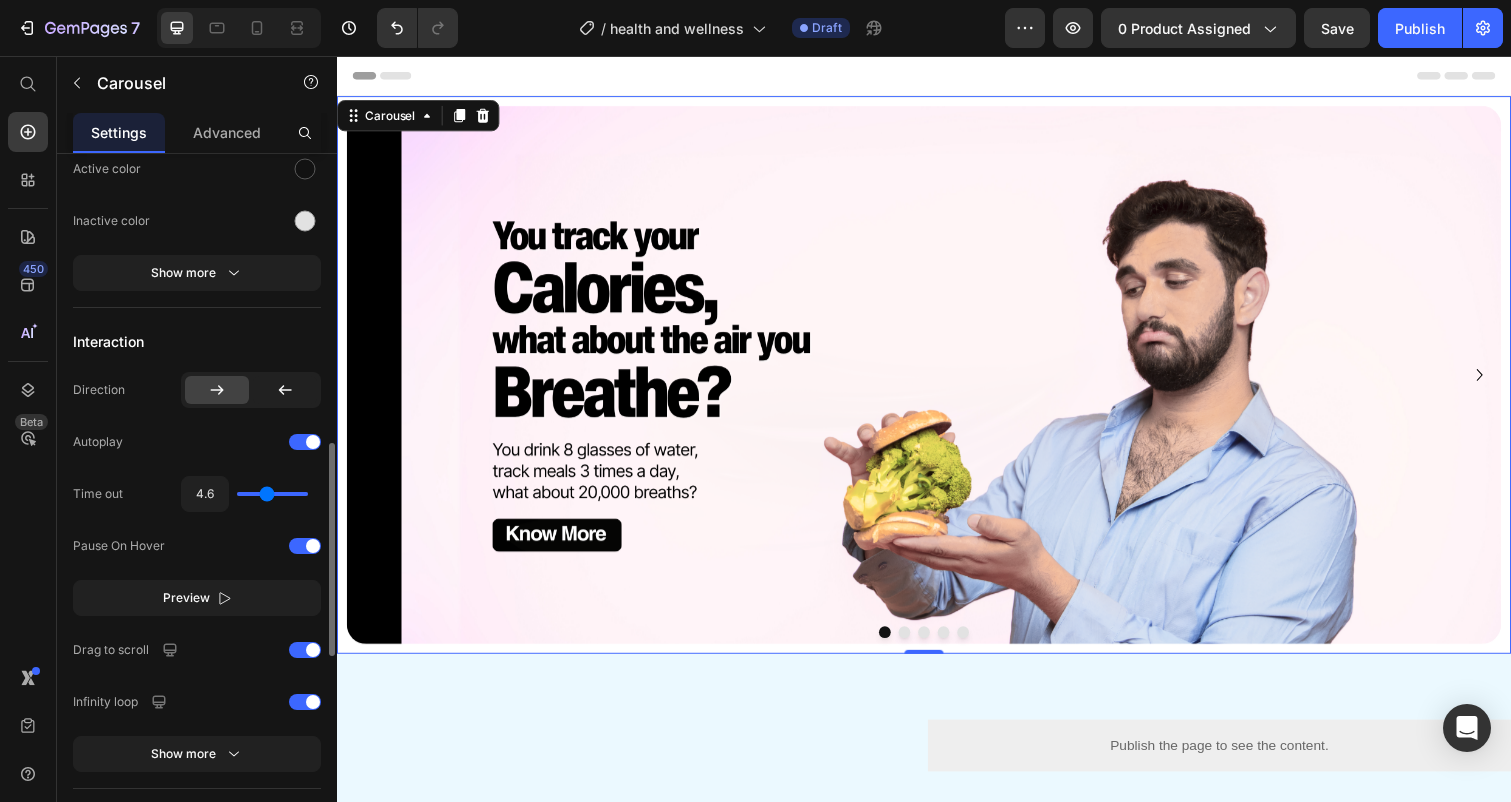 type on "4.8" 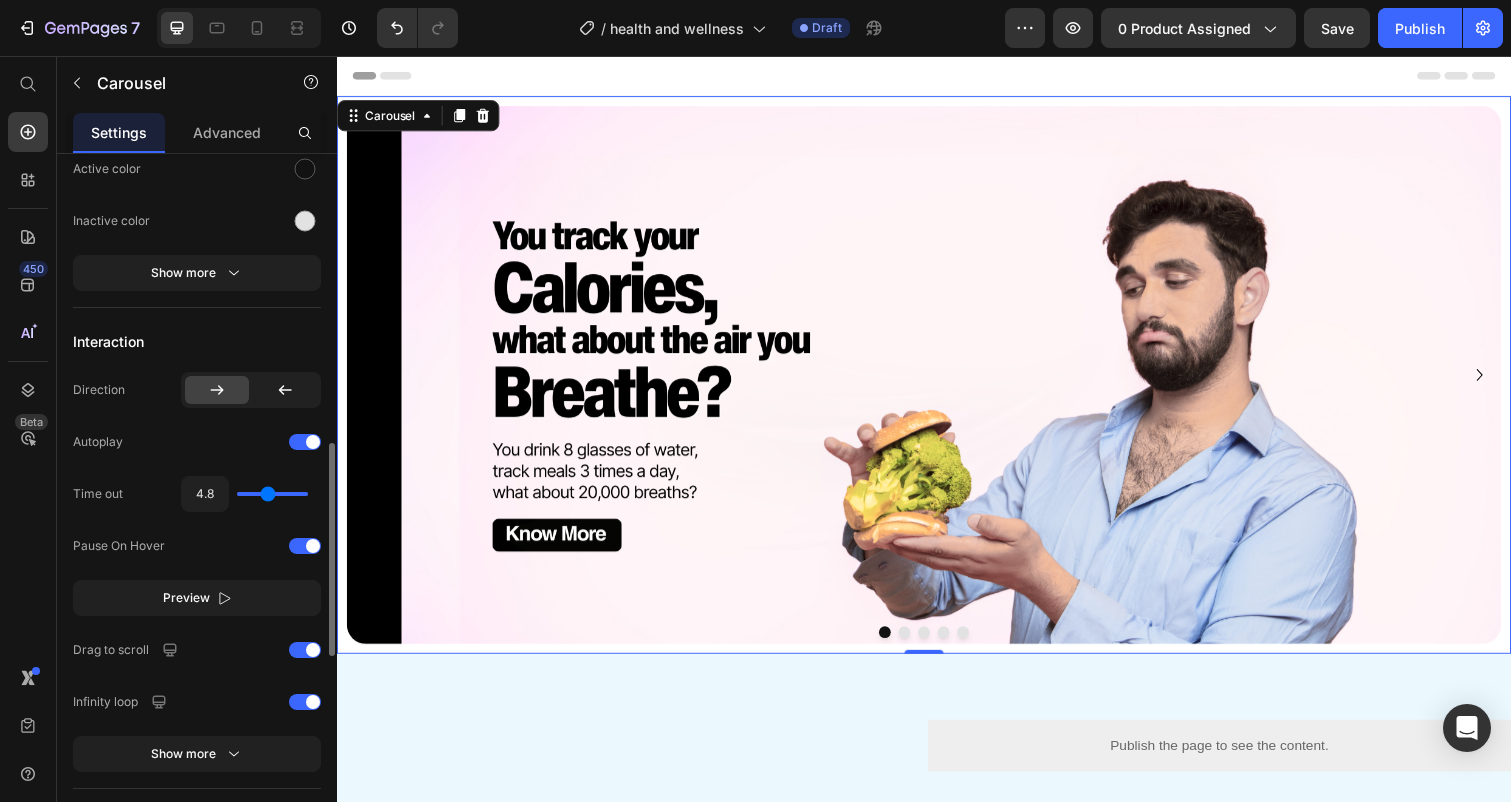 type on "4.9" 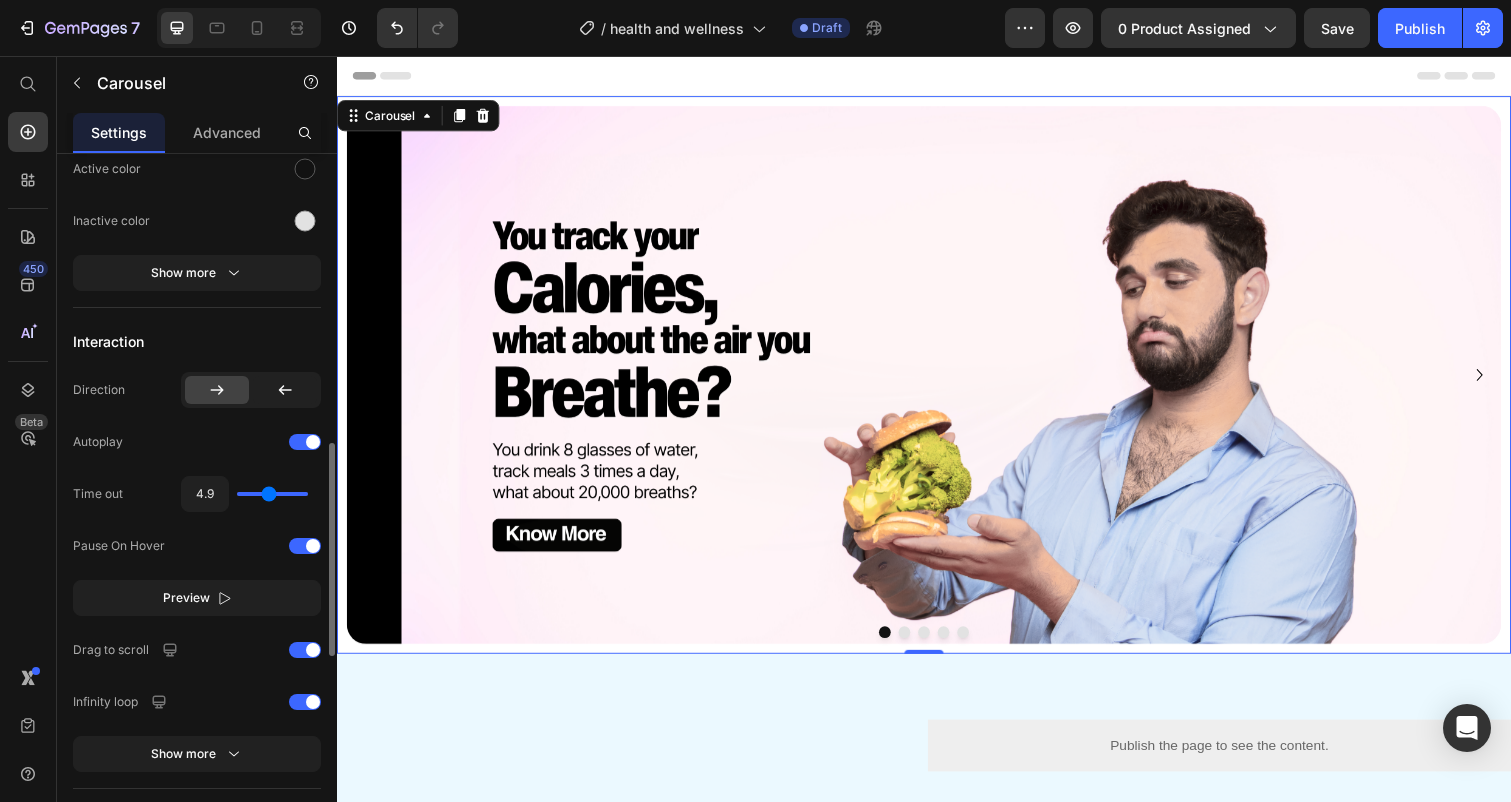 type on "5.1" 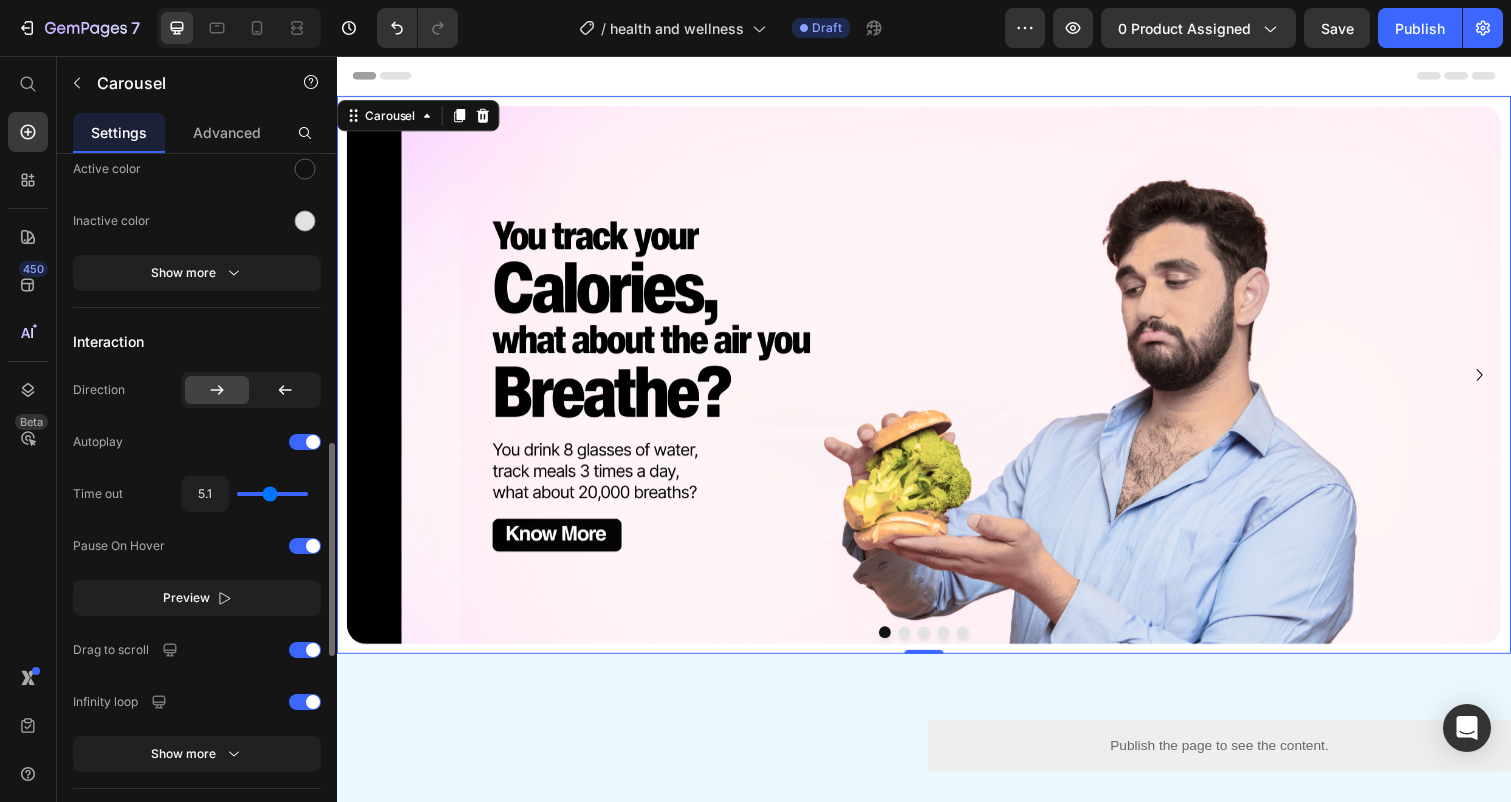 type on "5.2" 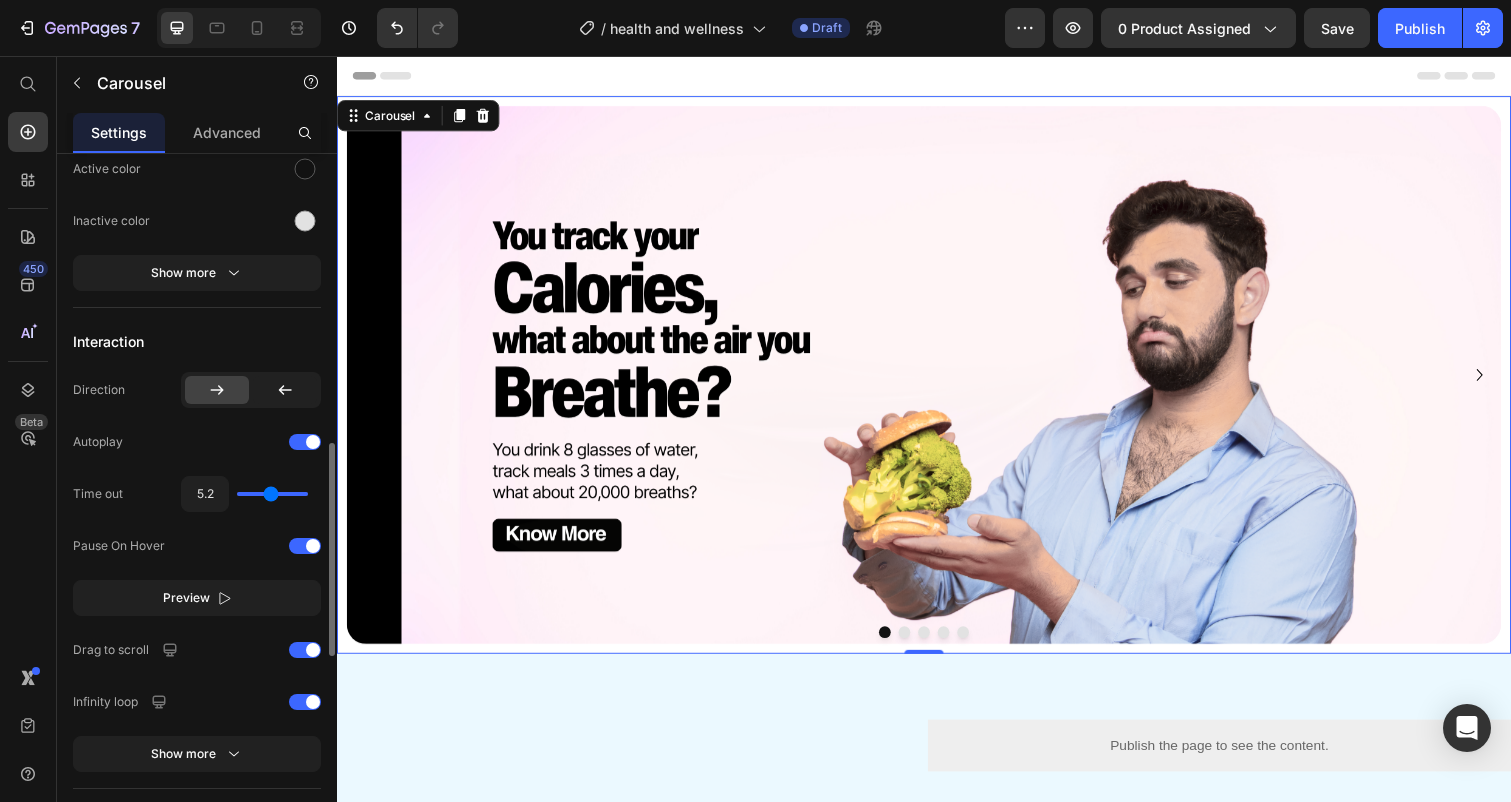 type on "5.4" 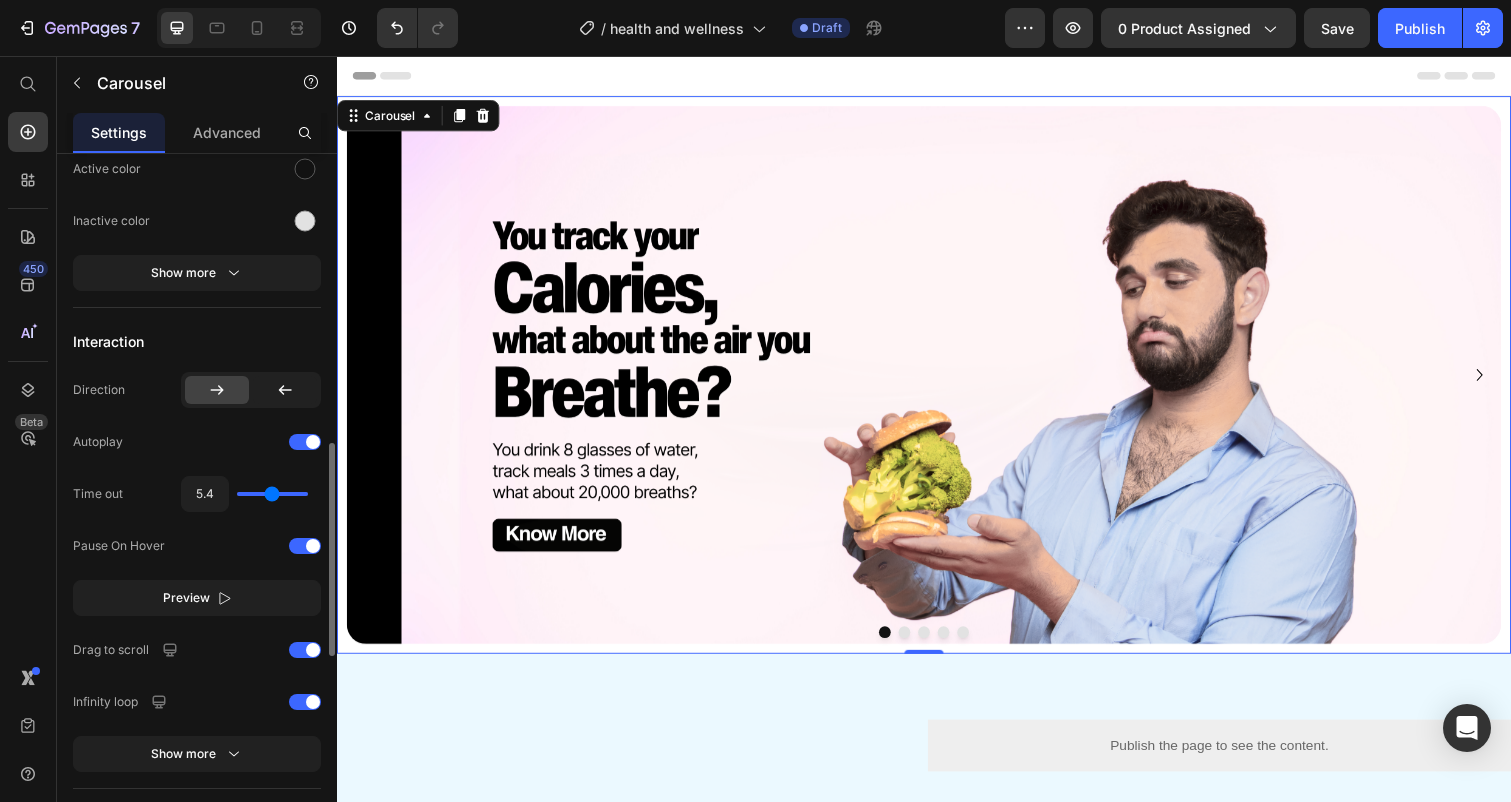 type on "5.6" 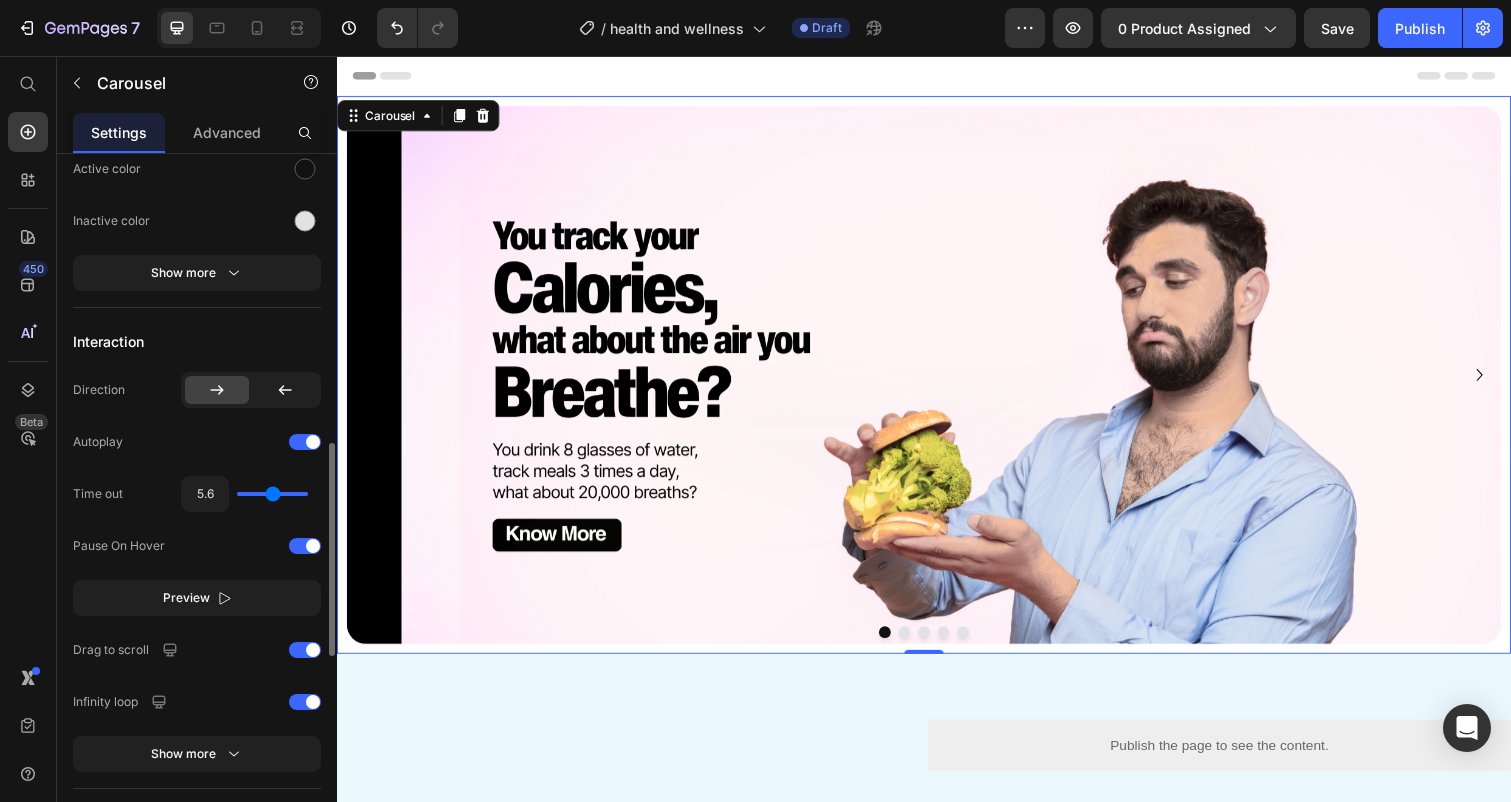 type on "5.8" 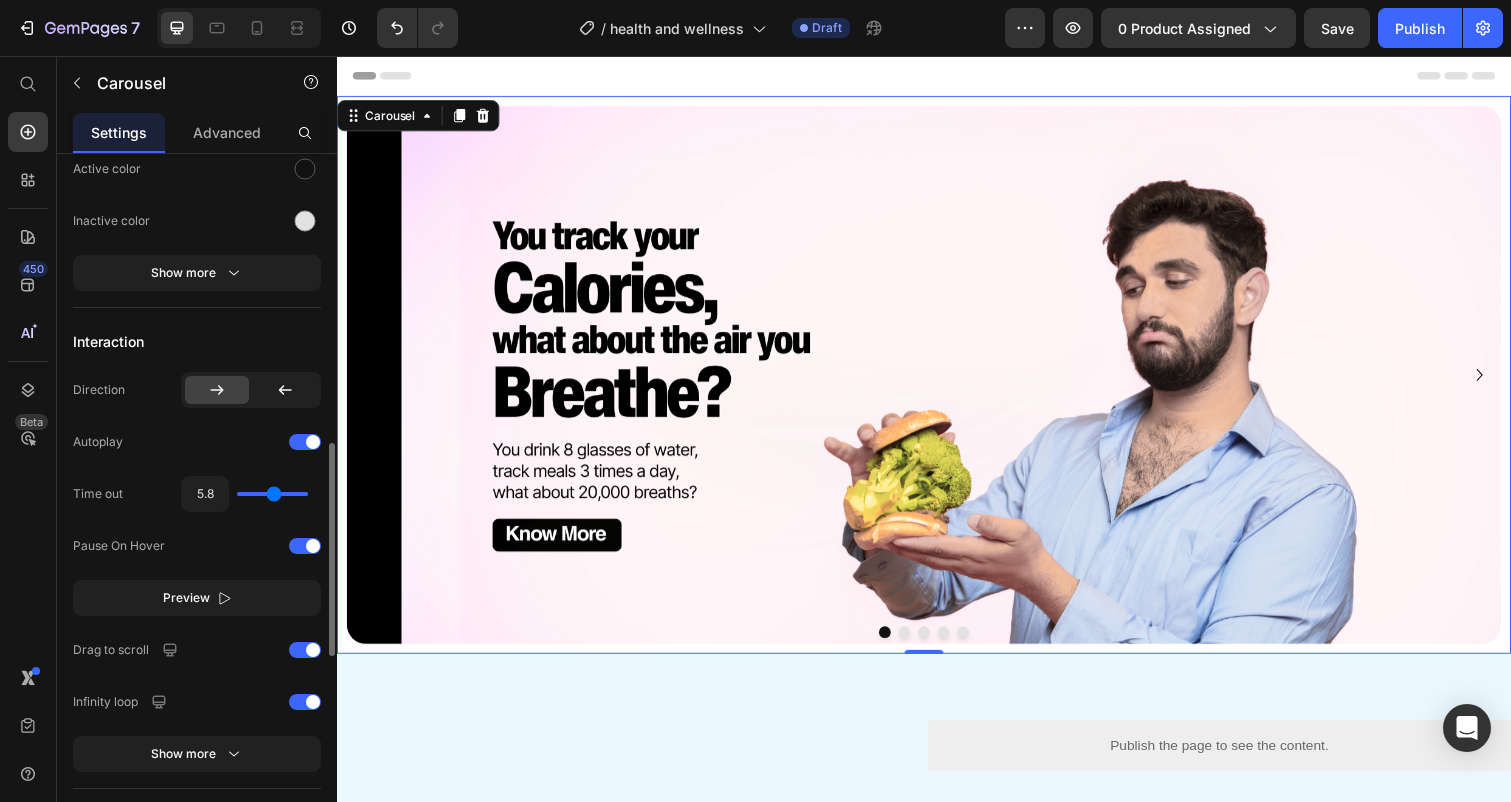 type on "5.9" 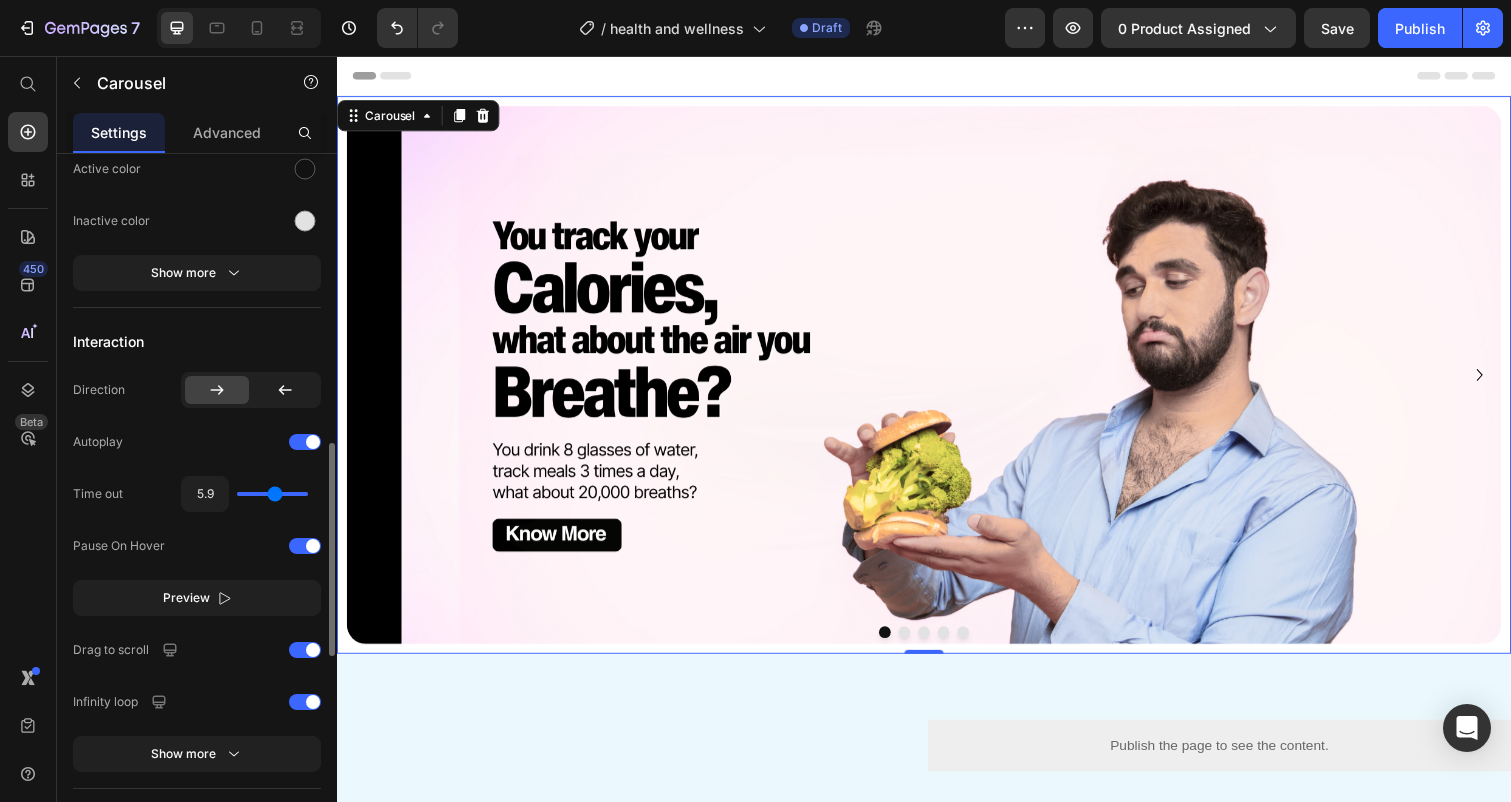 type on "6.1" 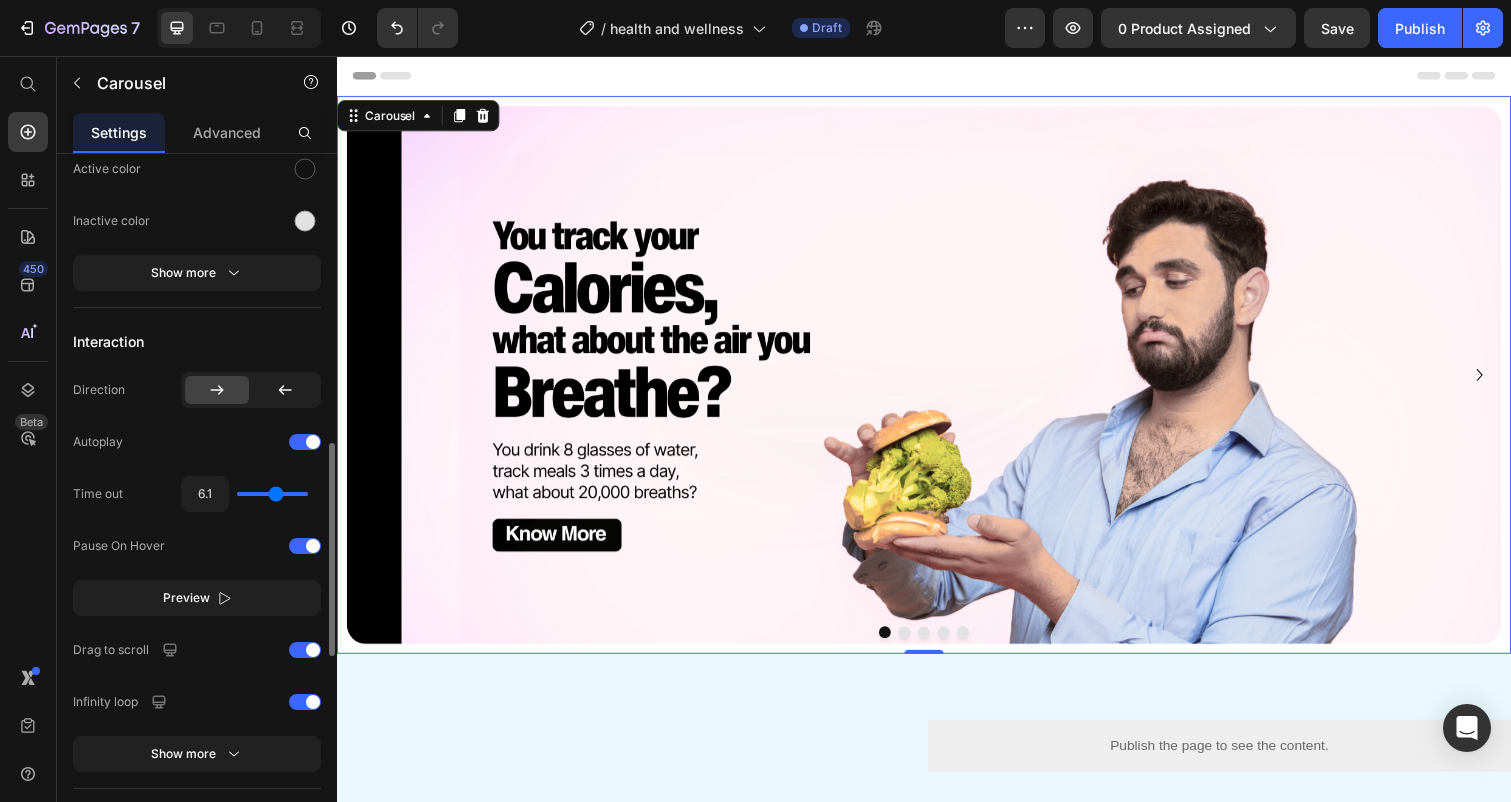 type on "6.3" 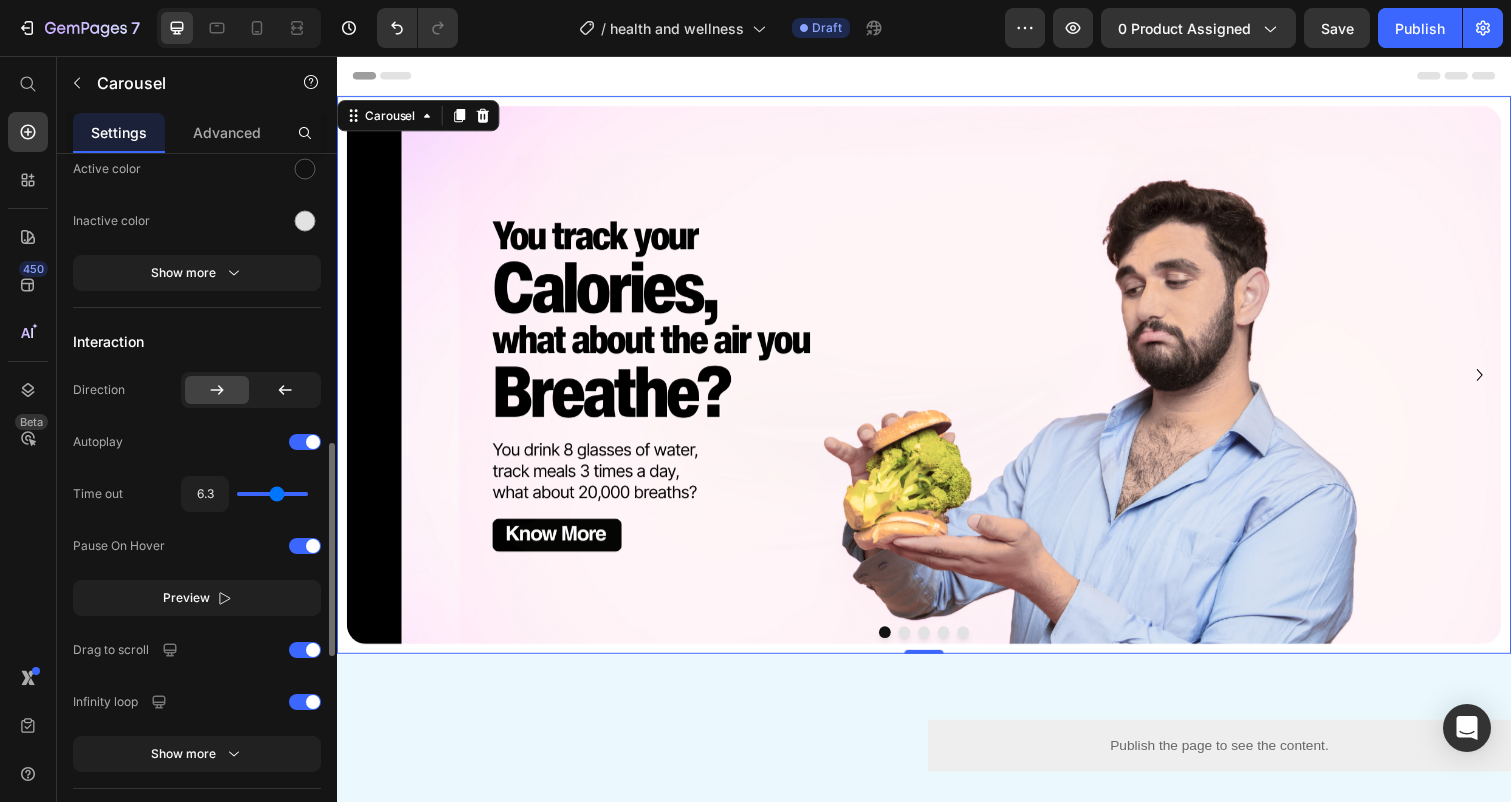 type on "6.4" 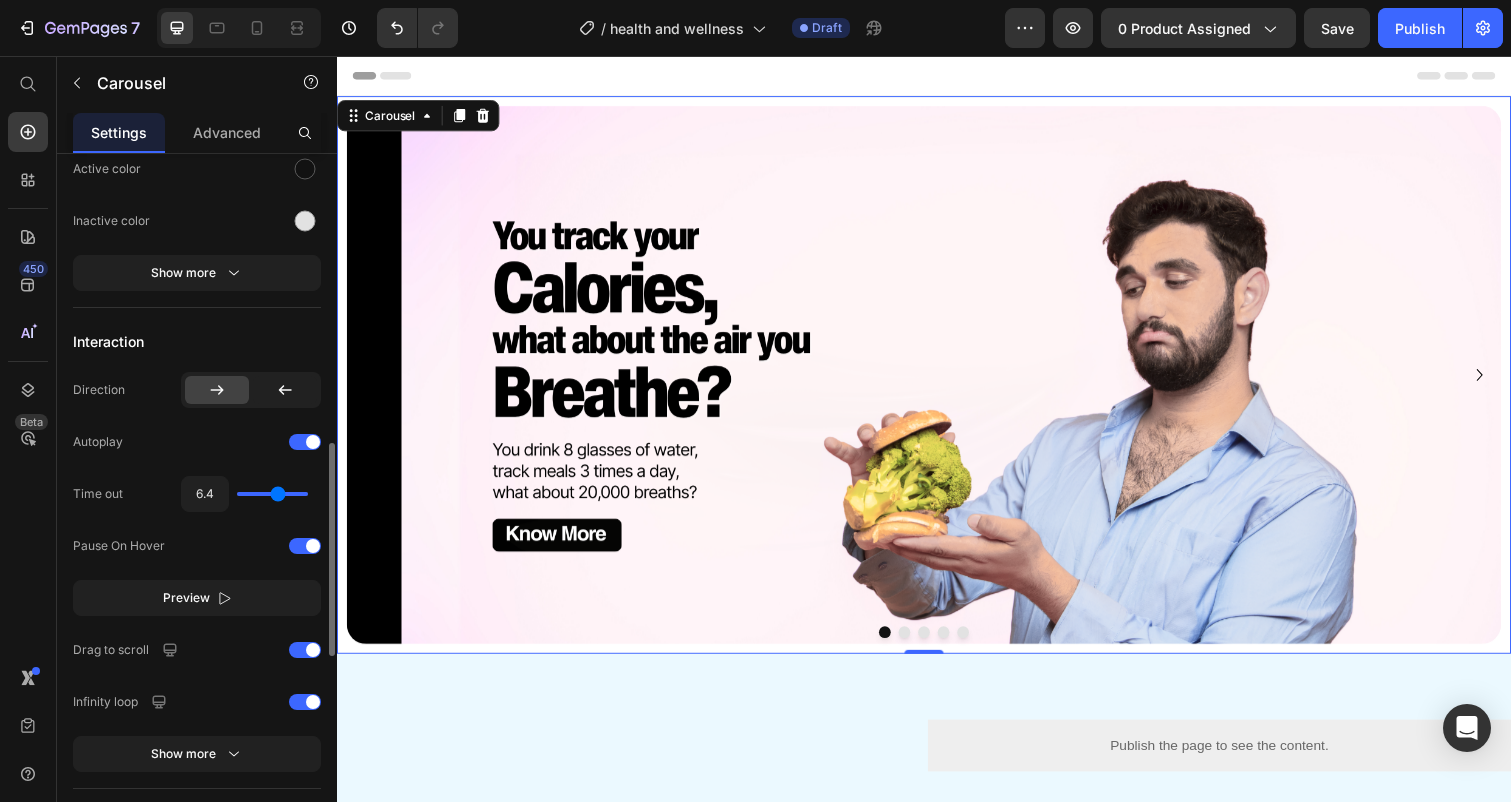 type on "6.6" 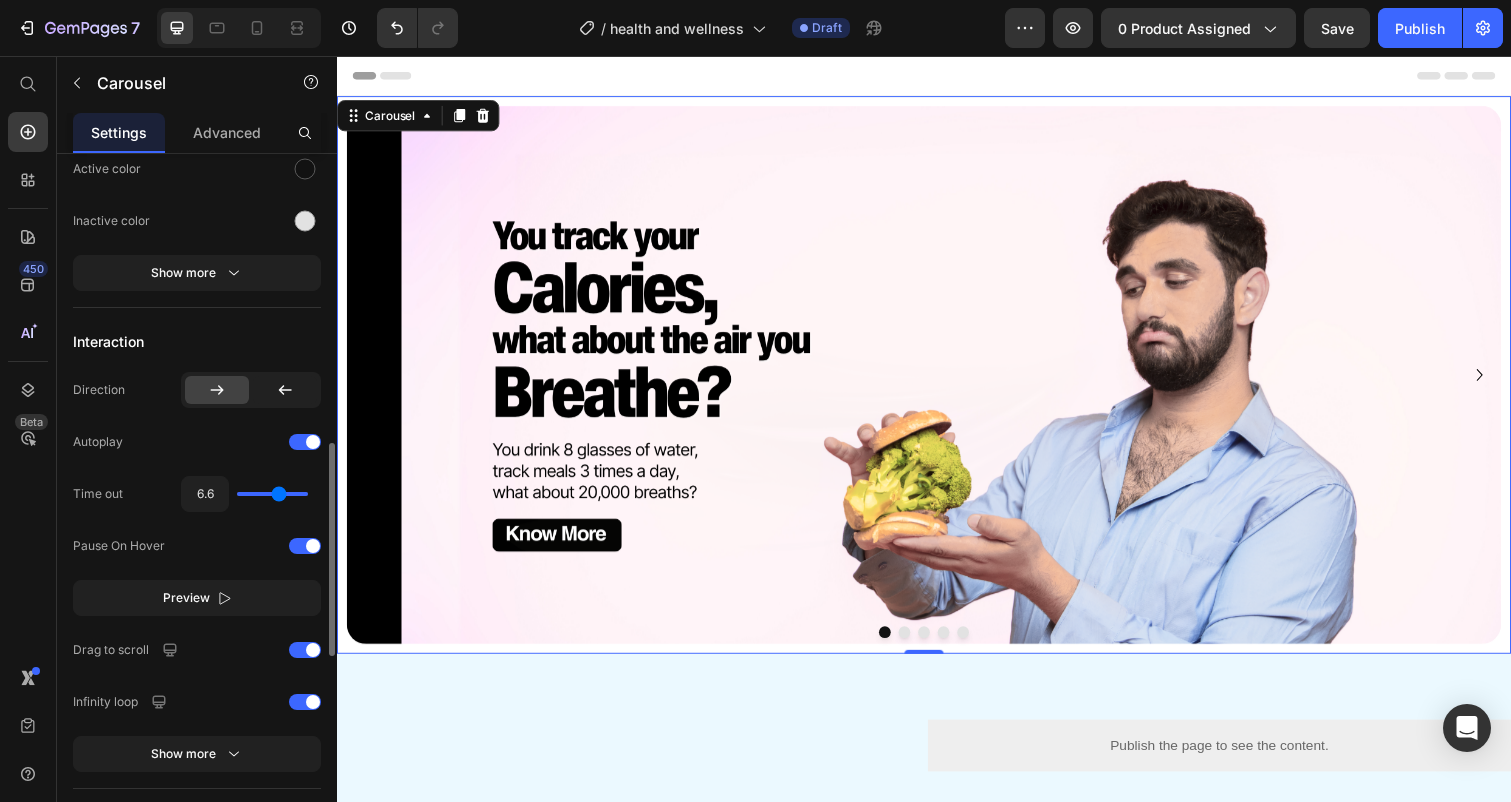 type on "6.7" 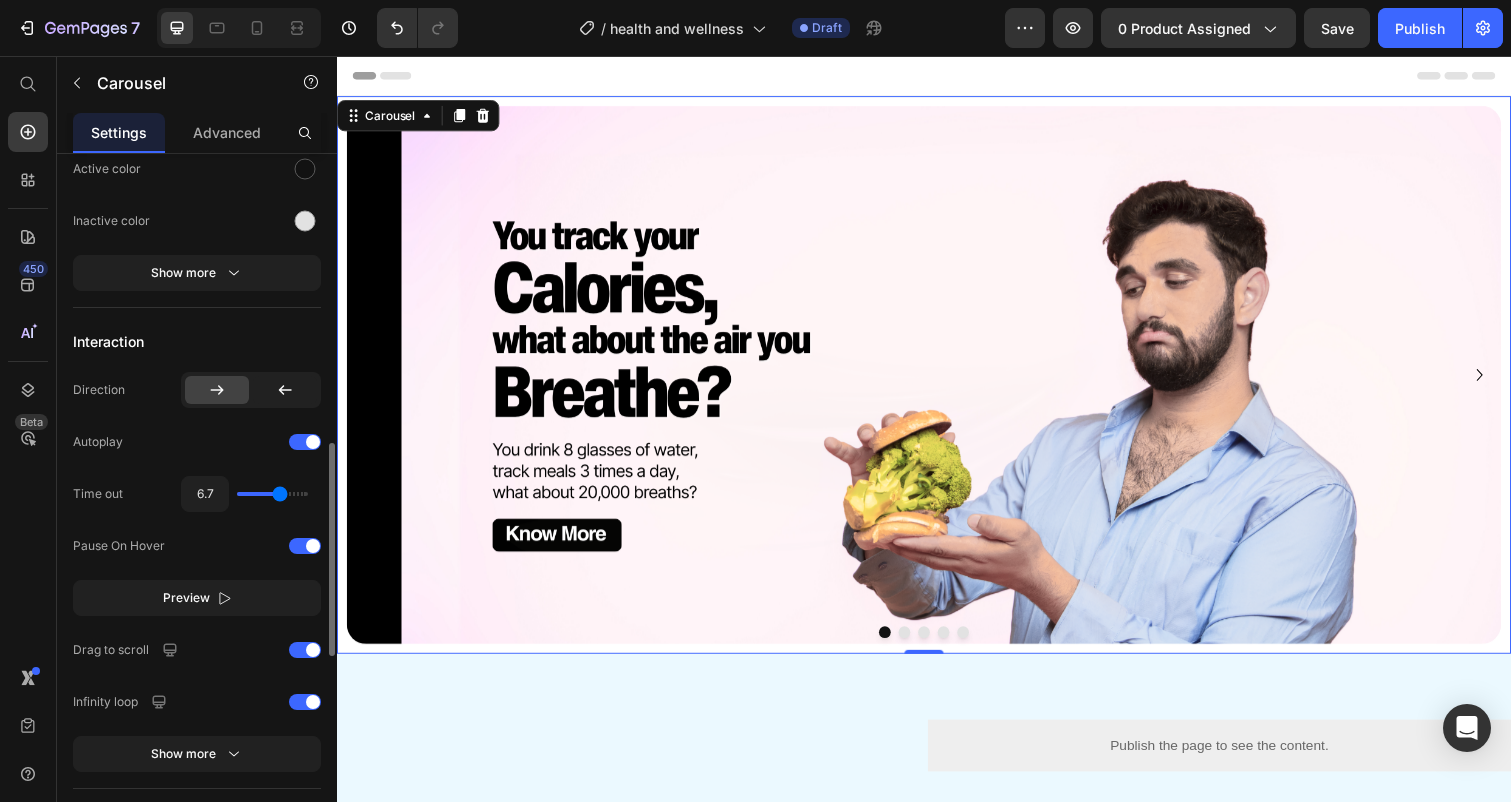 drag, startPoint x: 258, startPoint y: 494, endPoint x: 280, endPoint y: 493, distance: 22.022715 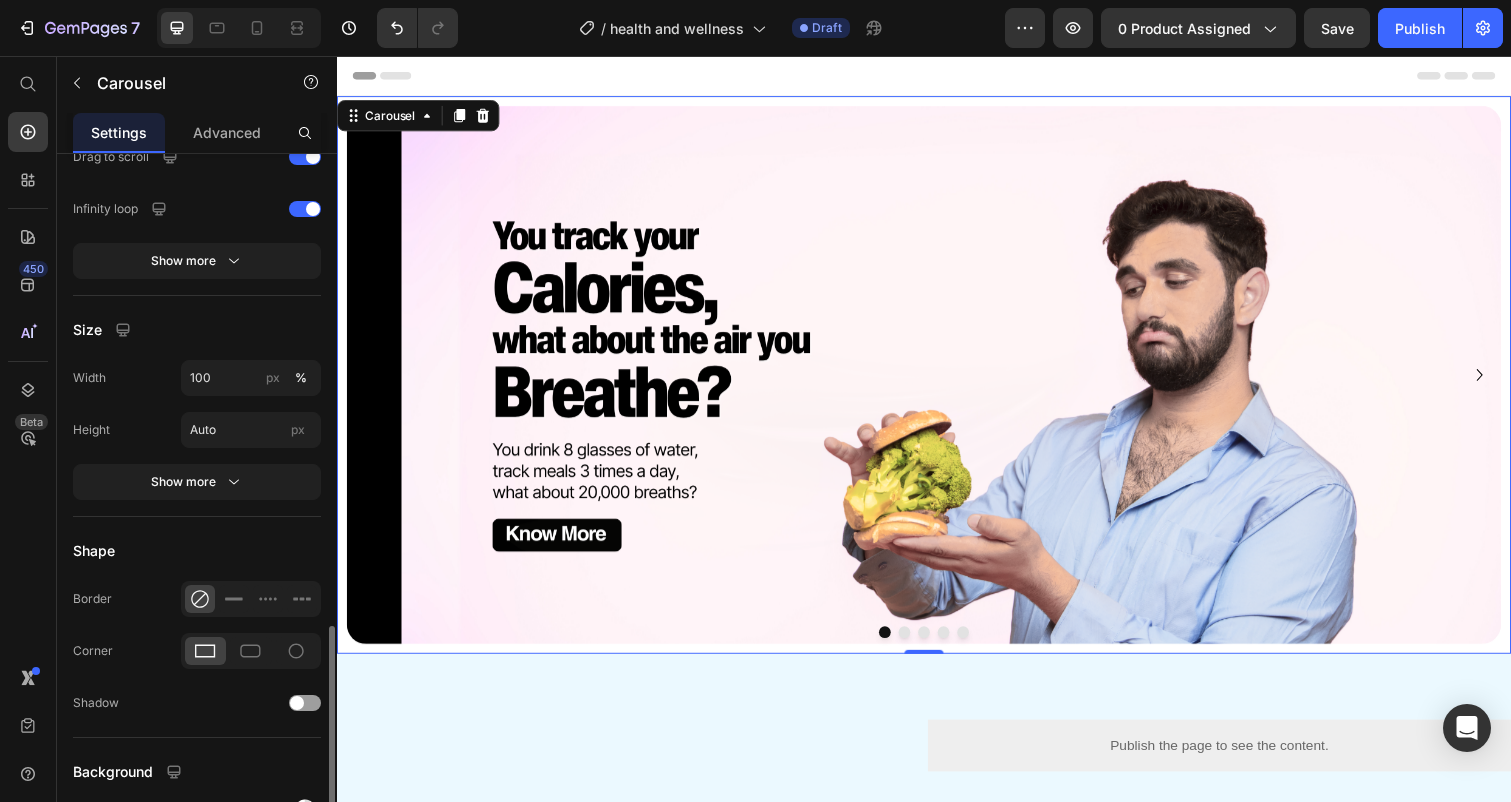 scroll, scrollTop: 1485, scrollLeft: 0, axis: vertical 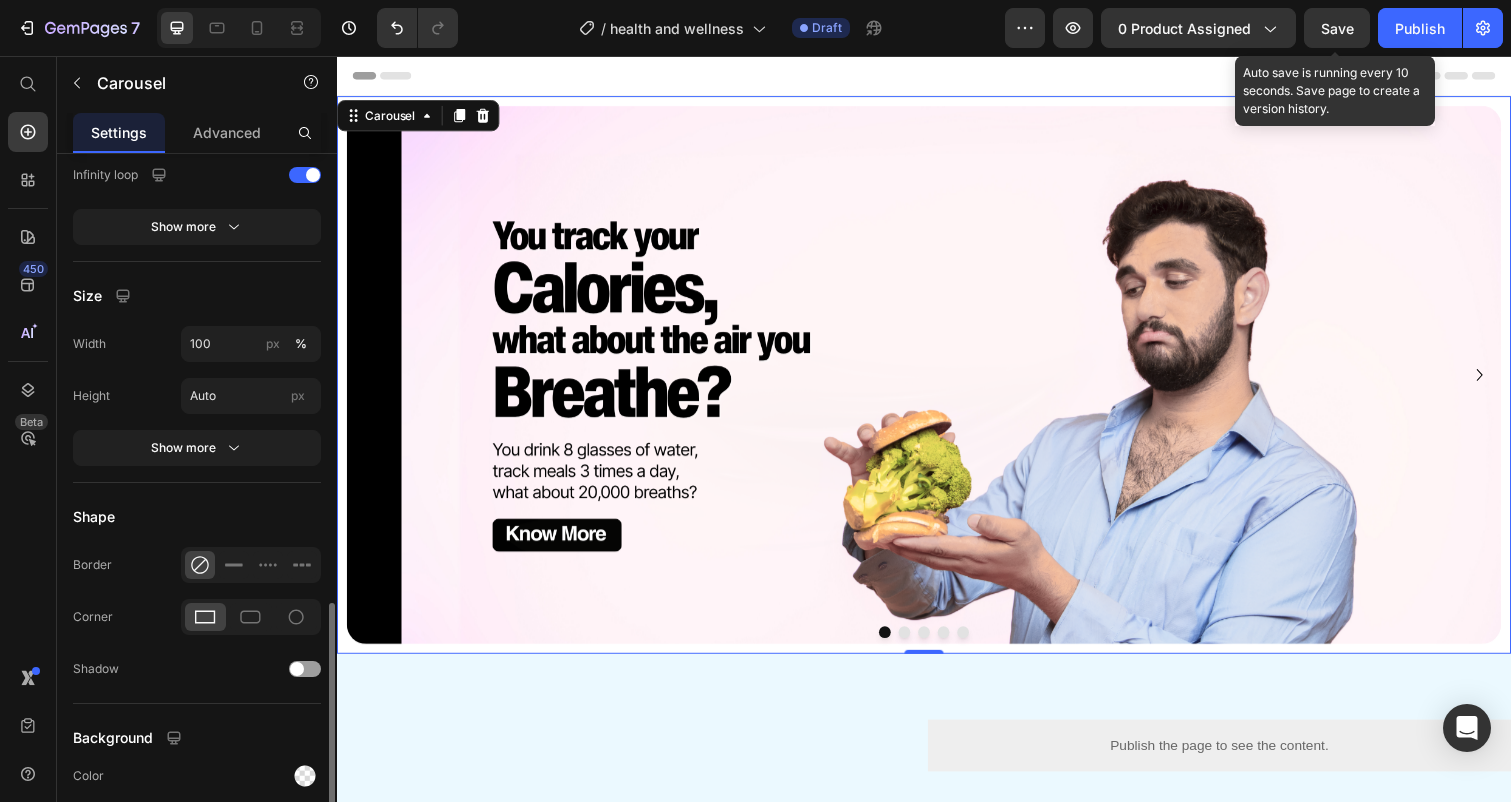 click on "Save" at bounding box center [1337, 28] 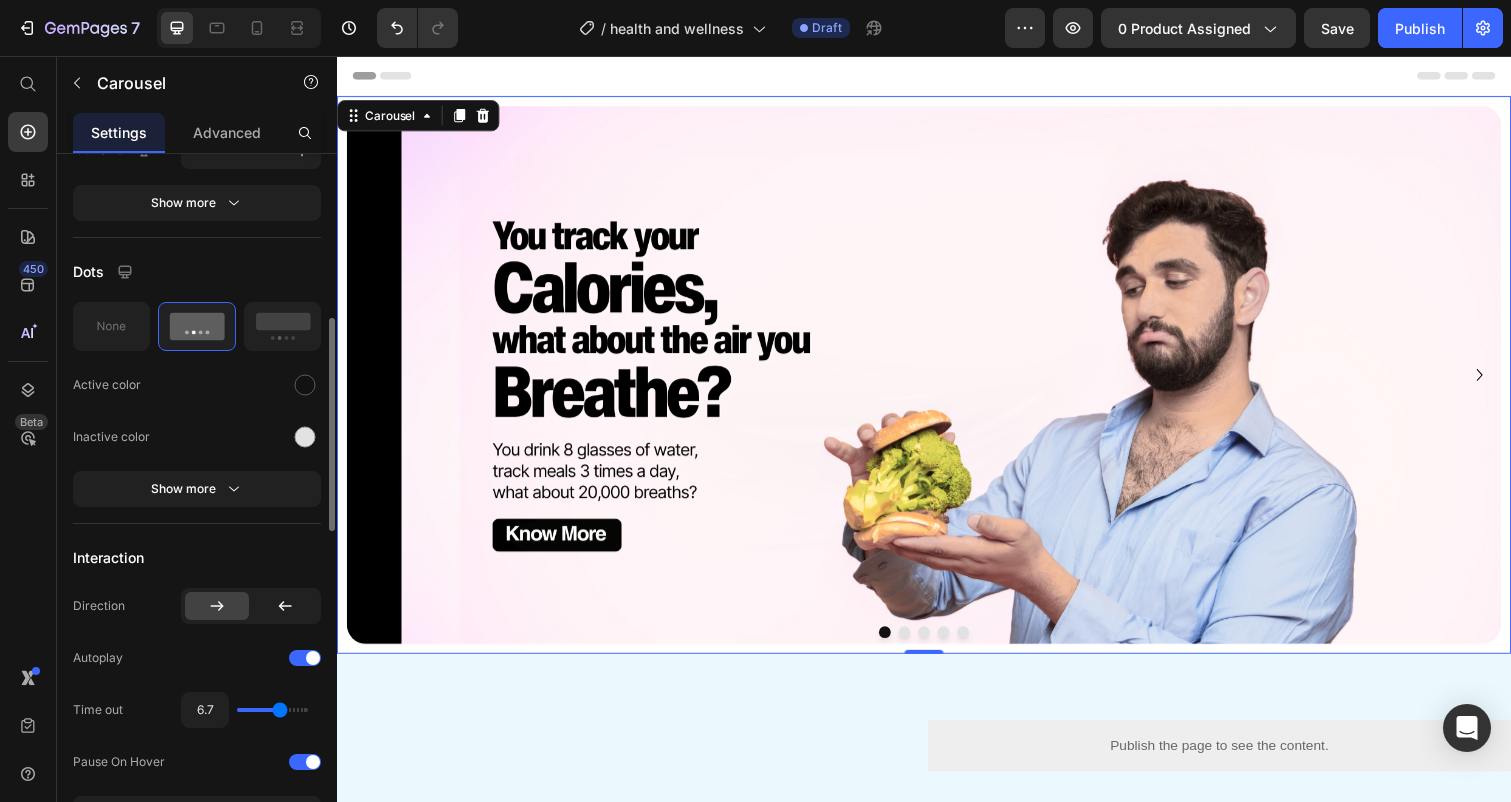 scroll, scrollTop: 696, scrollLeft: 0, axis: vertical 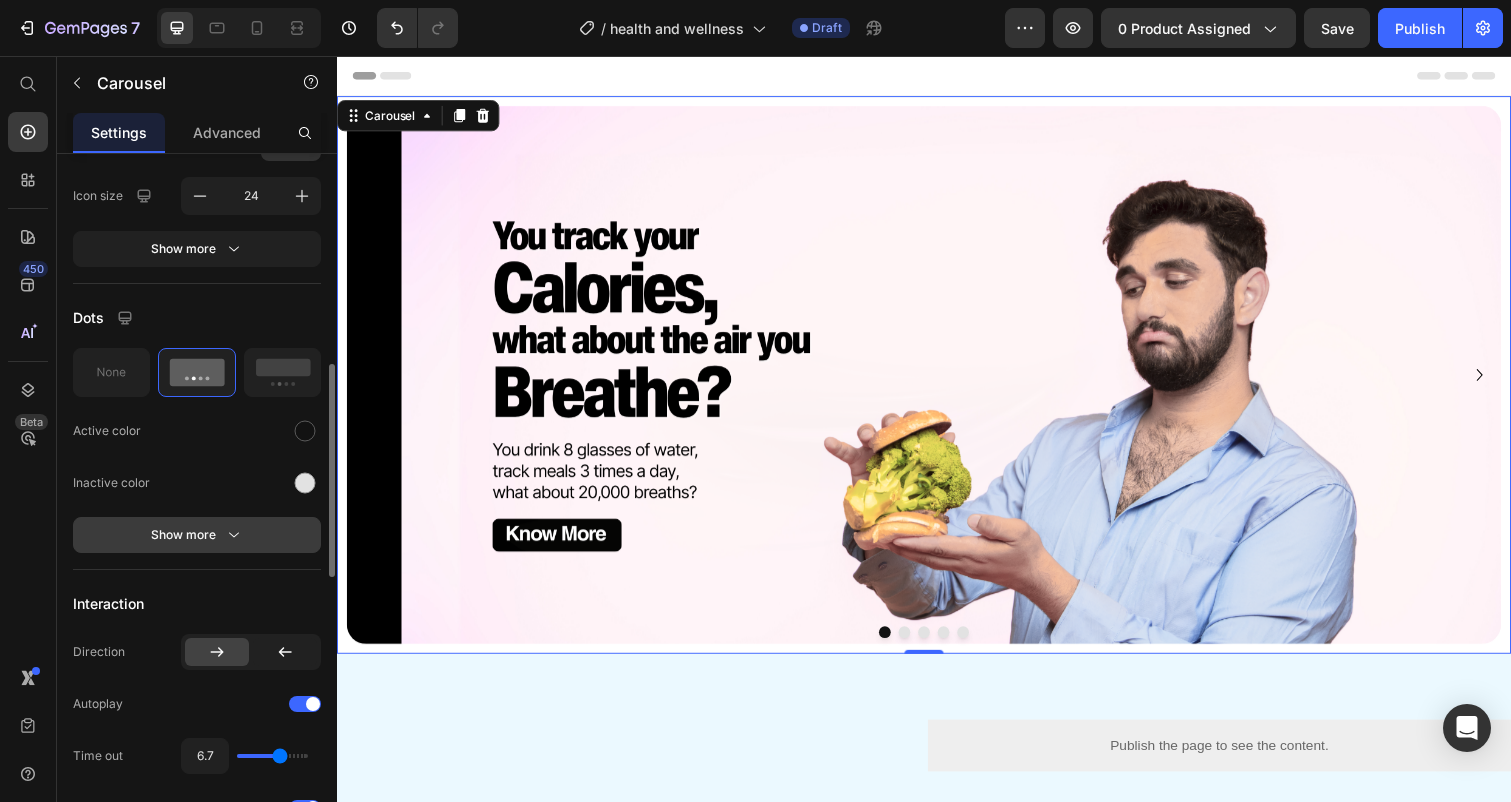click on "Show more" at bounding box center (197, 535) 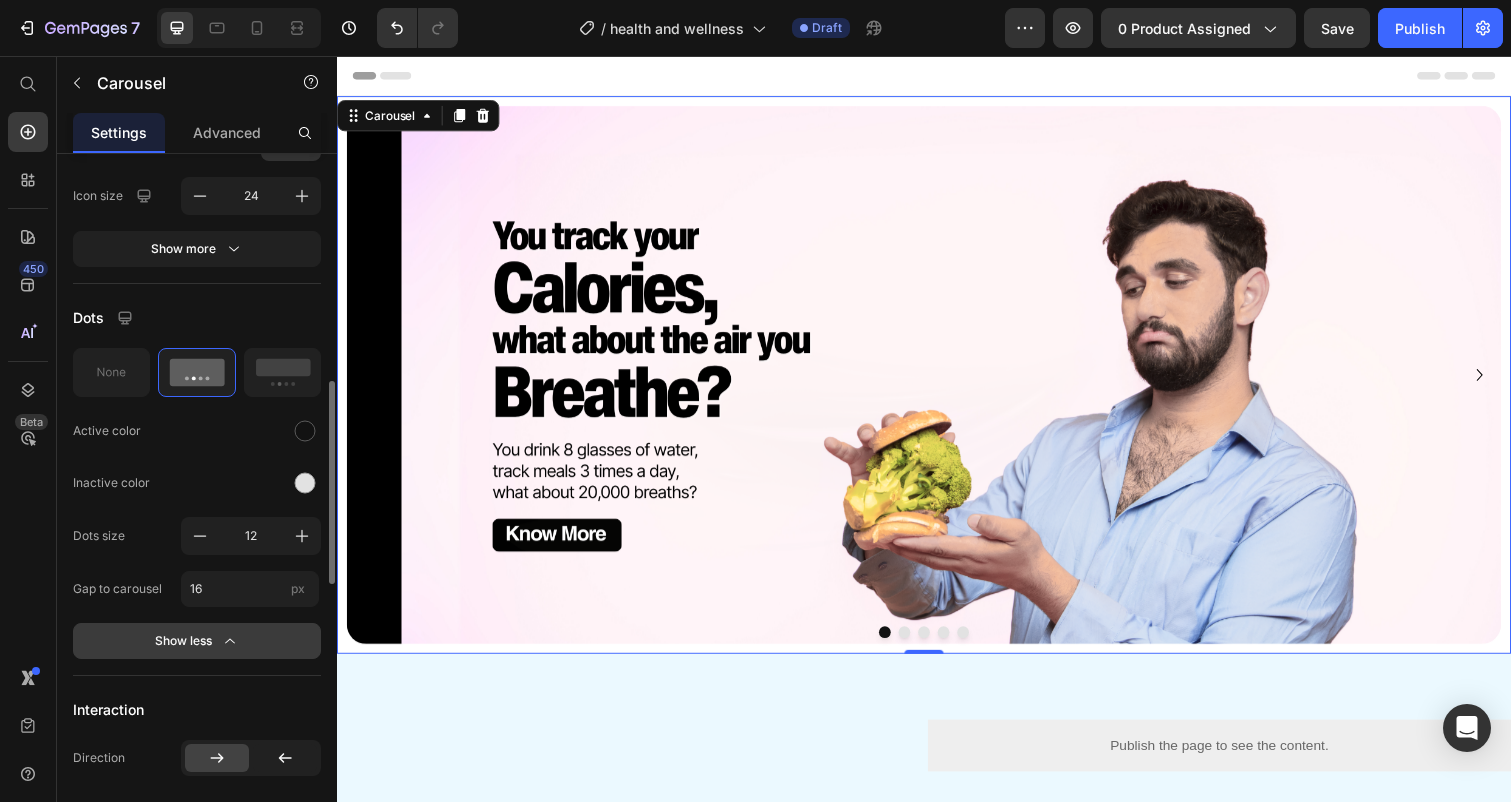 scroll, scrollTop: 729, scrollLeft: 0, axis: vertical 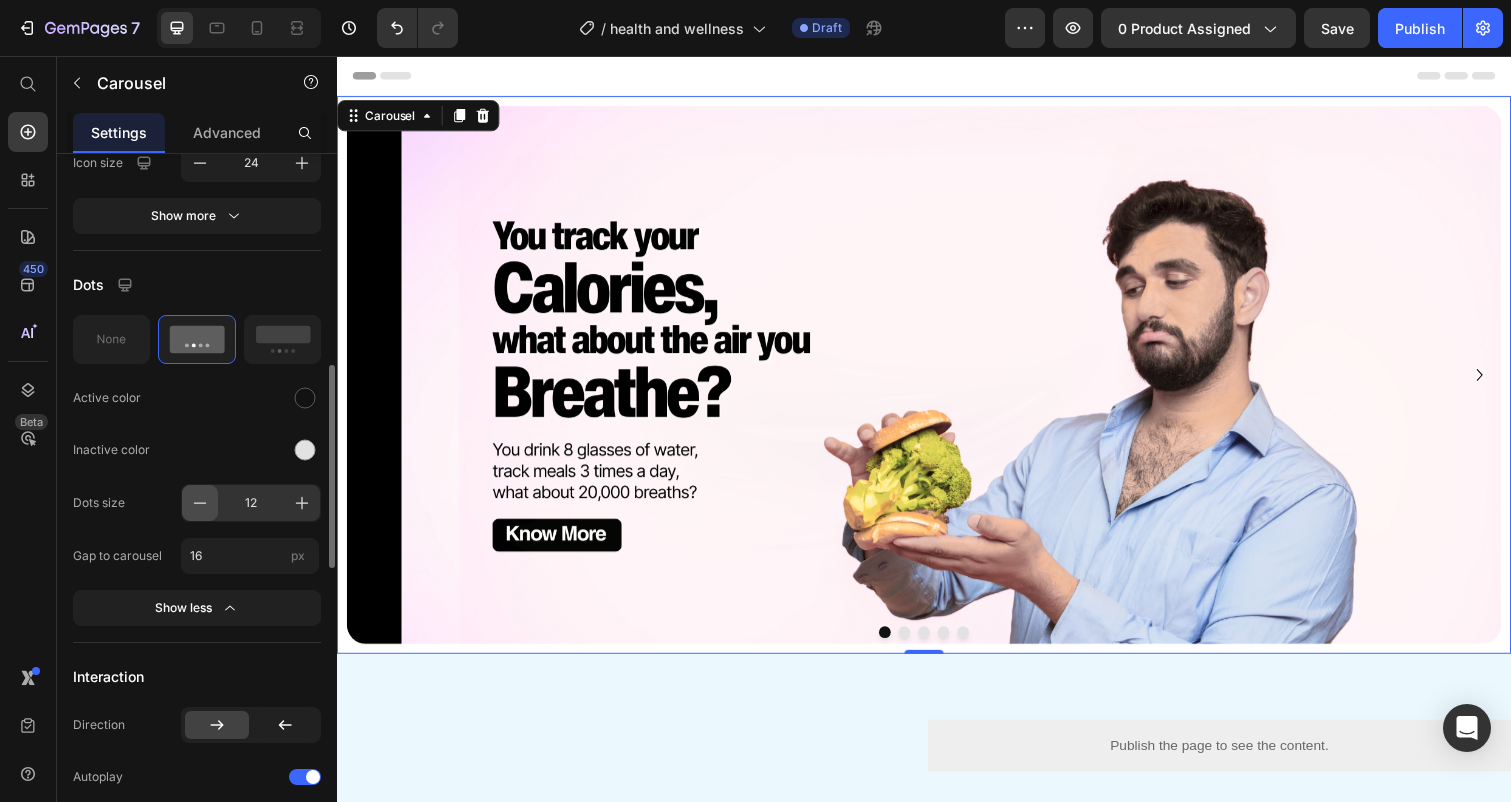 click 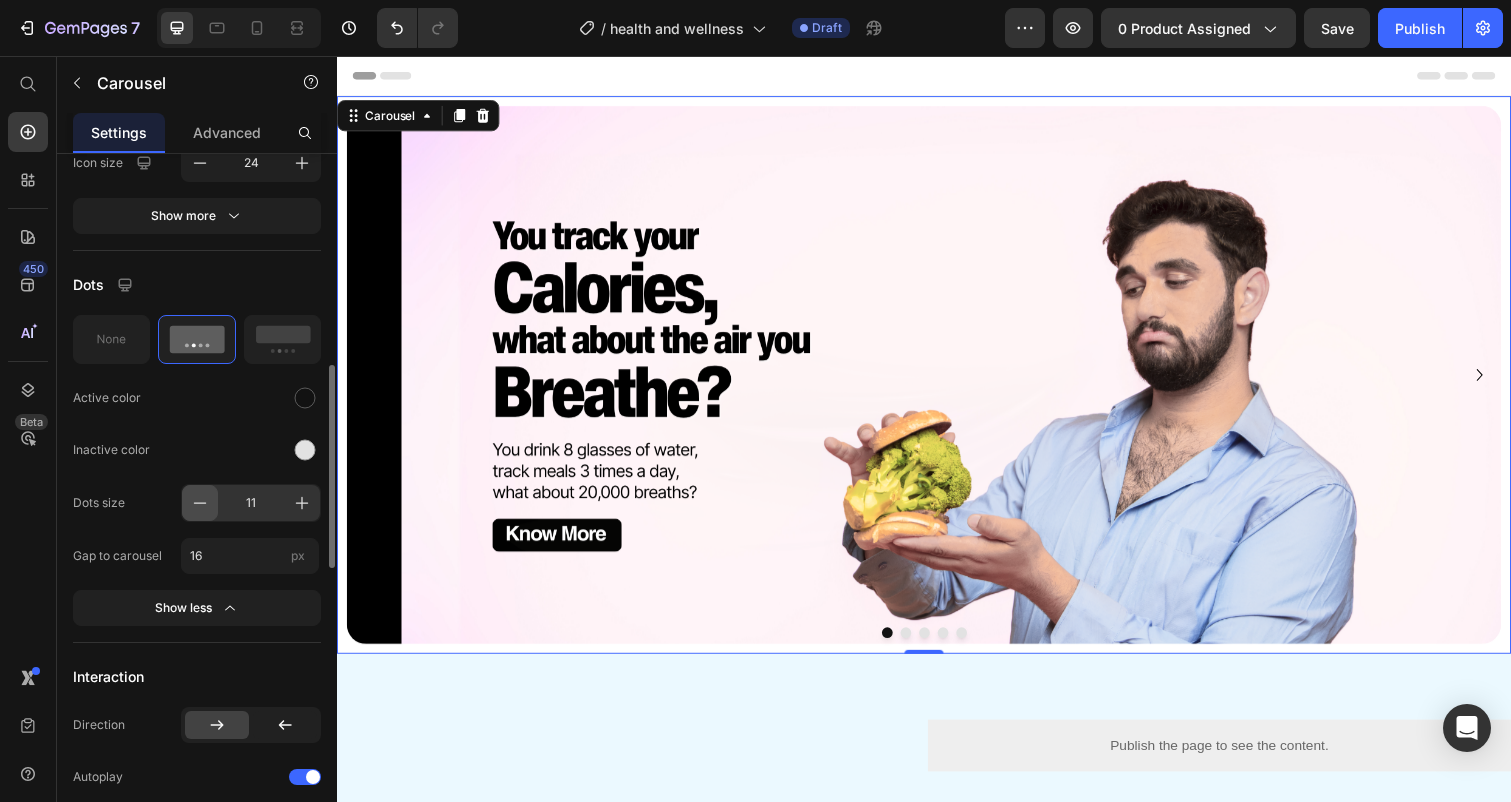 click 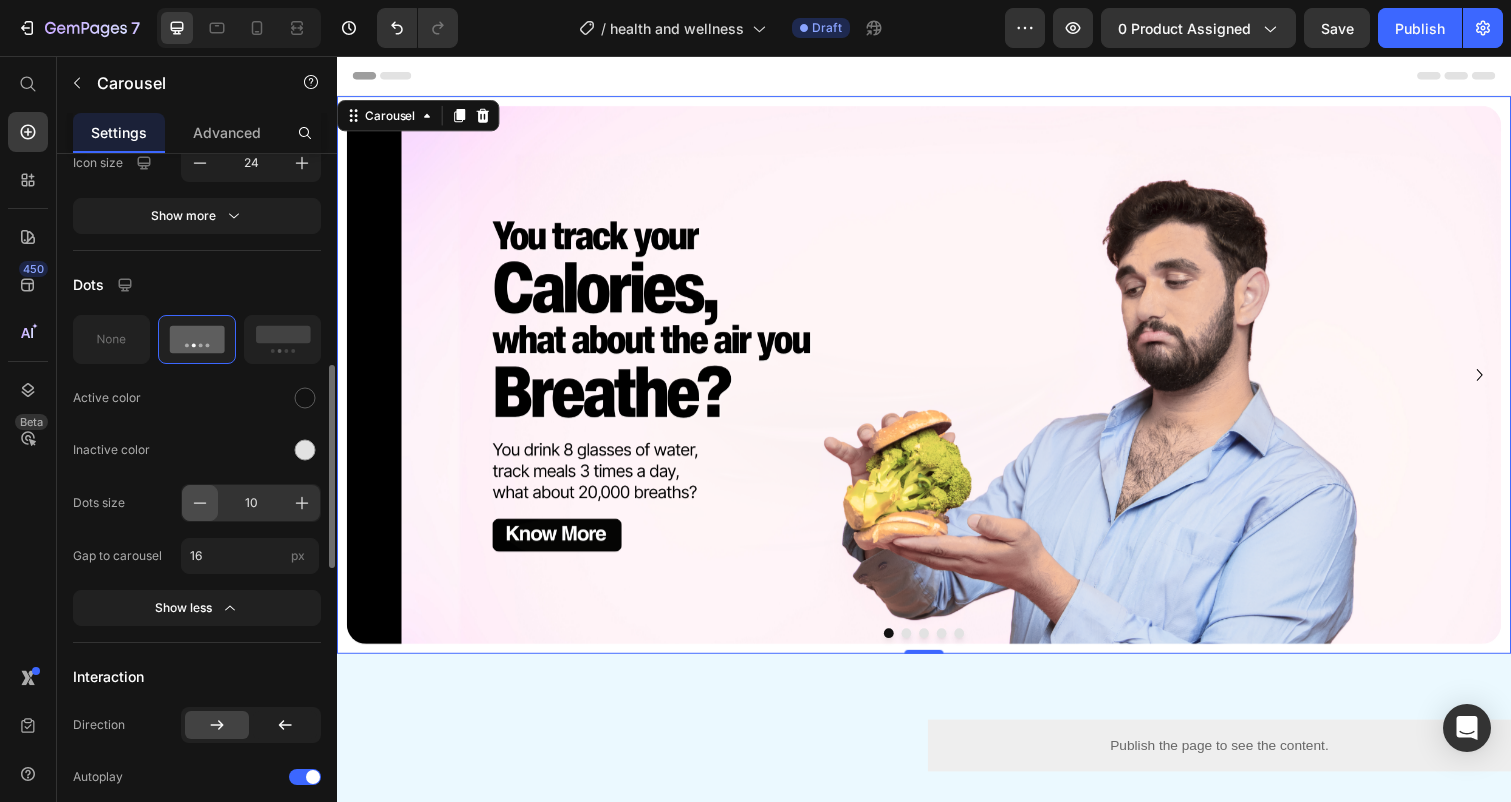 click 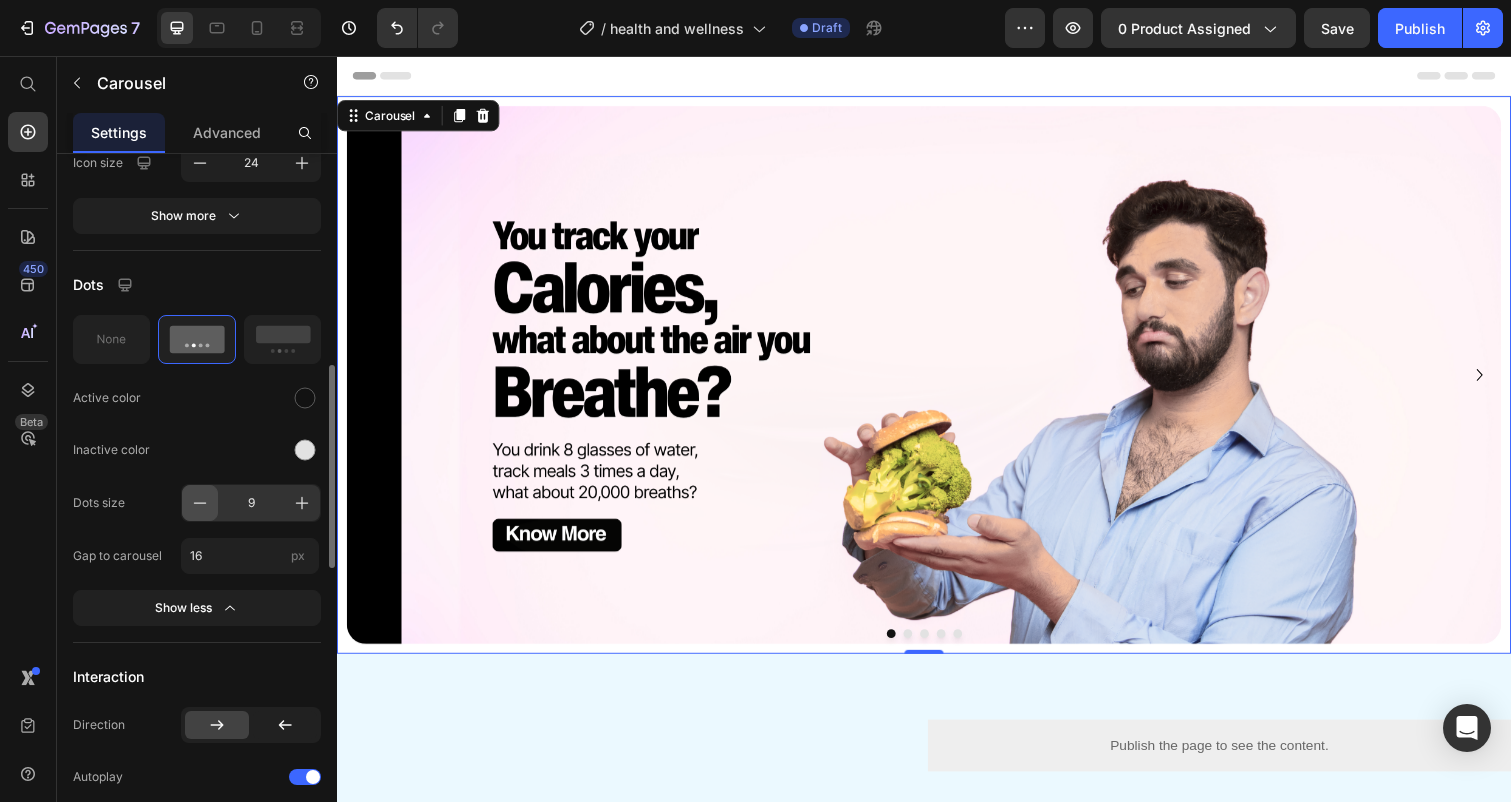 click 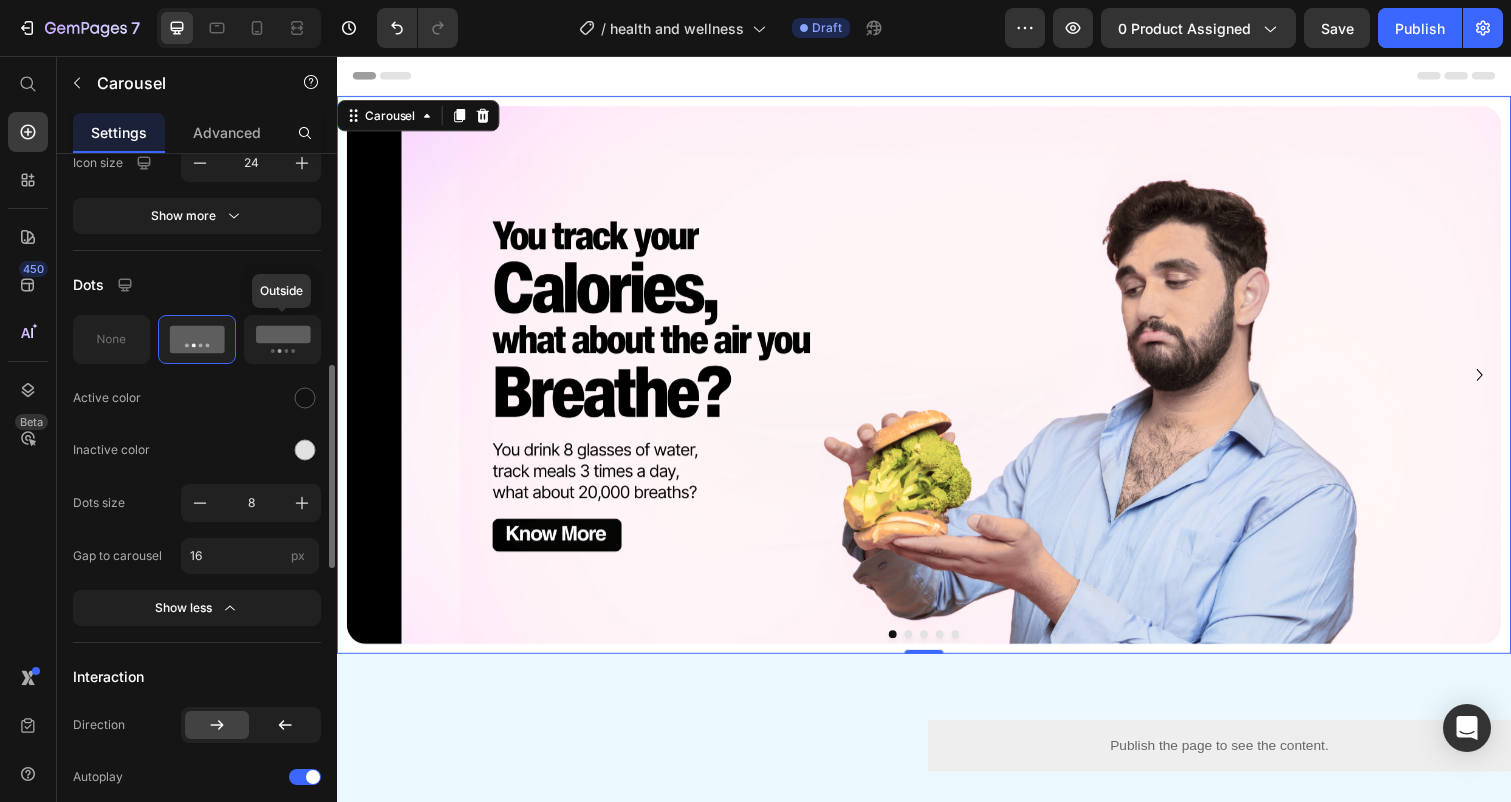 click 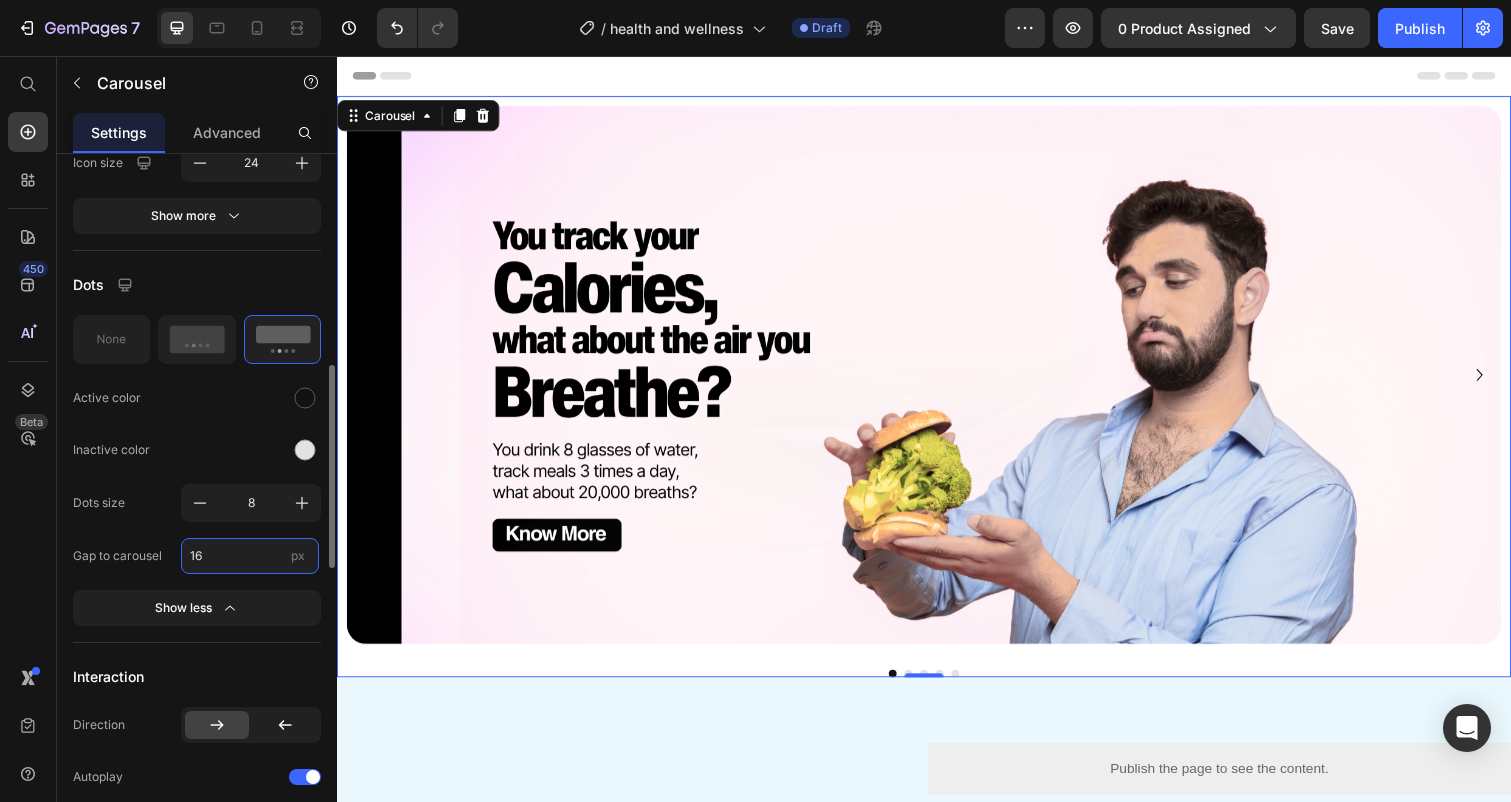 click on "16" at bounding box center [250, 556] 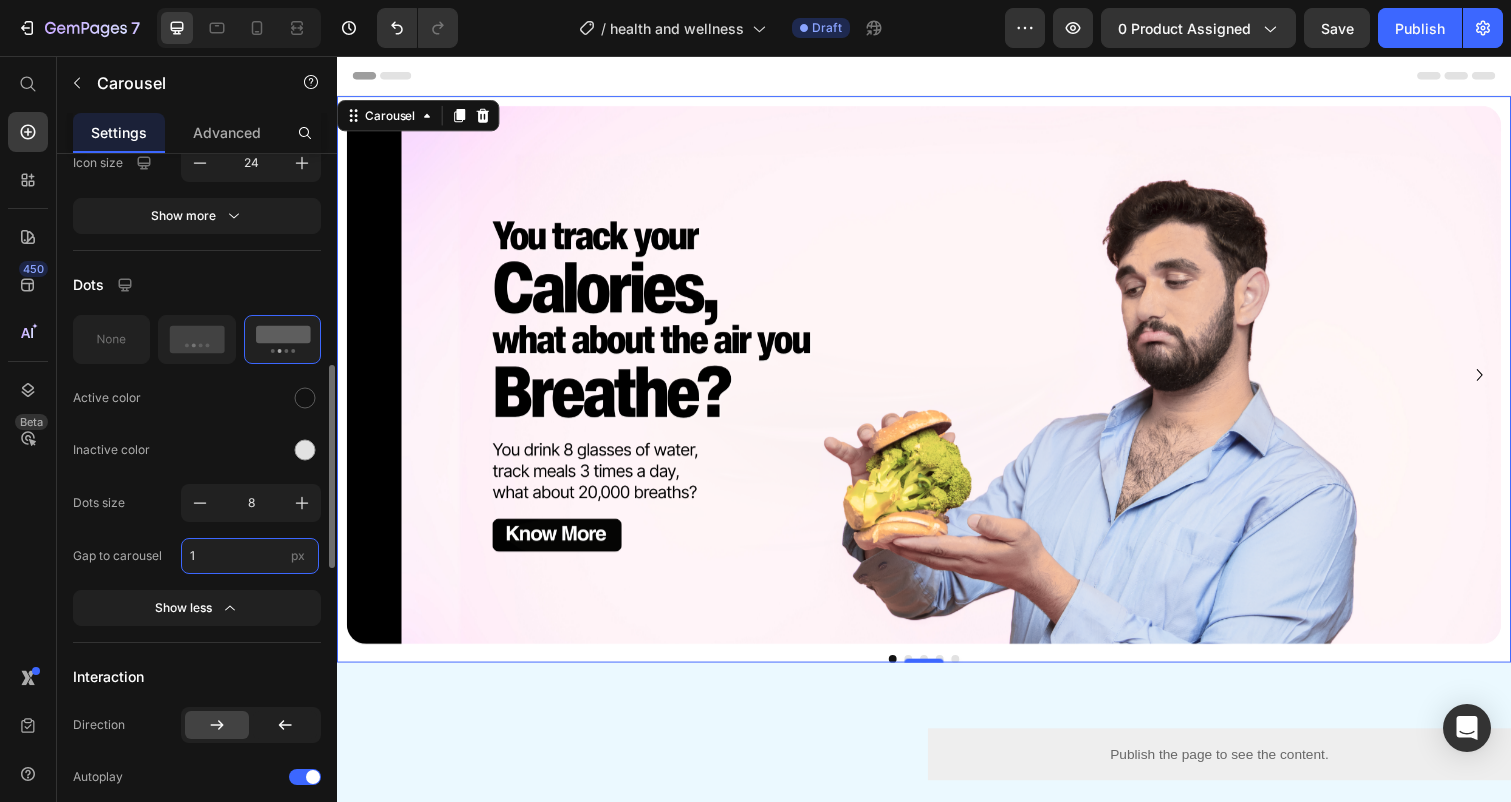 type on "1" 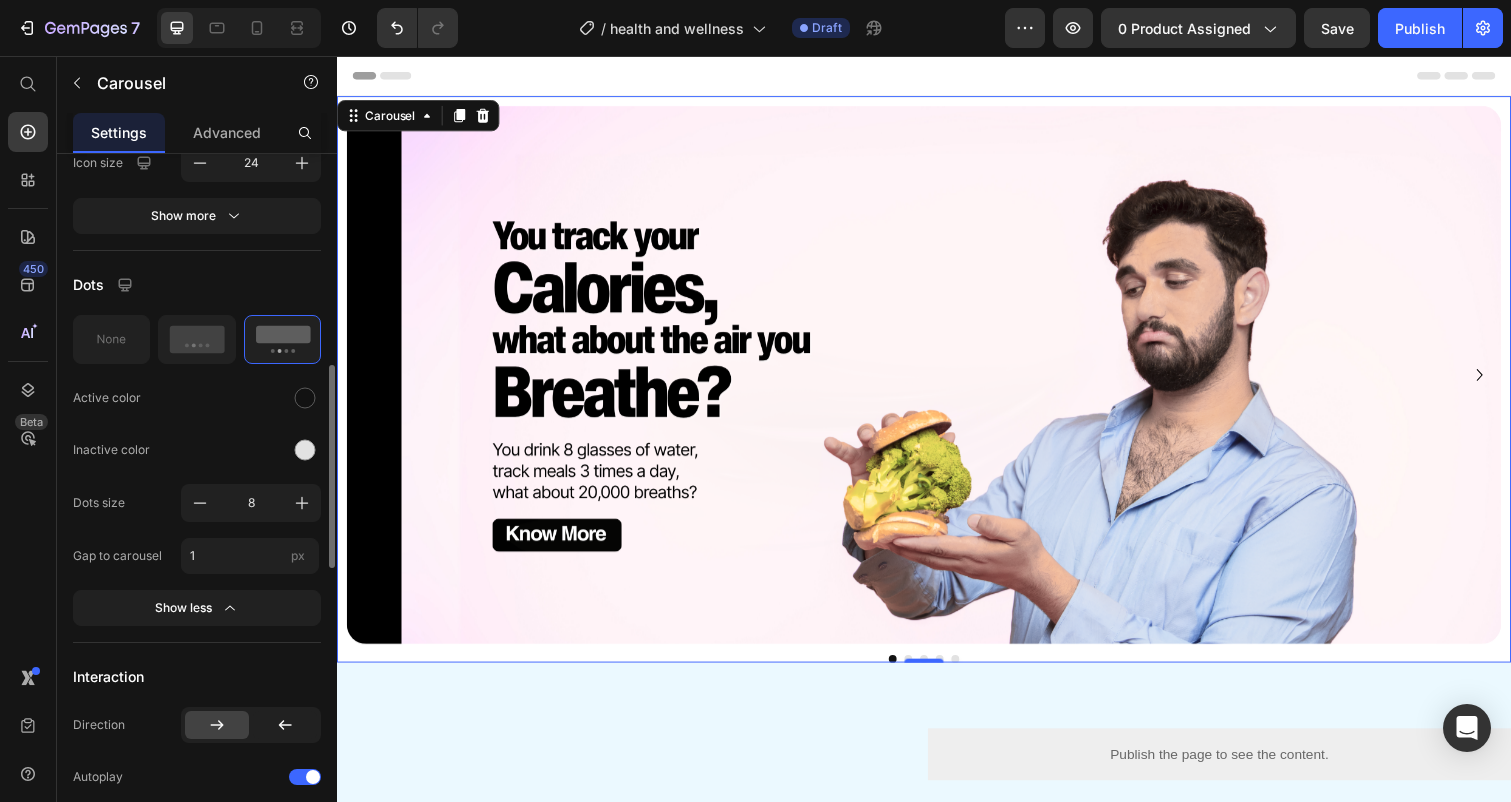 click on "Gap to carousel" at bounding box center (117, 556) 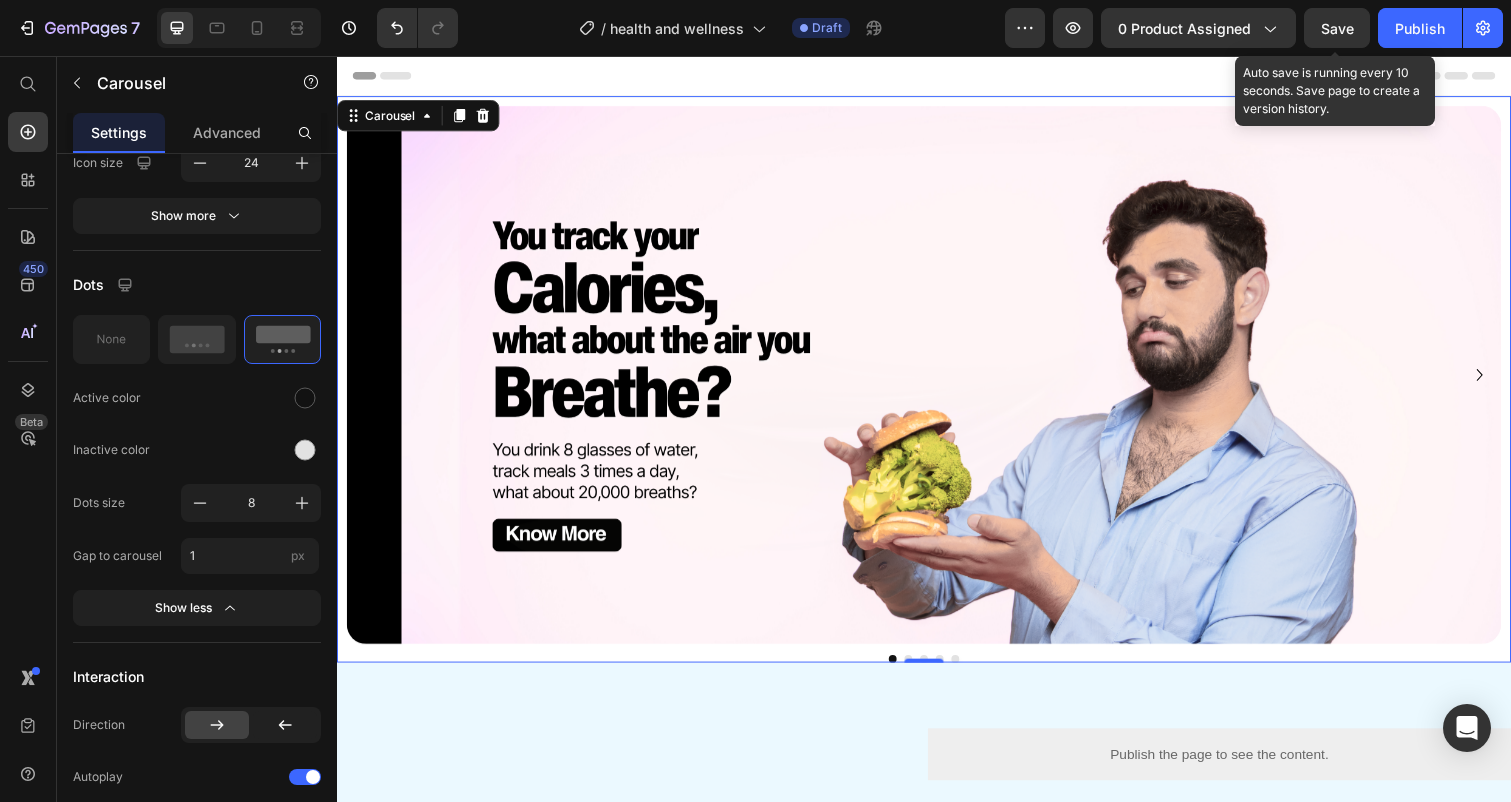 click on "Save" at bounding box center (1337, 28) 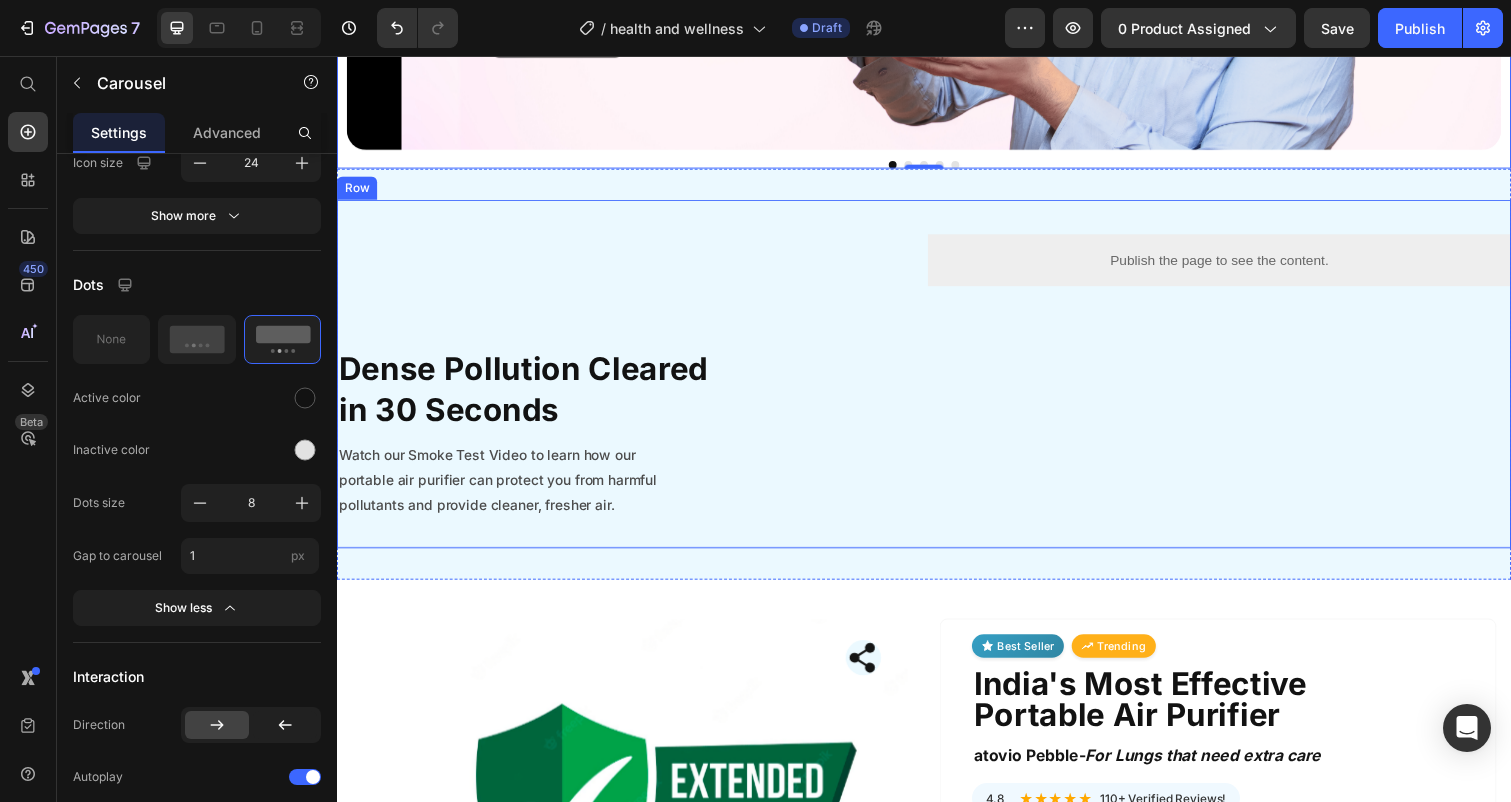 scroll, scrollTop: 520, scrollLeft: 0, axis: vertical 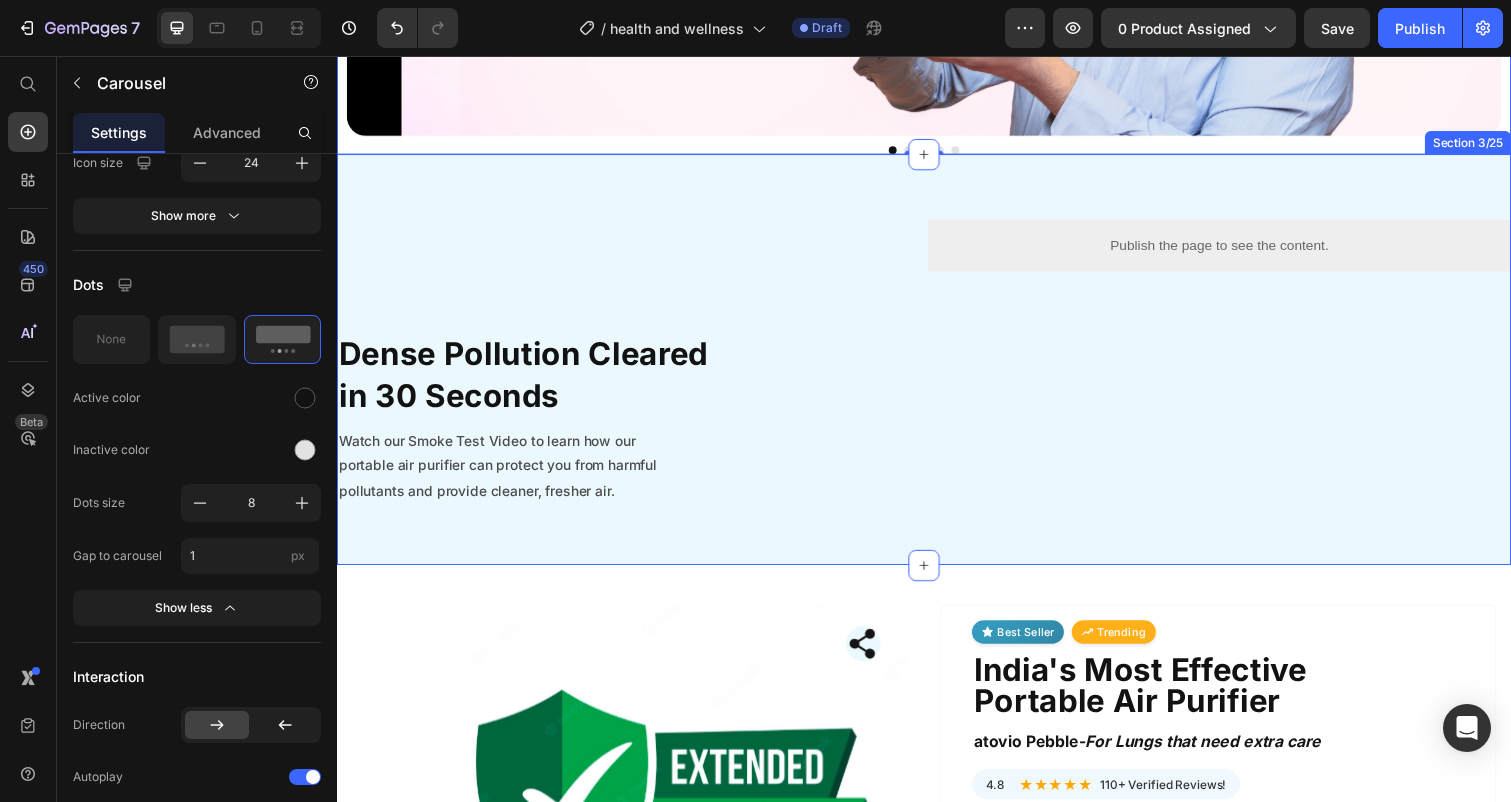click on "Dense Pollution Cleared  in 30 Seconds Heading Watch our Smoke Test Video to learn how our  portable air purifier can protect you from harmful  pollutants and provide cleaner, fresher air. Text Block
Publish the page to see the content.
Custom Code Row Section 3/25" at bounding box center [937, 366] 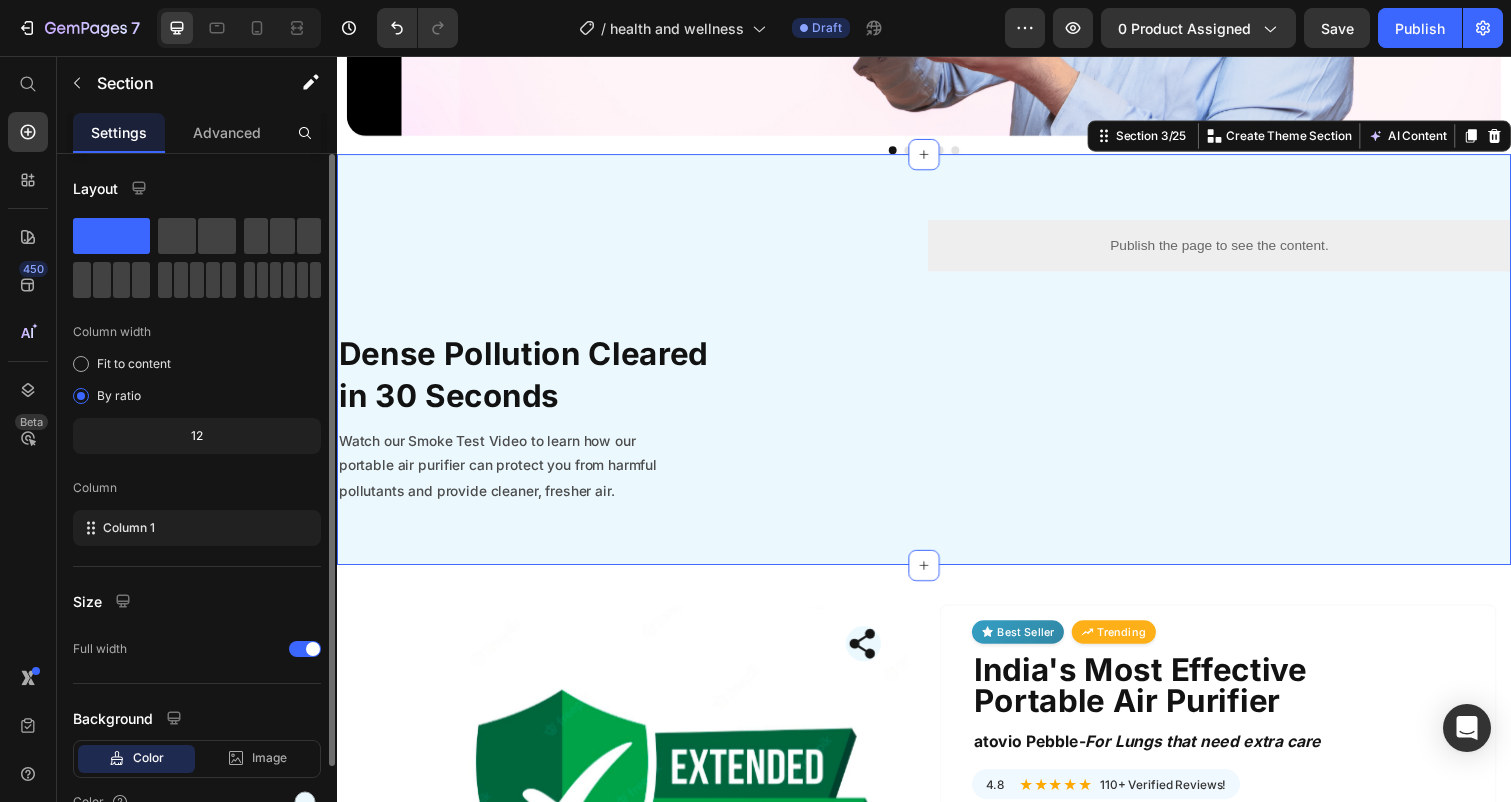 scroll, scrollTop: 103, scrollLeft: 0, axis: vertical 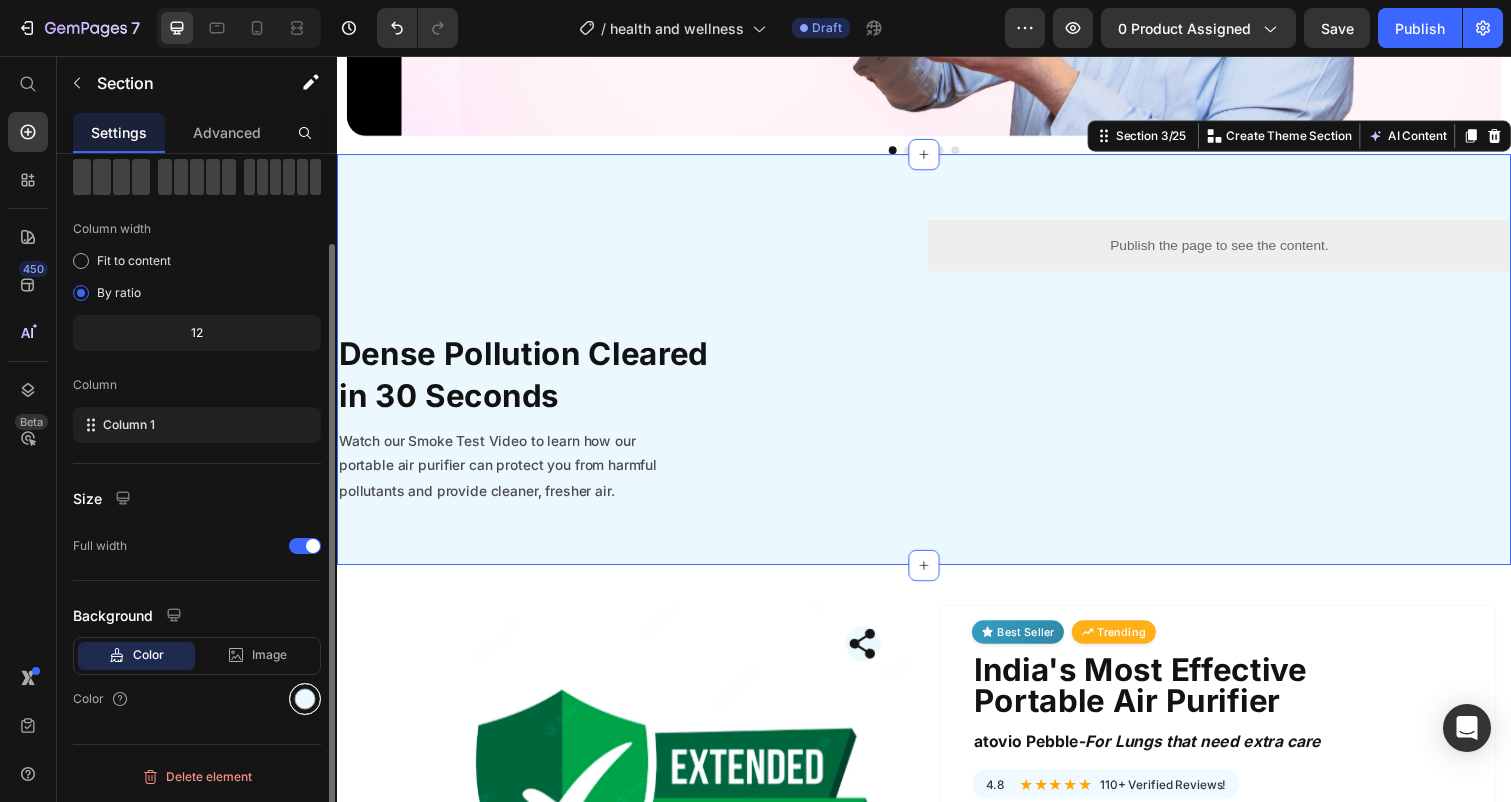 click at bounding box center (305, 699) 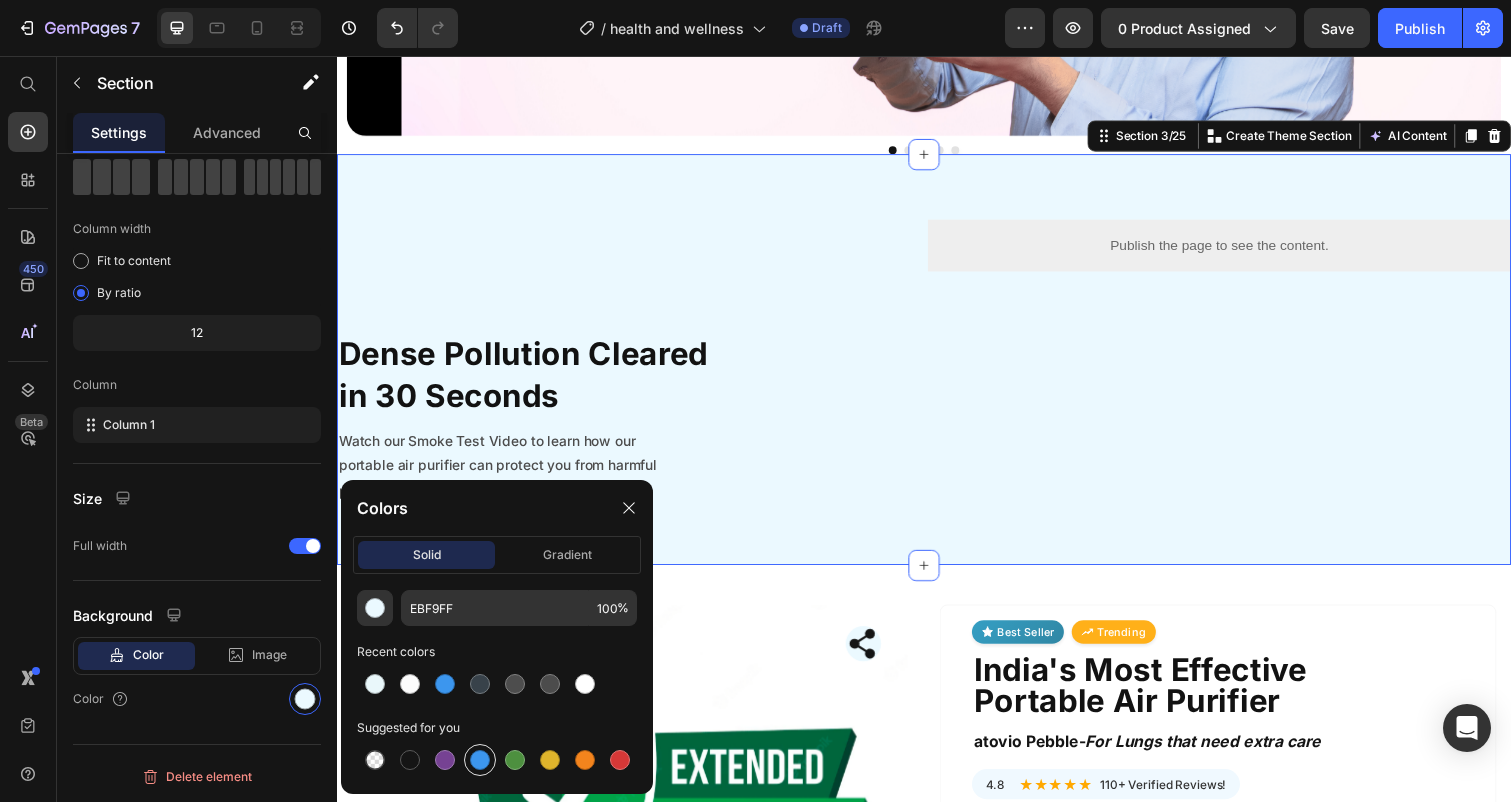 click at bounding box center [480, 760] 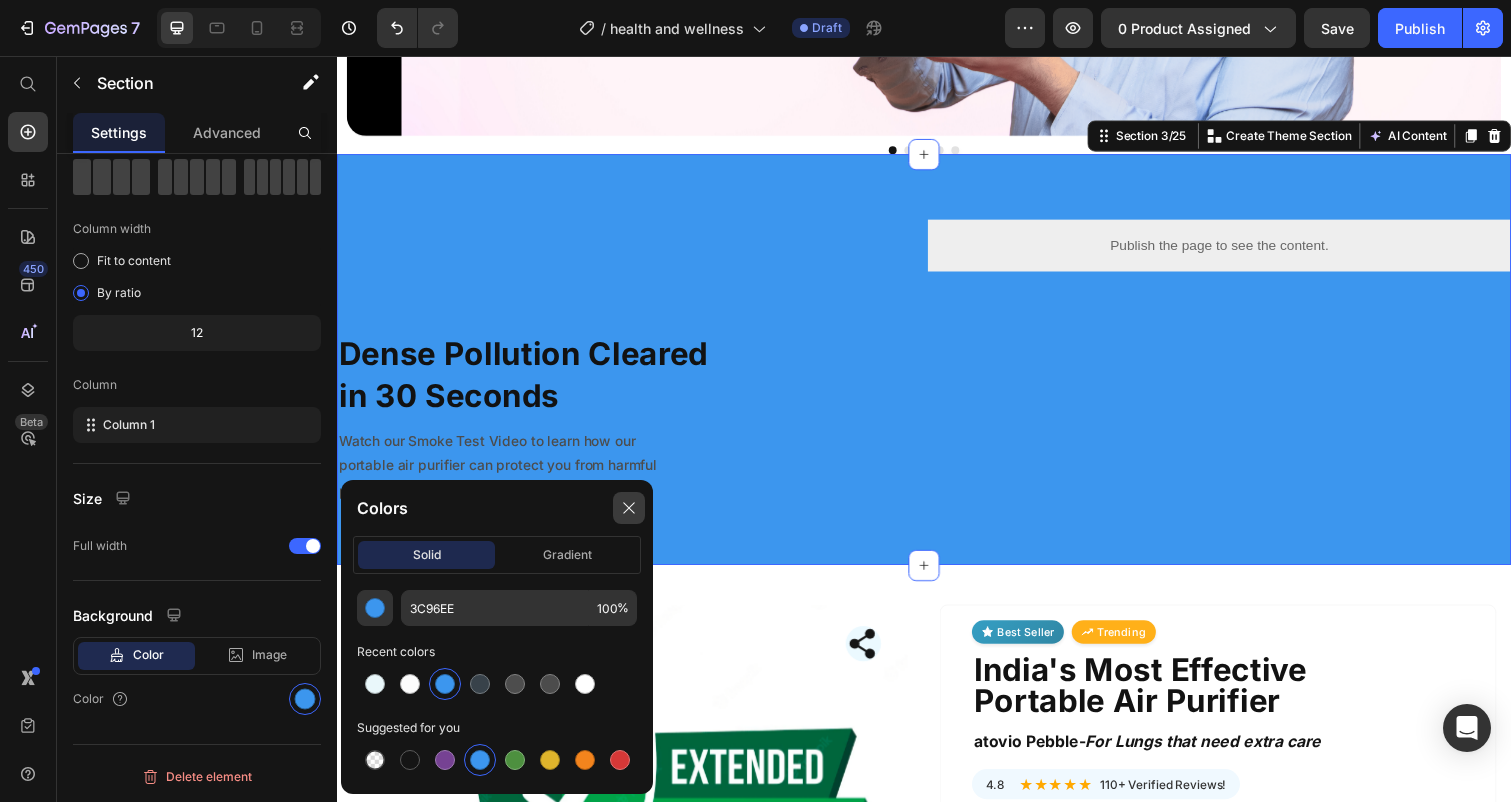 click 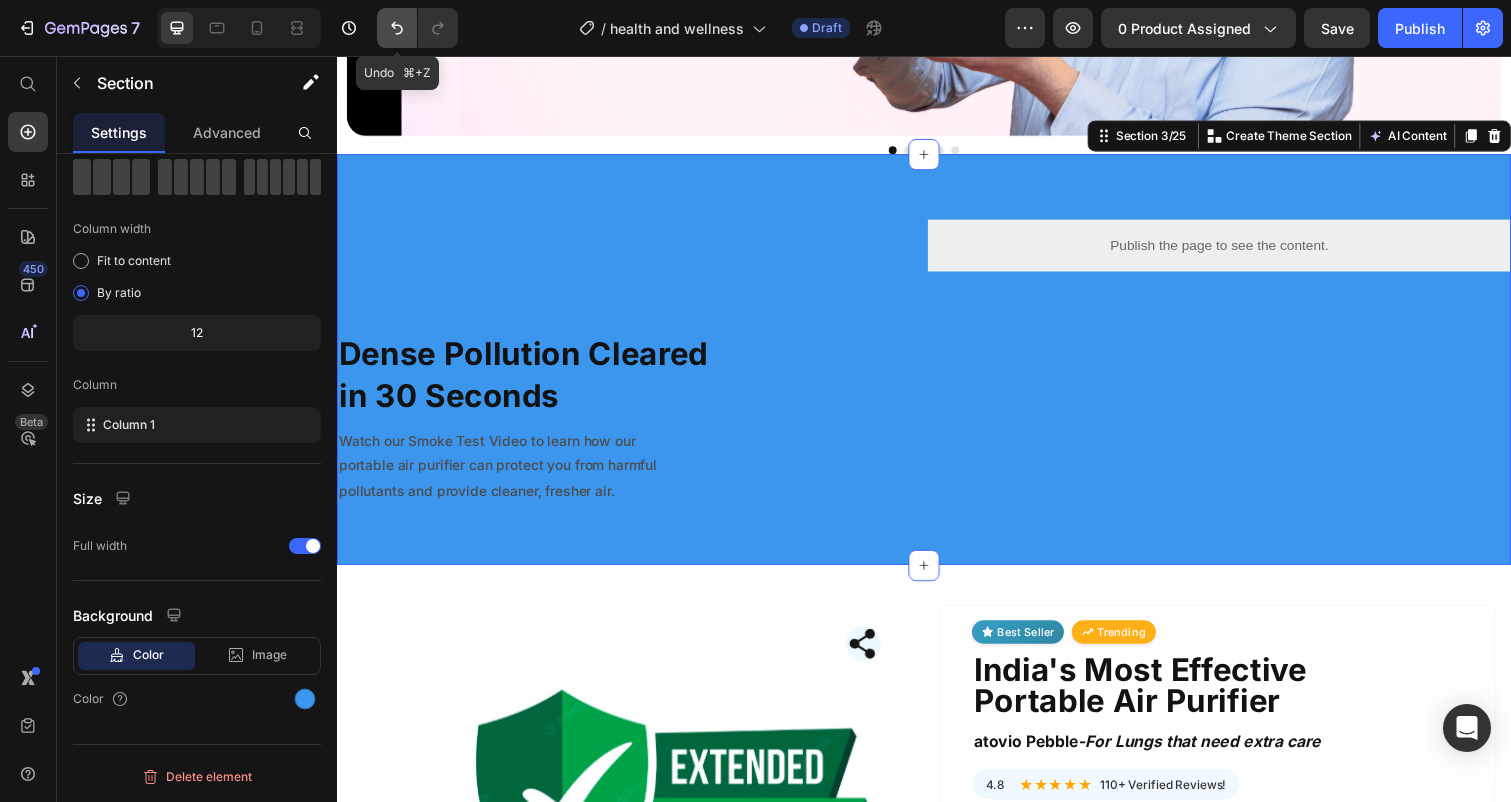 click 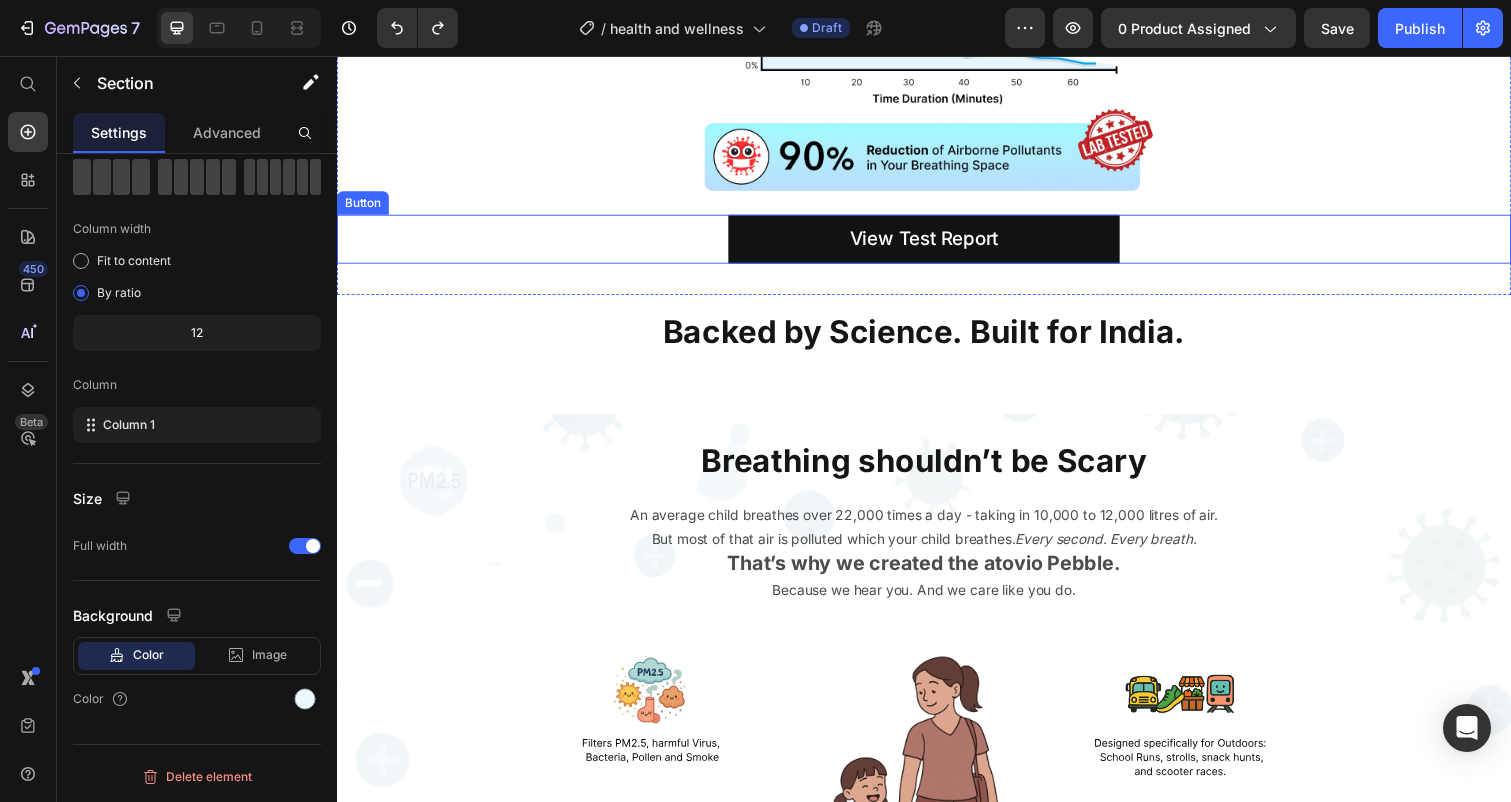 scroll, scrollTop: 5627, scrollLeft: 0, axis: vertical 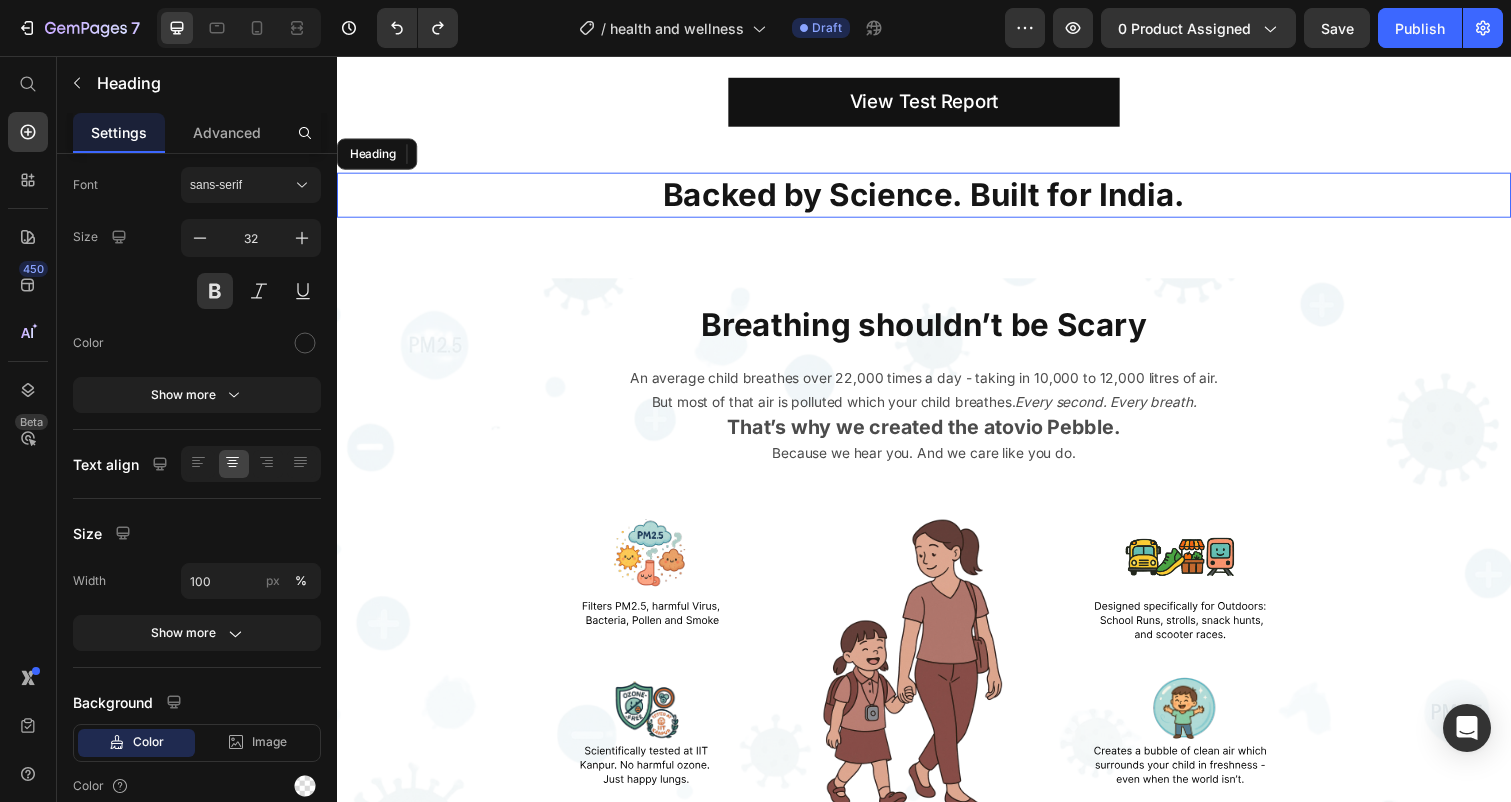 click on "Backed by Science. Built for India." at bounding box center [937, 198] 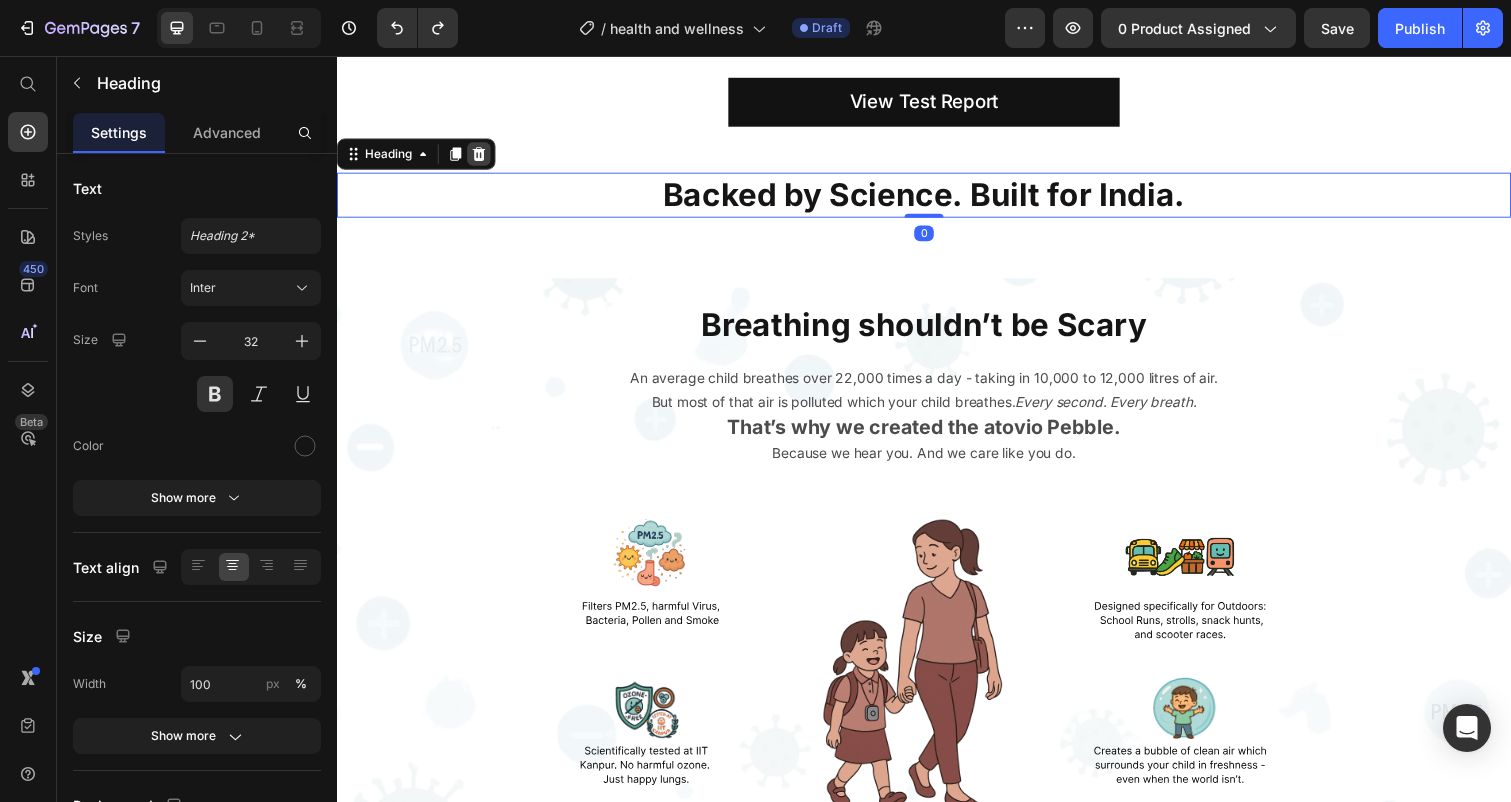 click 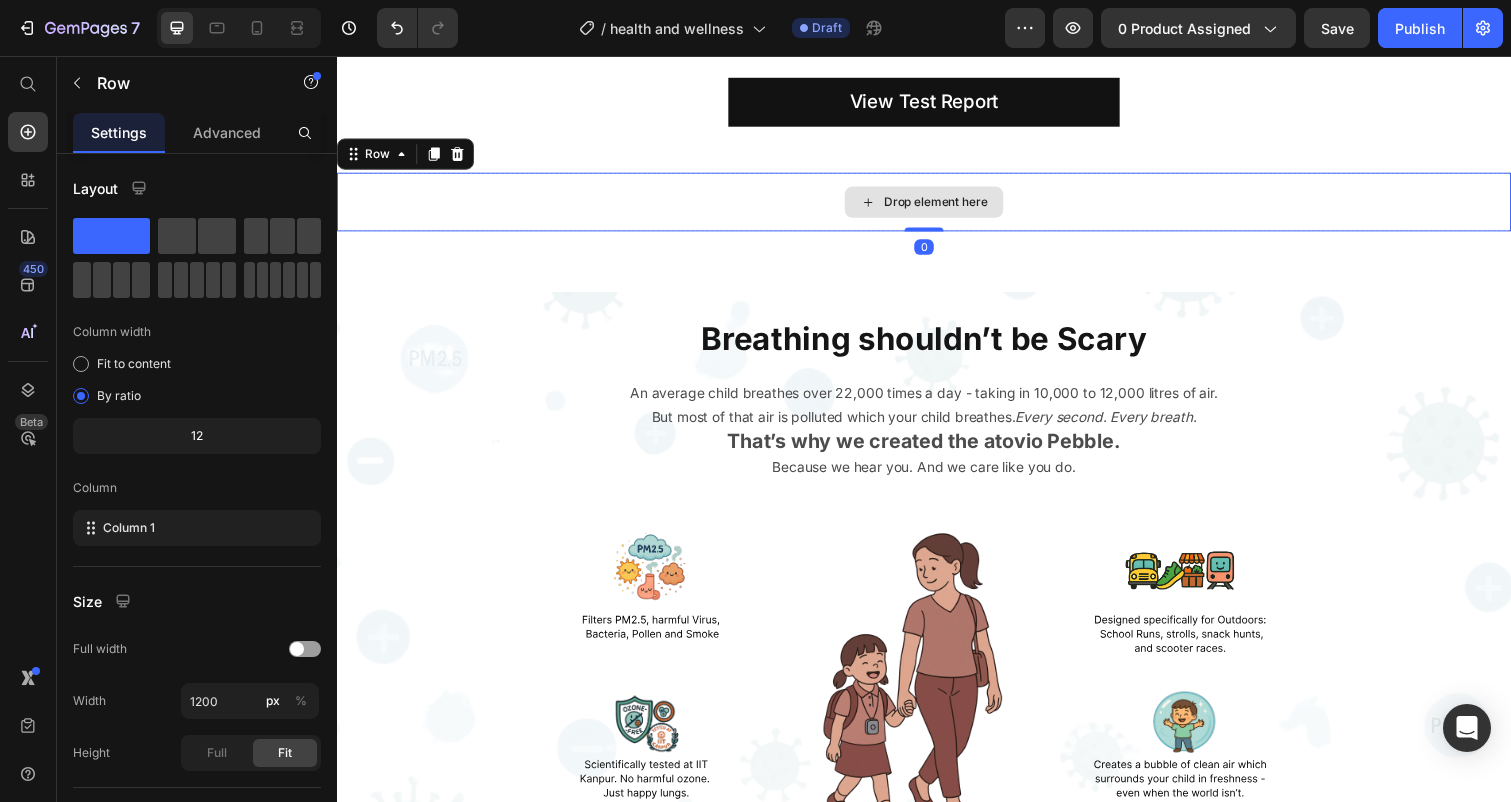 click on "Drop element here" at bounding box center (937, 205) 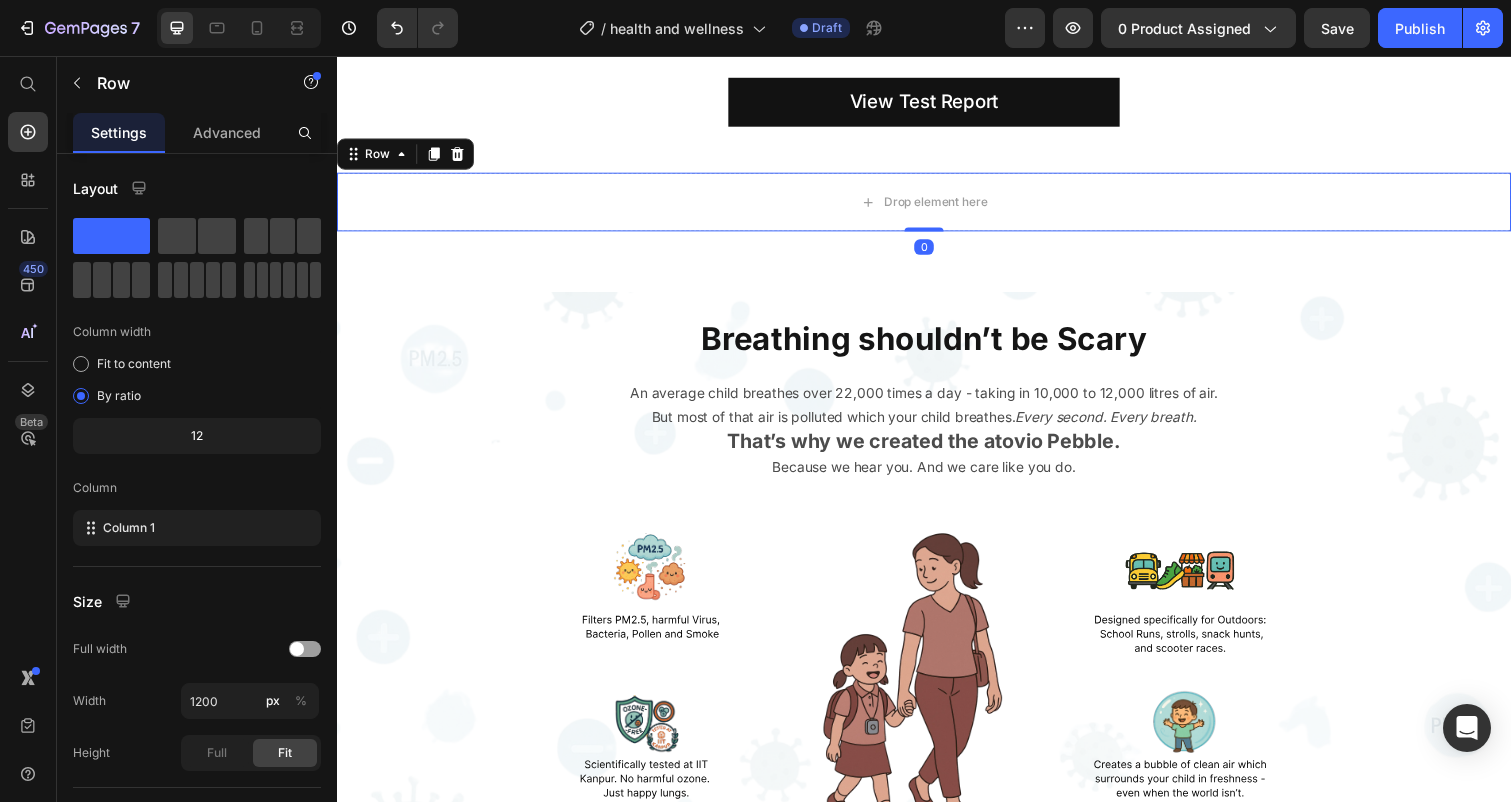 click on "Product Images Extended warranty Product Title Rs. 299.00 Product Price Row This product has only default variant Product Variants & Swatches 1 Product Quantity Buy now Add to Cart Row Product Sticky
Best Seller
Trending
Custom Code  India's Most Effective  Portable Air Purifier Heading atovio Pebble- Your Personal Air Purifier Heading
4.8
★
★
★
★
★
110+ Verified Reviews!
Custom Code Section 4/25 Proof that It Works! Heading Tested at National Aerosol Facility, IIT Kanpur  for proven air purification performance.  Reduces pollutants quickly, ensuring clean, breathable air around you. Heading Image Tested at National Aerosol Facility, IIT Kanpur   Text Block View Test Report Button Section 9/25 Proof that It Works! Heading" at bounding box center (937, 84) 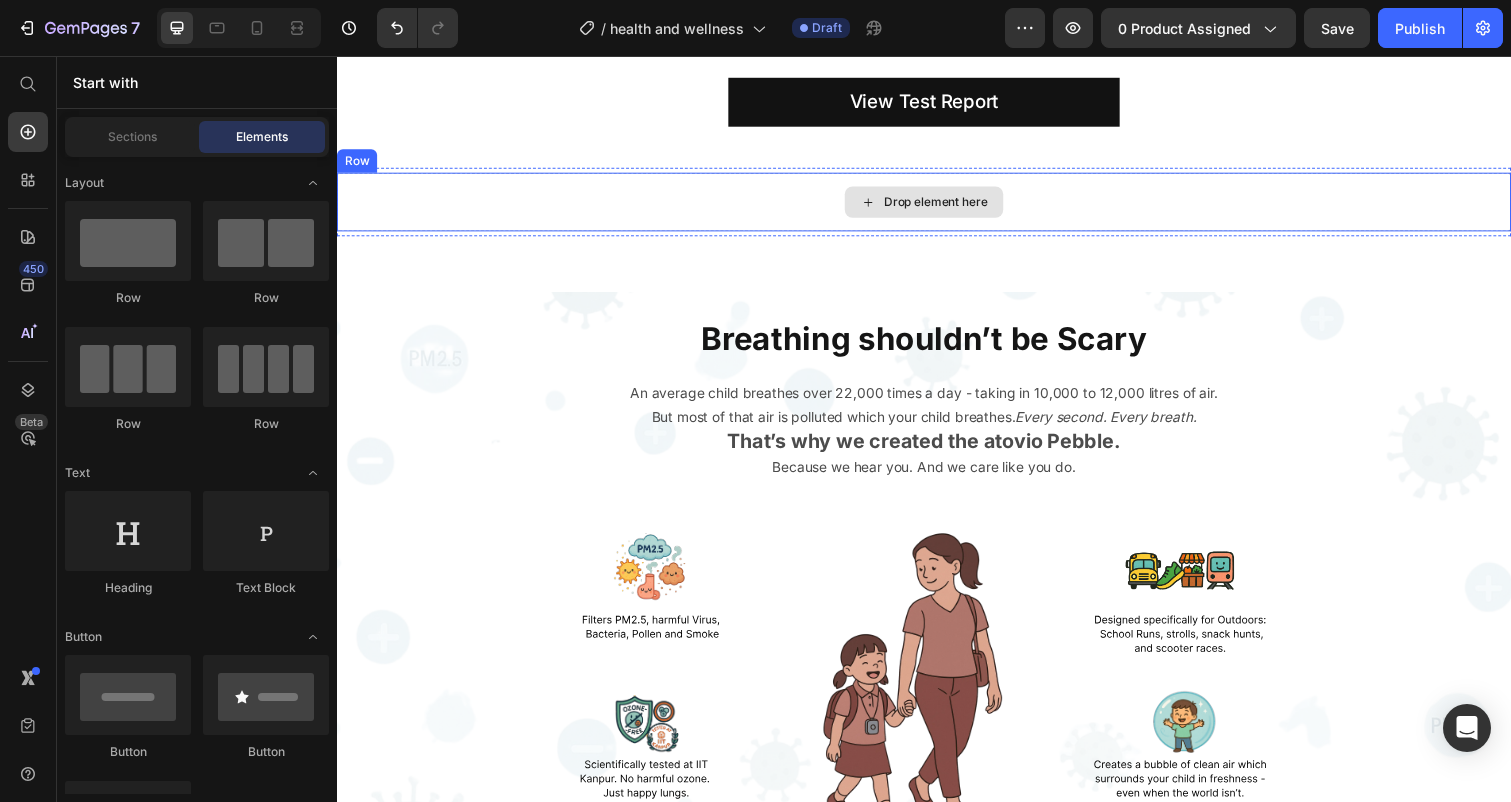 click on "Drop element here" at bounding box center (937, 205) 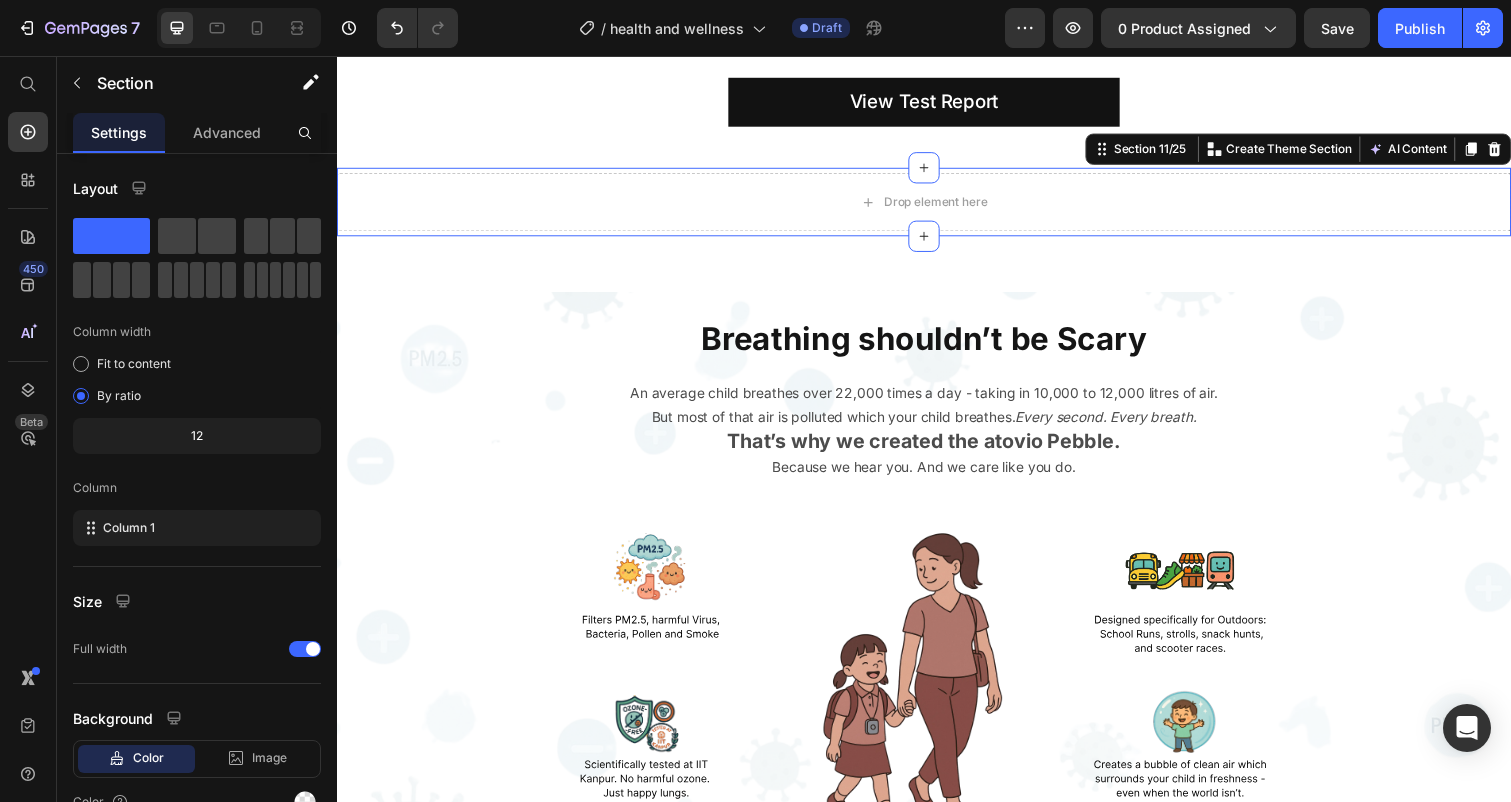 click on "Drop element here Row Section 11/25   You can create reusable sections Create Theme Section AI Content Write with GemAI What would you like to describe here? Tone and Voice Persuasive Product Extended warranty Show more Generate" at bounding box center [937, 205] 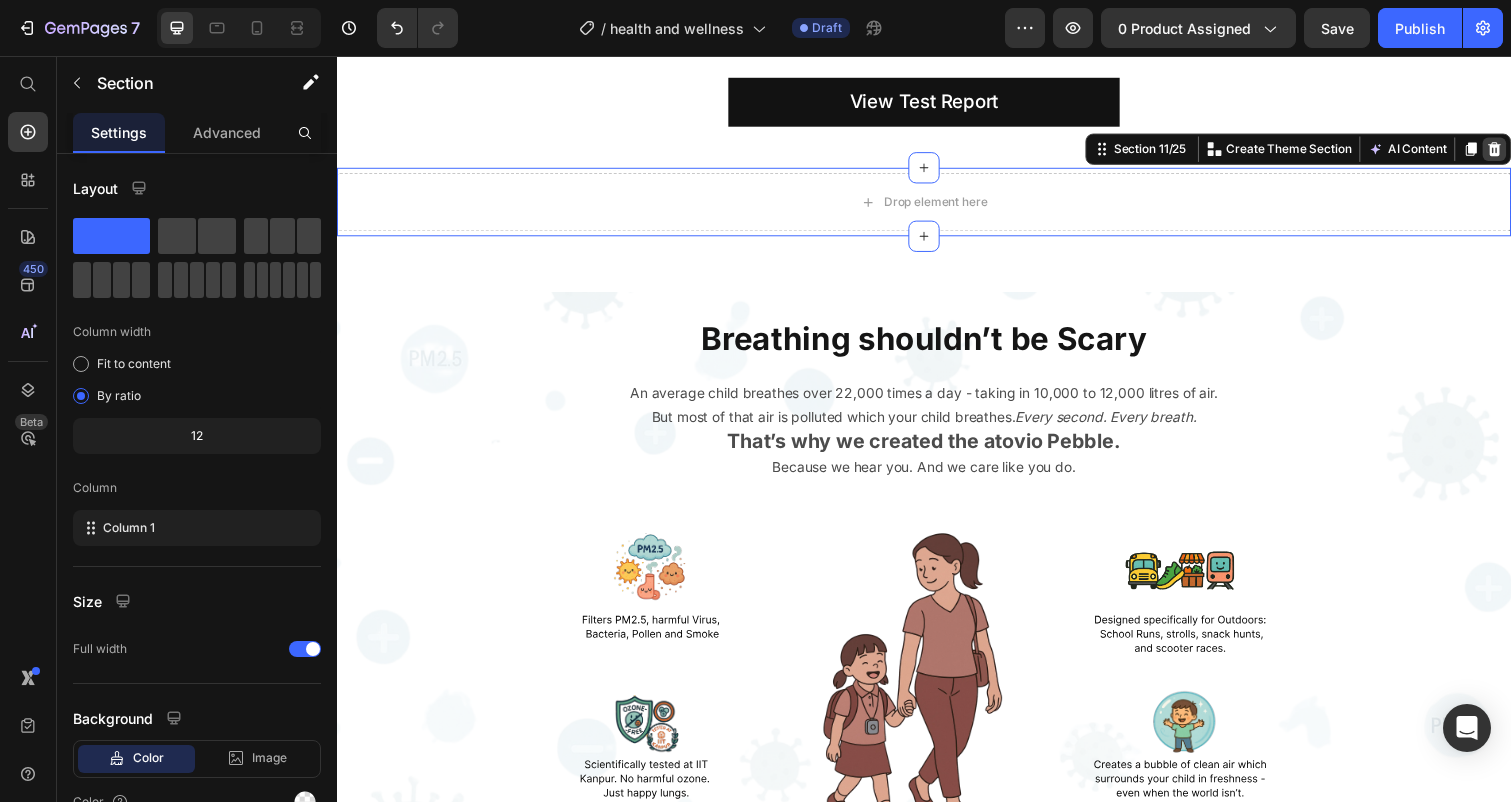 click 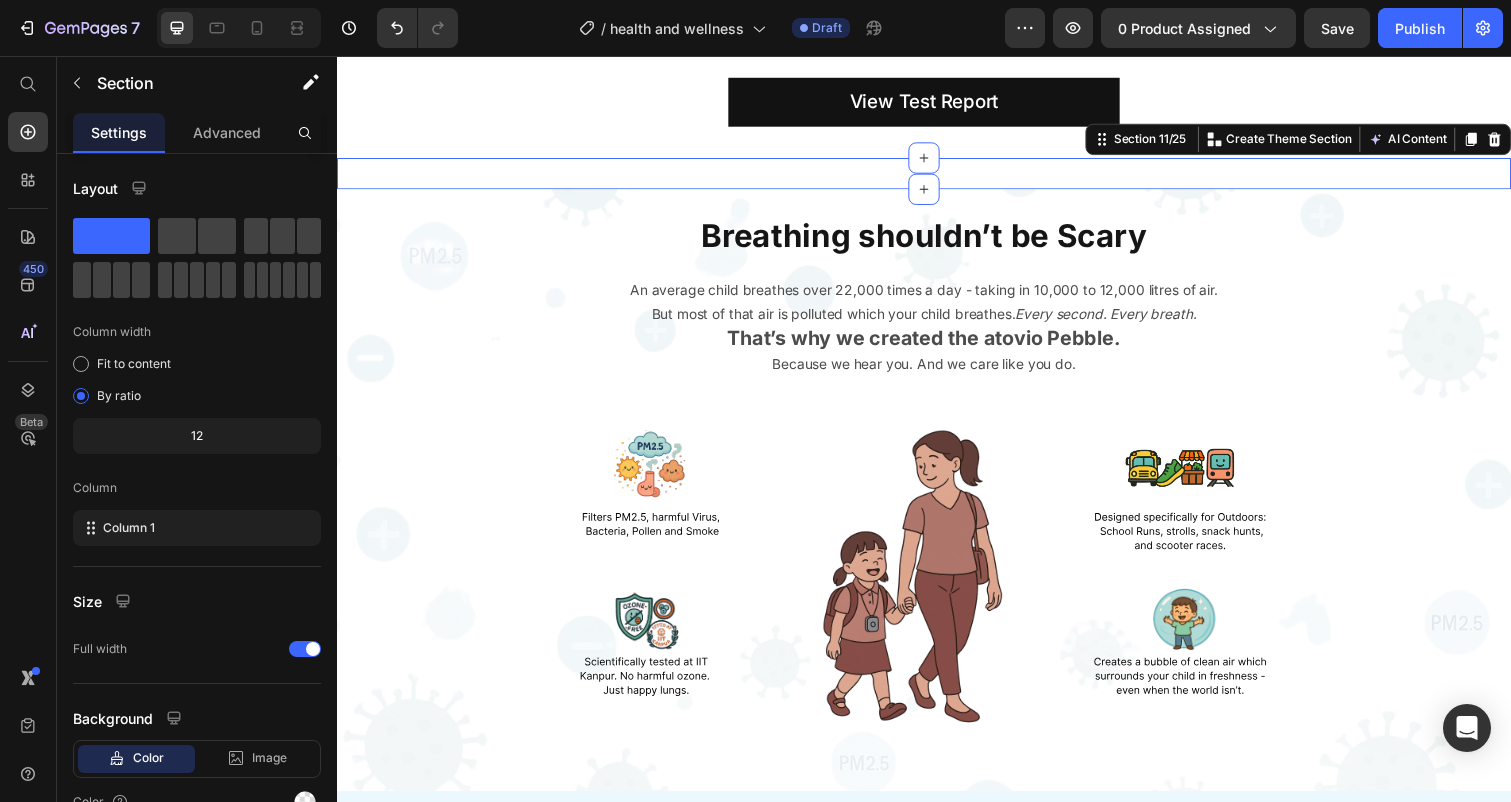 click on "Image Image Image Image Carousel Section 11/25   You can create reusable sections Create Theme Section AI Content Write with GemAI What would you like to describe here? Tone and Voice Persuasive Product Extended warranty Show more Generate" at bounding box center (937, 176) 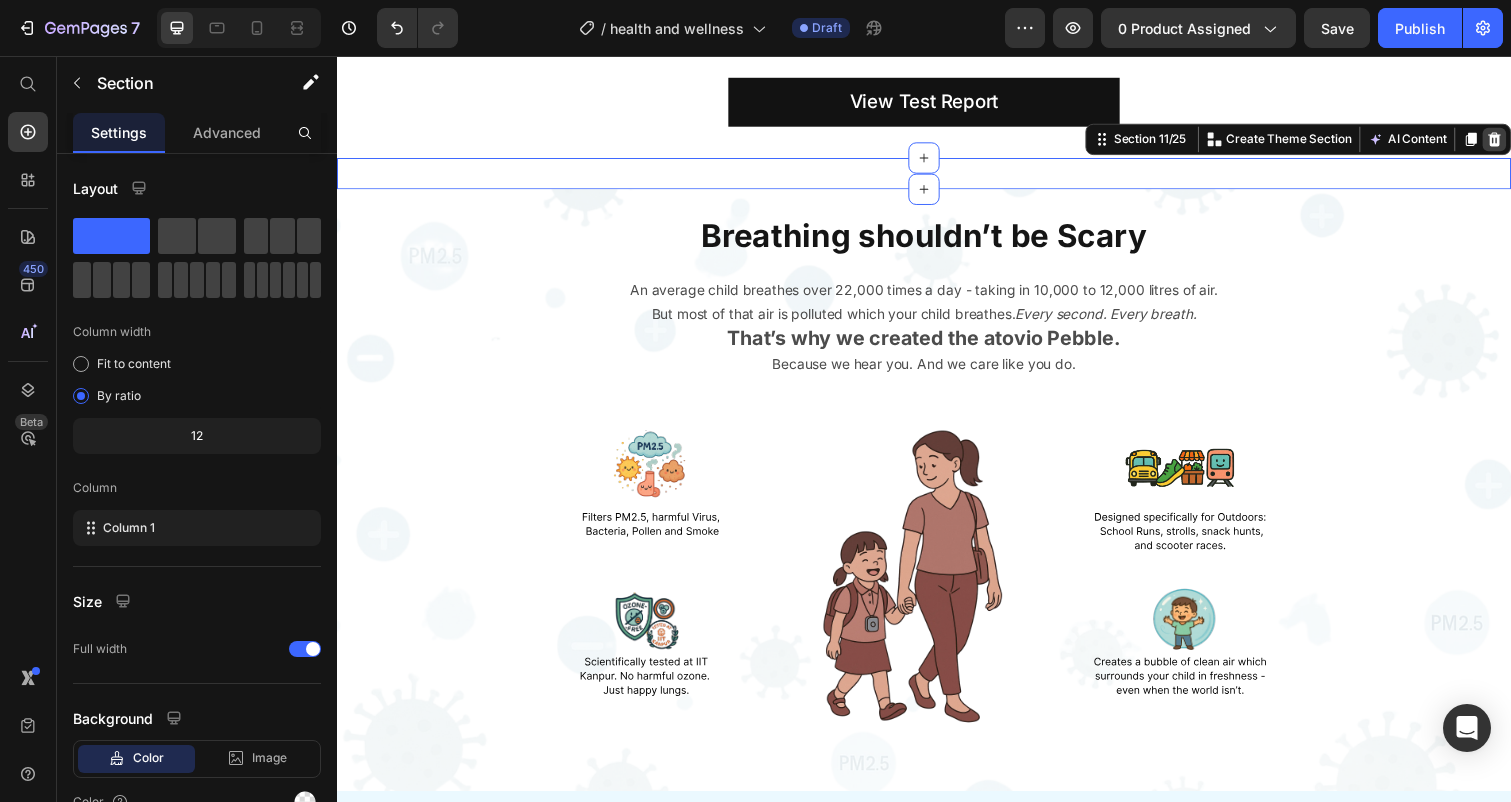 click 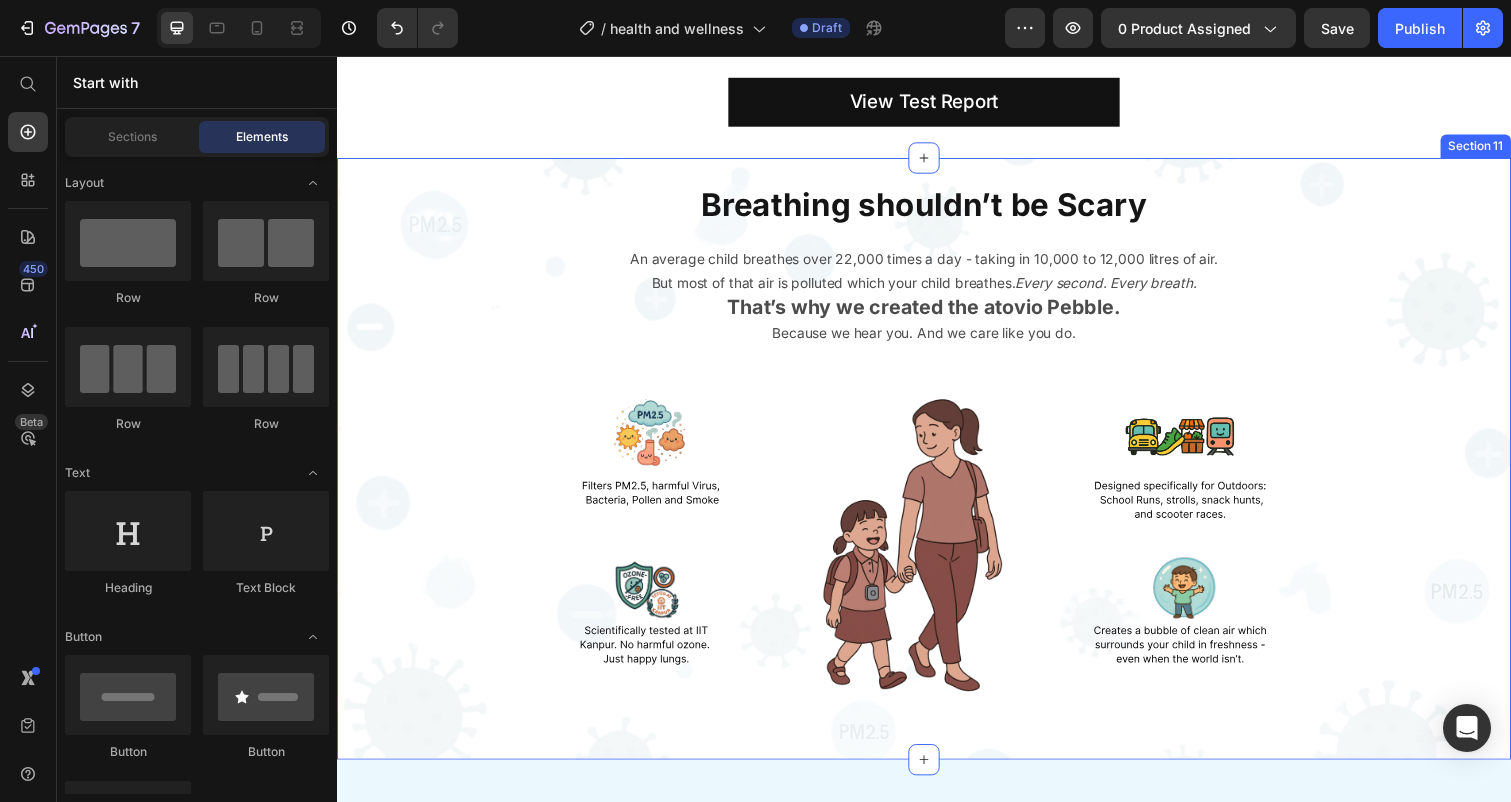 click on "Breathing shouldn’t be Scary Heading Breathing shouldn’t be Scary Heading An average child breathes over 22,000 times a day - taking in 10,000 to 12,000 litres of air.  But most of that air is polluted which your child breathes.  Every second. Every breath. That’s why we created the atovio Pebble.  Because we hear you. And we care like you do. Heading An average child breathes over 22,000 times a day - taking in  10,000 to 12,000 litres of air,  But most of that air is polluted which your child breathes.  Every second. Every breath . That’s why we created the atovio Pebble.  Because we hear you. And we care like you do. Text Block Image Section 11" at bounding box center [937, 467] 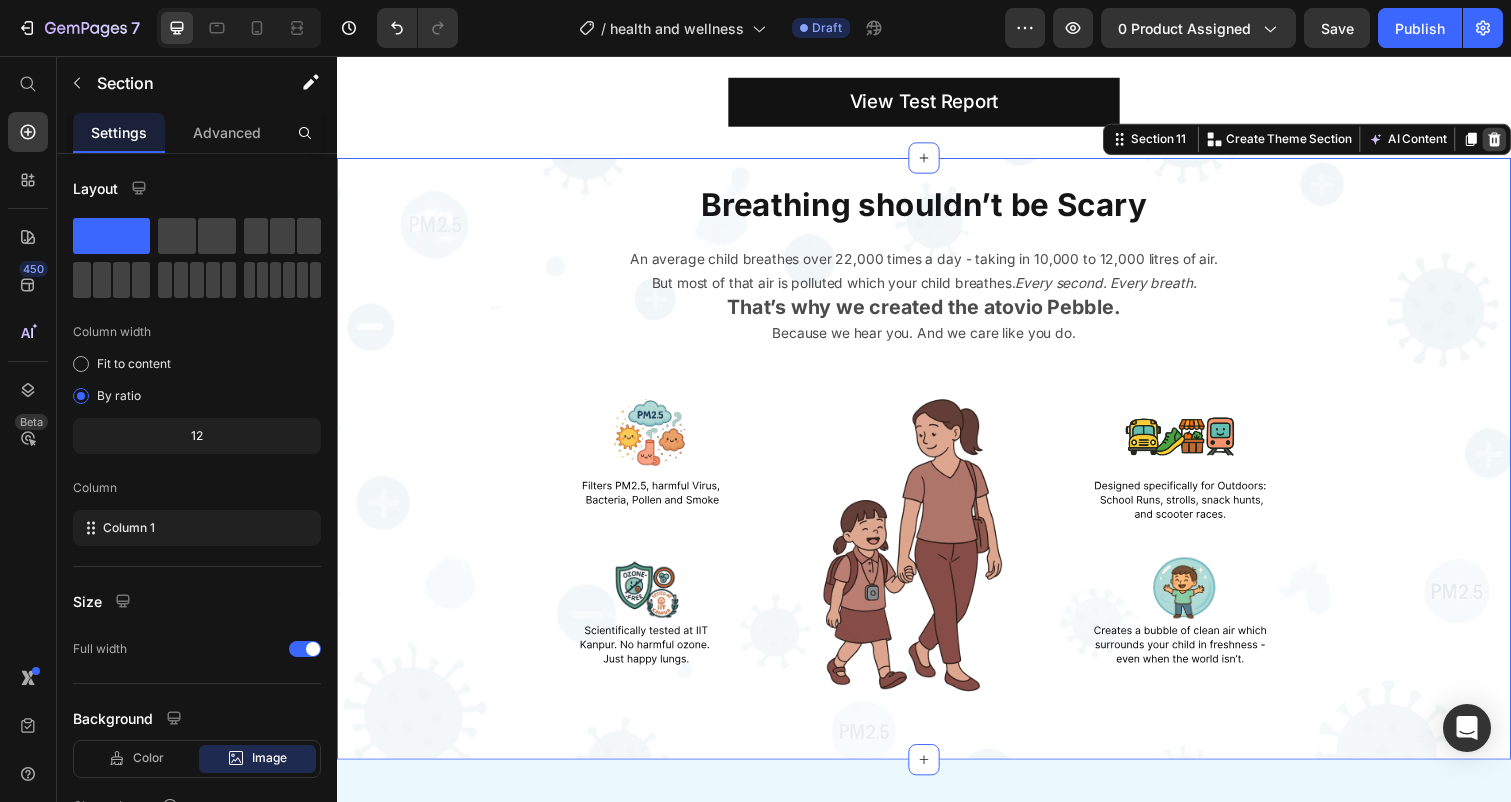 click 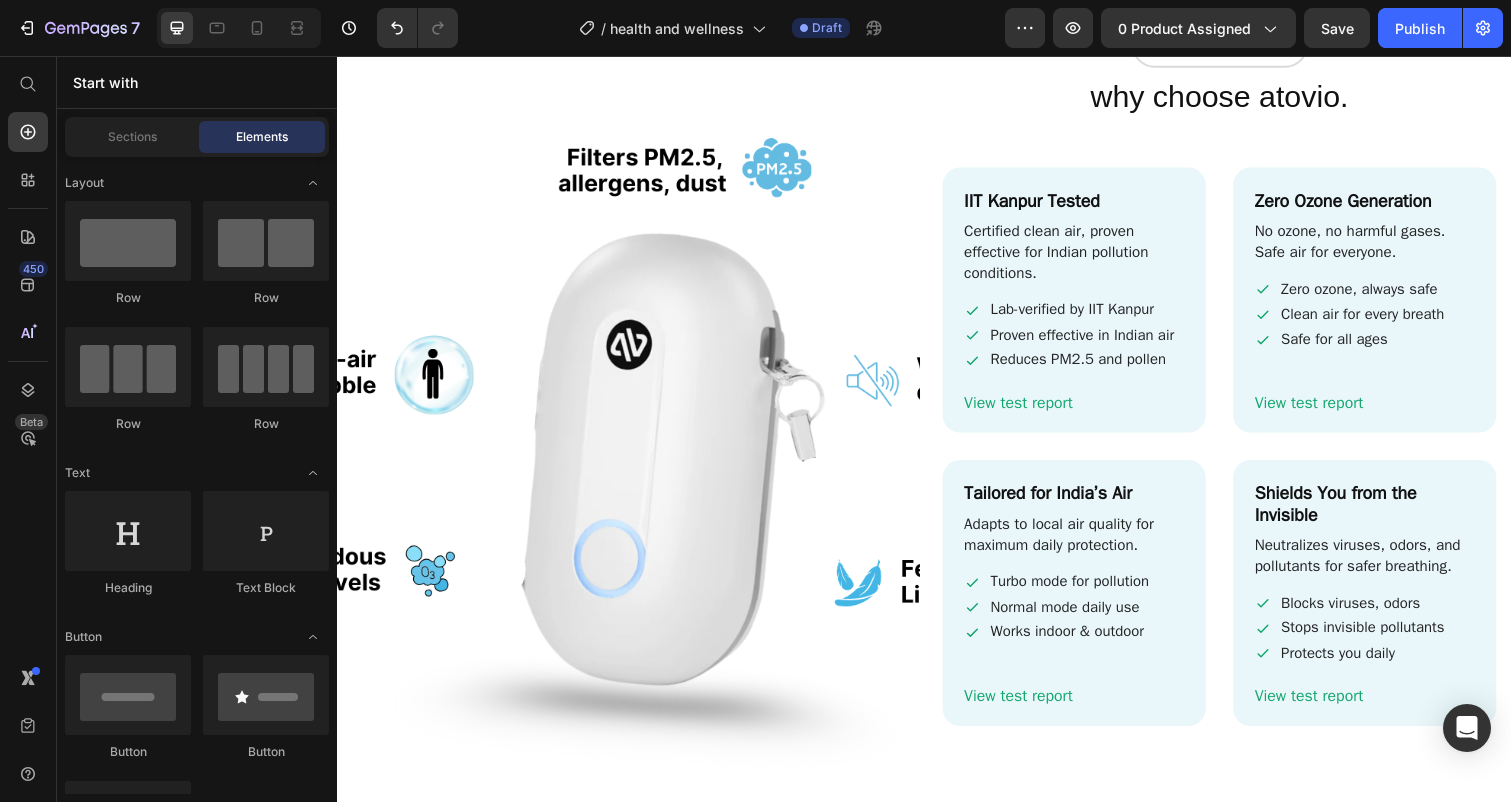 scroll, scrollTop: 2771, scrollLeft: 0, axis: vertical 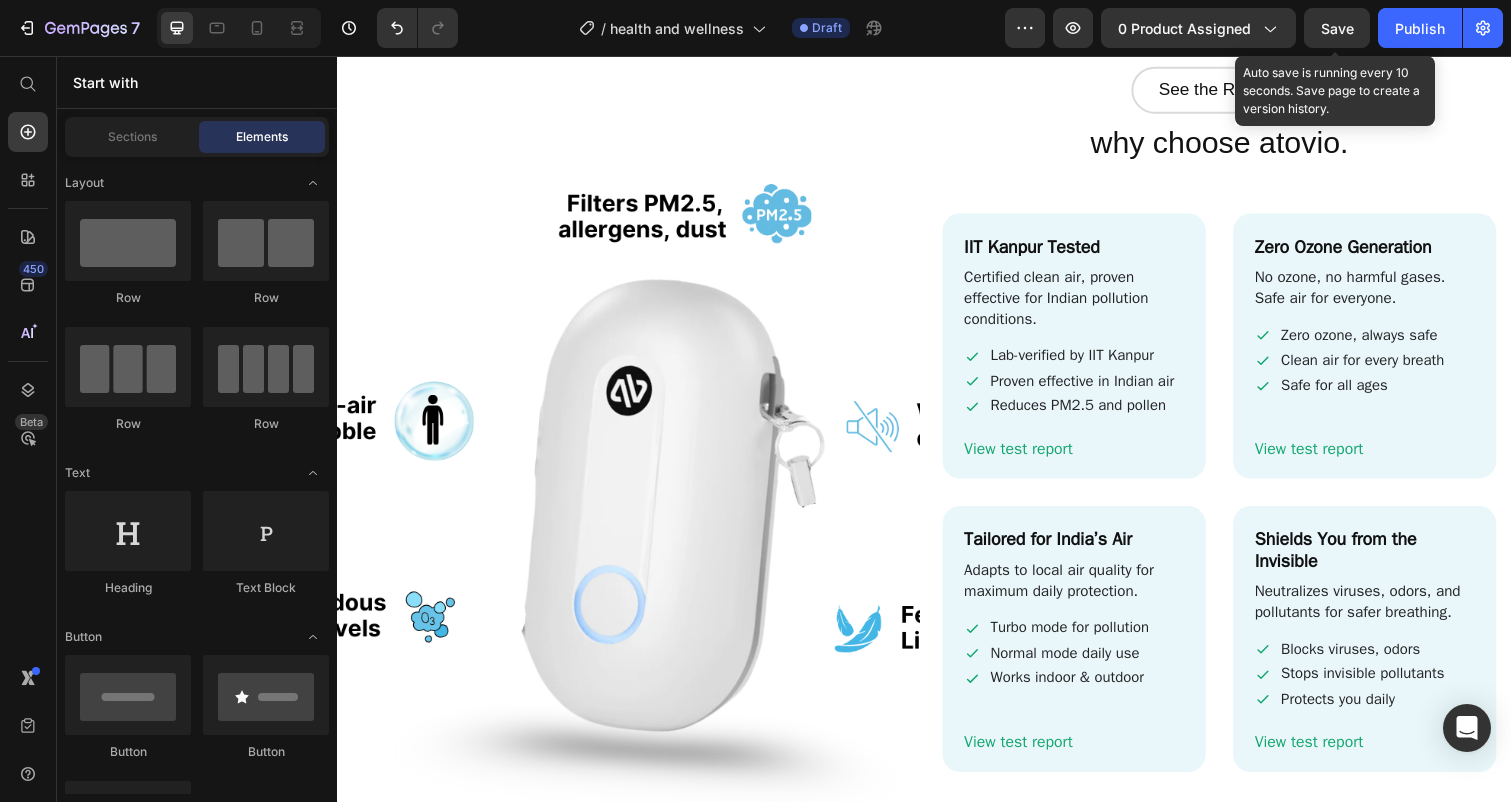 click on "Save" at bounding box center [1337, 28] 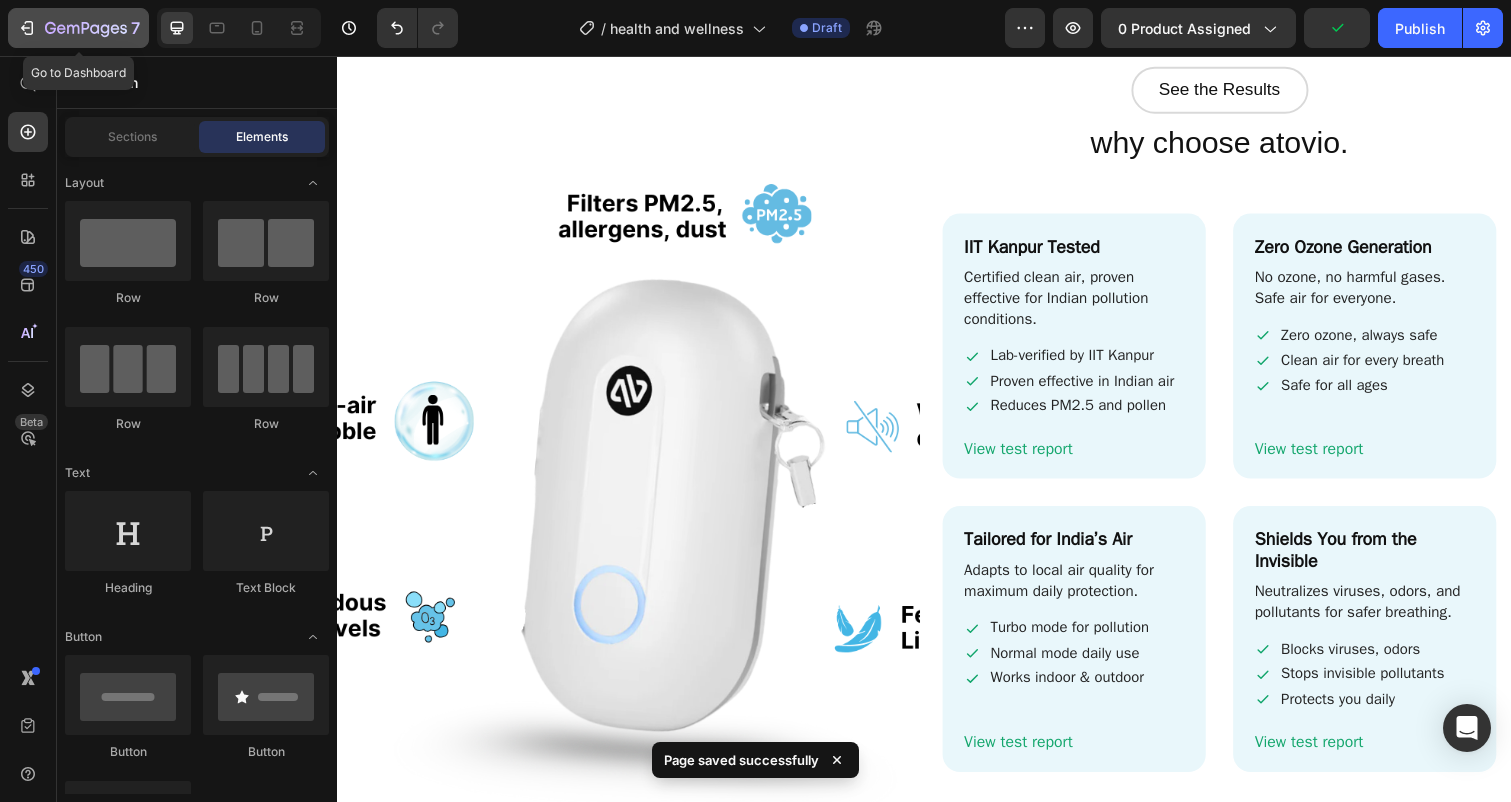 click 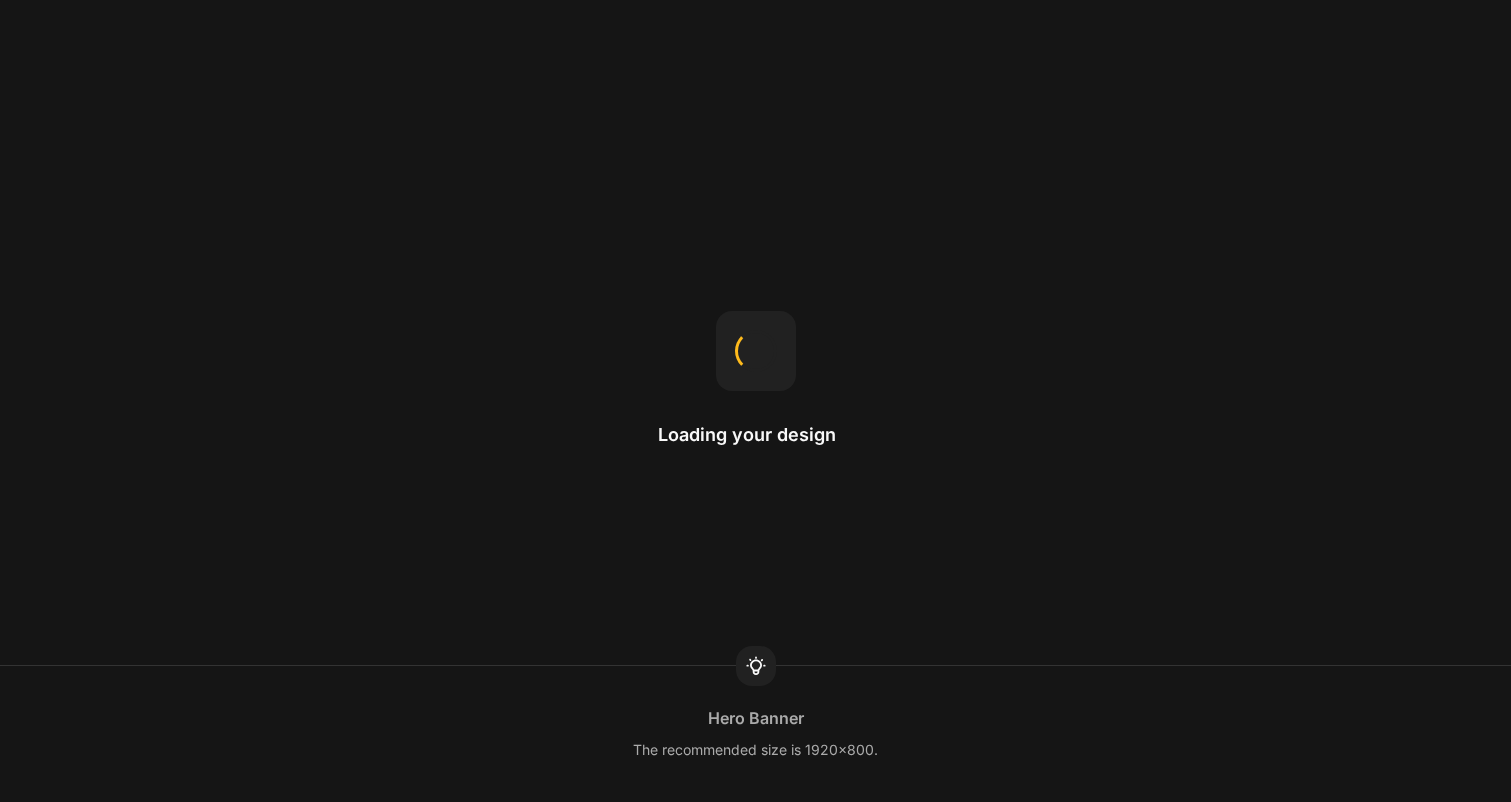 scroll, scrollTop: 0, scrollLeft: 0, axis: both 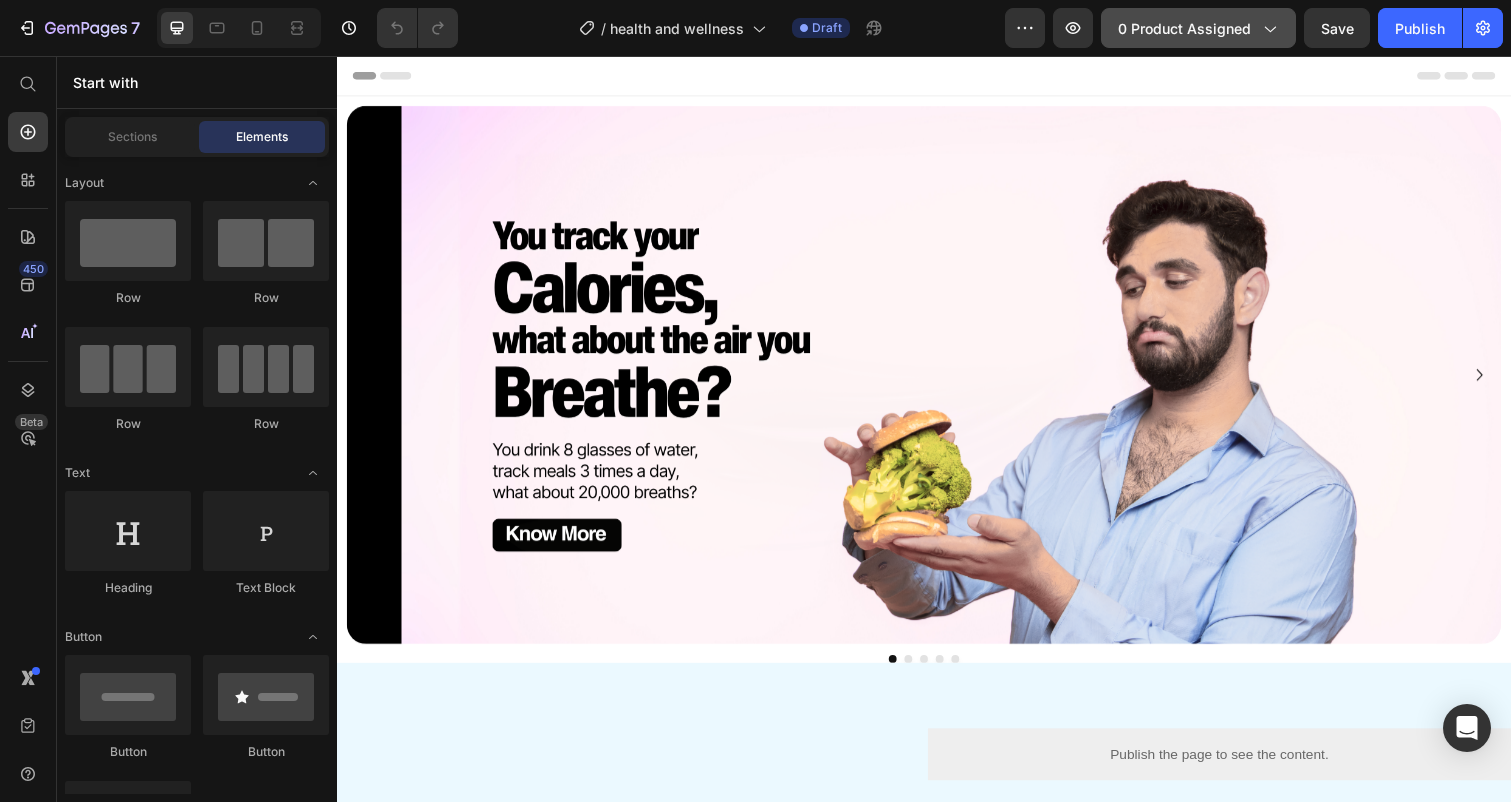 click on "0 product assigned" 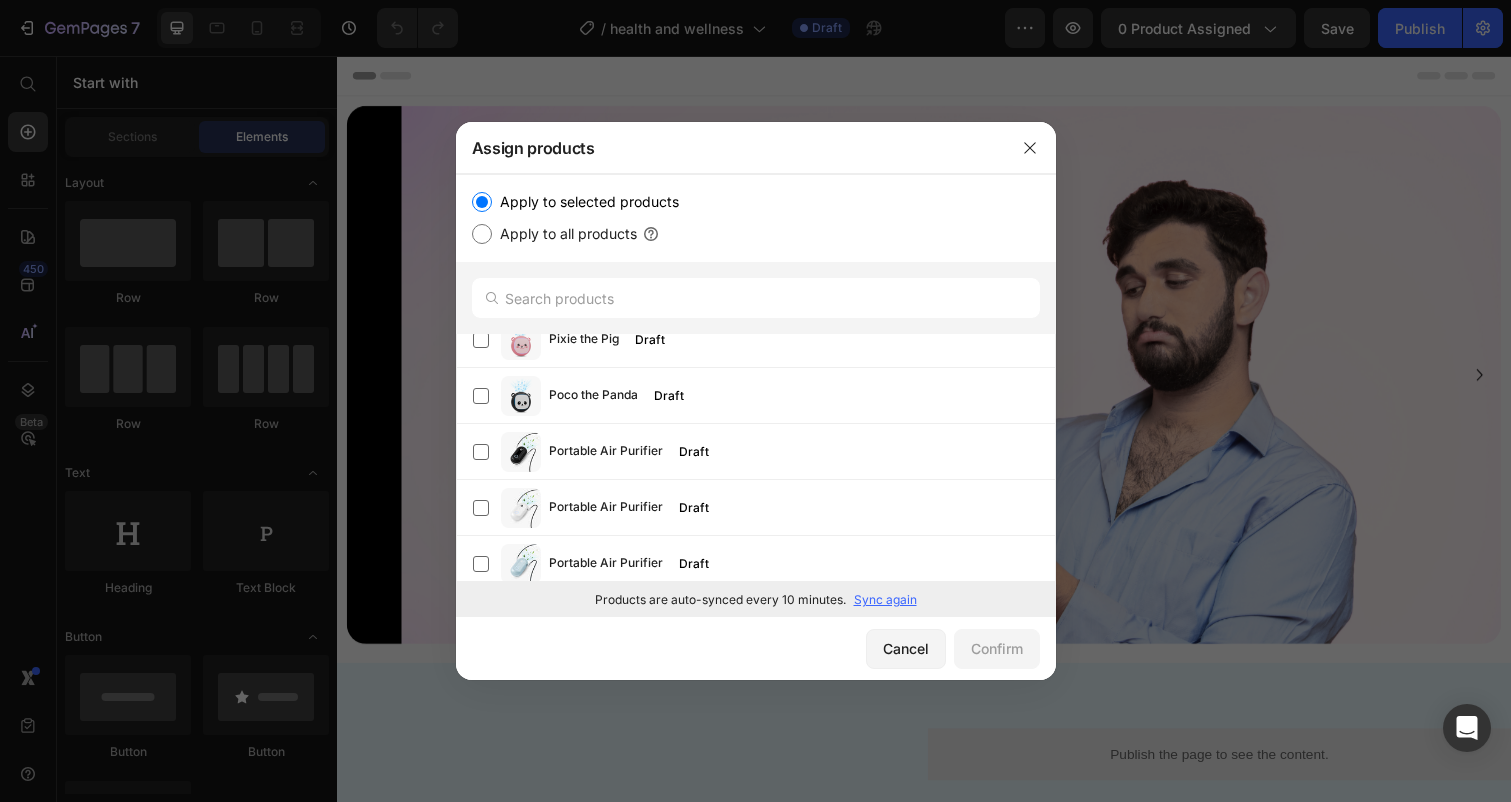 scroll, scrollTop: 1601, scrollLeft: 0, axis: vertical 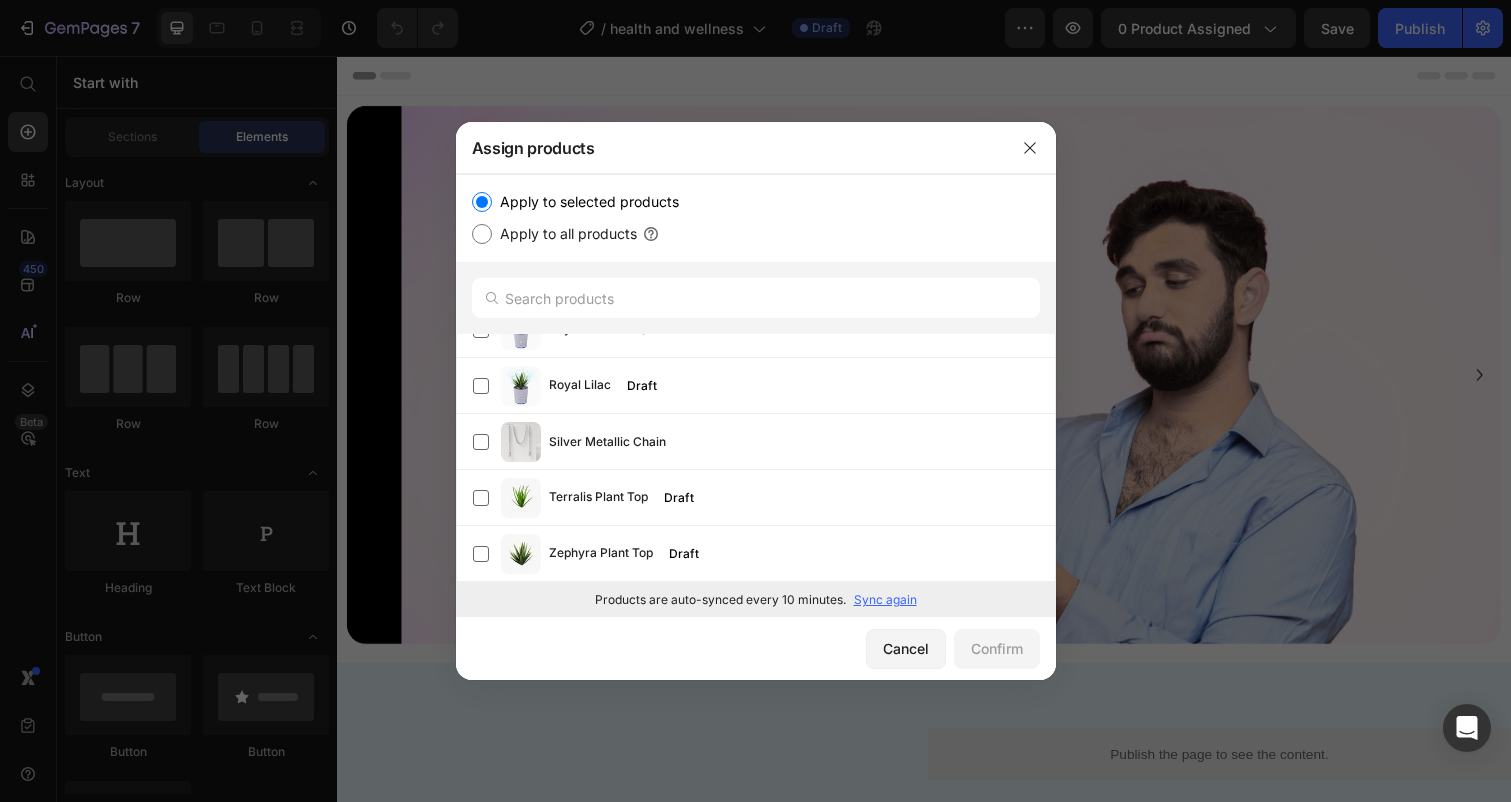 click on "Sync again" at bounding box center (885, 600) 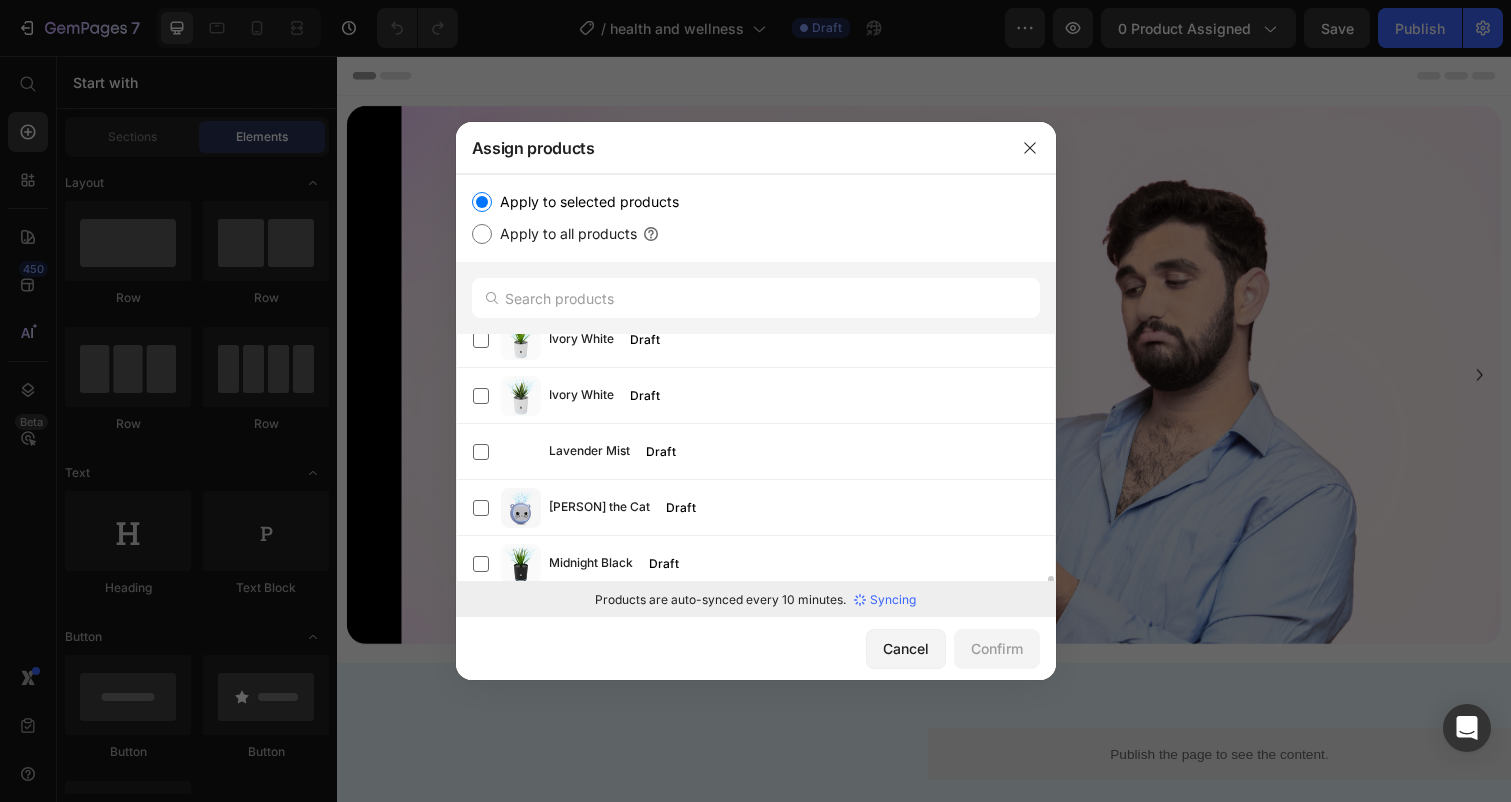 scroll, scrollTop: 0, scrollLeft: 0, axis: both 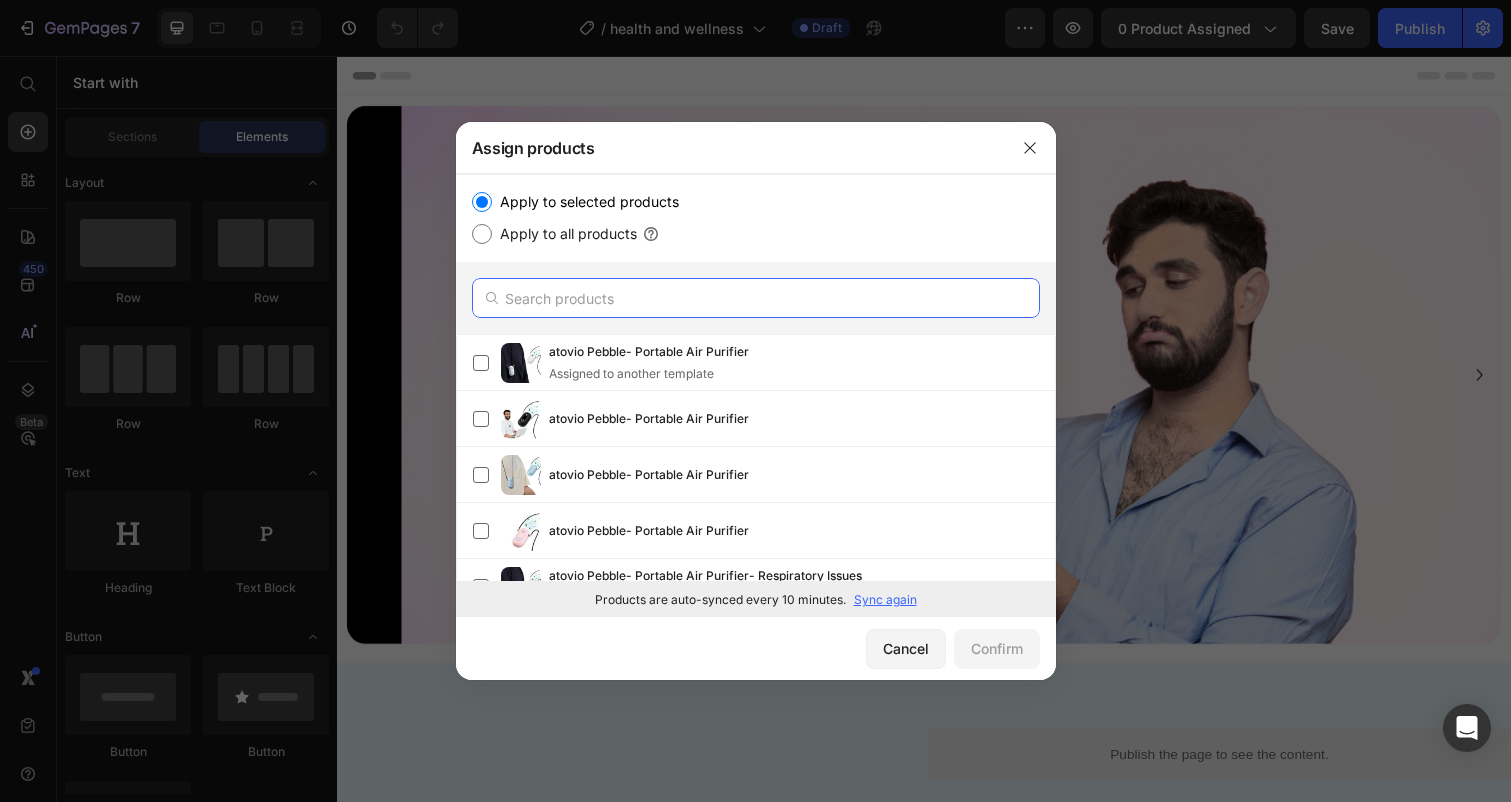 click at bounding box center [756, 298] 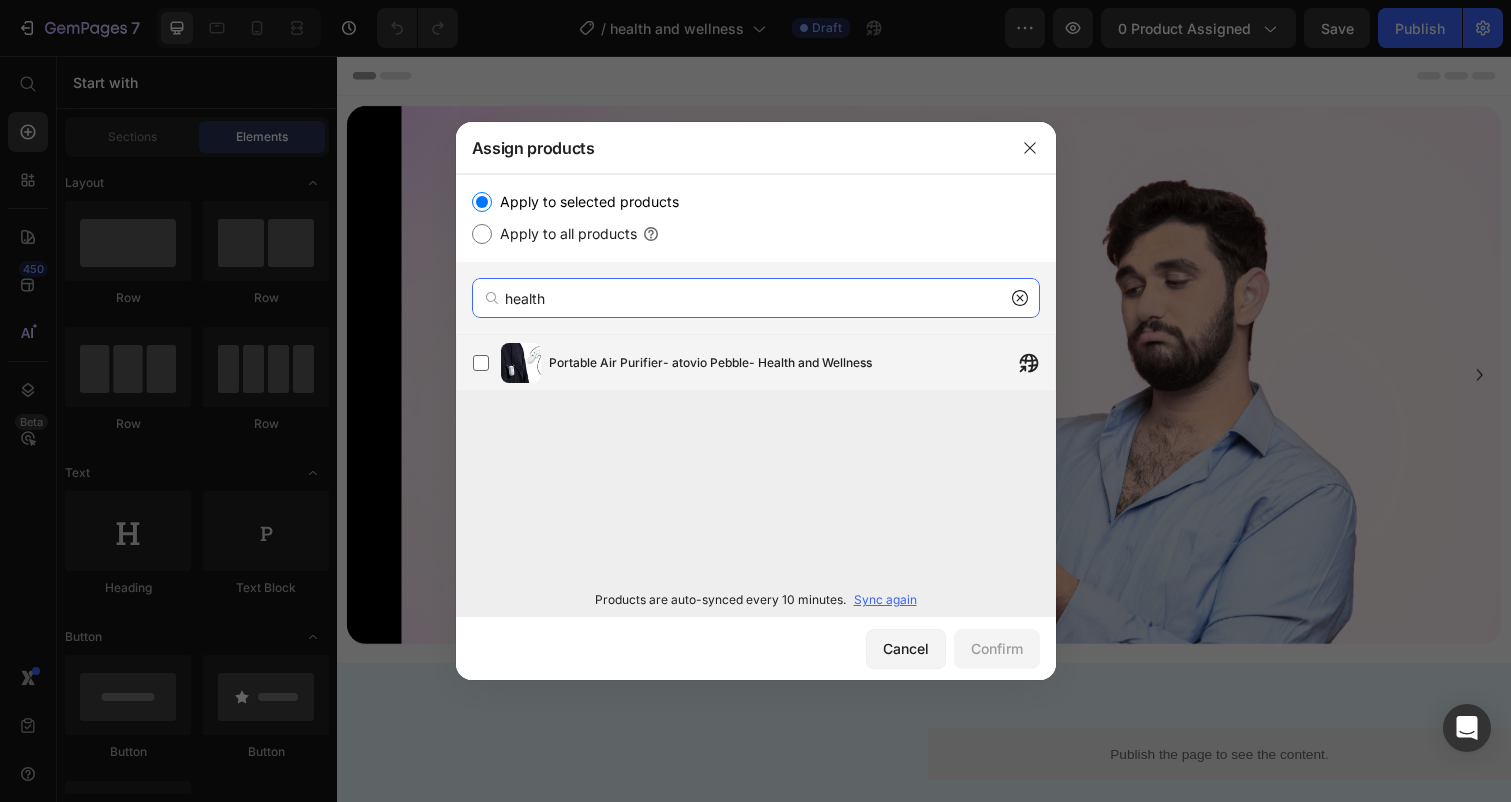 type on "health" 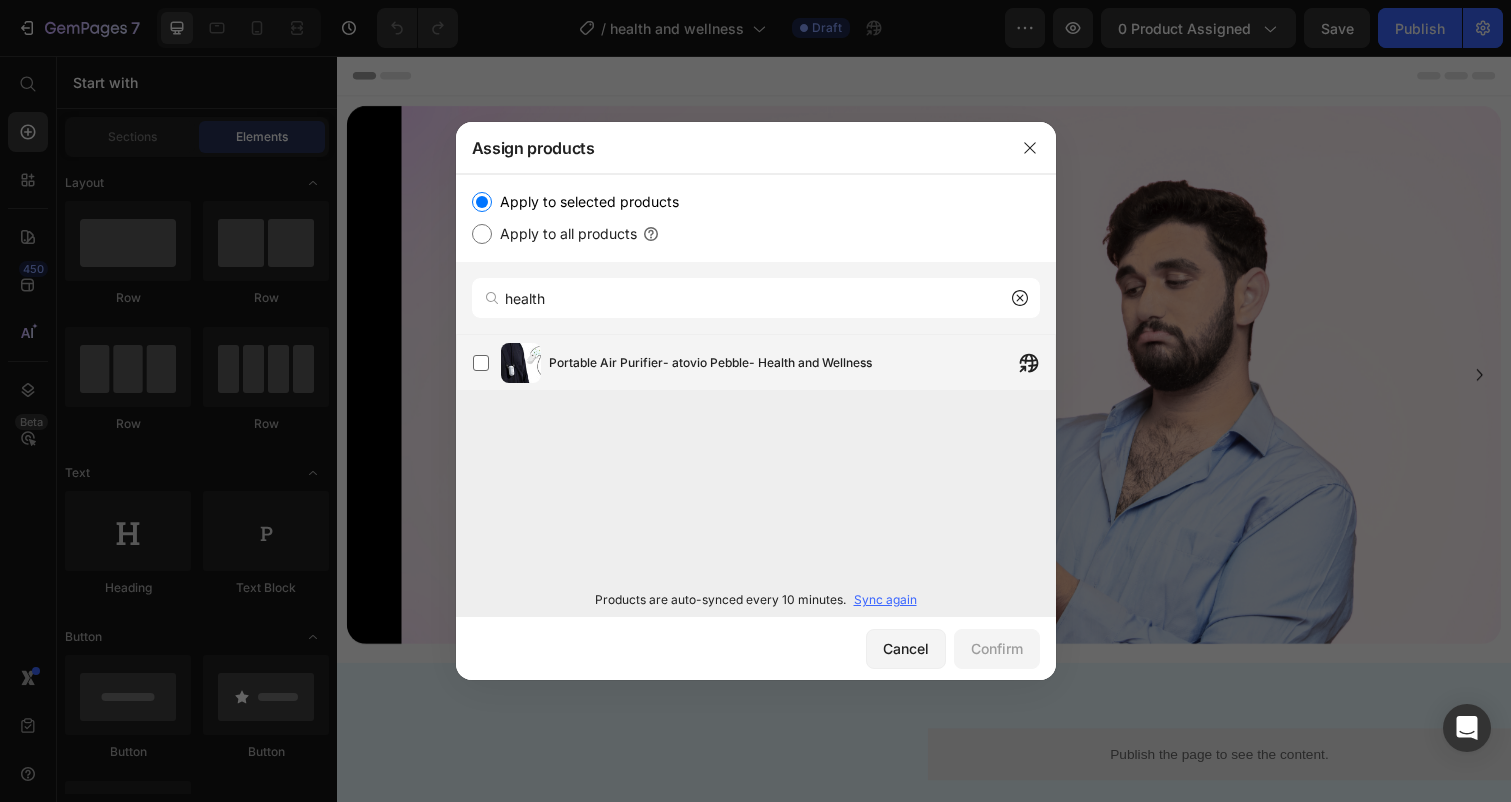click on "Portable Air Purifier- atovio Pebble- Health and Wellness" at bounding box center [710, 363] 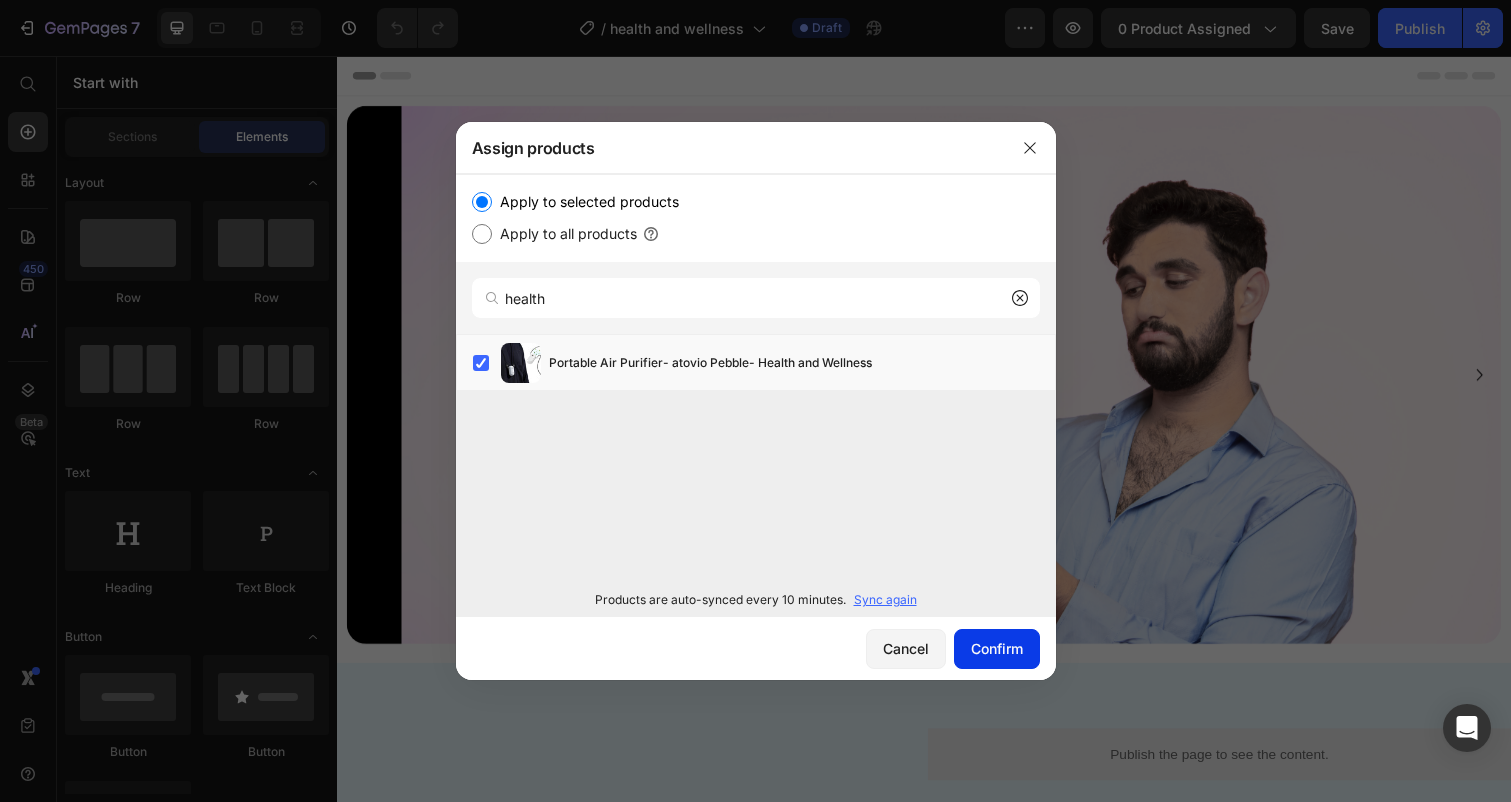 click on "Confirm" at bounding box center (997, 648) 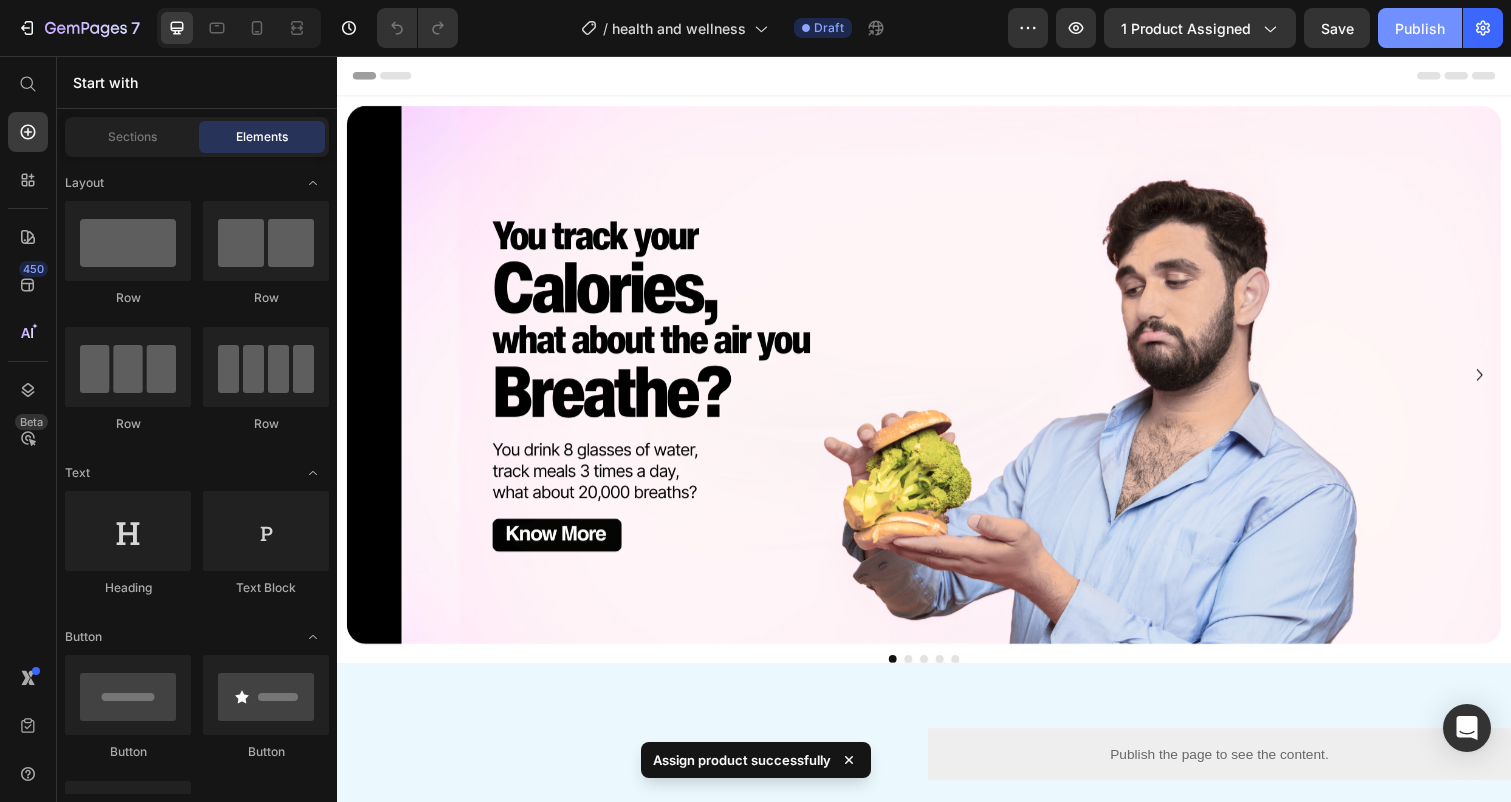 click on "Publish" at bounding box center (1420, 28) 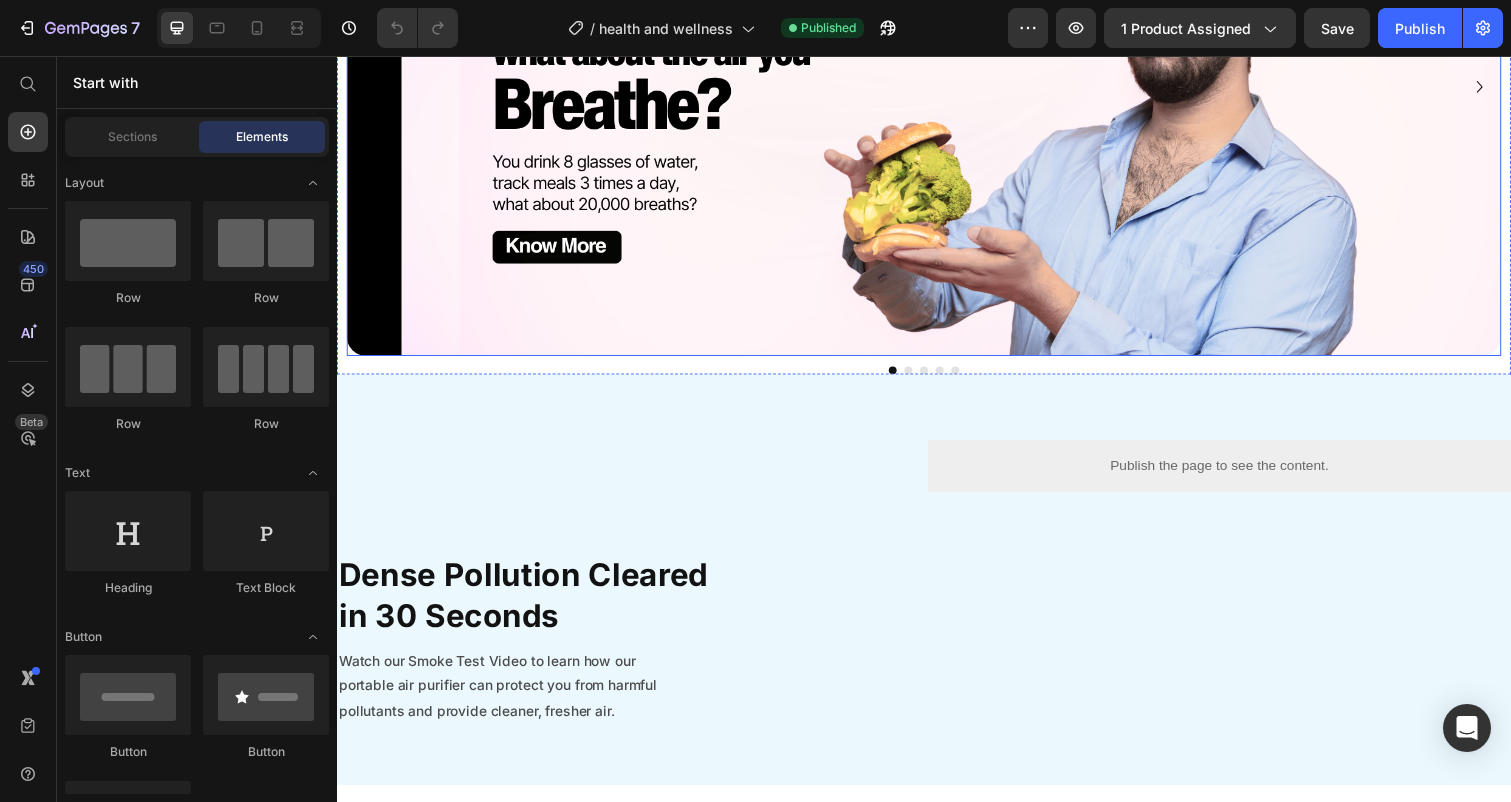 scroll, scrollTop: 309, scrollLeft: 0, axis: vertical 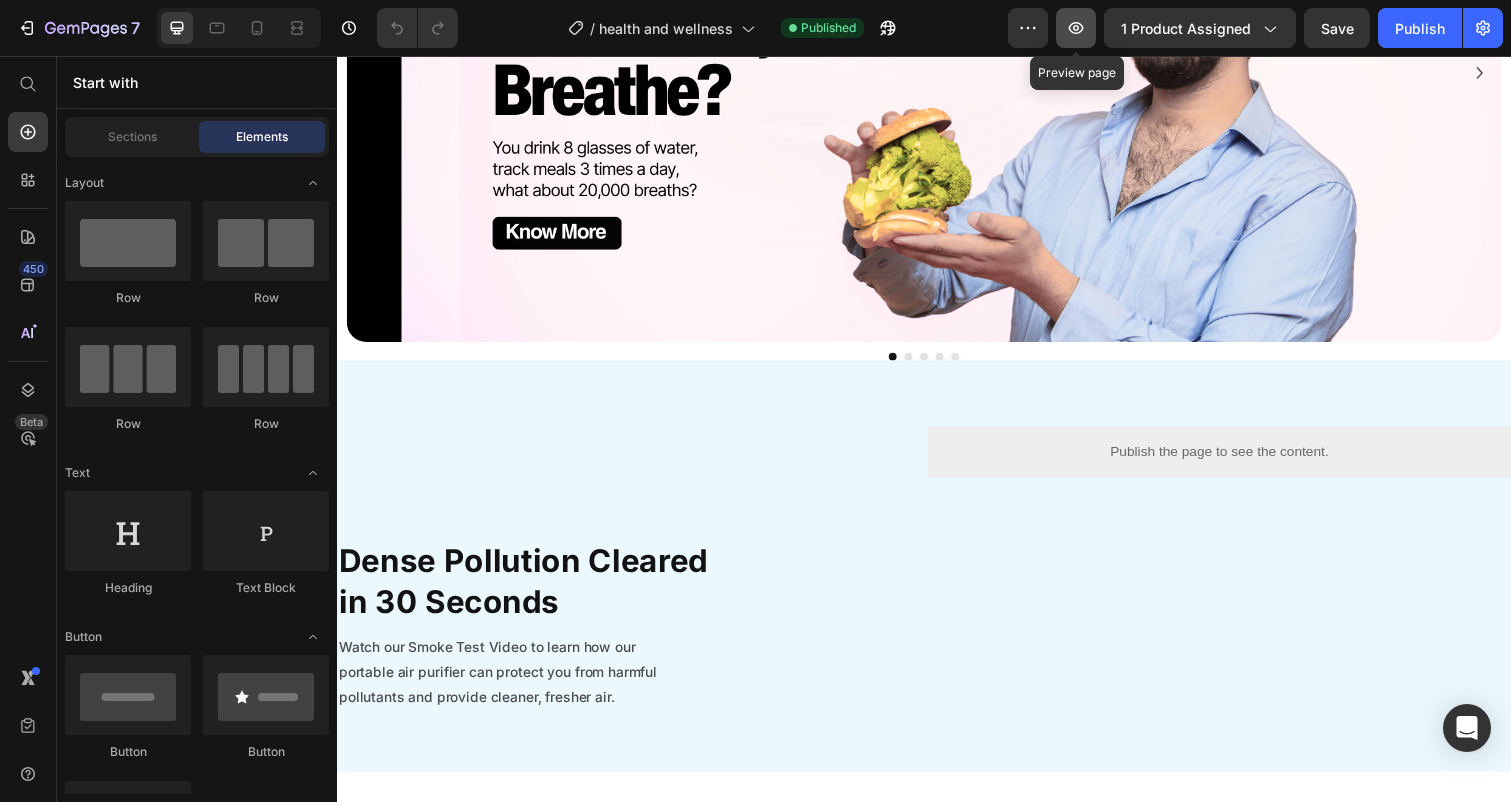 click 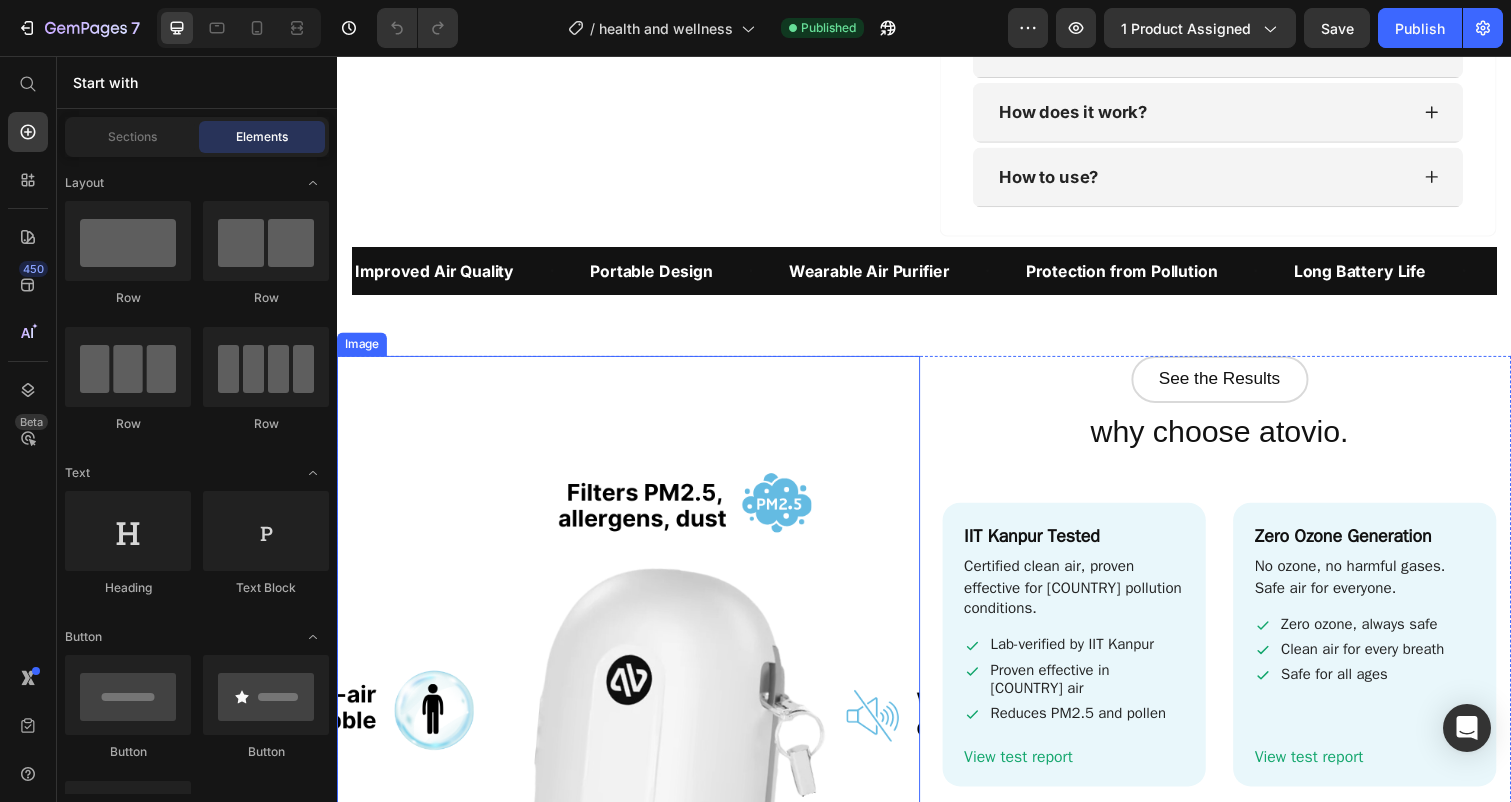 scroll, scrollTop: 2578, scrollLeft: 0, axis: vertical 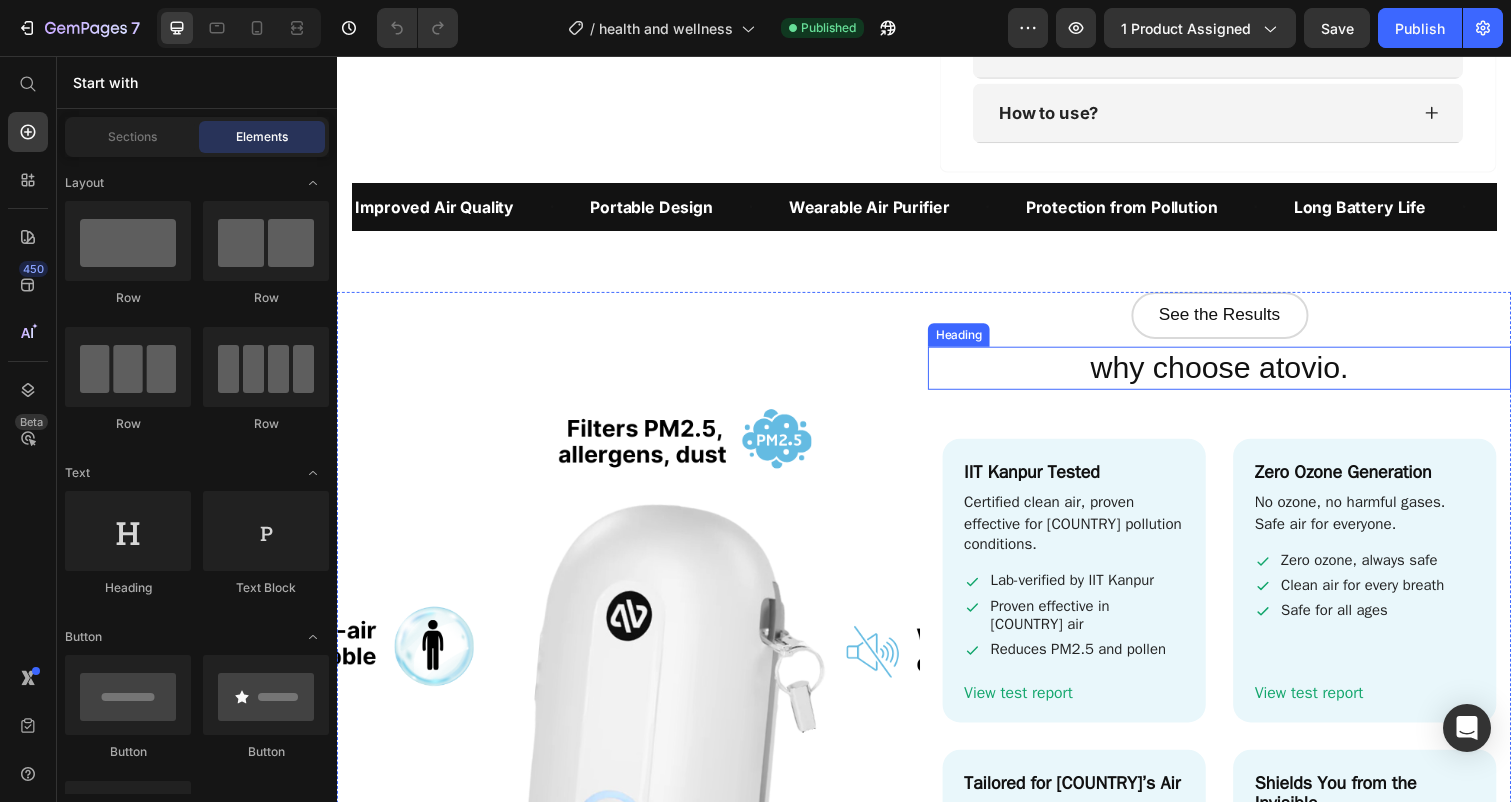 click on "why choose atovio." at bounding box center (1239, 375) 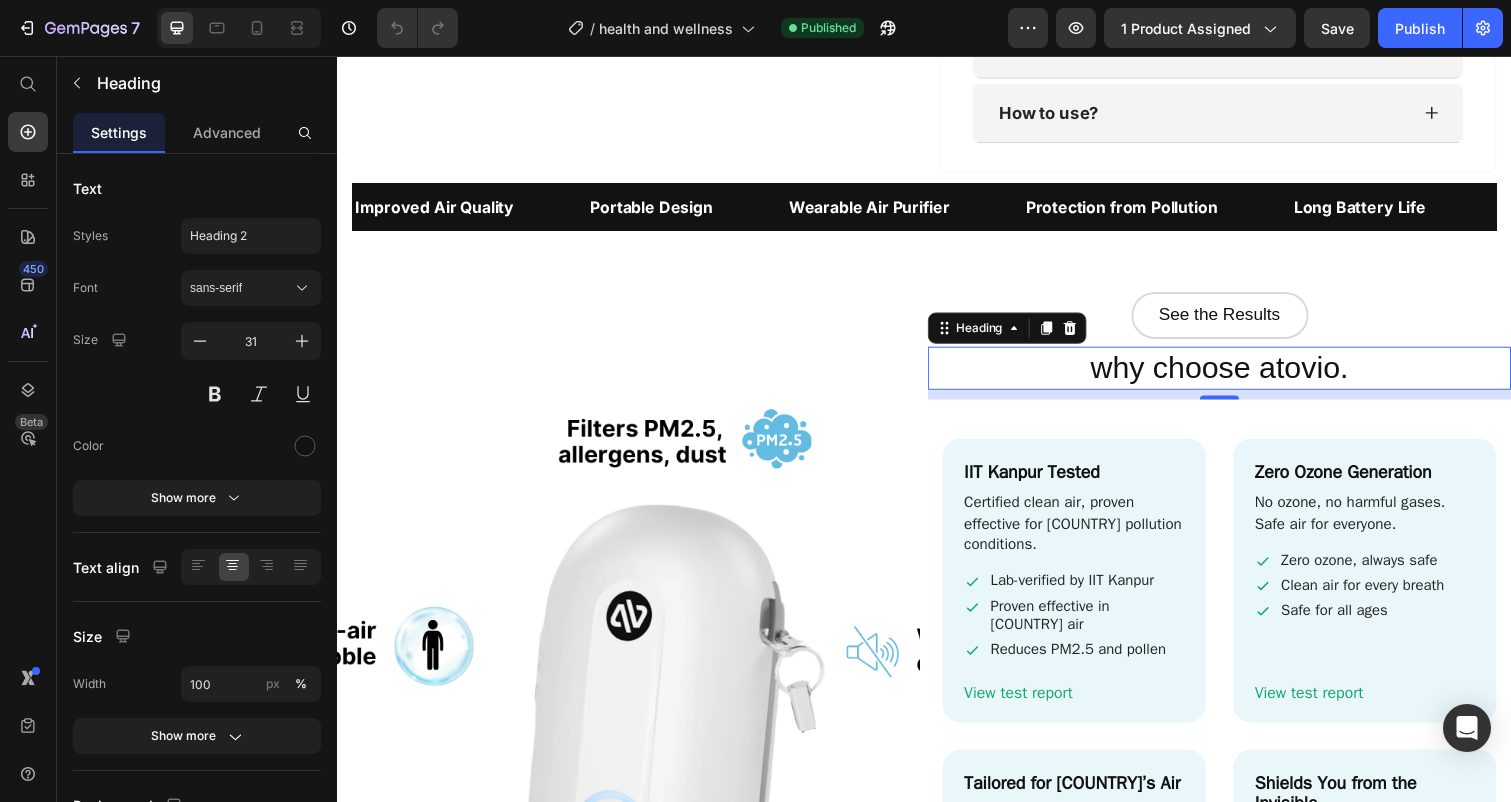 click on "7  Version history  /  health and wellness Published Preview 1 product assigned  Save   Publish" 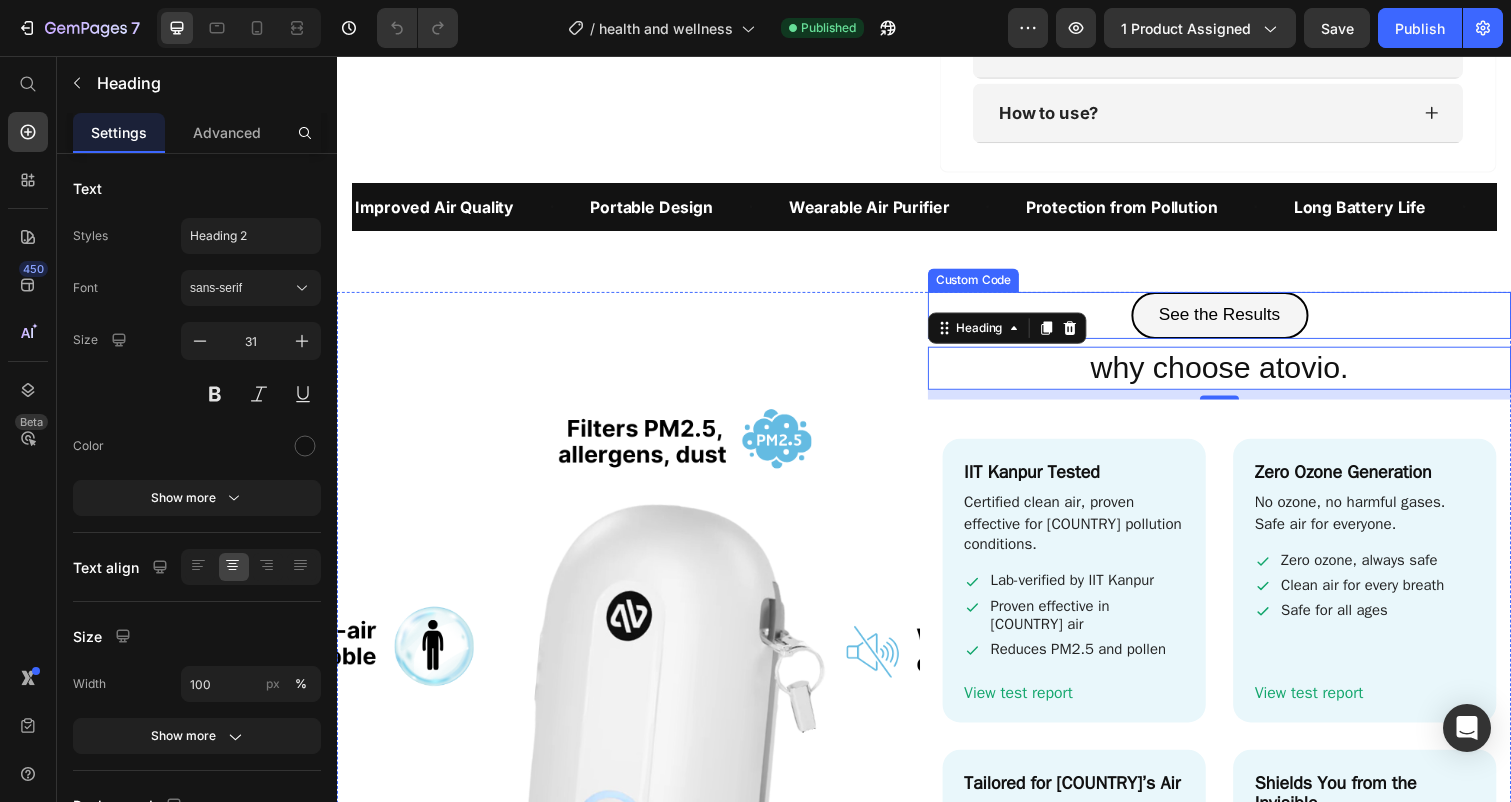 click on "See the Results" at bounding box center (1239, 321) 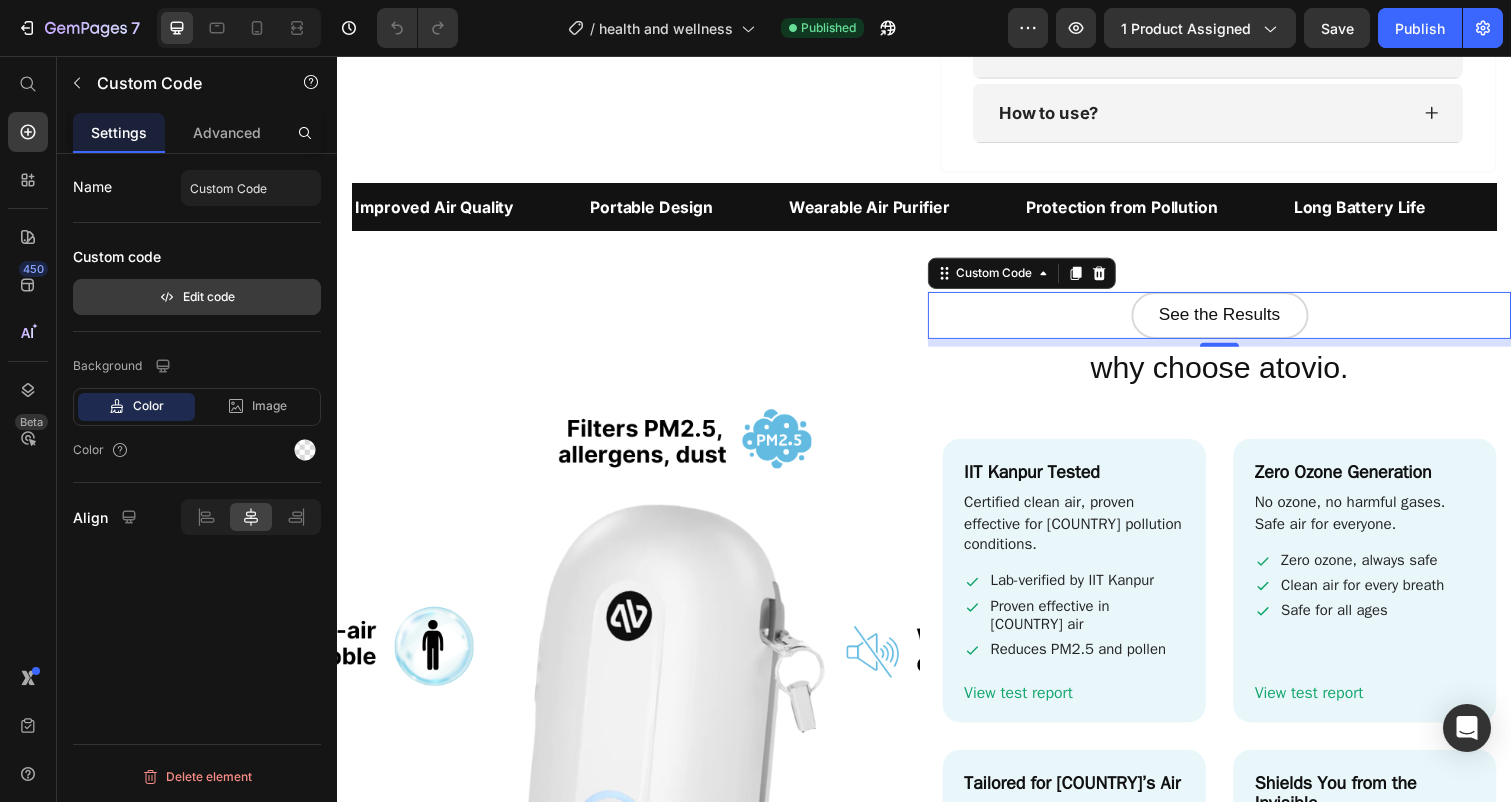 click on "Edit code" at bounding box center [197, 297] 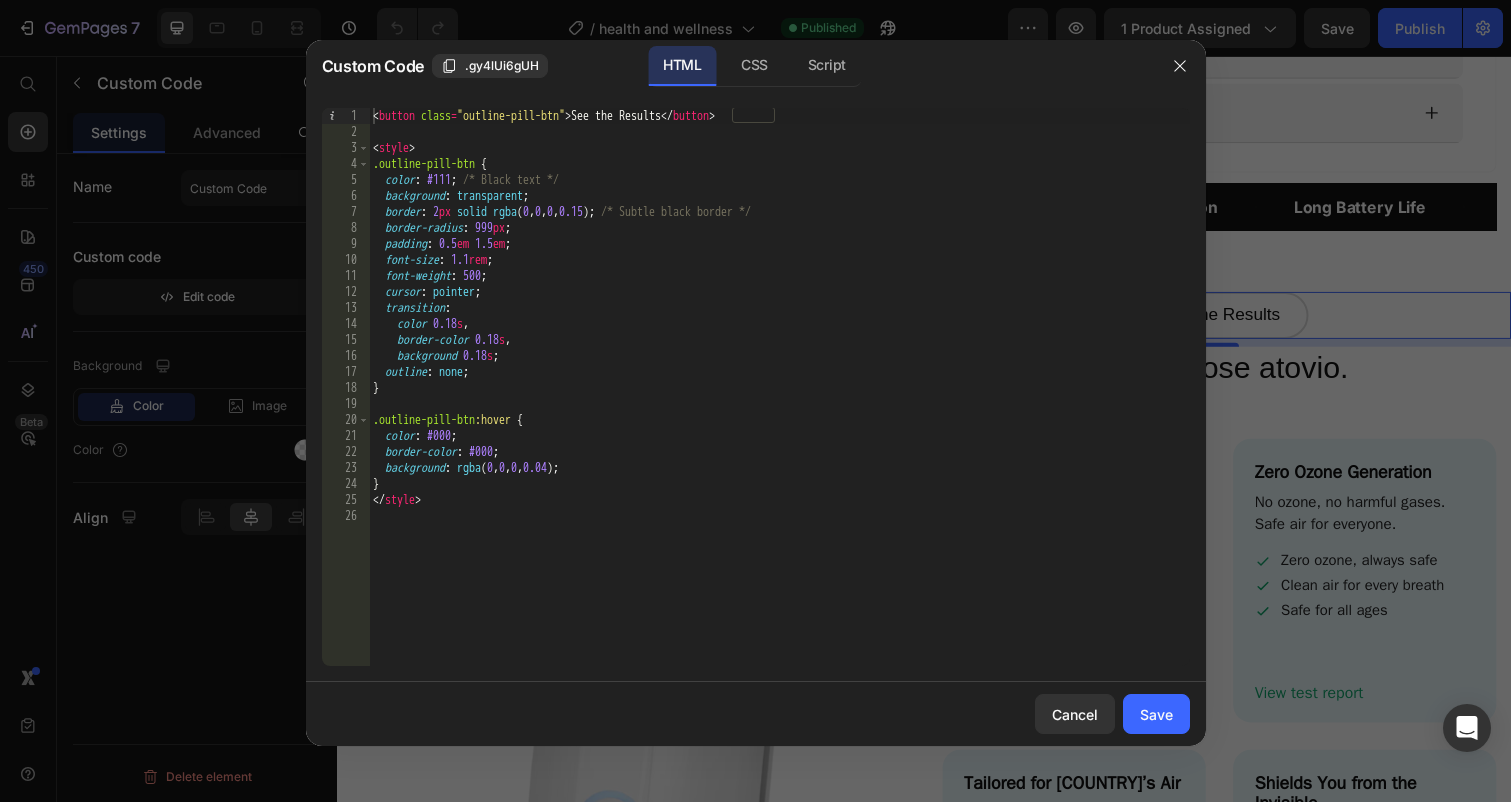 click on "< button   class = "outline-pill-btn" > See the Results </ button > < style > .outline-pill-btn   {    color :   #111 ;   /* Black text */    background :   transparent ;    border :   2 px   solid   rgba ( 0 , 0 , 0 , 0.15 ) ;   /* Subtle black border */    border-radius :   999 px ;    padding :   0.5 em   1.5 em ;    font-size :   1.1 rem ;    font-weight :   500 ;    cursor :   pointer ;    transition :        color   0.18 s ,      border-color   0.18 s ,      background   0.18 s ;    outline :   none ; } .outline-pill-btn :hover   {    color :   #000 ;    border-color :   #000 ;    background :   rgba ( 0 , 0 , 0 , 0.04 ) ; } </ style >" at bounding box center [779, 403] 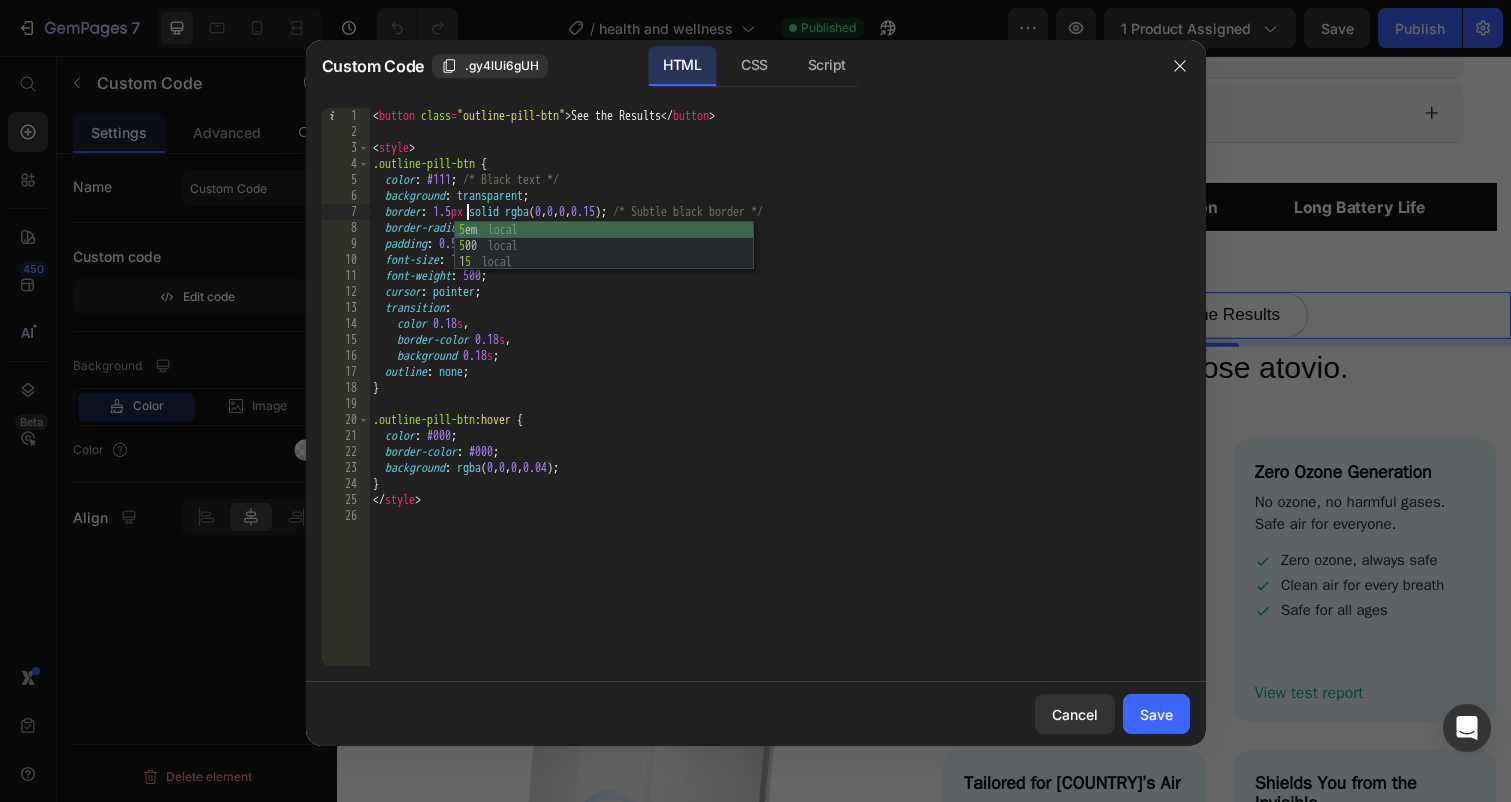 scroll, scrollTop: 0, scrollLeft: 8, axis: horizontal 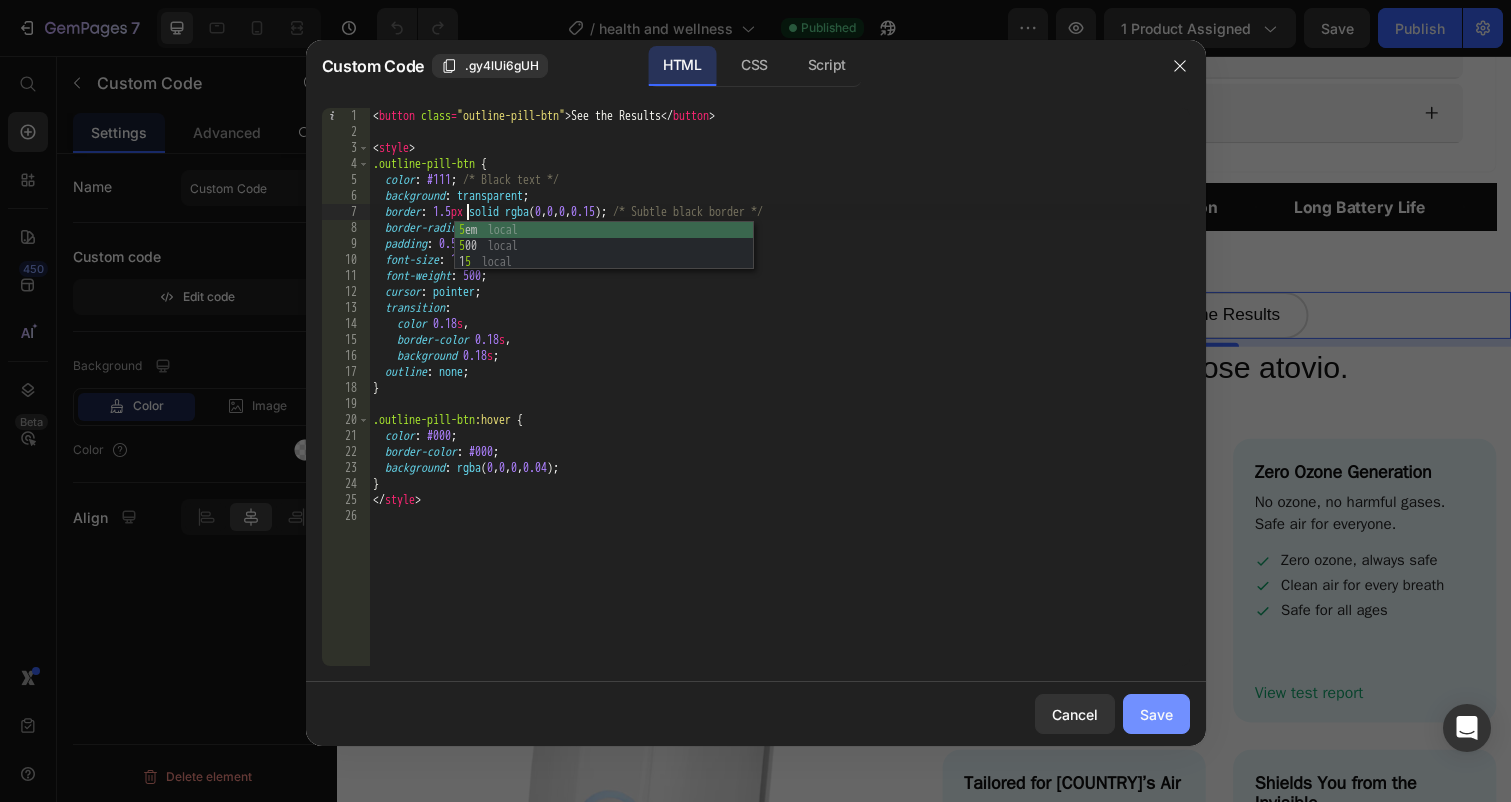 type on "border: 1.5px solid rgba(0,0,0,0.15); /* Subtle black border */" 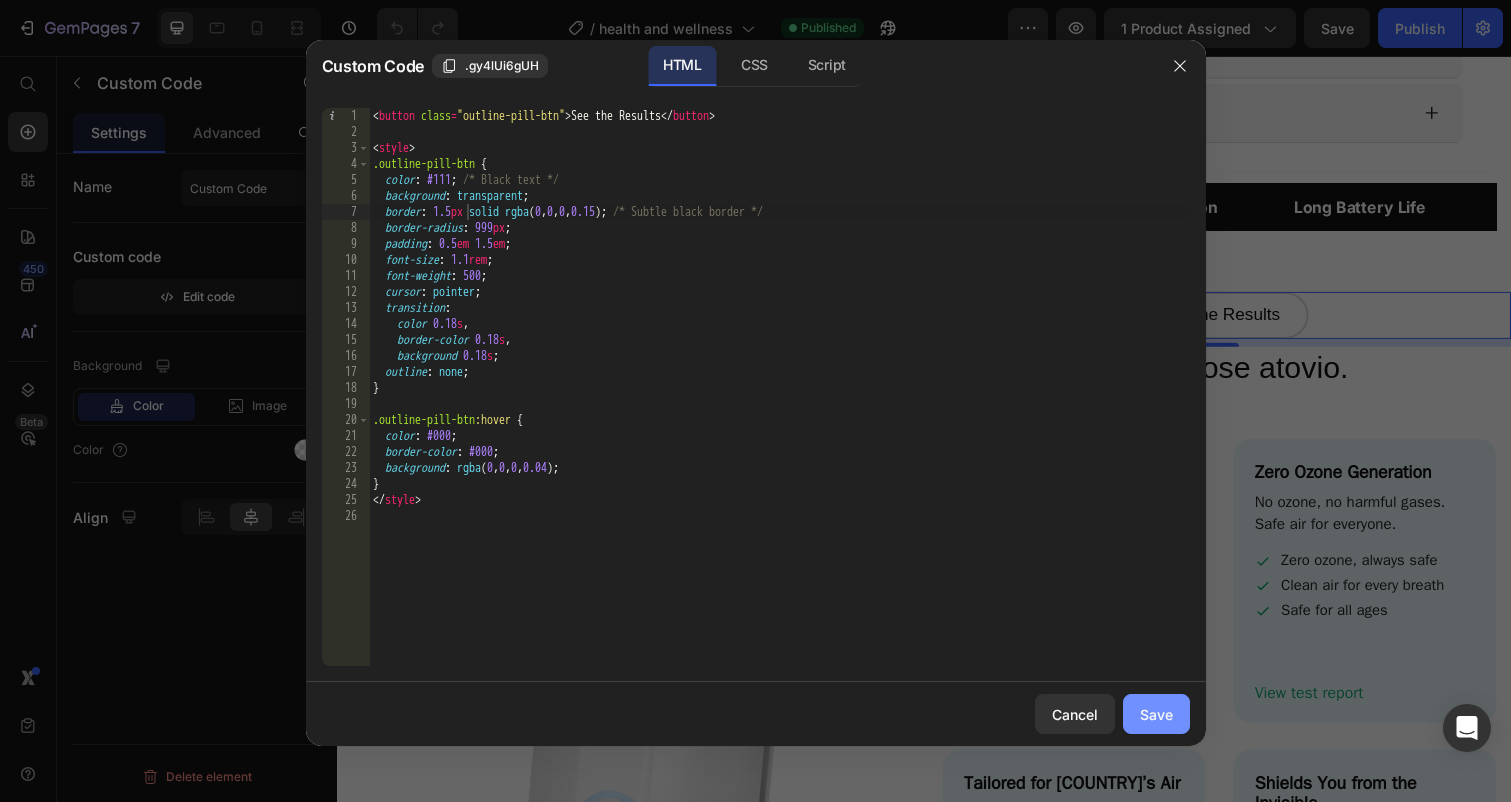 click on "Save" at bounding box center (1156, 714) 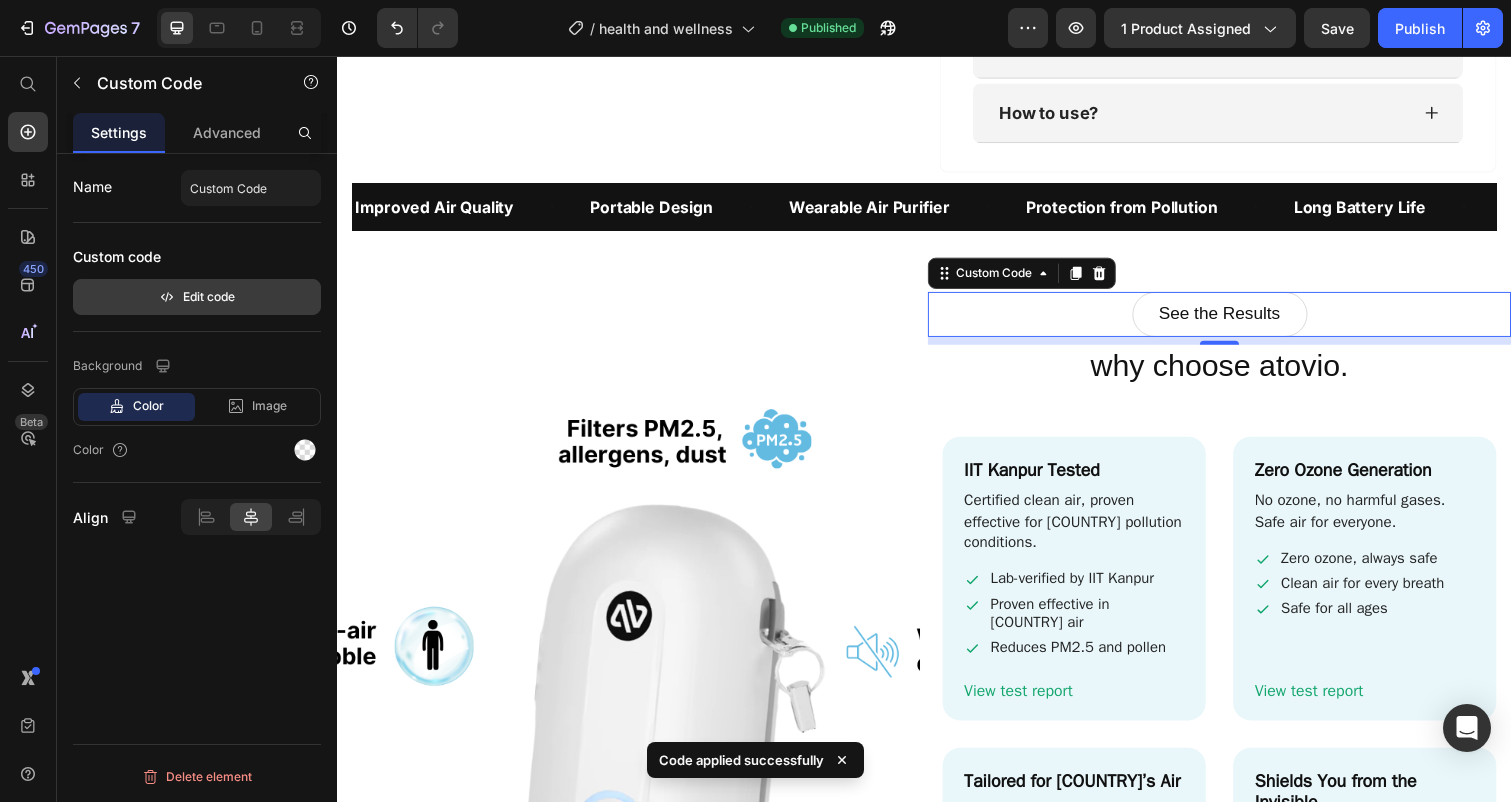 click on "Edit code" at bounding box center [197, 297] 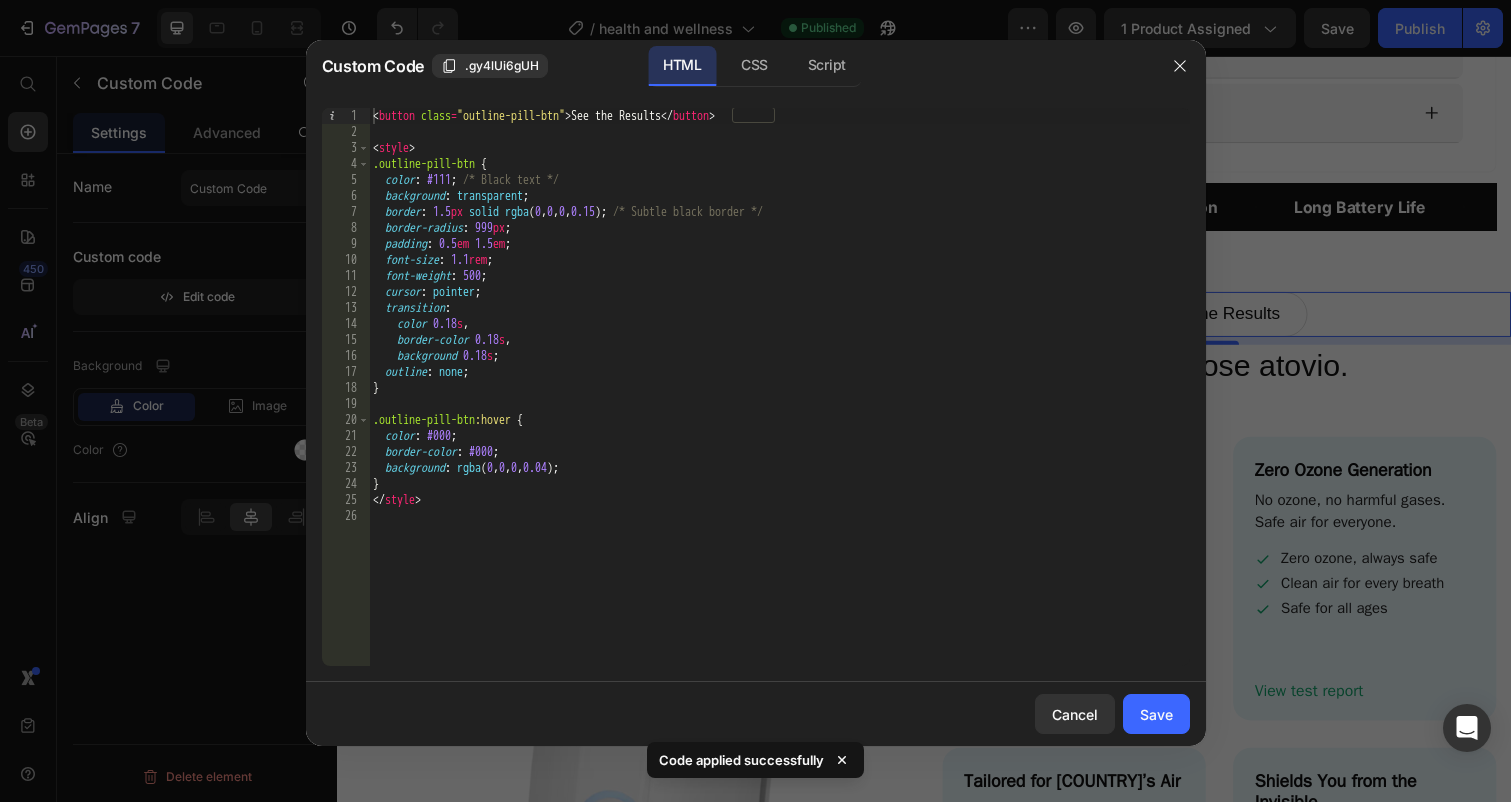 click on "< button   class = "outline-pill-btn" > See the Results </ button > < style > .outline-pill-btn   {    color :   #111 ;   /* Black text */    background :   transparent ;    border :   1.5 px   solid   rgba ( 0 , 0 , 0 , 0.15 ) ;   /* Subtle black border */    border-radius :   999 px ;    padding :   0.5 em   1.5 em ;    font-size :   1.1 rem ;    font-weight :   500 ;    cursor :   pointer ;    transition :        color   0.18 s ,      border-color   0.18 s ,      background   0.18 s ;    outline :   none ; } .outline-pill-btn :hover   {    color :   #000 ;    border-color :   #000 ;    background :   rgba ( 0 , 0 , 0 , 0.04 ) ; } </ style >" at bounding box center [779, 403] 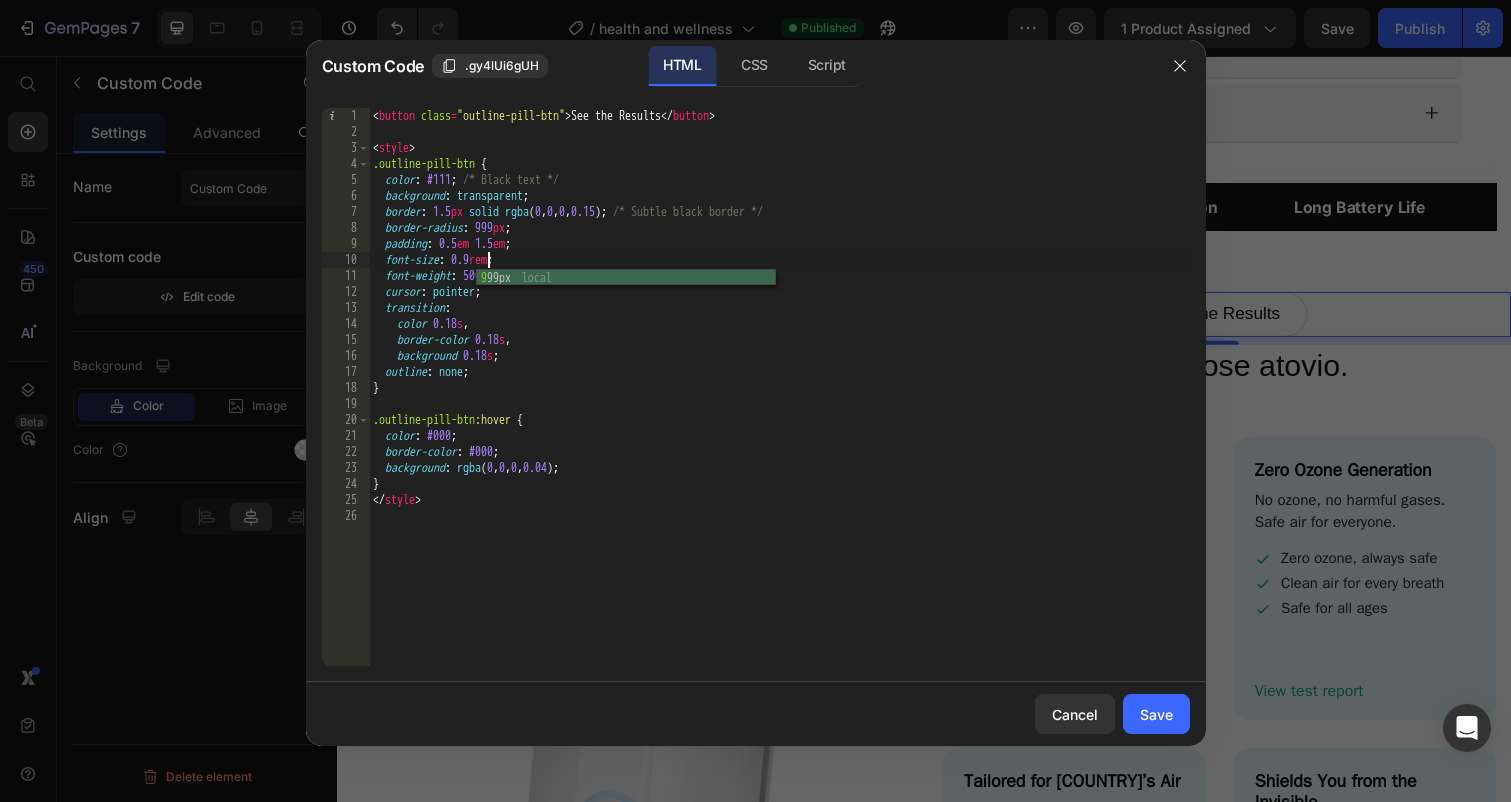 scroll, scrollTop: 0, scrollLeft: 10, axis: horizontal 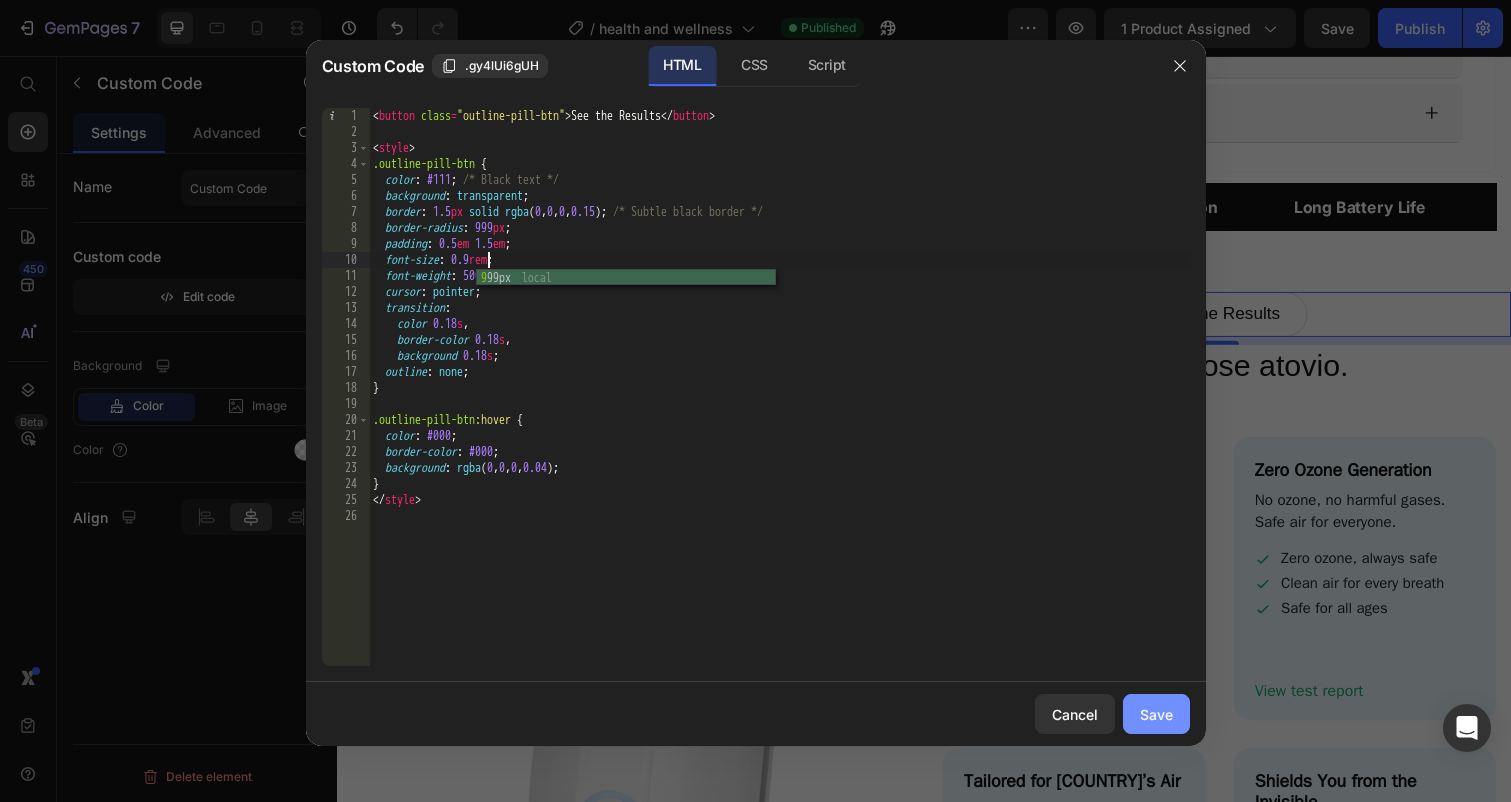 type on "font-size: 0.9rem;" 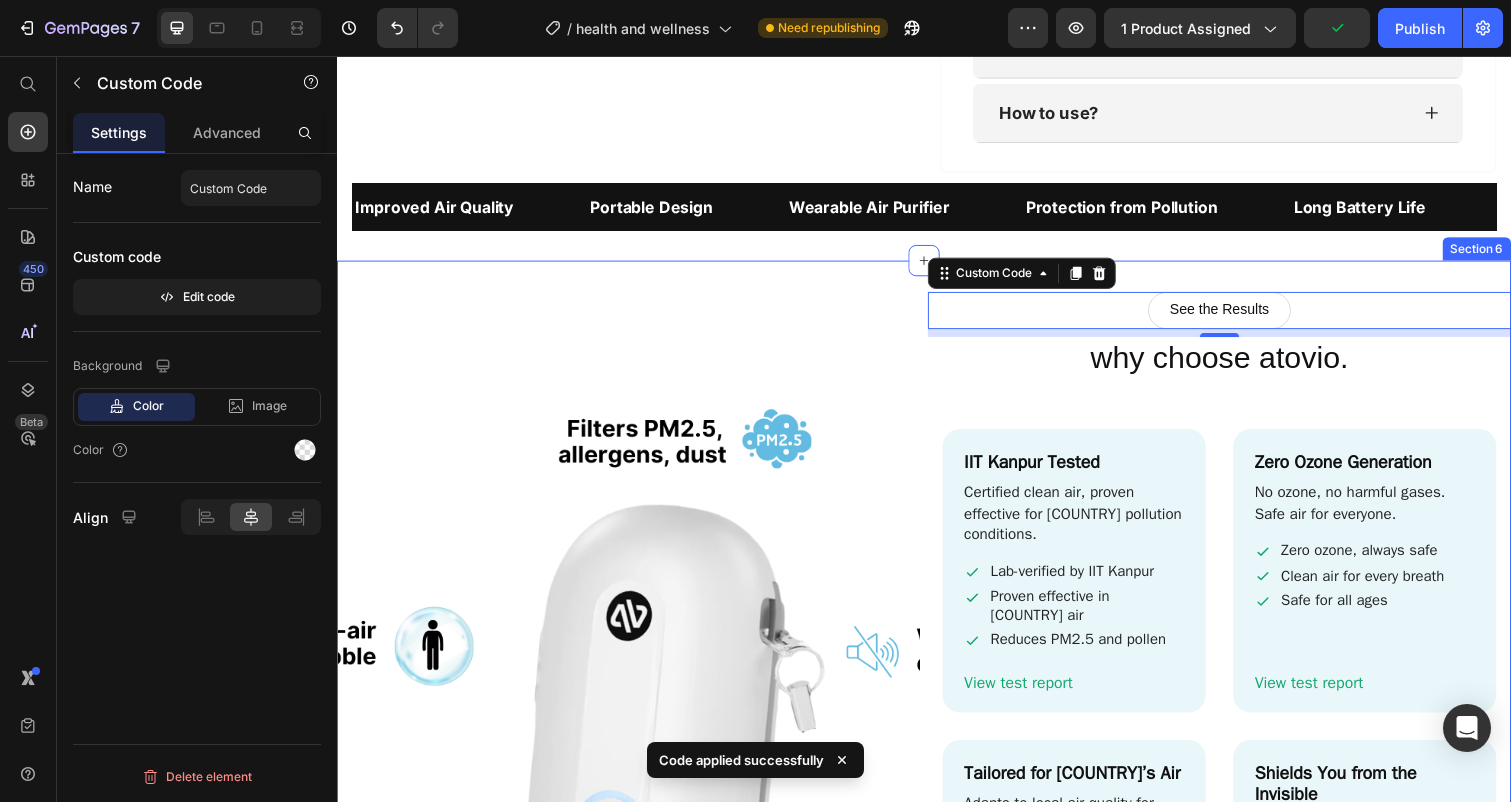 click on "Image See the Results
Custom Code   8 why choose atovio. Heading
Pebble Wearable Air Purifier - Features
[INSTITUTION] Tested
Certified clean air, proven effective for [COUNTRY] pollution conditions.
Lab-verified by [INSTITUTION]
Proven effective in [COUNTRY] air
Reduces PM2.5 and pollen
View test report
Zero Ozone Generation
No ozone, no harmful gases. Safe air for everyone.
Zero ozone, always safe
Clean air for every breath
Safe for all ages
View test report
Tailored for [COUNTRY]’s Air" at bounding box center (937, 693) 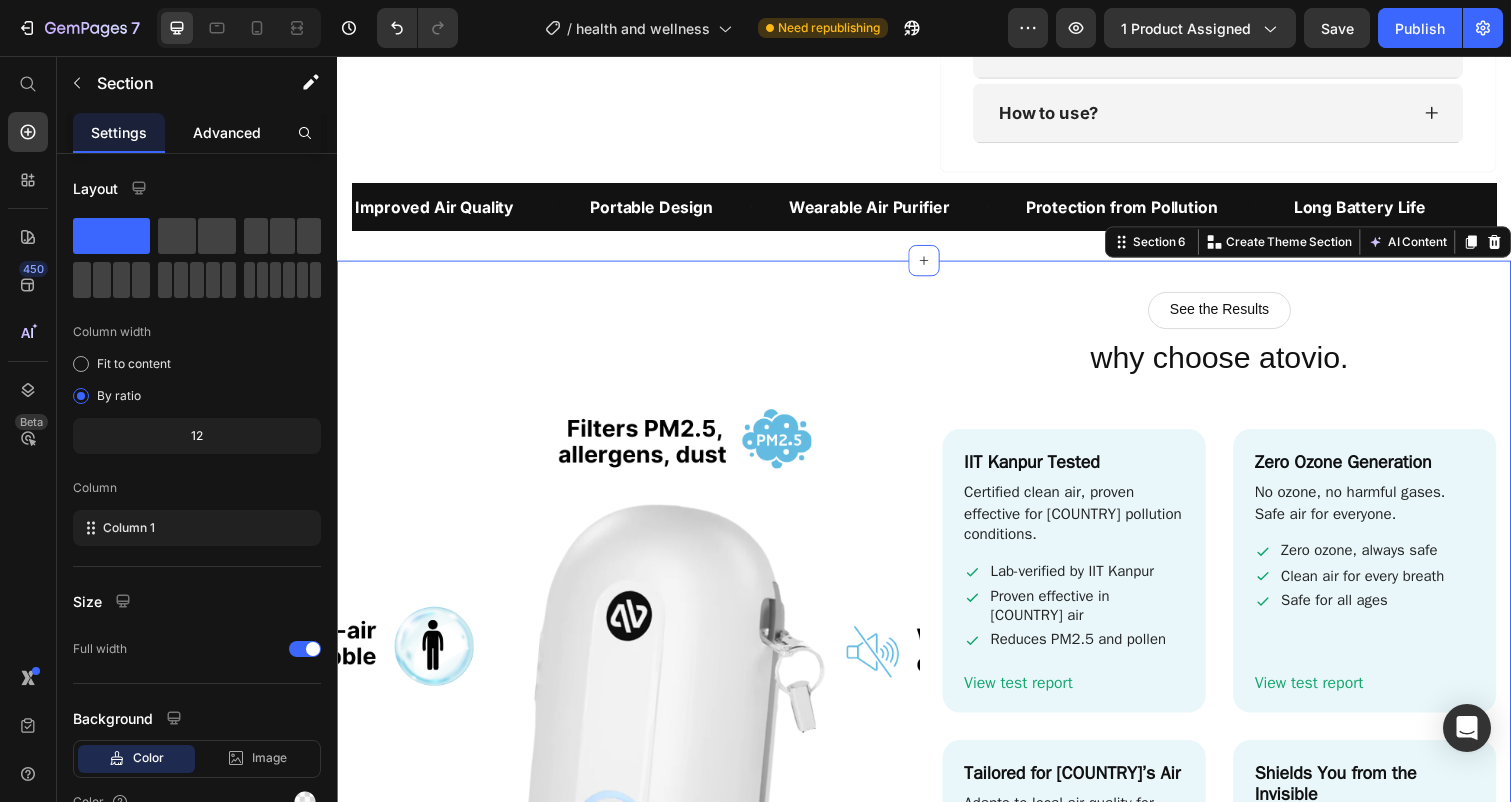 click on "Advanced" at bounding box center (227, 132) 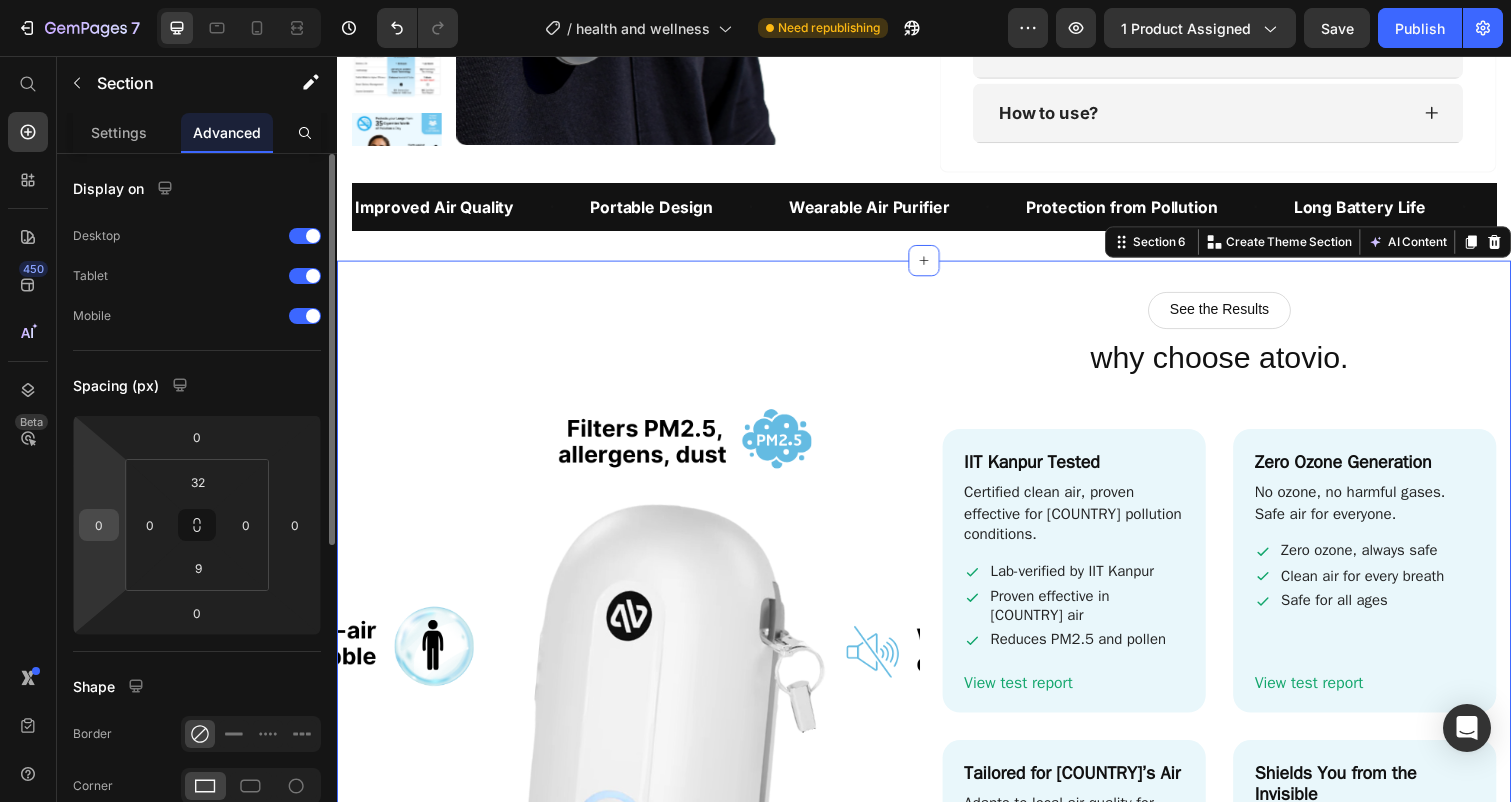 click on "0" at bounding box center [99, 525] 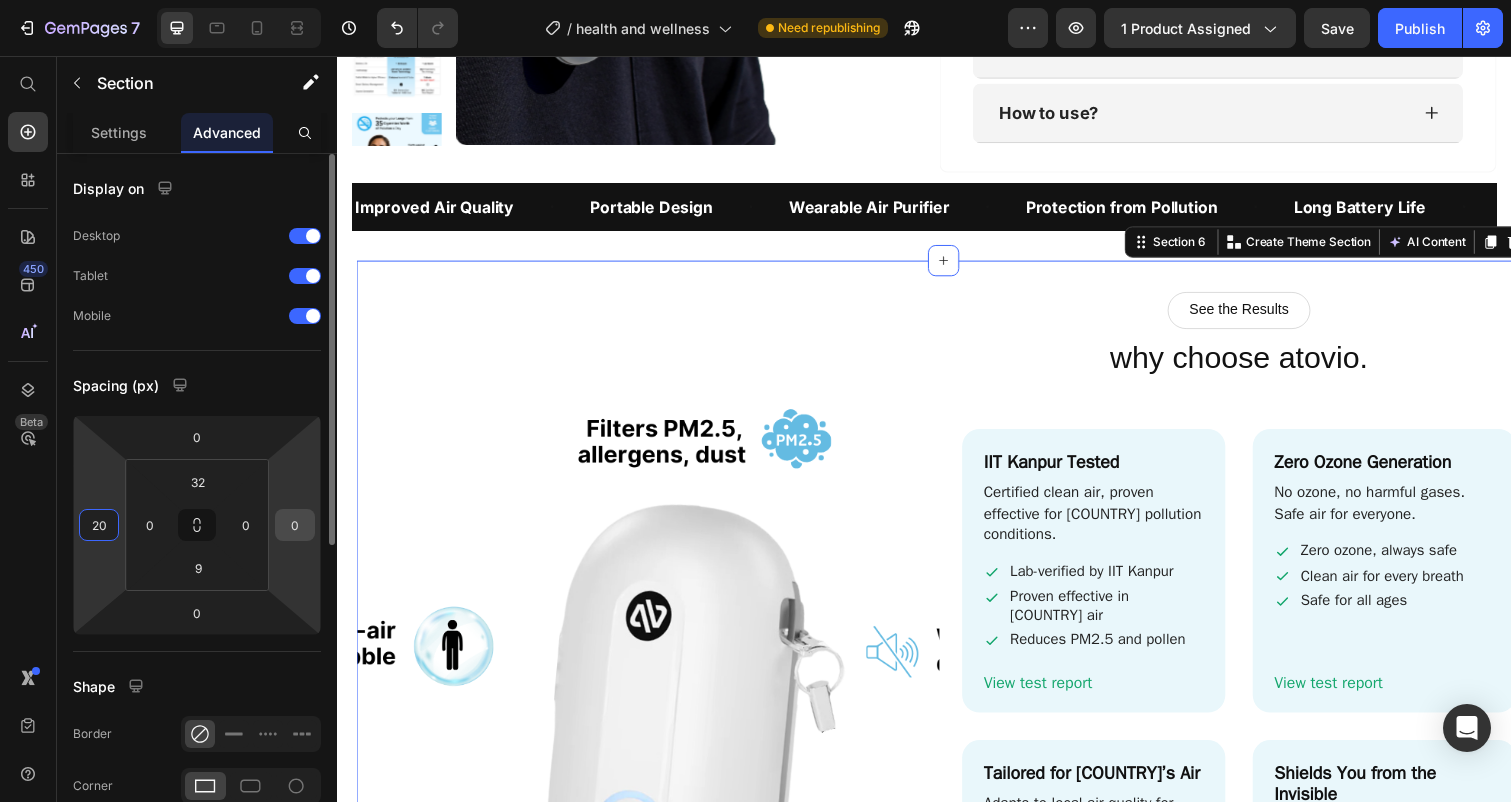 type on "20" 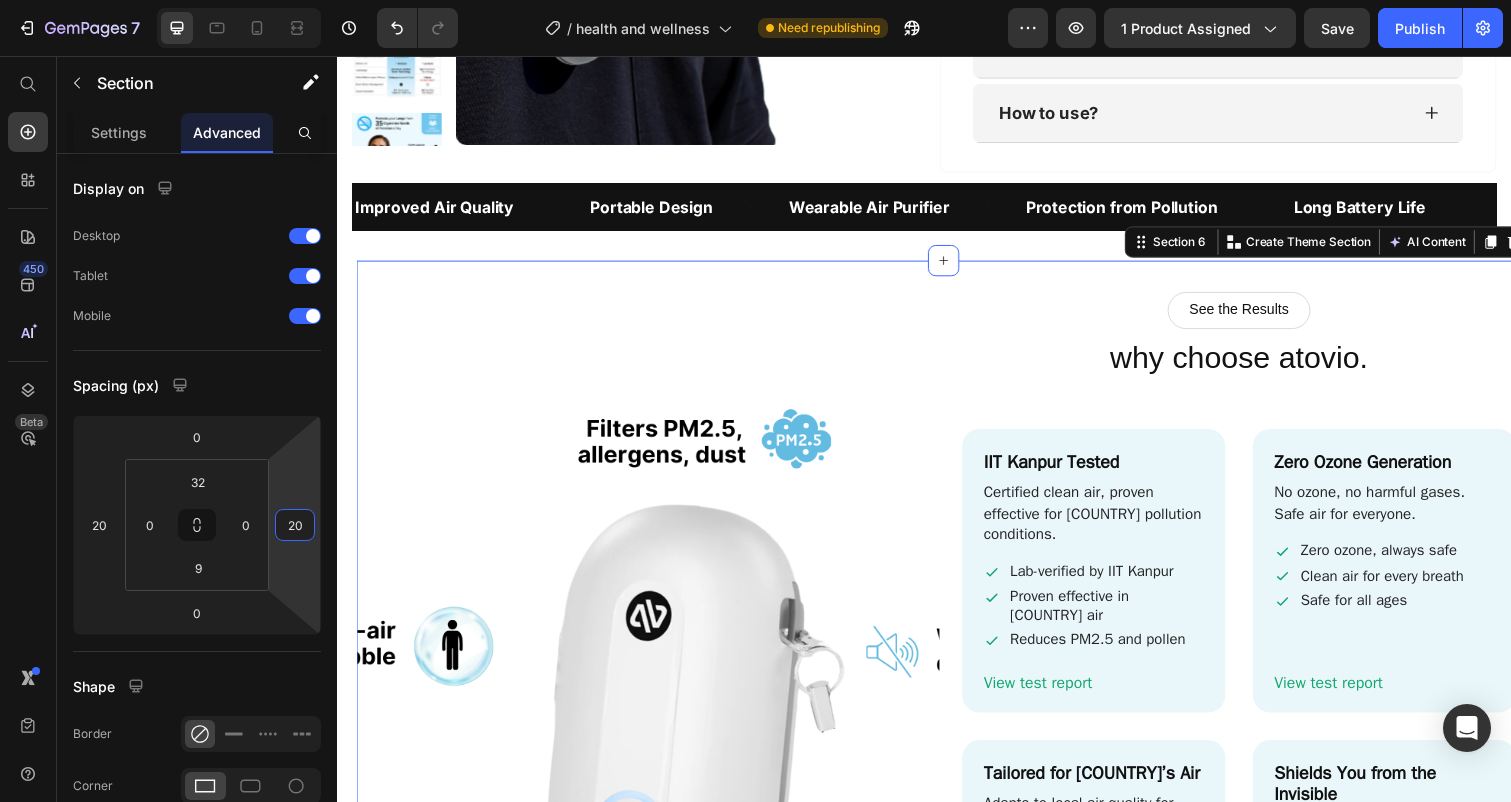 type on "20" 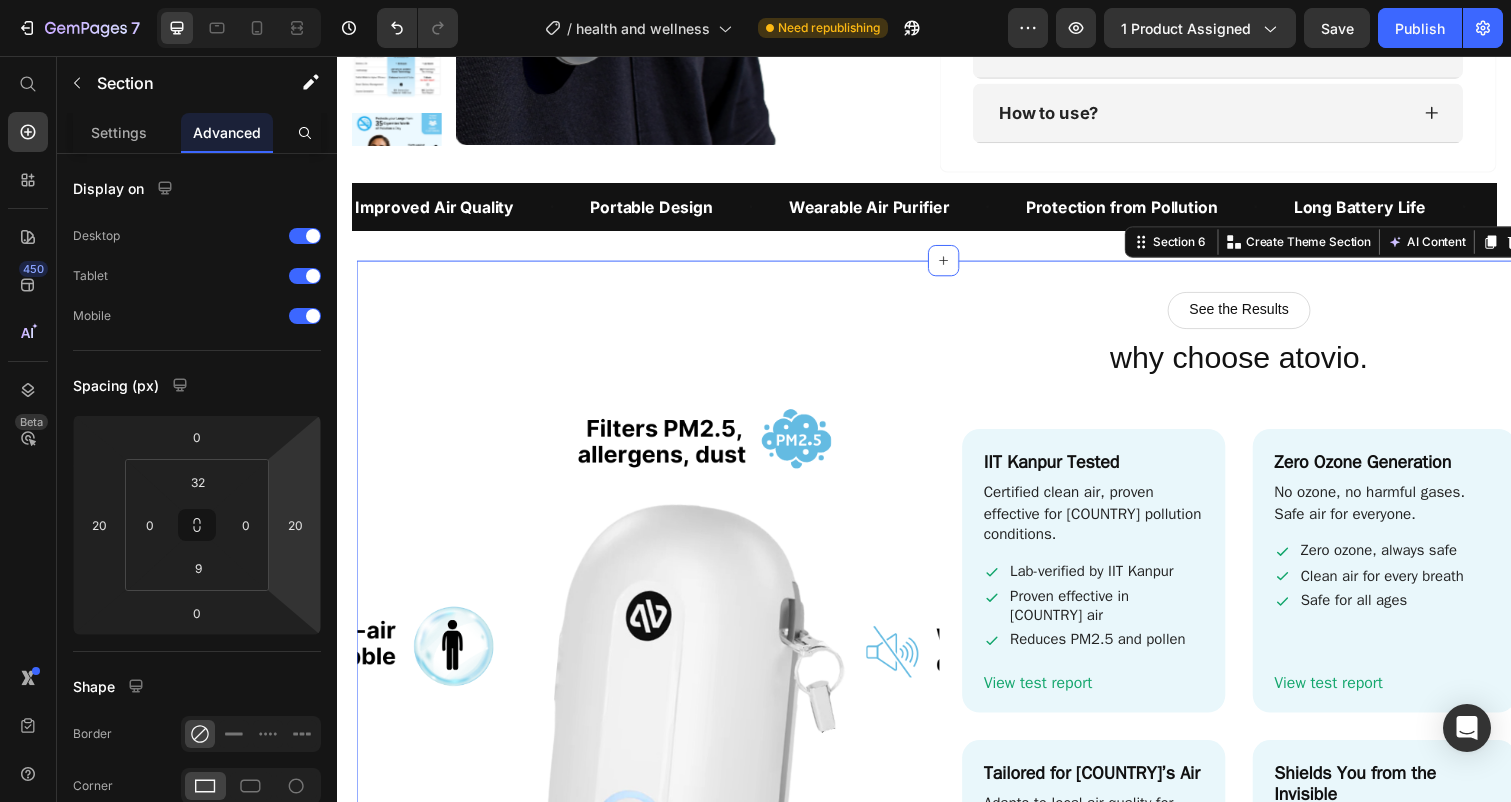 click on "IIT Kanpur Tested
Certified clean air, proven effective for Indian pollution conditions.
Lab-verified by IIT Kanpur
Proven effective in Indian air
Reduces PM2.5 and pollen
View test report
Zero Ozone Generation
No ozone, no harmful gases. Safe air for everyone.
Zero ozone, always safe
Clean air for every breath
Safe for all ages
View test report
Tailored for India’s Air
Adapts to local air quality for maximum daily protection.
Turbo mode for pollution
Normal mode daily use" at bounding box center (957, 693) 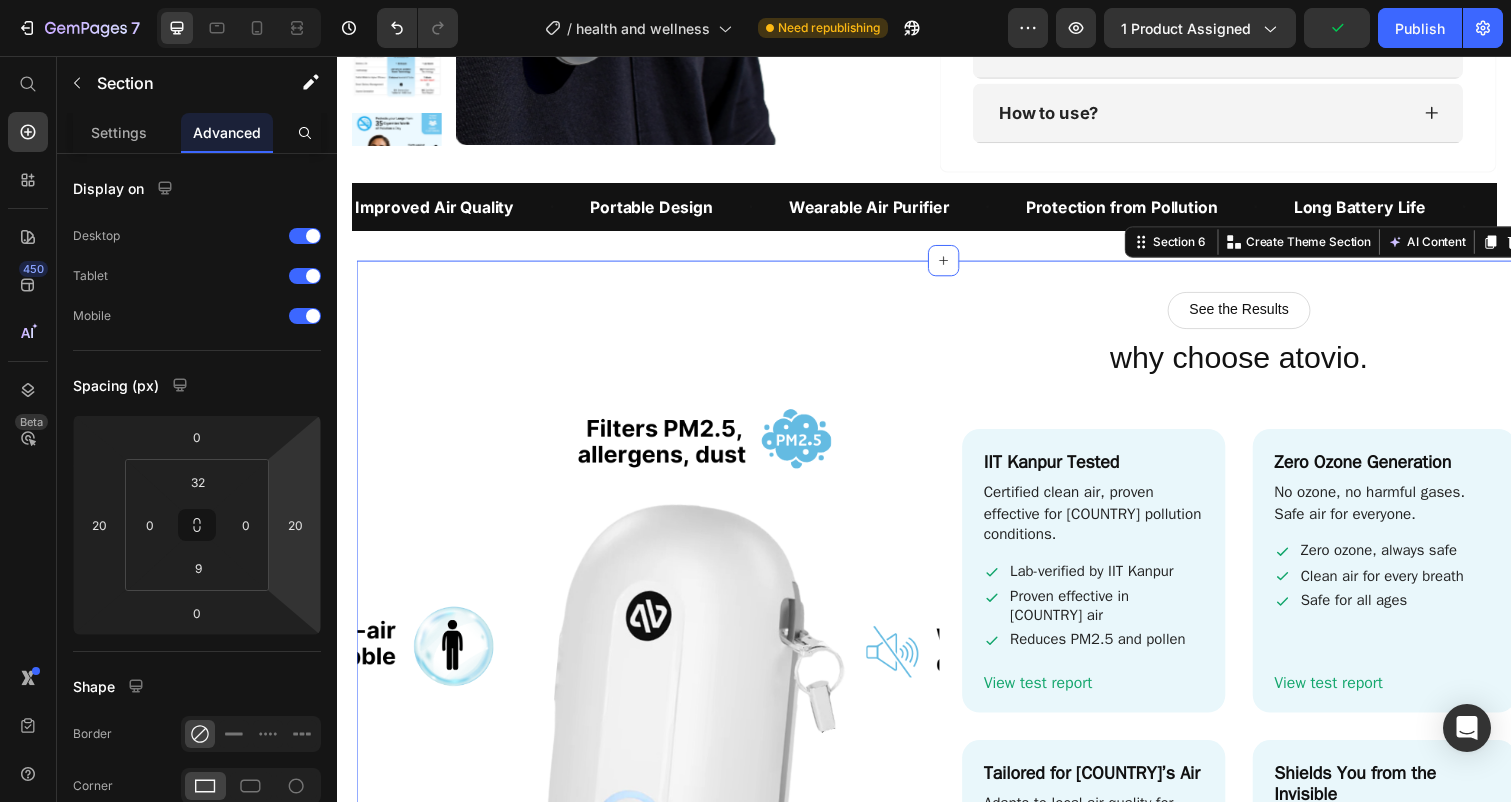 click on "IIT Kanpur Tested
Certified clean air, proven effective for Indian pollution conditions.
Lab-verified by IIT Kanpur
Proven effective in Indian air
Reduces PM2.5 and pollen
View test report
Zero Ozone Generation
No ozone, no harmful gases. Safe air for everyone.
Zero ozone, always safe
Clean air for every breath
Safe for all ages
View test report
Tailored for India’s Air
Adapts to local air quality for maximum daily protection.
Turbo mode for pollution
Normal mode daily use" at bounding box center (957, 693) 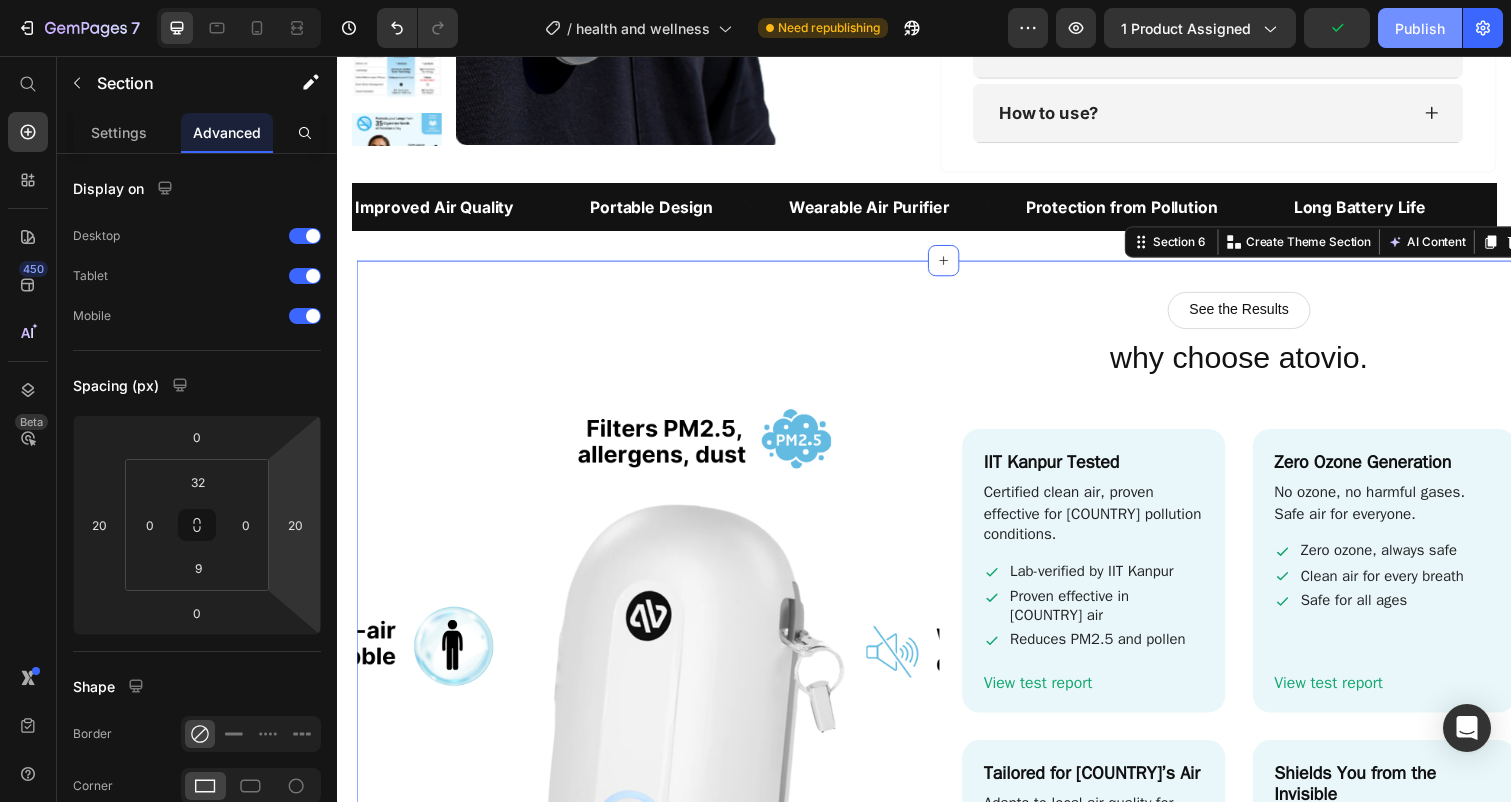 click on "Publish" at bounding box center [1420, 28] 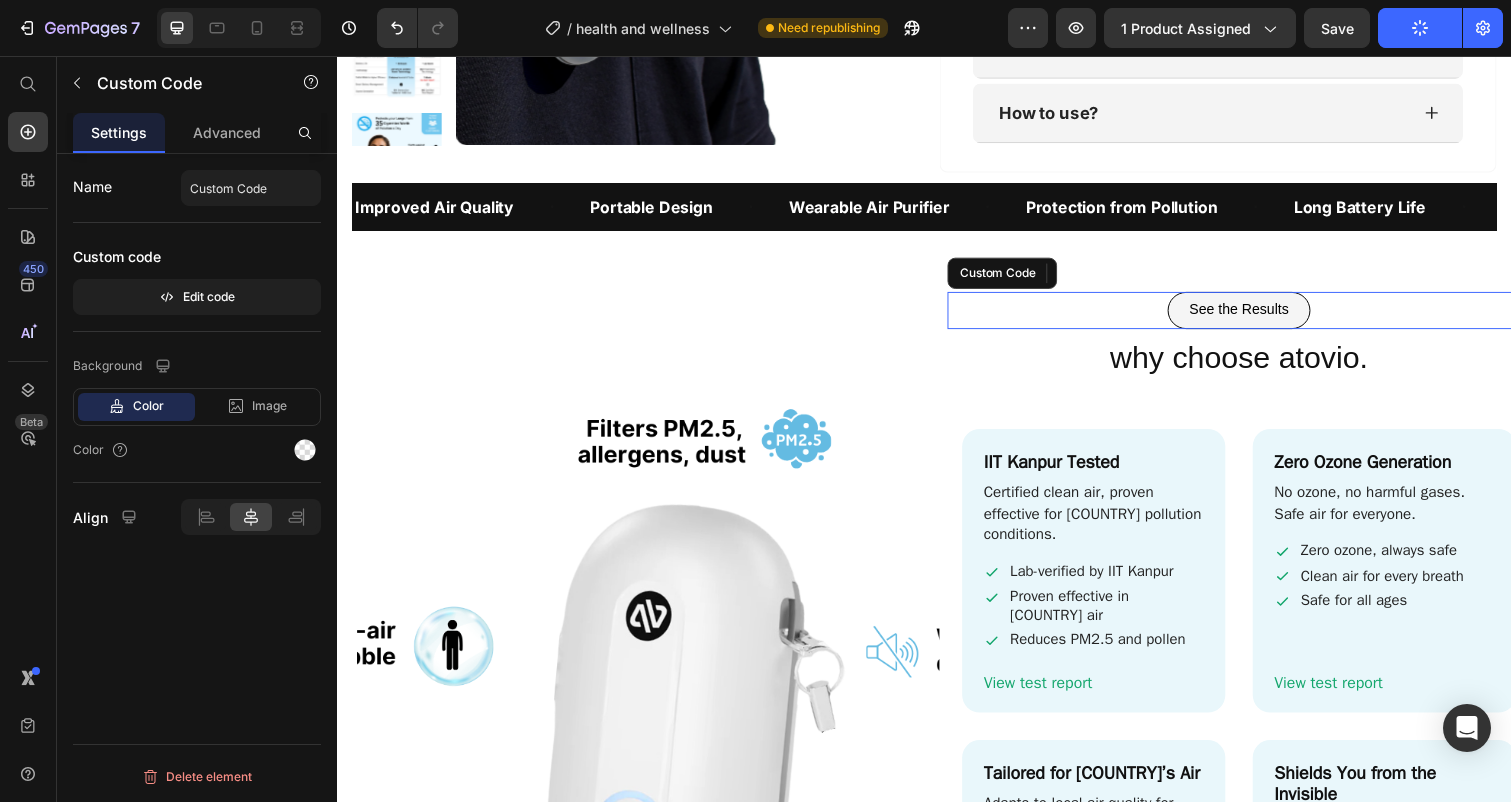 click on "See the Results" at bounding box center (1259, 316) 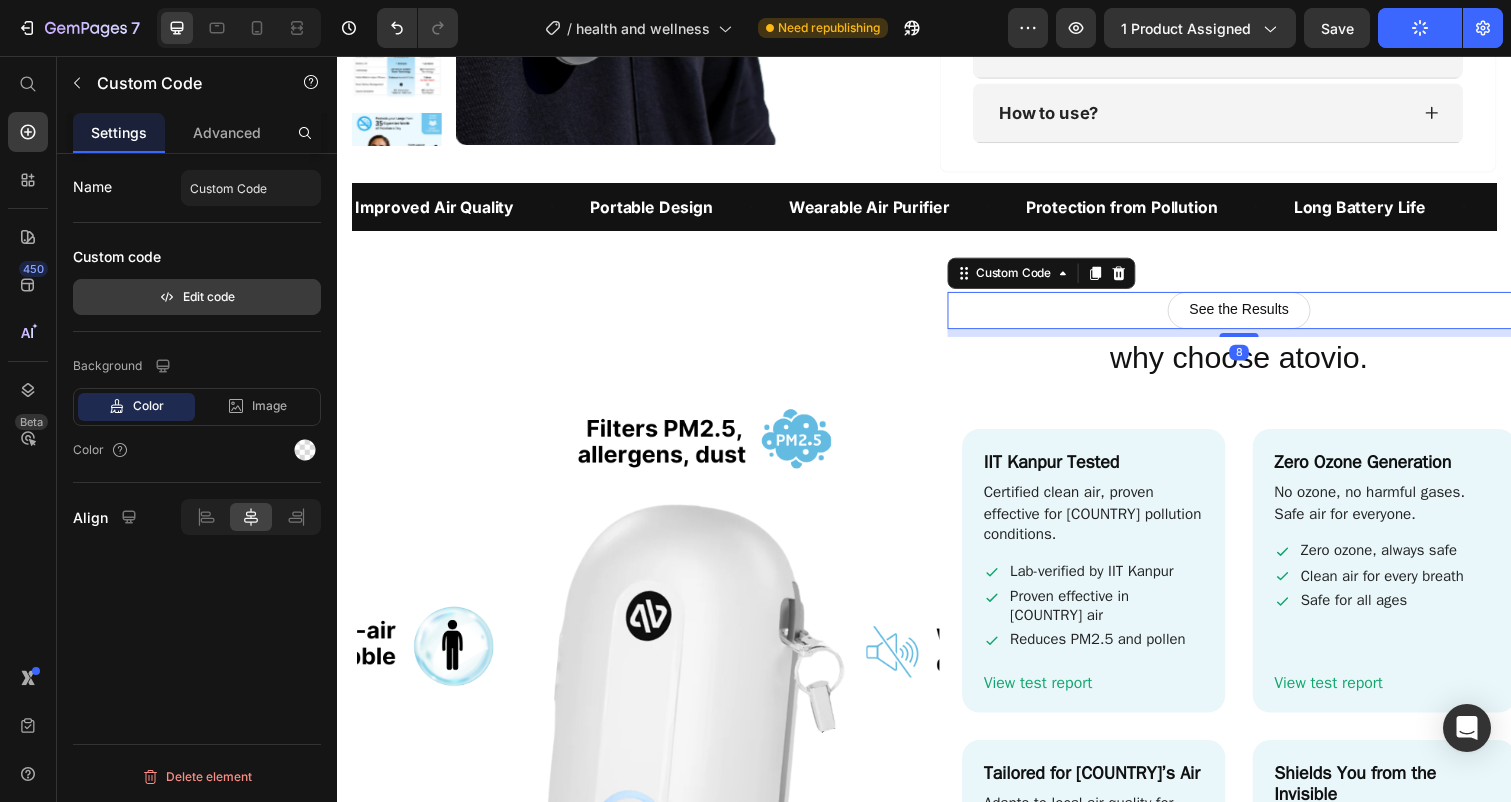 click on "Edit code" at bounding box center [197, 297] 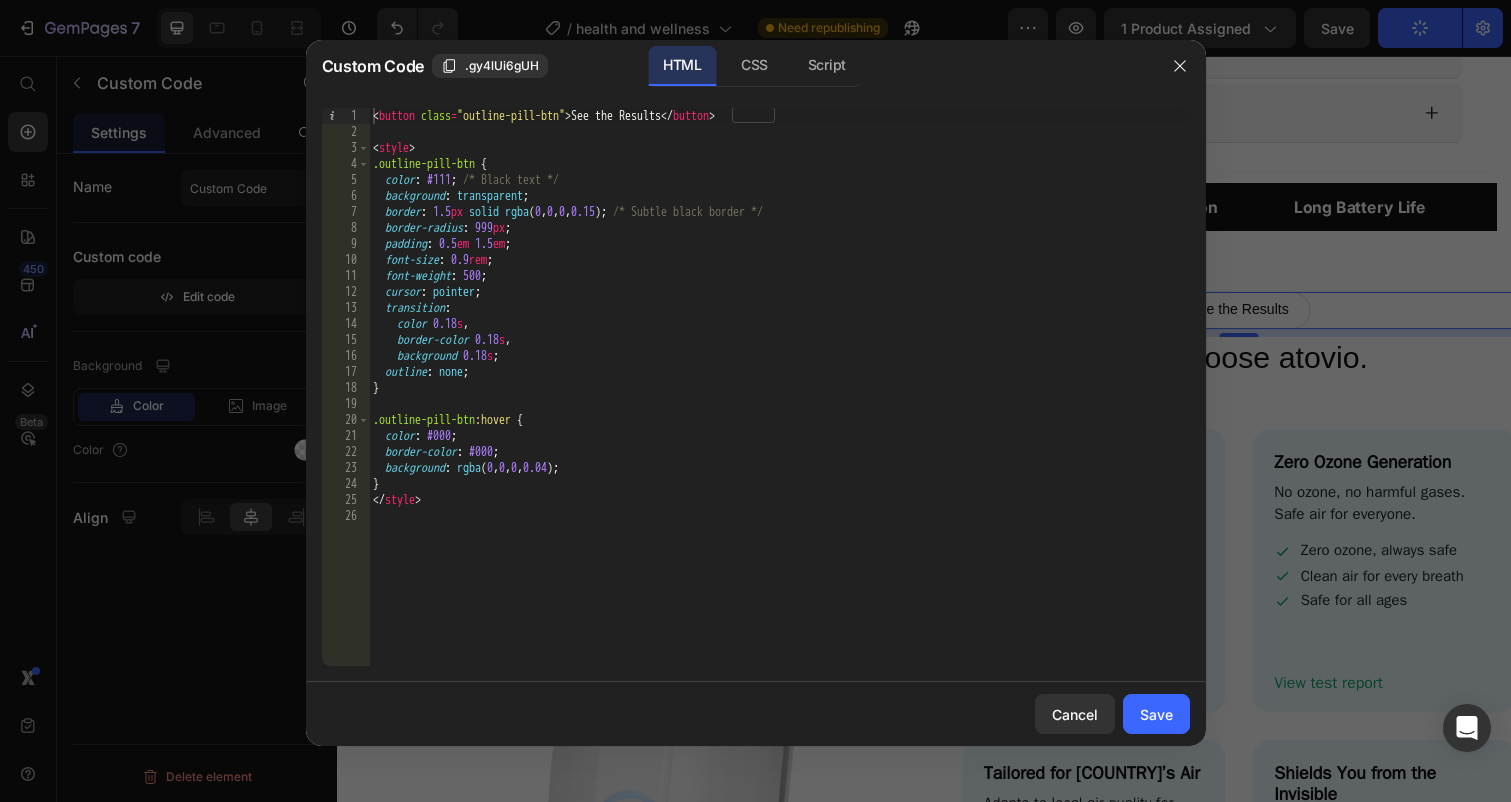 click on "Cancel Save" at bounding box center [756, 714] 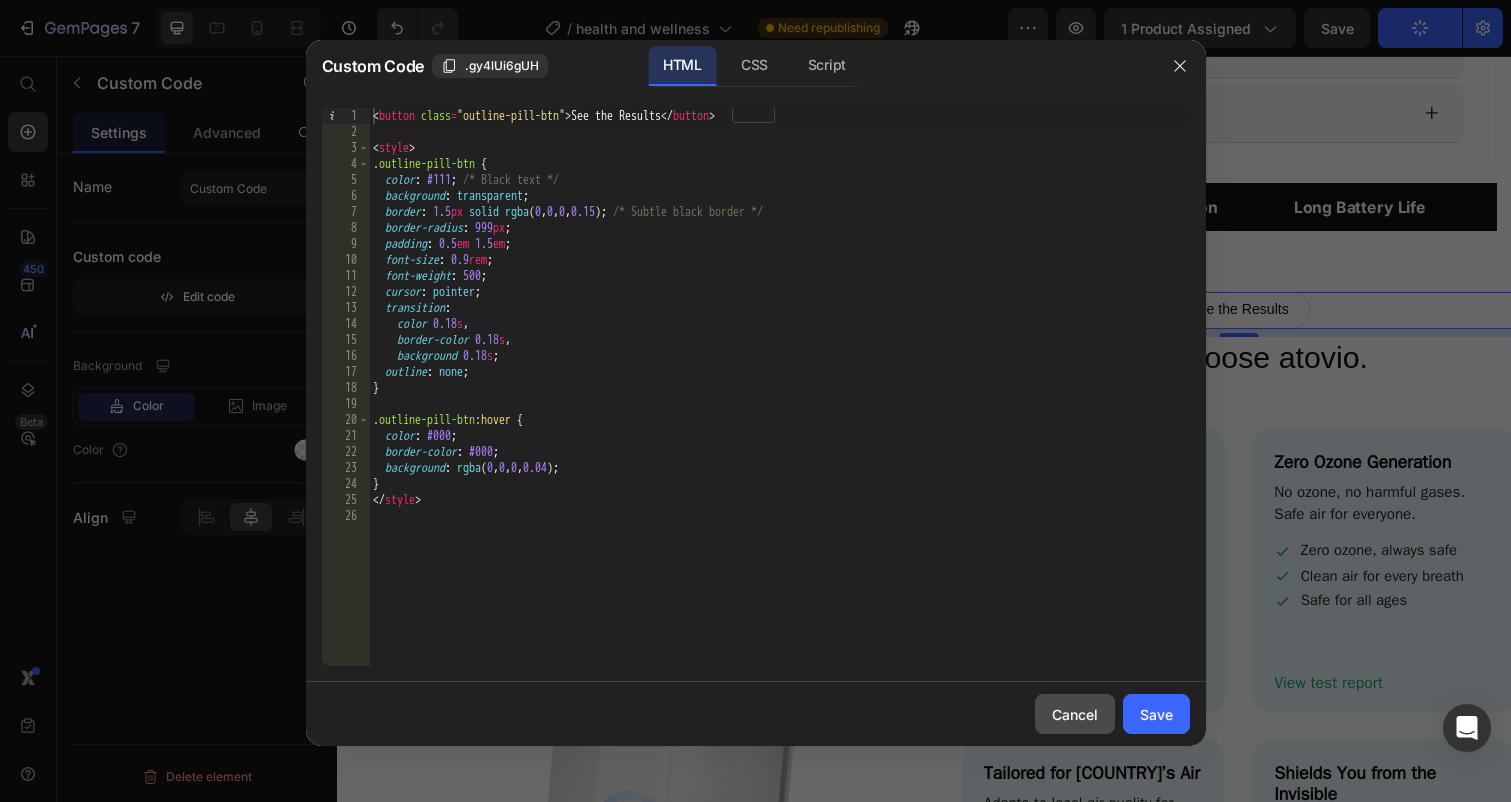 click on "Cancel" at bounding box center [1075, 714] 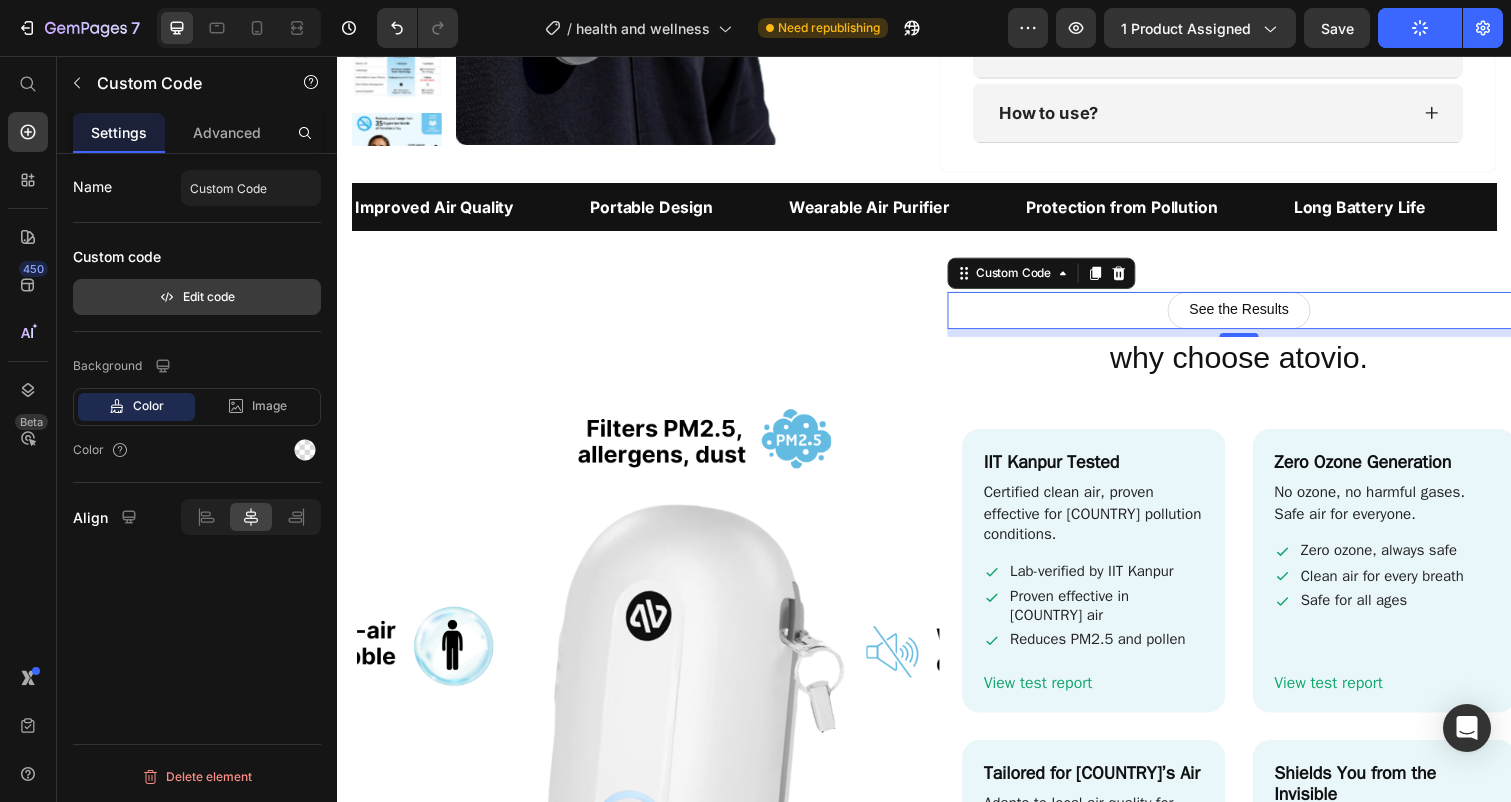 click on "Edit code" at bounding box center (197, 297) 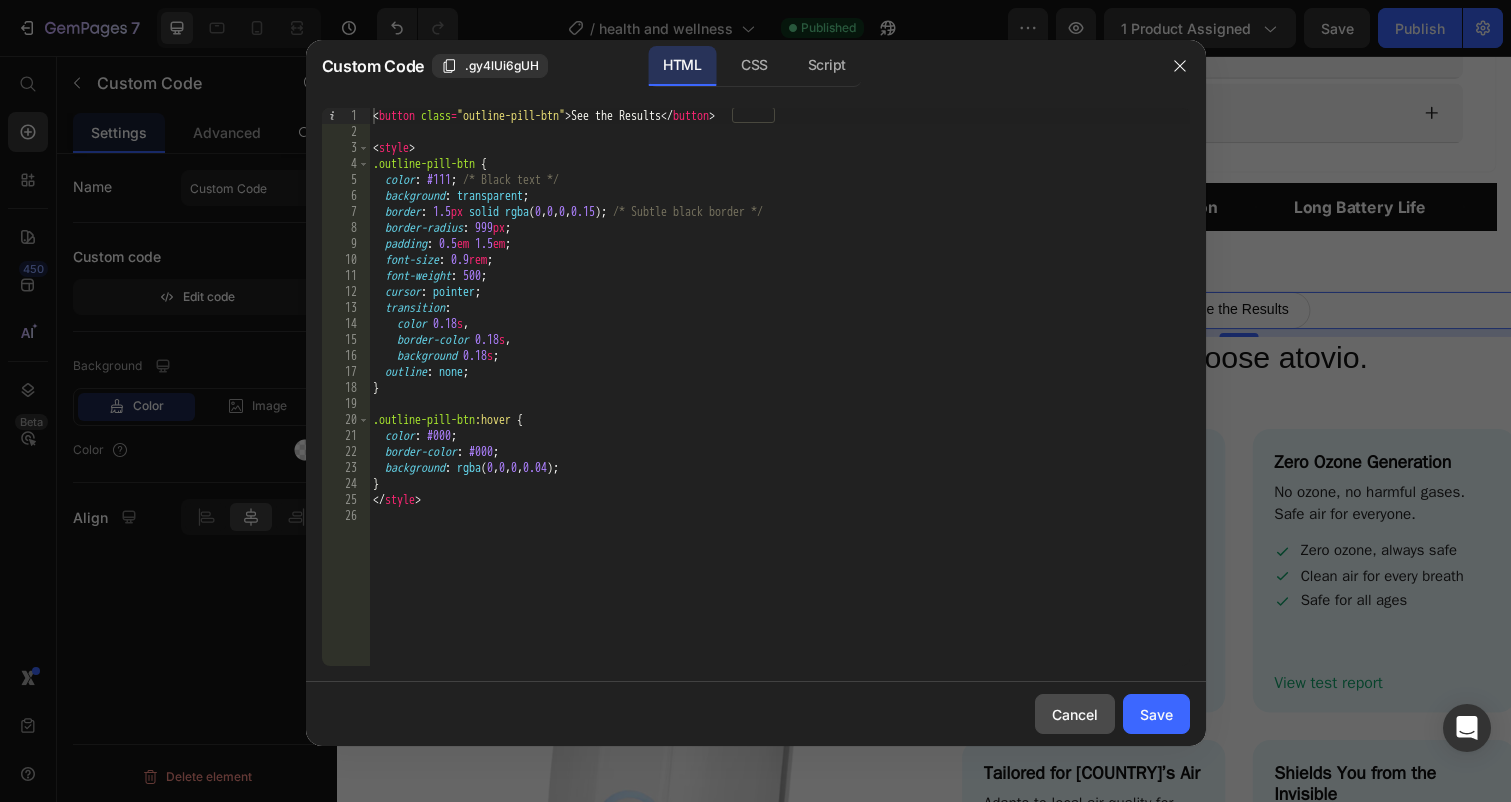 click on "Cancel" at bounding box center (1075, 714) 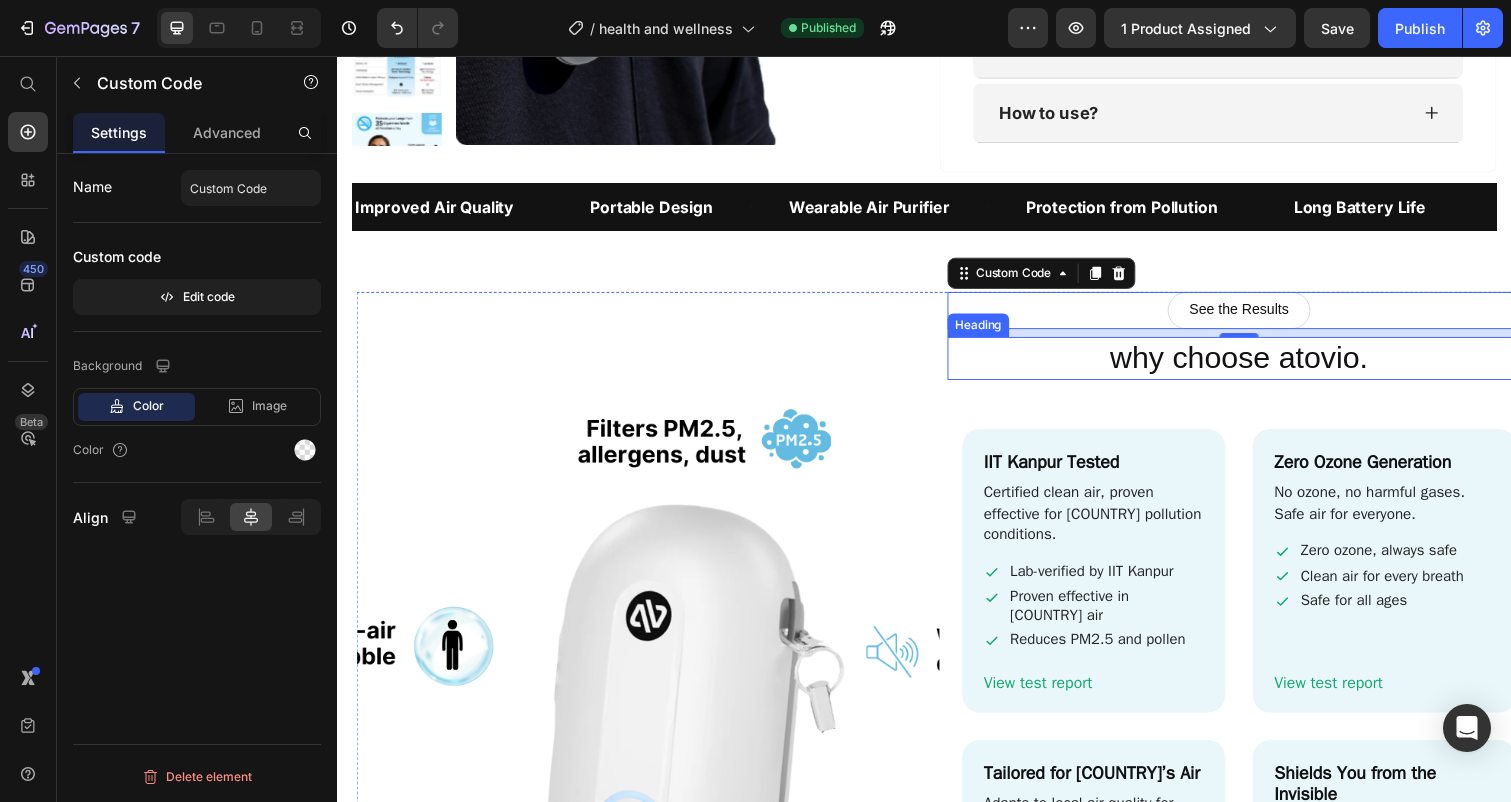 click on "why choose atovio." at bounding box center (1259, 365) 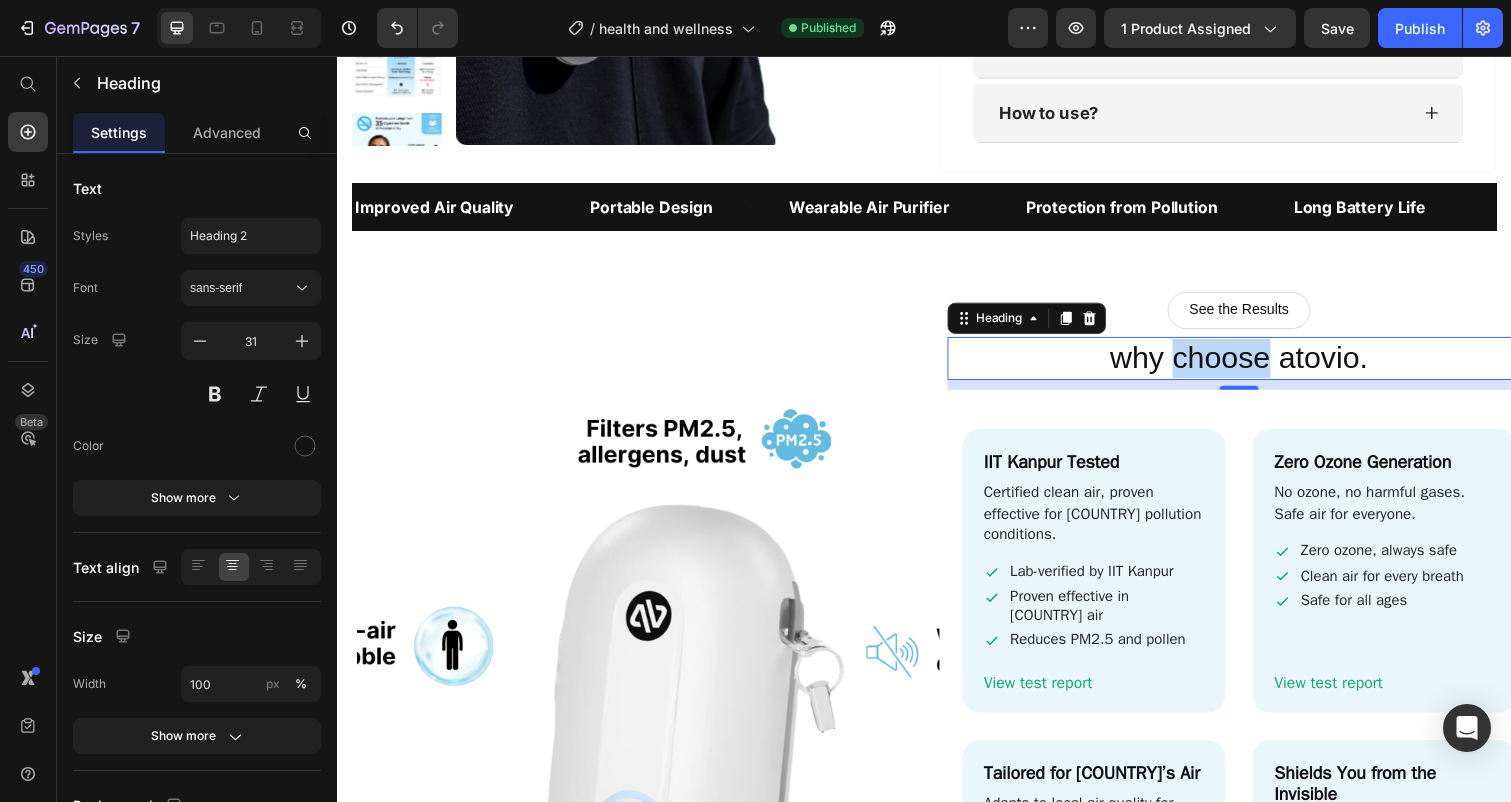 click on "why choose atovio." at bounding box center [1259, 365] 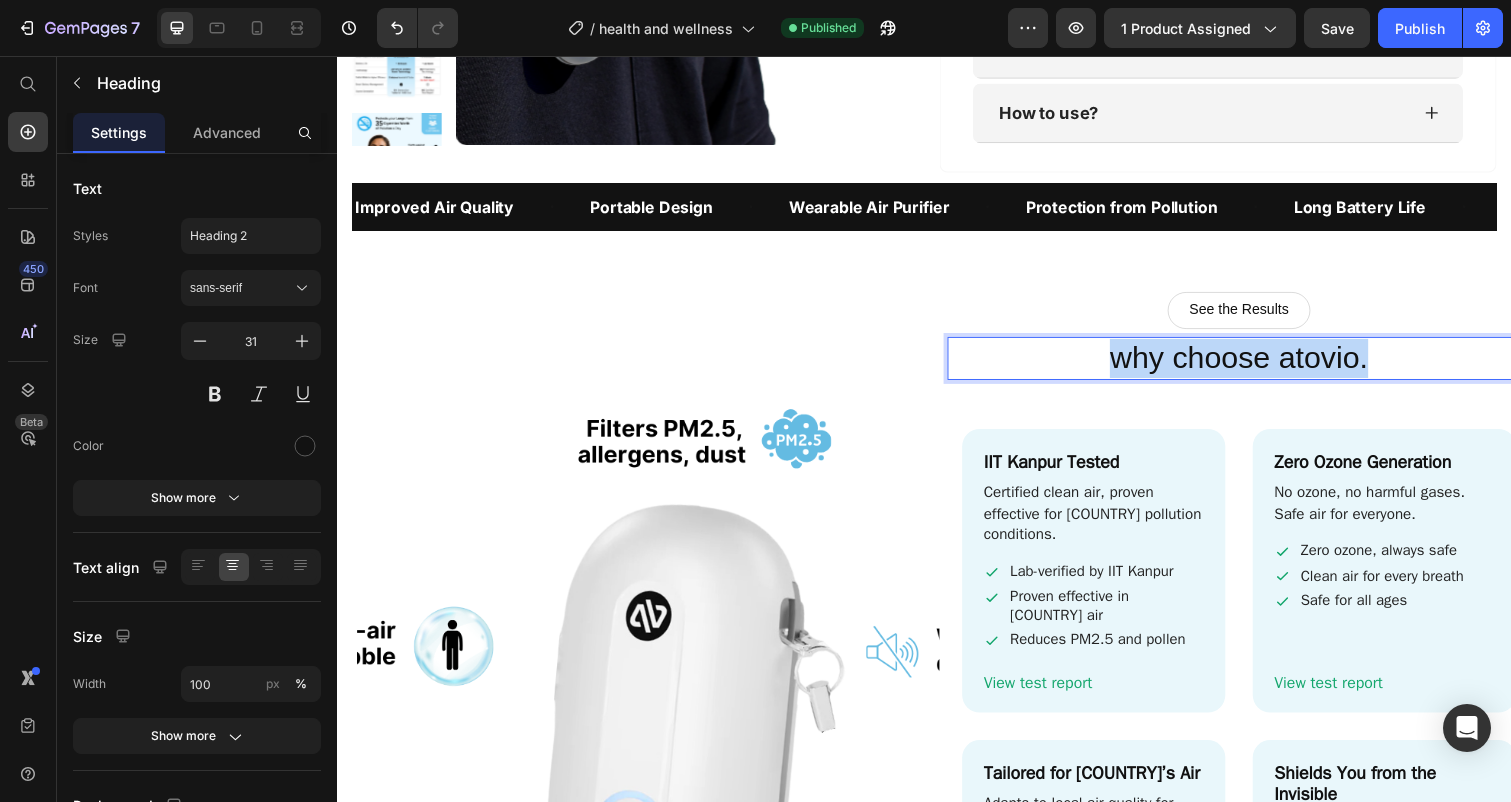 click on "why choose atovio." at bounding box center (1259, 365) 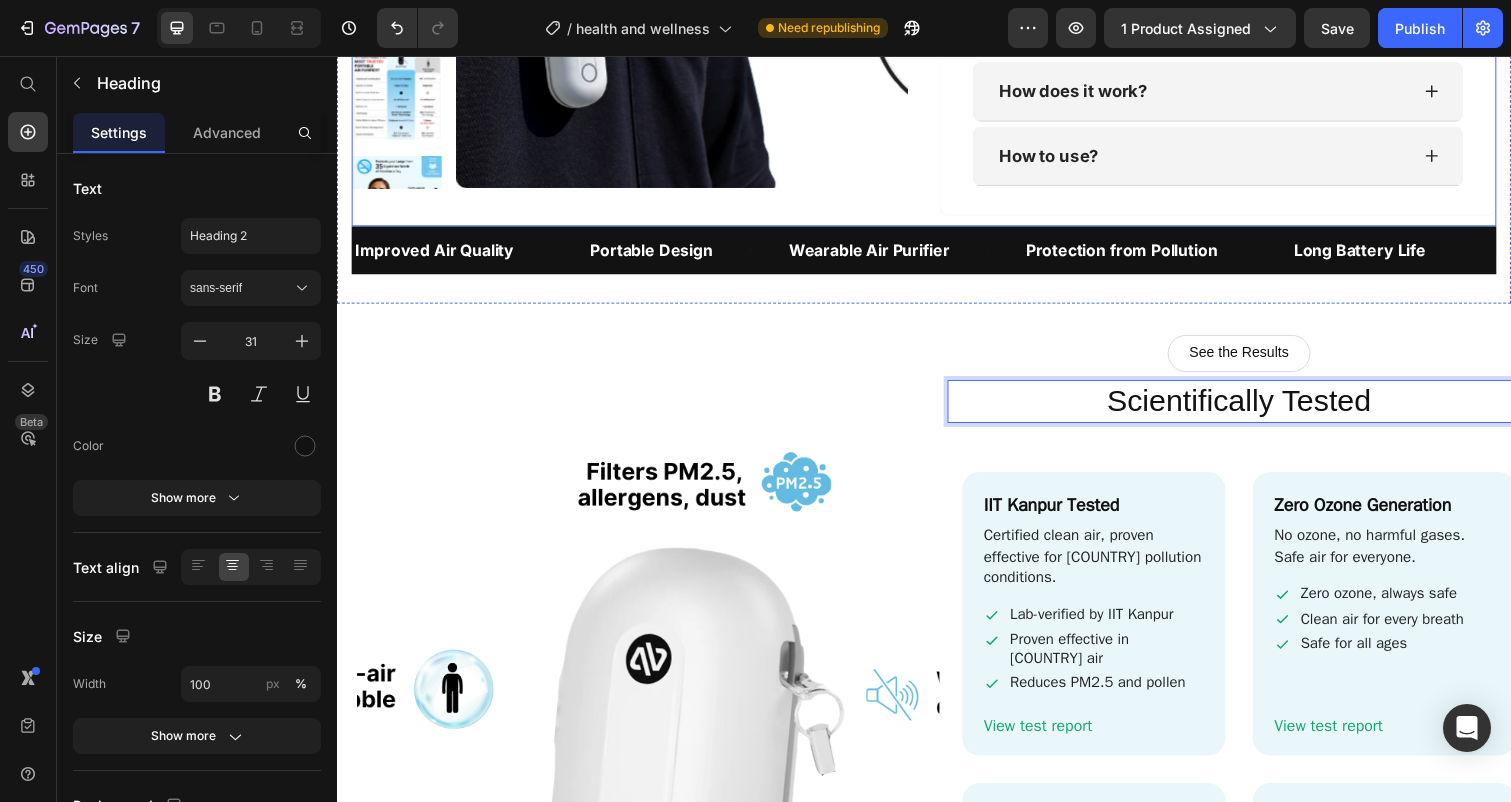 scroll, scrollTop: 2574, scrollLeft: 0, axis: vertical 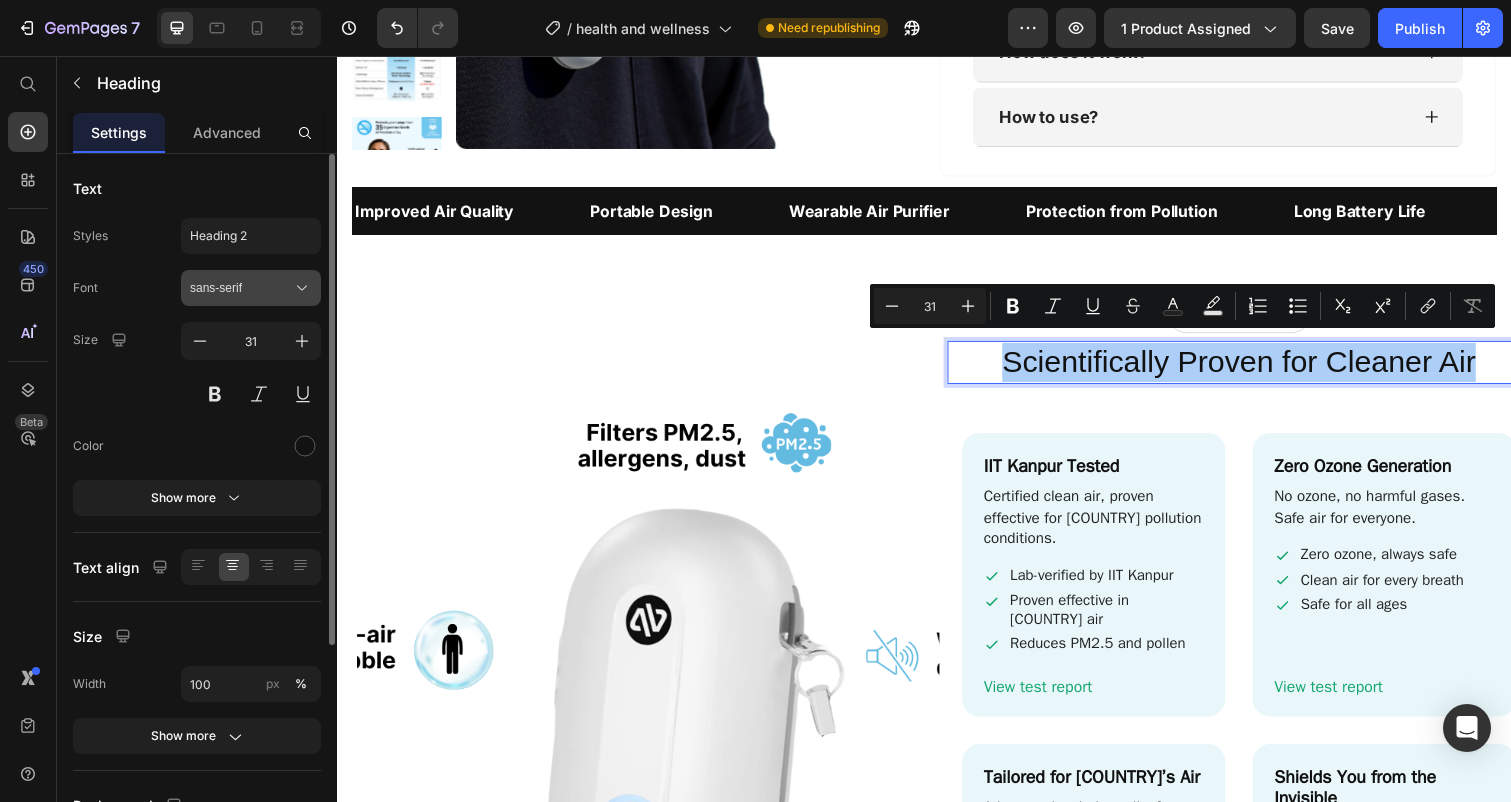 click on "sans-serif" at bounding box center [241, 288] 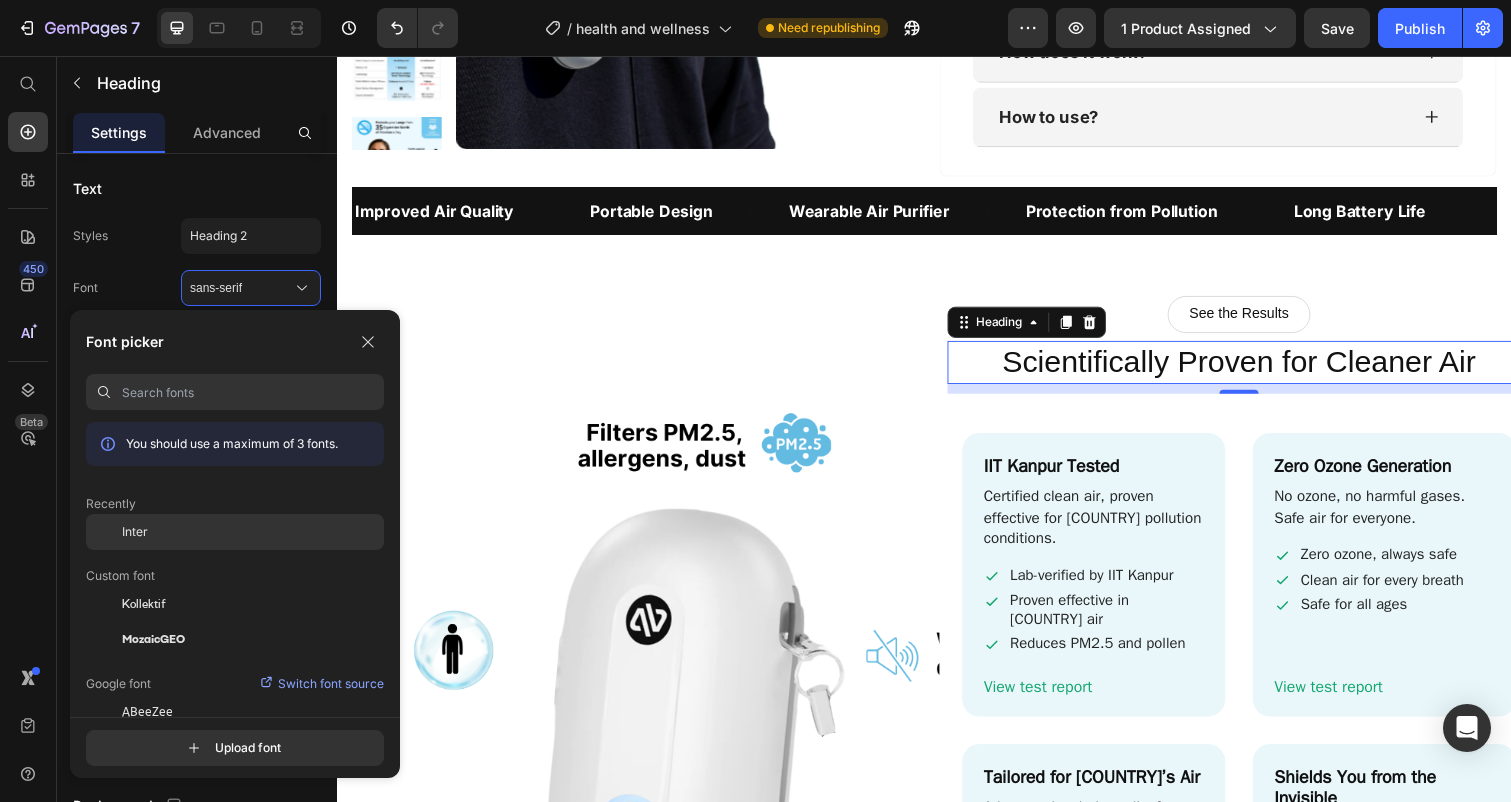 click on "Inter" 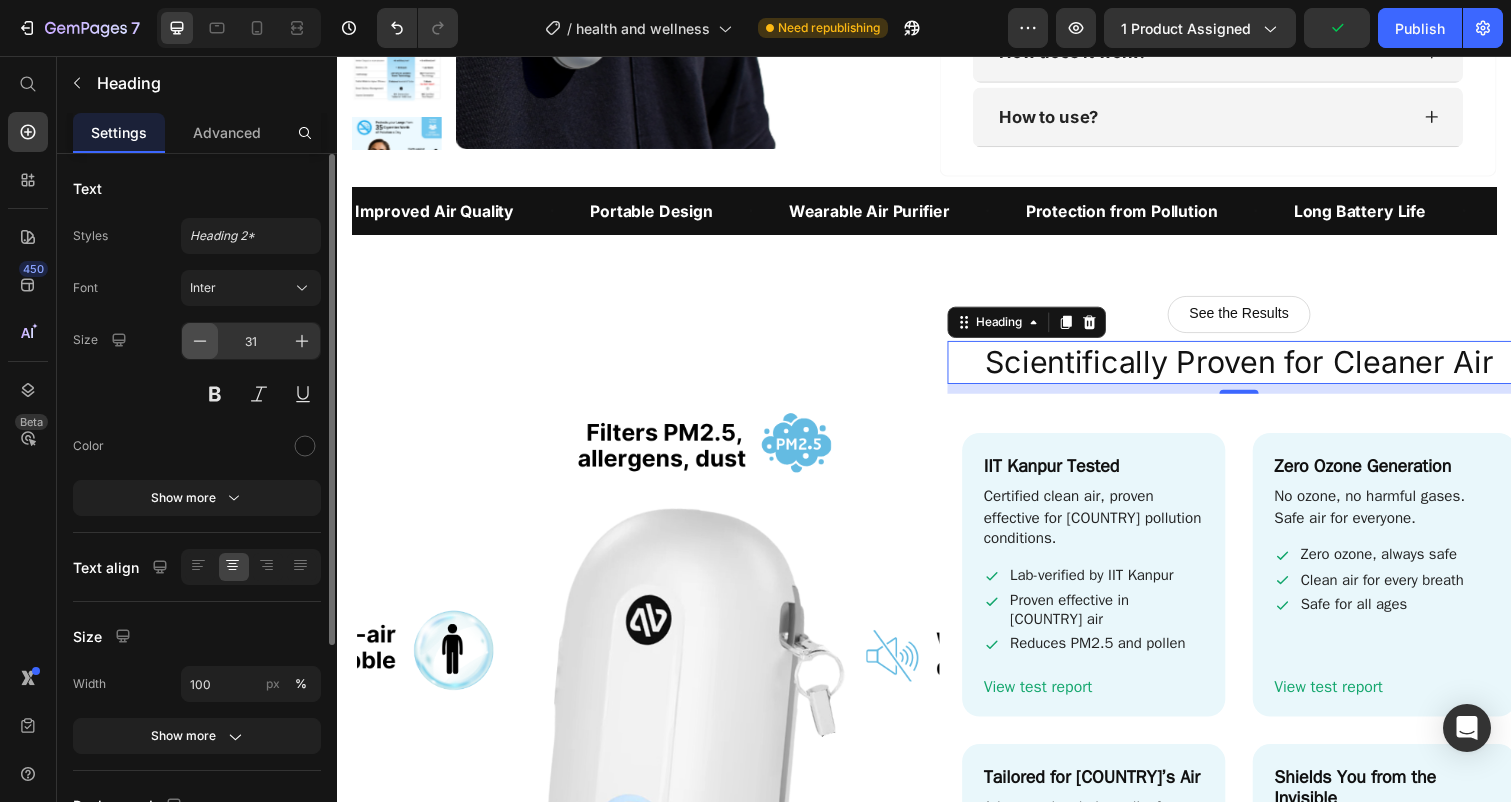 click 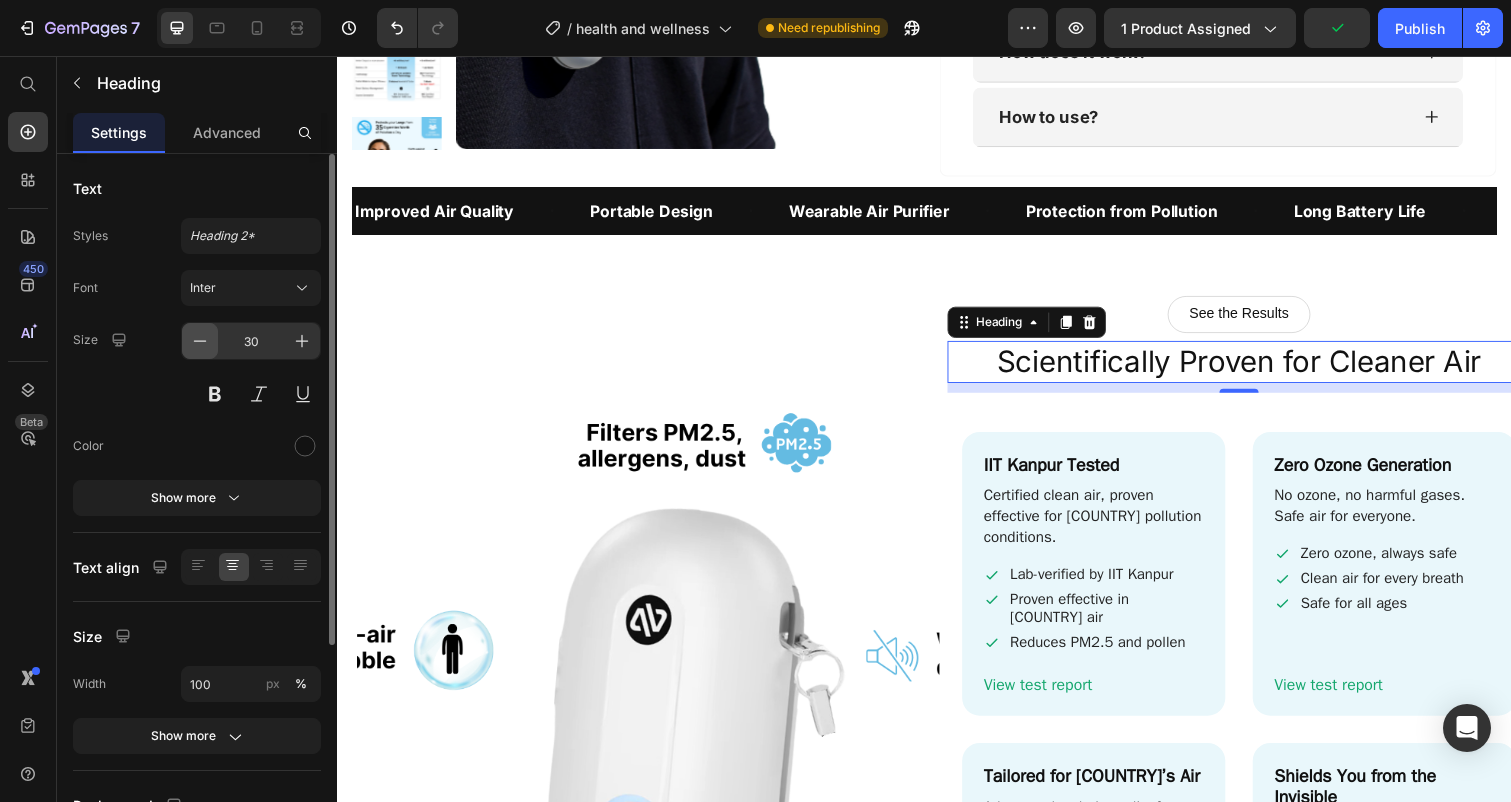 click 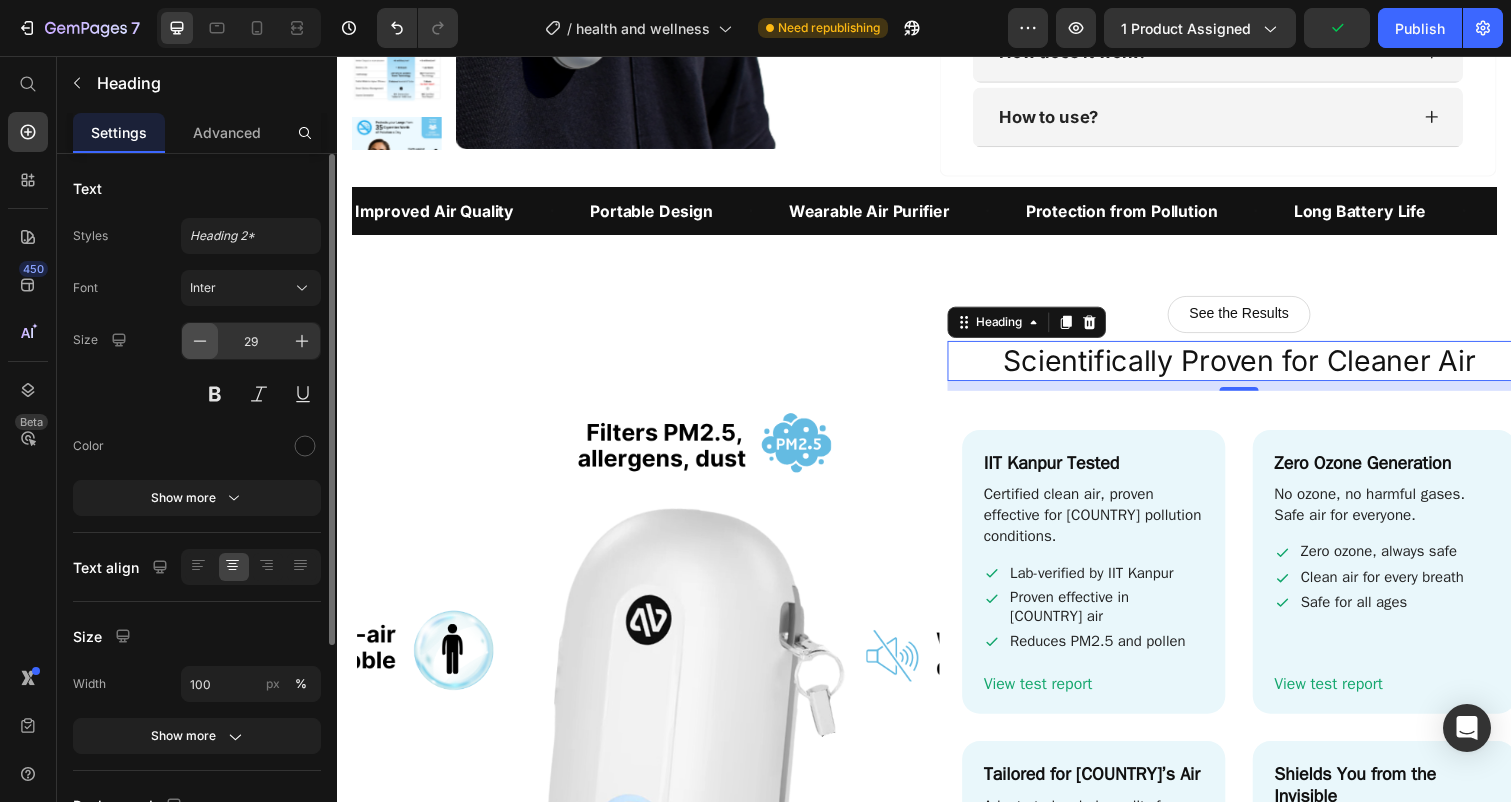 click 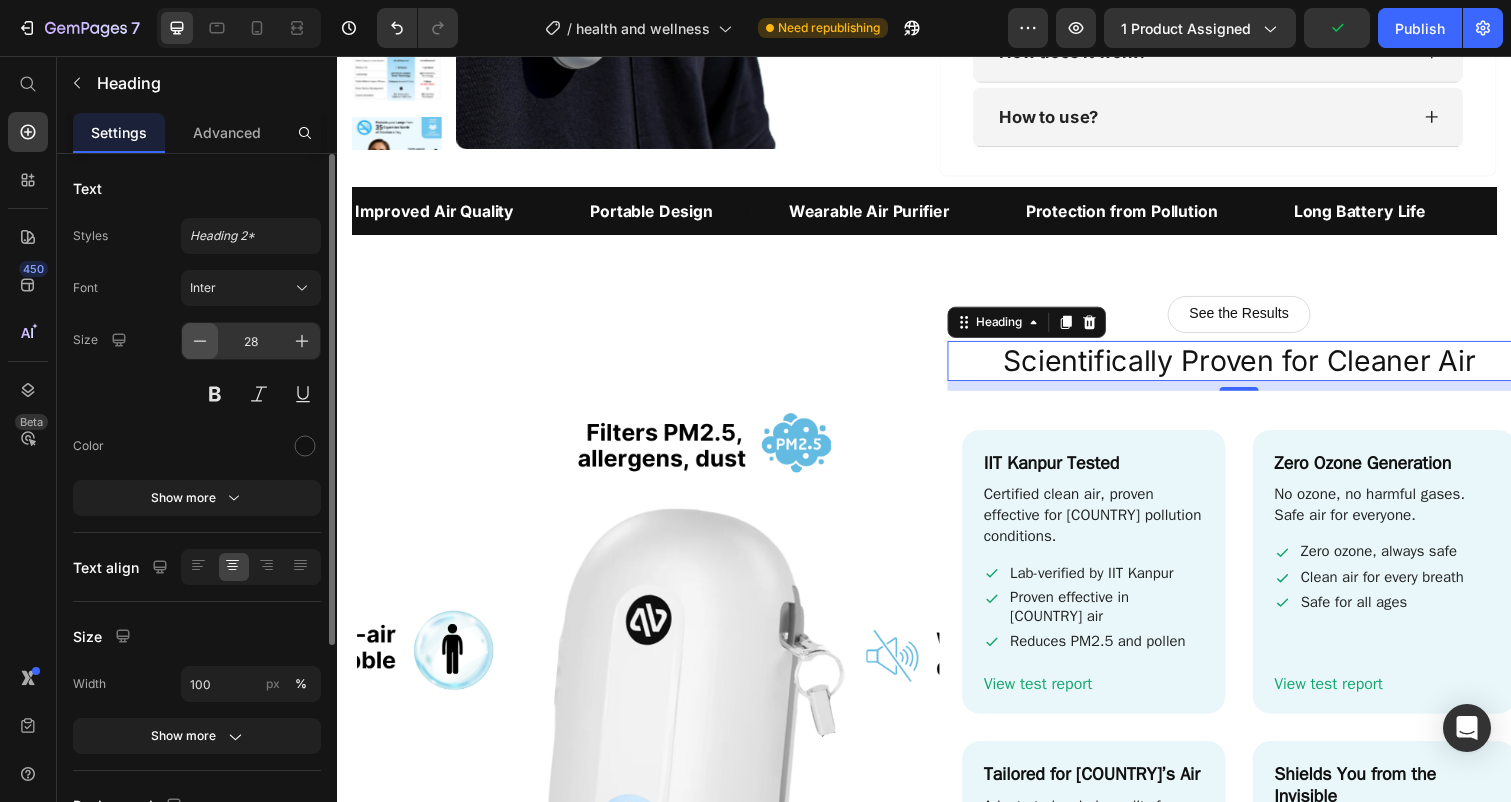 click 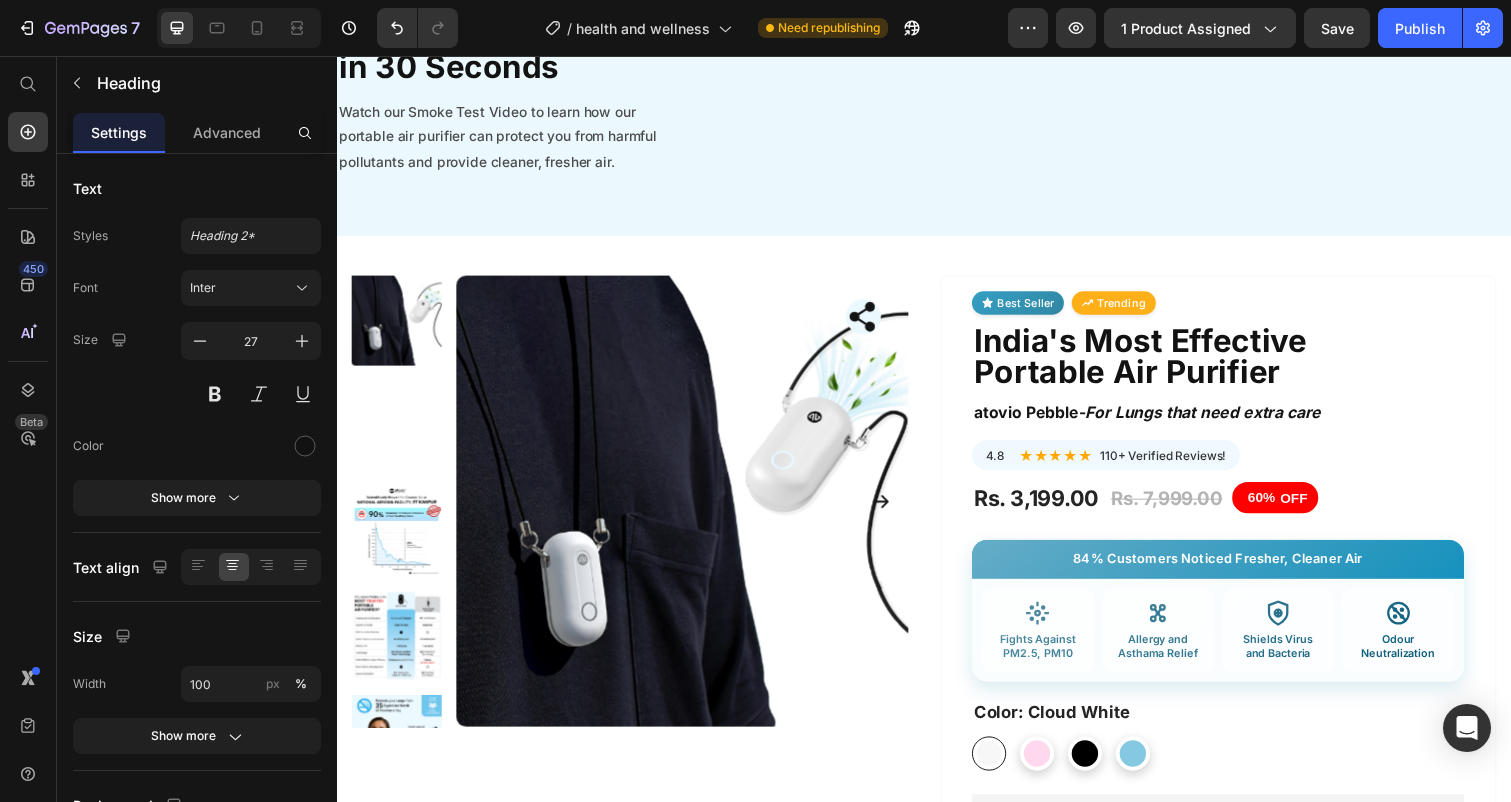 scroll, scrollTop: 739, scrollLeft: 0, axis: vertical 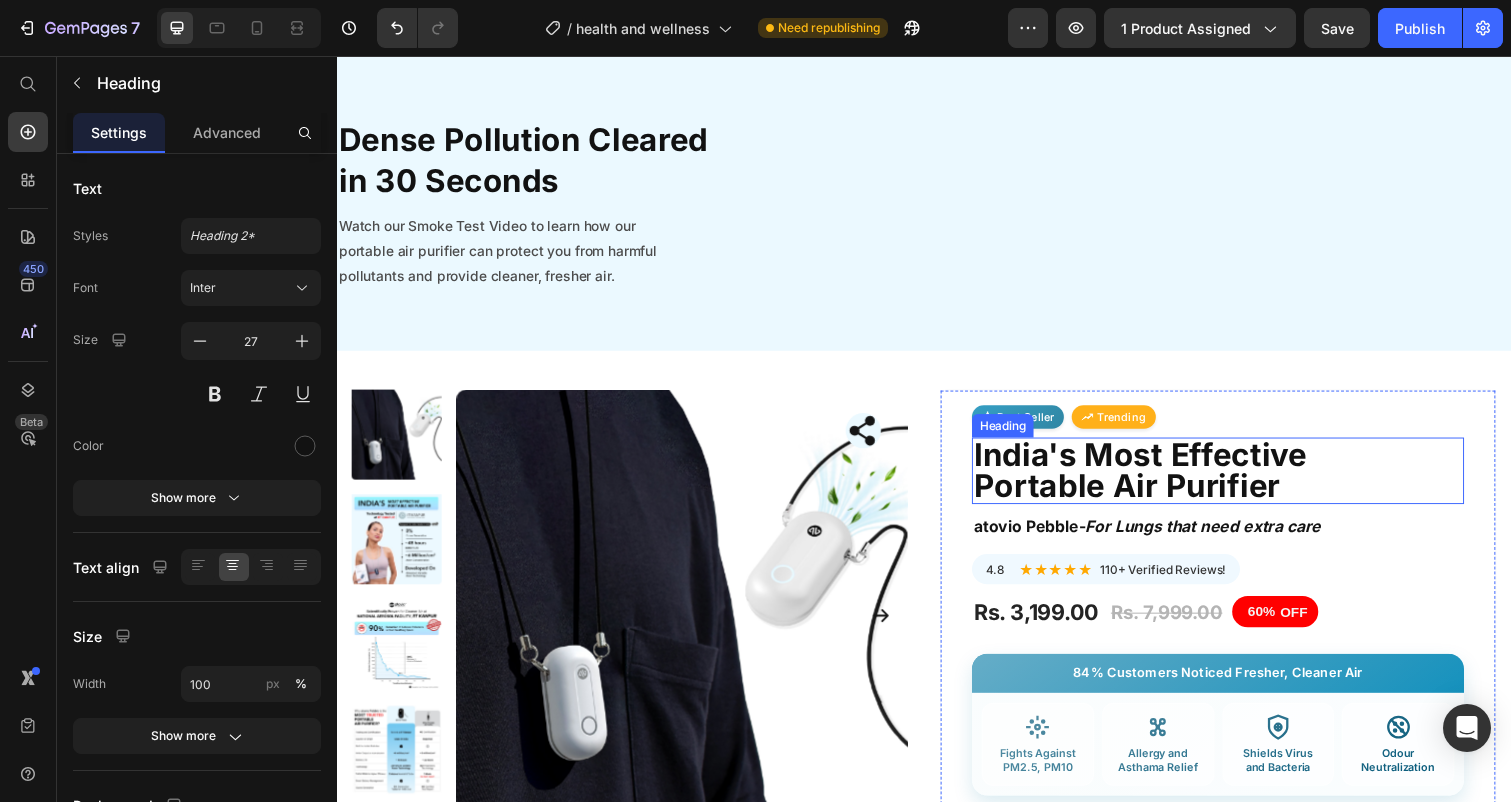 click on "India's Most Effective  Portable Air Purifier" at bounding box center [1237, 480] 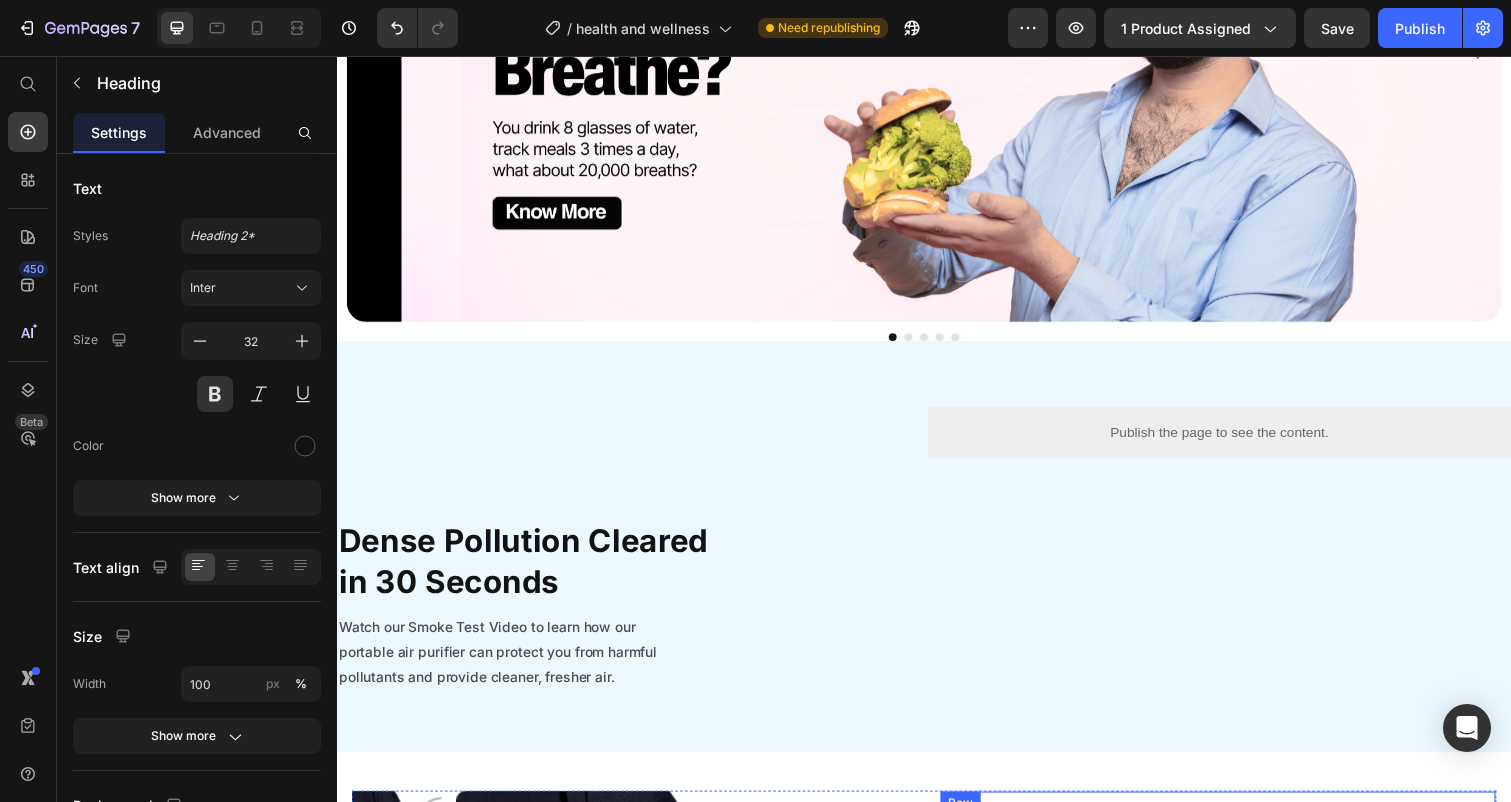 scroll, scrollTop: 325, scrollLeft: 0, axis: vertical 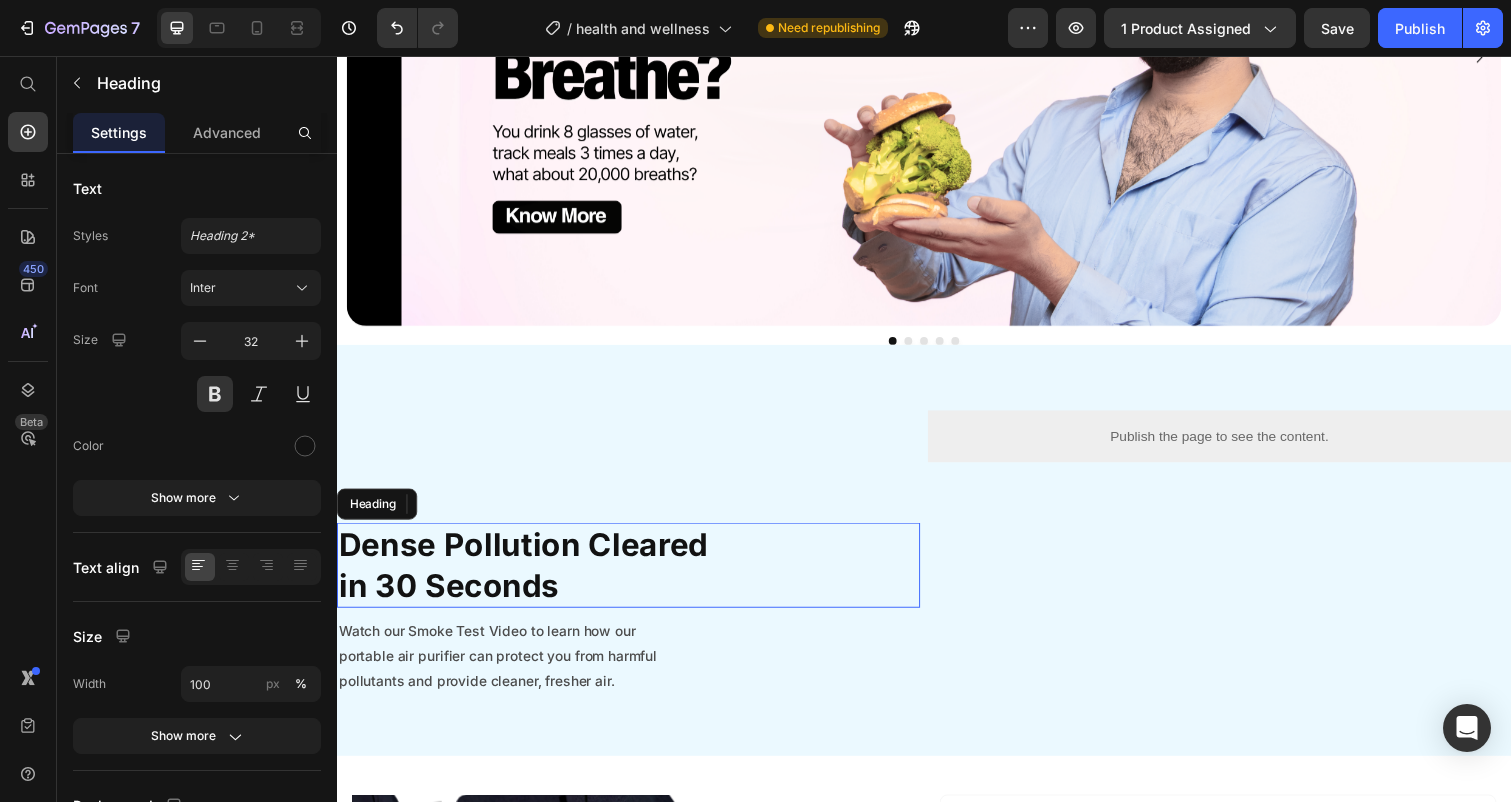 click on "Dense Pollution Cleared  in 30 Seconds" at bounding box center [635, 576] 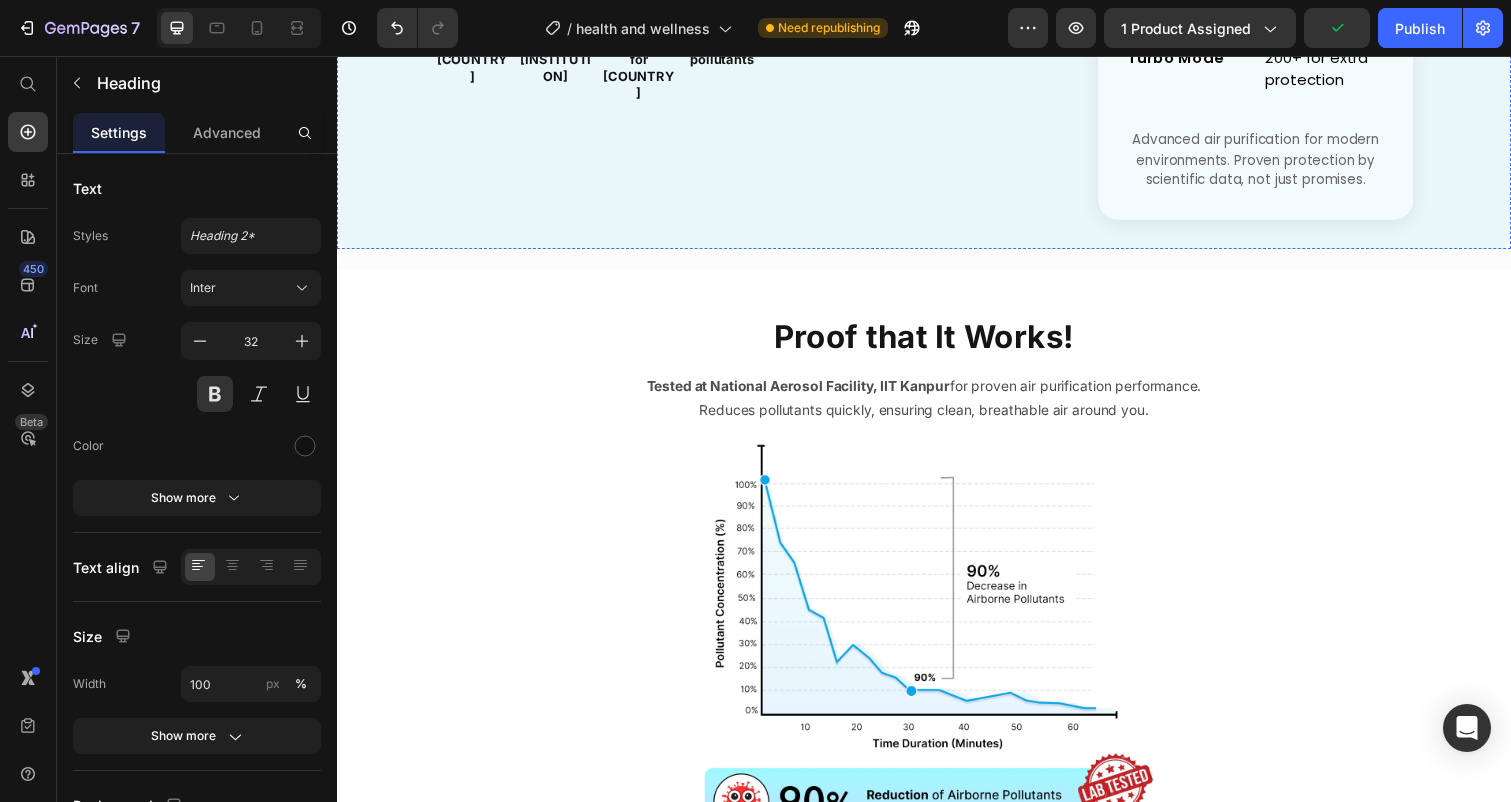 scroll, scrollTop: 4717, scrollLeft: 0, axis: vertical 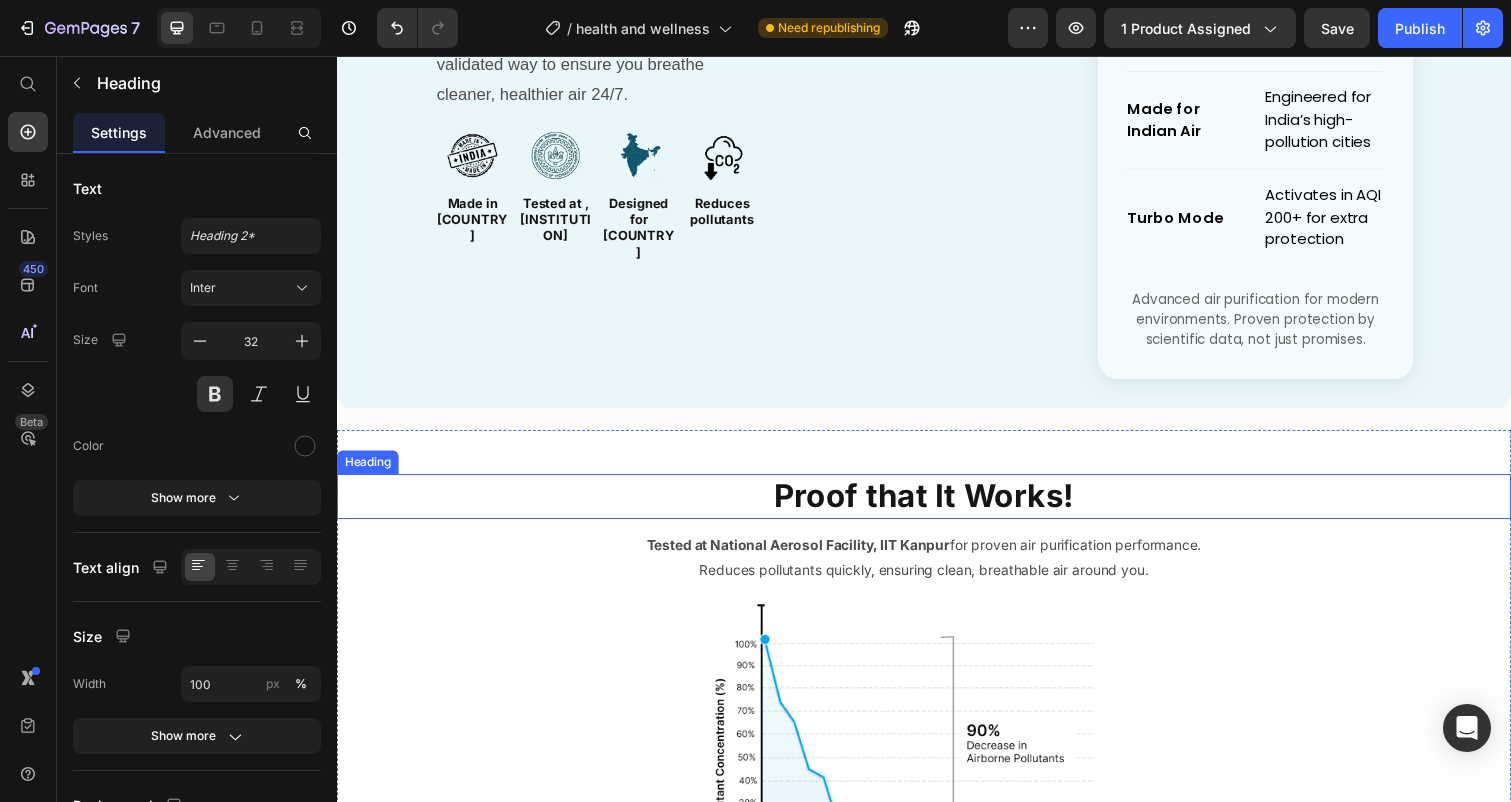 click on "Proof that It Works!" at bounding box center (937, 506) 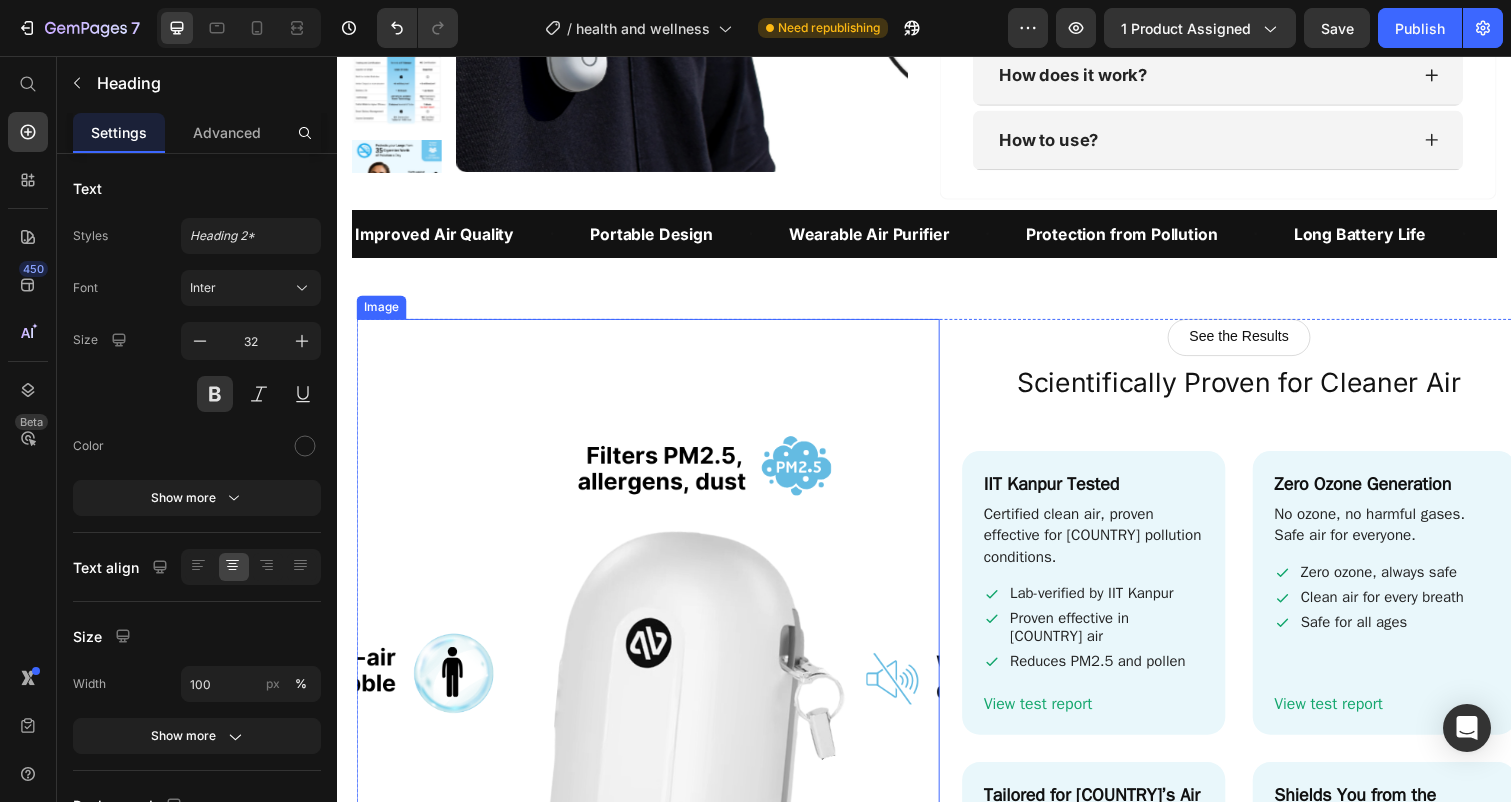 scroll, scrollTop: 2587, scrollLeft: 0, axis: vertical 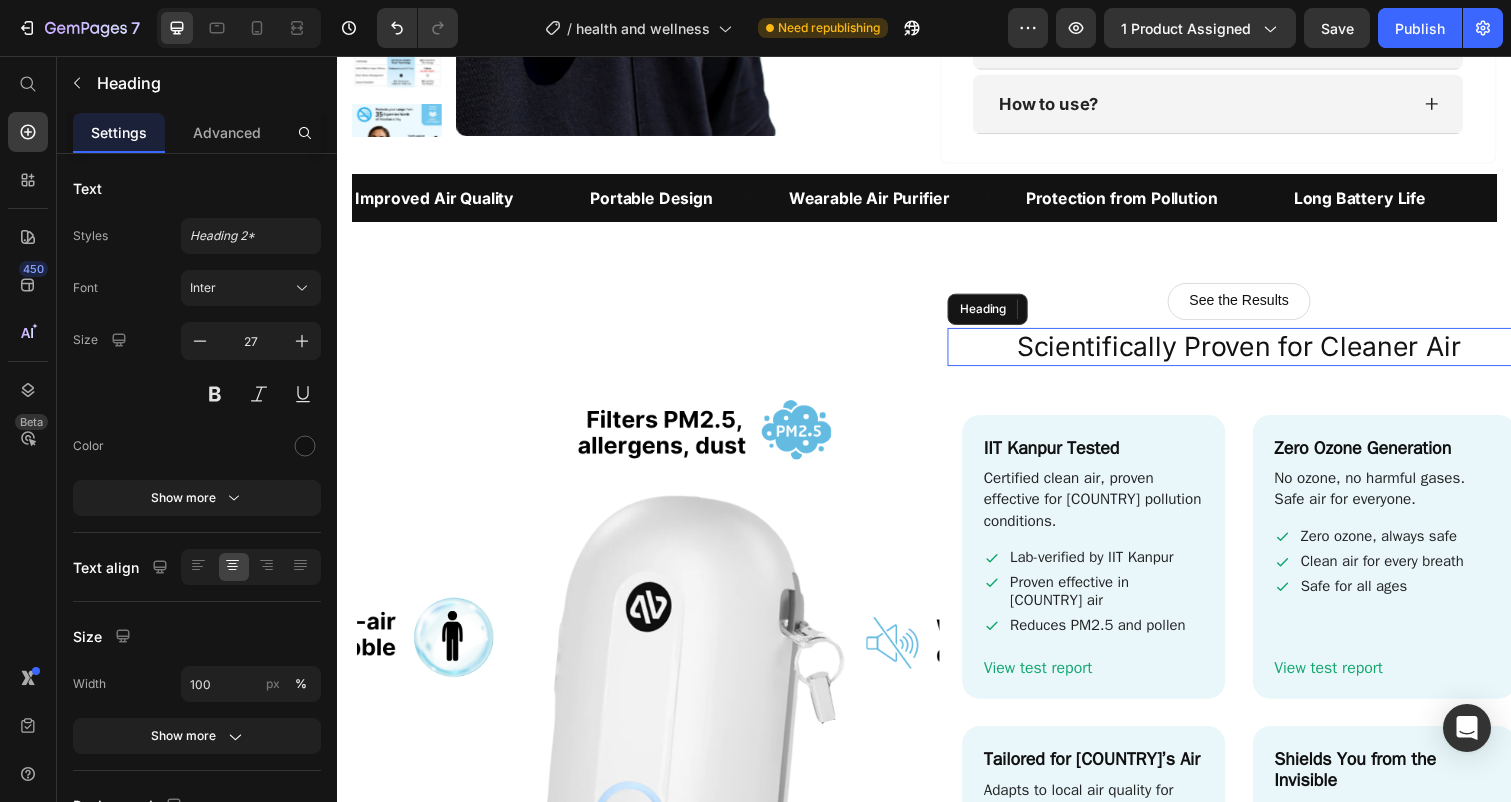 click on "Scientifically Proven for Cleaner Air" at bounding box center [1259, 353] 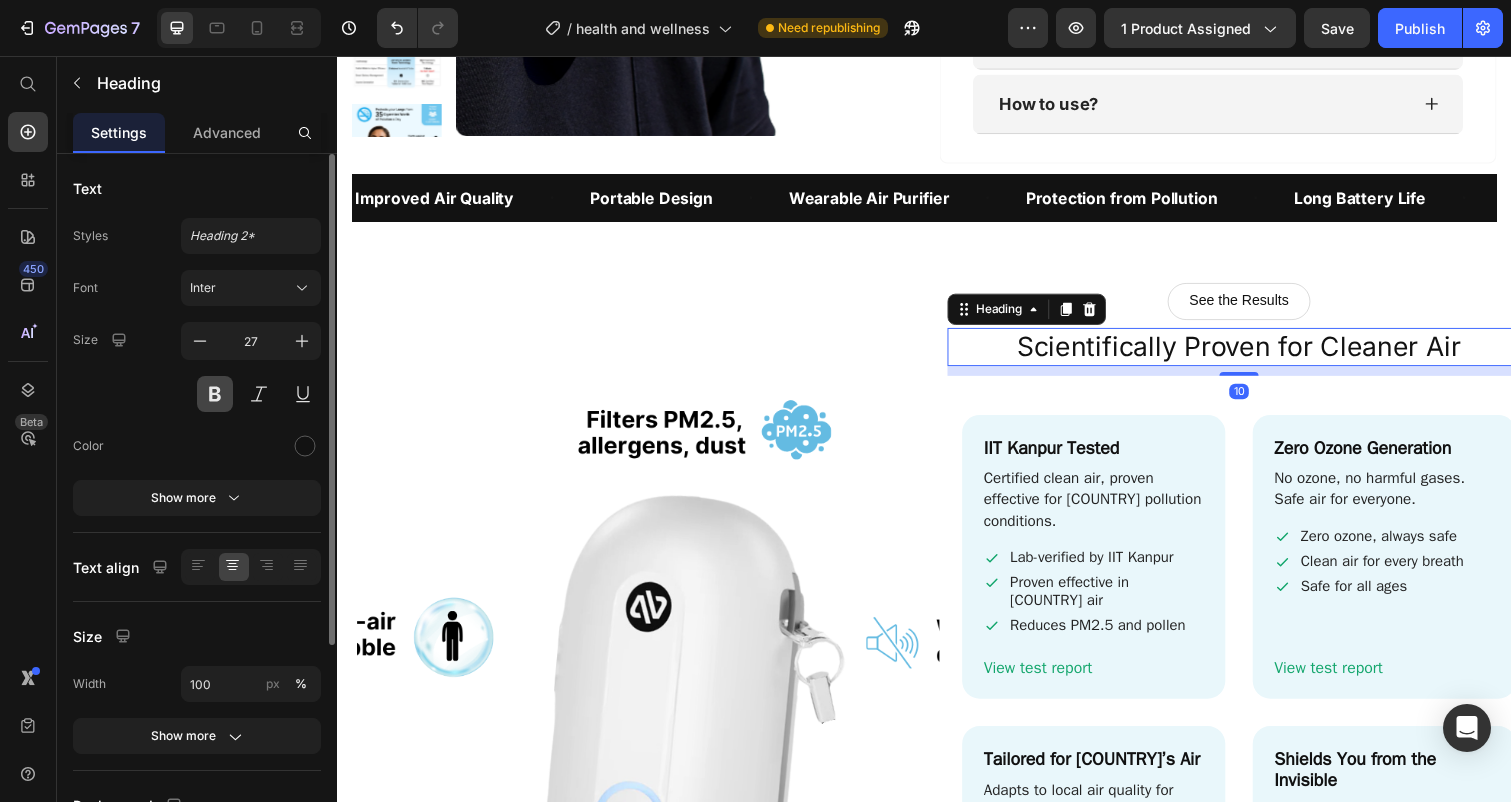 click at bounding box center (215, 394) 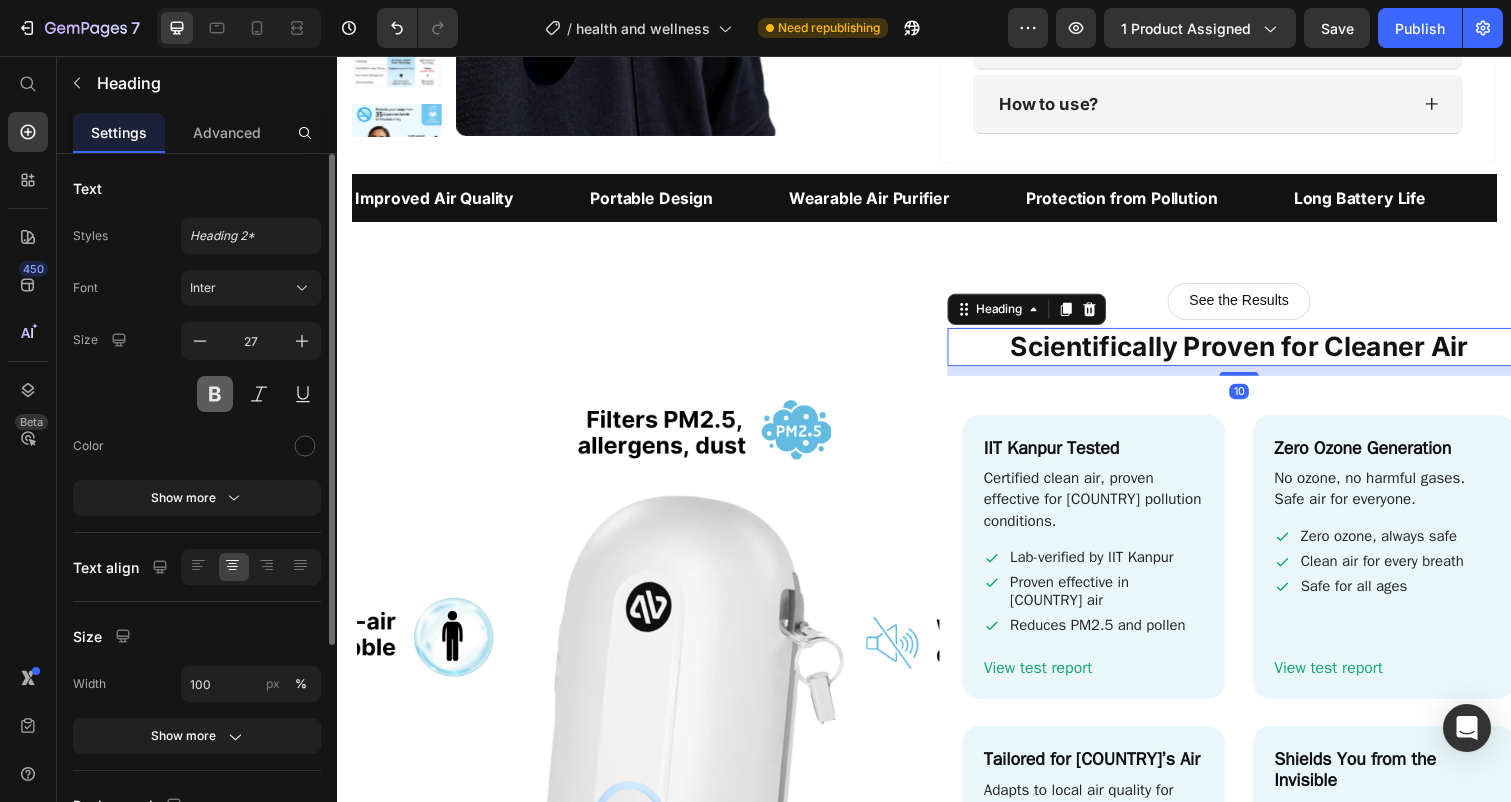 click at bounding box center (215, 394) 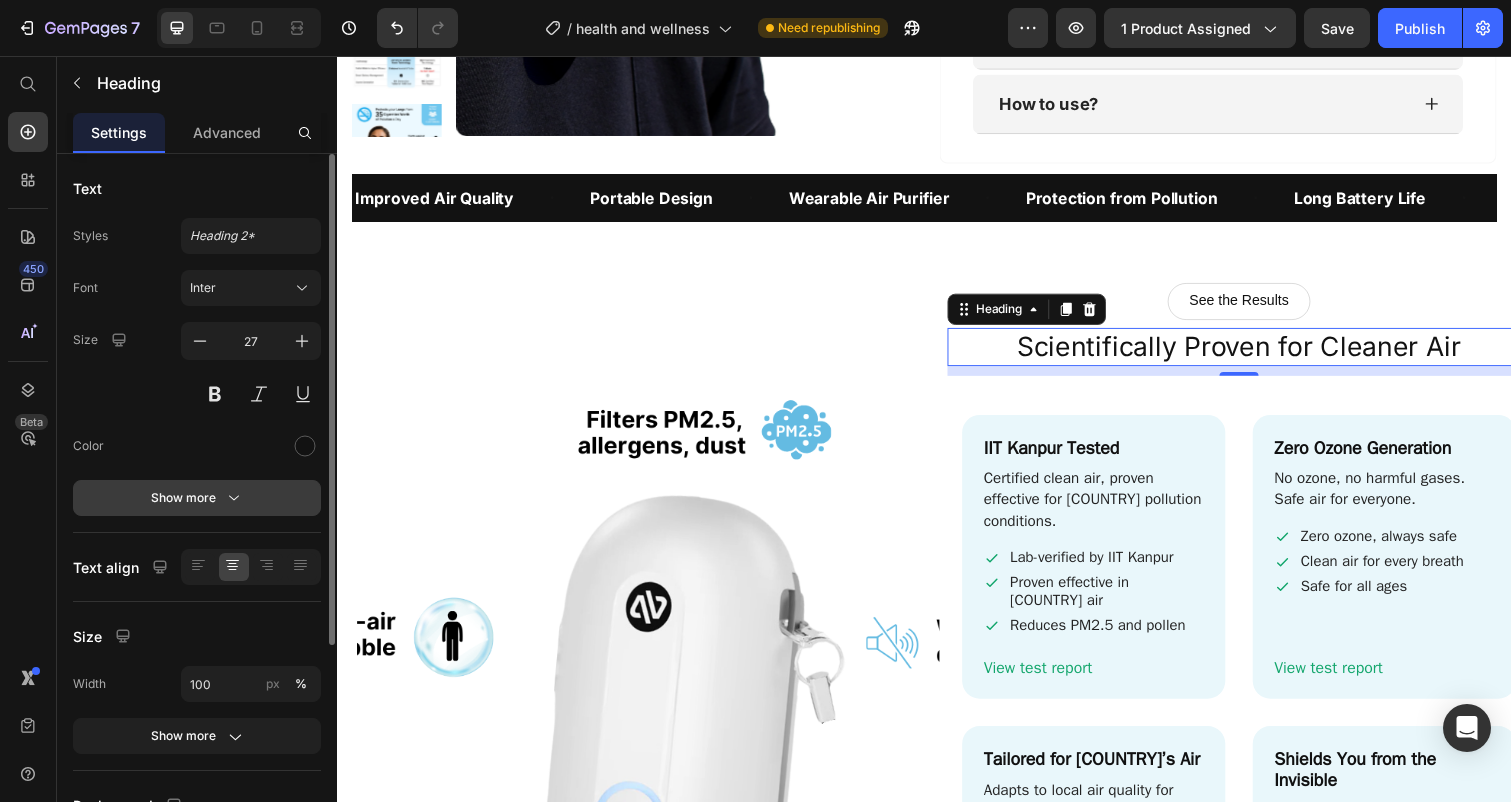 click 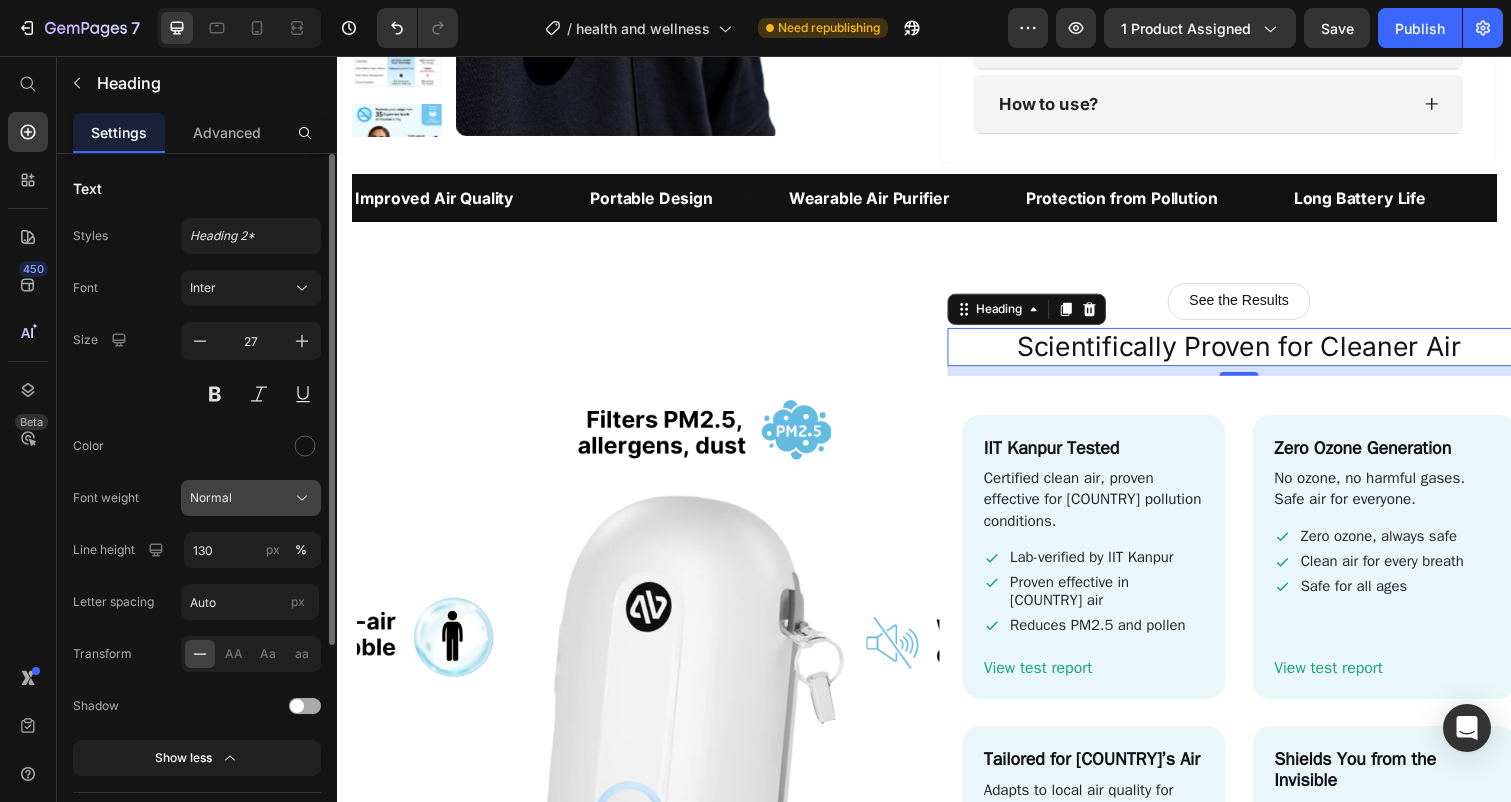 click on "Normal" 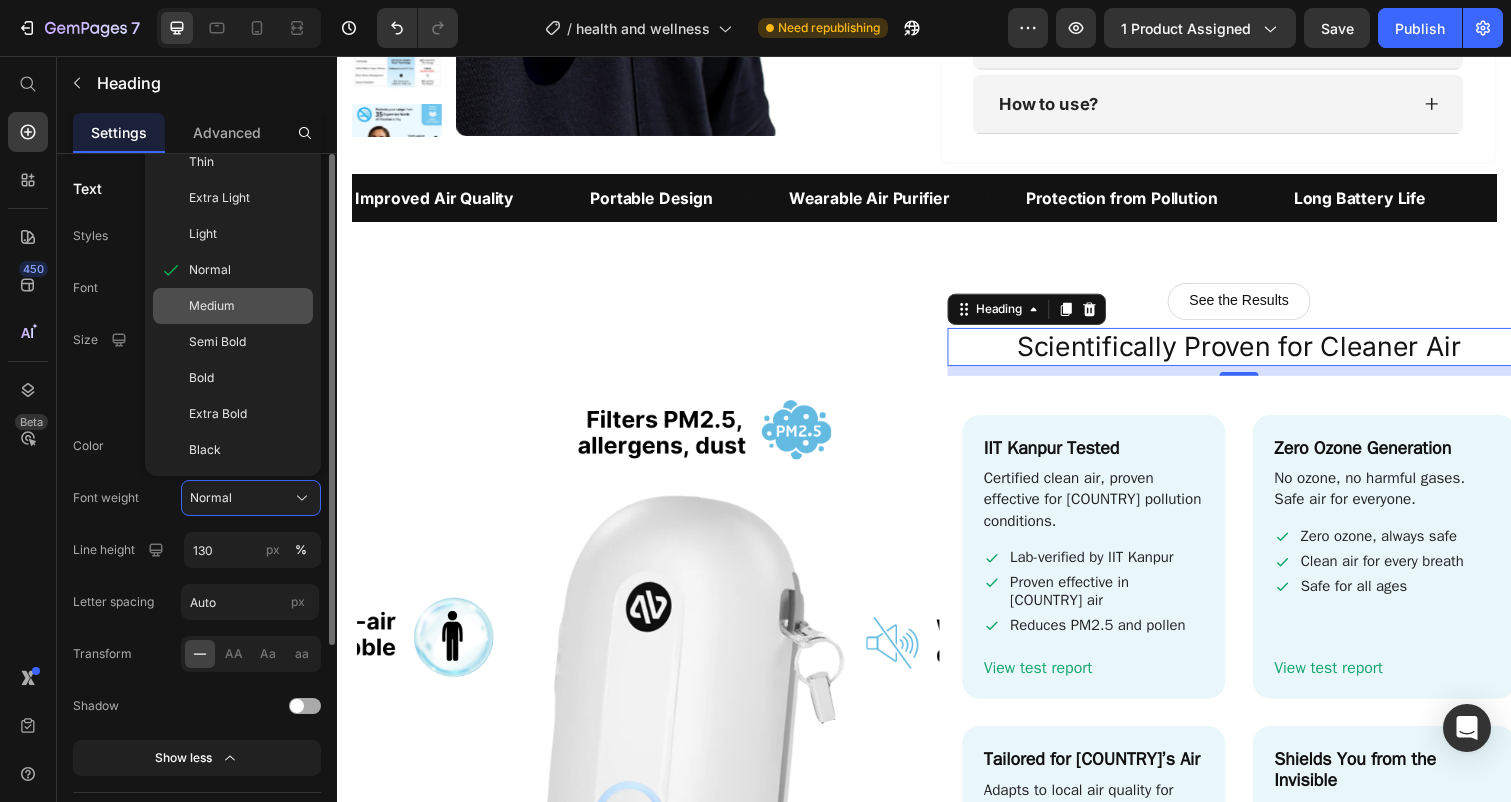 click on "Medium" at bounding box center [212, 306] 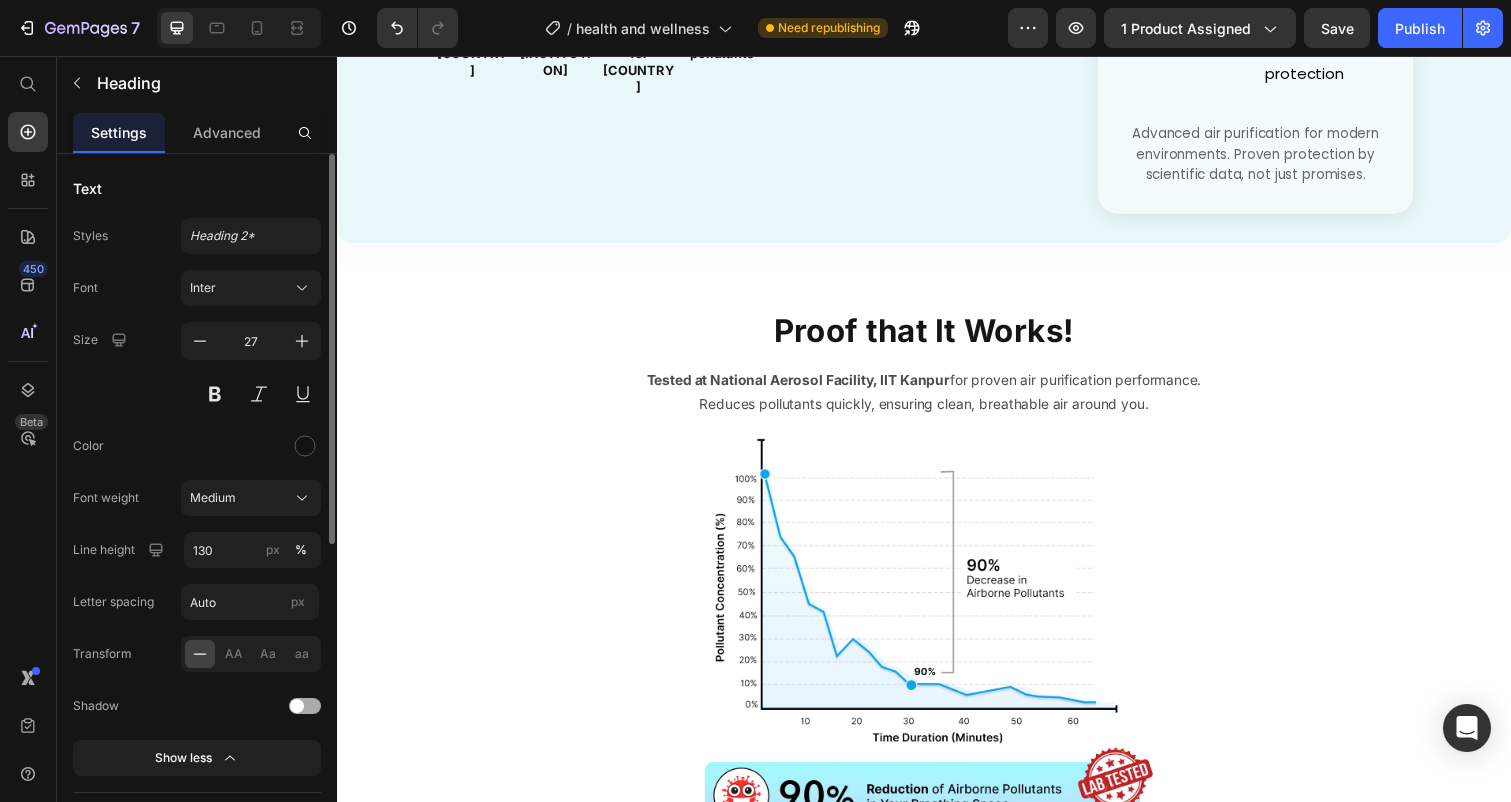 scroll, scrollTop: 4732, scrollLeft: 0, axis: vertical 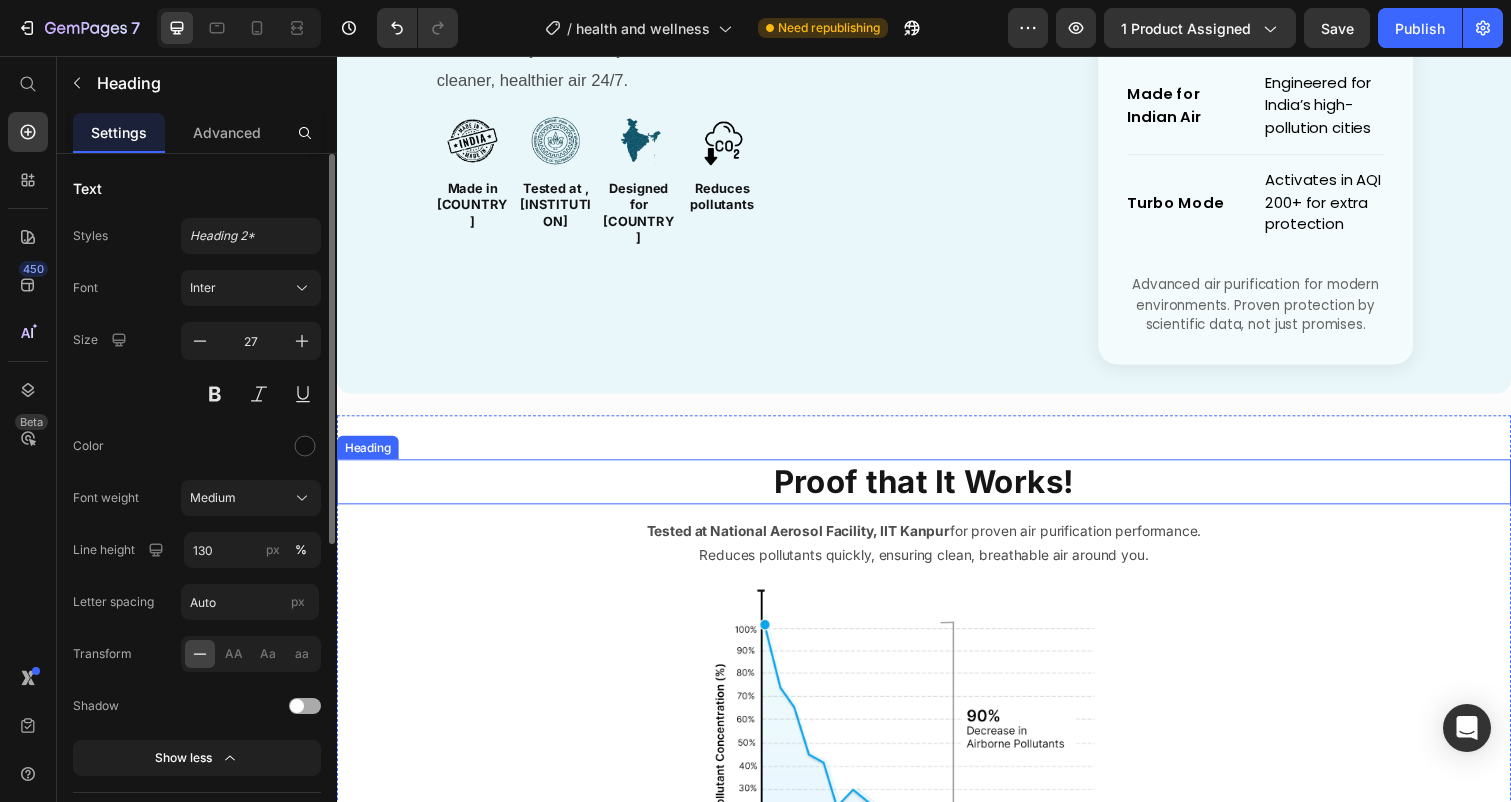 click on "Proof that It Works!" at bounding box center [937, 491] 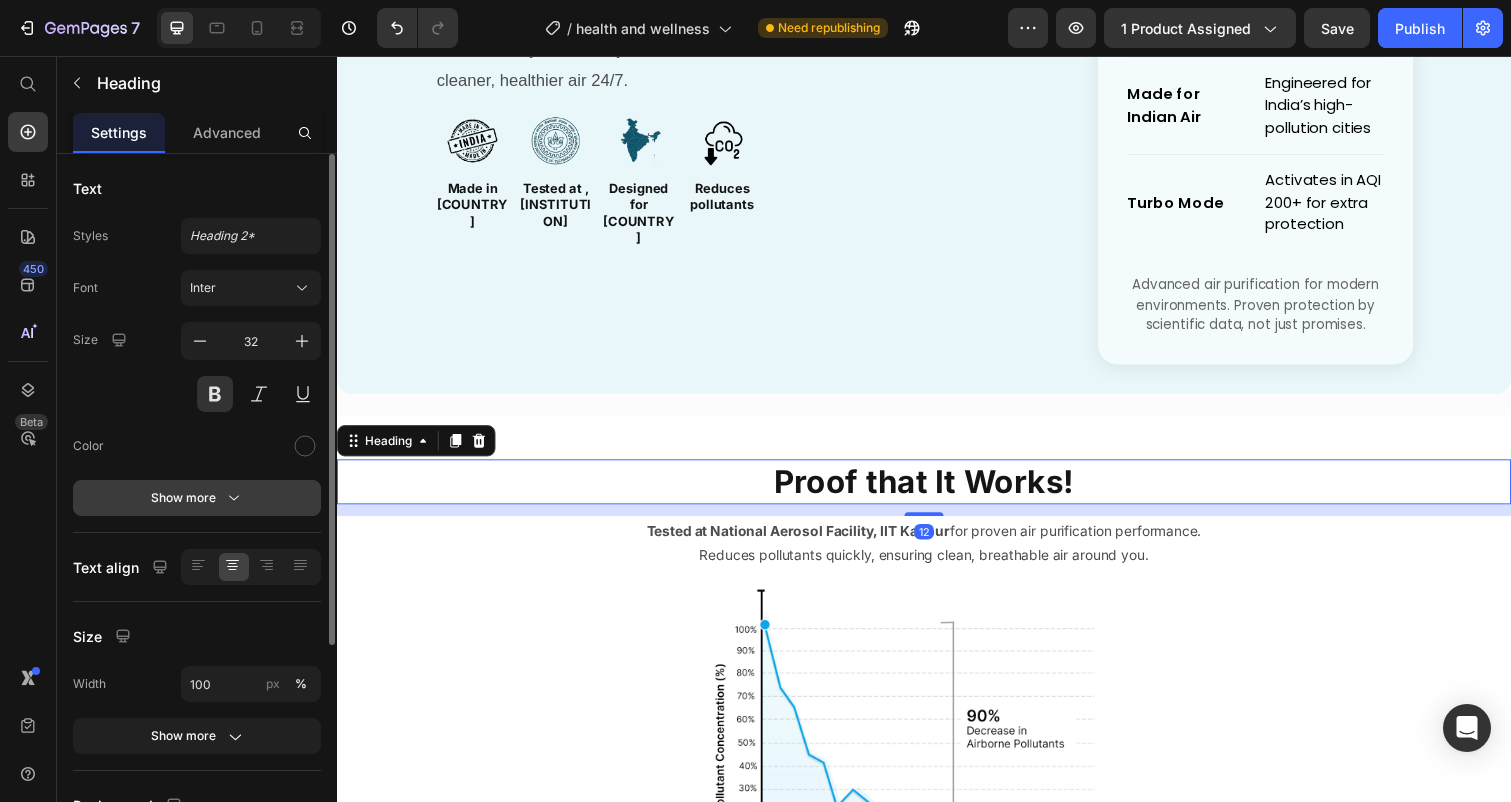 click on "Show more" at bounding box center (197, 498) 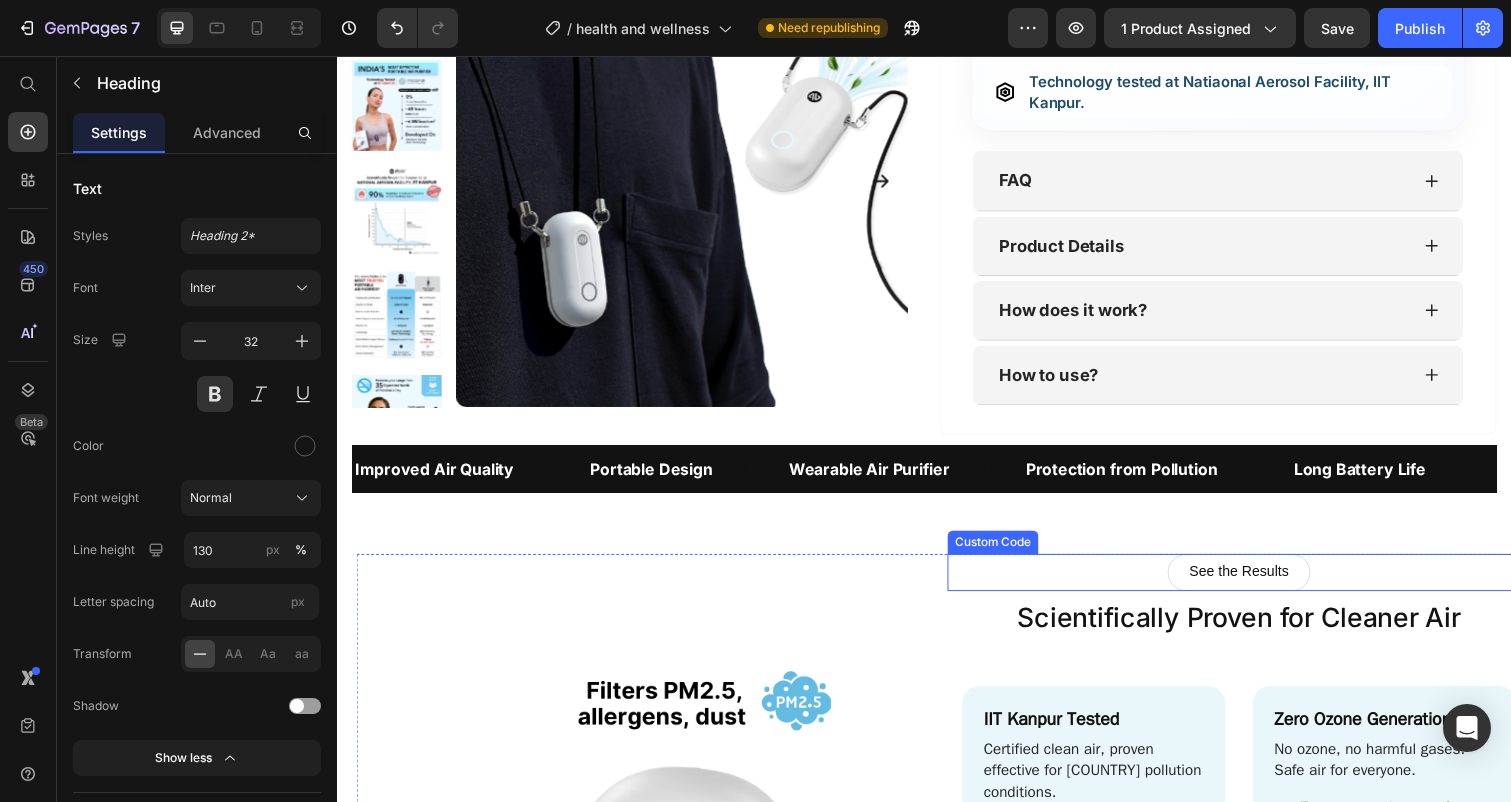 scroll, scrollTop: 2367, scrollLeft: 0, axis: vertical 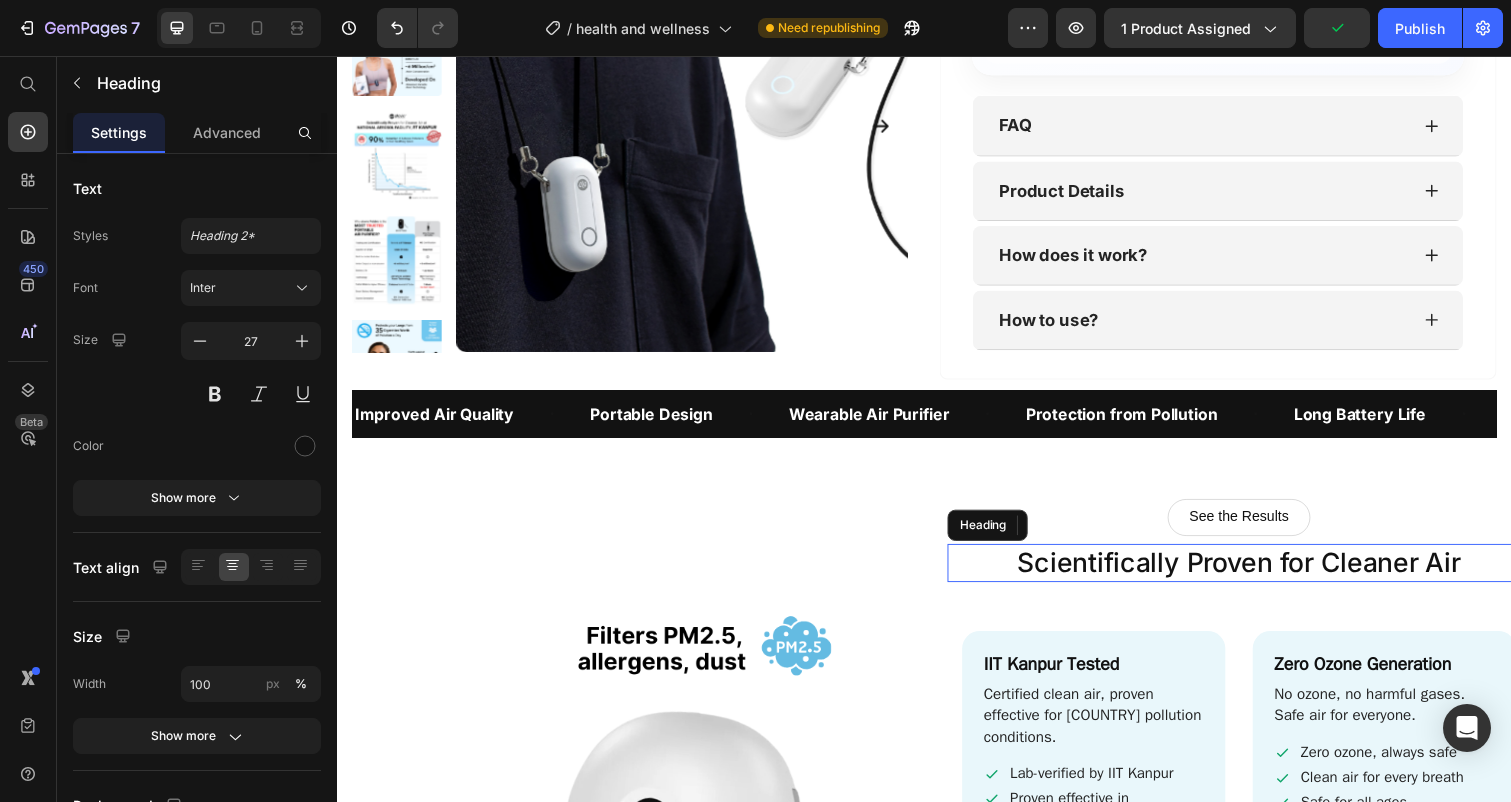 click on "Scientifically Proven for Cleaner Air" at bounding box center (1259, 573) 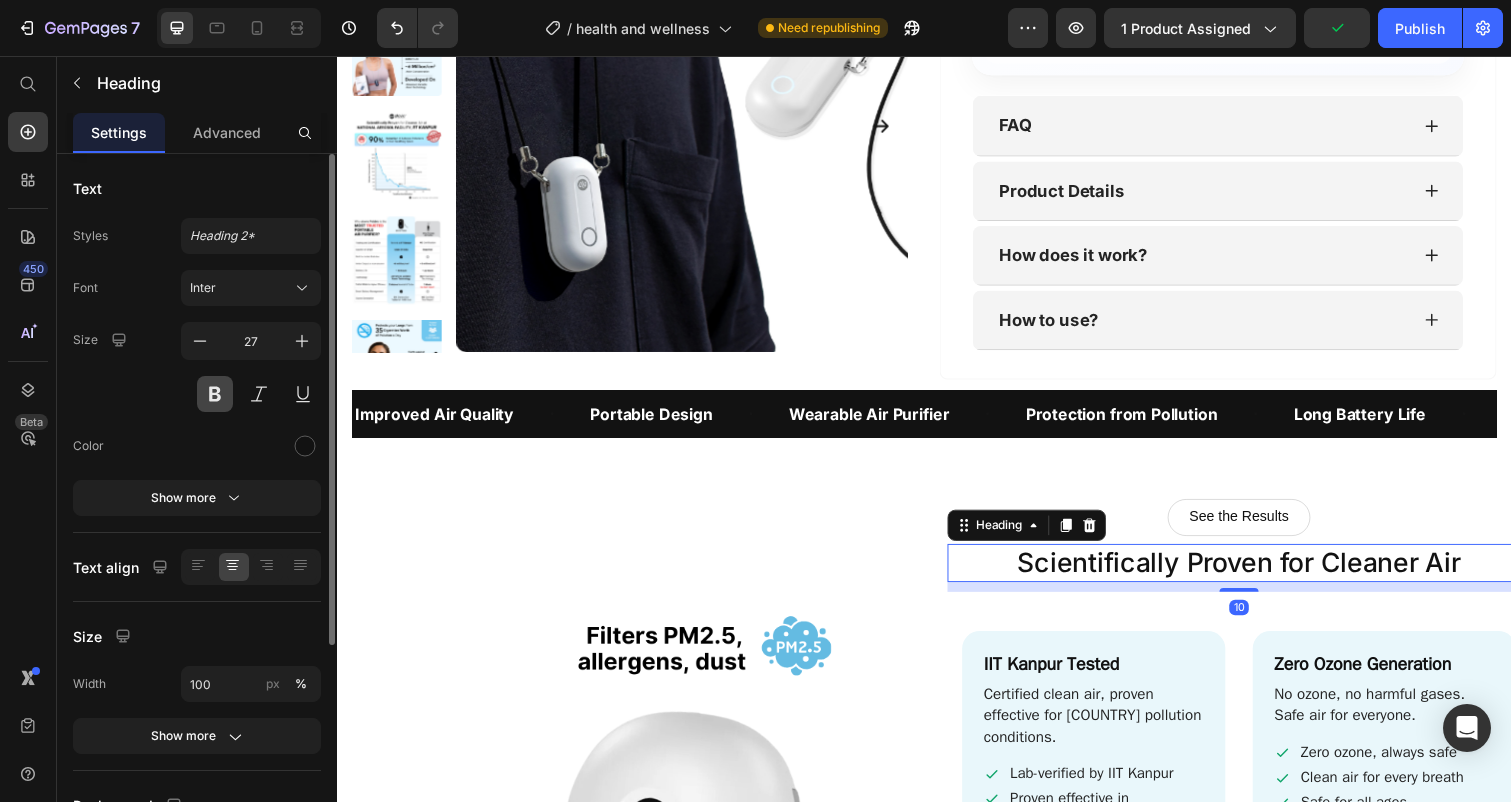 click at bounding box center [215, 394] 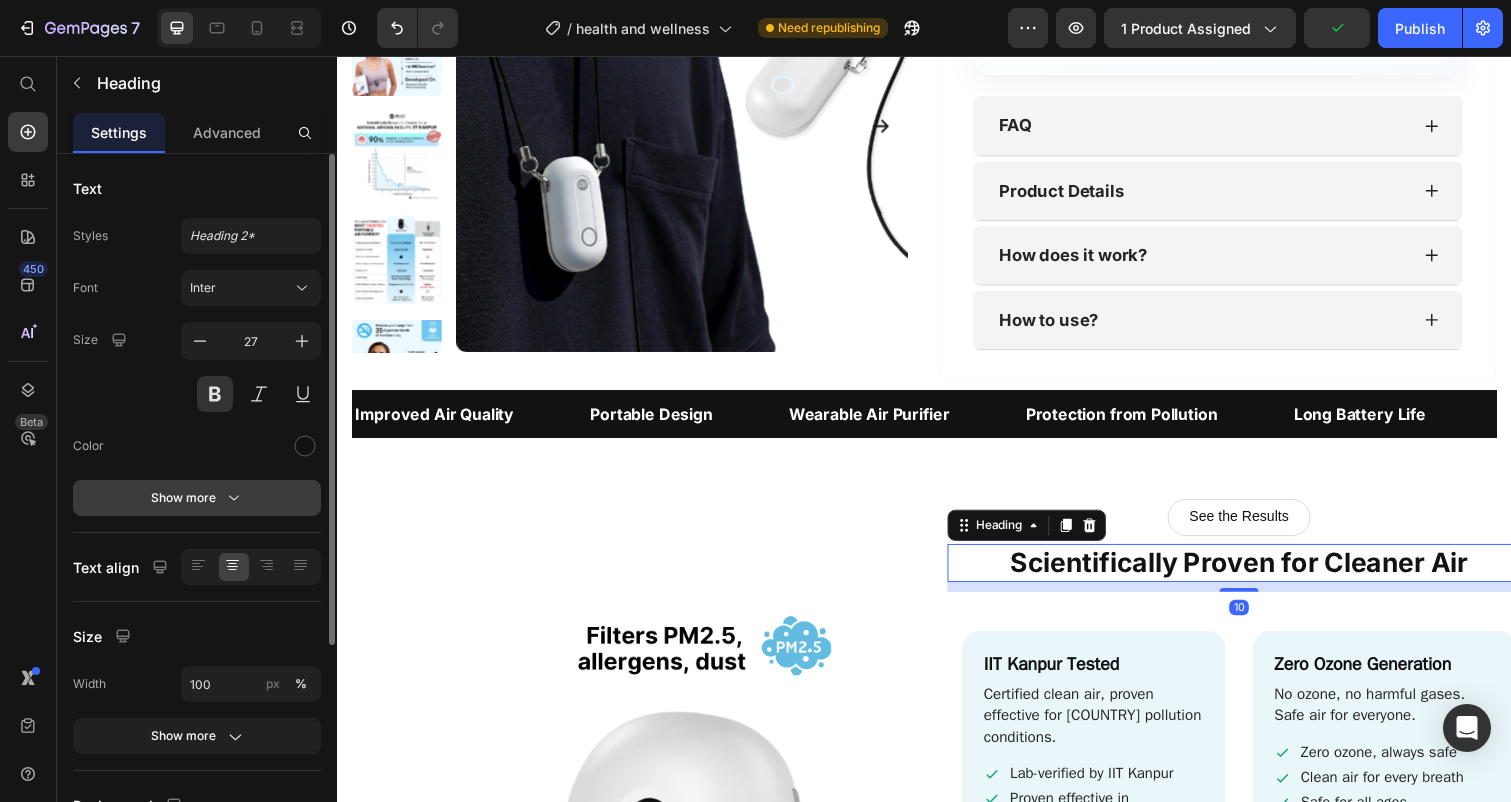 click on "Show more" at bounding box center (197, 498) 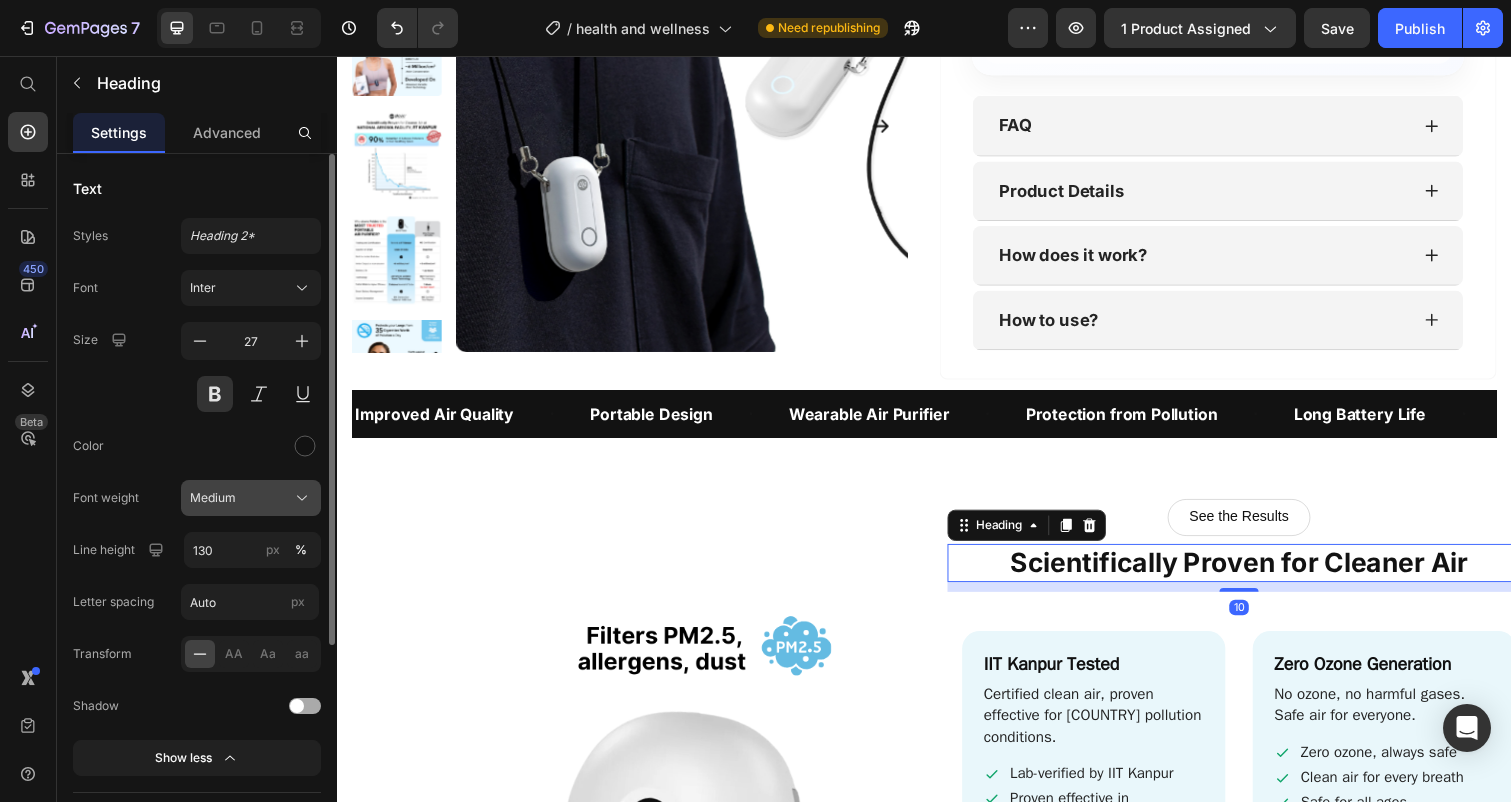 click on "Medium" at bounding box center (213, 498) 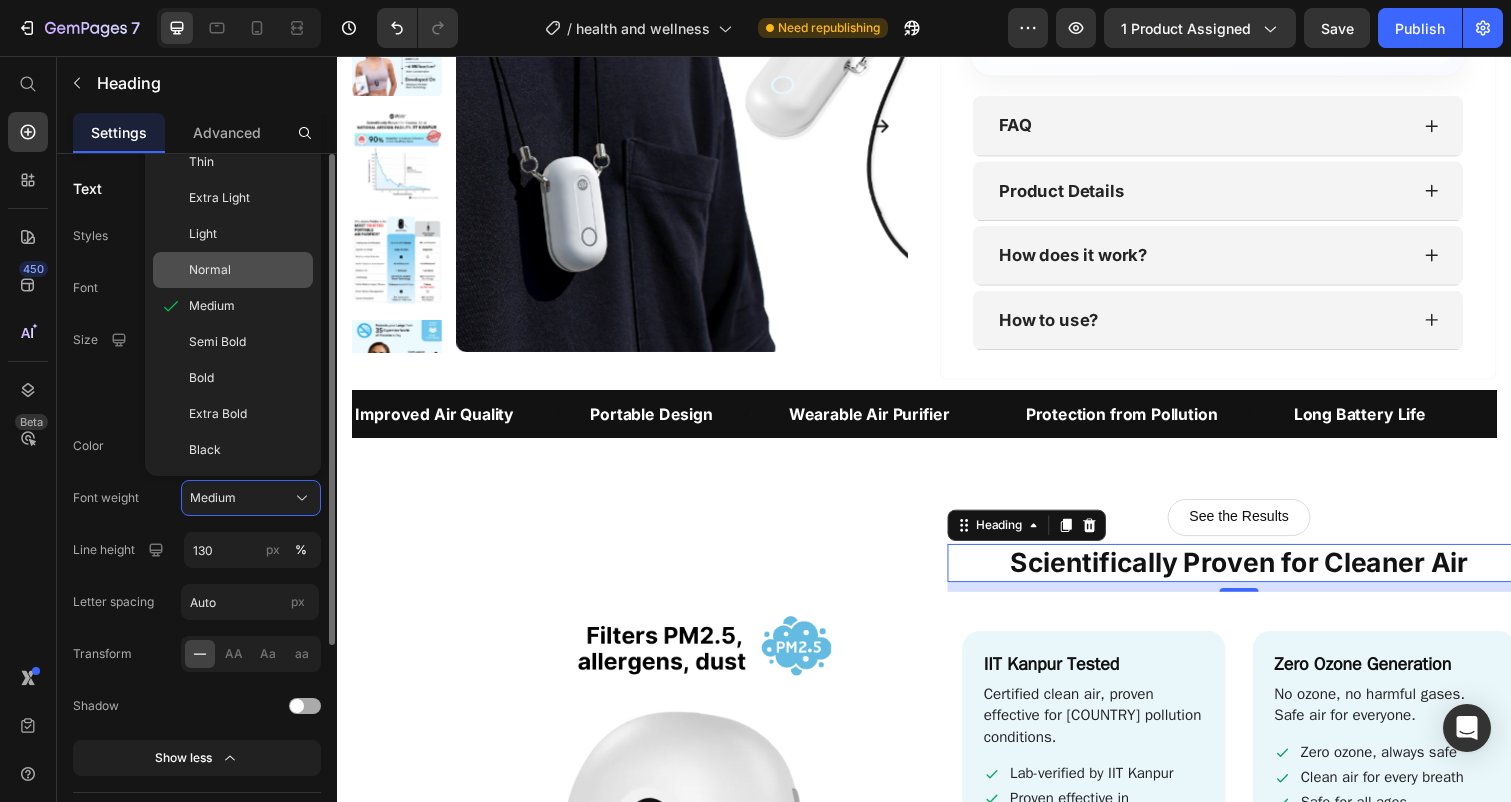 click on "Normal" at bounding box center (210, 270) 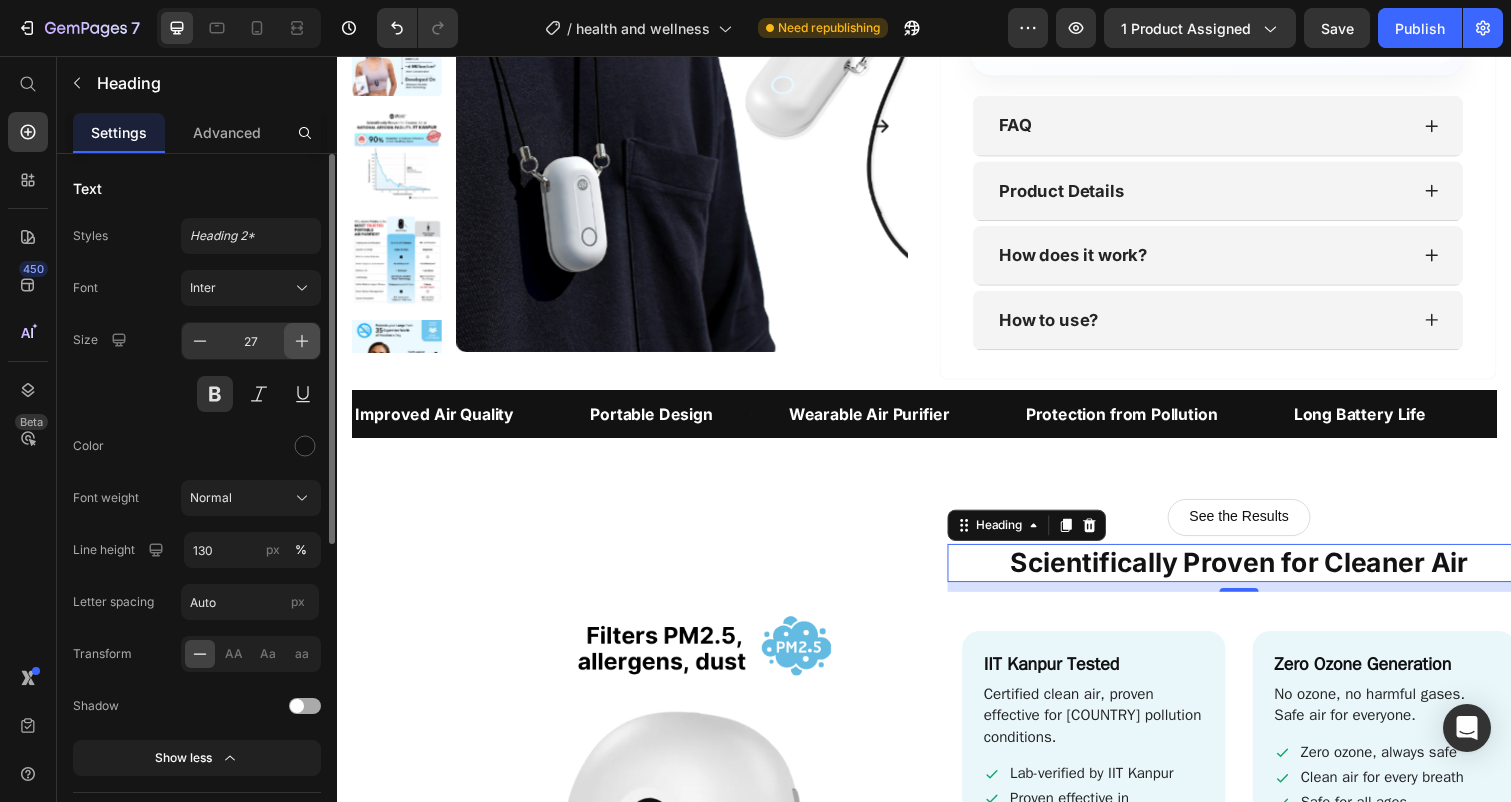 click on "27" 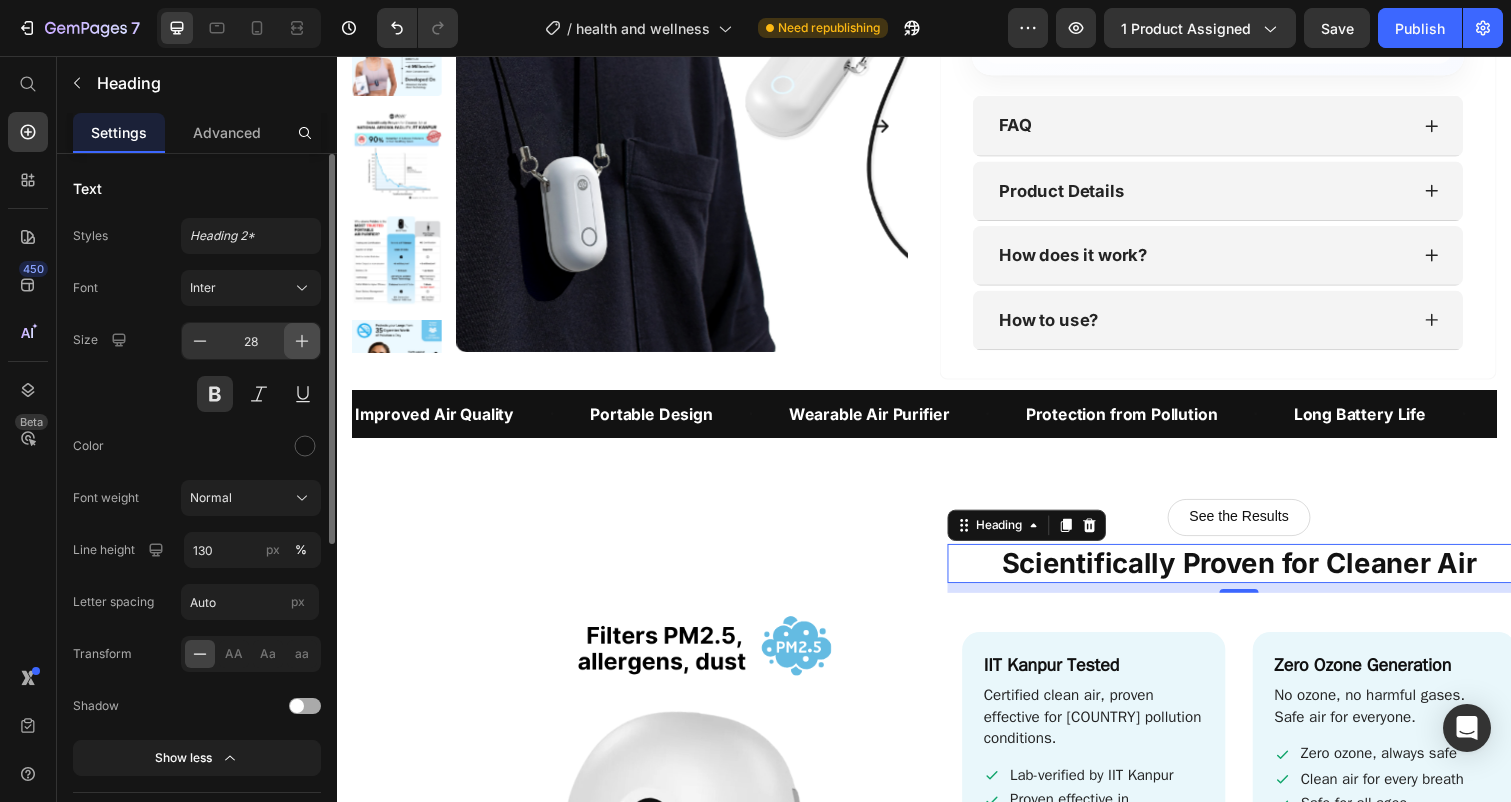 click 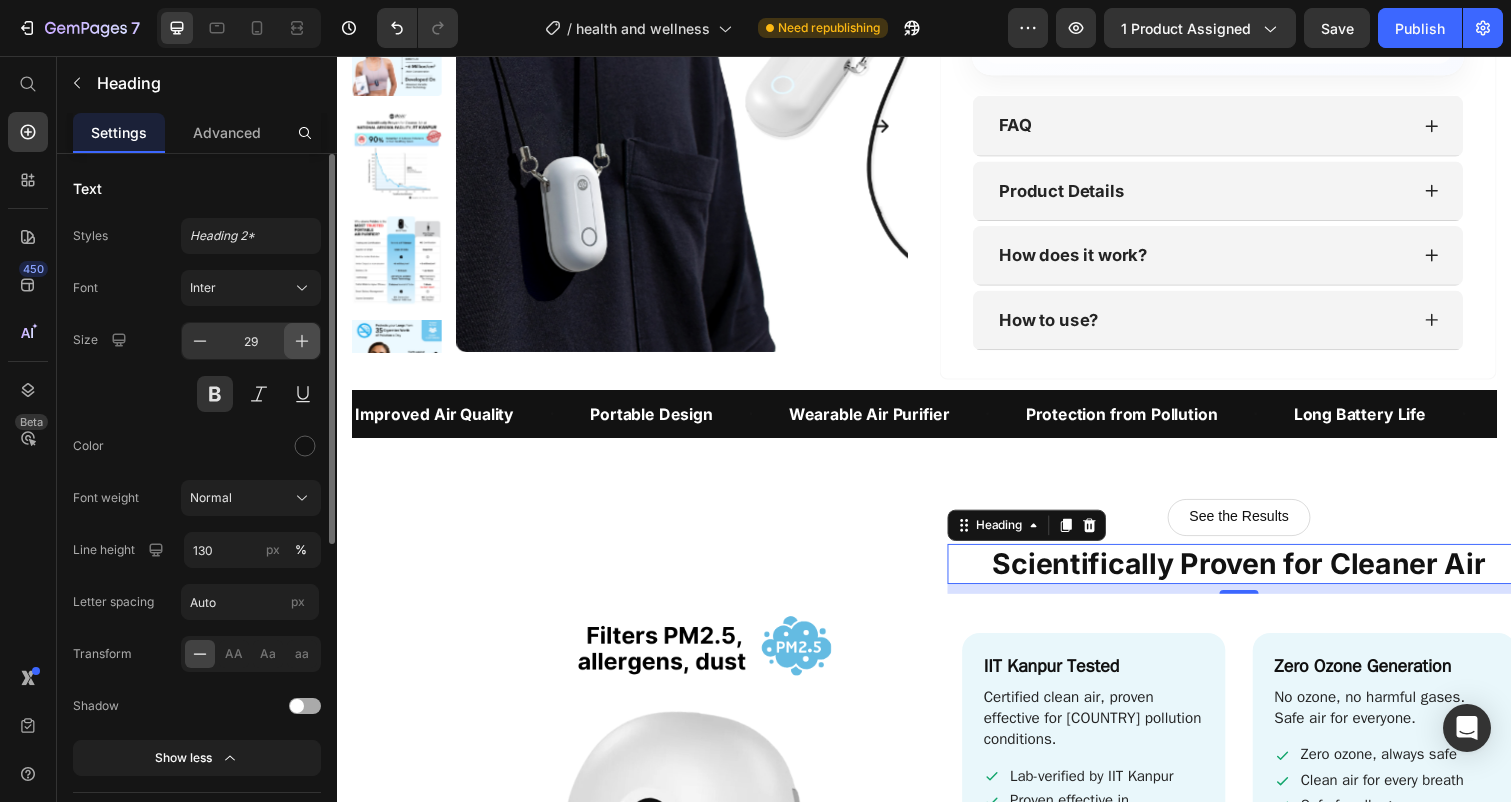 click 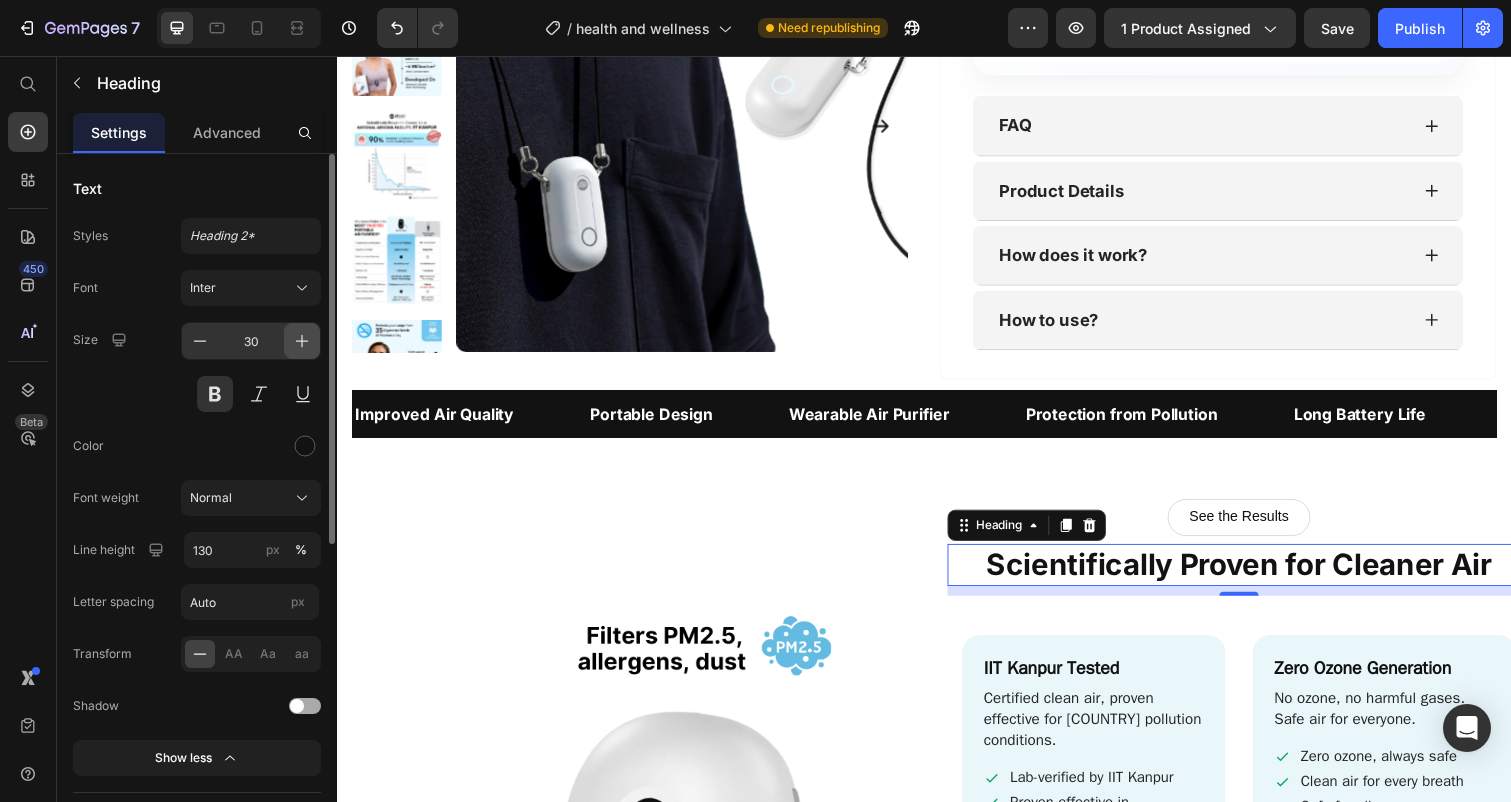 click 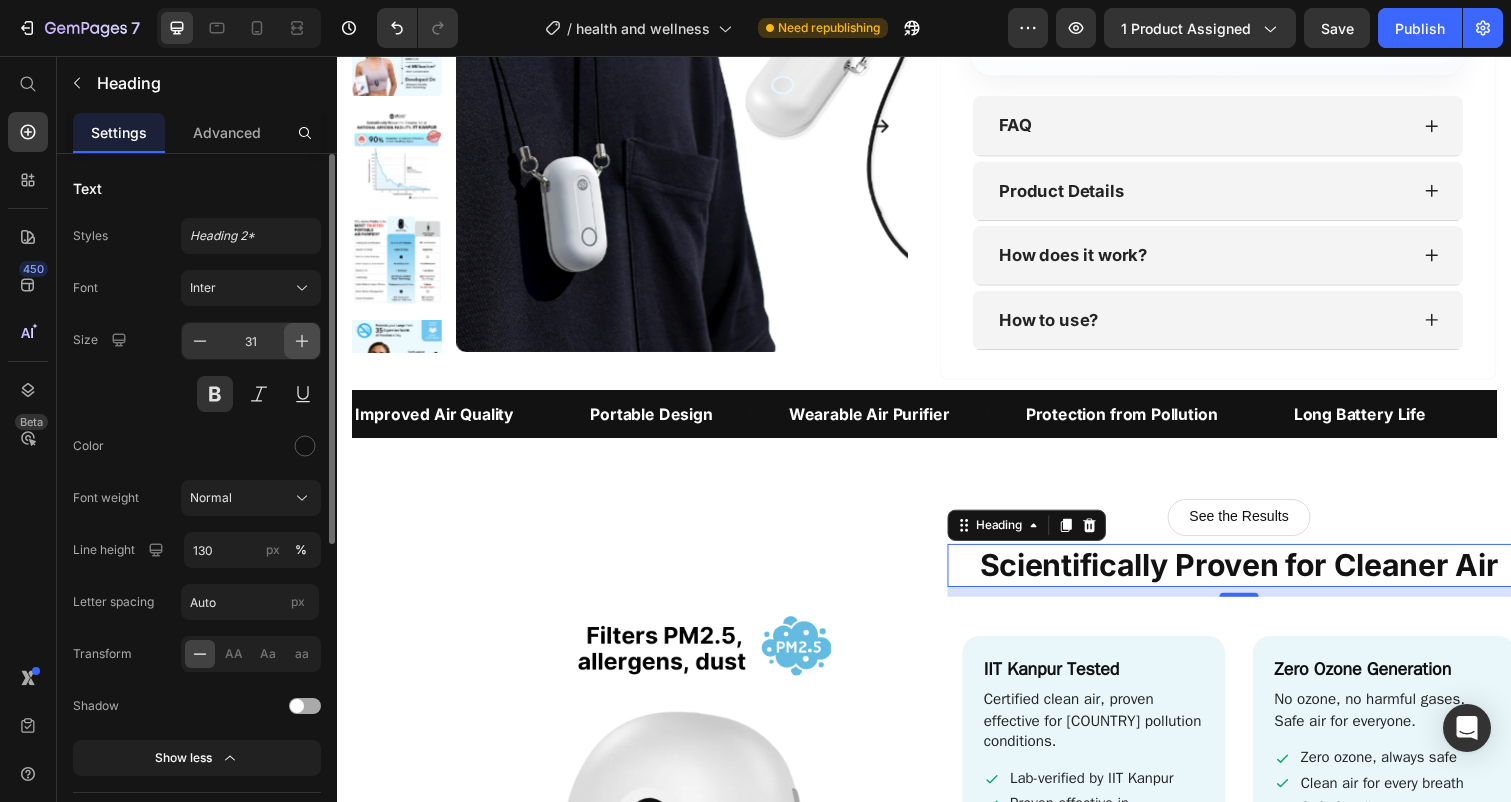 click 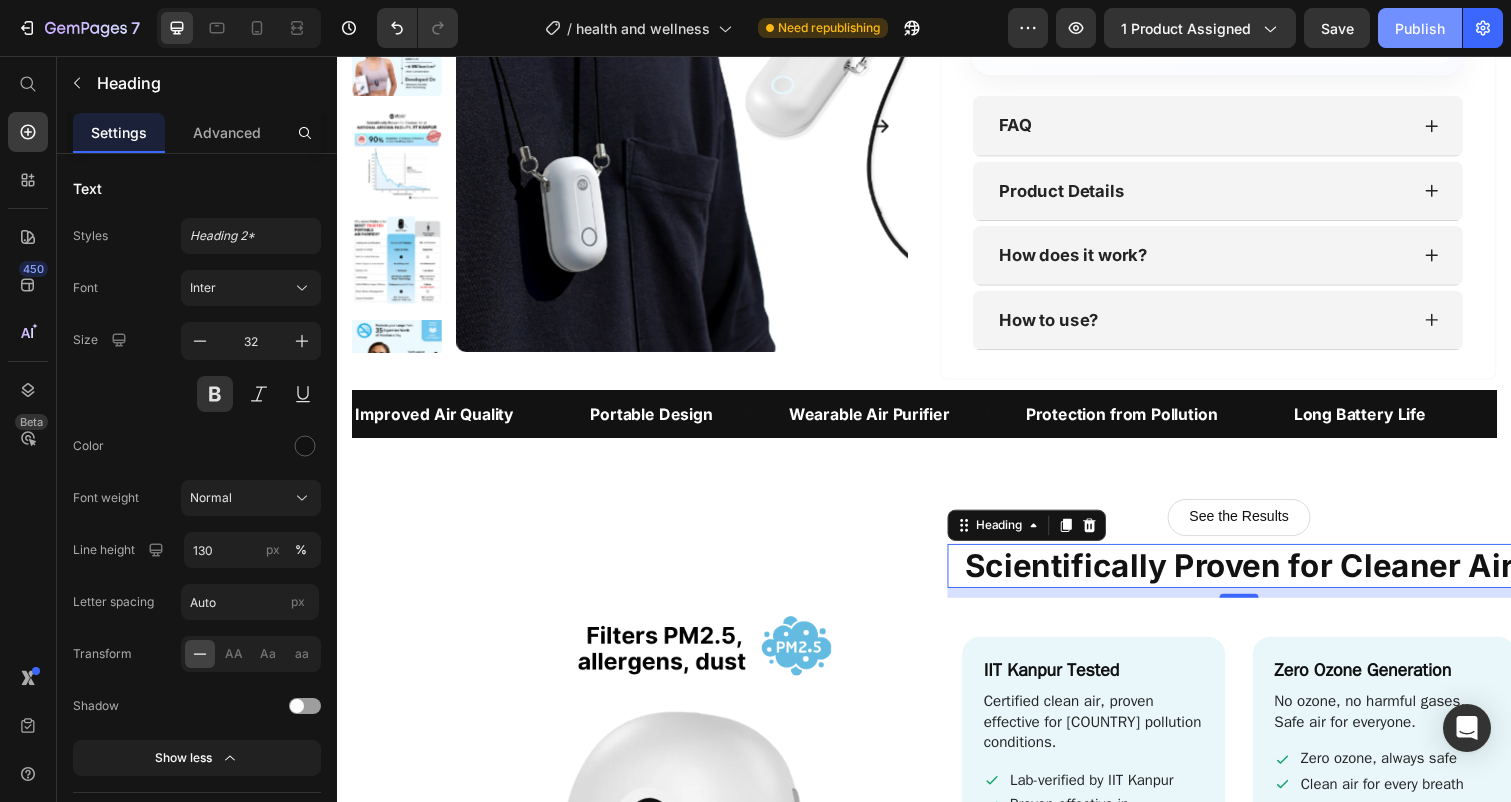 click on "Publish" at bounding box center [1420, 28] 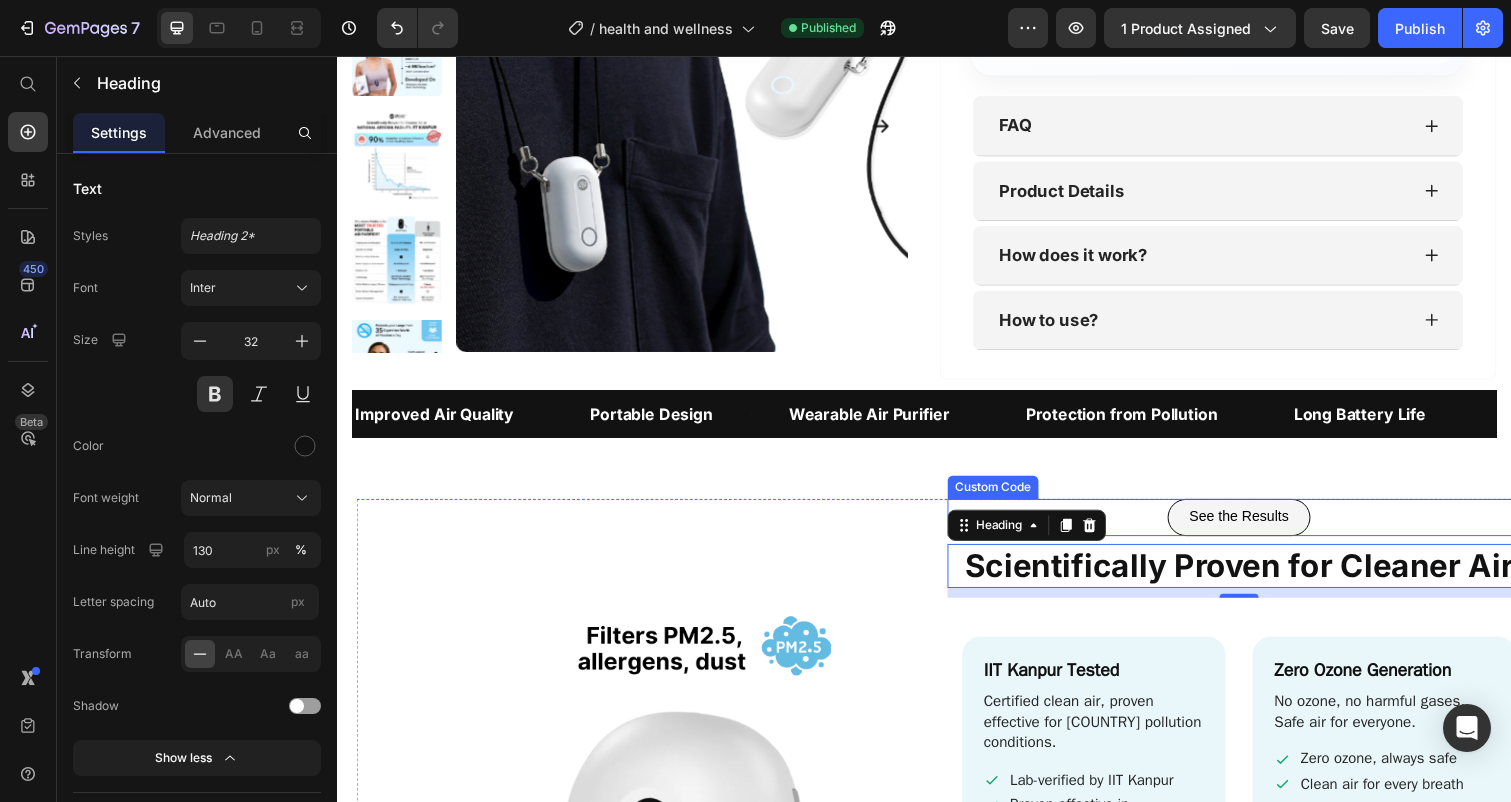 click on "See the Results" at bounding box center (1259, 527) 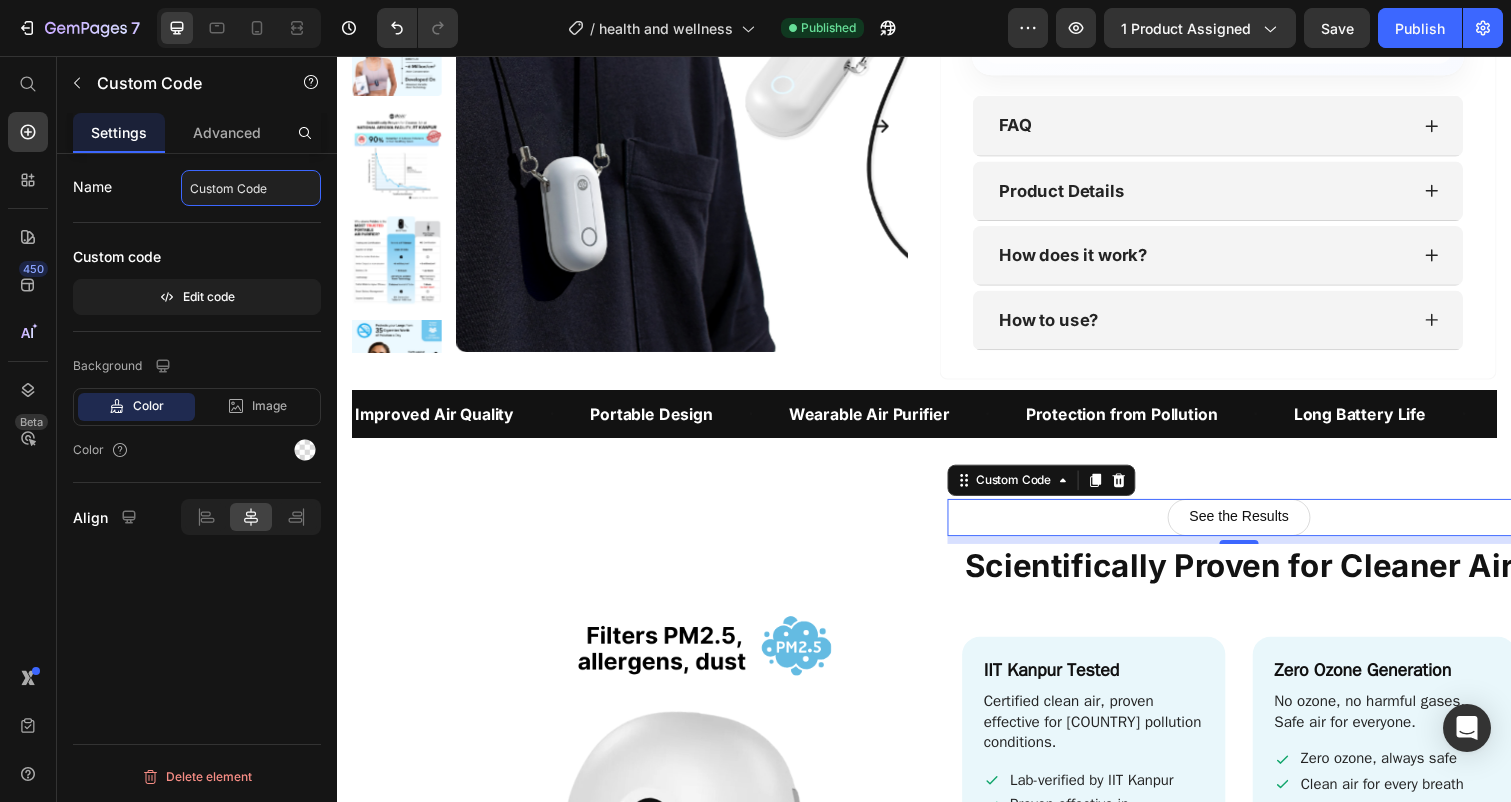 click on "Custom Code" 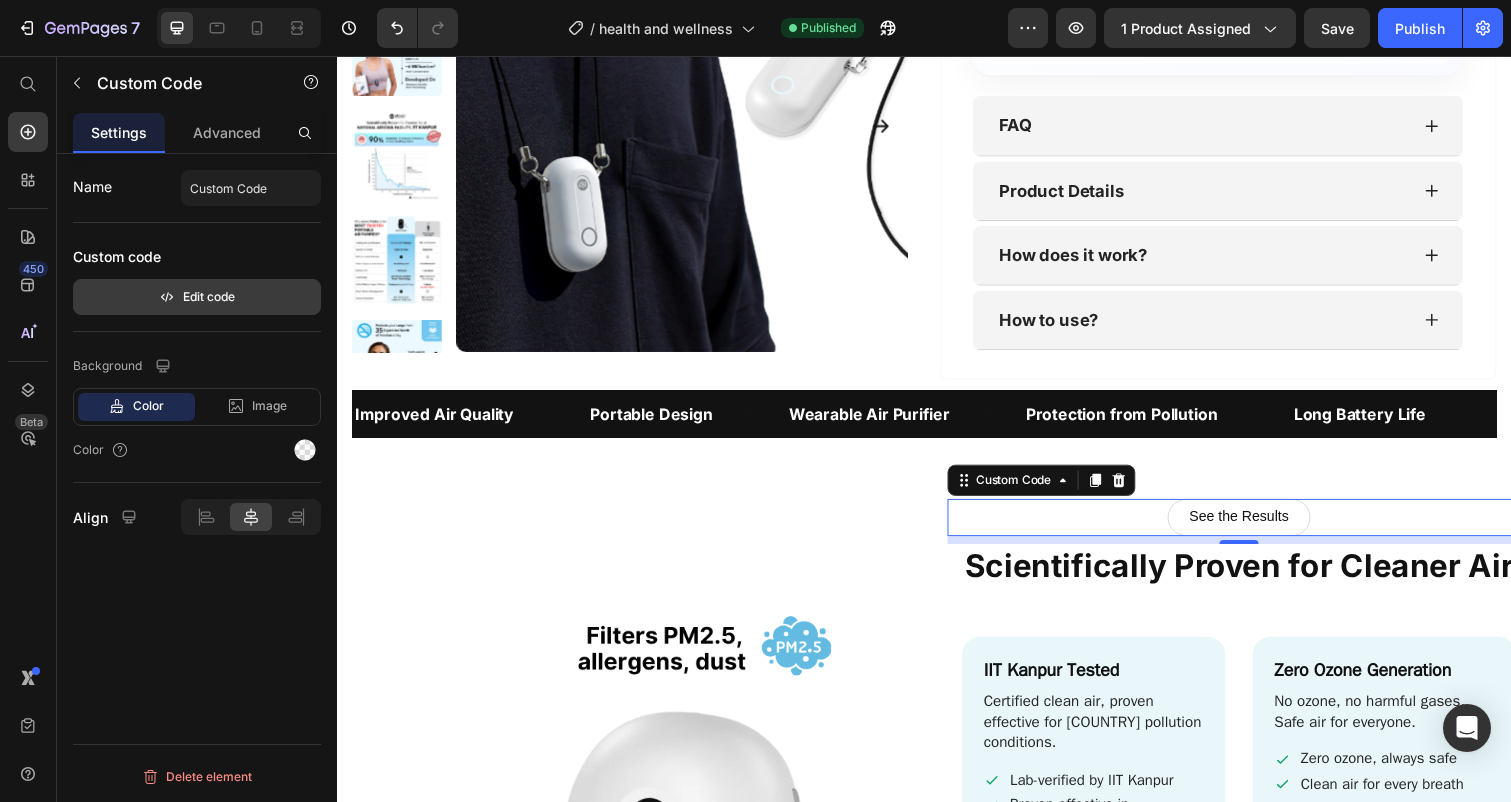 click on "Edit code" at bounding box center [197, 297] 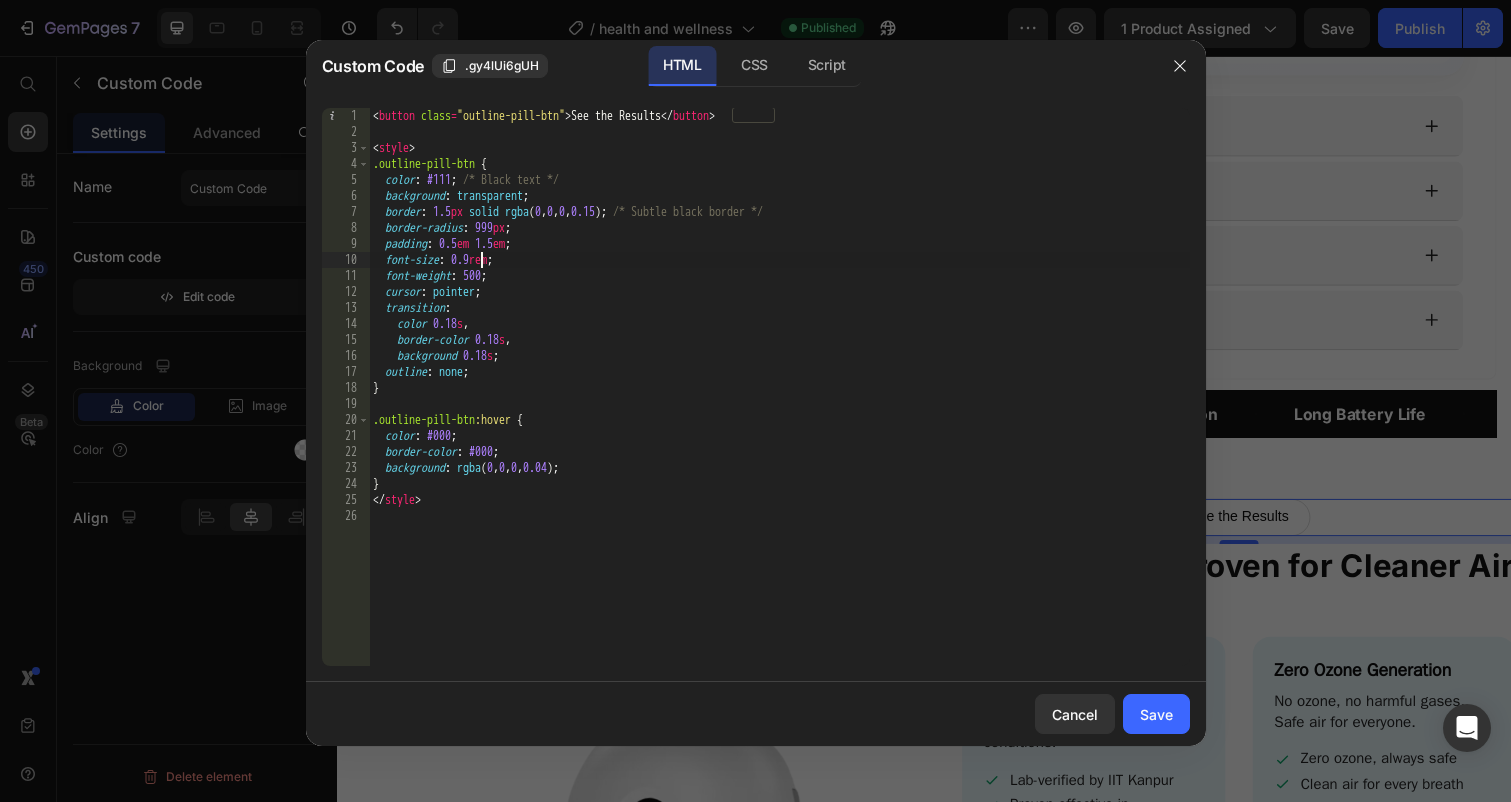 click on "< button   class = "outline-pill-btn" > See the Results </ button > < style > .outline-pill-btn   {    color :   #111 ;   /* Black text */    background :   transparent ;    border :   1.5 px   solid   rgba ( 0 , 0 , 0 , 0.15 ) ;   /* Subtle black border */    border-radius :   999 px ;    padding :   0.5 em   1.5 em ;    font-size :   0.9 rem ;    font-weight :   500 ;    cursor :   pointer ;    transition :        color   0.18 s ,      border-color   0.18 s ,      background   0.18 s ;    outline :   none ; } .outline-pill-btn :hover   {    color :   #000 ;    border-color :   #000 ;    background :   rgba ( 0 , 0 , 0 , 0.04 ) ; } </ style >" at bounding box center (779, 403) 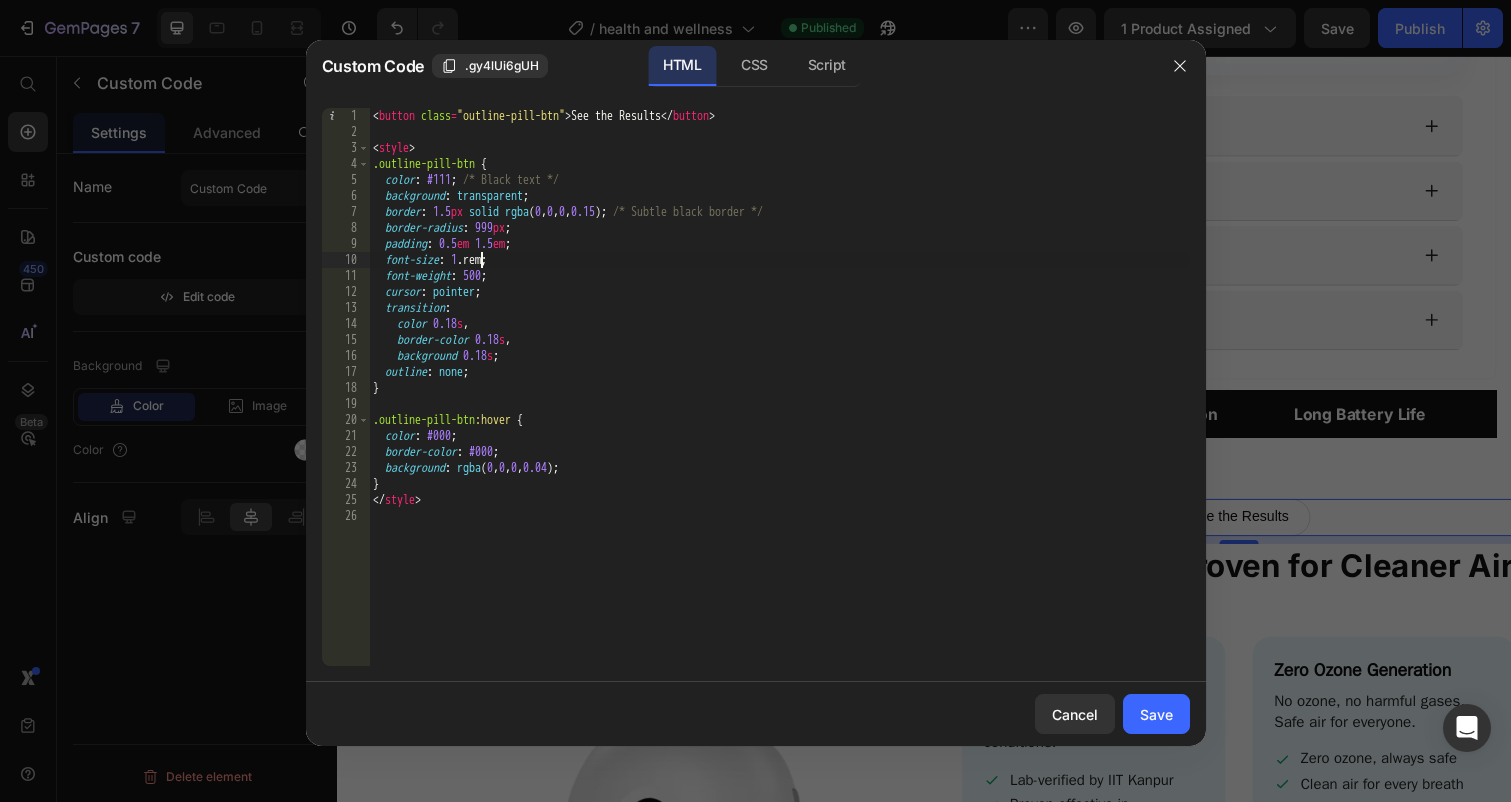 type on "font-size: 1.1rem;" 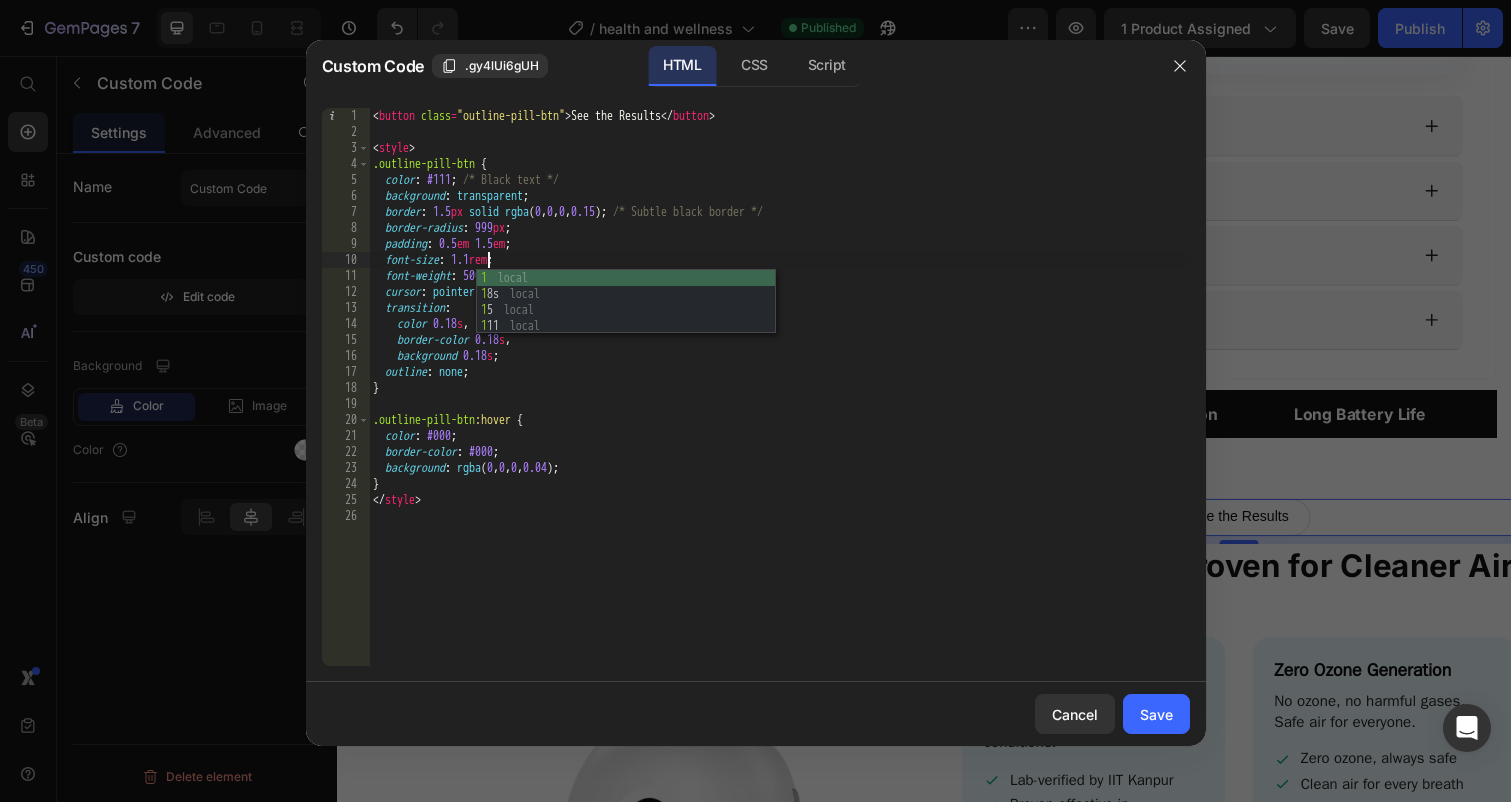 click on "< button   class = "outline-pill-btn" > See the Results </ button > < style > .outline-pill-btn   {    color :   #111 ;   /* Black text */    background :   transparent ;    border :   1.5 px   solid   rgba ( 0 , 0 , 0 , 0.15 ) ;   /* Subtle black border */    border-radius :   999 px ;    padding :   0.5 em   1.5 em ;    font-size :   1.1 rem ;    font-weight :   500 ;    cursor :   pointer ;    transition :        color   0.18 s ,      border-color   0.18 s ,      background   0.18 s ;    outline :   none ; } .outline-pill-btn :hover   {    color :   #000 ;    border-color :   #000 ;    background :   rgba ( 0 , 0 , 0 , 0.04 ) ; } </ style >" at bounding box center (779, 403) 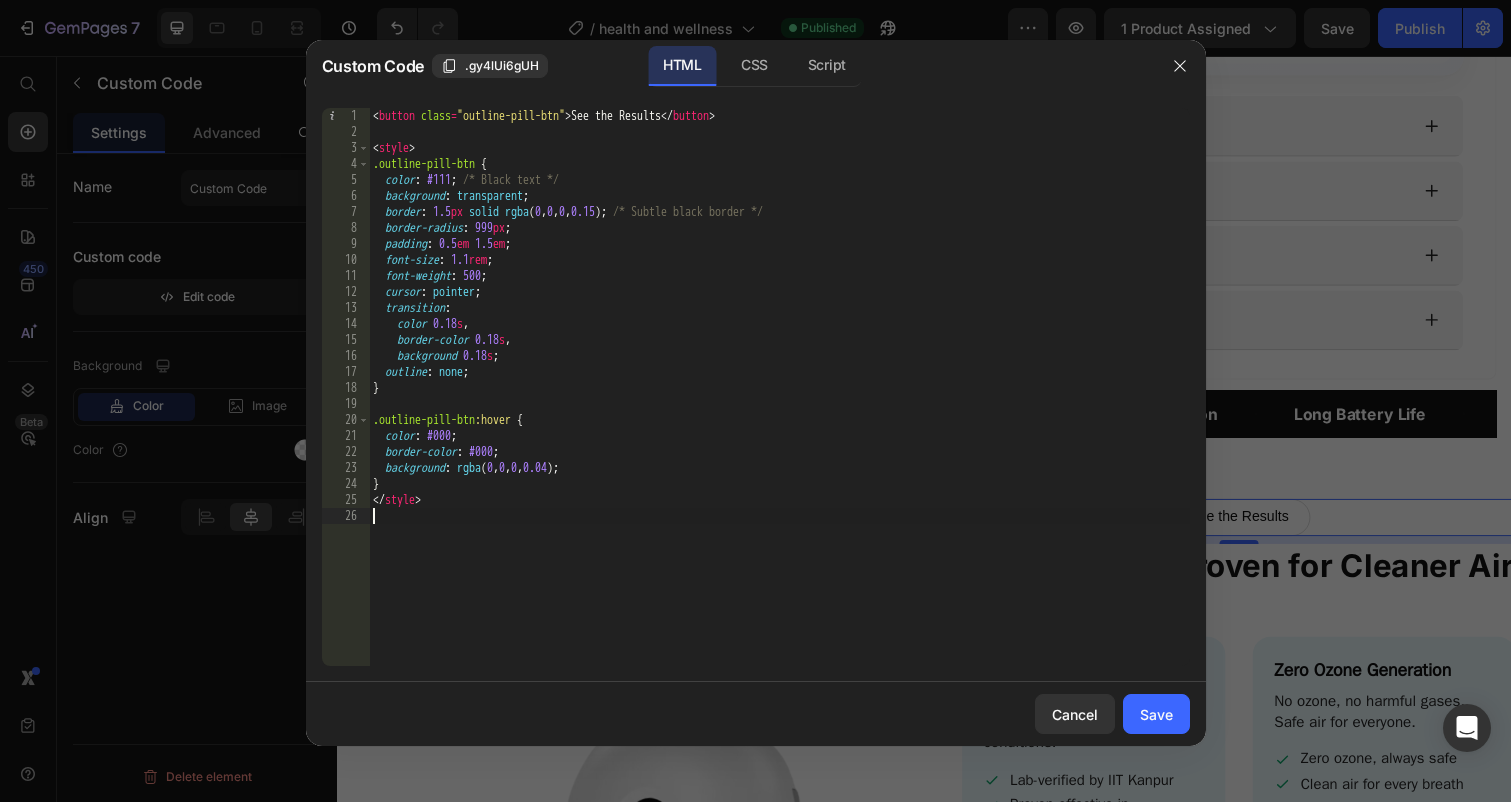 scroll, scrollTop: 0, scrollLeft: 0, axis: both 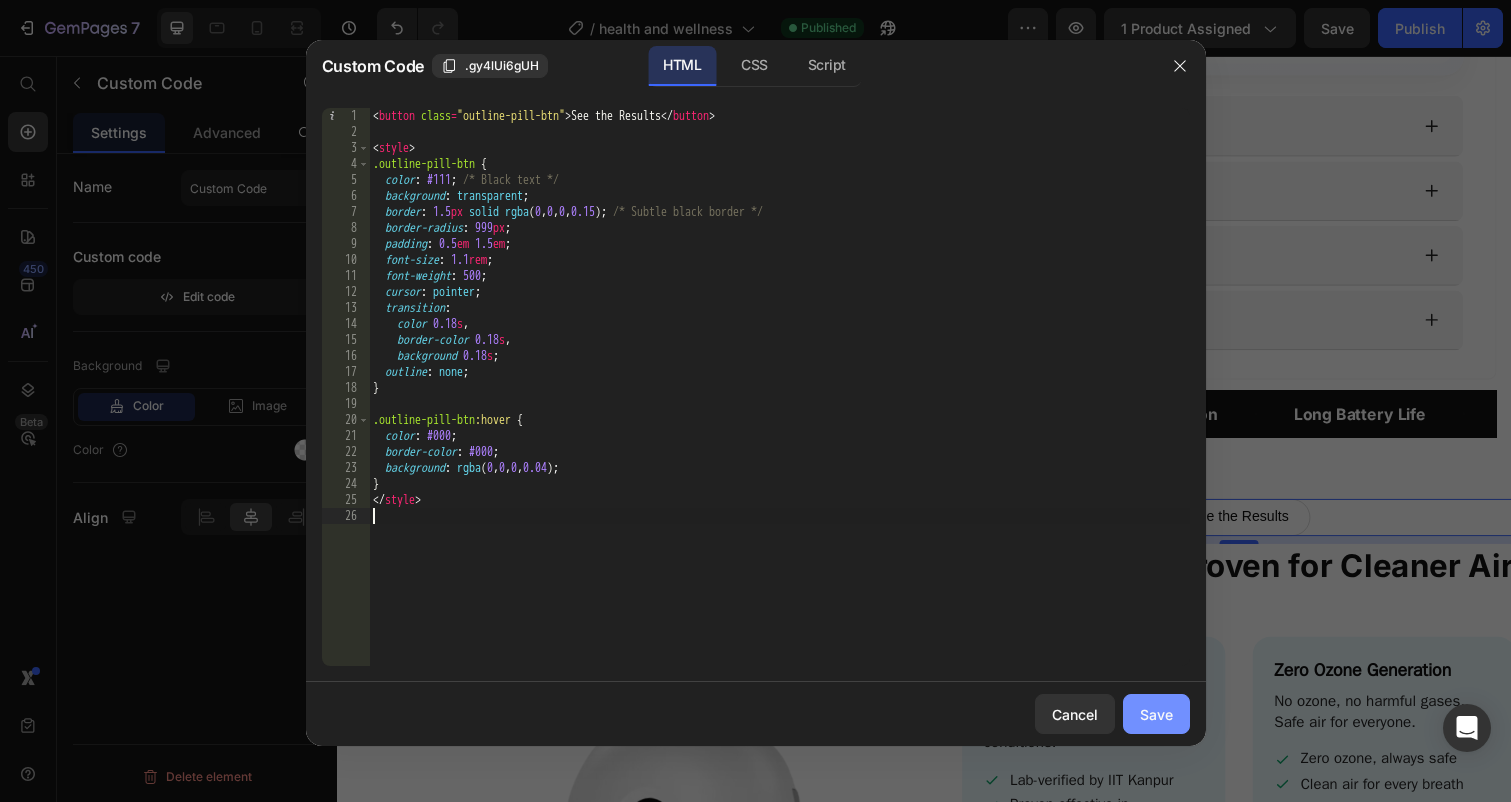click on "Save" at bounding box center (1156, 714) 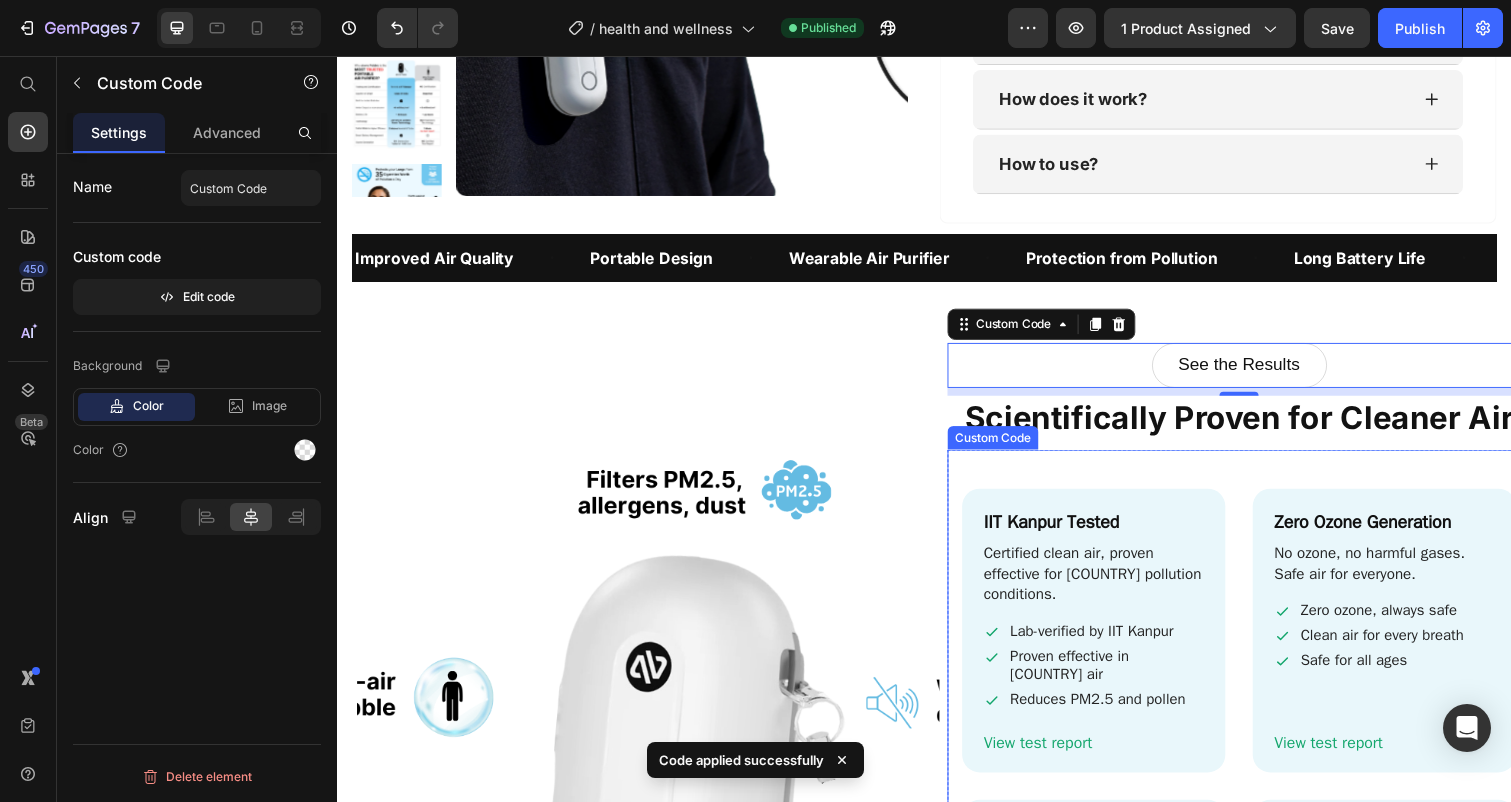 scroll, scrollTop: 2557, scrollLeft: 0, axis: vertical 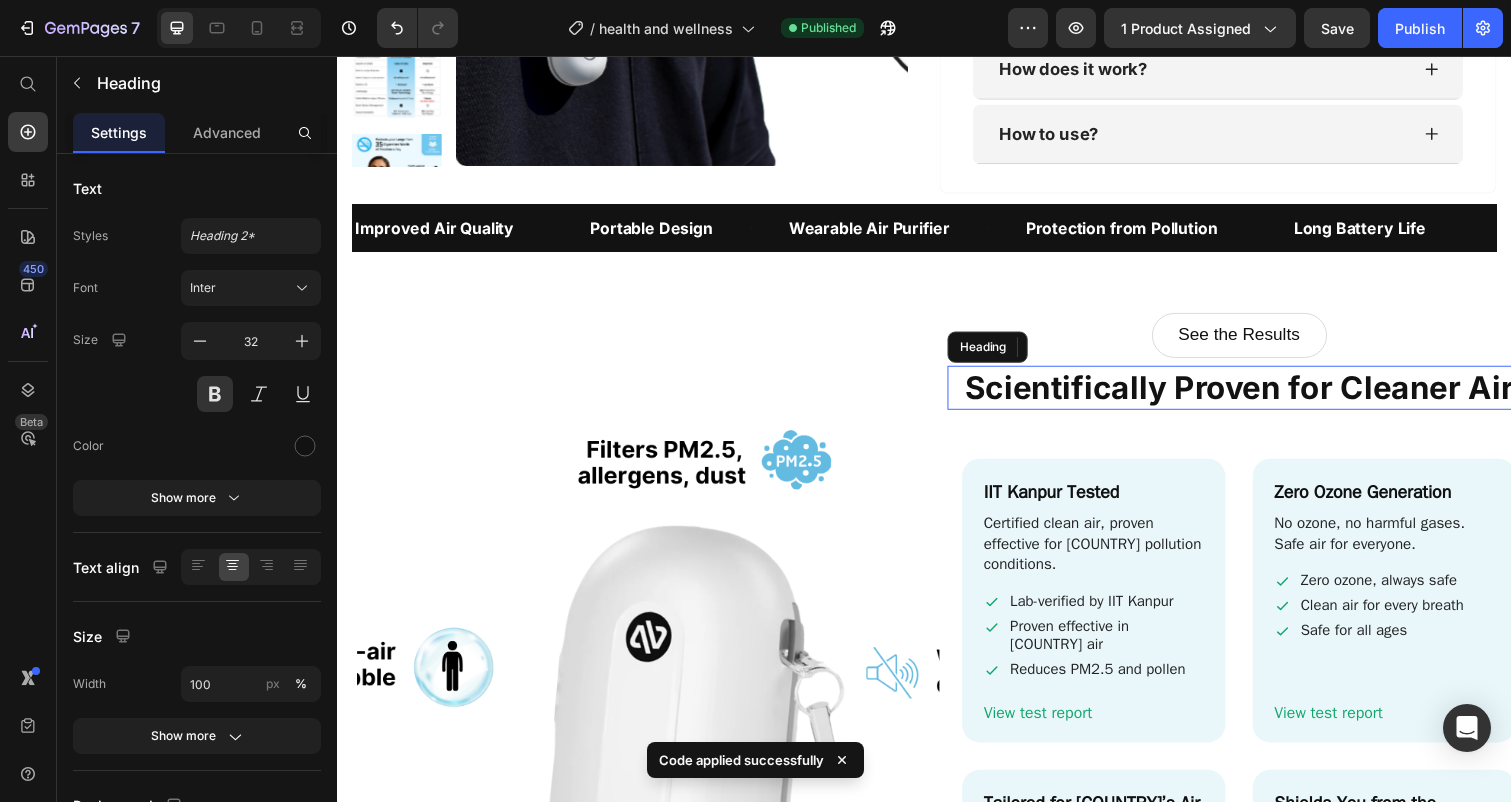 click on "Scientifically Proven for Cleaner Air" at bounding box center (1259, 395) 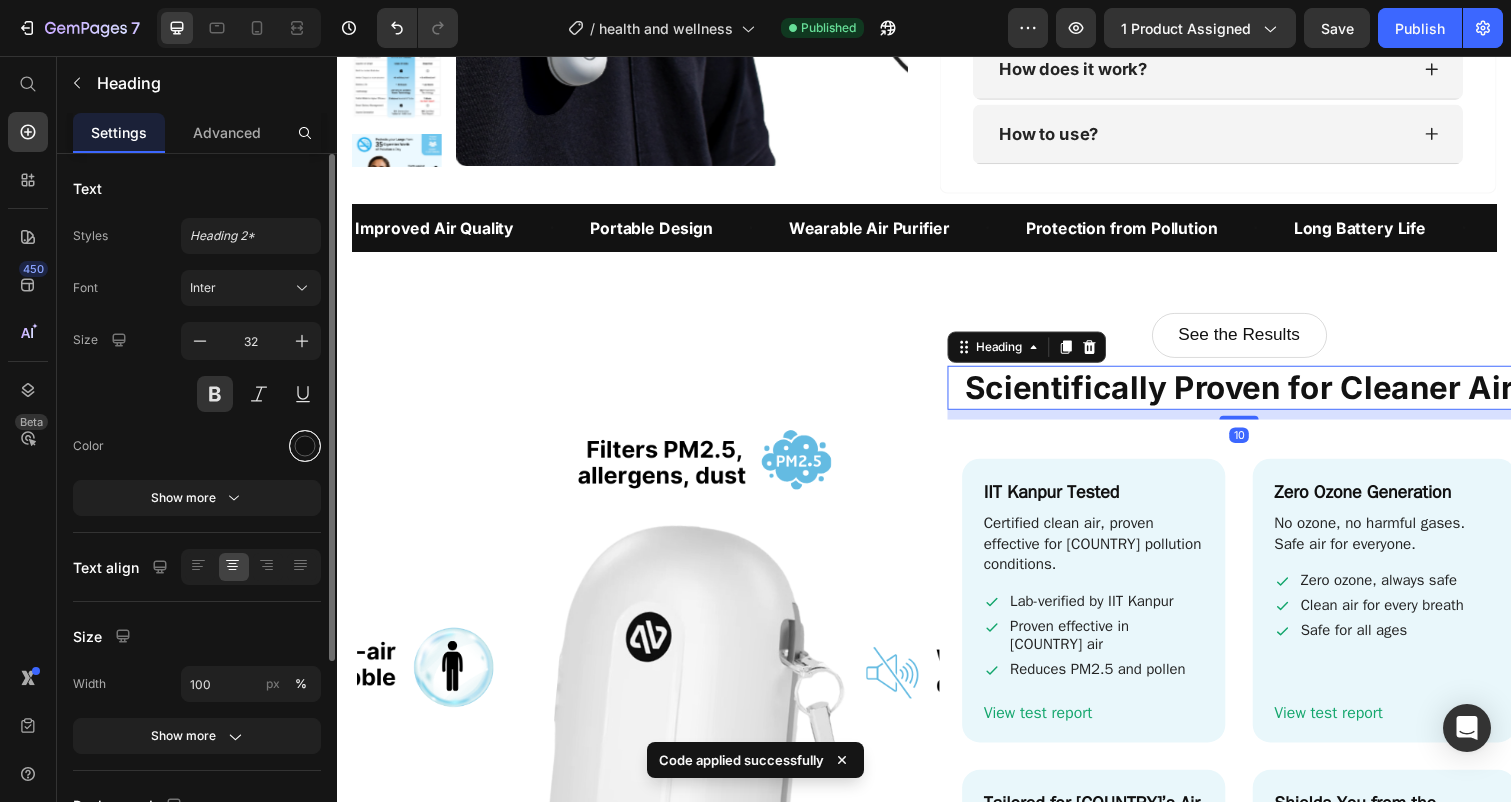 click at bounding box center [305, 446] 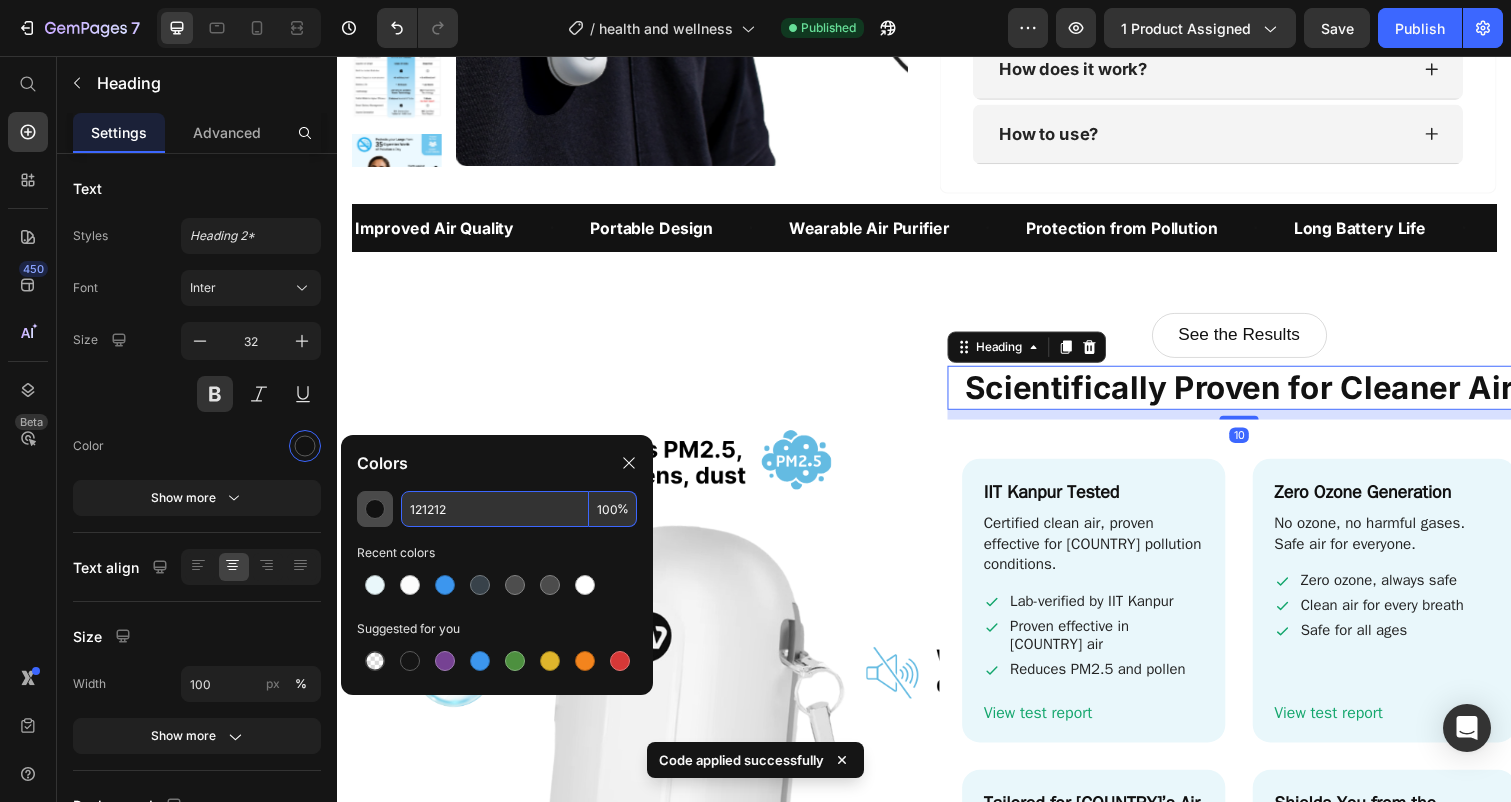 drag, startPoint x: 480, startPoint y: 509, endPoint x: 376, endPoint y: 509, distance: 104 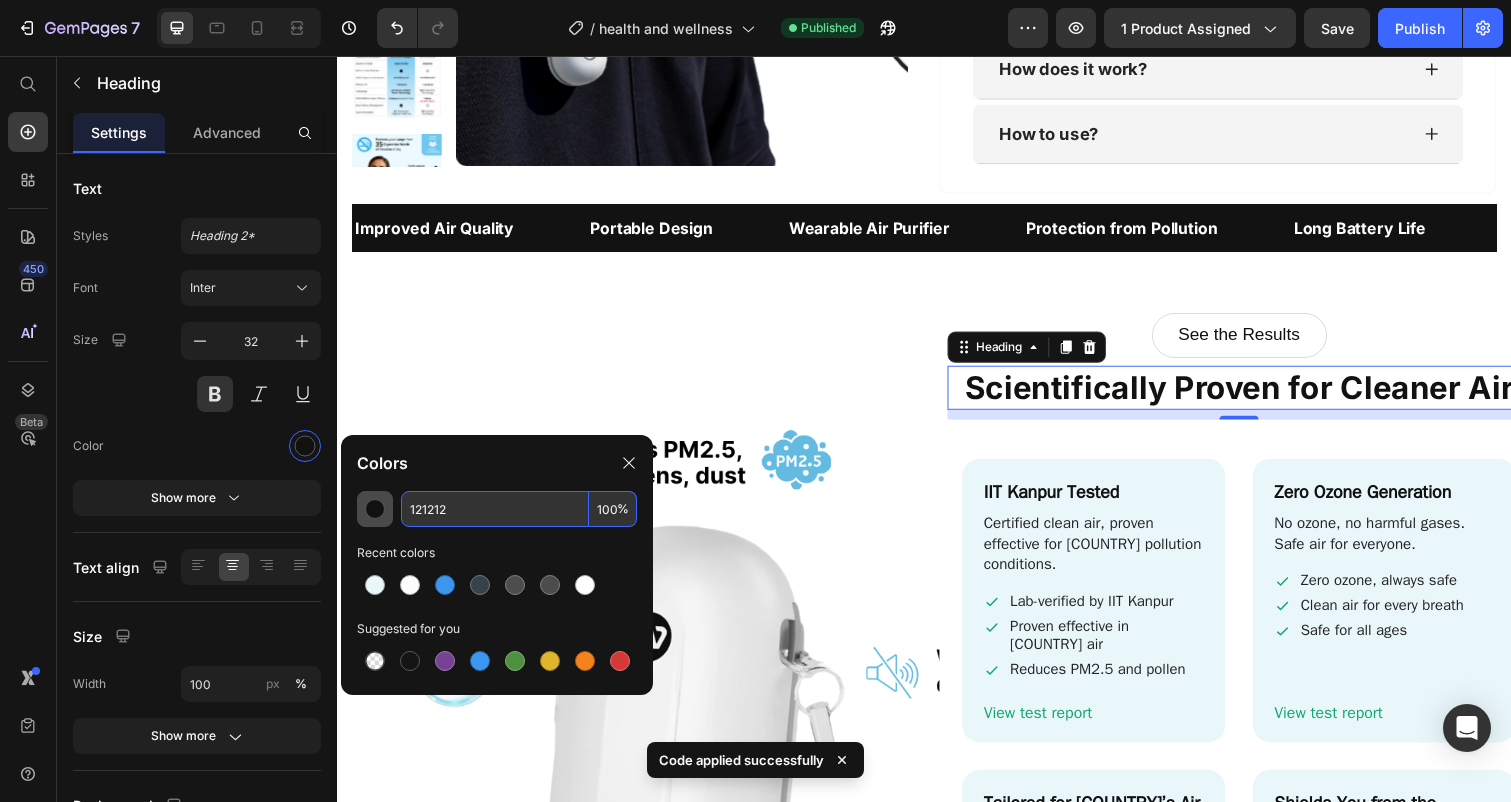 paste on "0ca6ee" 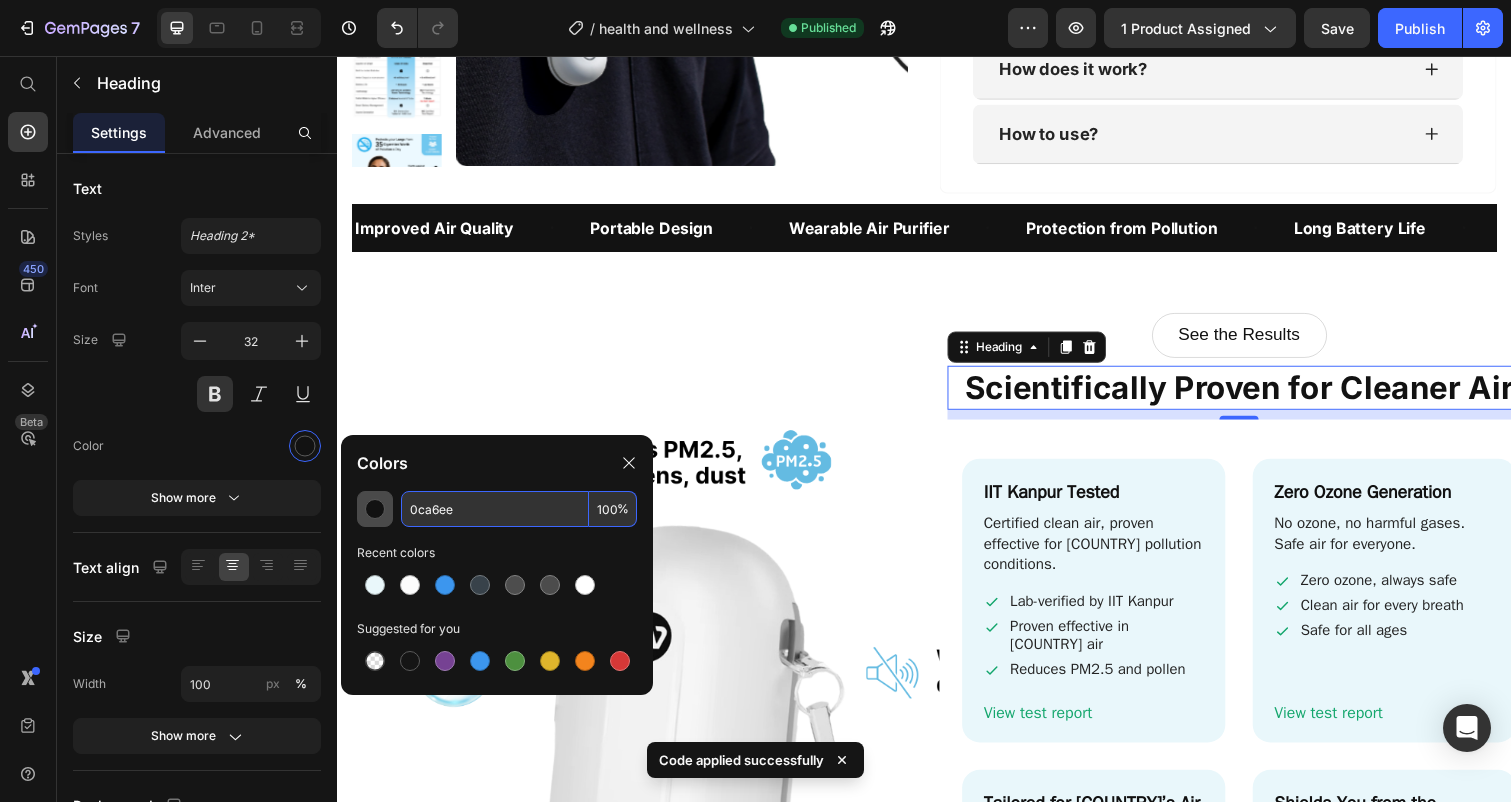 type on "0CA6EE" 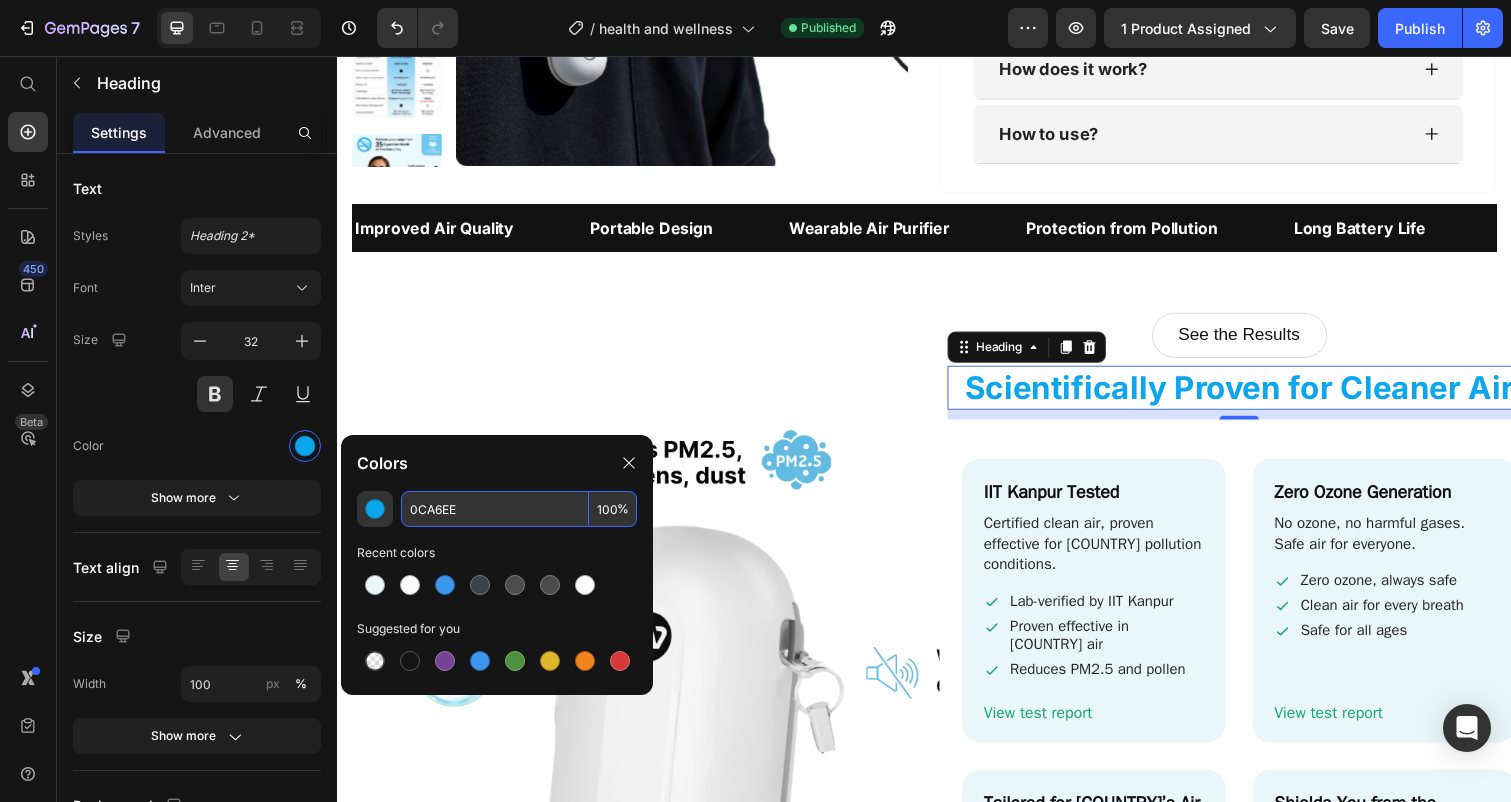 click on "0CA6EE 100 % Recent colors Suggested for you" 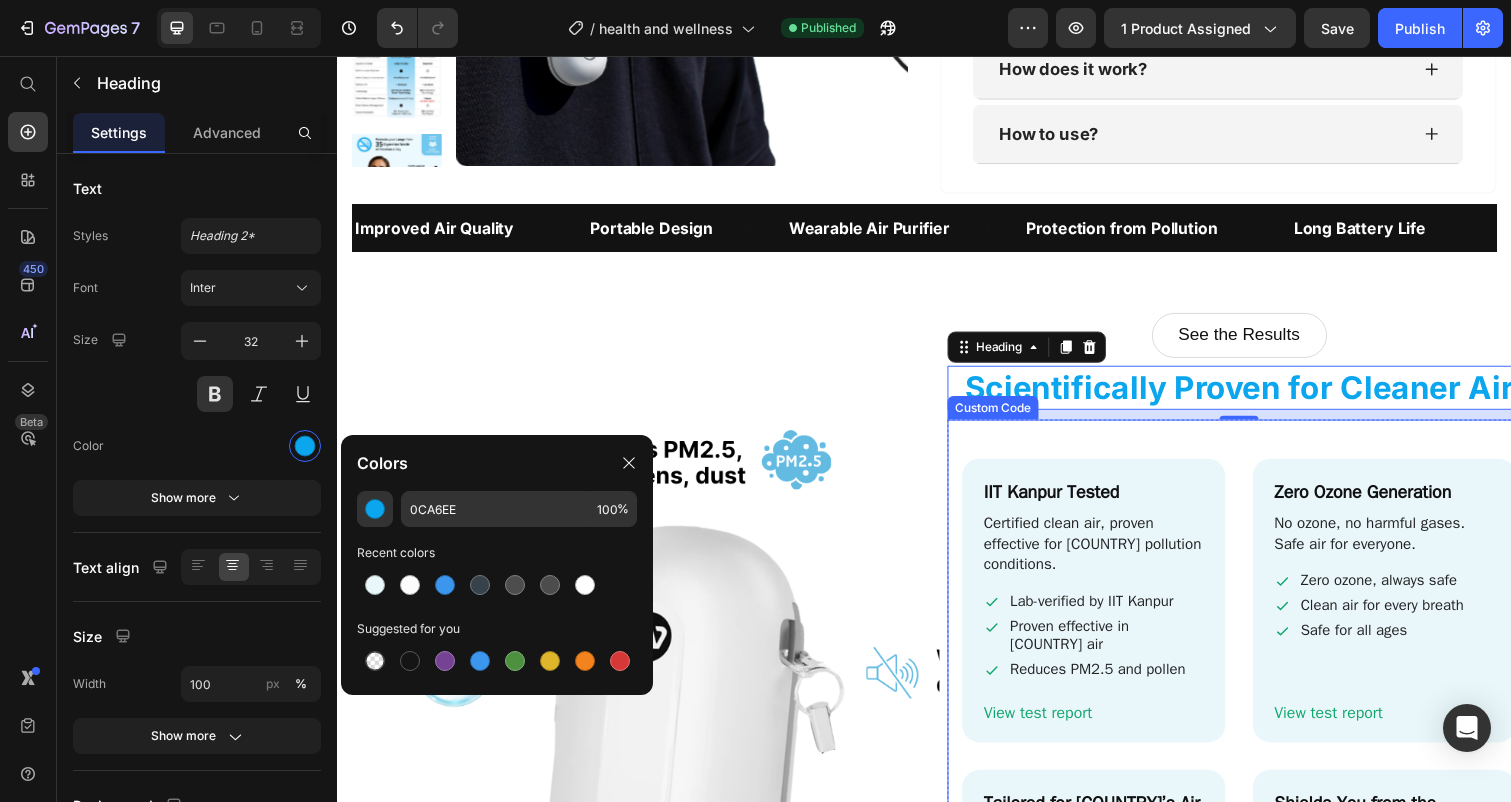 click on "IIT Kanpur Tested
Certified clean air, proven effective for Indian pollution conditions.
Lab-verified by IIT Kanpur
Proven effective in Indian air
Reduces PM2.5 and pollen
View test report
Zero Ozone Generation
No ozone, no harmful gases. Safe air for everyone.
Zero ozone, always safe
Clean air for every breath
Safe for all ages
View test report
Tailored for India’s Air" at bounding box center [1259, 771] 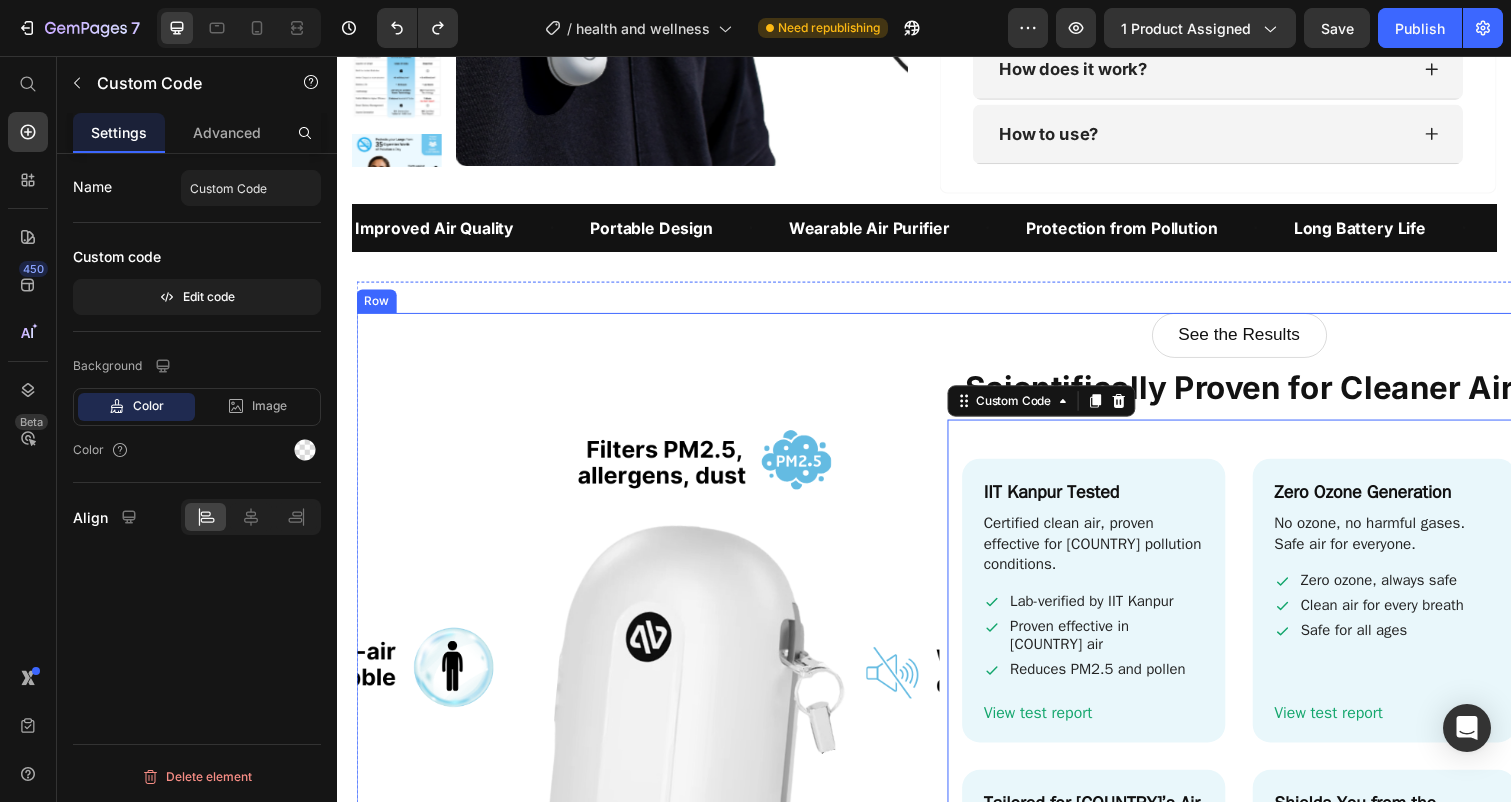 click on "Image See the Results
Custom Code Scientifically Proven for Cleaner Air Heading
Pebble Wearable Air Purifier - Features
IIT Kanpur Tested
Certified clean air, proven effective for Indian pollution conditions.
Lab-verified by IIT Kanpur
Proven effective in Indian air
Reduces PM2.5 and pollen
View test report
Zero Ozone Generation
No ozone, no harmful gases. Safe air for everyone.
Zero ozone, always safe
Clean air for every breath
Safe for all ages
View test report
Tailored for India’s Air" at bounding box center (957, 717) 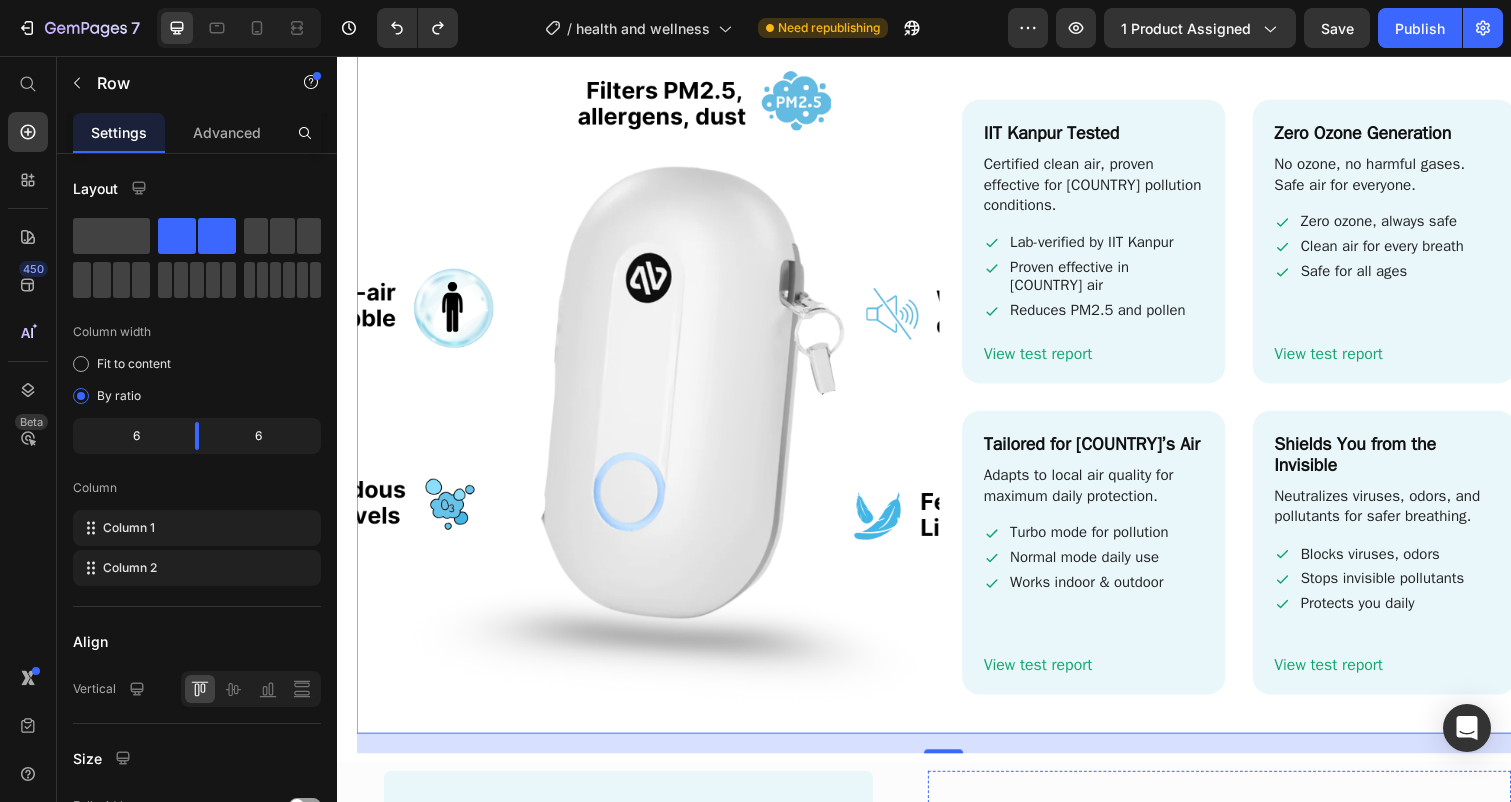 scroll, scrollTop: 3038, scrollLeft: 0, axis: vertical 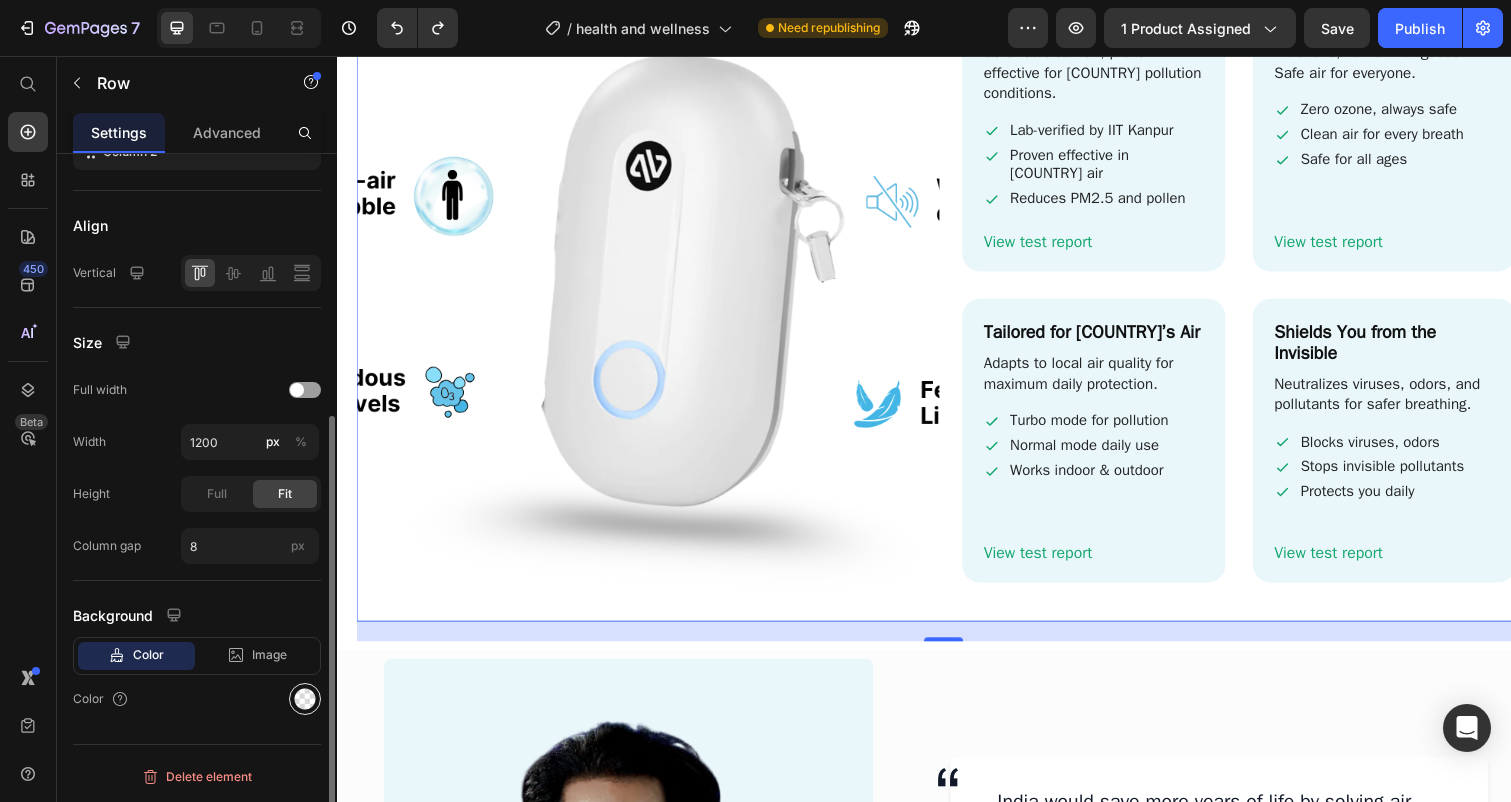 click at bounding box center [305, 699] 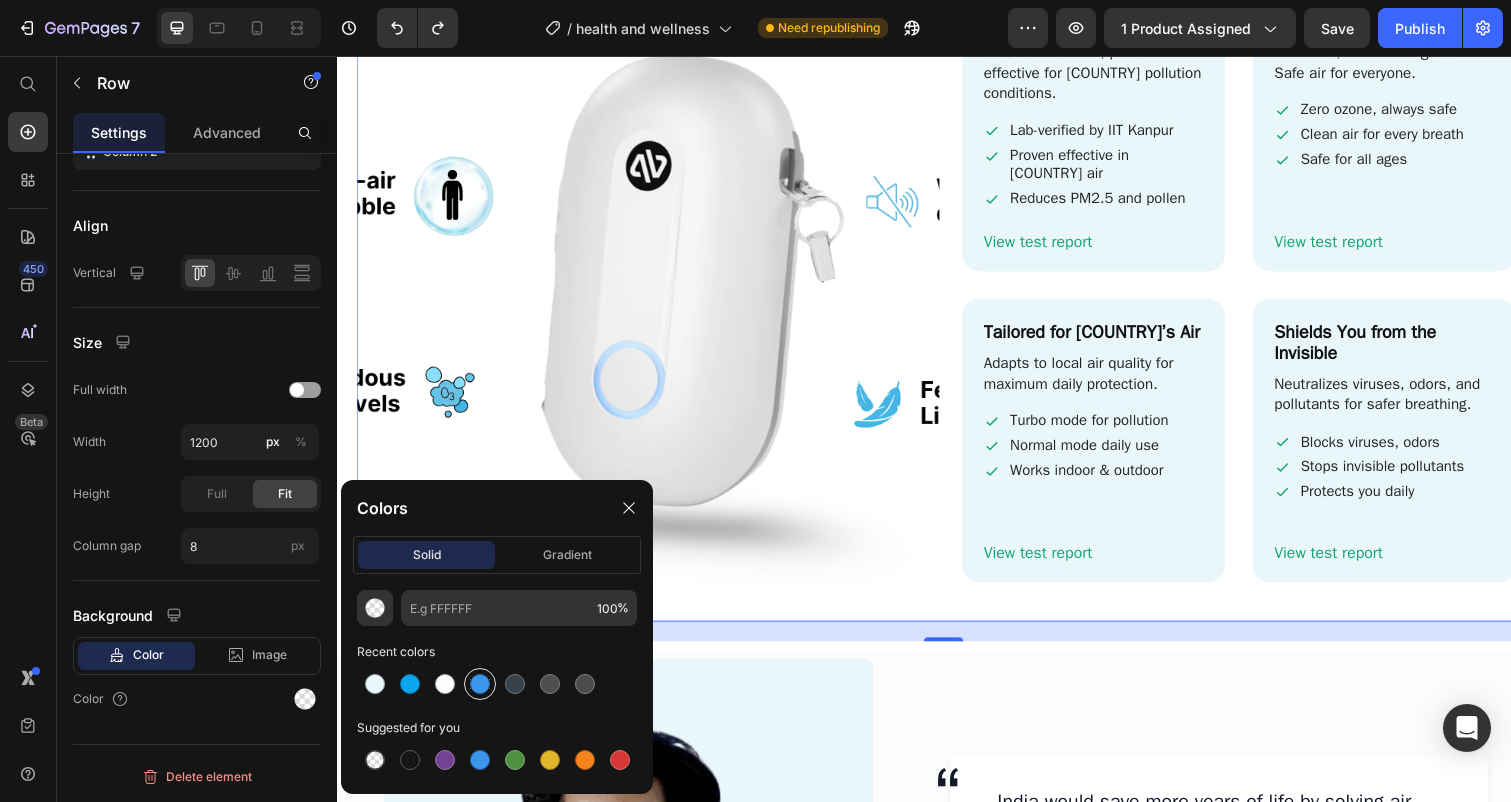 click at bounding box center (480, 684) 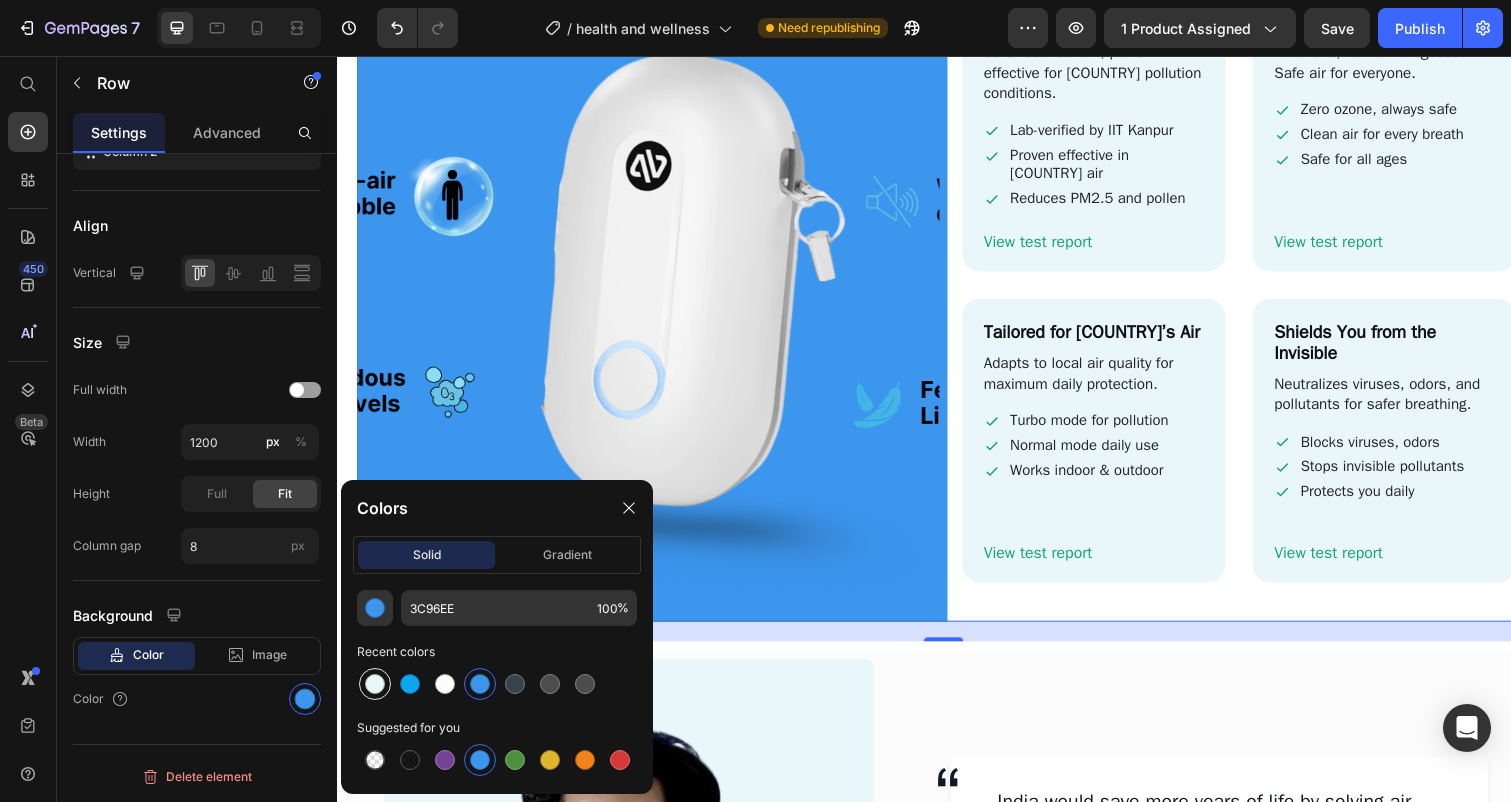 click at bounding box center [375, 684] 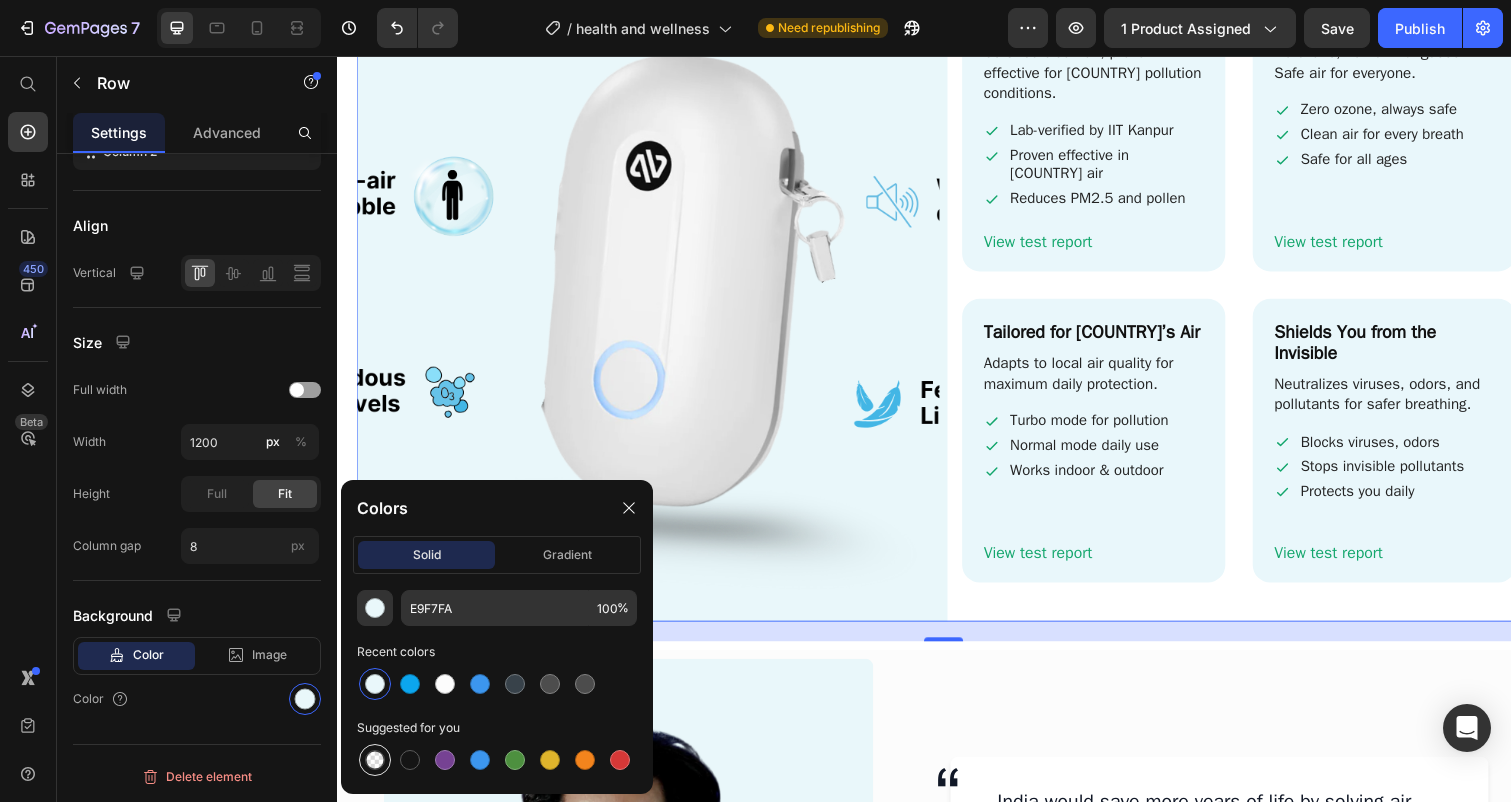 click at bounding box center (375, 760) 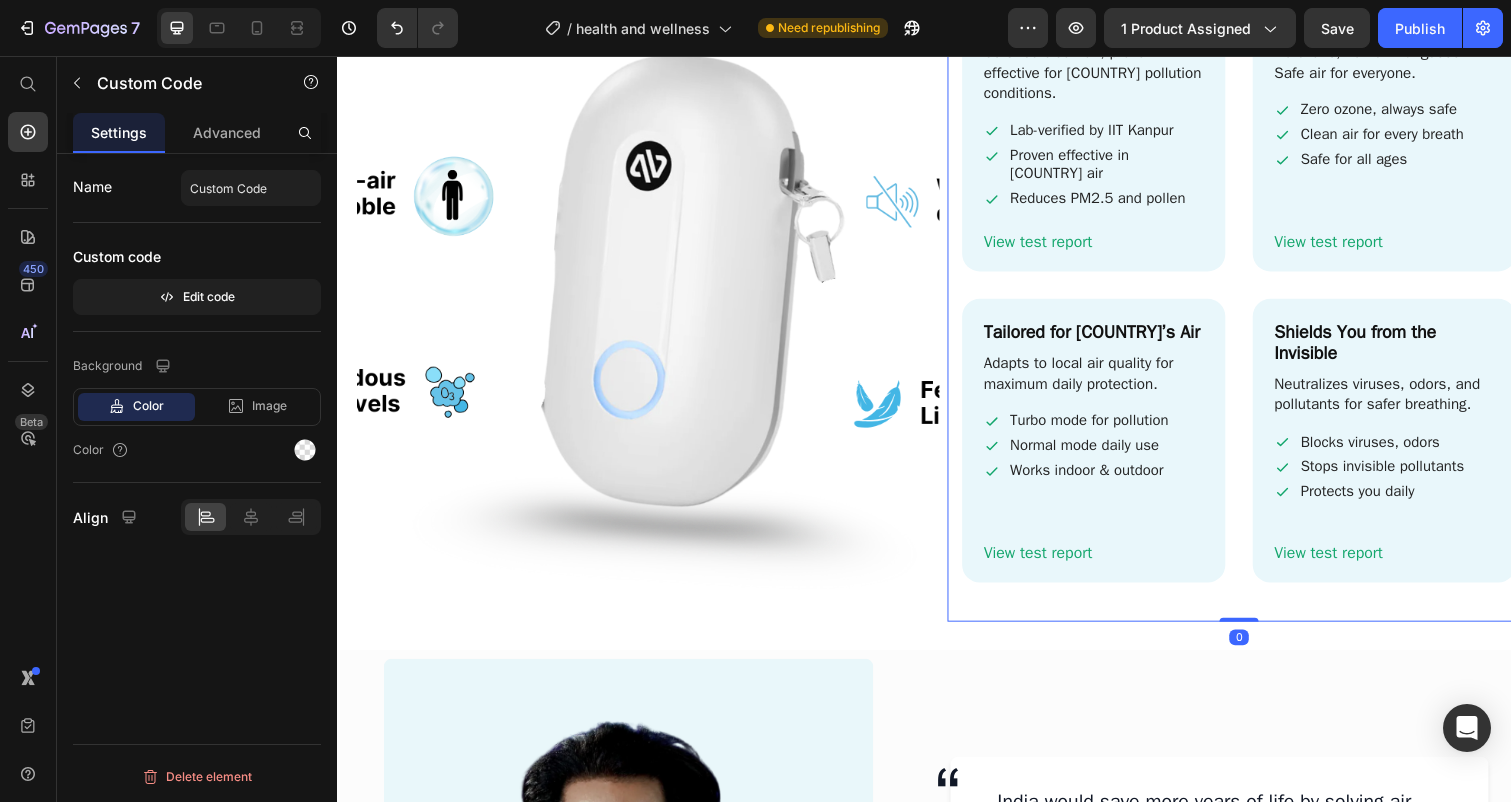 scroll, scrollTop: 0, scrollLeft: 0, axis: both 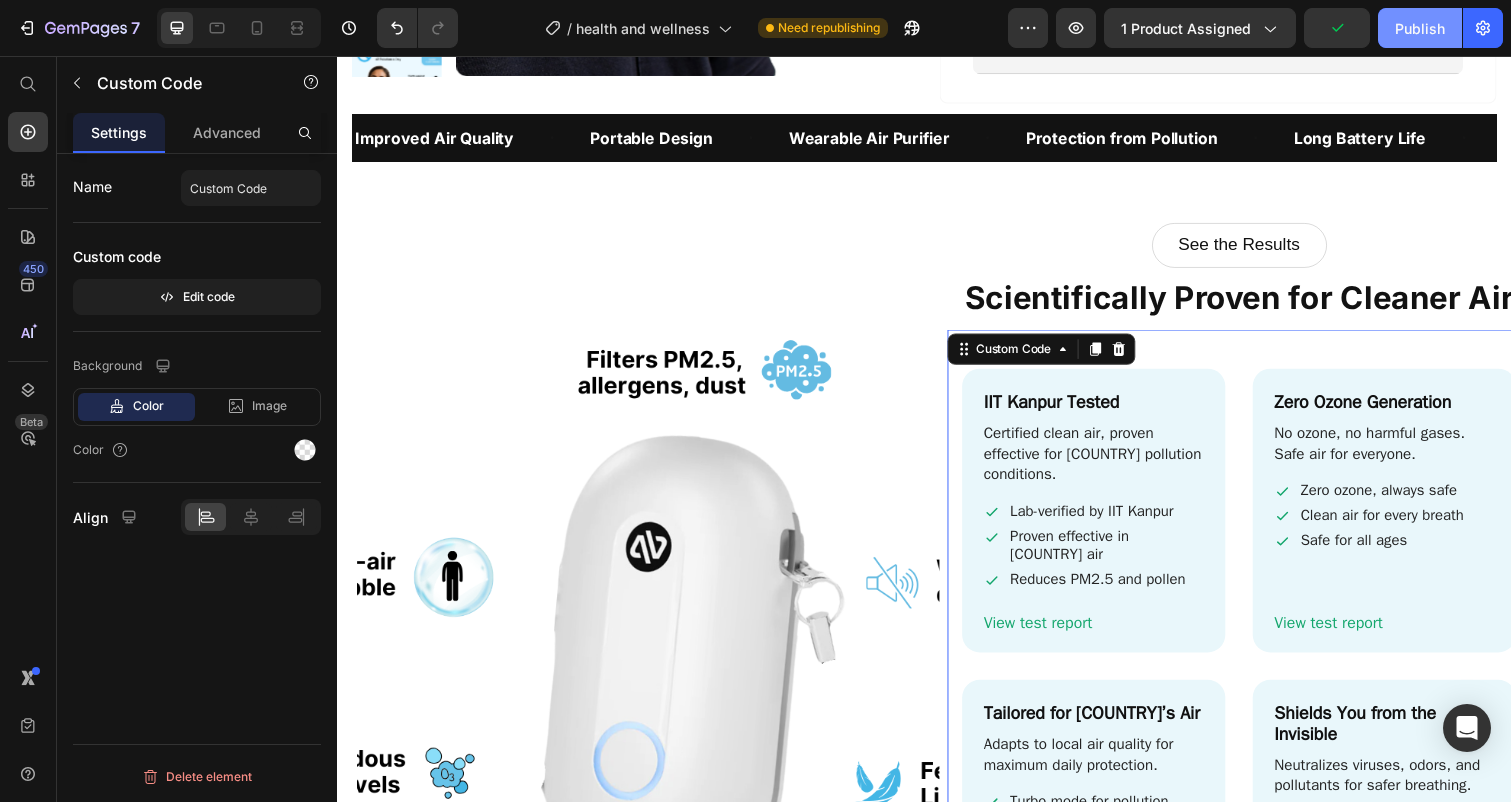 click on "Publish" at bounding box center [1420, 28] 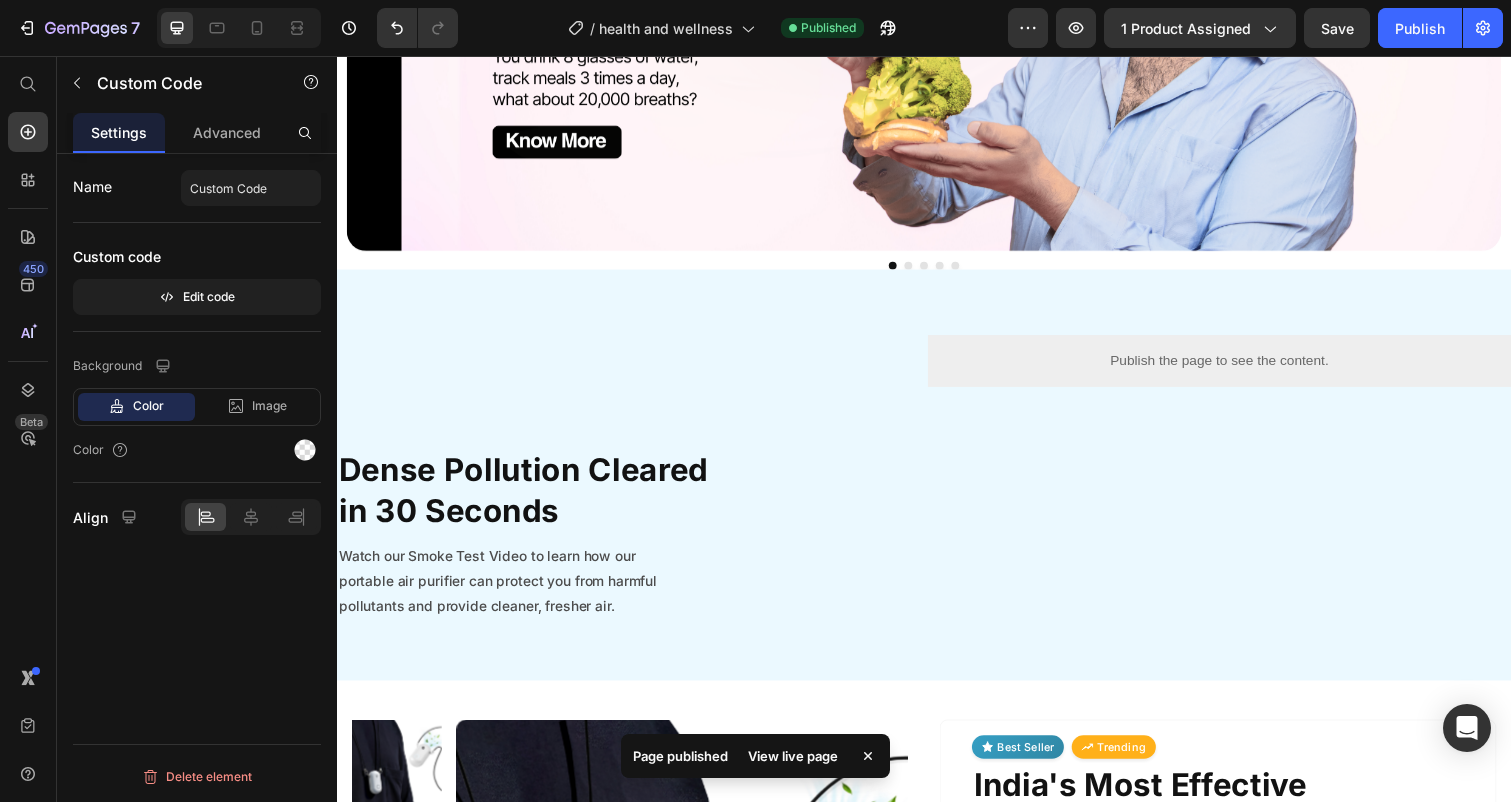 scroll, scrollTop: 394, scrollLeft: 0, axis: vertical 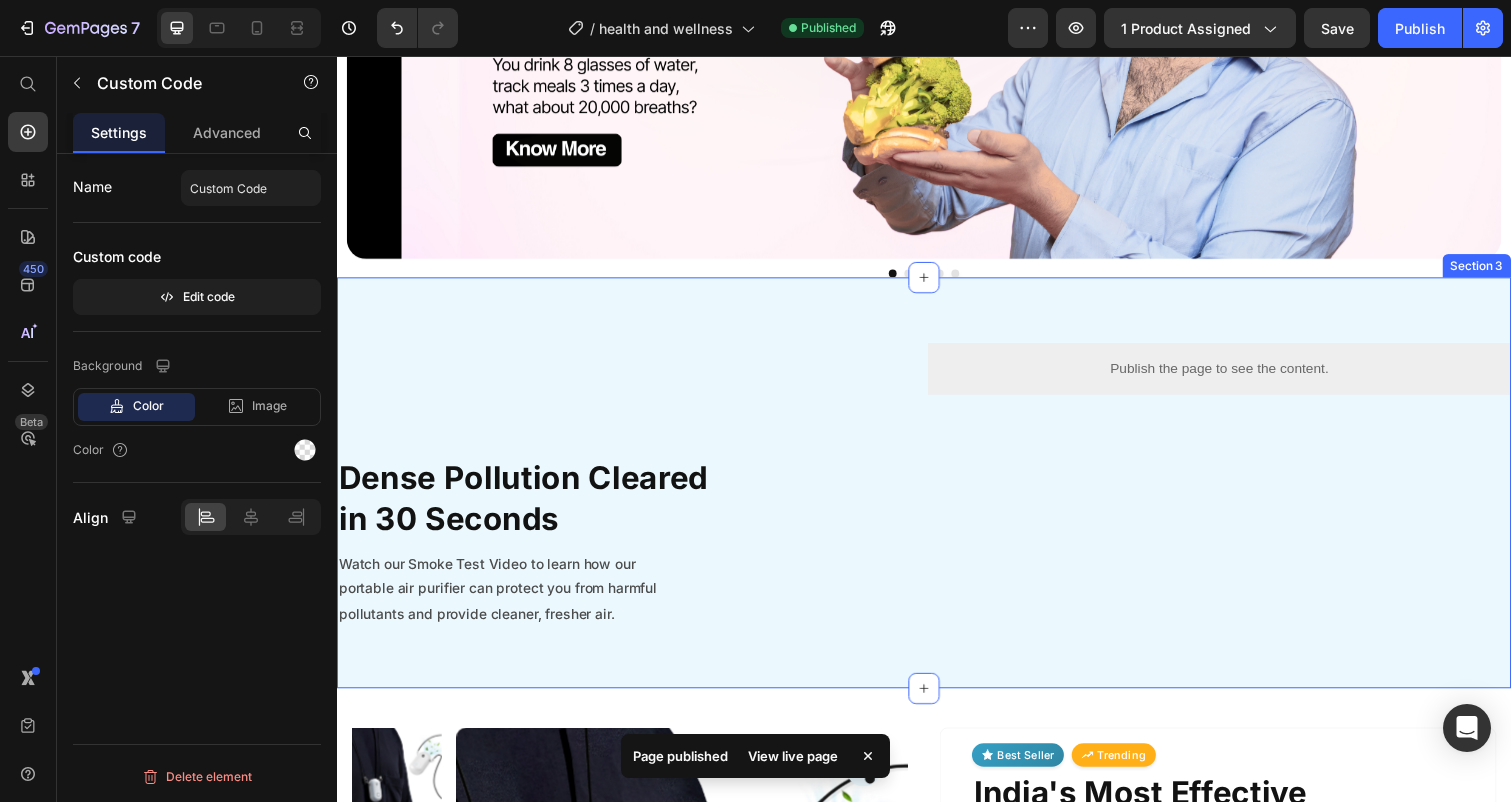 click on "Dense Pollution Cleared  in 30 Seconds Heading Watch our Smoke Test Video to learn how our  portable air purifier can protect you from harmful  pollutants and provide cleaner, fresher air. Text Block
Publish the page to see the content.
Custom Code Row Section 3" at bounding box center (937, 492) 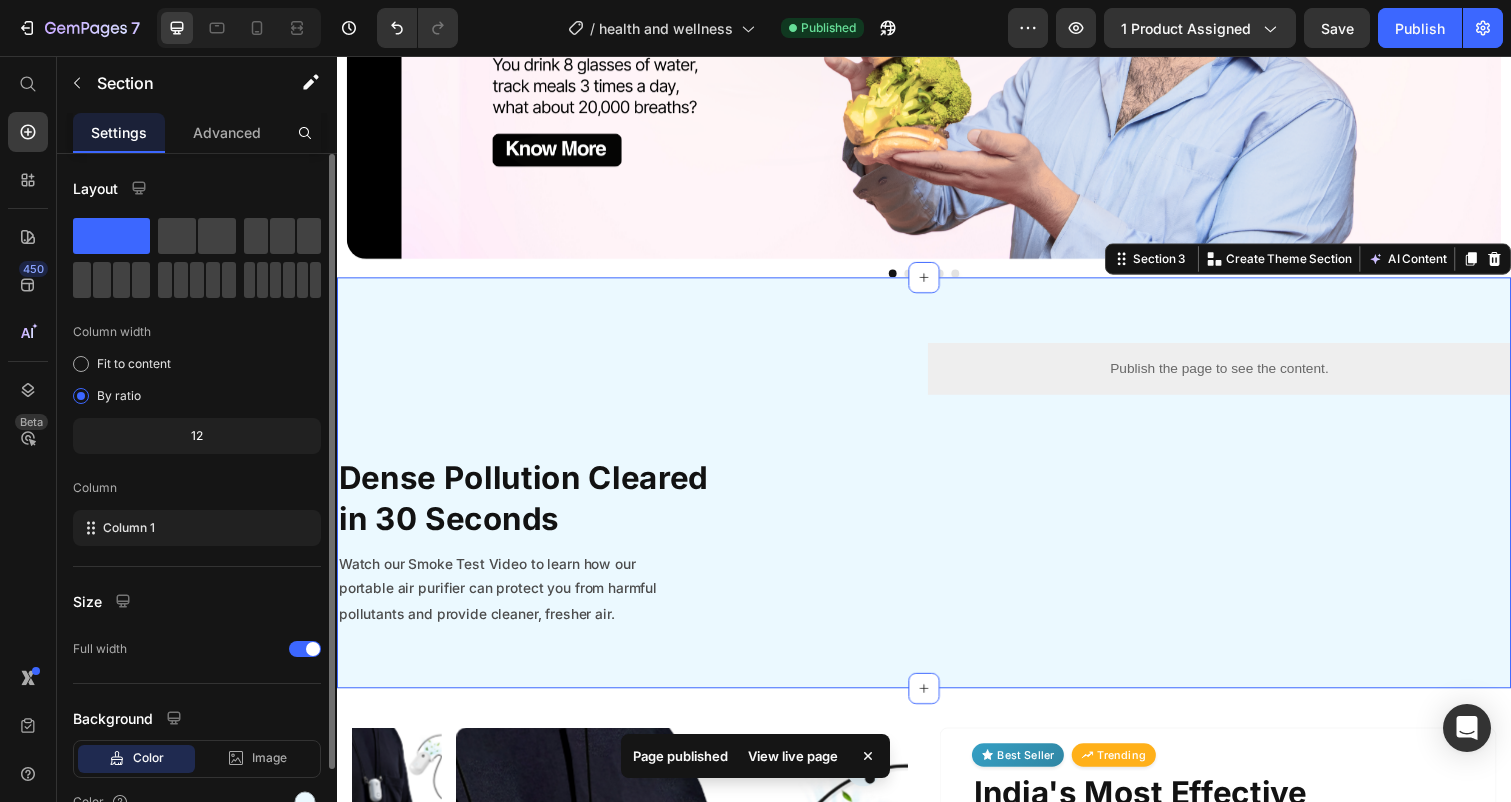 scroll, scrollTop: 103, scrollLeft: 0, axis: vertical 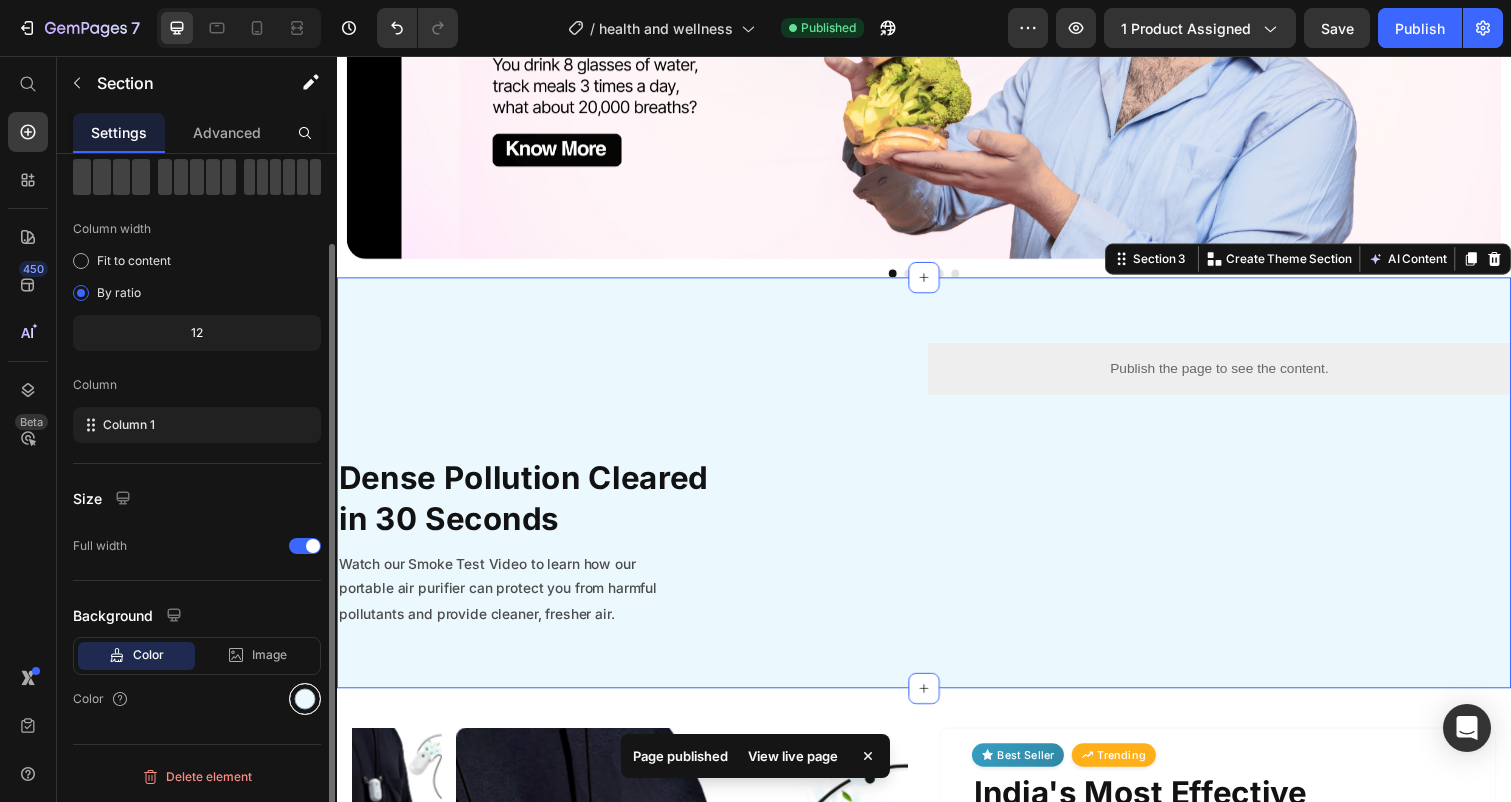 click at bounding box center [305, 699] 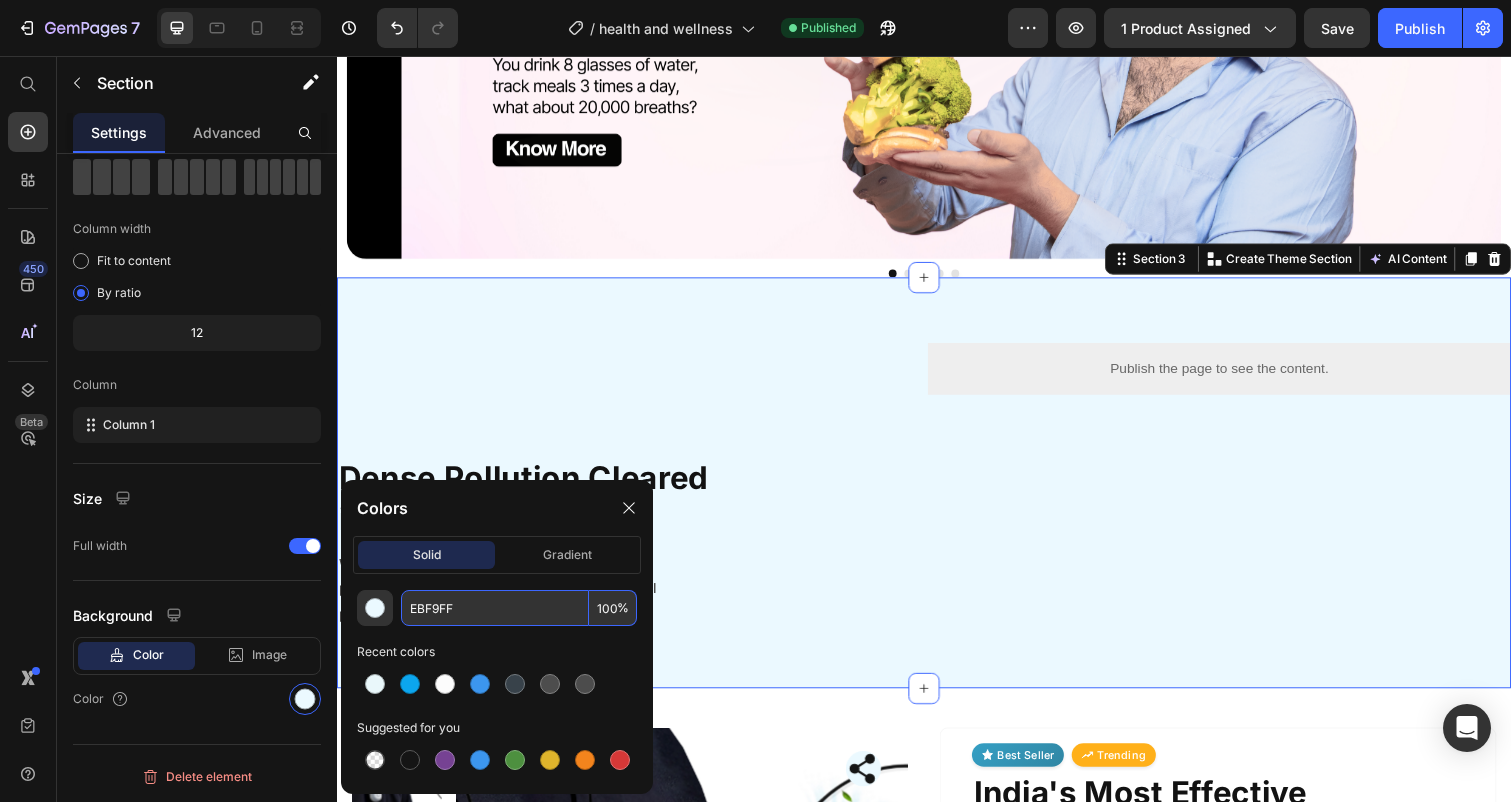 drag, startPoint x: 473, startPoint y: 609, endPoint x: 346, endPoint y: 609, distance: 127 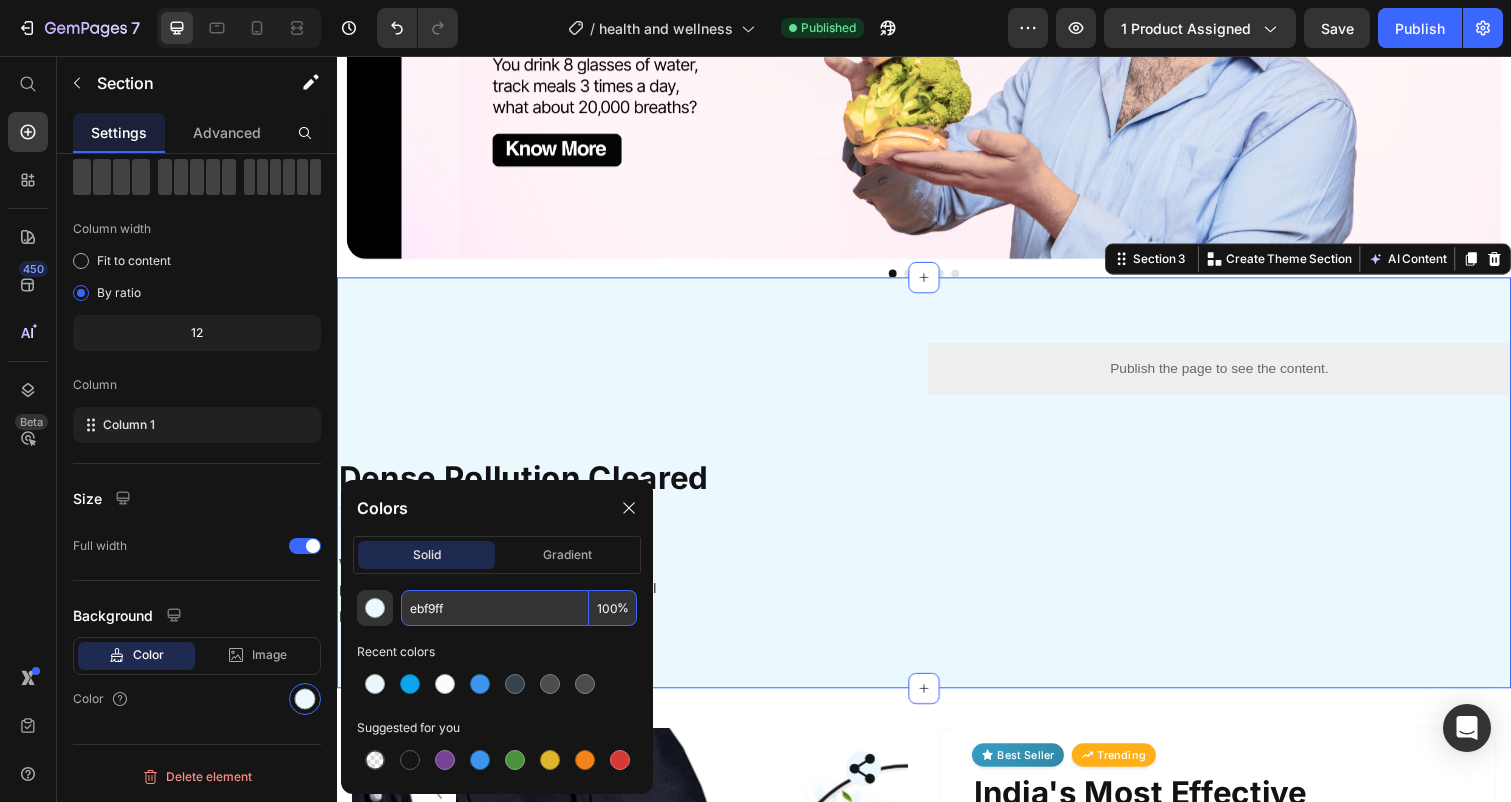 type on "EBF9FF" 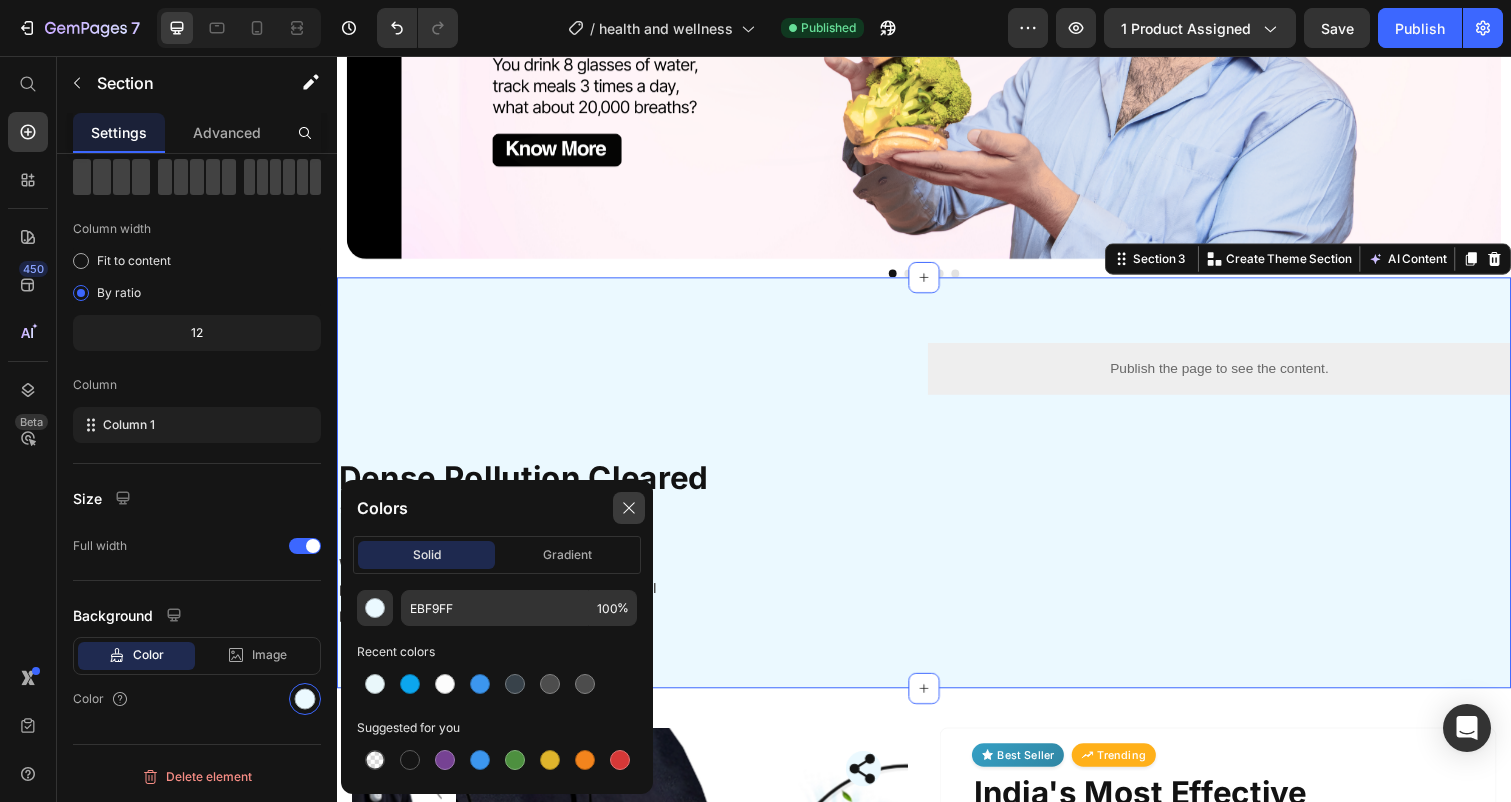 click 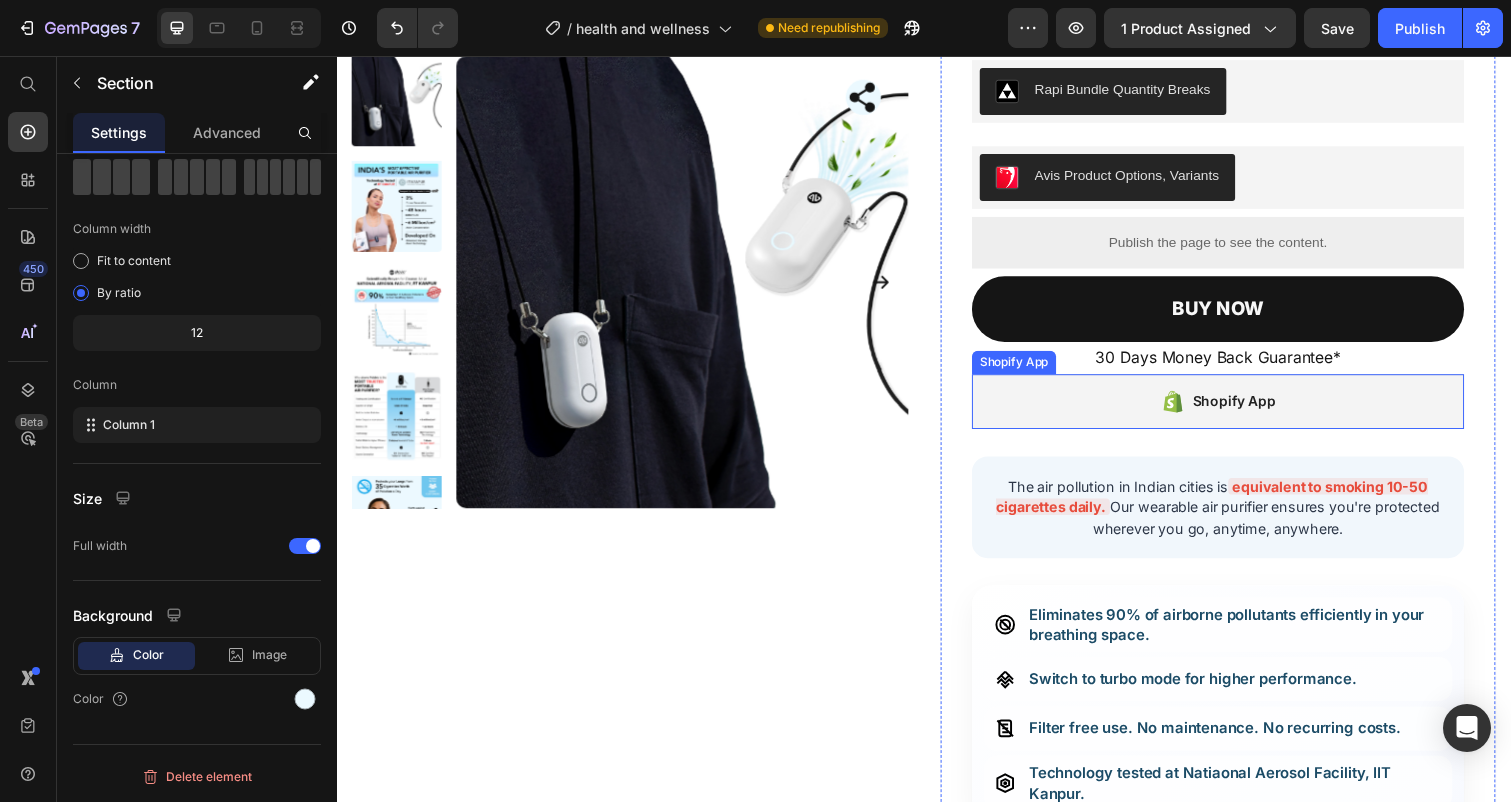 scroll, scrollTop: 2054, scrollLeft: 0, axis: vertical 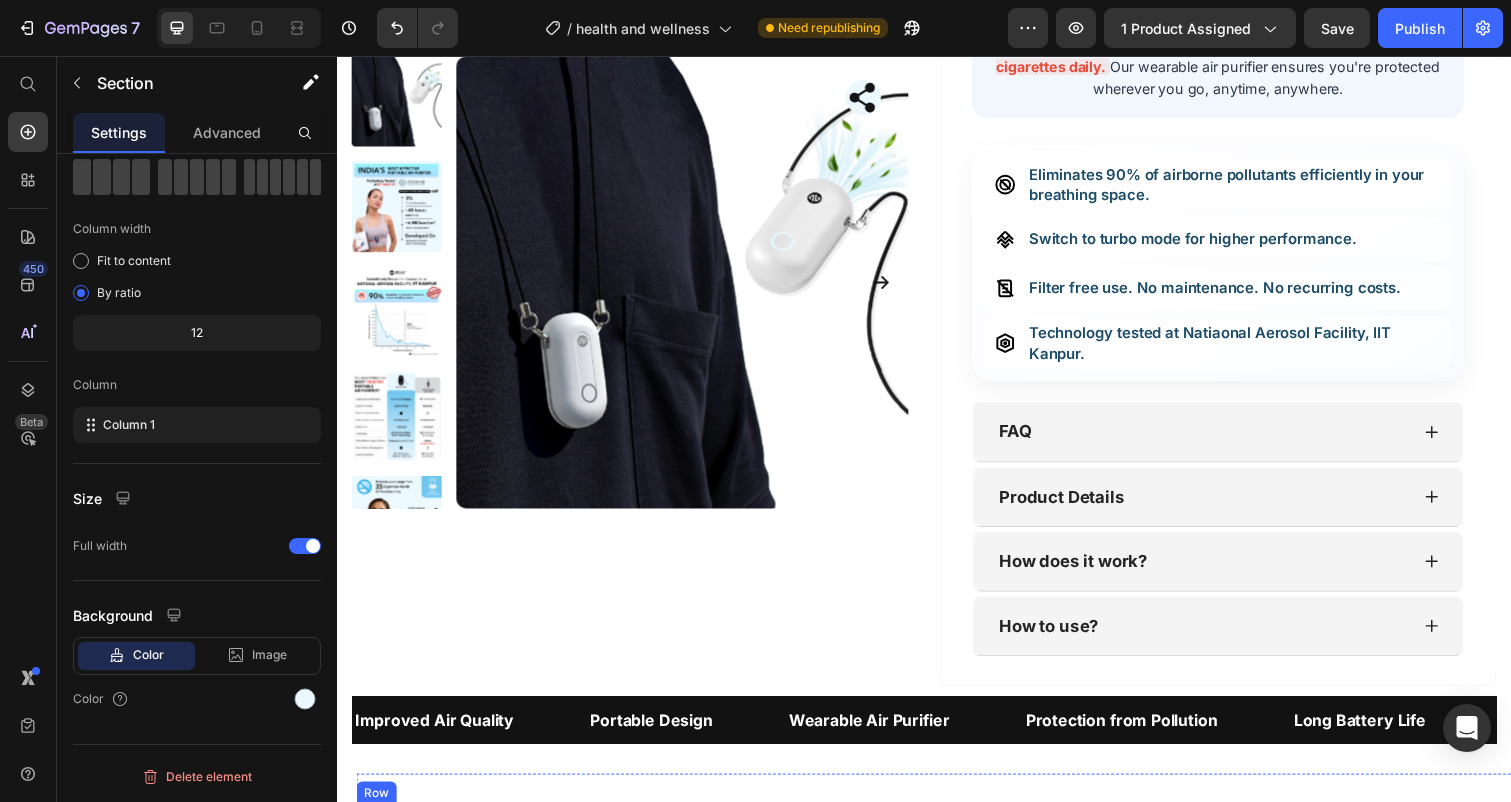 click on "See the Results" at bounding box center [1259, 844] 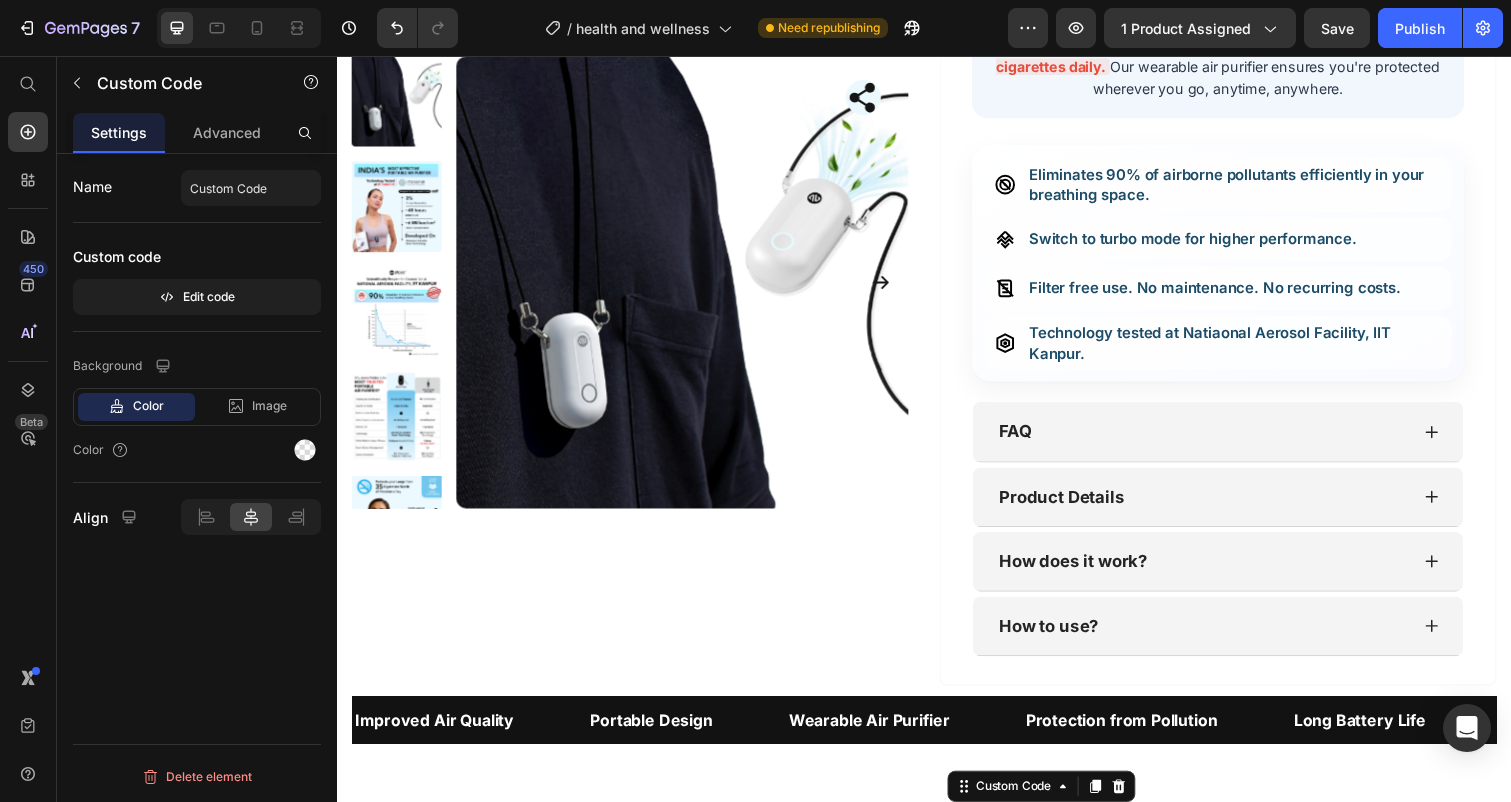scroll, scrollTop: 2437, scrollLeft: 0, axis: vertical 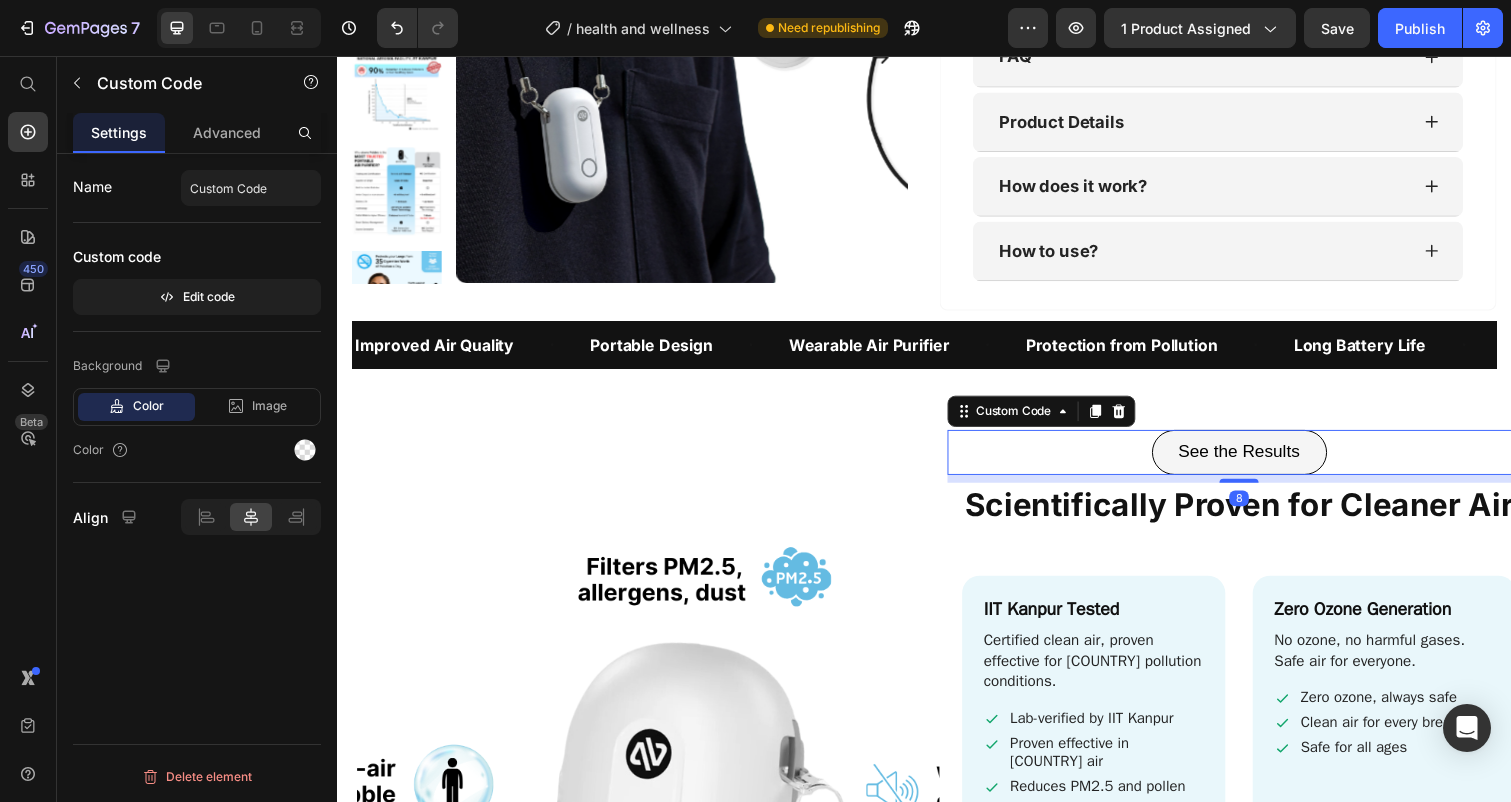 click on "See the Results" at bounding box center [1259, 461] 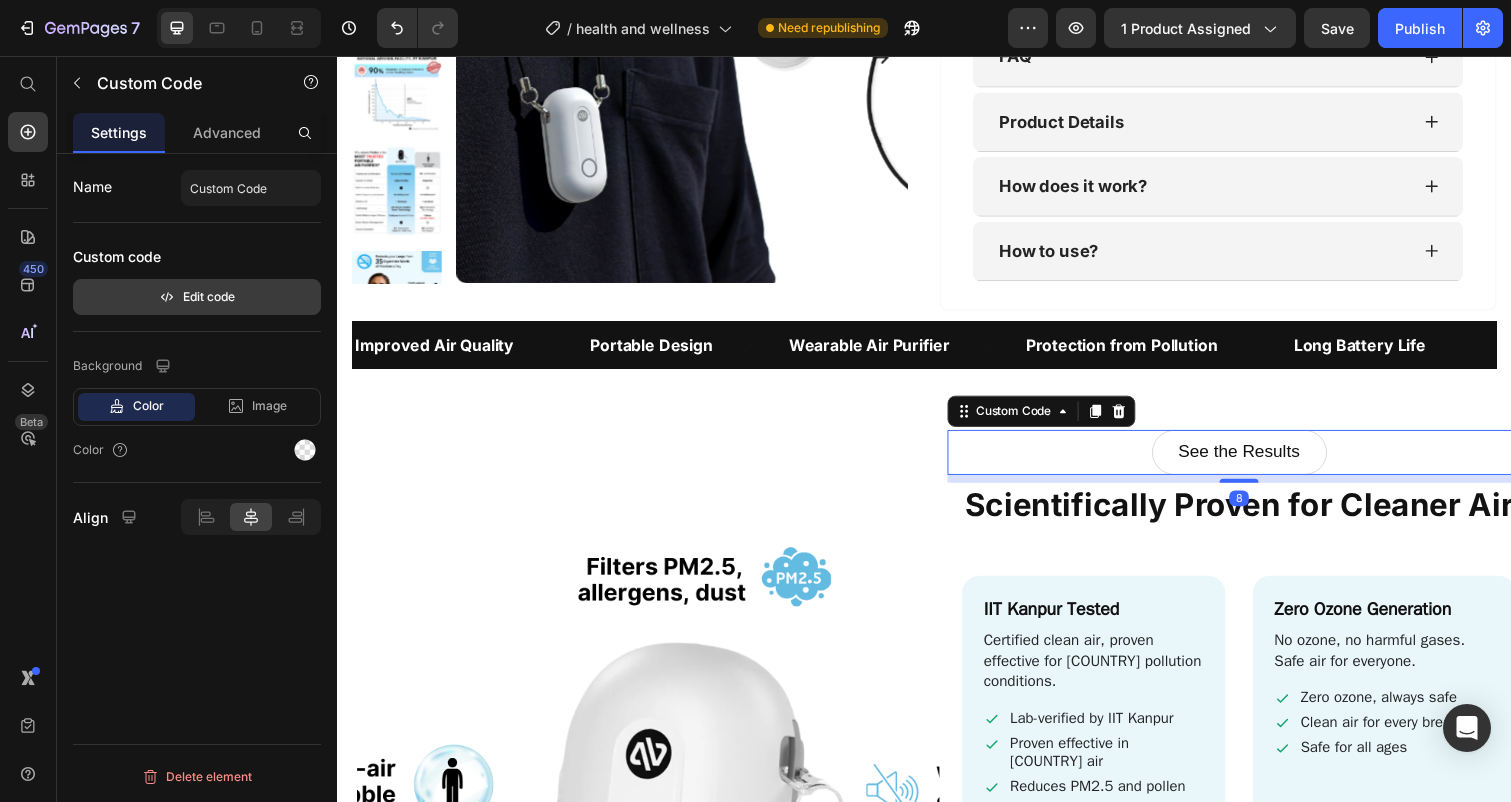 click on "Edit code" at bounding box center [197, 297] 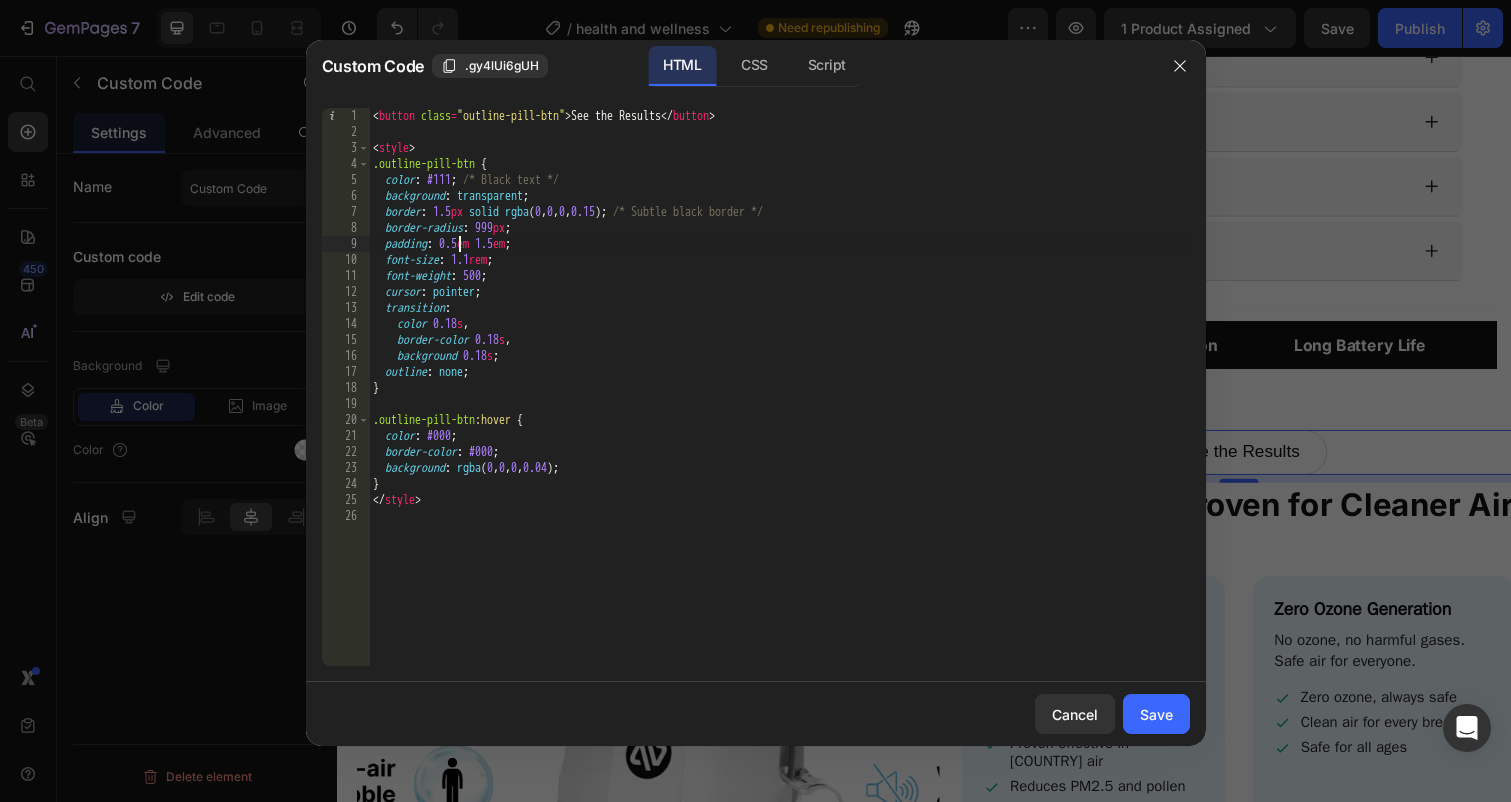 click on "< button   class = "outline-pill-btn" > See the Results </ button > < style > .outline-pill-btn   {    color :   #111 ;   /* Black text */    background :   transparent ;    border :   1.5 px   solid   rgba ( 0 , 0 , 0 , 0.15 ) ;   /* Subtle black border */    border-radius :   999 px ;    padding :   0.5 em   1.5 em ;    font-size :   1.1 rem ;    font-weight :   500 ;    cursor :   pointer ;    transition :        color   0.18 s ,      border-color   0.18 s ,      background   0.18 s ;    outline :   none ; } .outline-pill-btn :hover   {    color :   #000 ;    border-color :   #000 ;    background :   rgba ( 0 , 0 , 0 , 0.04 ) ; } </ style >" at bounding box center (779, 403) 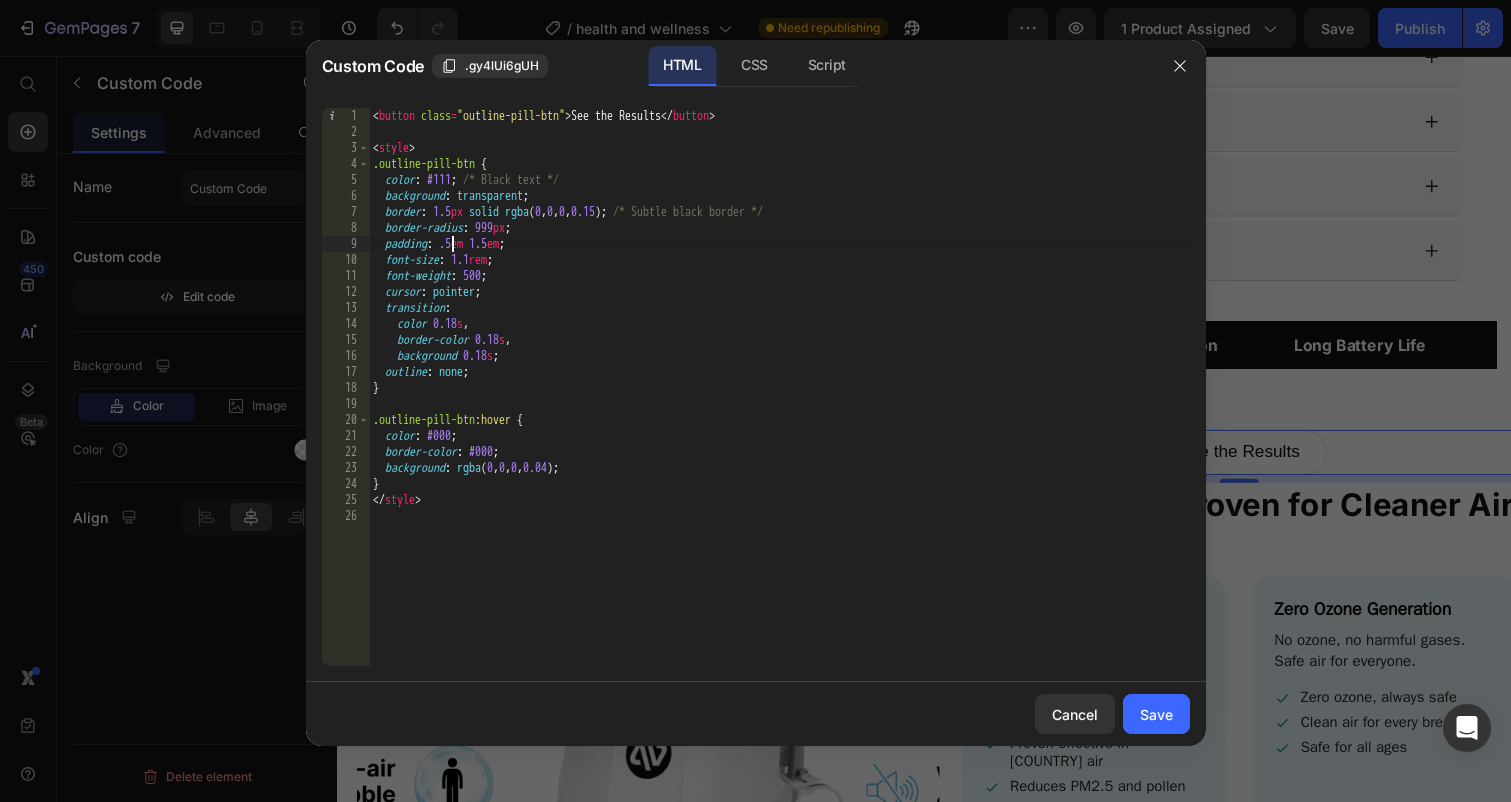 scroll, scrollTop: 0, scrollLeft: 7, axis: horizontal 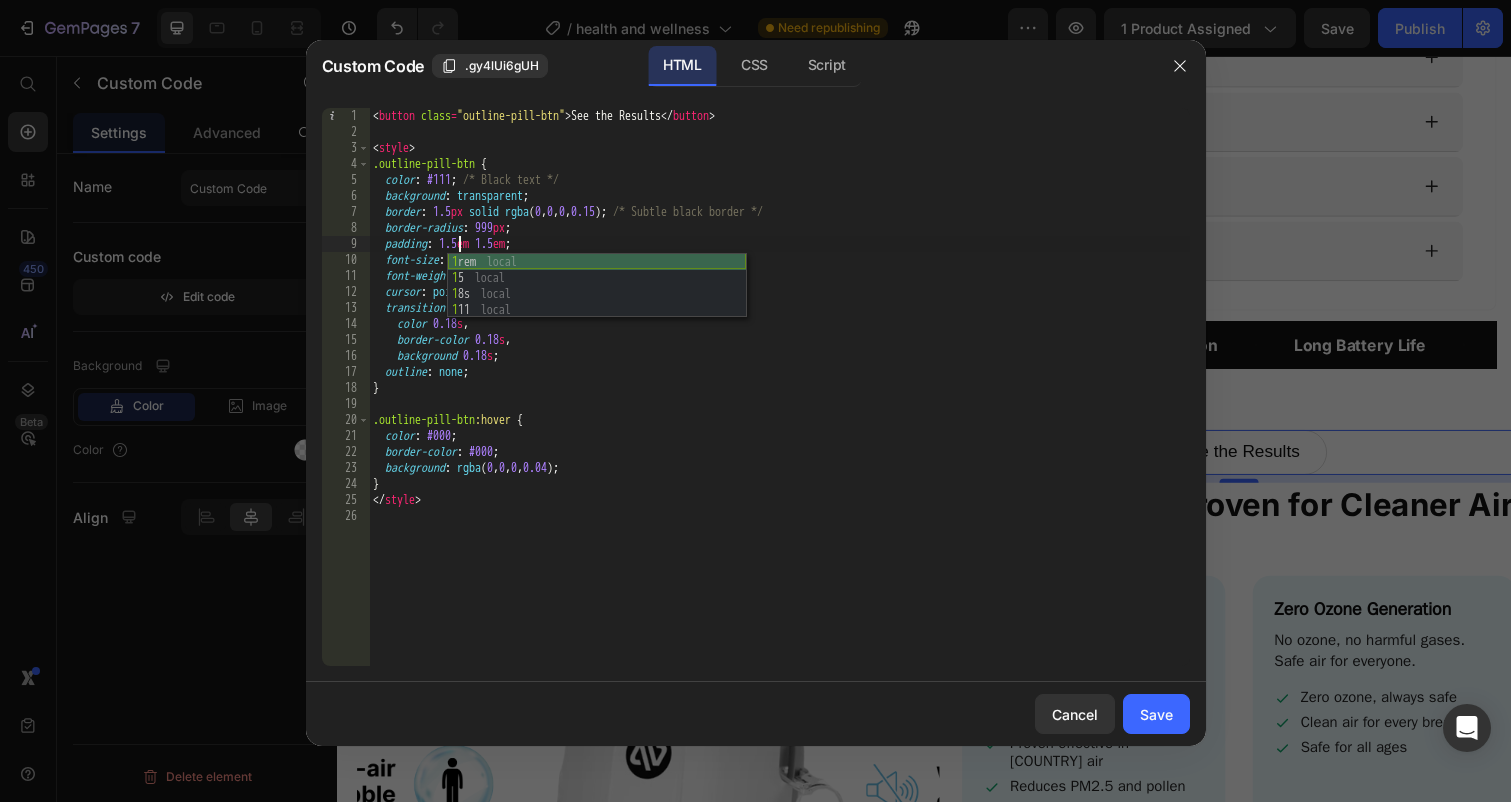click on "1 rem local 1 5 local 1 8s local 1 11 local" at bounding box center [597, 302] 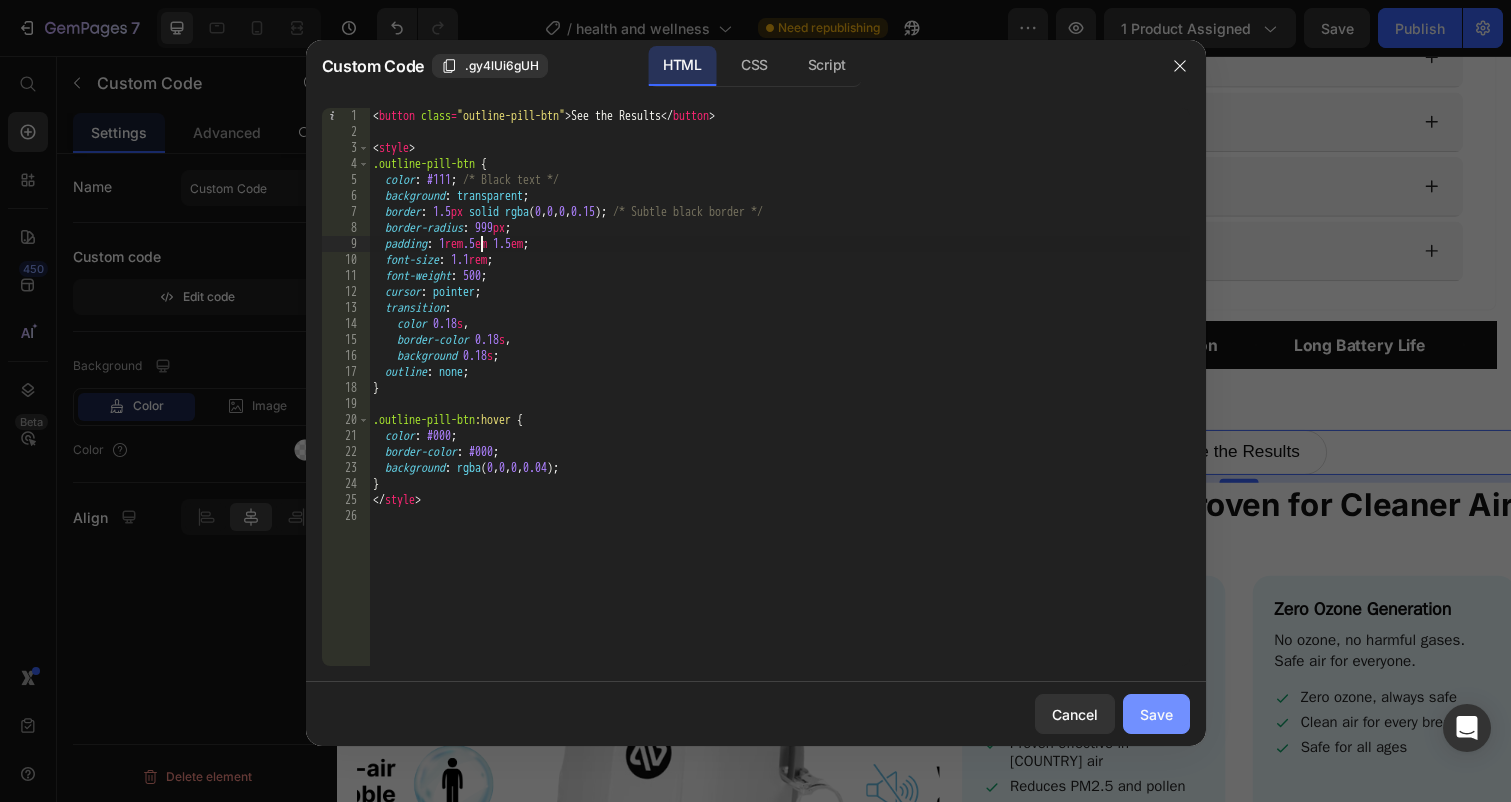 click on "Save" at bounding box center (1156, 714) 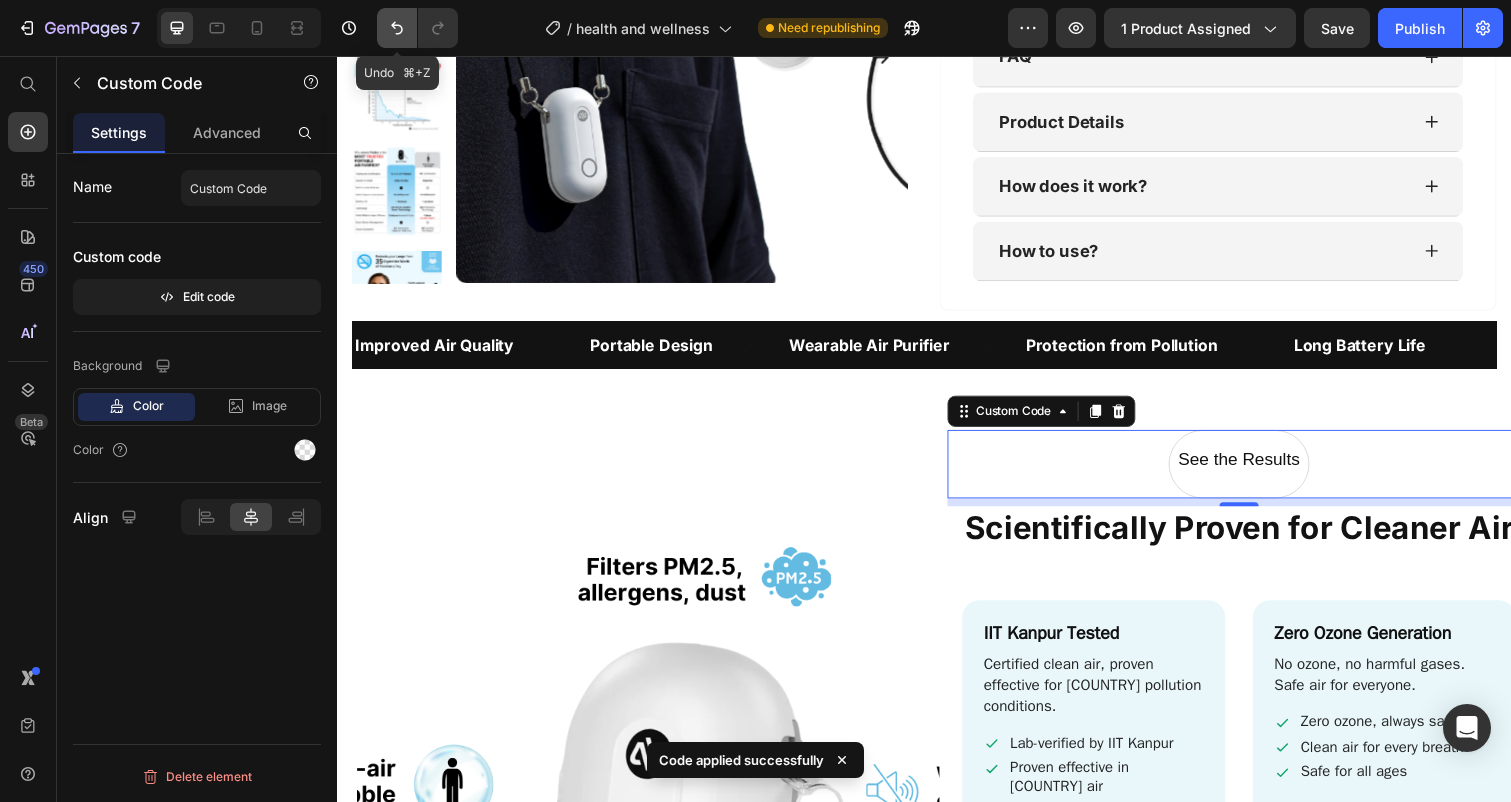 click 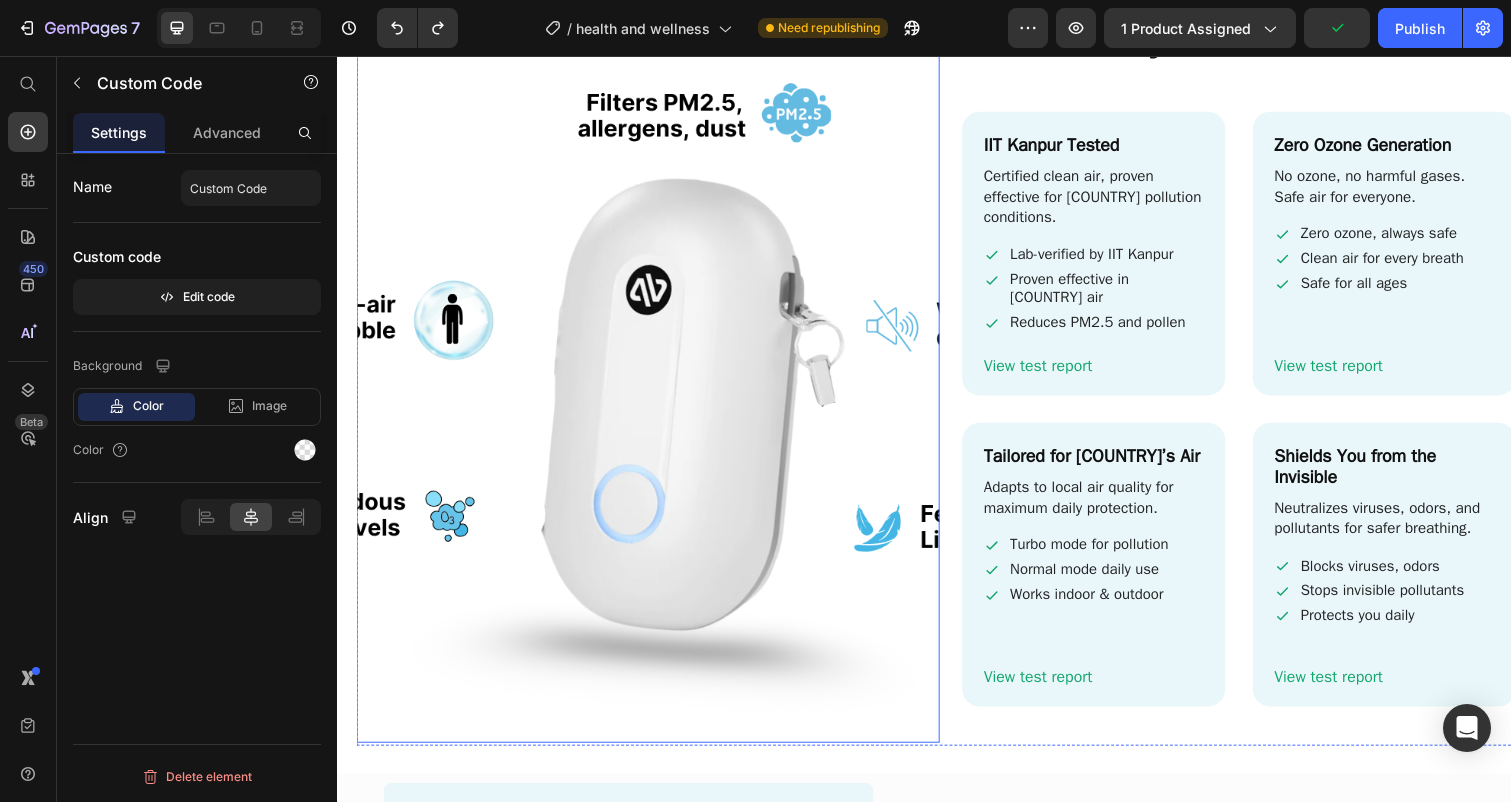 scroll, scrollTop: 2984, scrollLeft: 0, axis: vertical 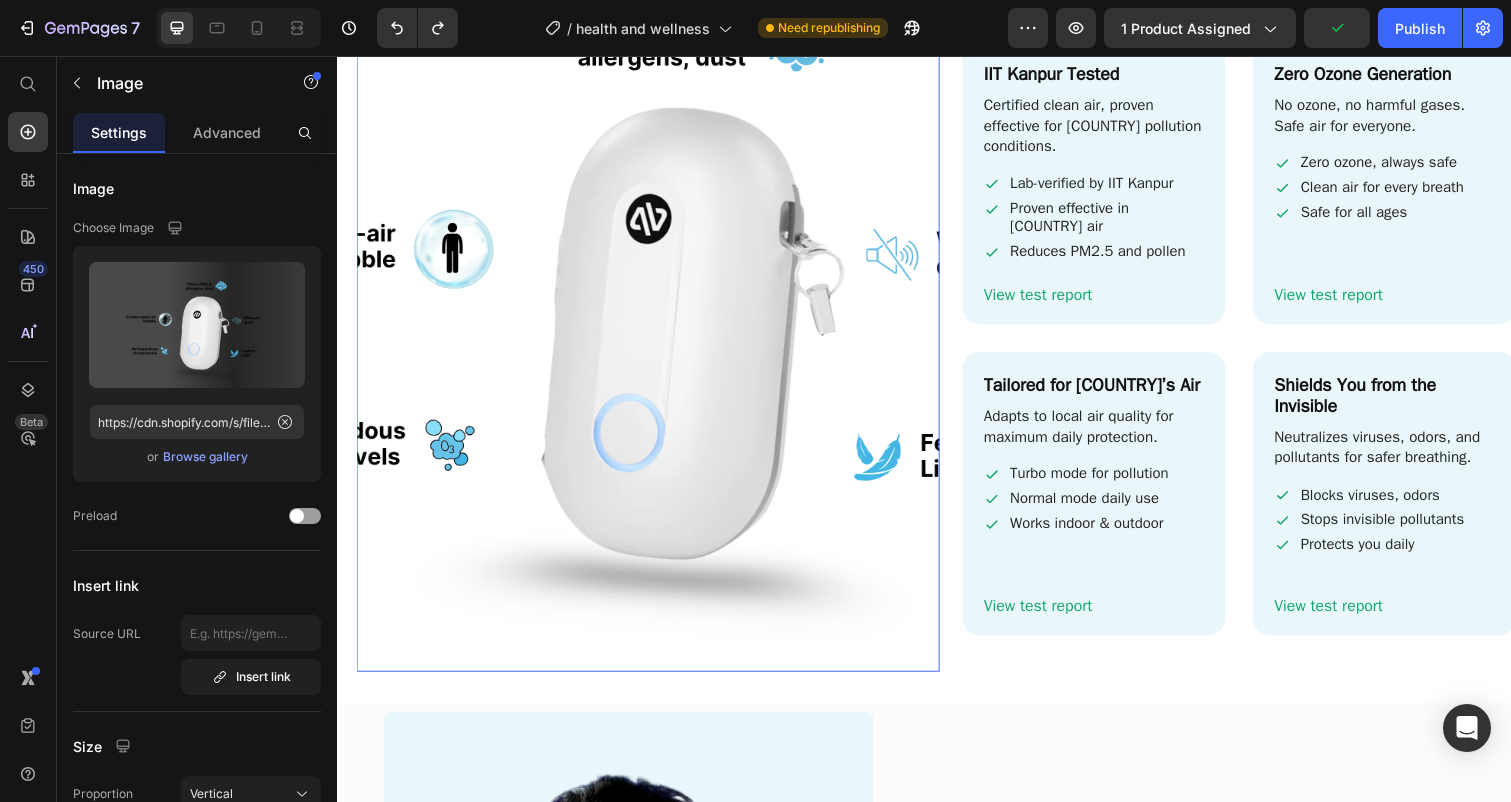 click at bounding box center (655, 288) 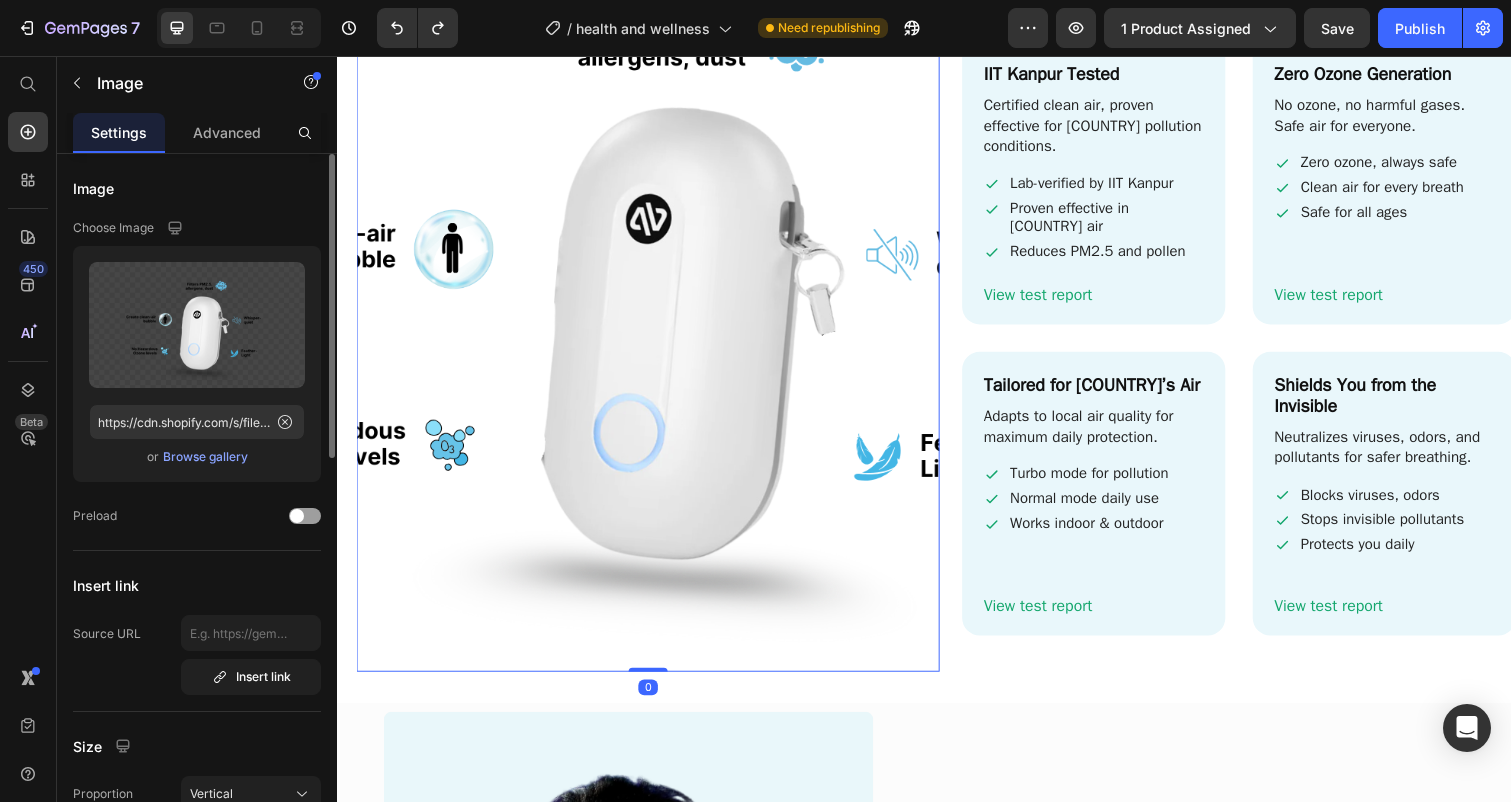 click on "Browse gallery" at bounding box center [205, 457] 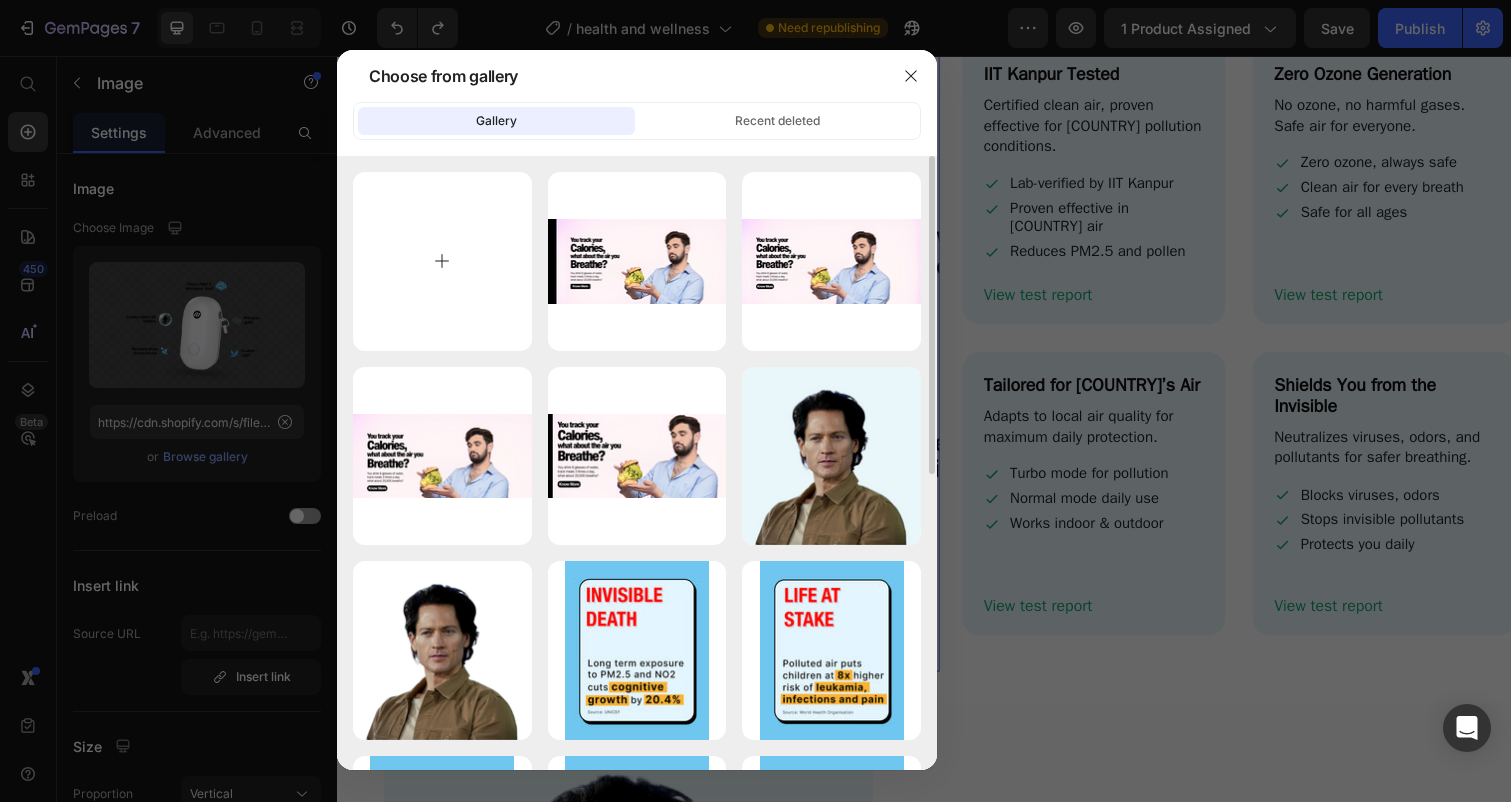 click at bounding box center (442, 261) 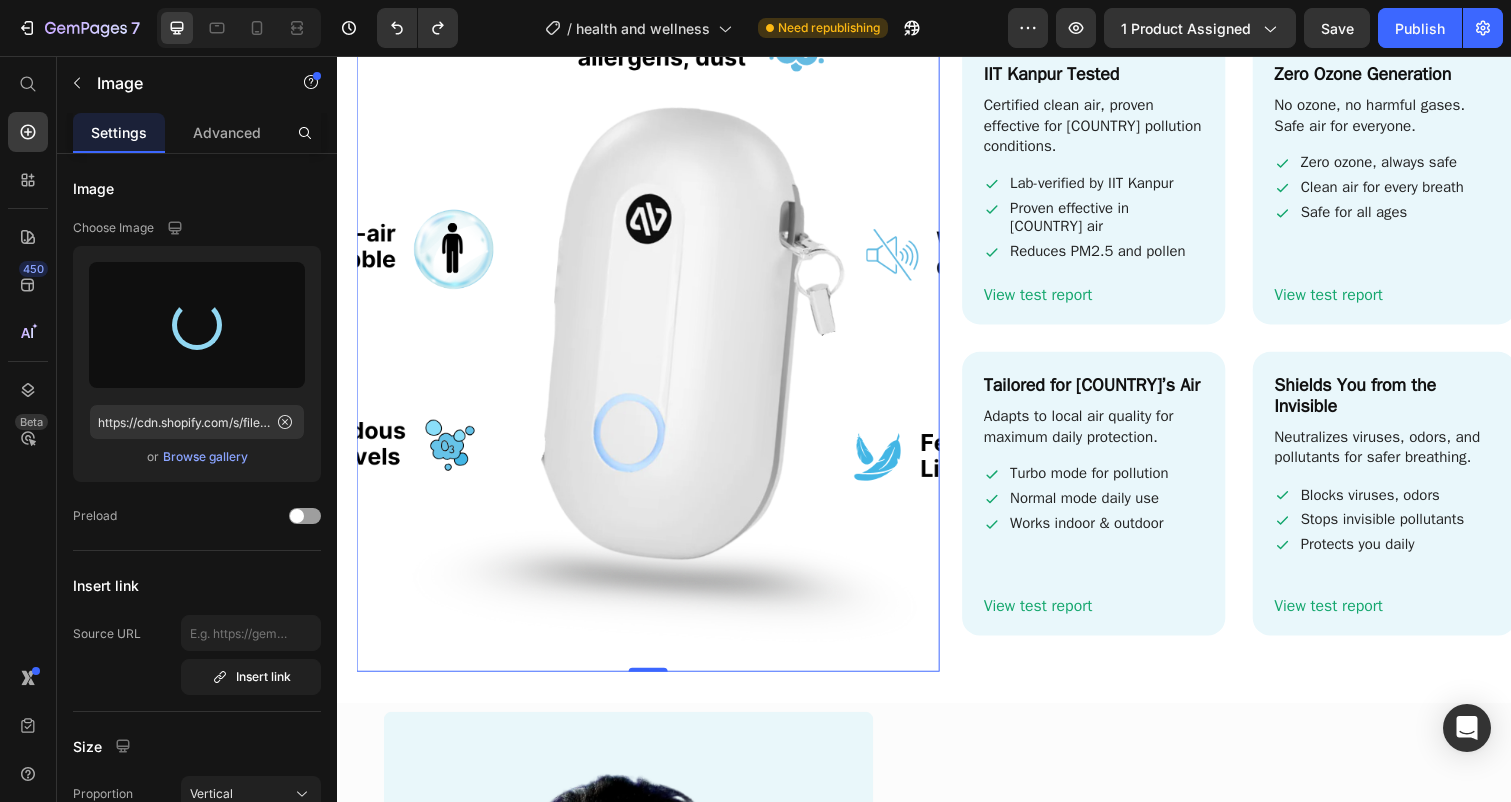 type on "https://cdn.shopify.com/s/files/1/0890/2541/3435/files/gempages_551149398017442666-c558f7ea-6c09-471e-b82f-085f5e5513b3.jpg" 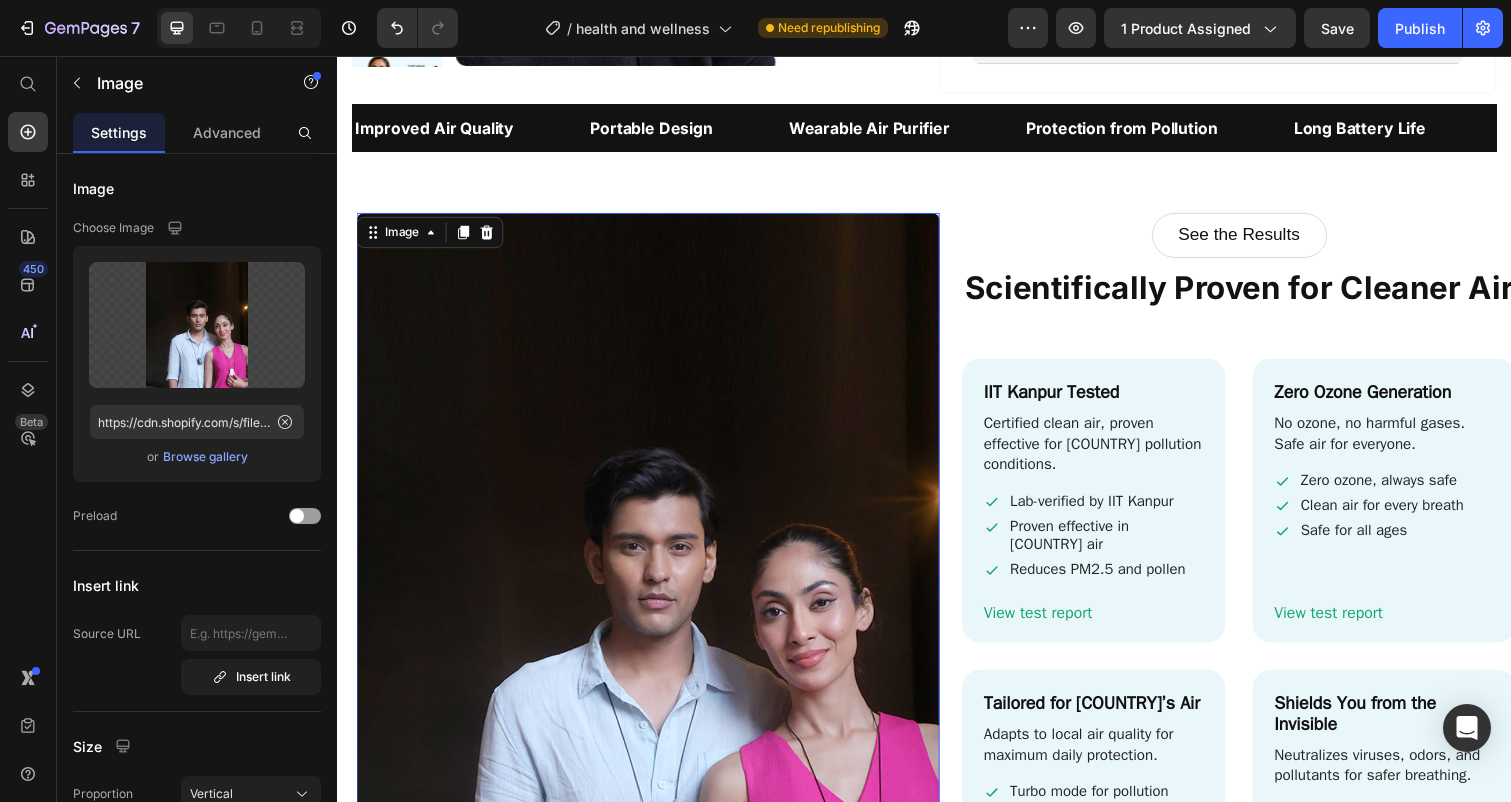 scroll, scrollTop: 2741, scrollLeft: 0, axis: vertical 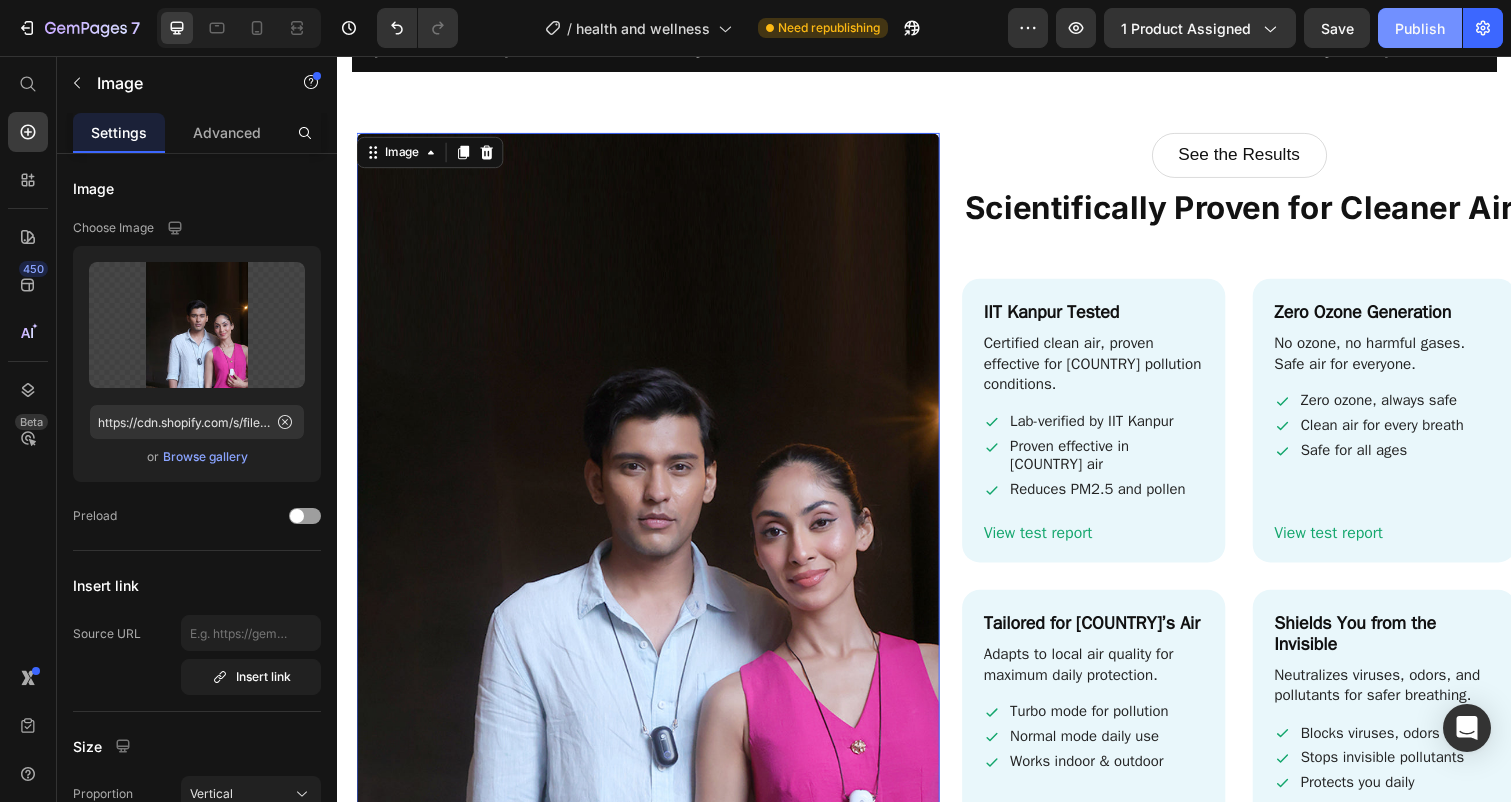 click on "Publish" at bounding box center [1420, 28] 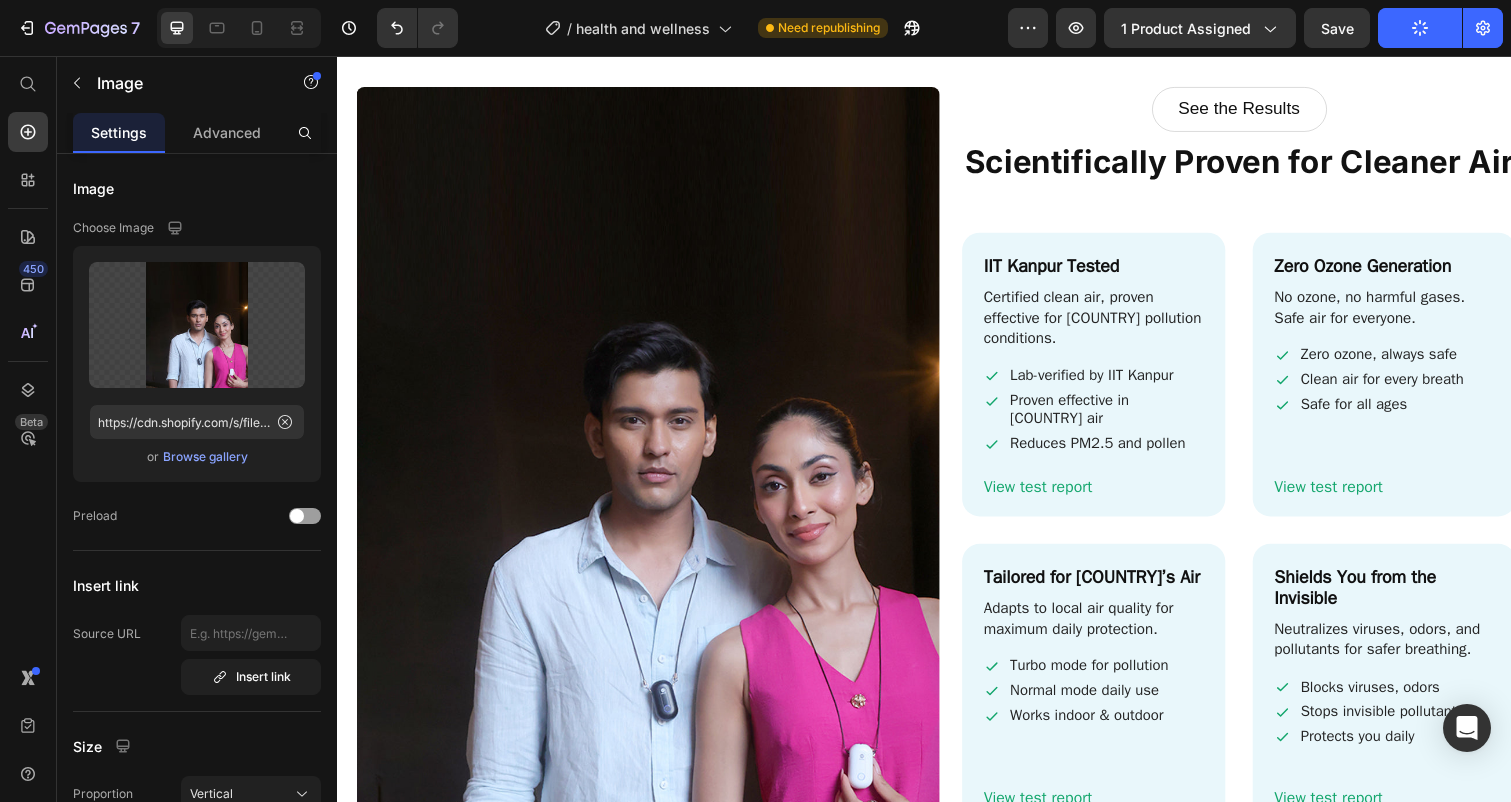 scroll, scrollTop: 2895, scrollLeft: 0, axis: vertical 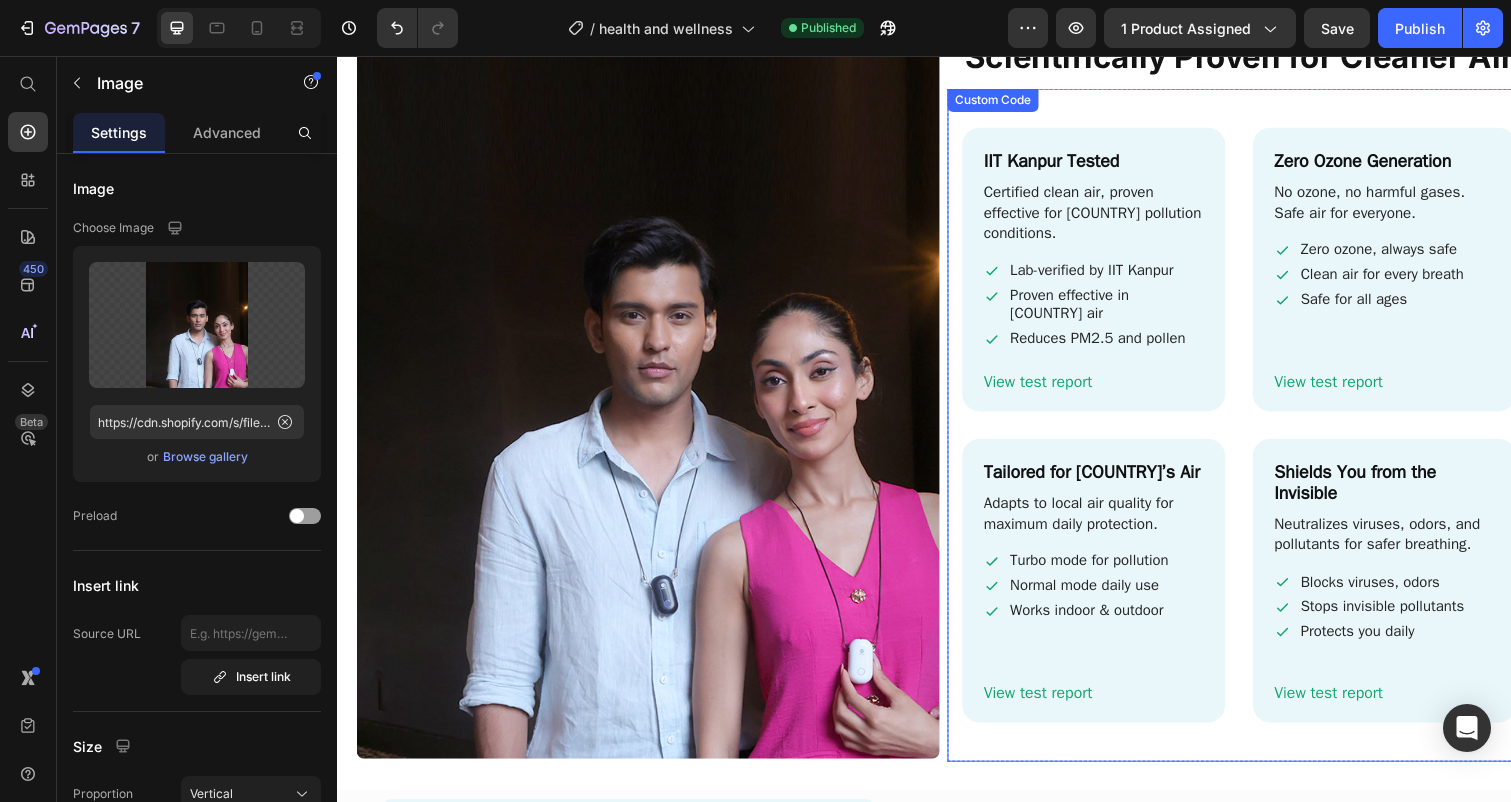 click on "IIT Kanpur Tested
Certified clean air, proven effective for Indian pollution conditions.
Lab-verified by IIT Kanpur
Proven effective in Indian air
Reduces PM2.5 and pollen
View test report" at bounding box center (1110, 274) 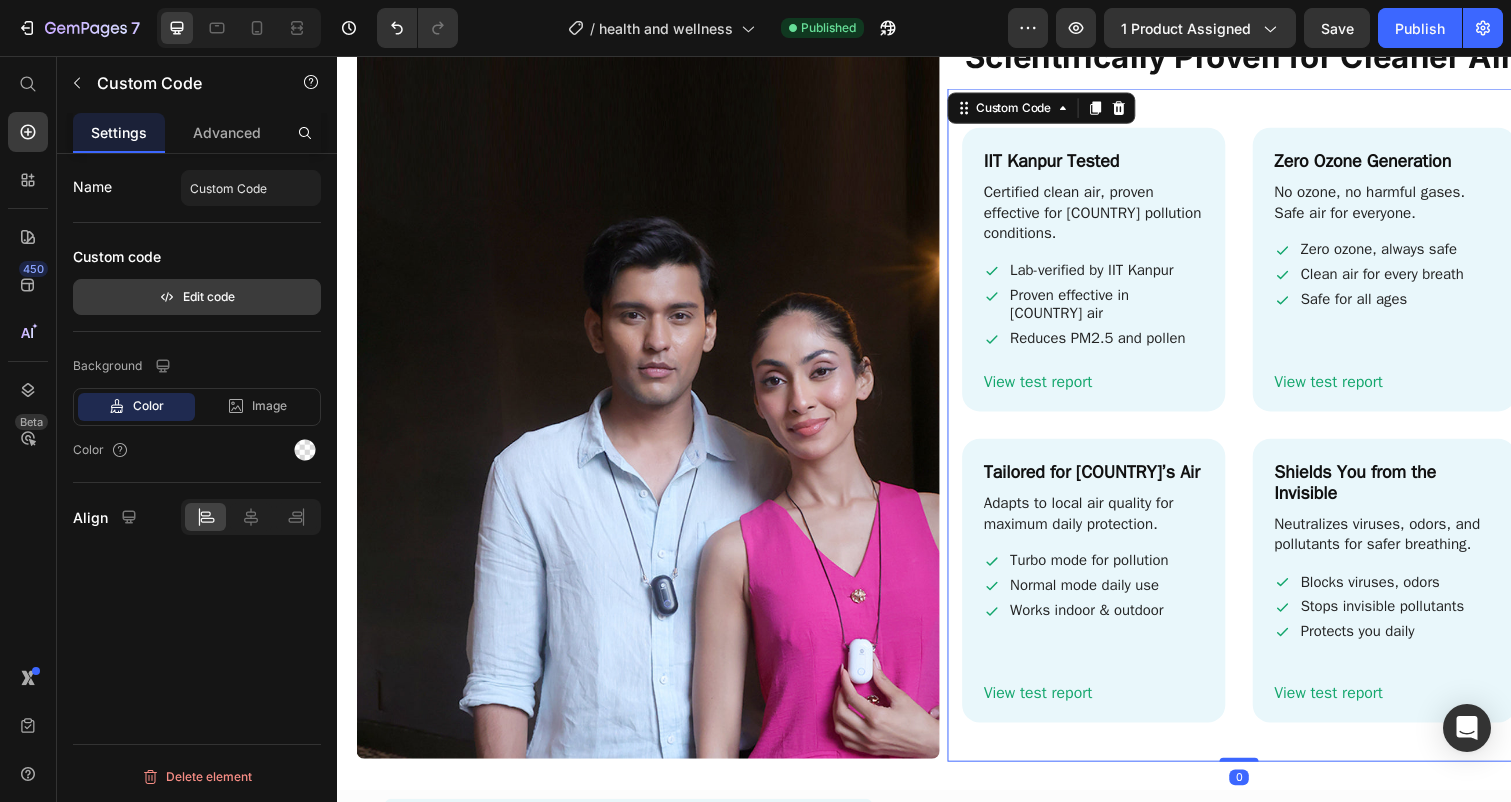 click on "Edit code" at bounding box center (197, 297) 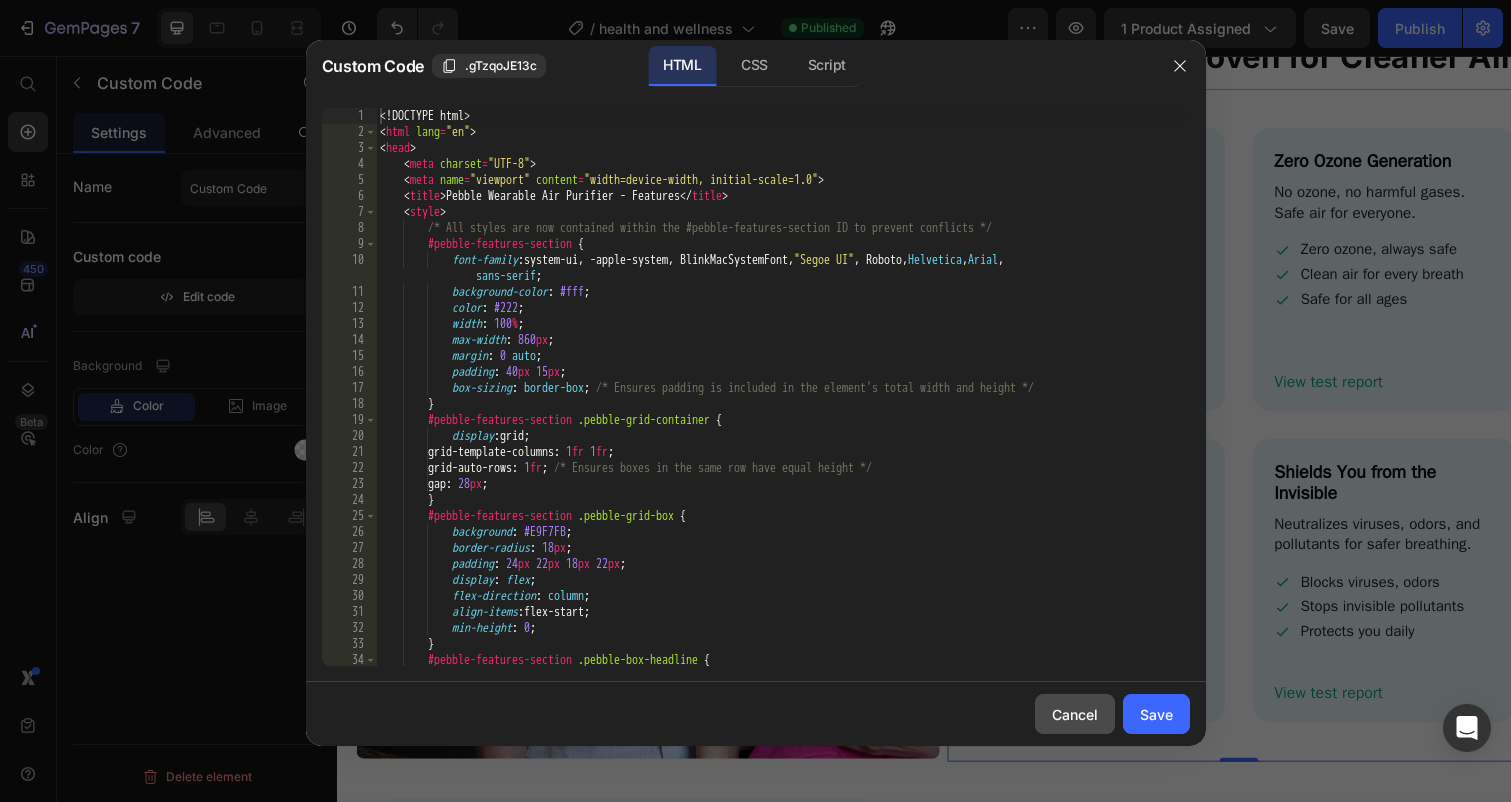 click on "Cancel" at bounding box center (1075, 714) 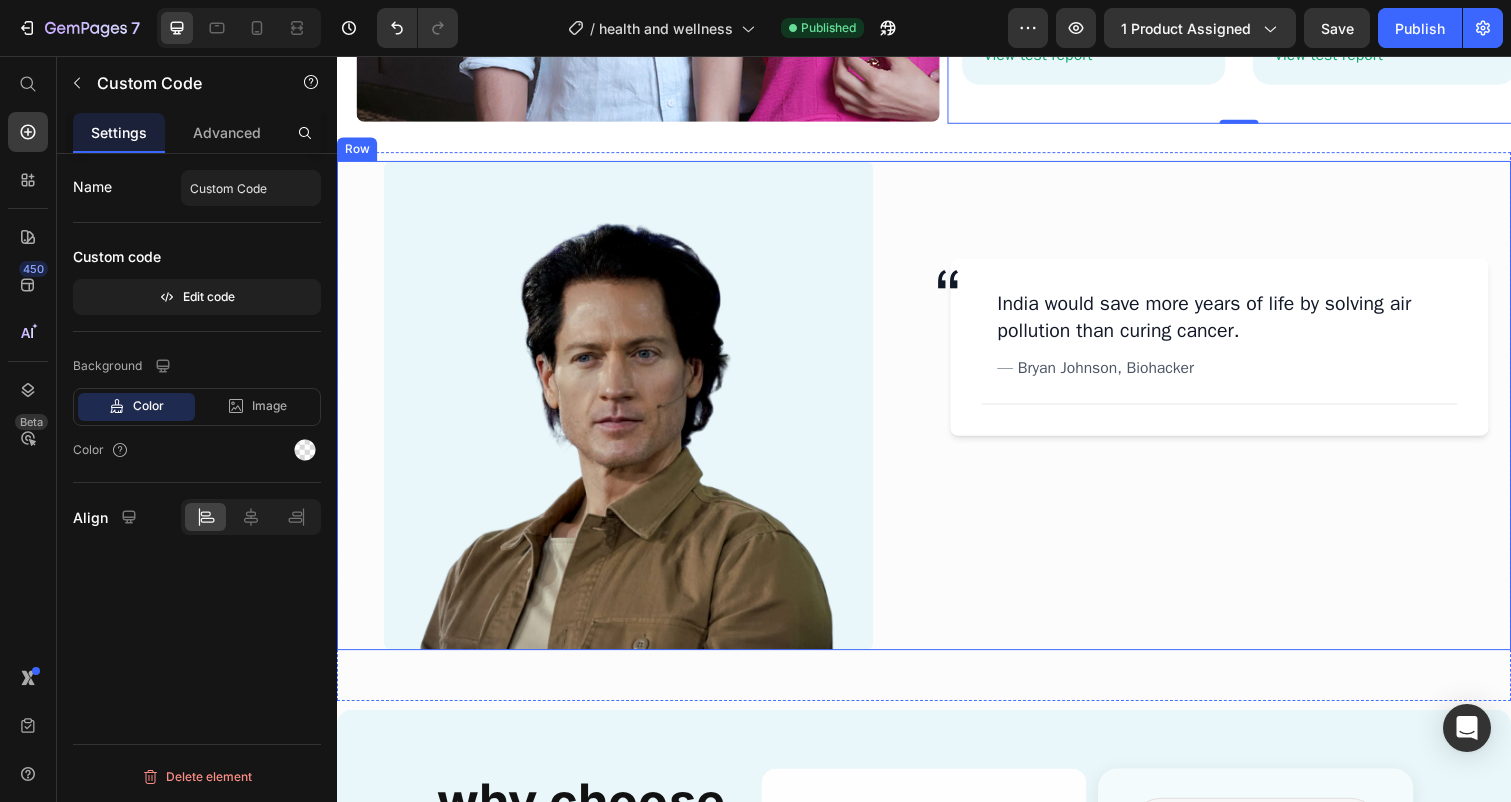 scroll, scrollTop: 3562, scrollLeft: 0, axis: vertical 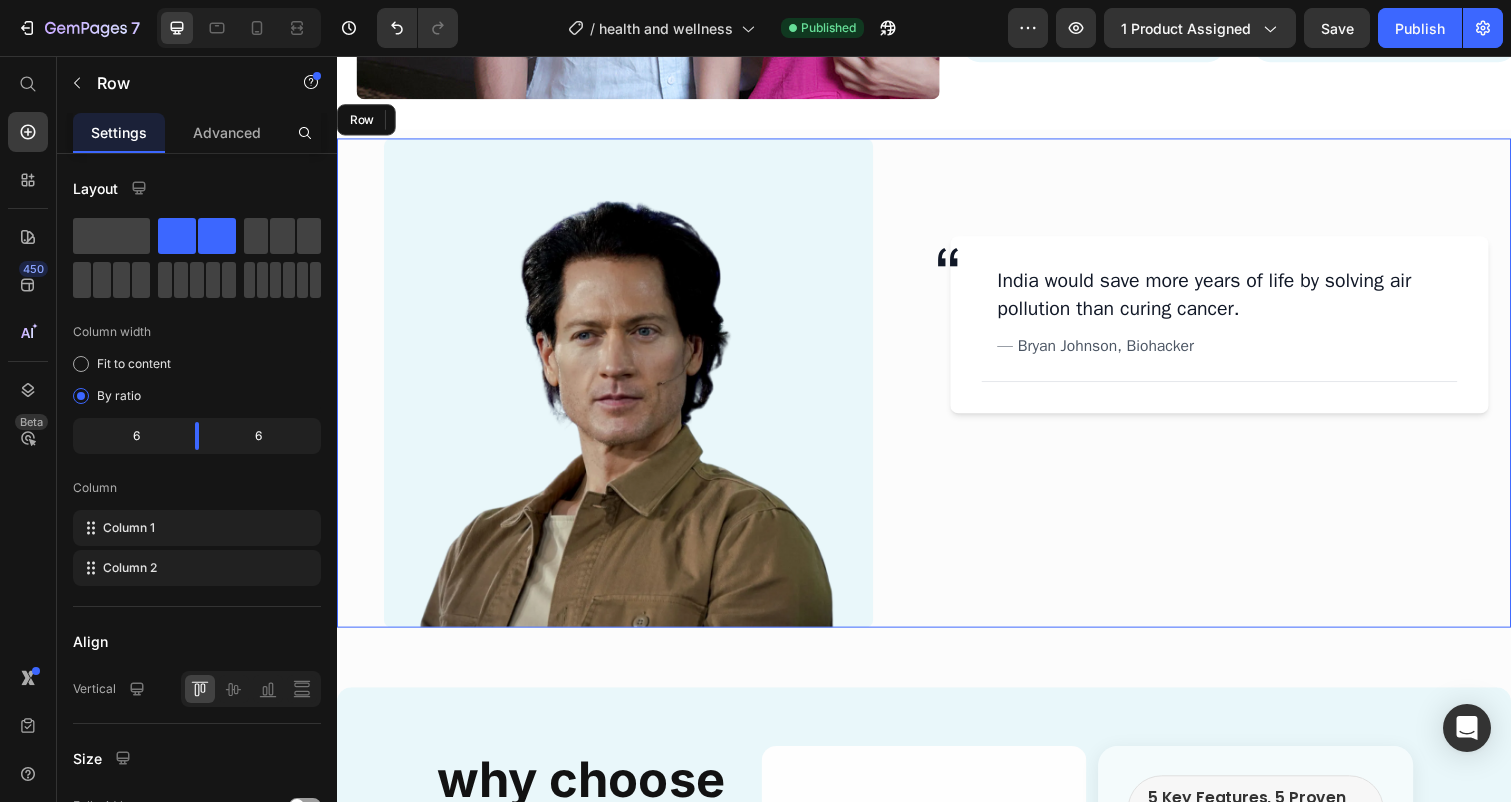 click on "Testimonial
India would save more years of life by solving air pollution than curing cancer.
— Bryan Johnson, Biohacker
Custom Code Row" at bounding box center (1239, 390) 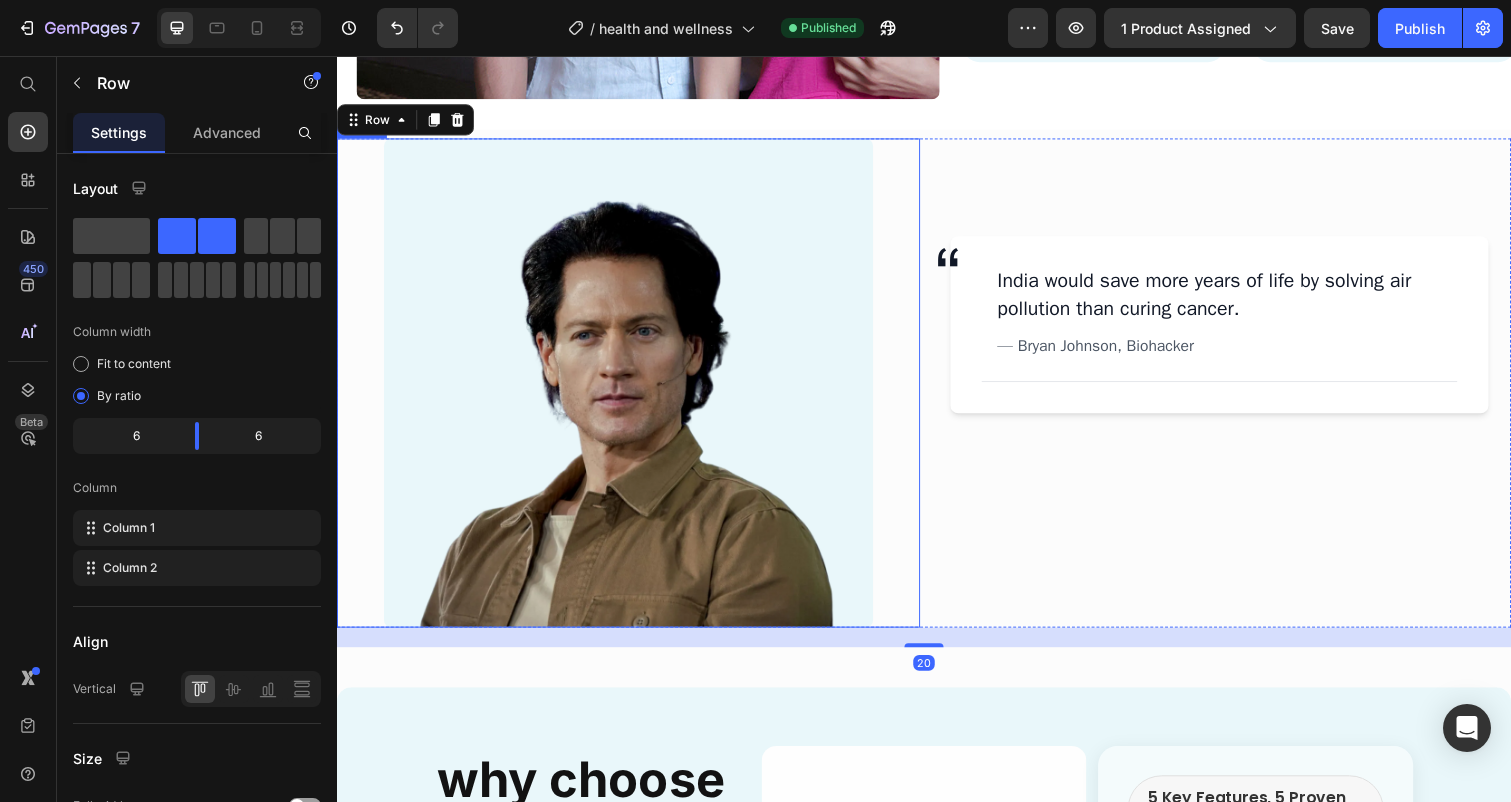 click at bounding box center (635, 390) 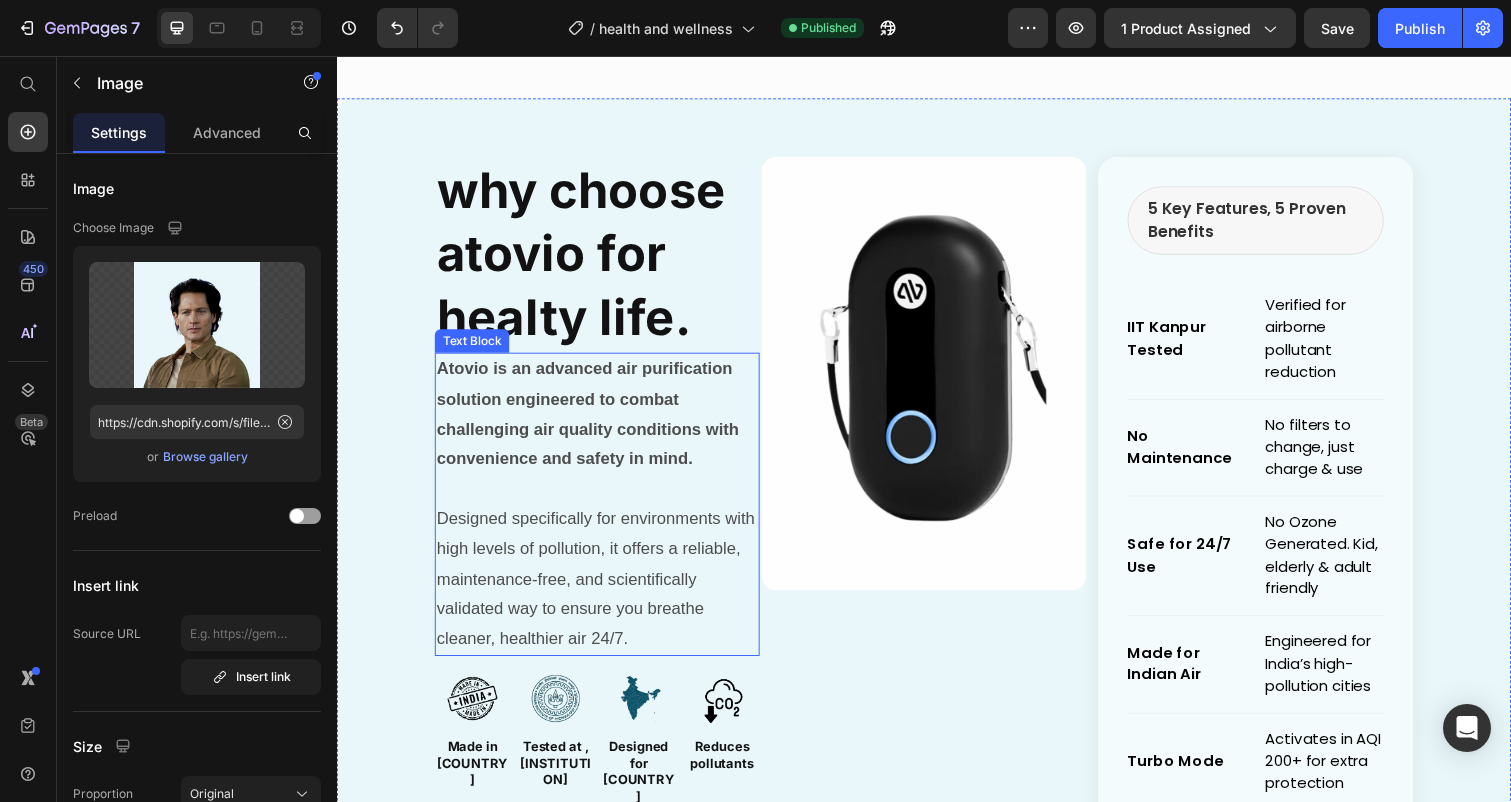 scroll, scrollTop: 4168, scrollLeft: 0, axis: vertical 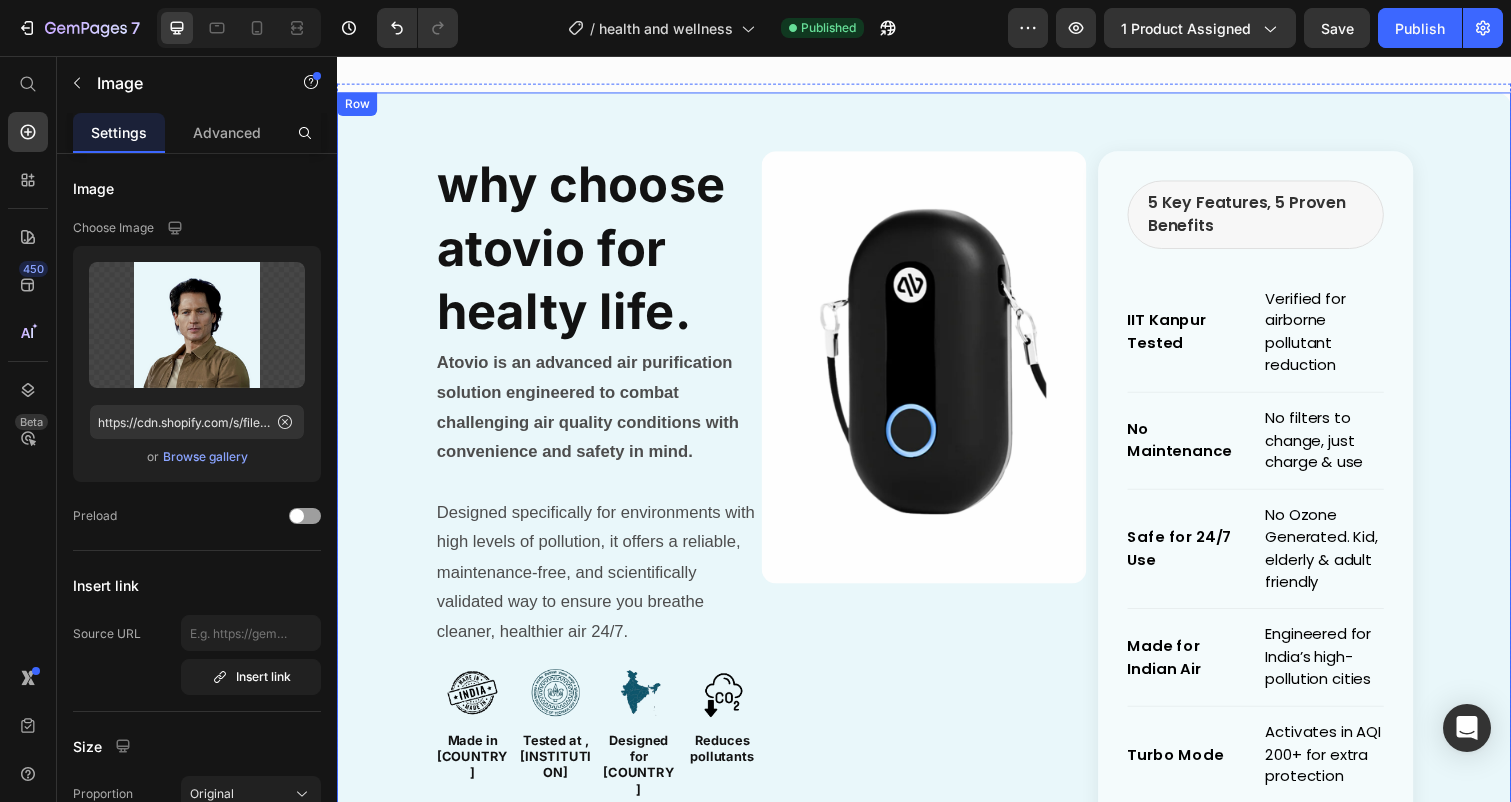 click on "why choose atovio for healty life. Heading Atovio is an advanced air purification solution engineered to combat challenging air quality conditions with convenience and safety in mind.    Designed specifically for environments with high levels of pollution, it offers a reliable, maintenance-free, and scientifically validated way to ensure you breathe cleaner, healthier air 24/7. Text Block Image Made in [COUNTRY] Heading Image Tested at , [INSTITUTION]    Heading Image Designed for [COUNTRY]  Heading Image Reduces pollutants Heading Row Image Row
Atovio Features (50% Opaque White)
5 Key Features, 5 Proven Benefits
[INSTITUTION] Tested
Verified for airborne pollutant reduction
No Maintenance
No filters to change, just charge & use" at bounding box center [937, 529] 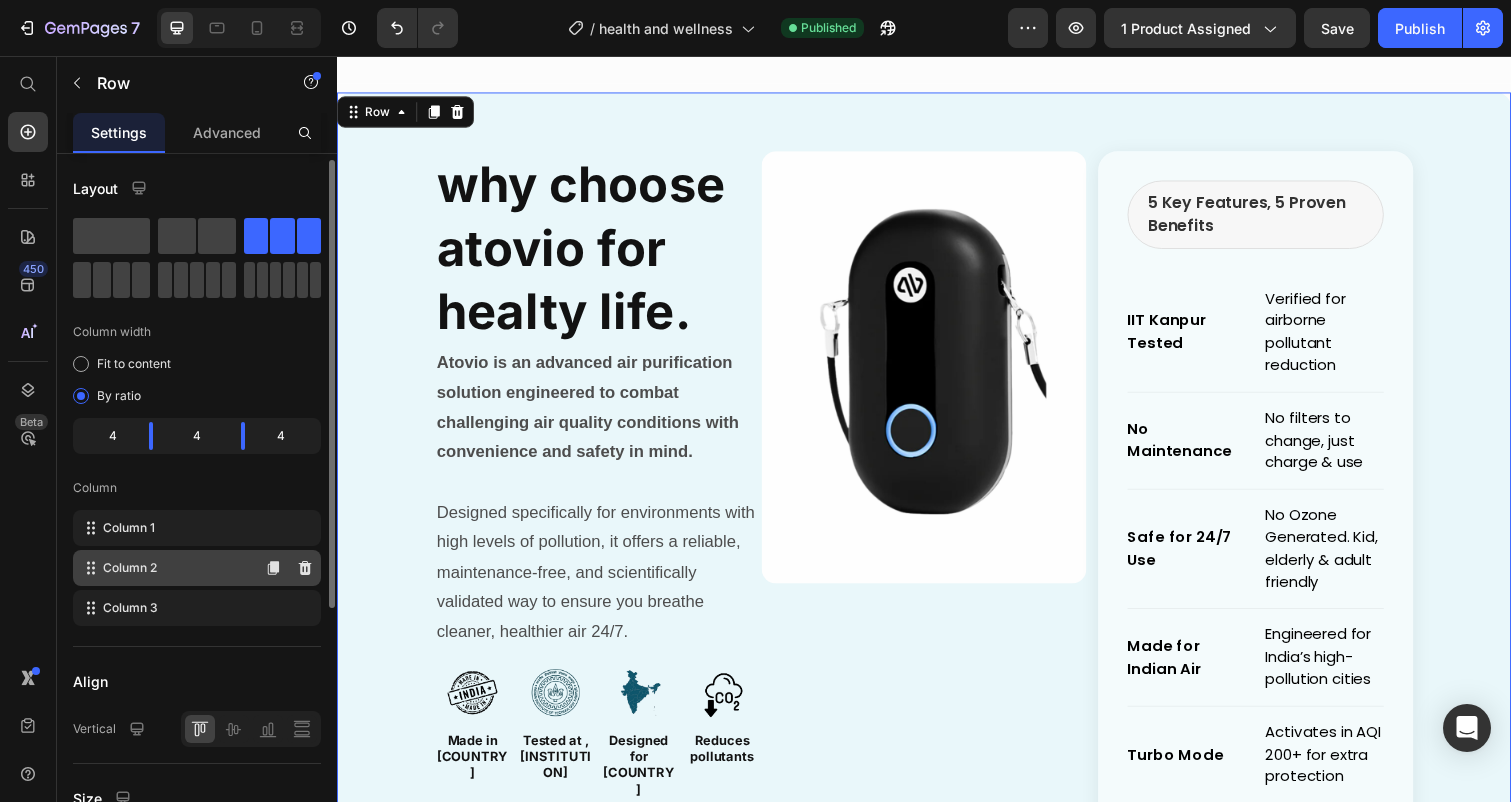 scroll, scrollTop: 404, scrollLeft: 0, axis: vertical 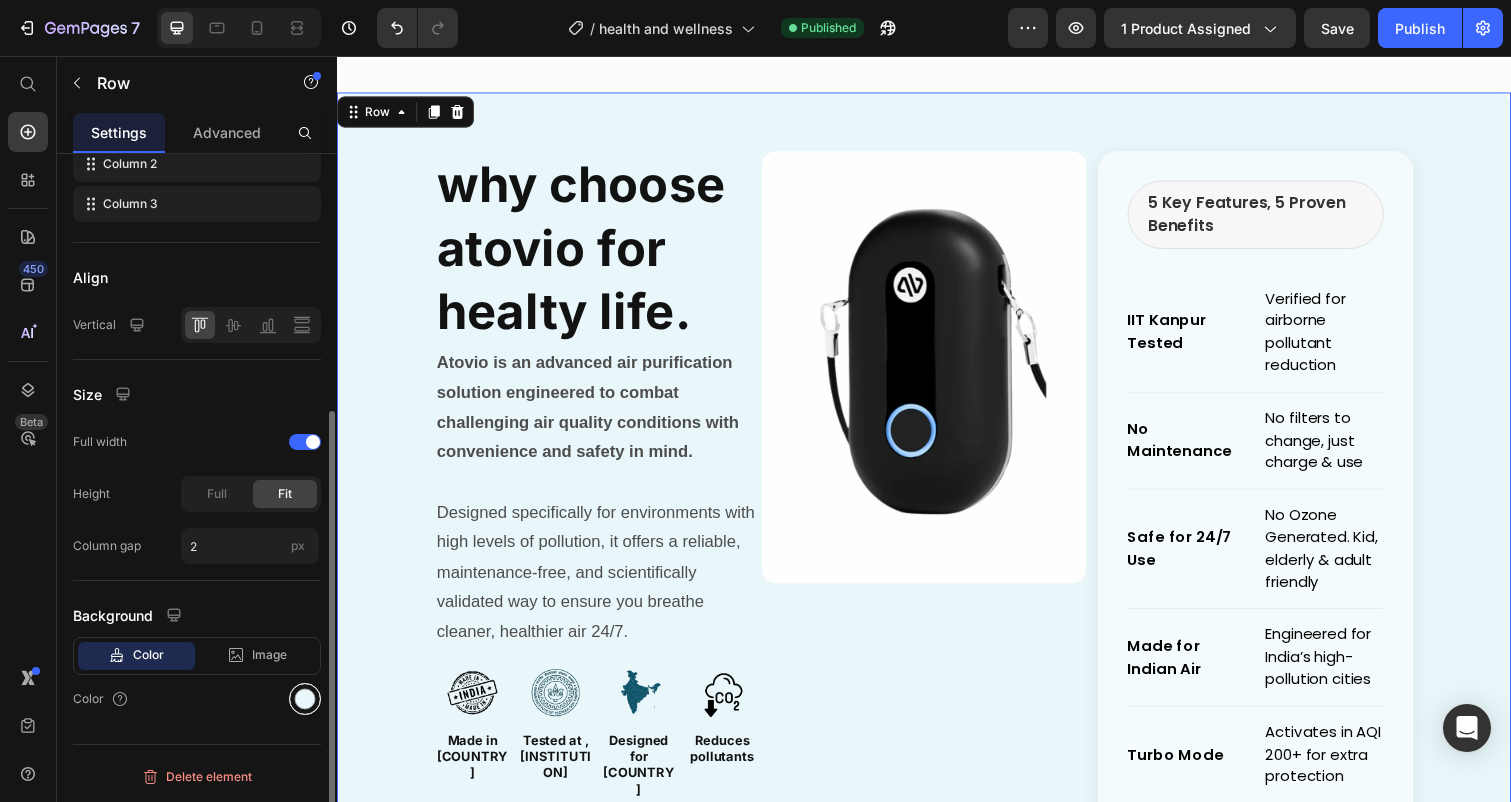 click at bounding box center (305, 699) 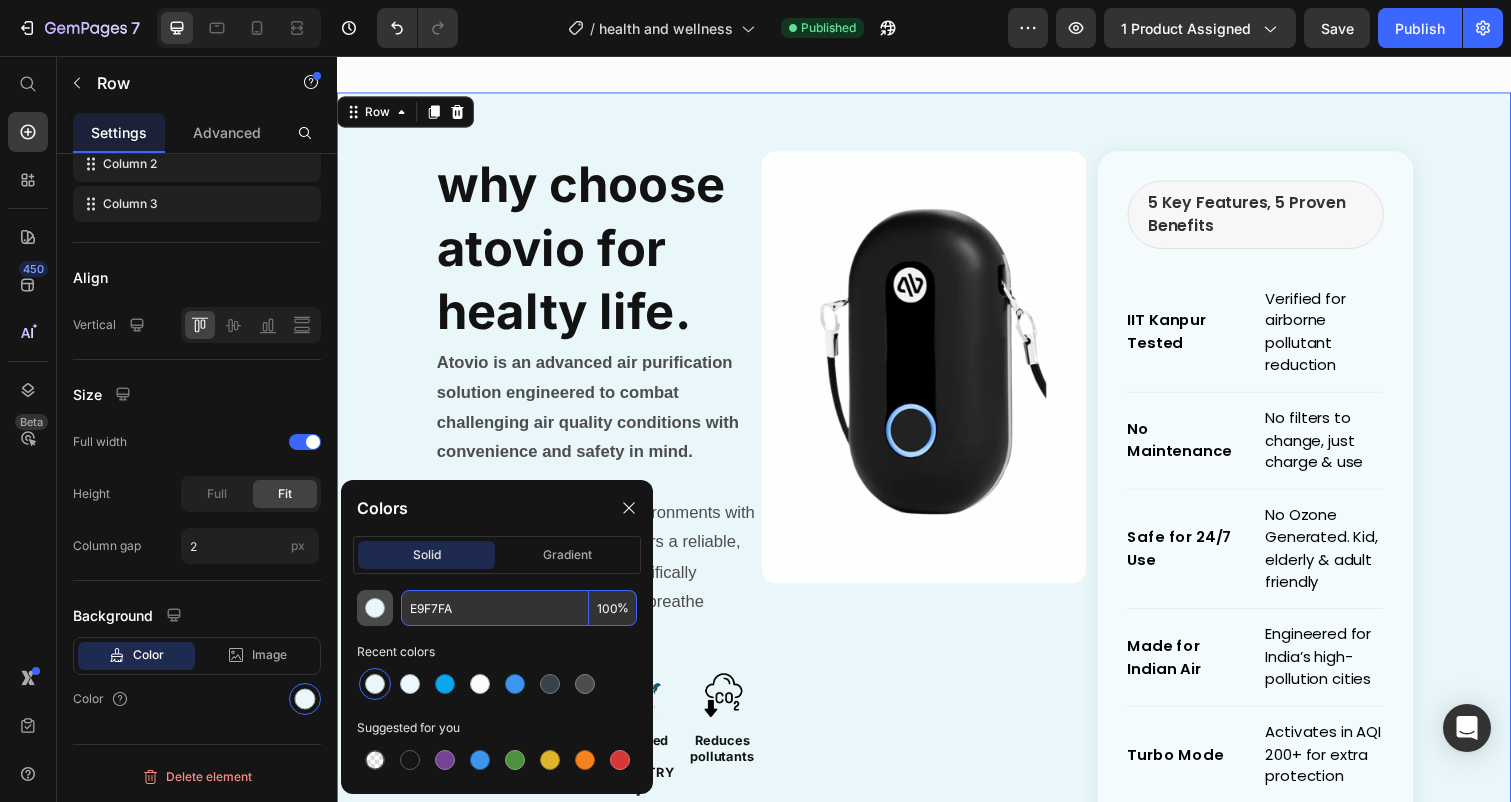 drag, startPoint x: 457, startPoint y: 603, endPoint x: 386, endPoint y: 603, distance: 71 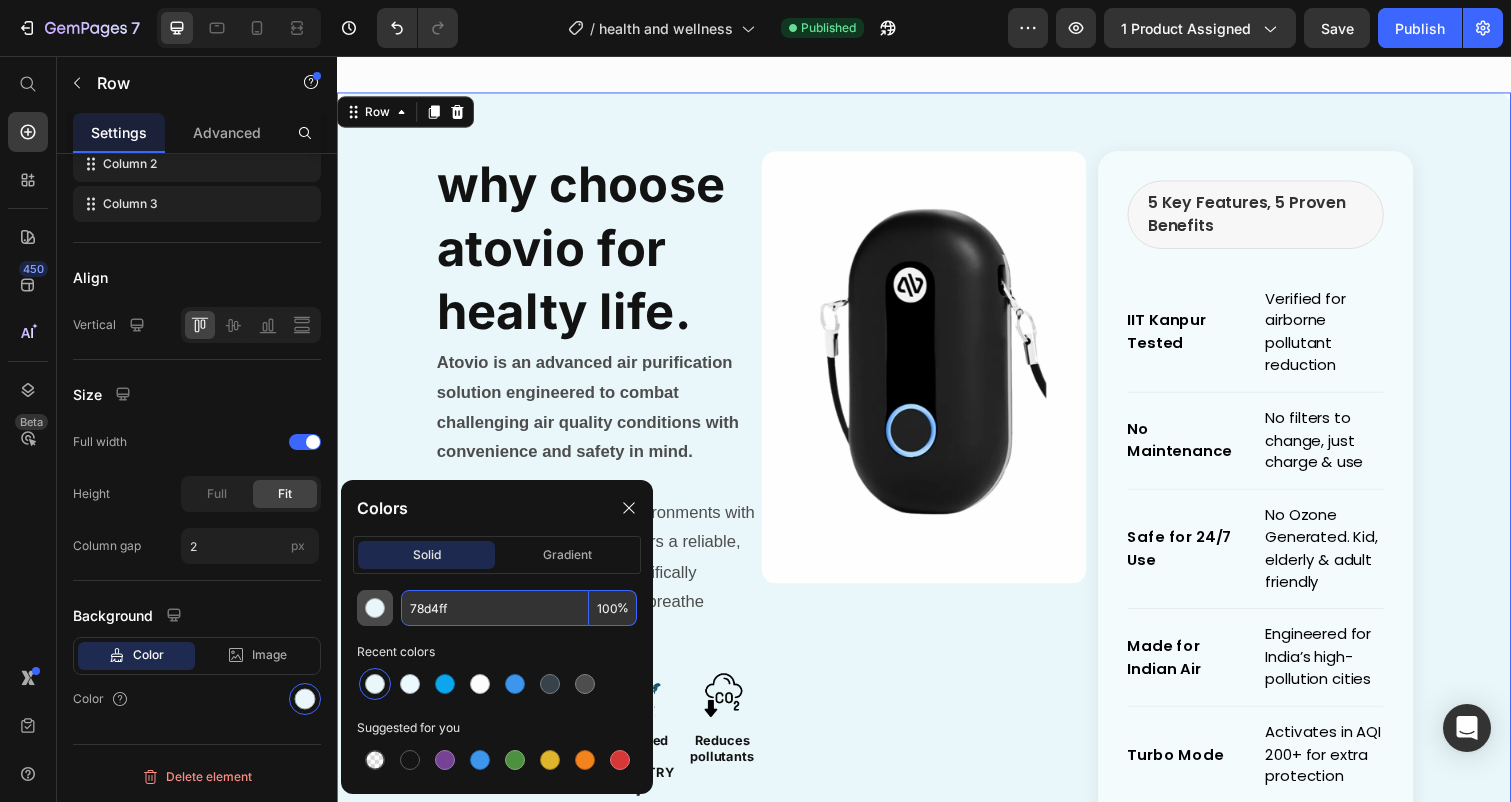 type on "78D4FF" 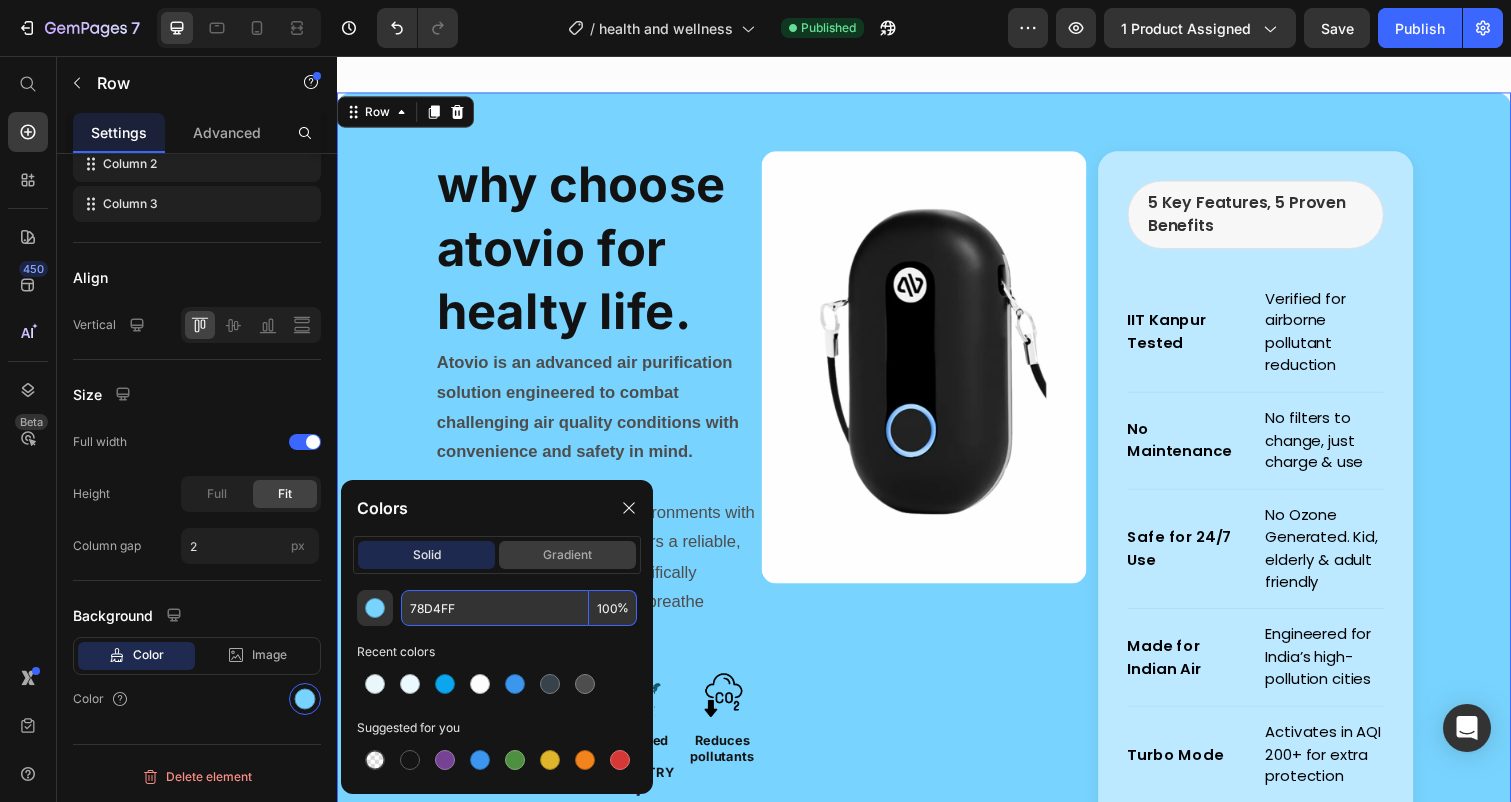 click on "gradient" 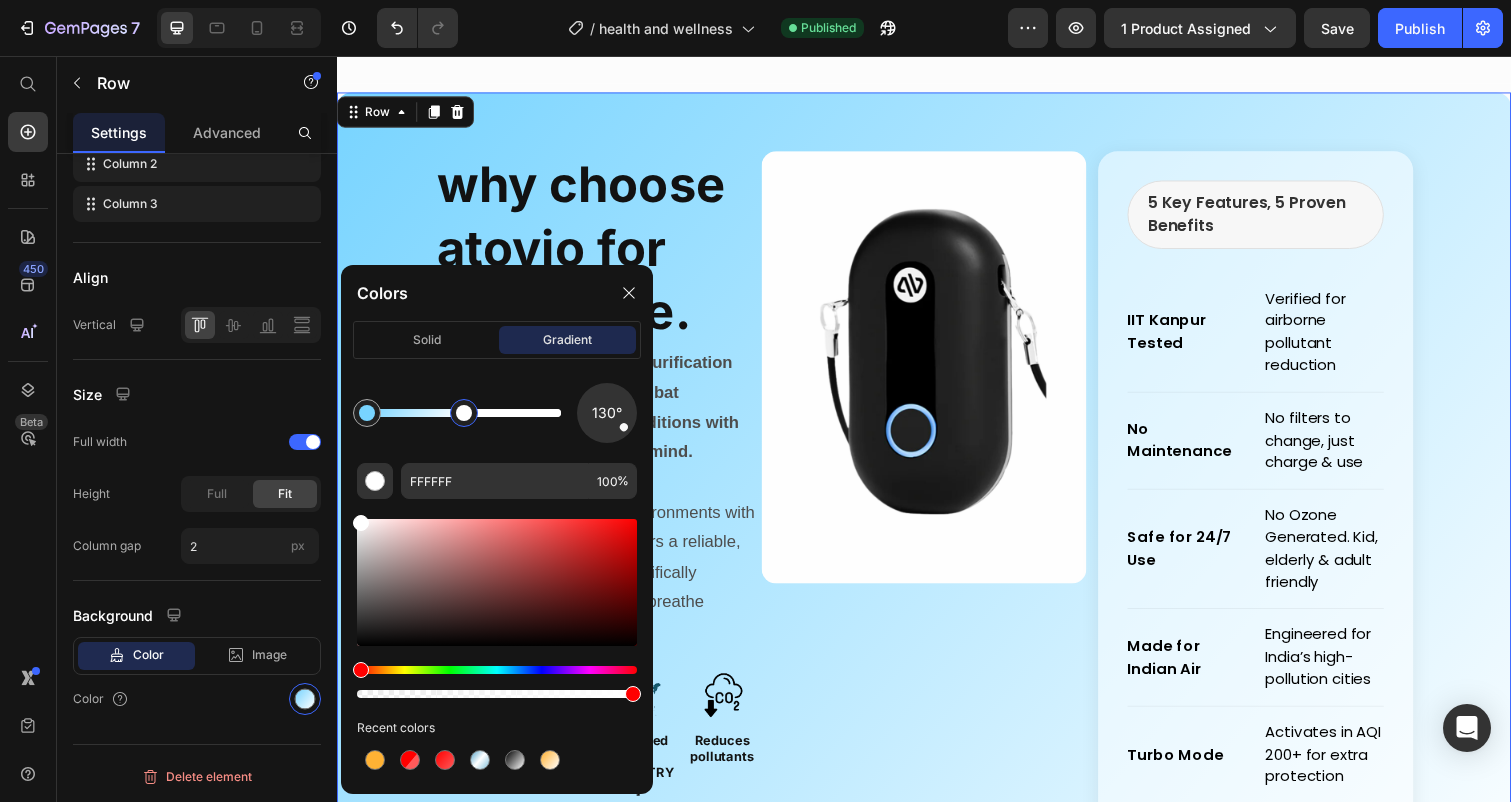 drag, startPoint x: 553, startPoint y: 418, endPoint x: 464, endPoint y: 419, distance: 89.005615 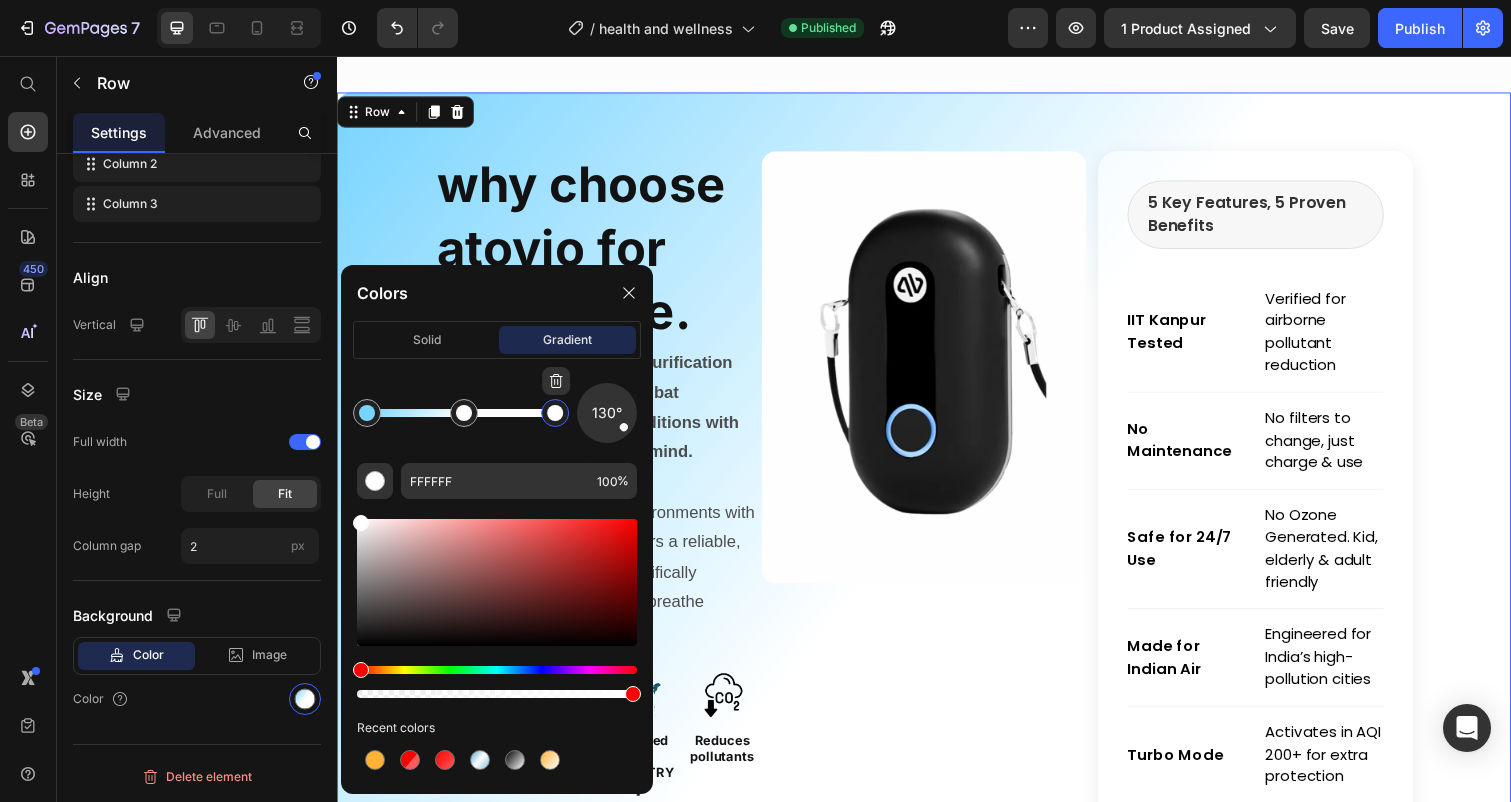 click 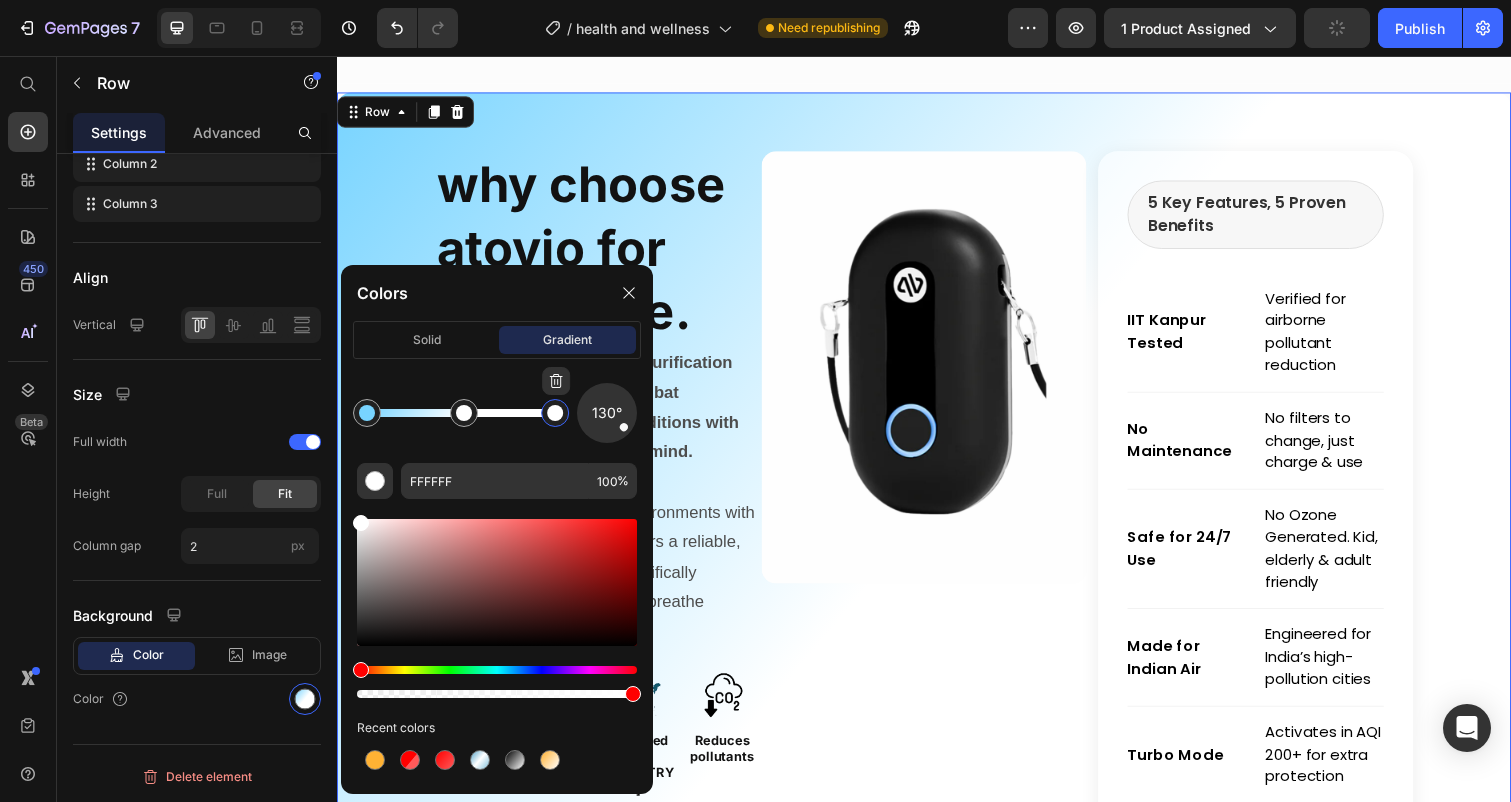 click at bounding box center (555, 413) 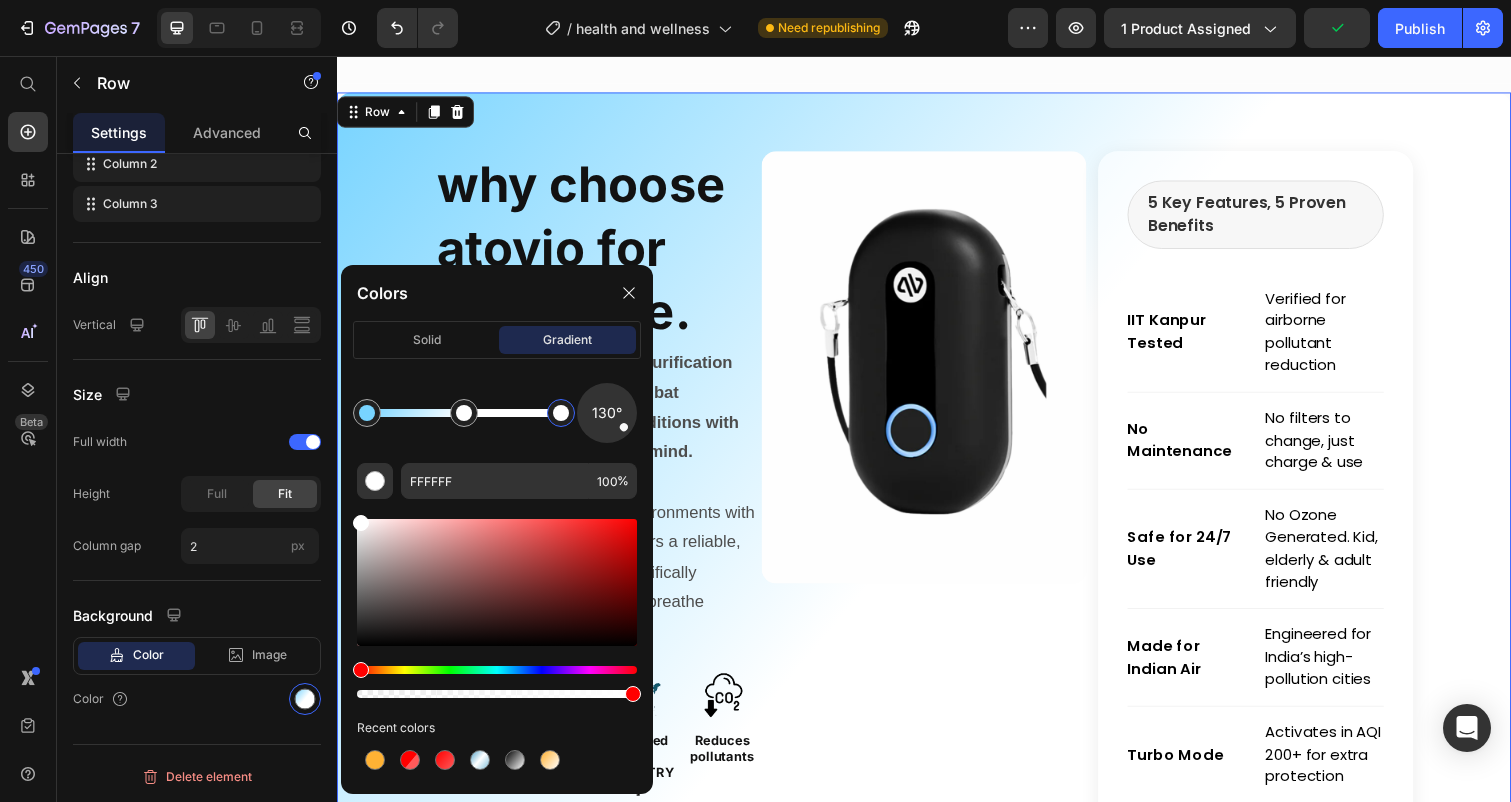 drag, startPoint x: 553, startPoint y: 416, endPoint x: 577, endPoint y: 416, distance: 24 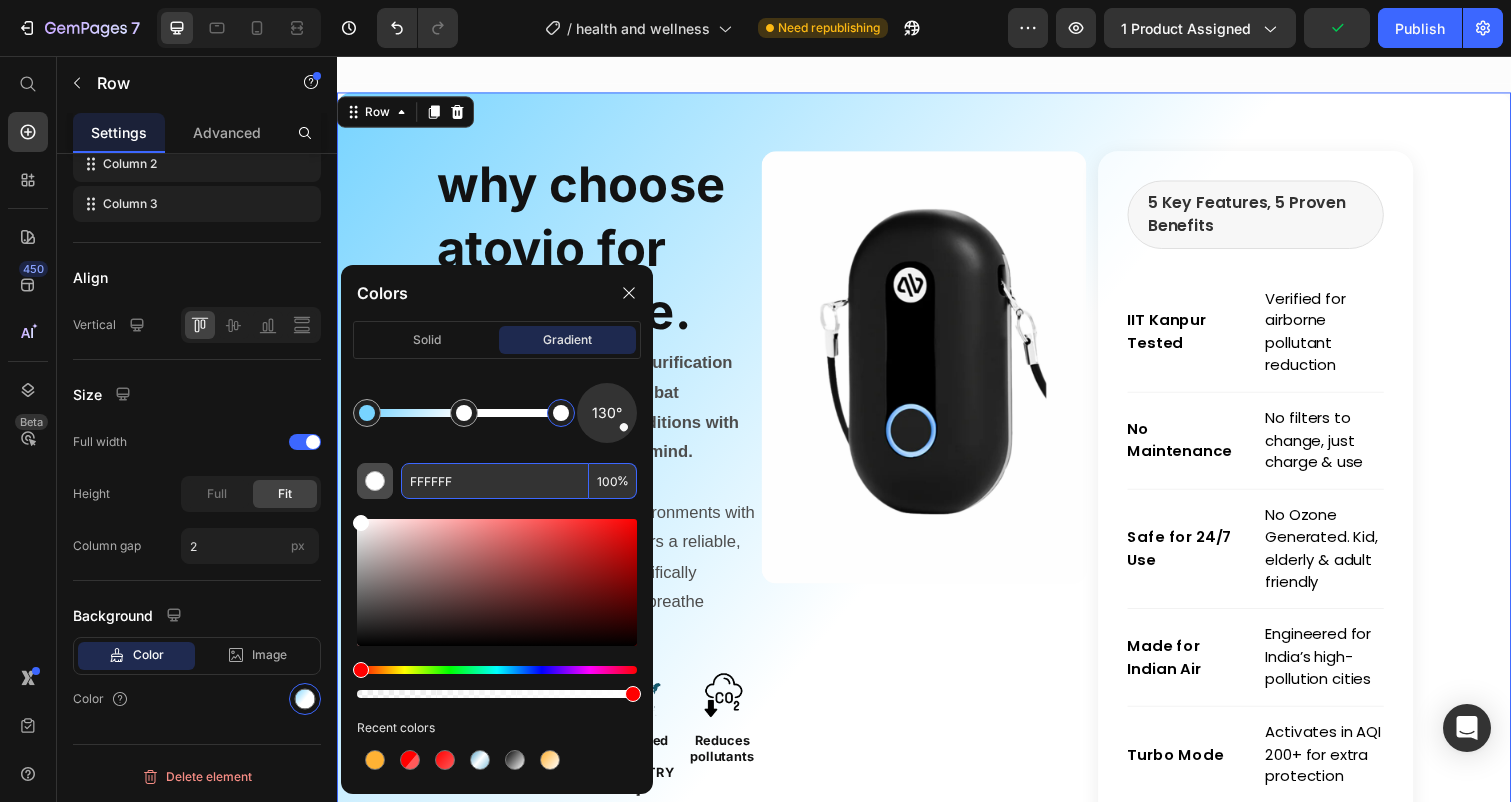 drag, startPoint x: 476, startPoint y: 487, endPoint x: 389, endPoint y: 487, distance: 87 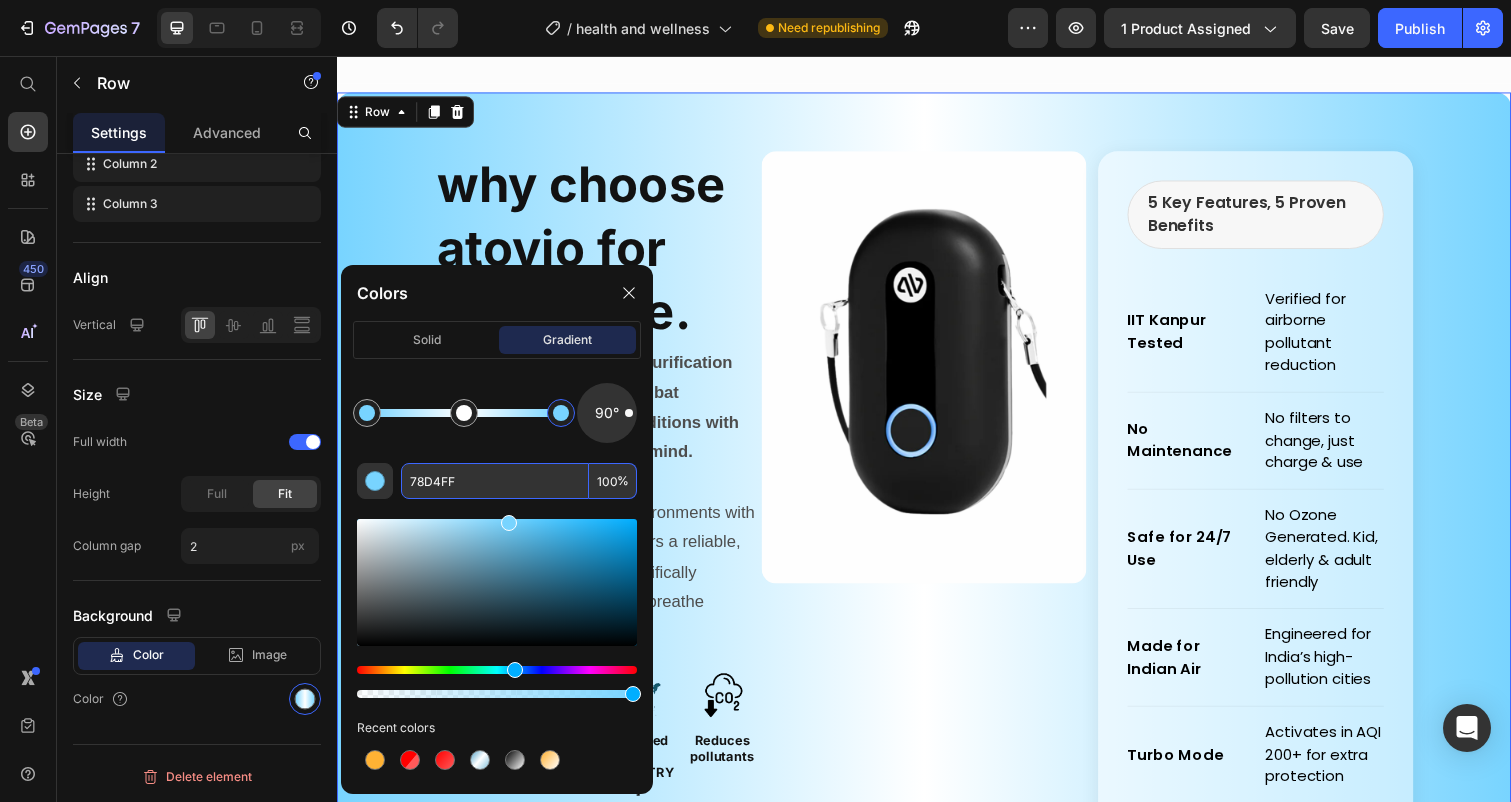 drag, startPoint x: 626, startPoint y: 430, endPoint x: 610, endPoint y: 413, distance: 23.345236 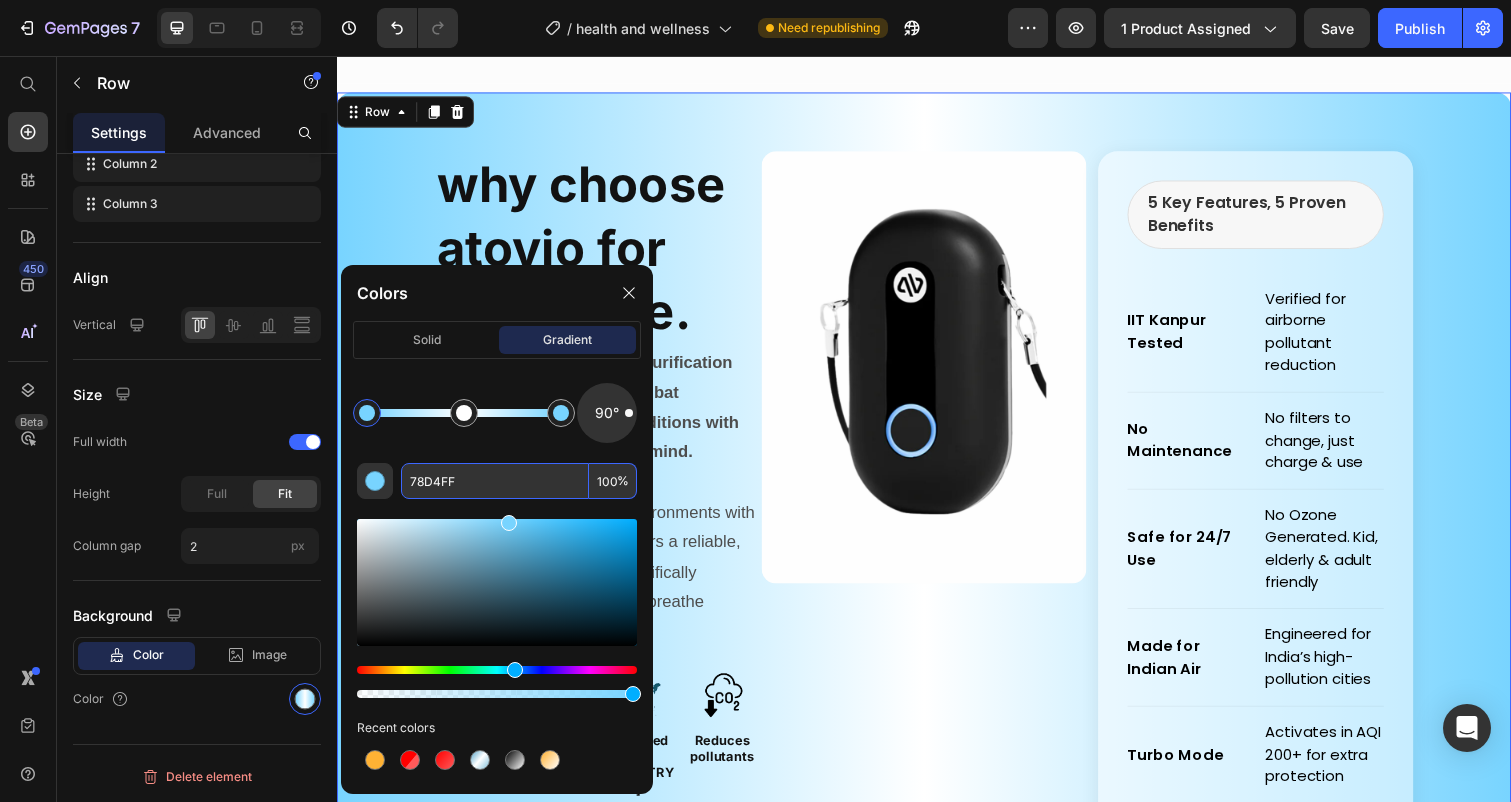 drag, startPoint x: 372, startPoint y: 419, endPoint x: 349, endPoint y: 420, distance: 23.021729 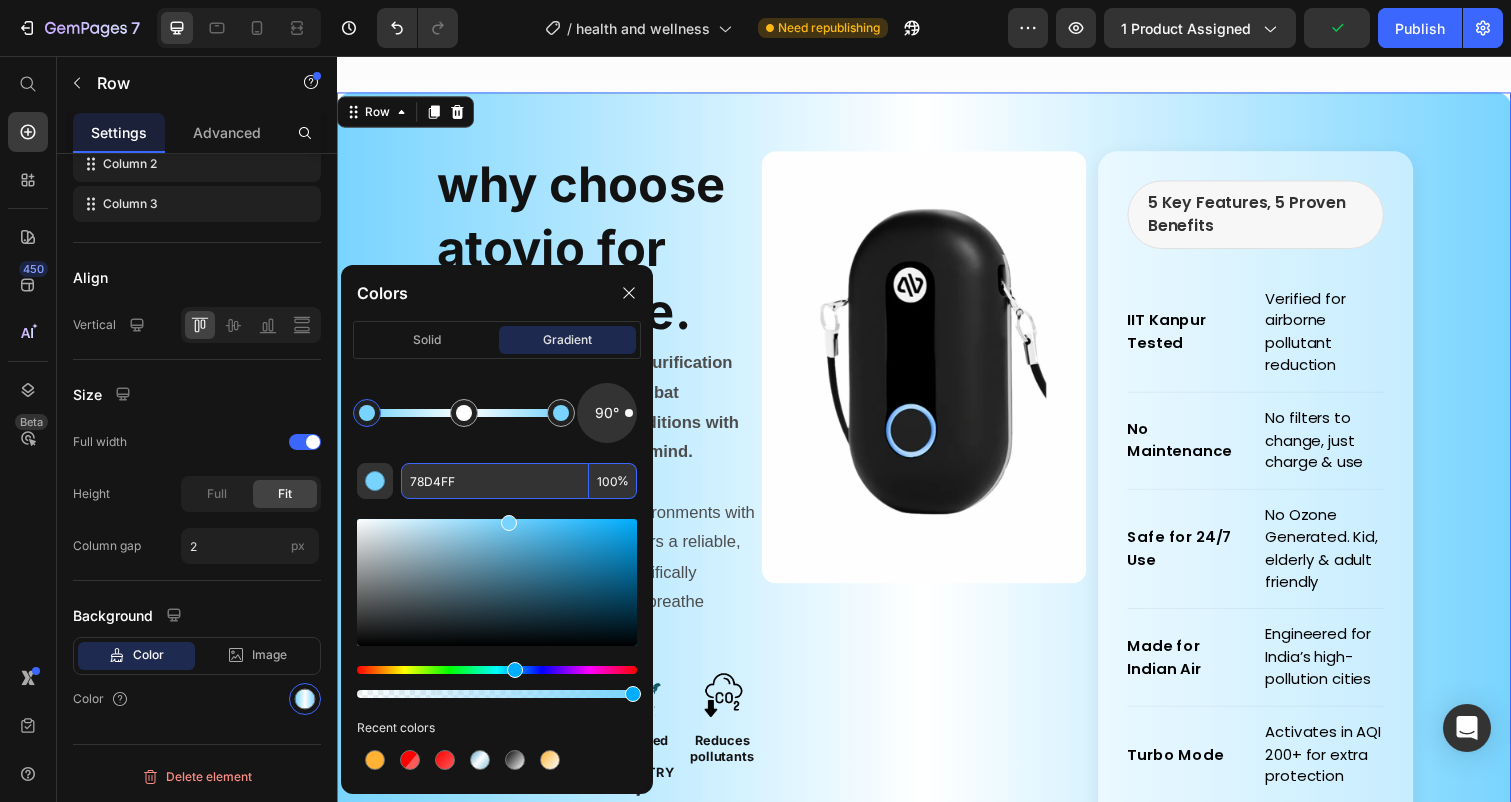 paste on "c9eeff" 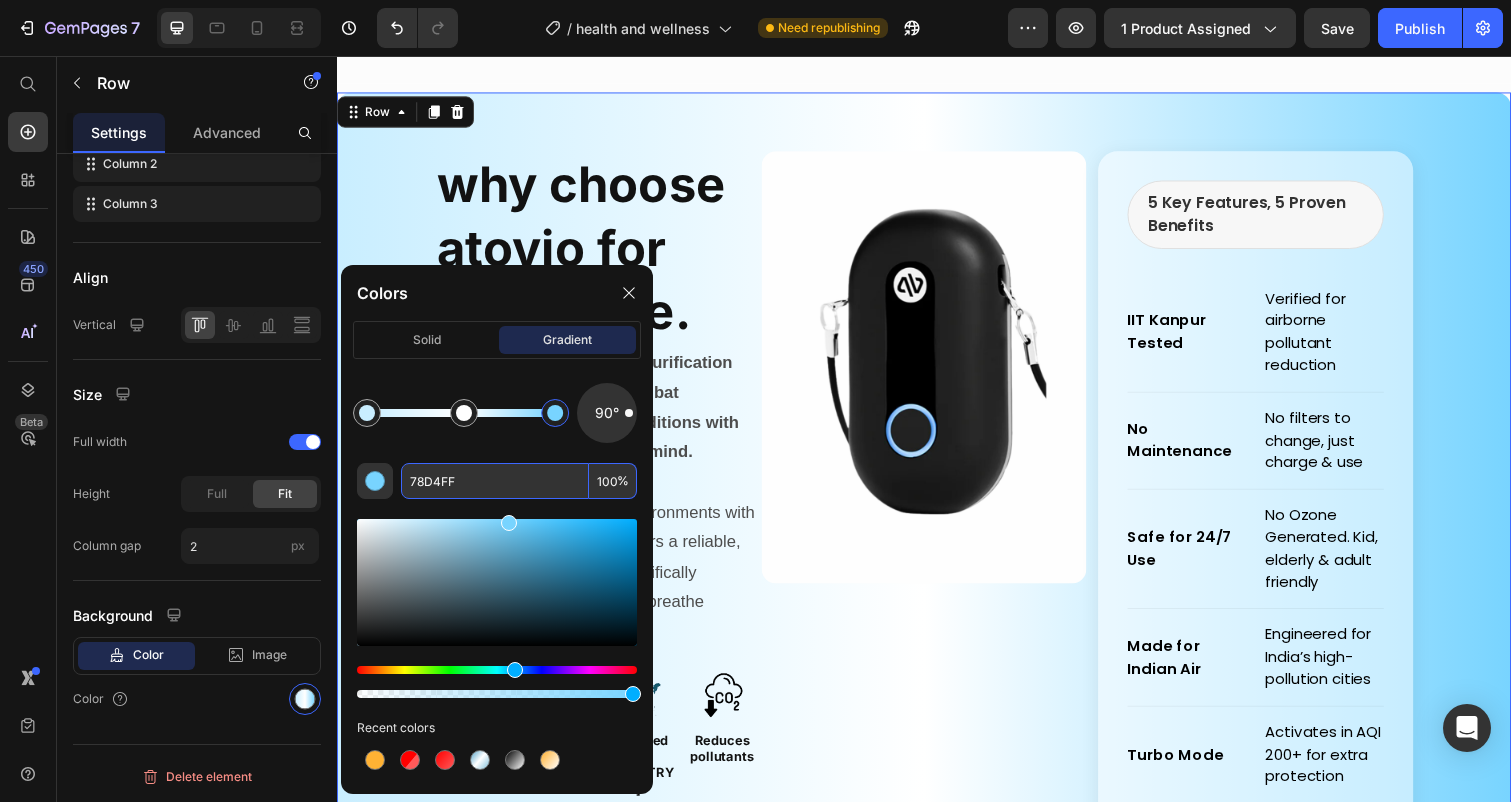 click at bounding box center [555, 413] 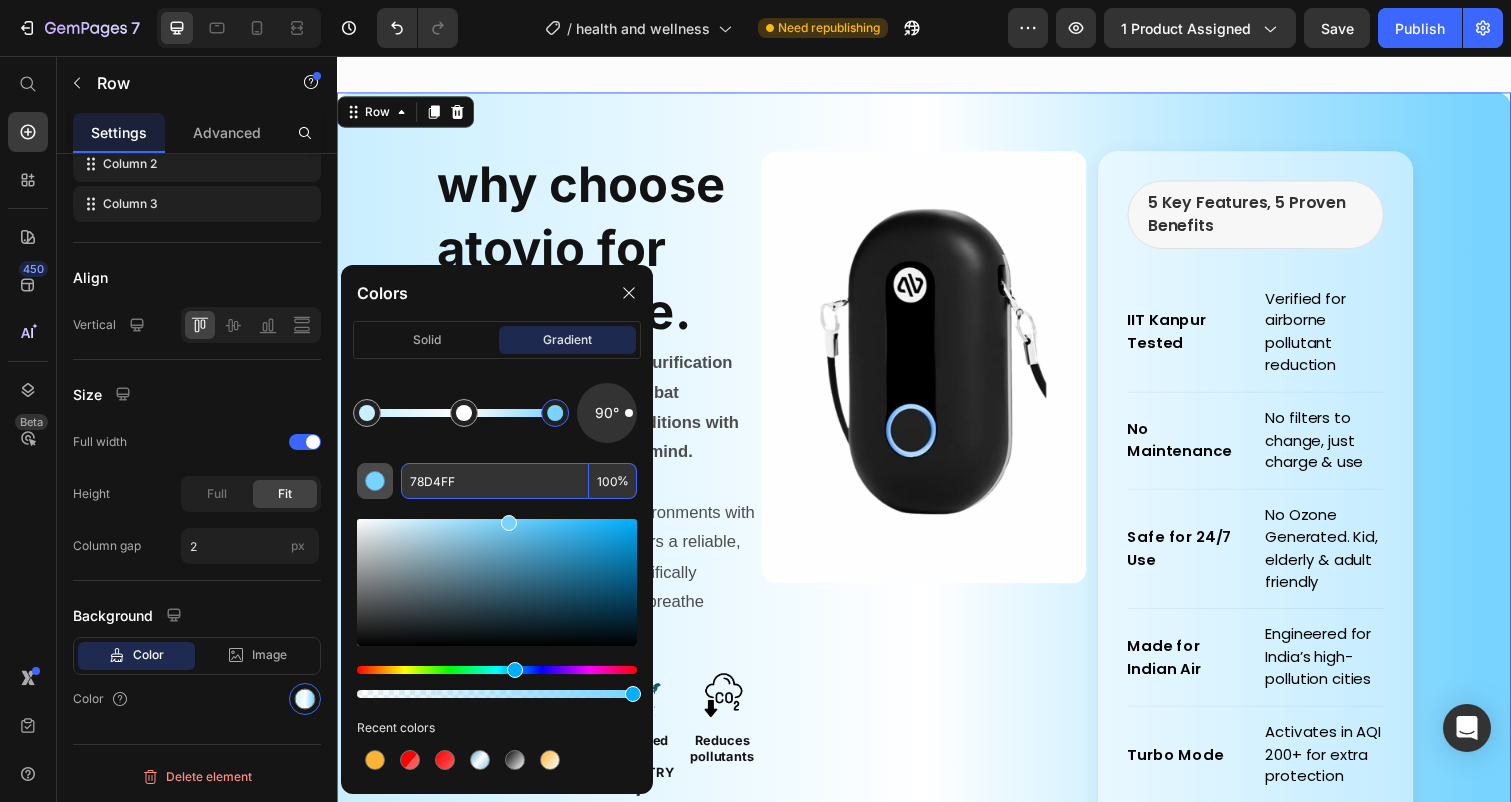 drag, startPoint x: 473, startPoint y: 490, endPoint x: 390, endPoint y: 480, distance: 83.60024 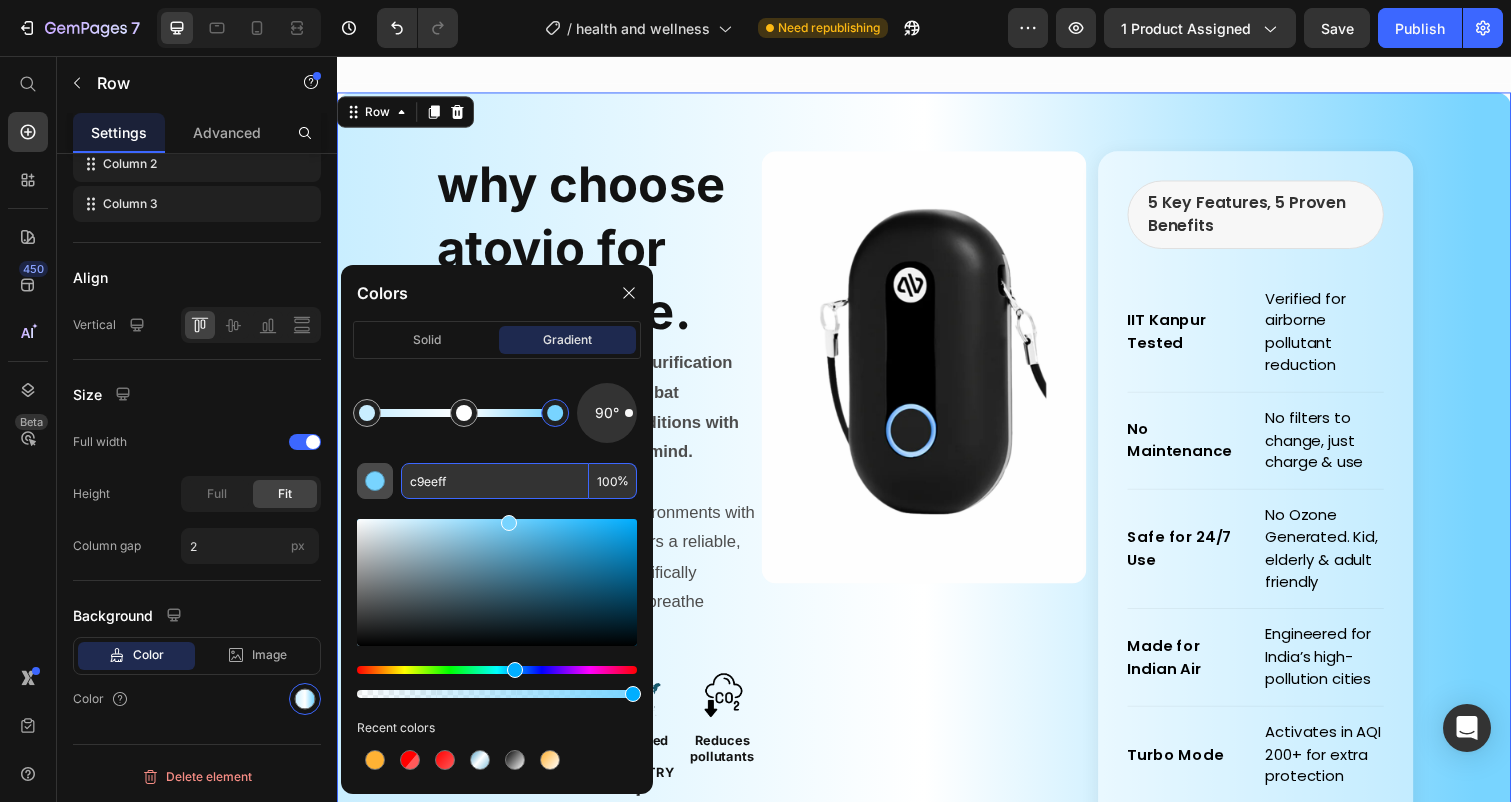 type on "C9EEFF" 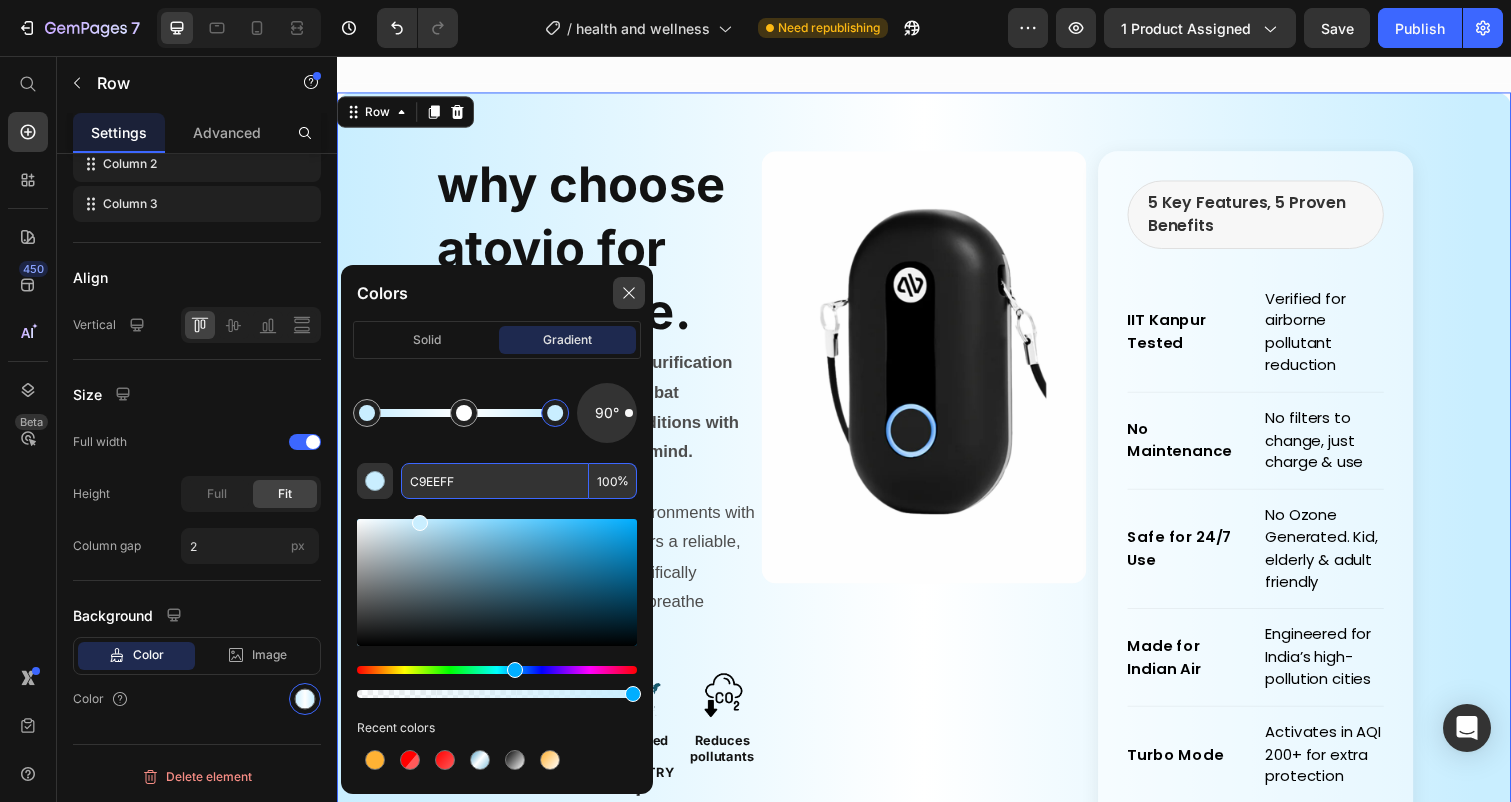 click 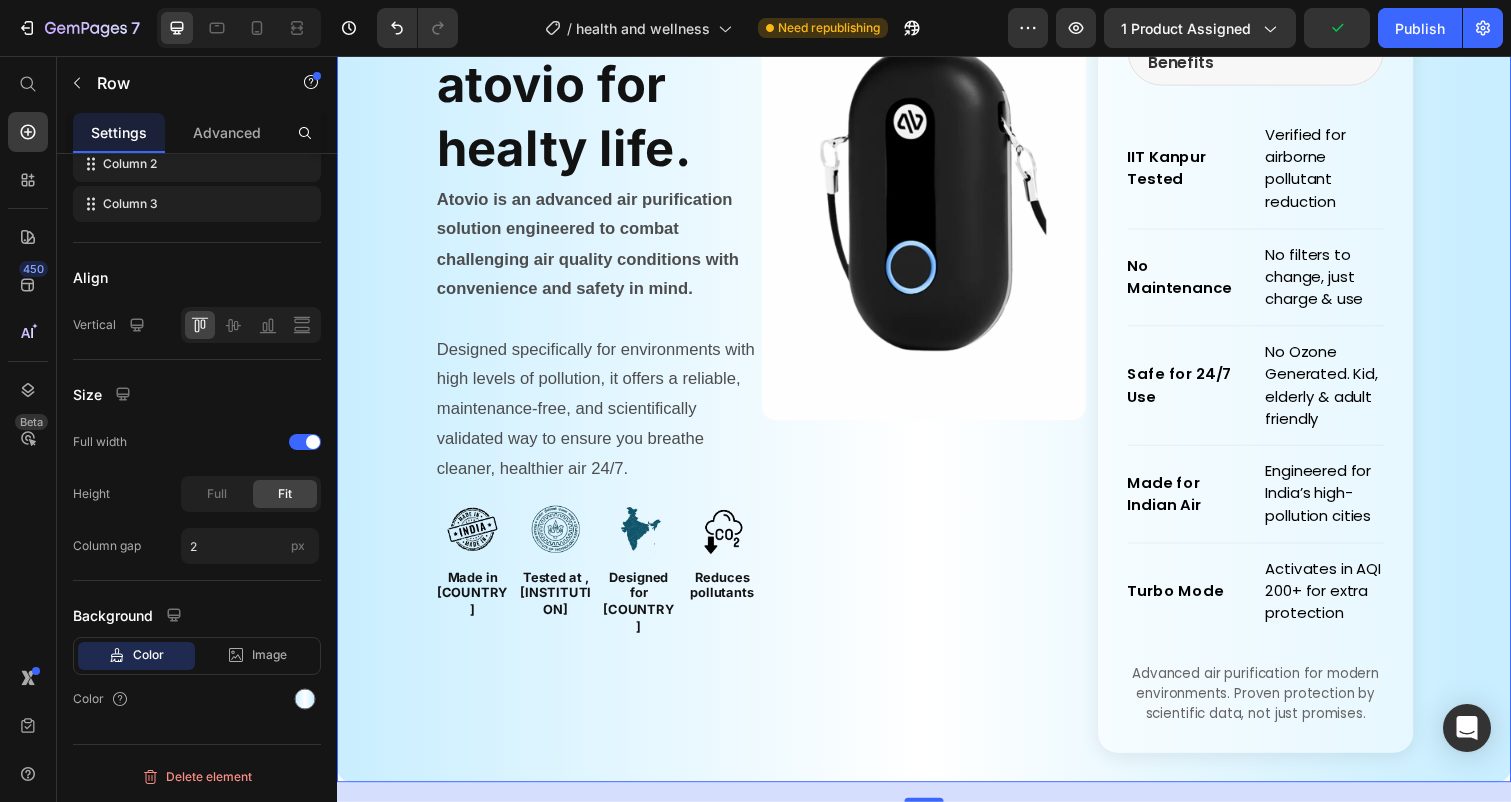 scroll, scrollTop: 4340, scrollLeft: 0, axis: vertical 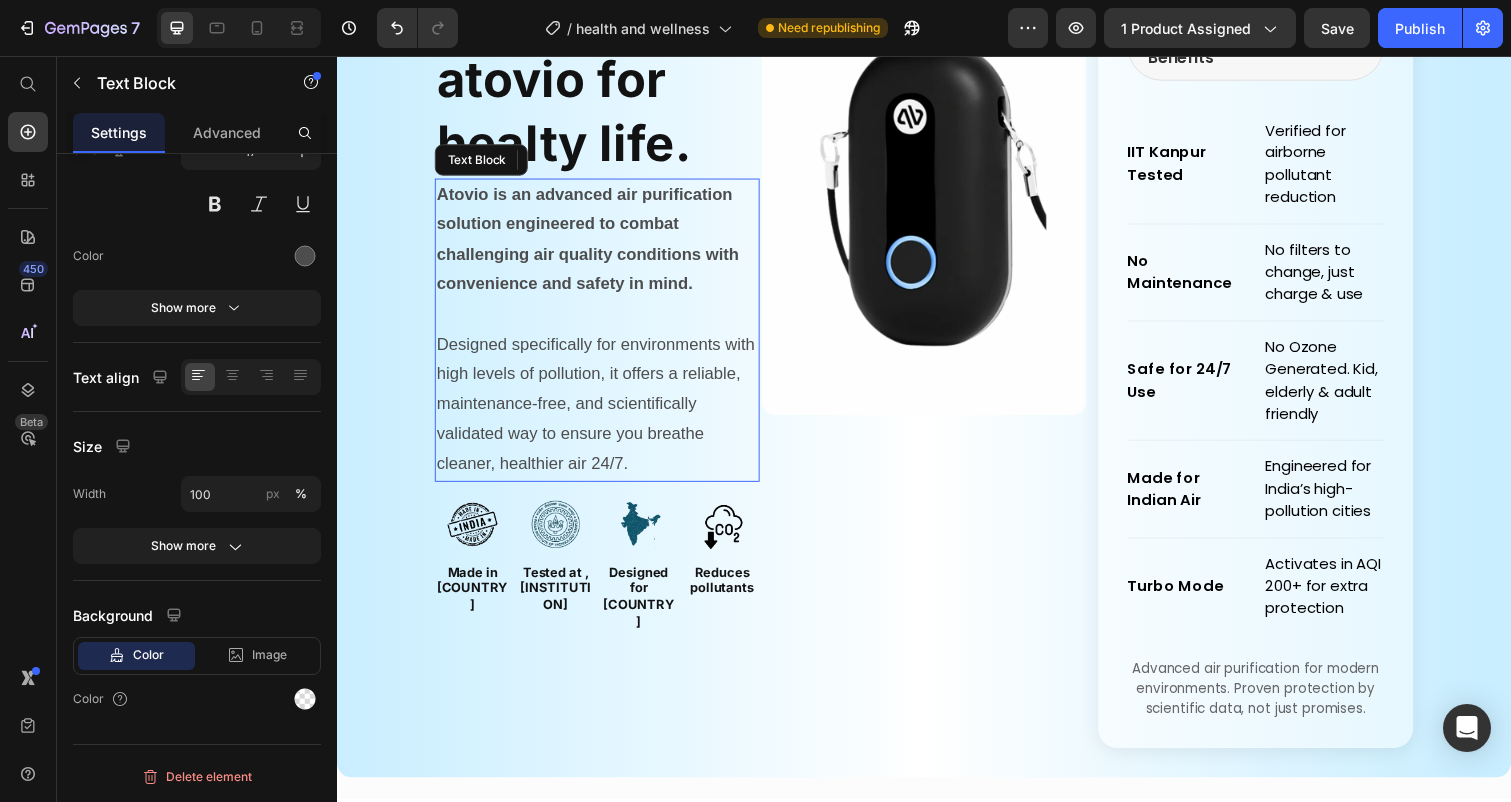 click on "Designed specifically for environments with high levels of pollution, it offers a reliable, maintenance-free, and scientifically validated way to ensure you breathe cleaner, healthier air 24/7." at bounding box center (603, 412) 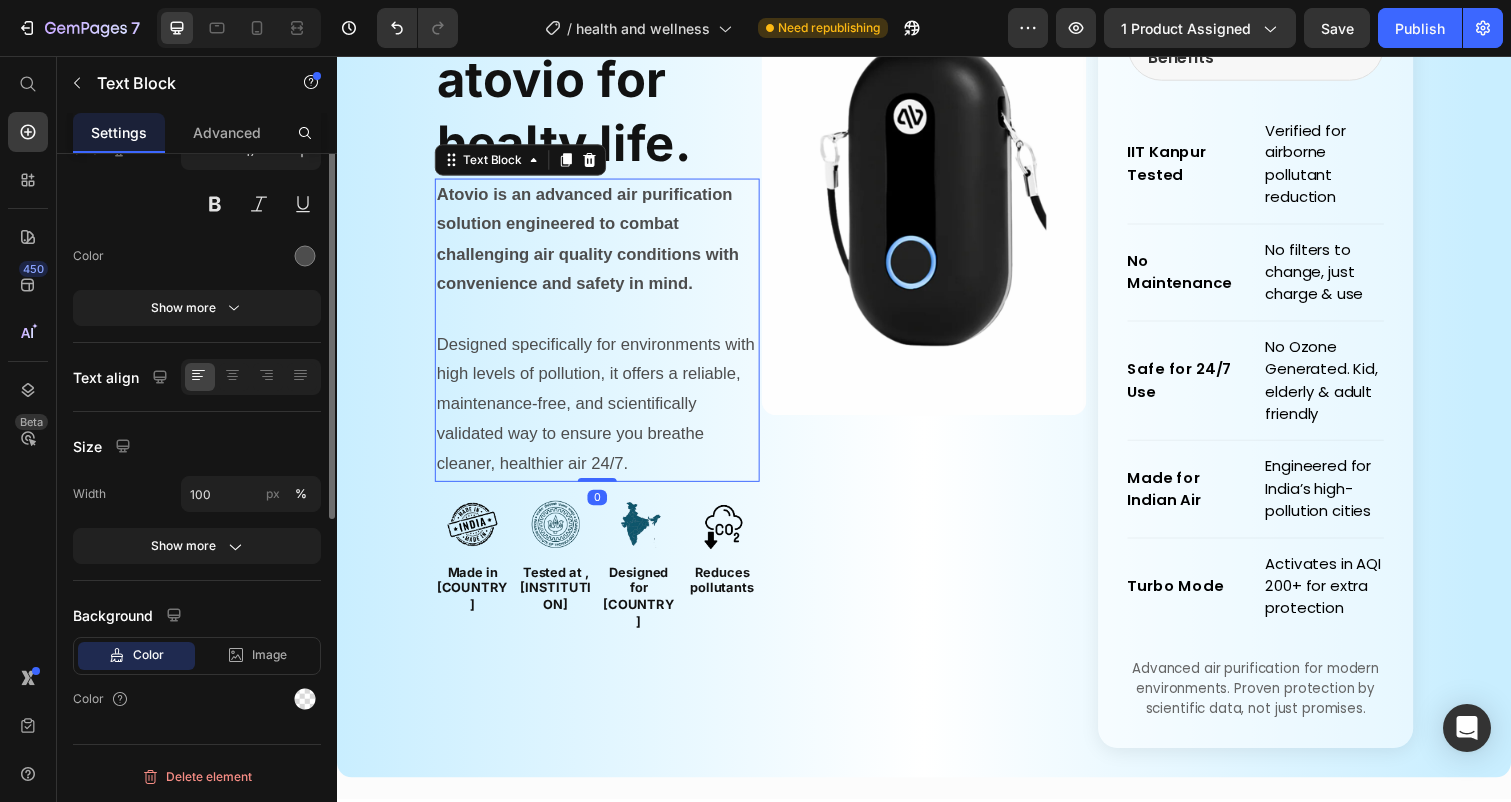 scroll, scrollTop: 0, scrollLeft: 0, axis: both 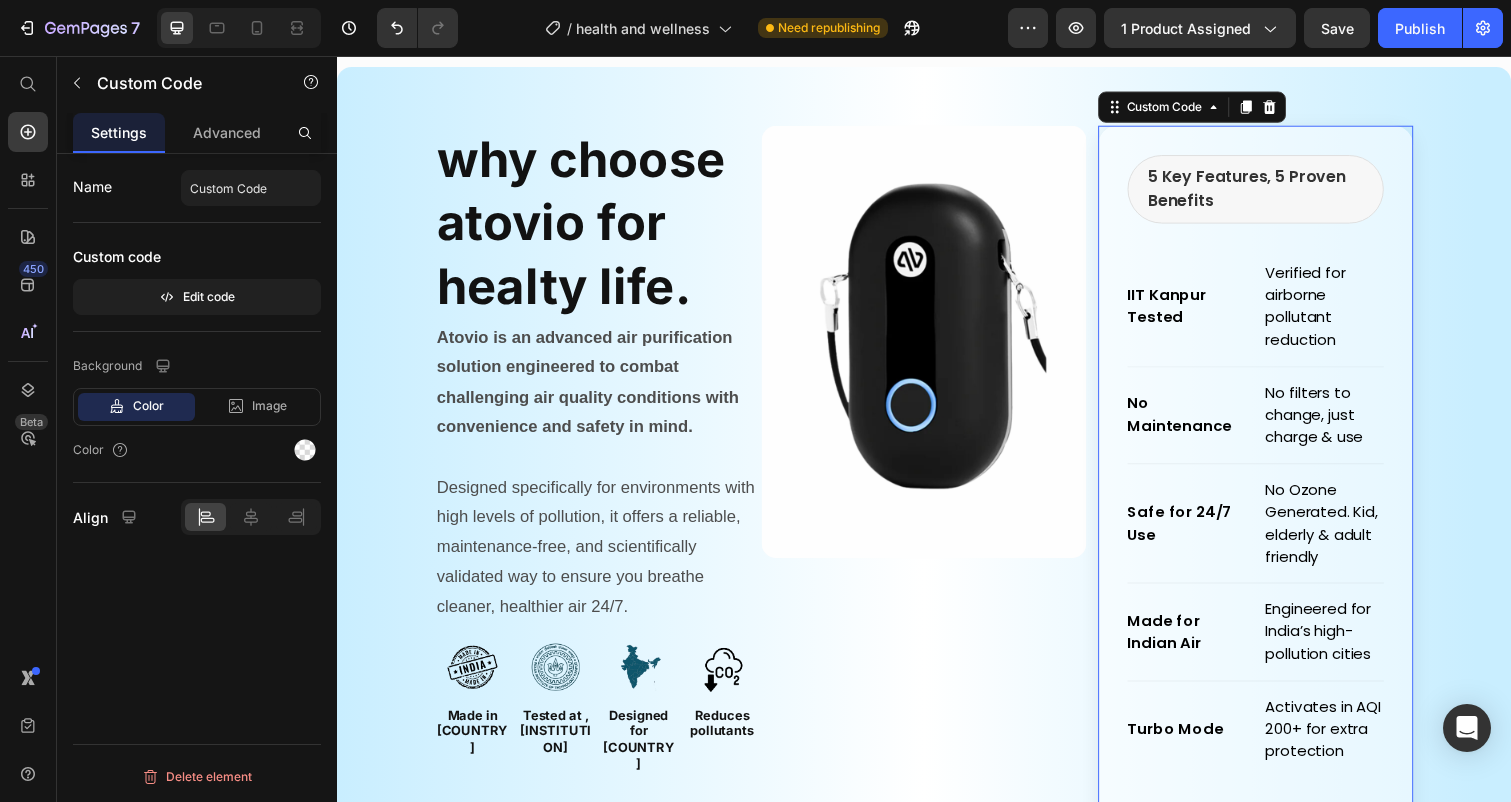 click on "5 Key Features, 5 Proven Benefits
IIT Kanpur Tested
Verified for airborne pollutant reduction
No Maintenance
No filters to change, just charge & use
Safe for 24/7 Use
No Ozone Generated. Kid, elderly & adult friendly
Made for Indian Air
Engineered for India’s high-pollution cities
Turbo Mode
Activates in AQI 200+ for extra protection
Advanced air purification for modern environments. Proven protection by scientific data, not just promises." at bounding box center (1276, 518) 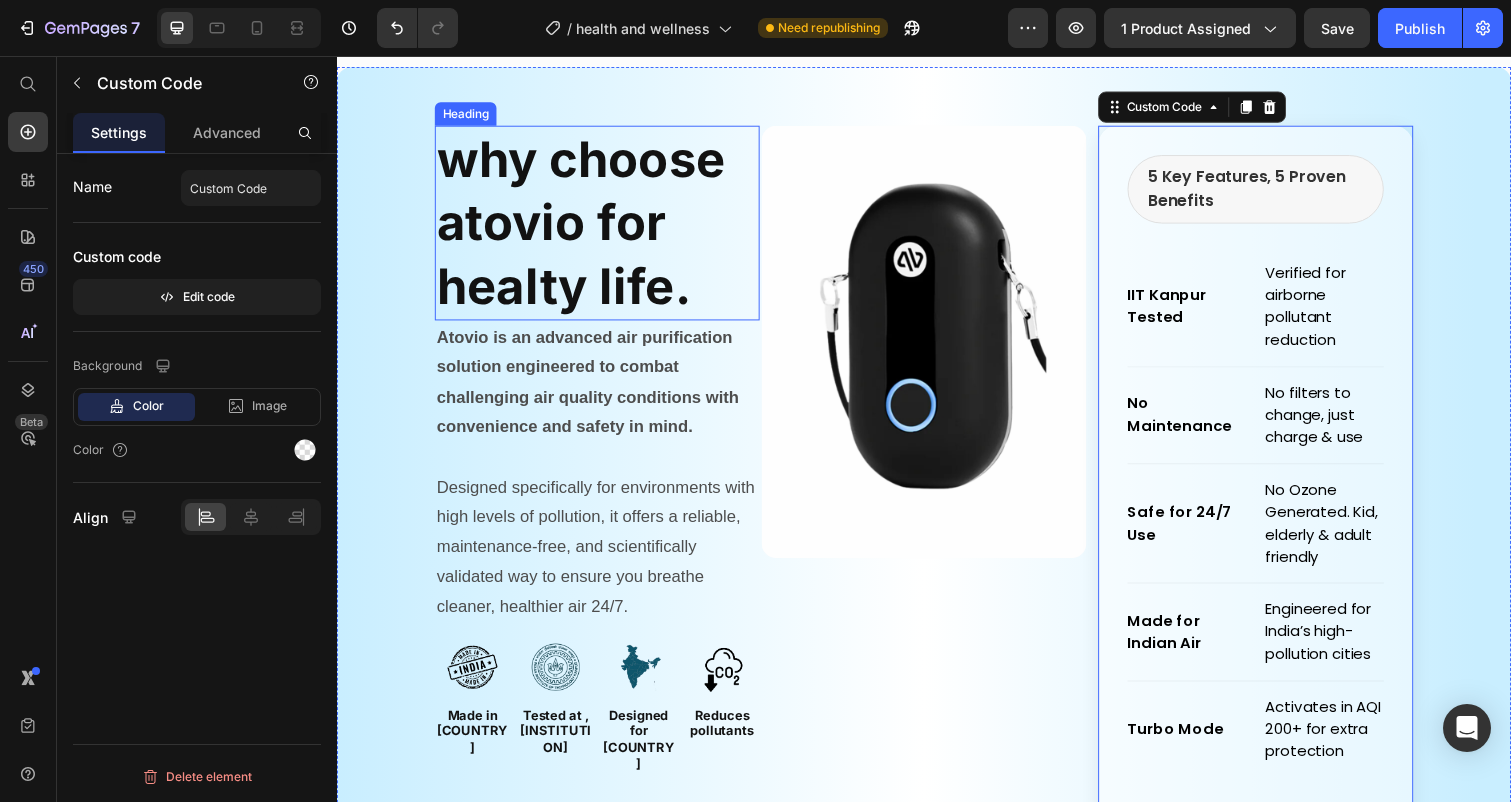 click on "why choose atovio for healty life." at bounding box center (603, 226) 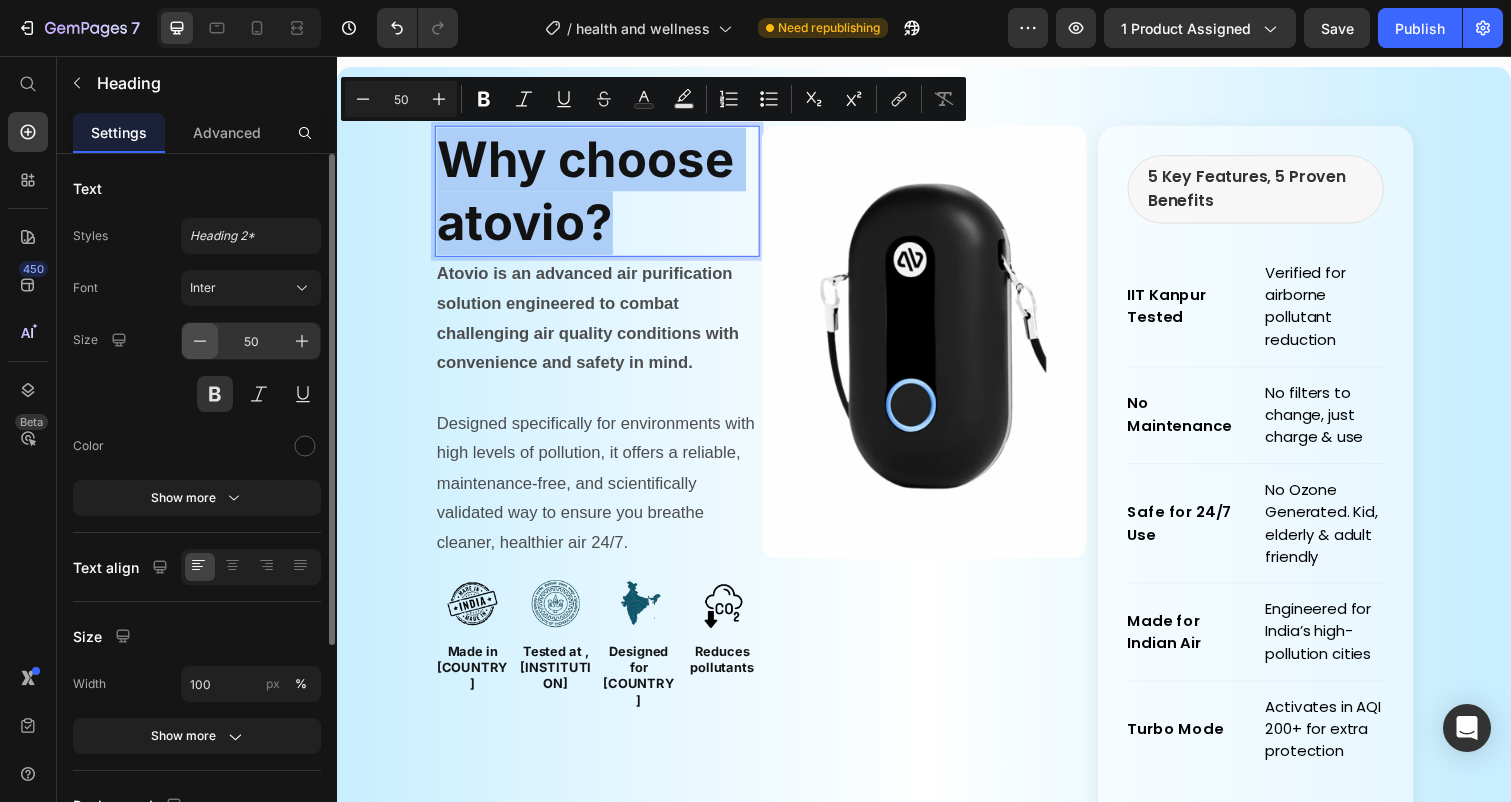 click 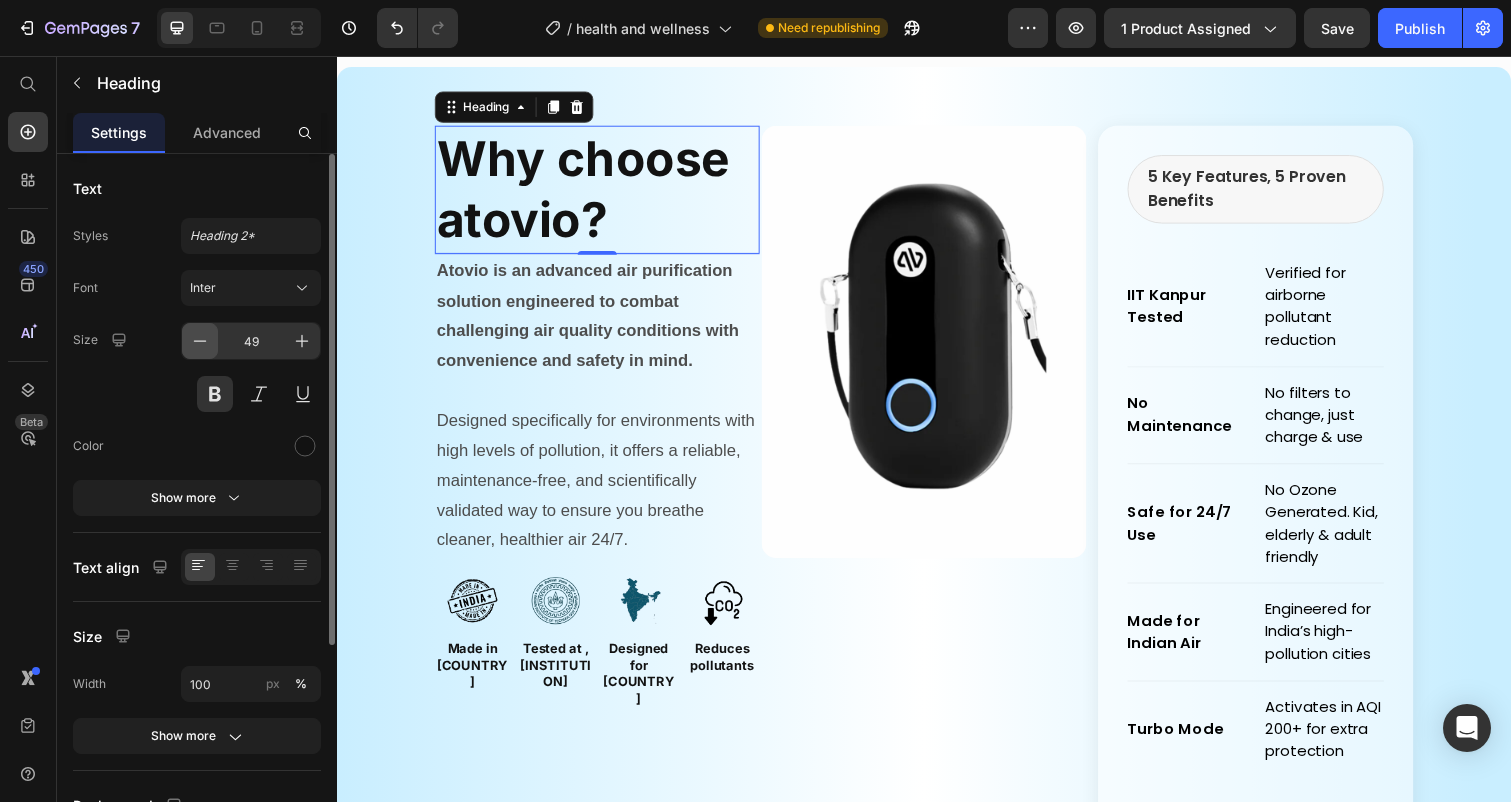 click 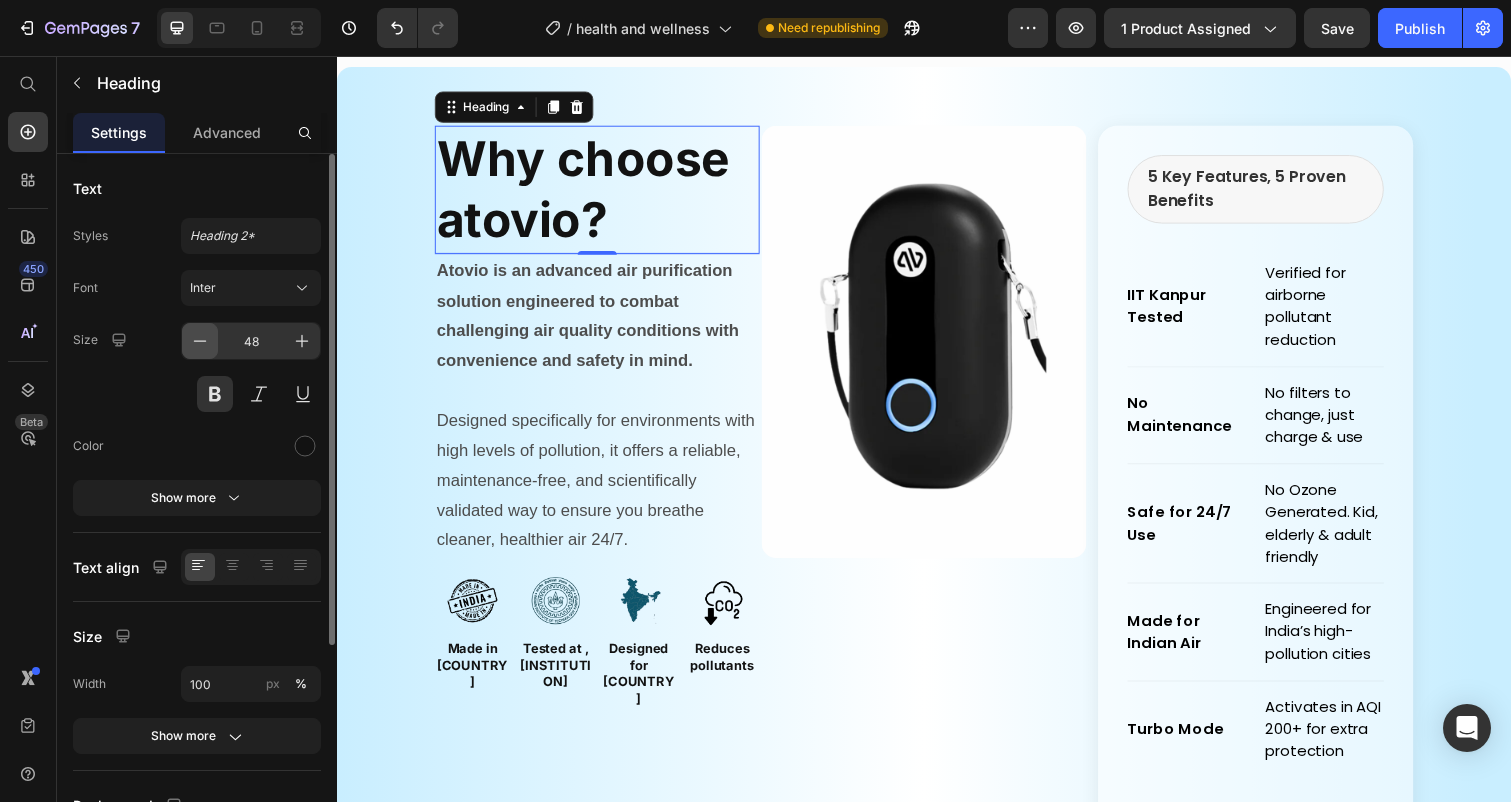 click 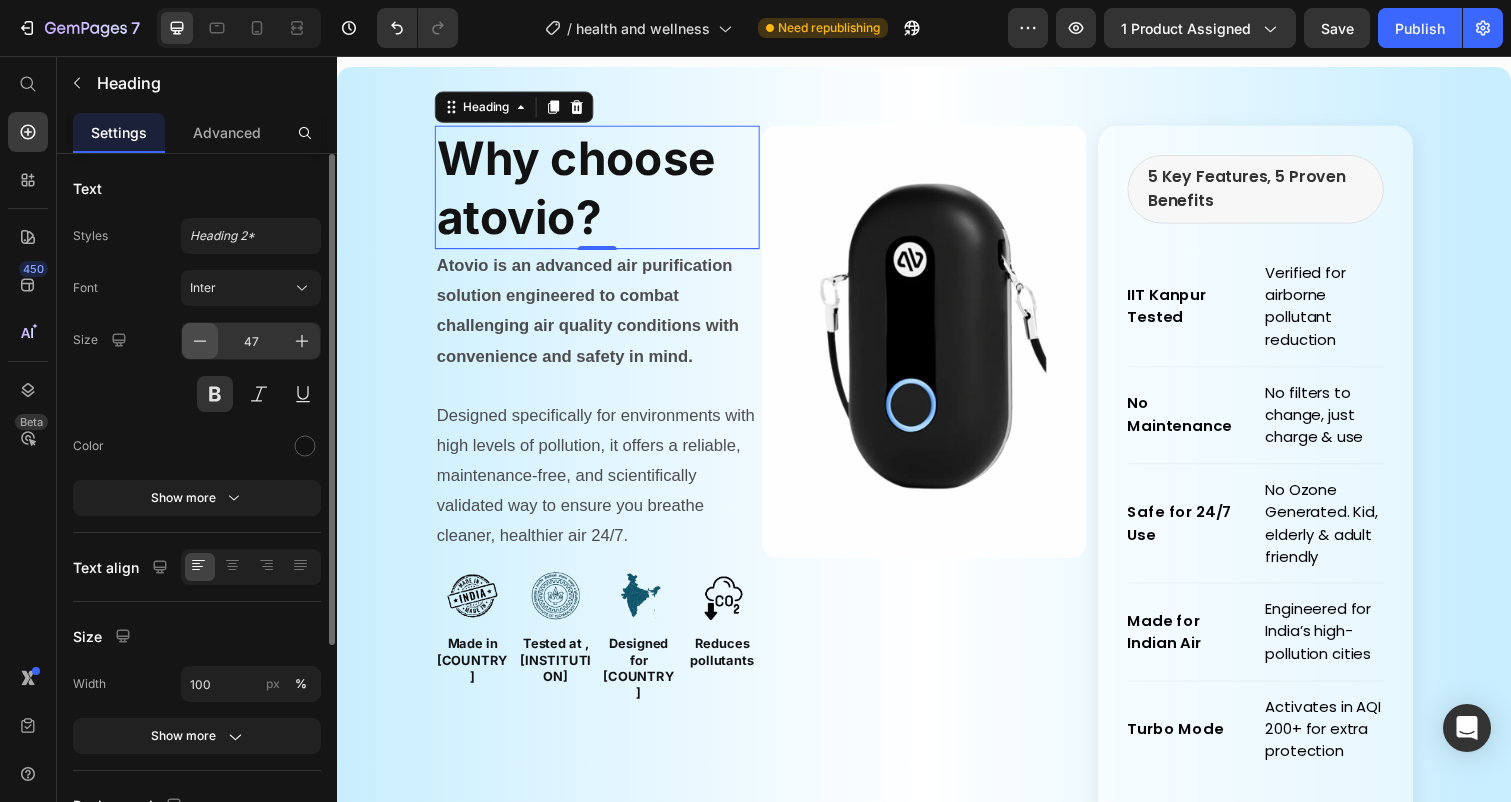click 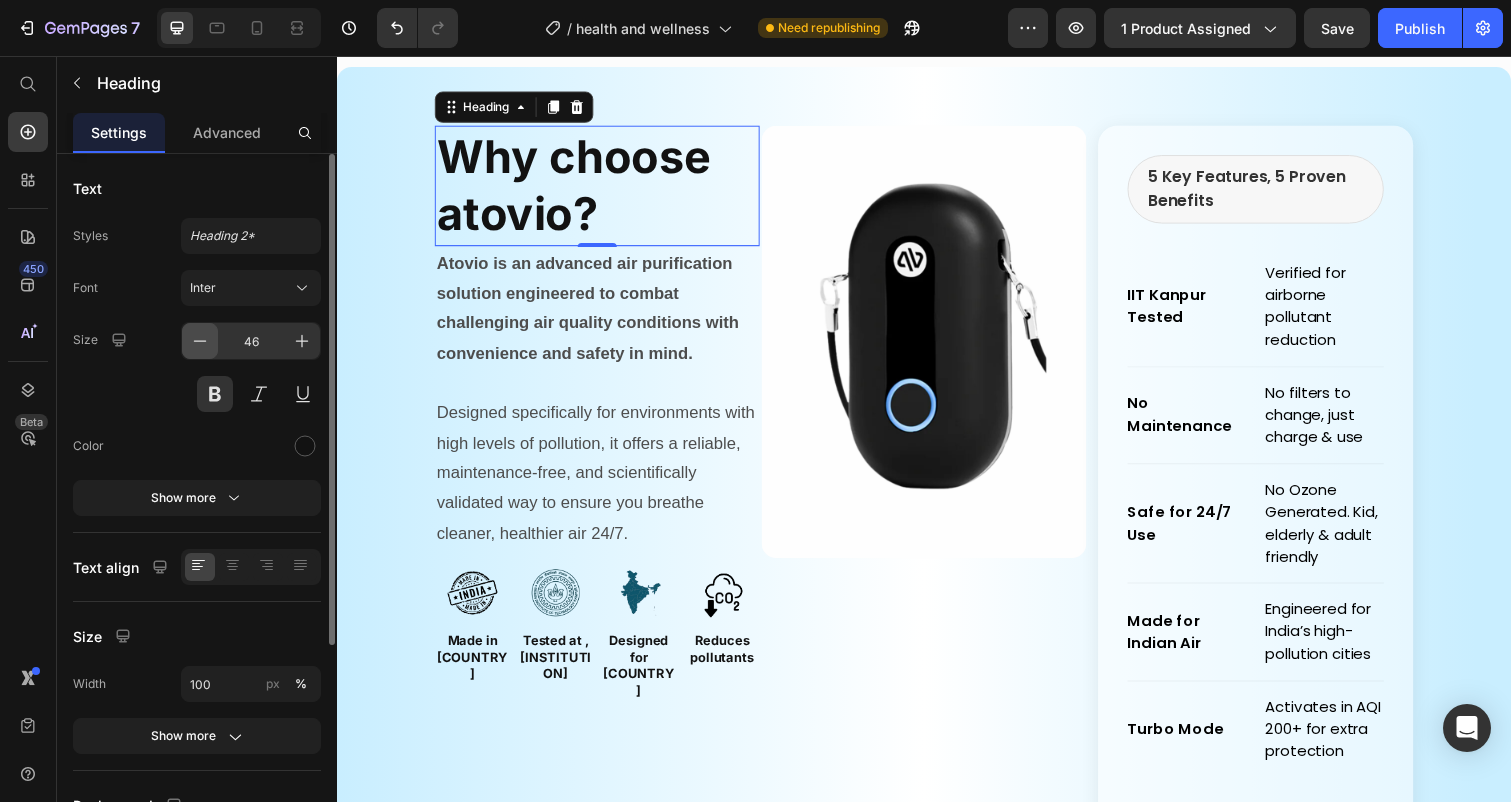 click 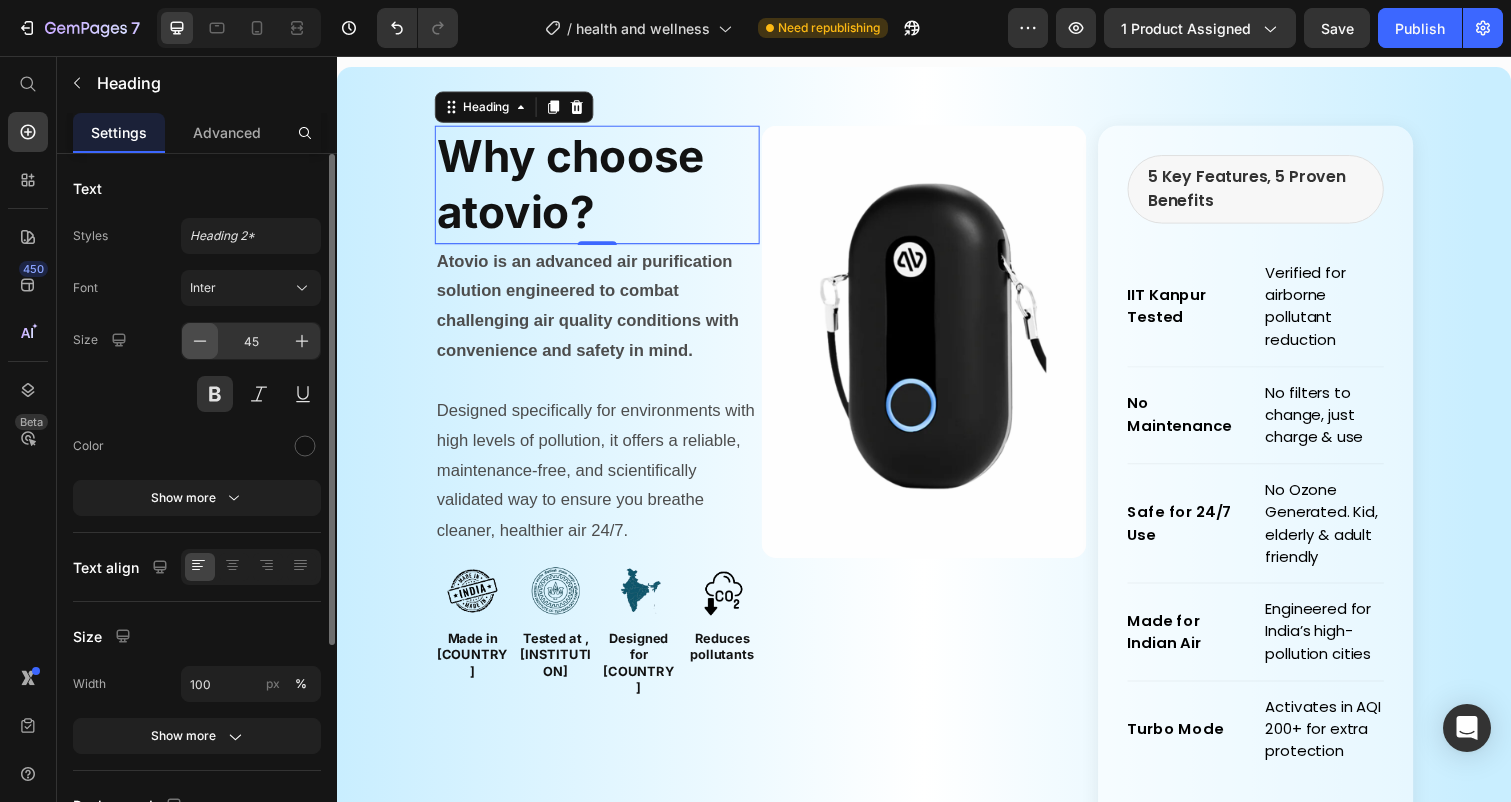 click 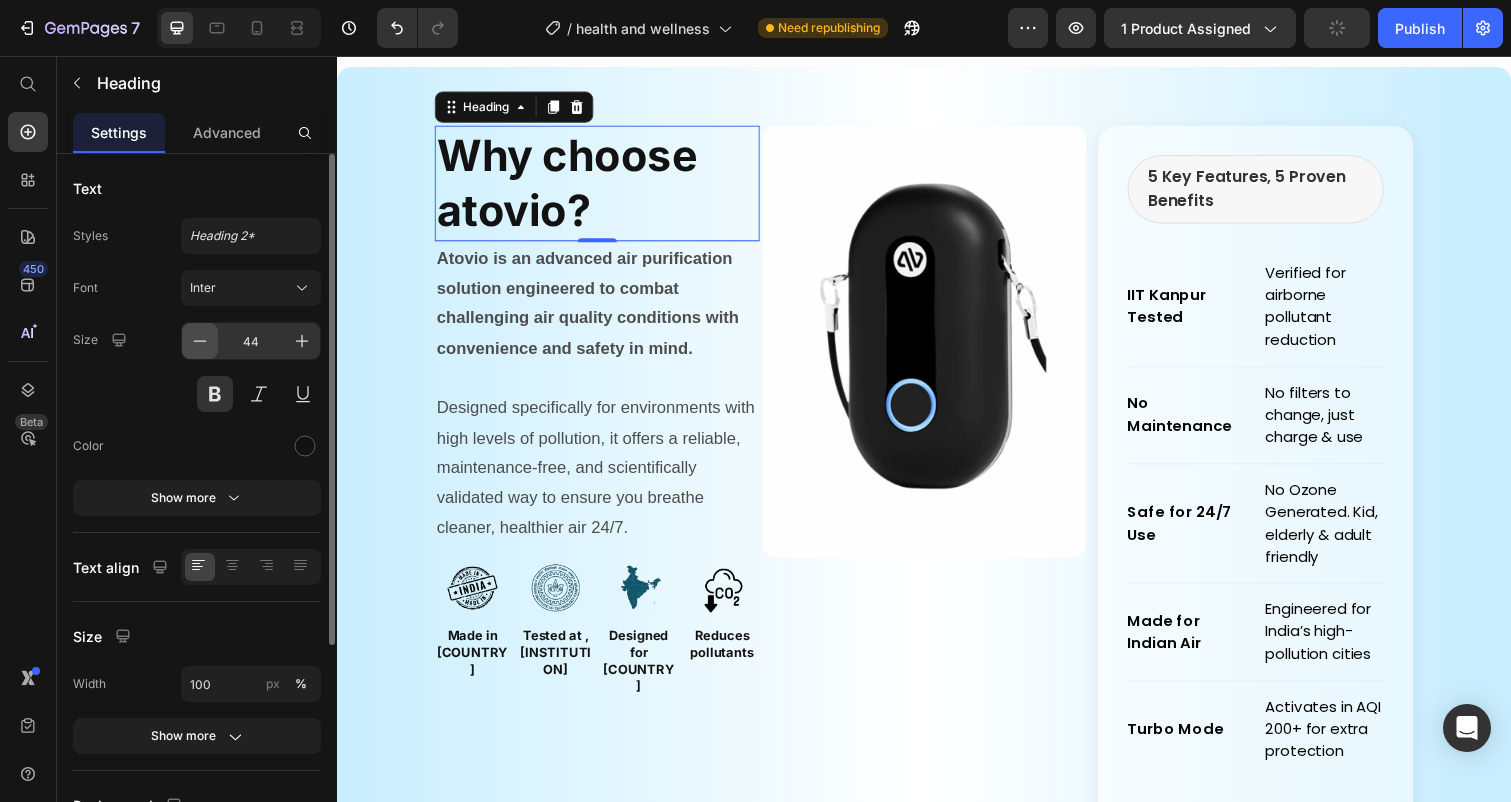 click 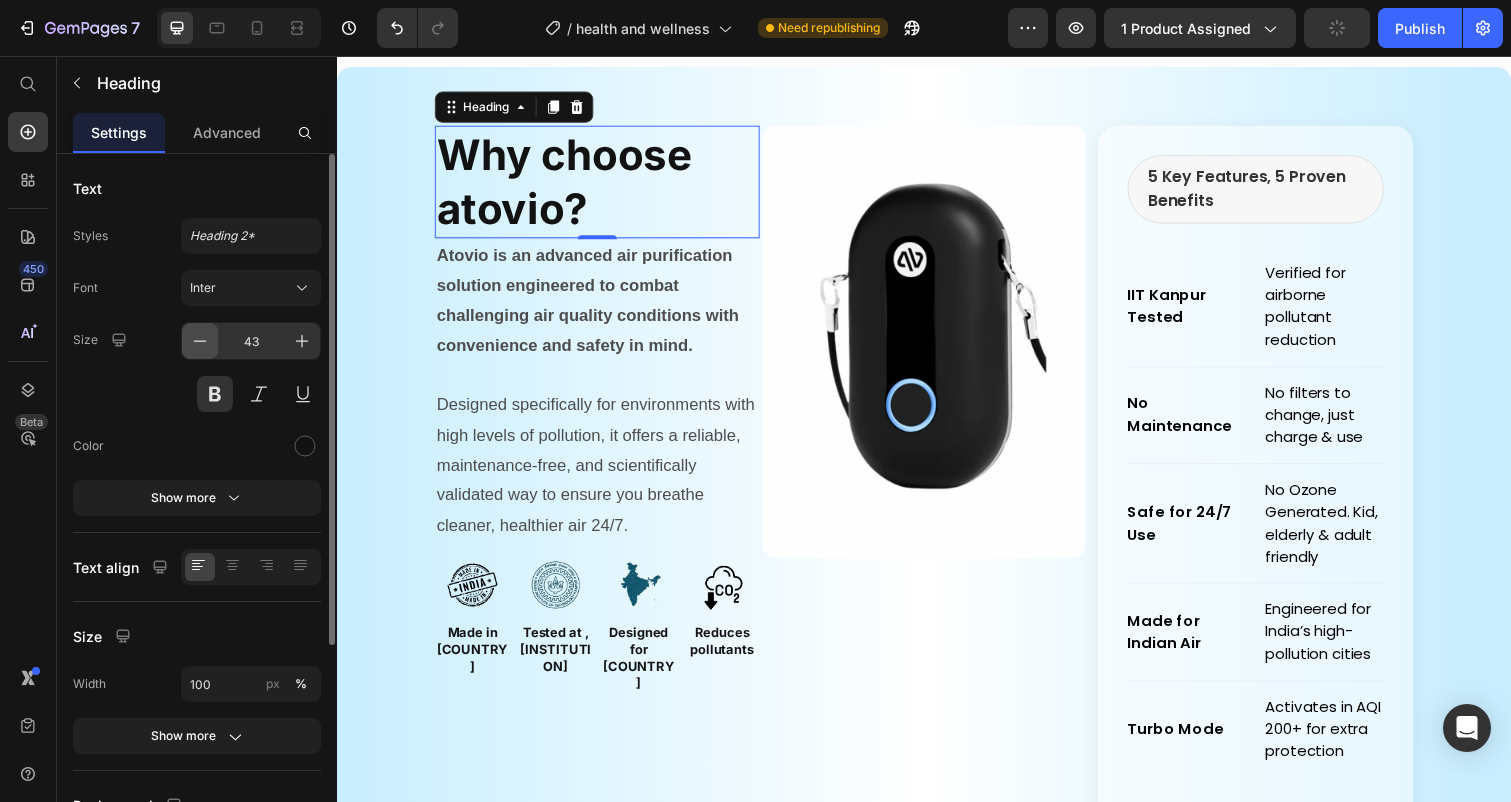 click 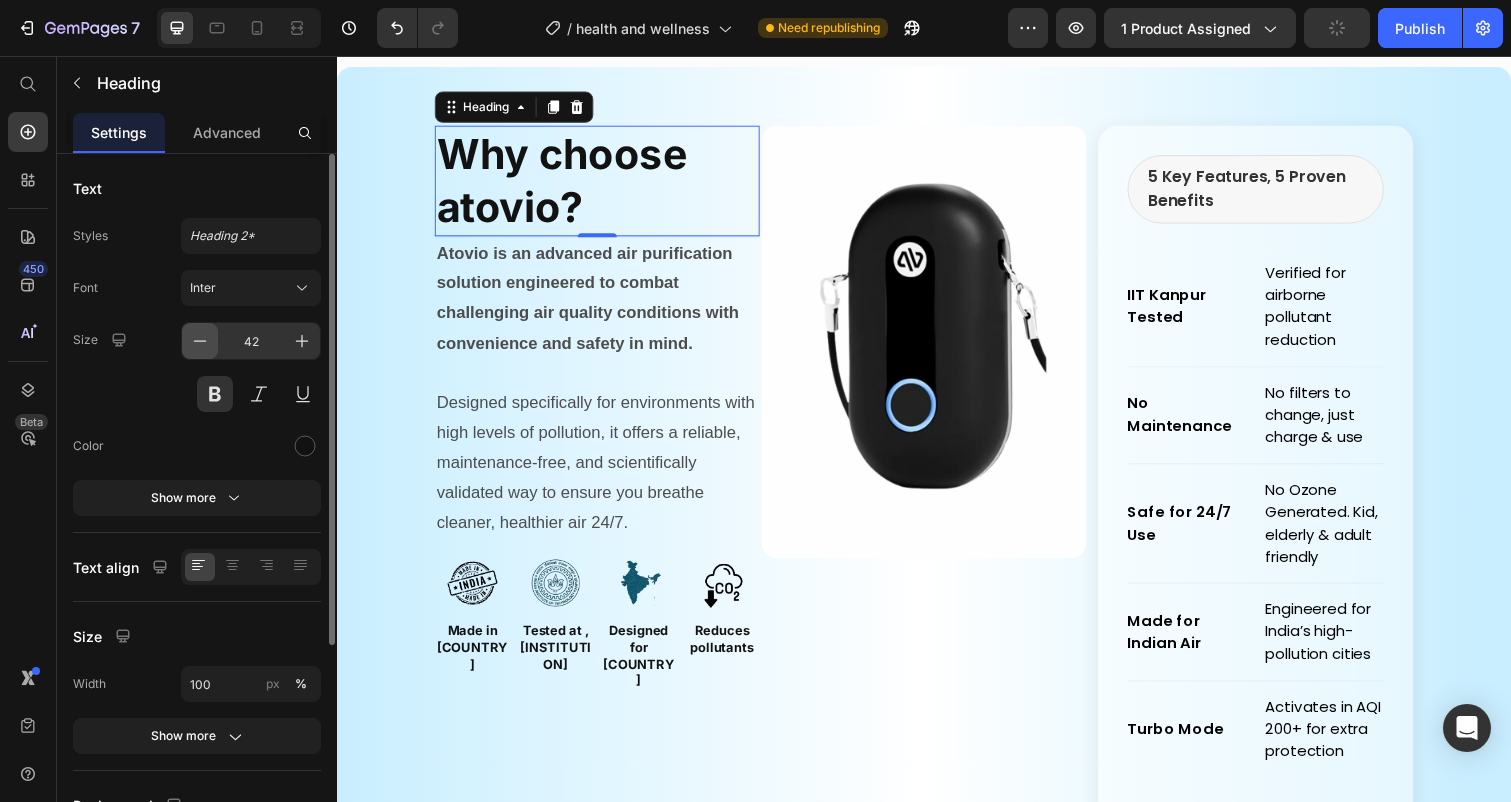 click 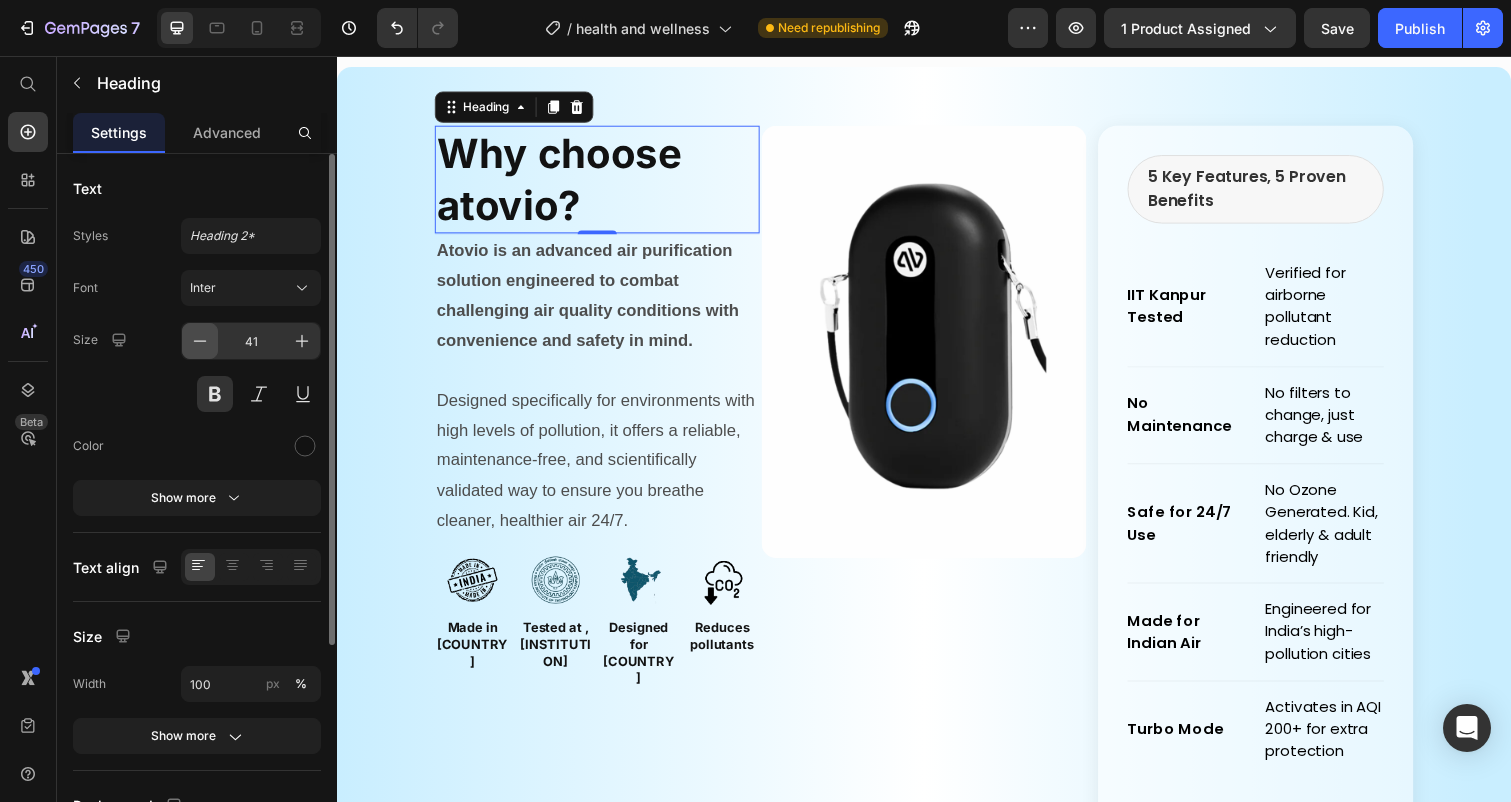 click 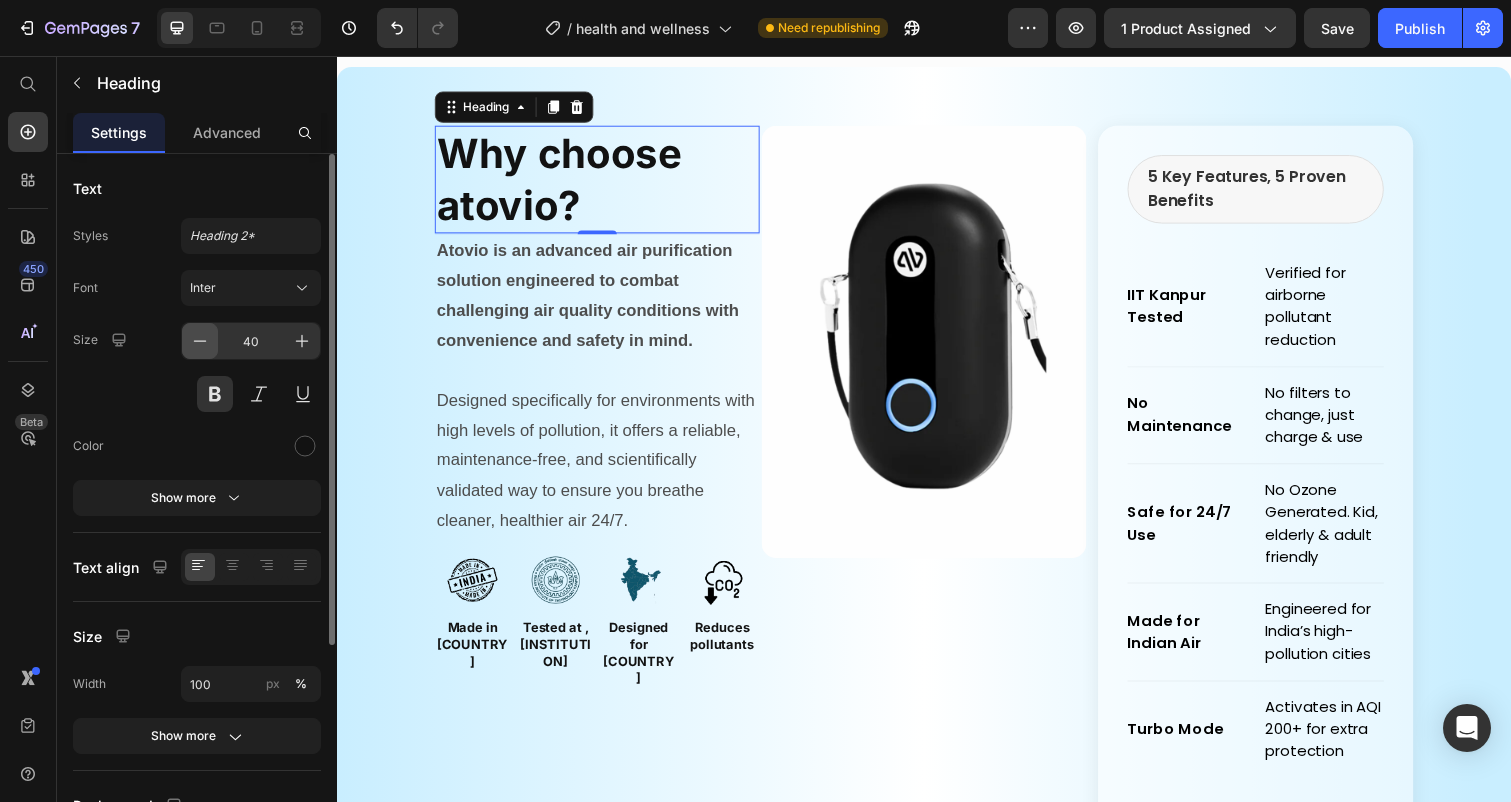 click 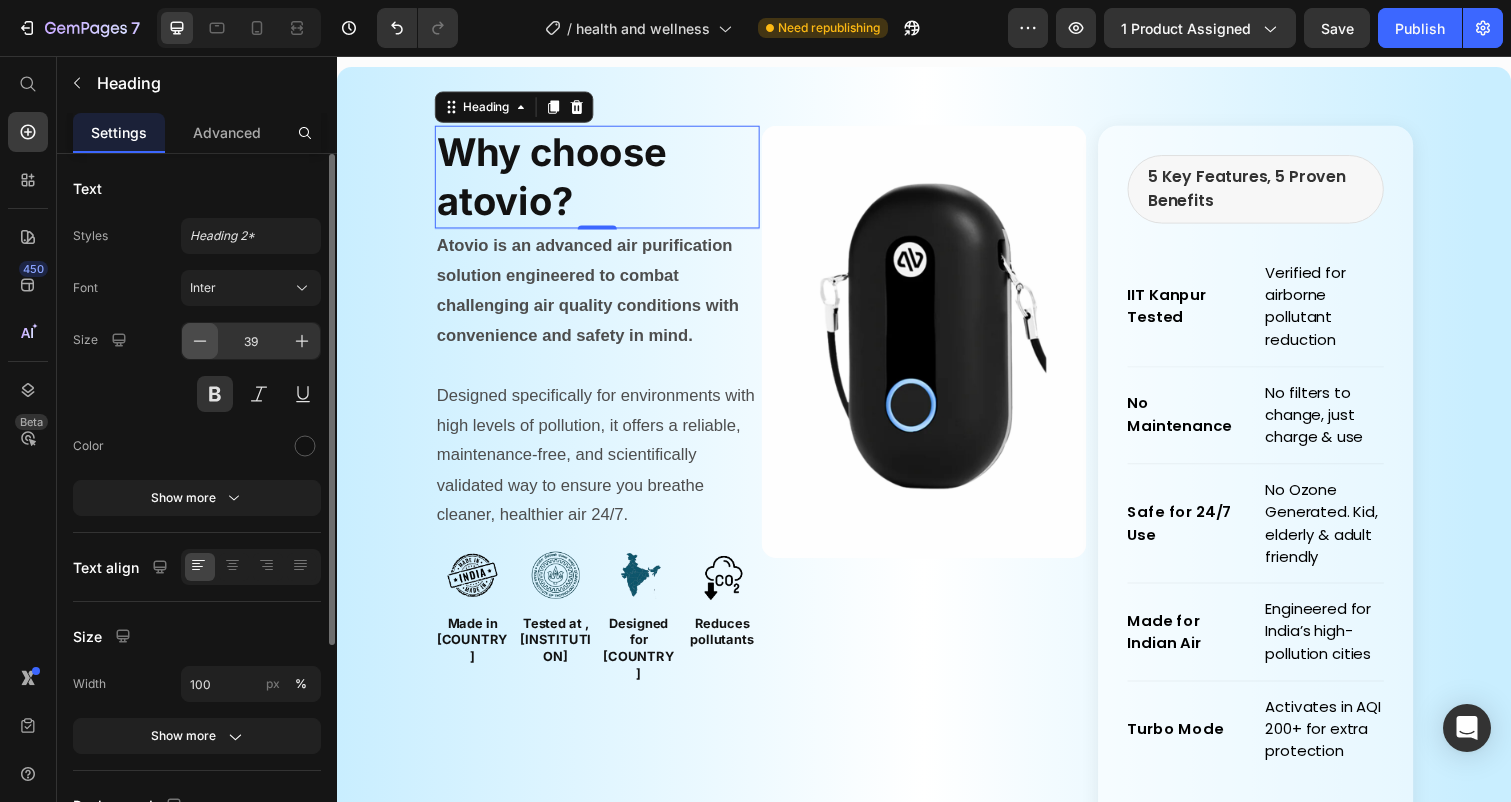 click 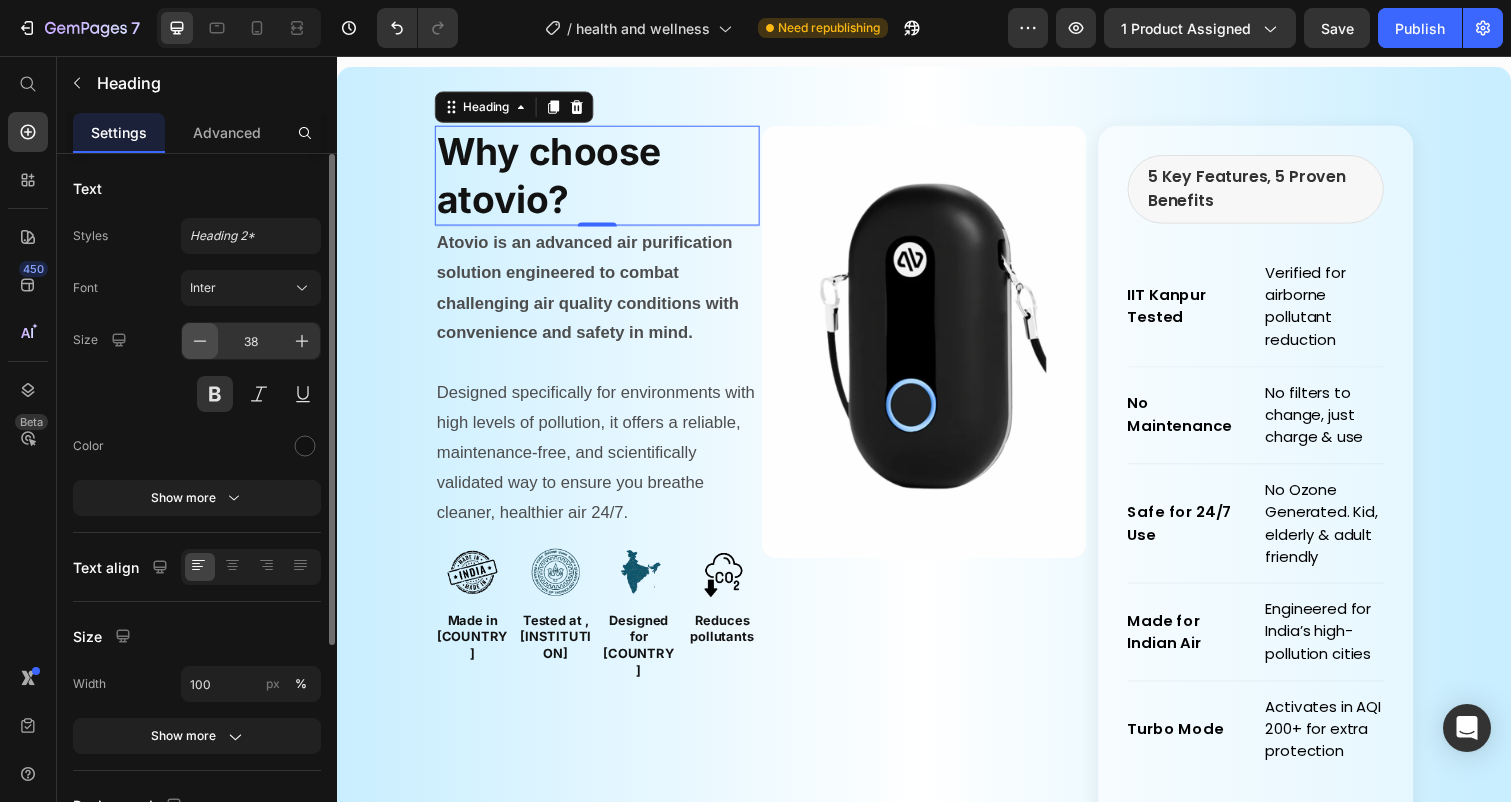 click 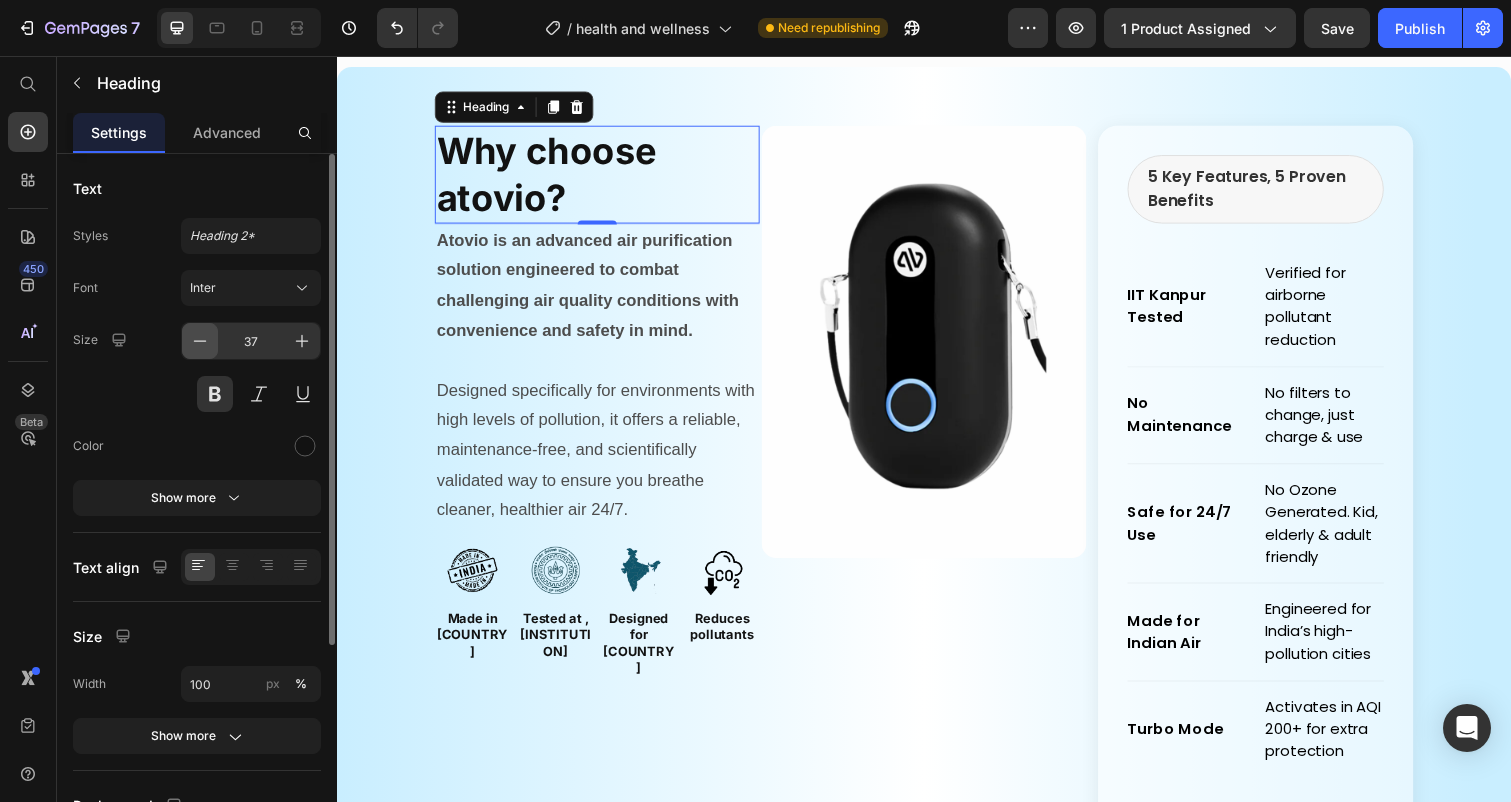 click 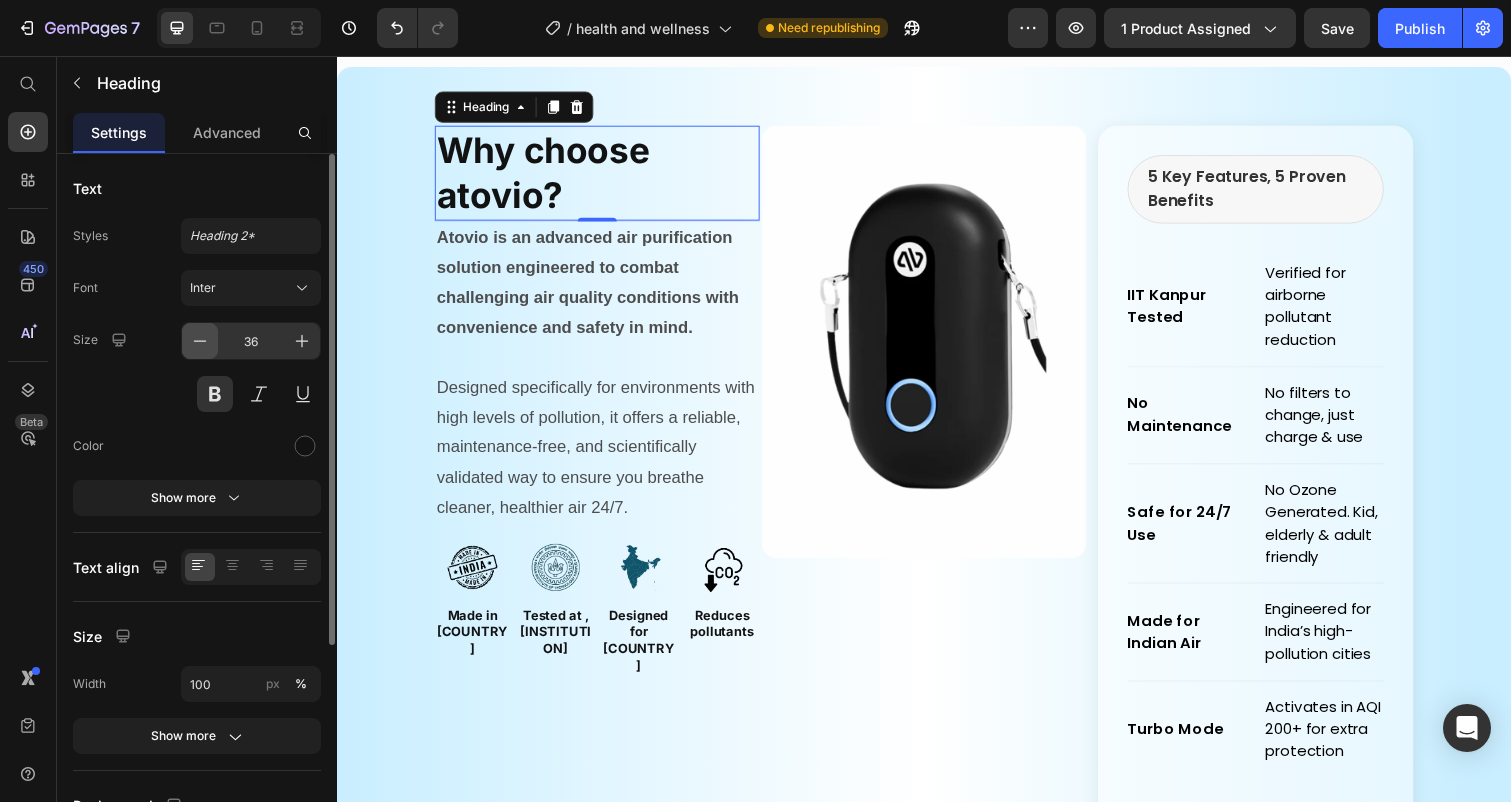 click 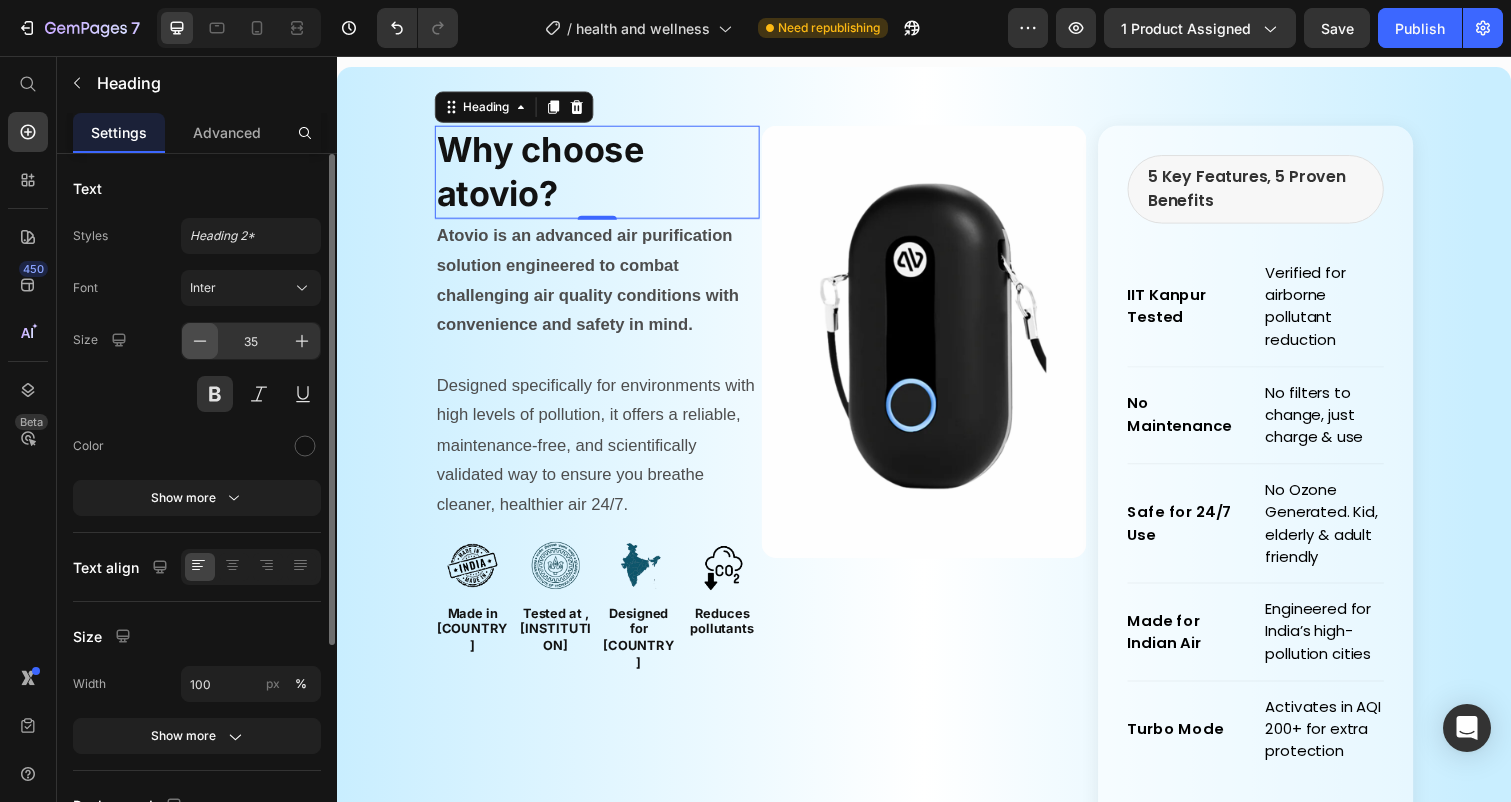 click 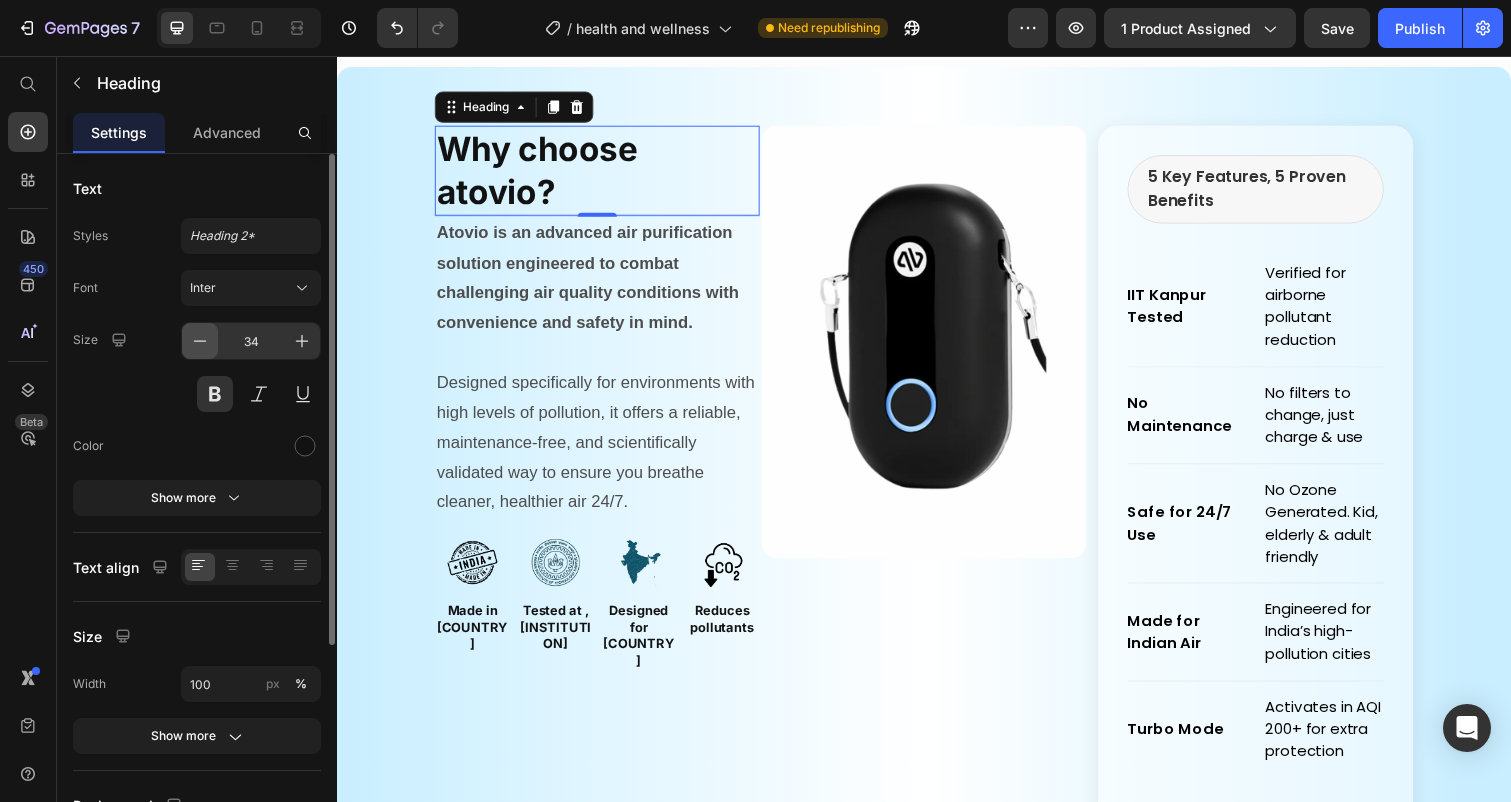 click 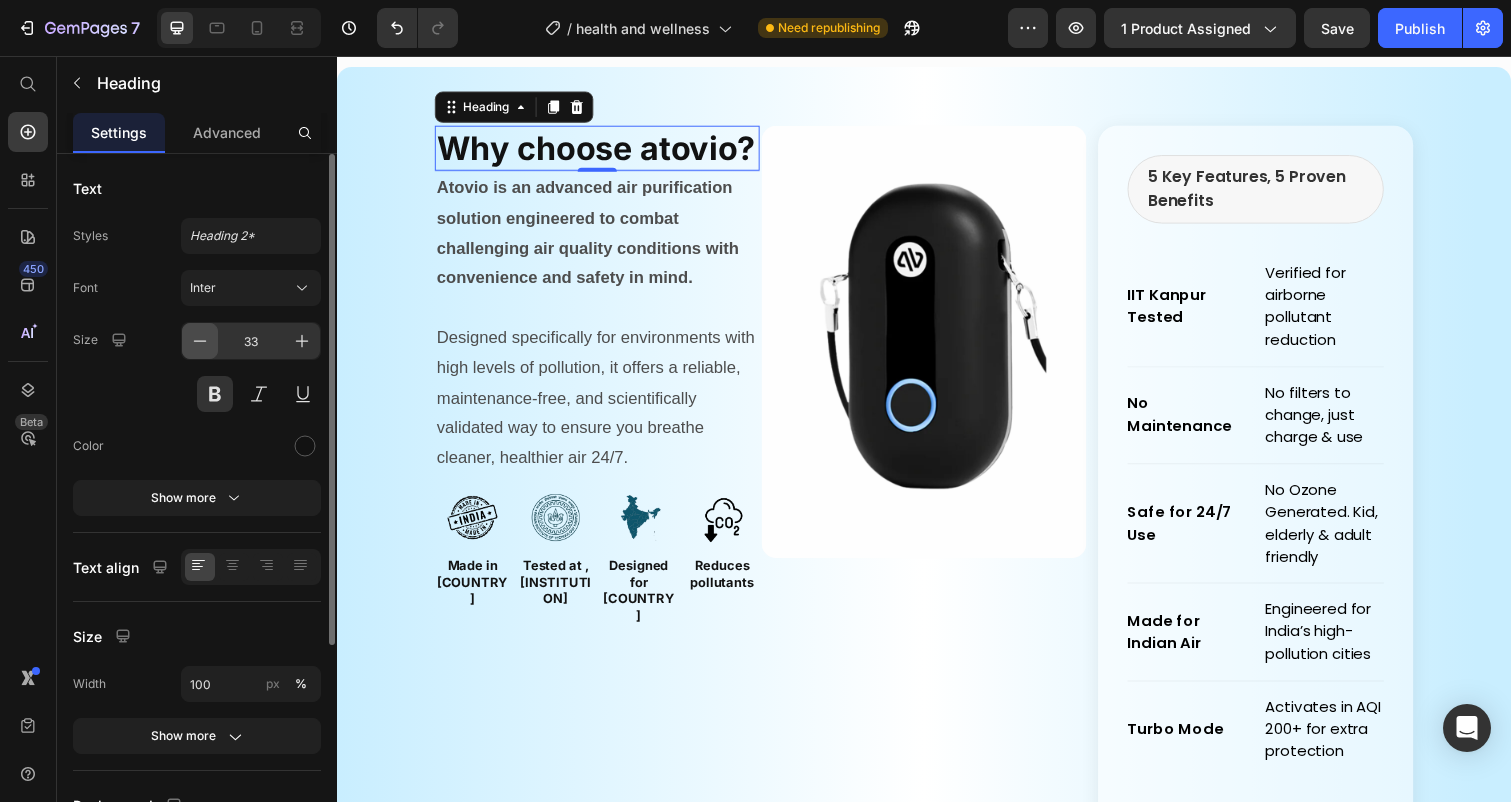 click 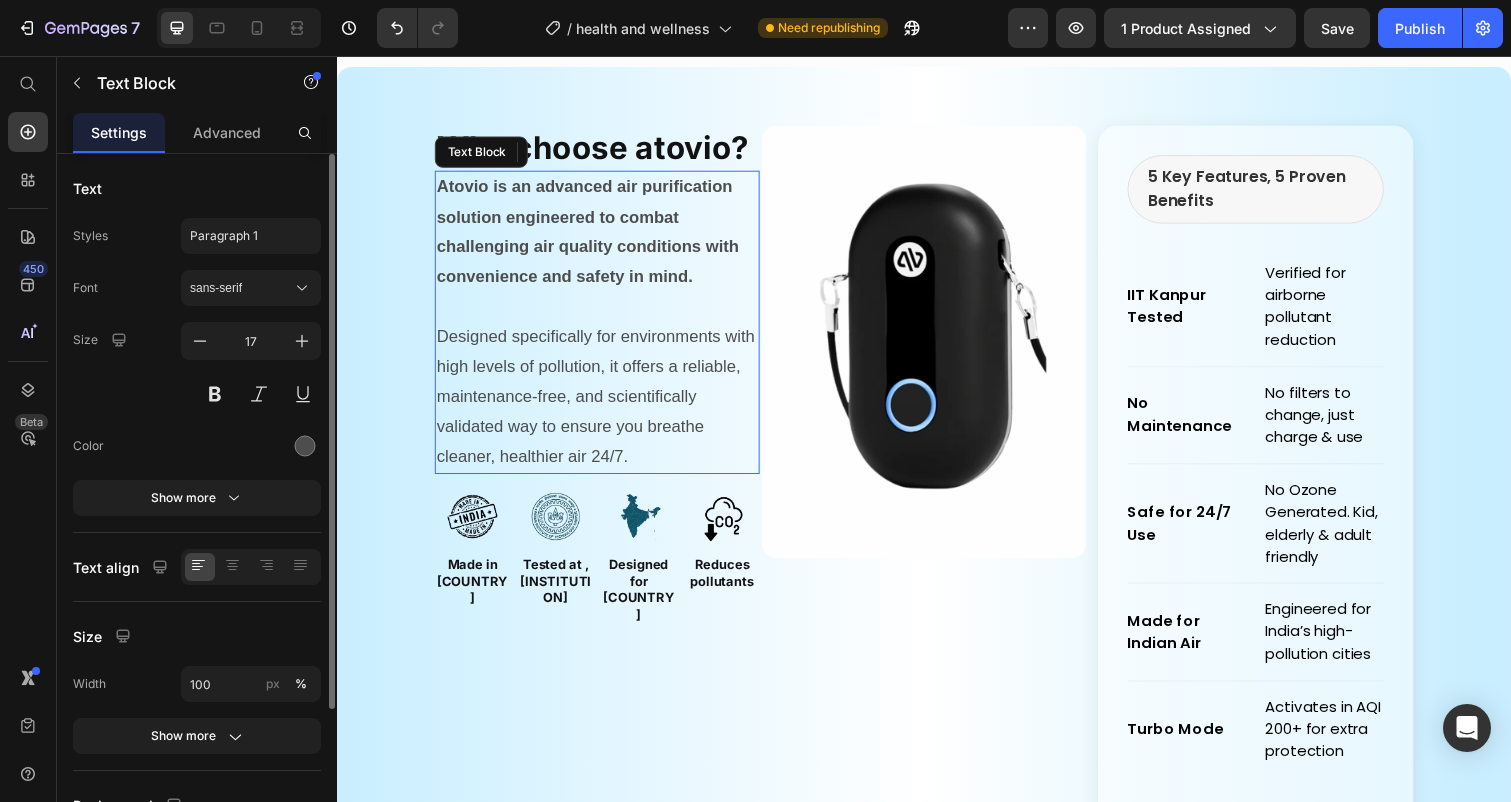 drag, startPoint x: 911, startPoint y: 284, endPoint x: 579, endPoint y: 232, distance: 336.0476 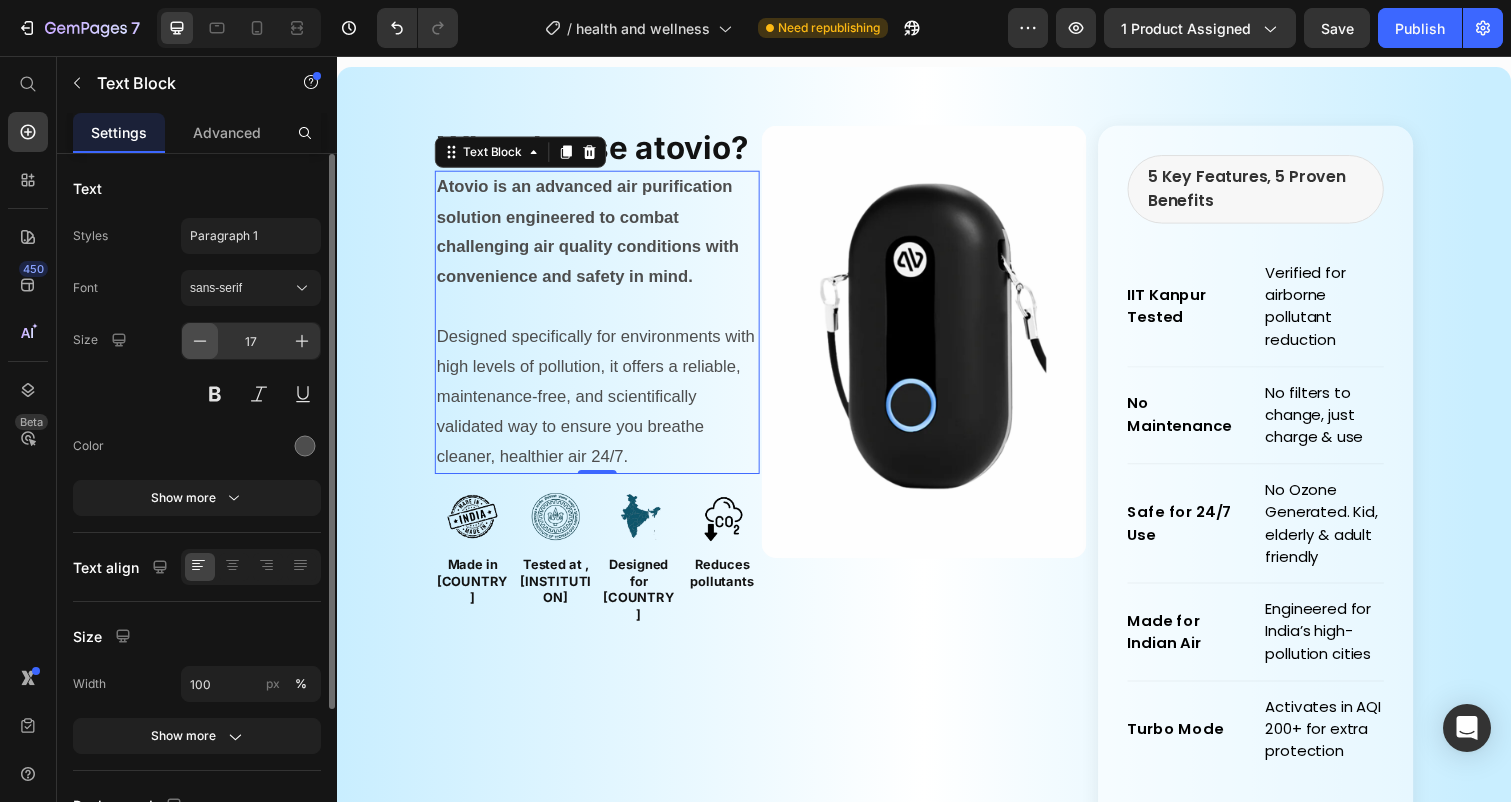 click 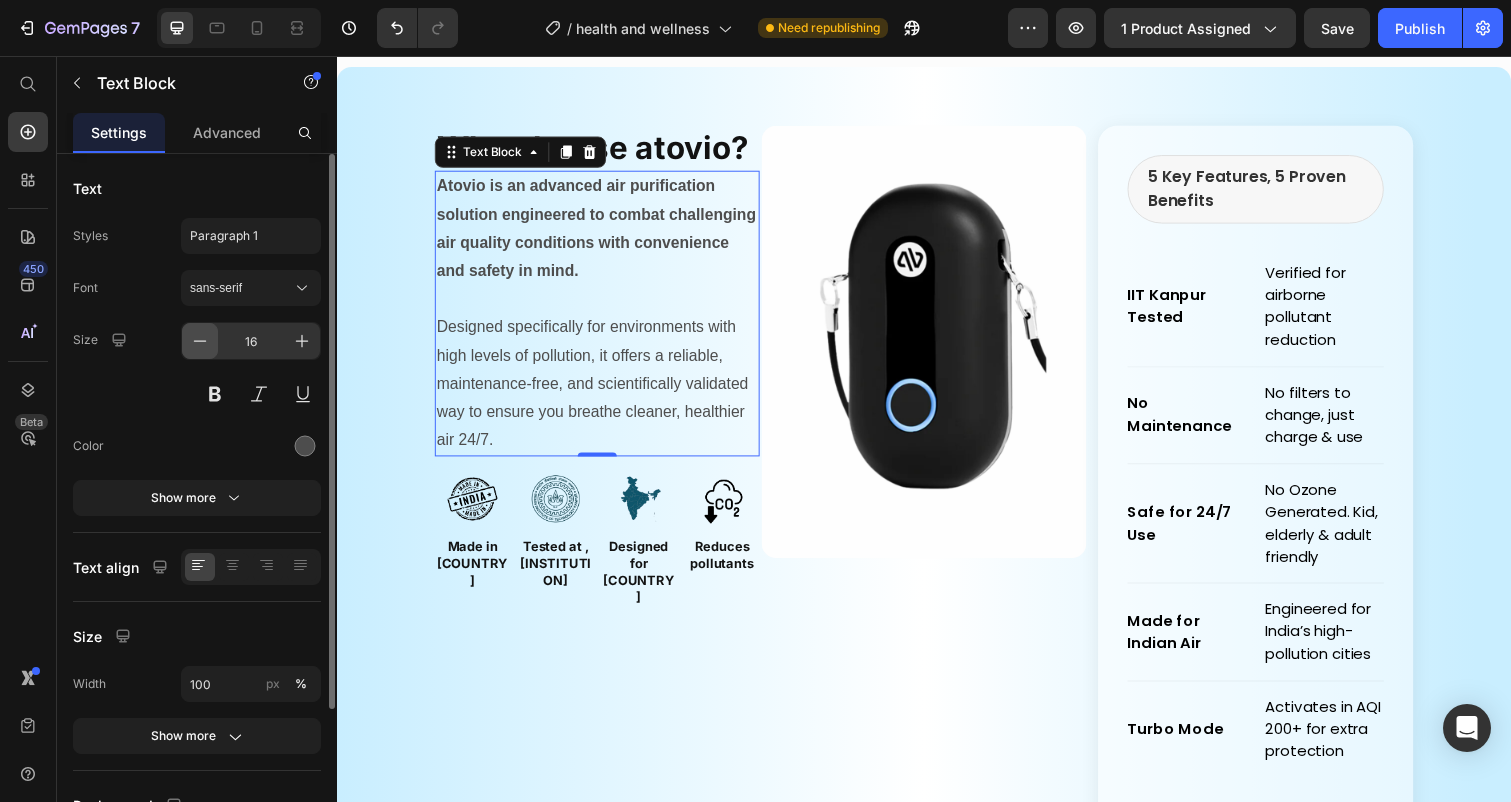 click 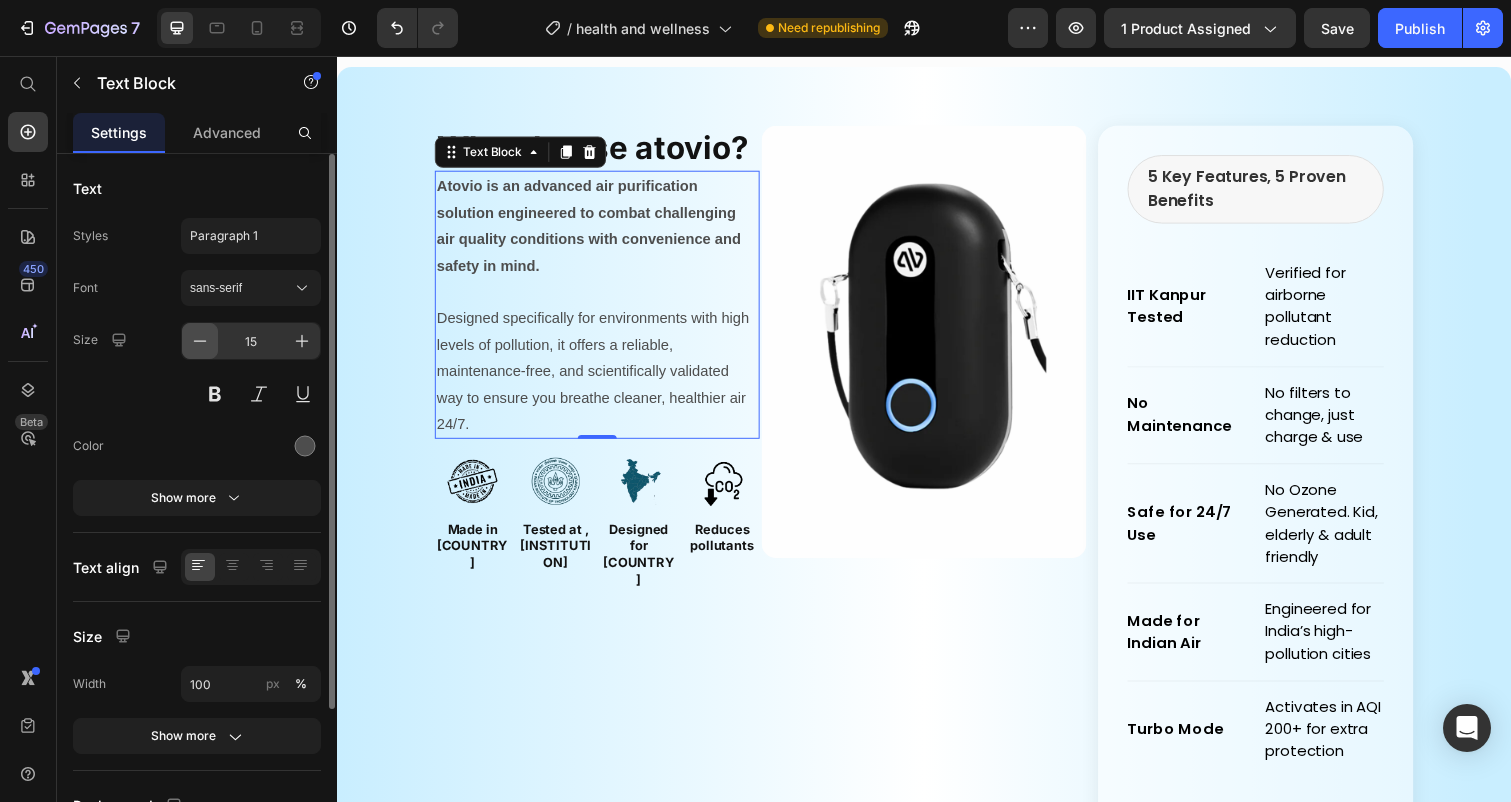 click 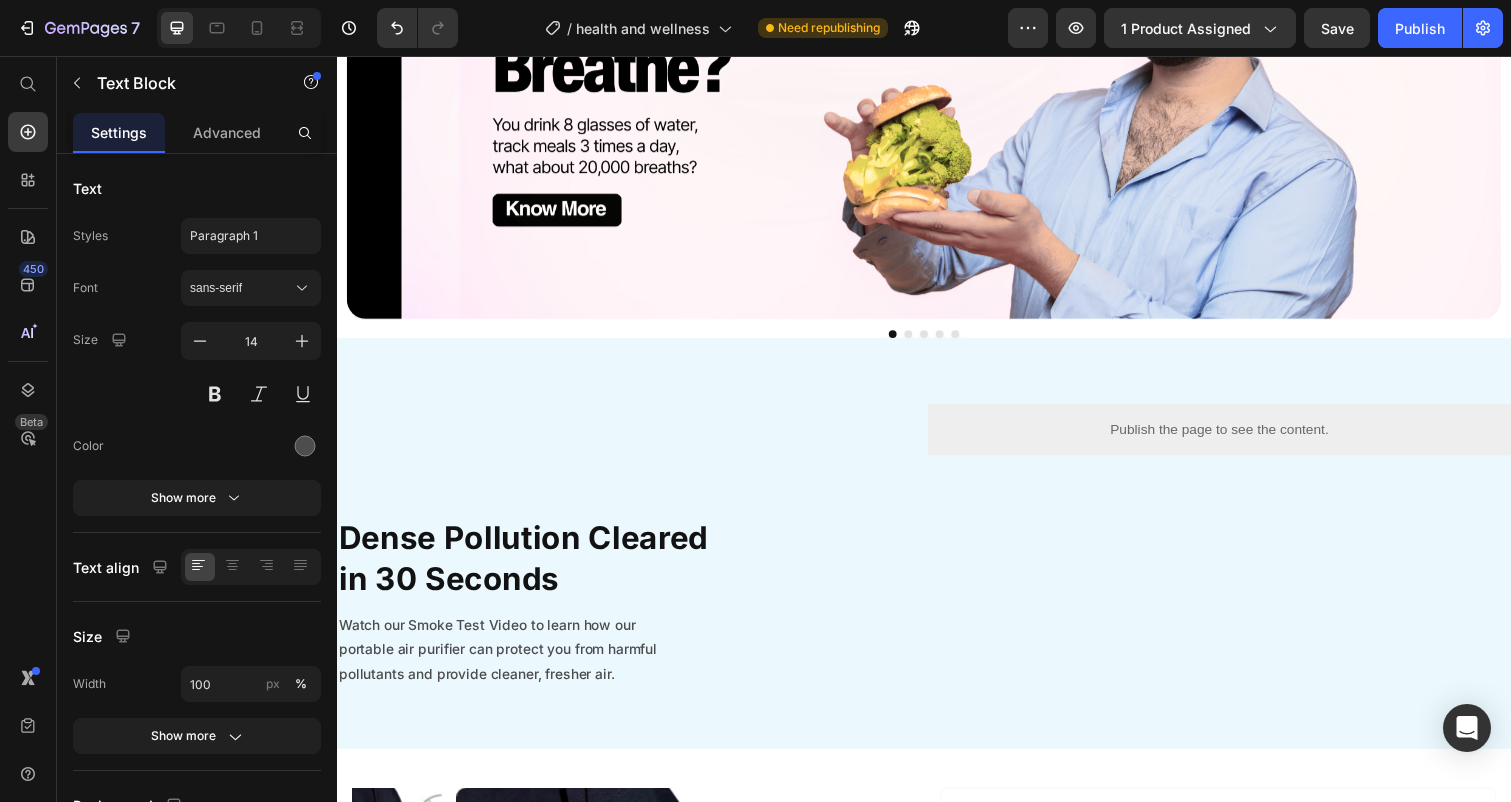 scroll, scrollTop: 308, scrollLeft: 0, axis: vertical 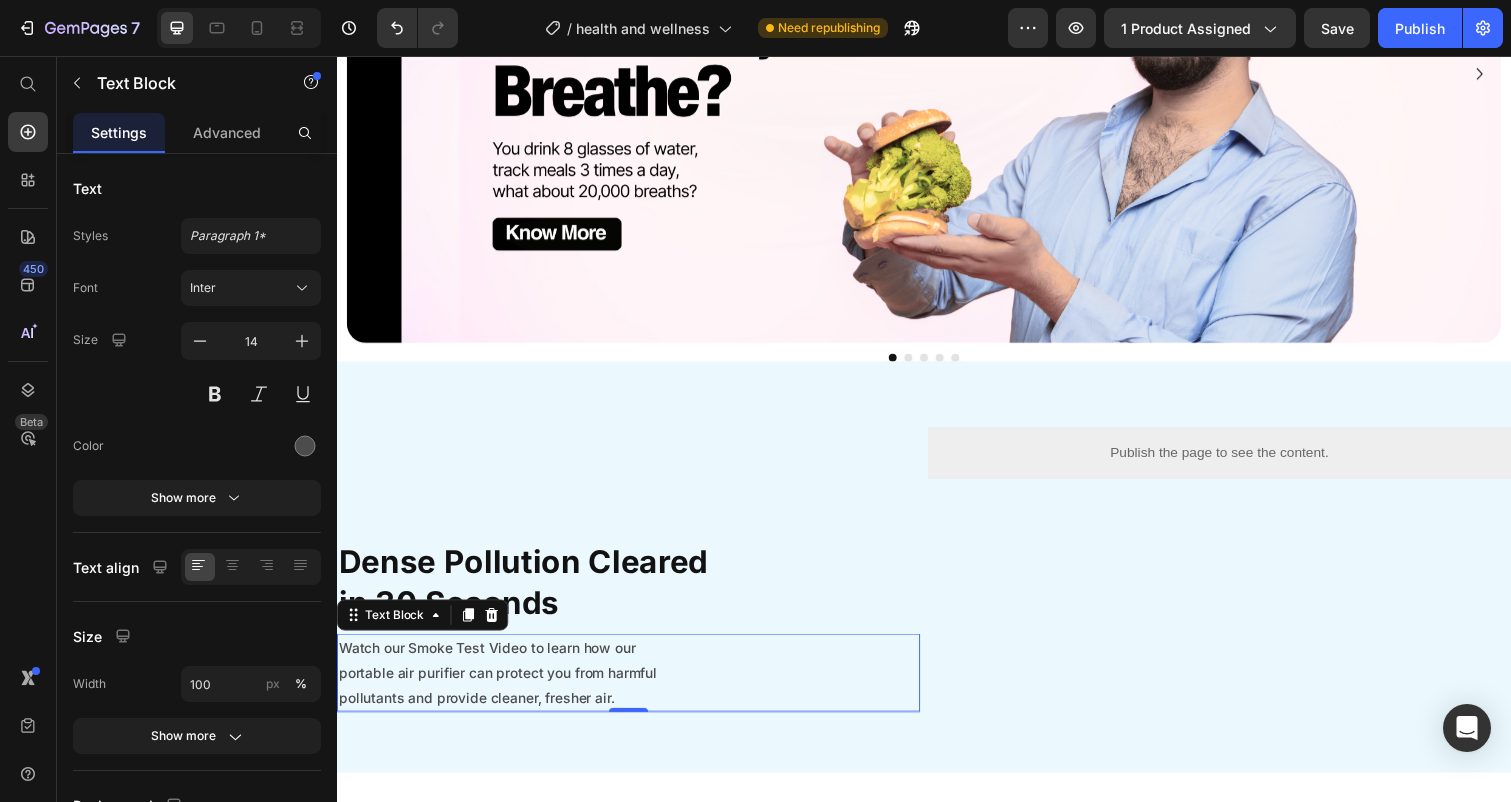 drag, startPoint x: 872, startPoint y: 708, endPoint x: 539, endPoint y: 666, distance: 335.63818 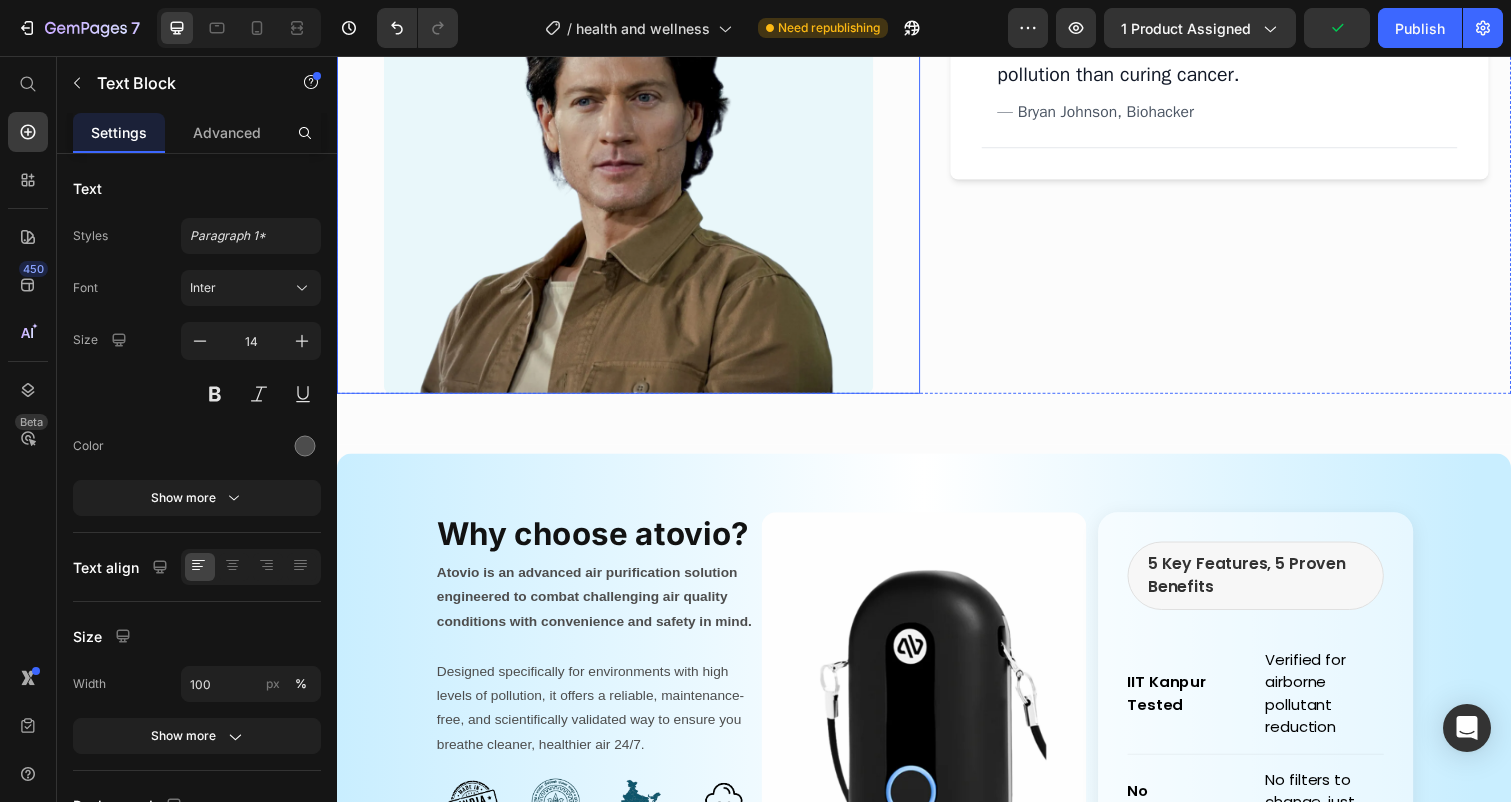 scroll, scrollTop: 3802, scrollLeft: 0, axis: vertical 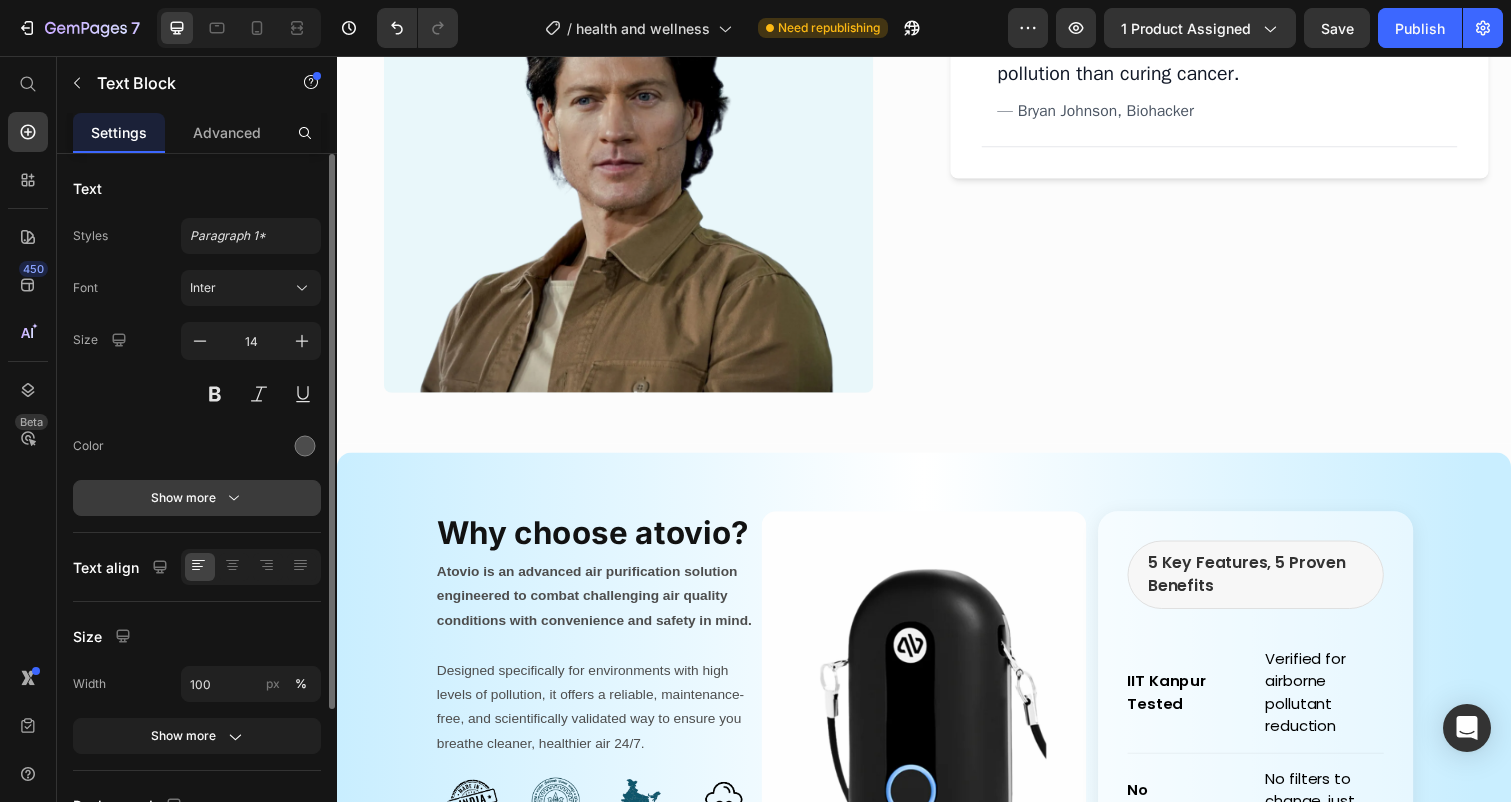 click 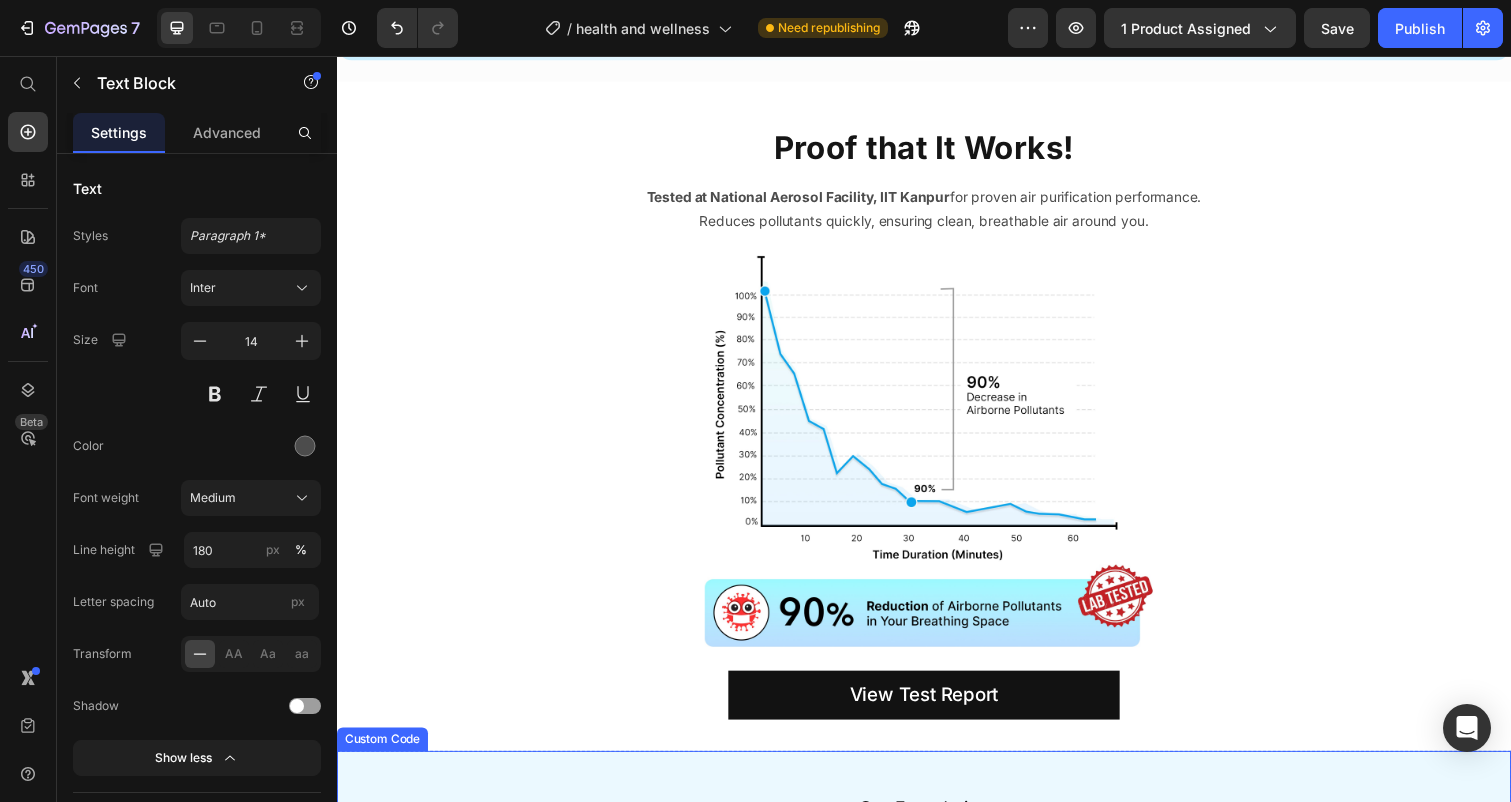 scroll, scrollTop: 4945, scrollLeft: 0, axis: vertical 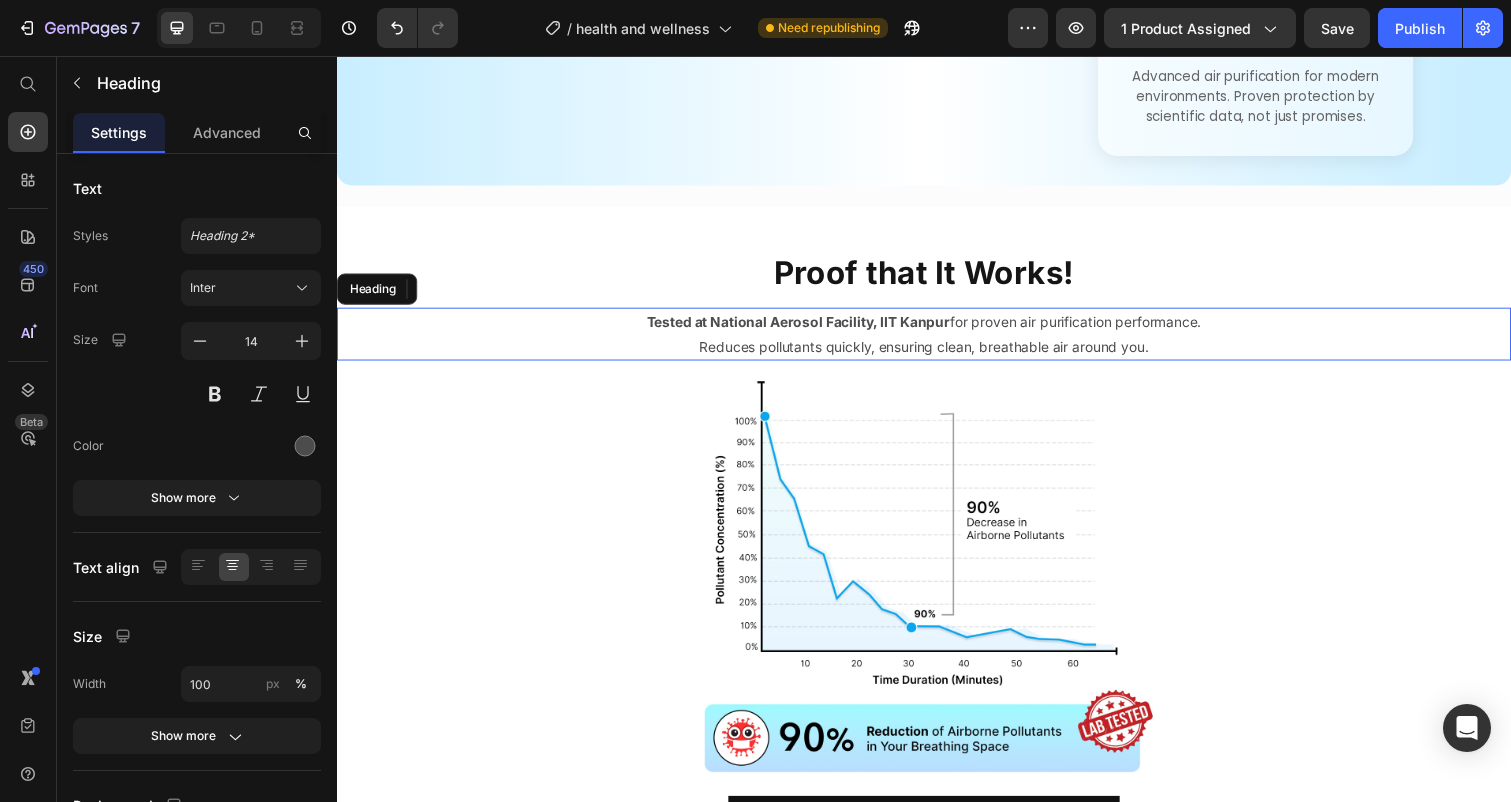 click on "Reduces pollutants quickly, ensuring clean, breathable air around you." at bounding box center [937, 352] 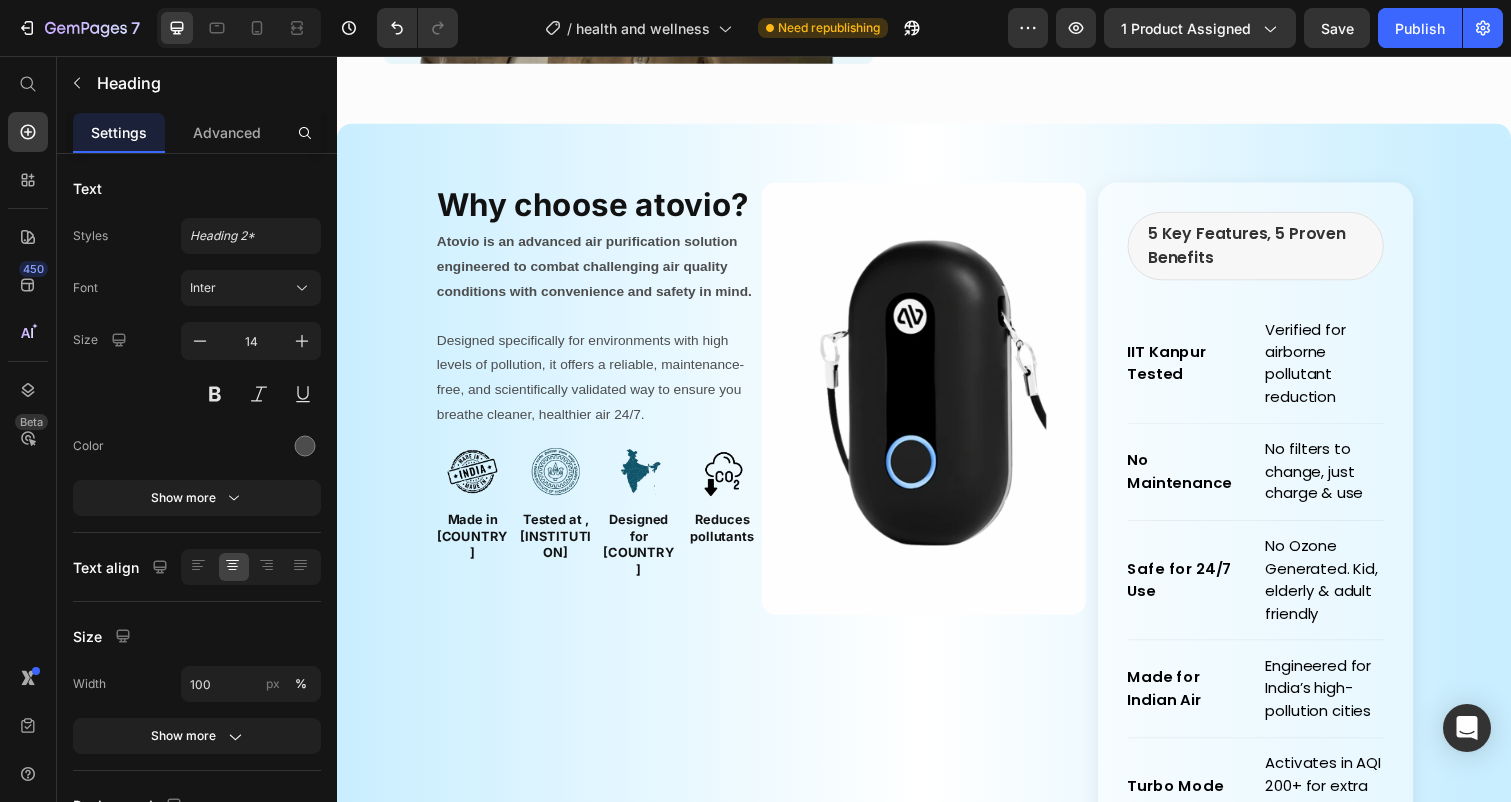 scroll, scrollTop: 4079, scrollLeft: 0, axis: vertical 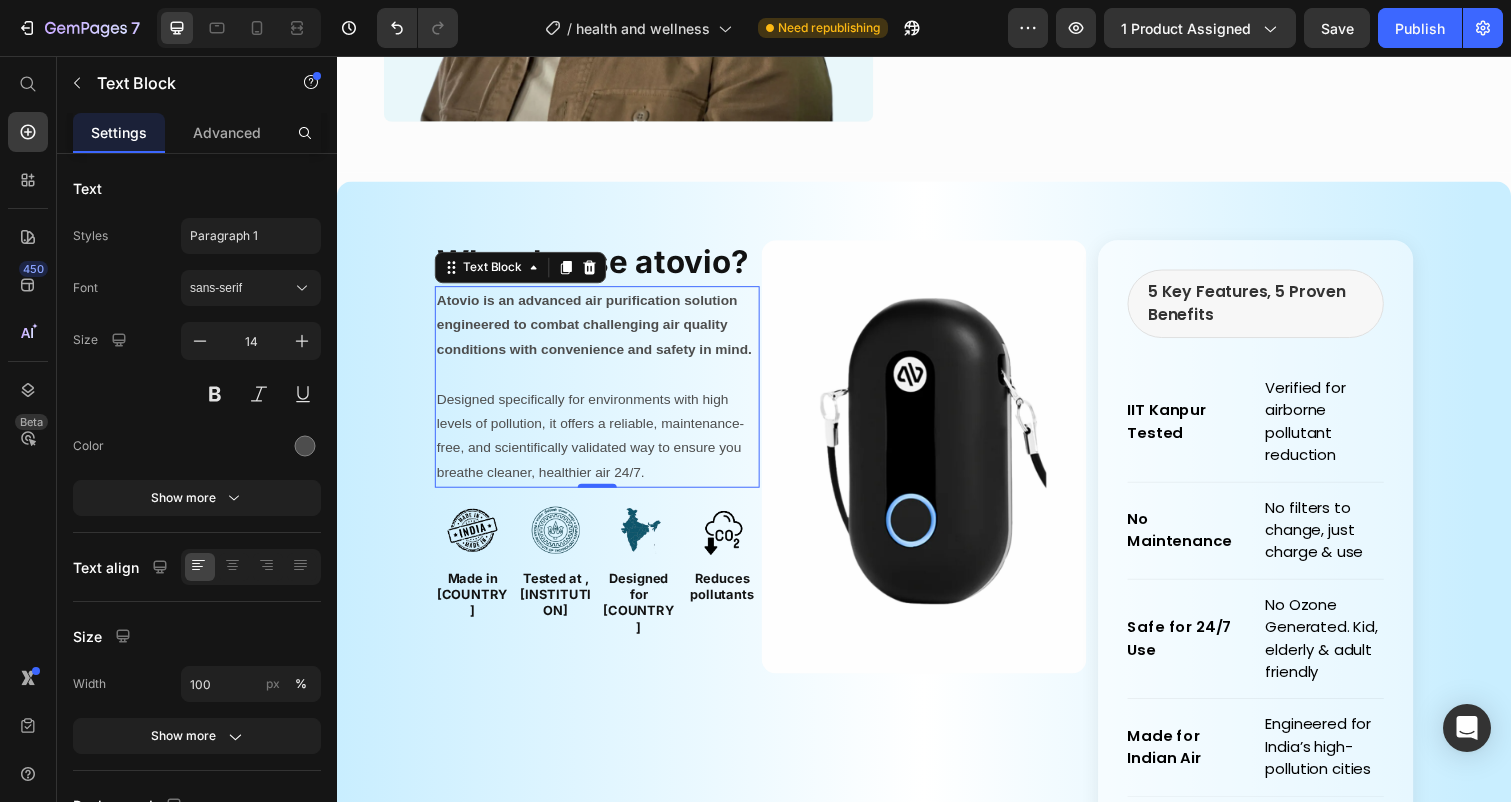 click on "Atovio is an advanced air purification solution engineered to combat challenging air quality conditions with convenience and safety in mind." at bounding box center [600, 330] 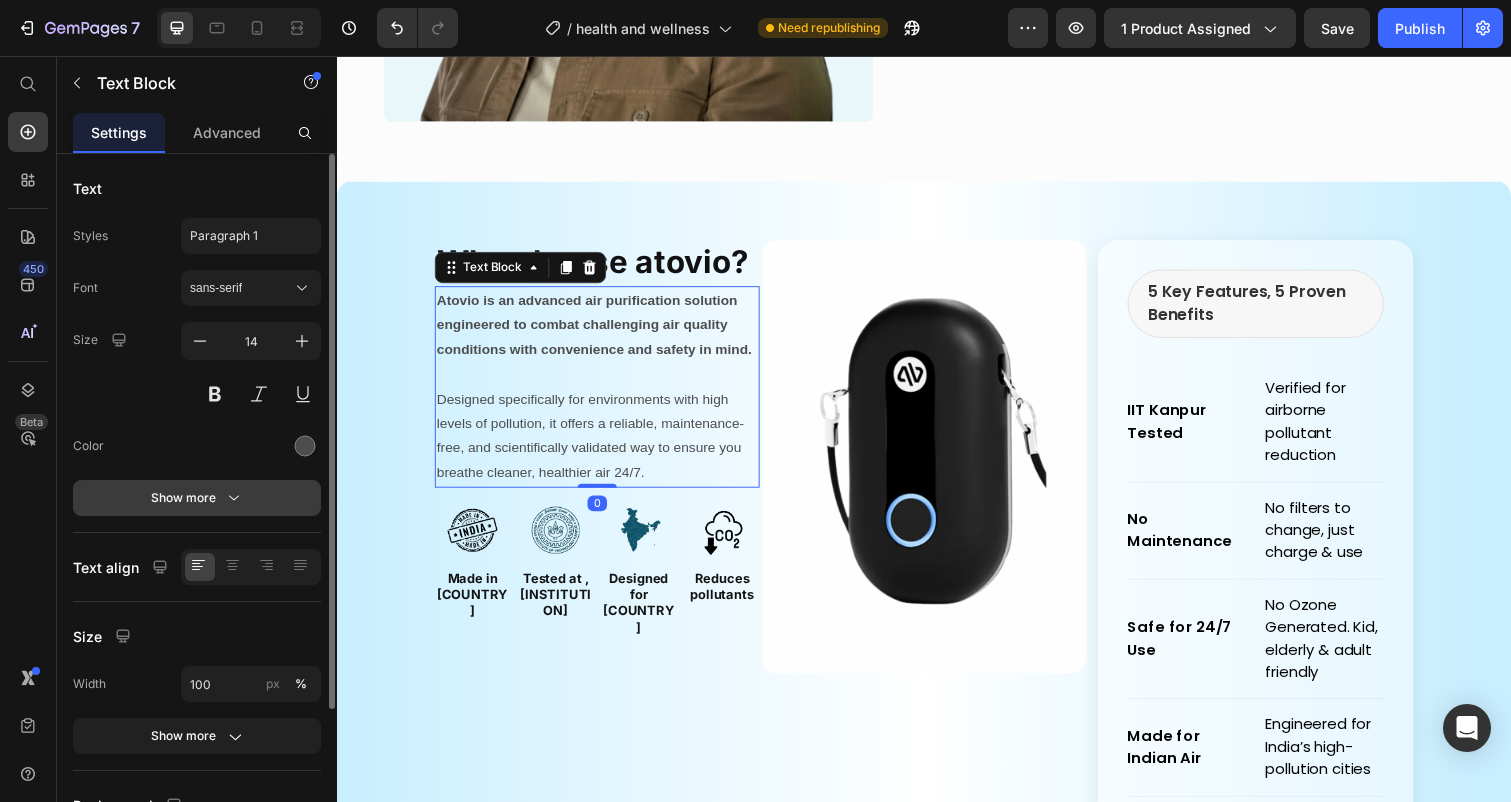 click on "Show more" at bounding box center [197, 498] 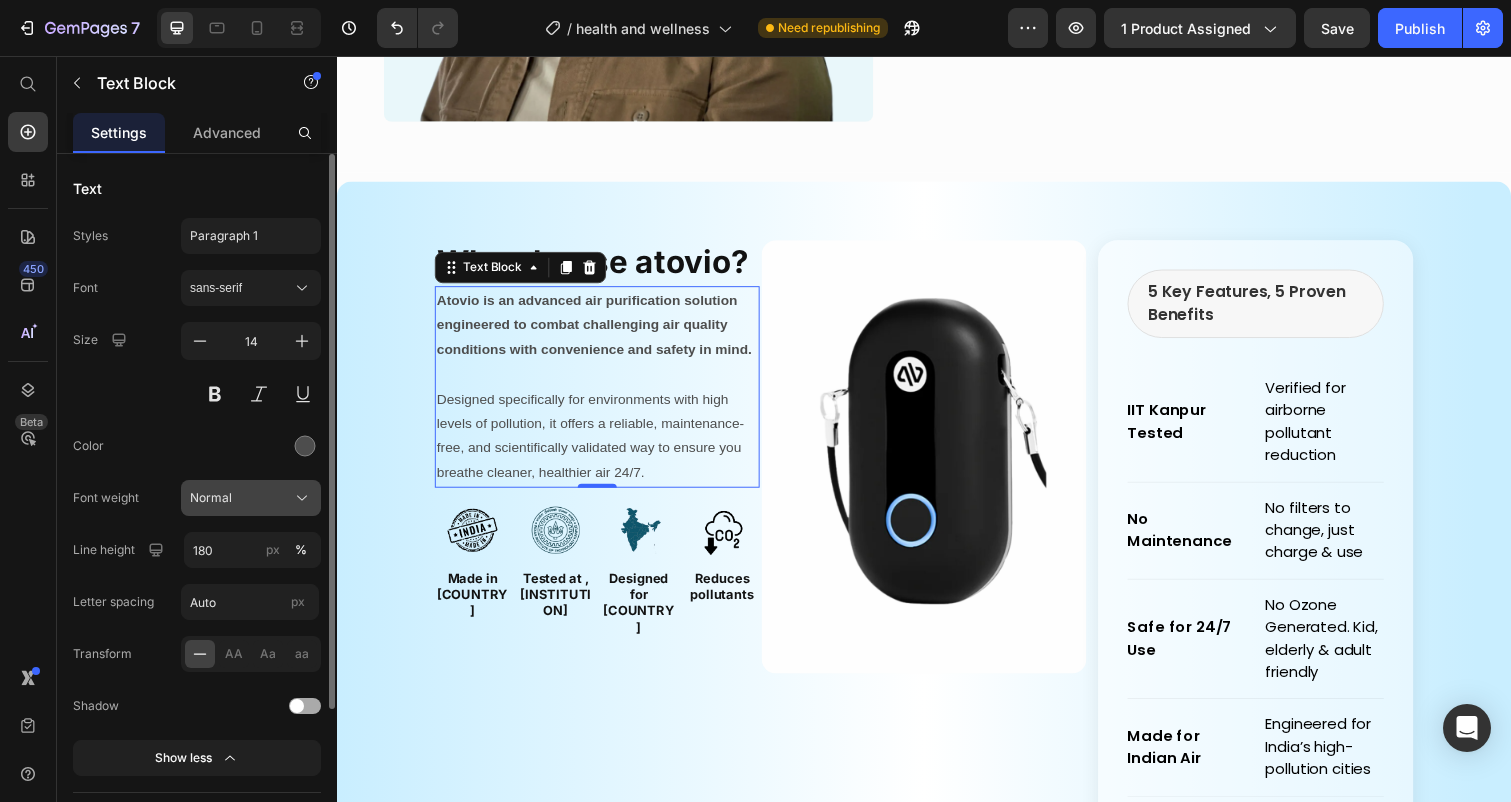 click on "Normal" 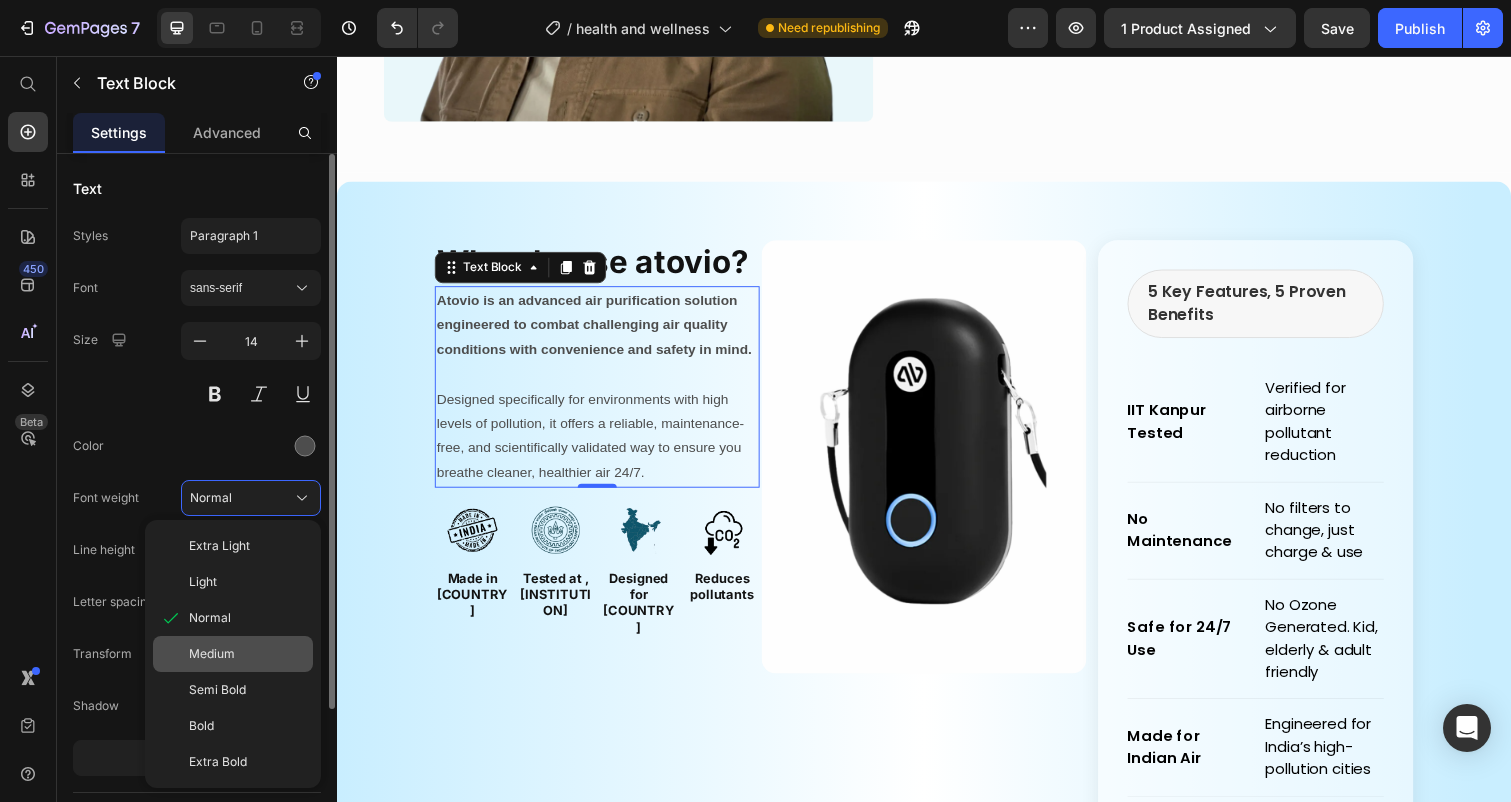 click on "Medium" at bounding box center (212, 654) 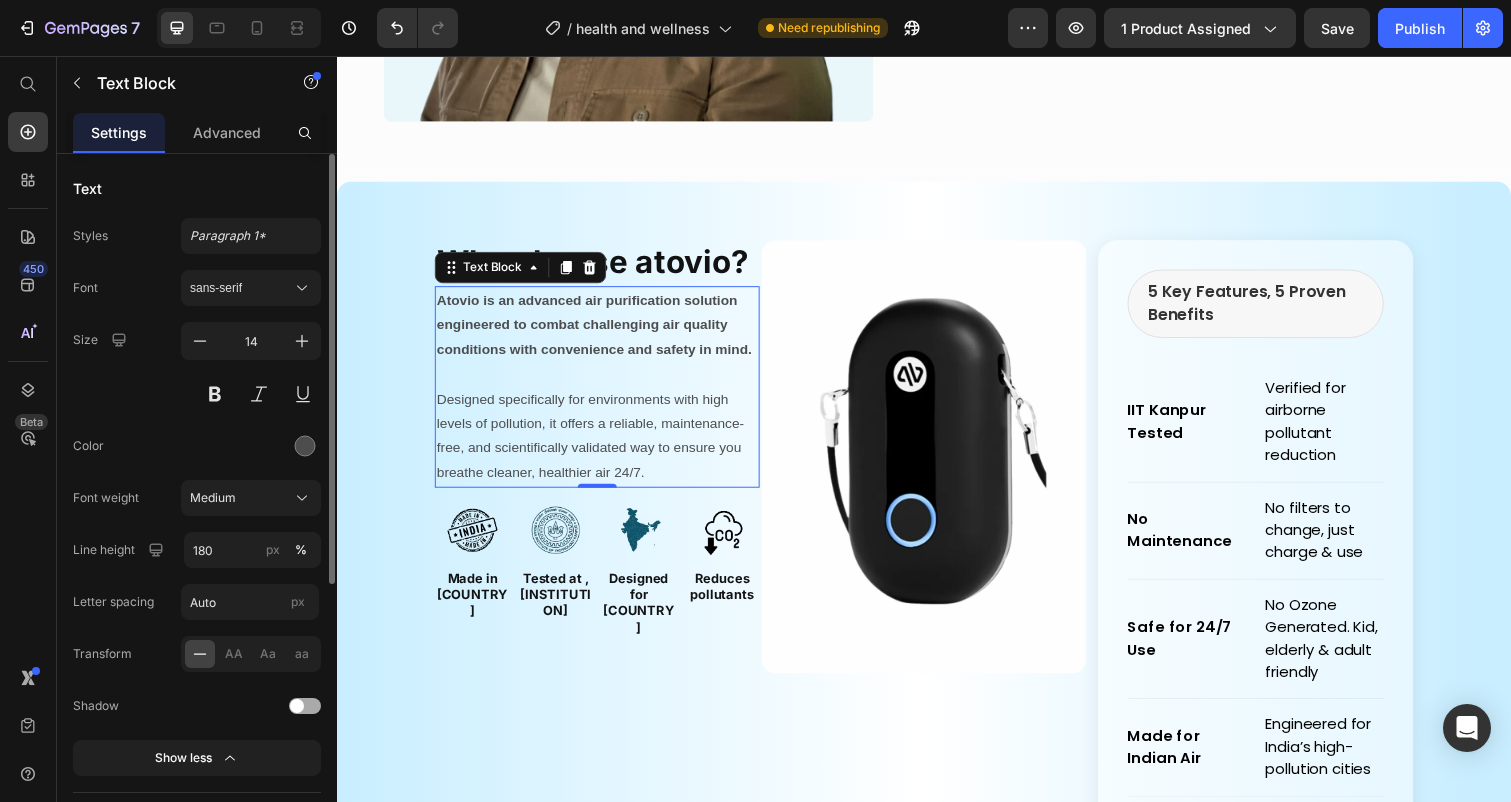 click on "Designed specifically for environments with high levels of pollution, it offers a reliable, maintenance-free, and scientifically validated way to ensure you breathe cleaner, healthier air 24/7." at bounding box center [603, 444] 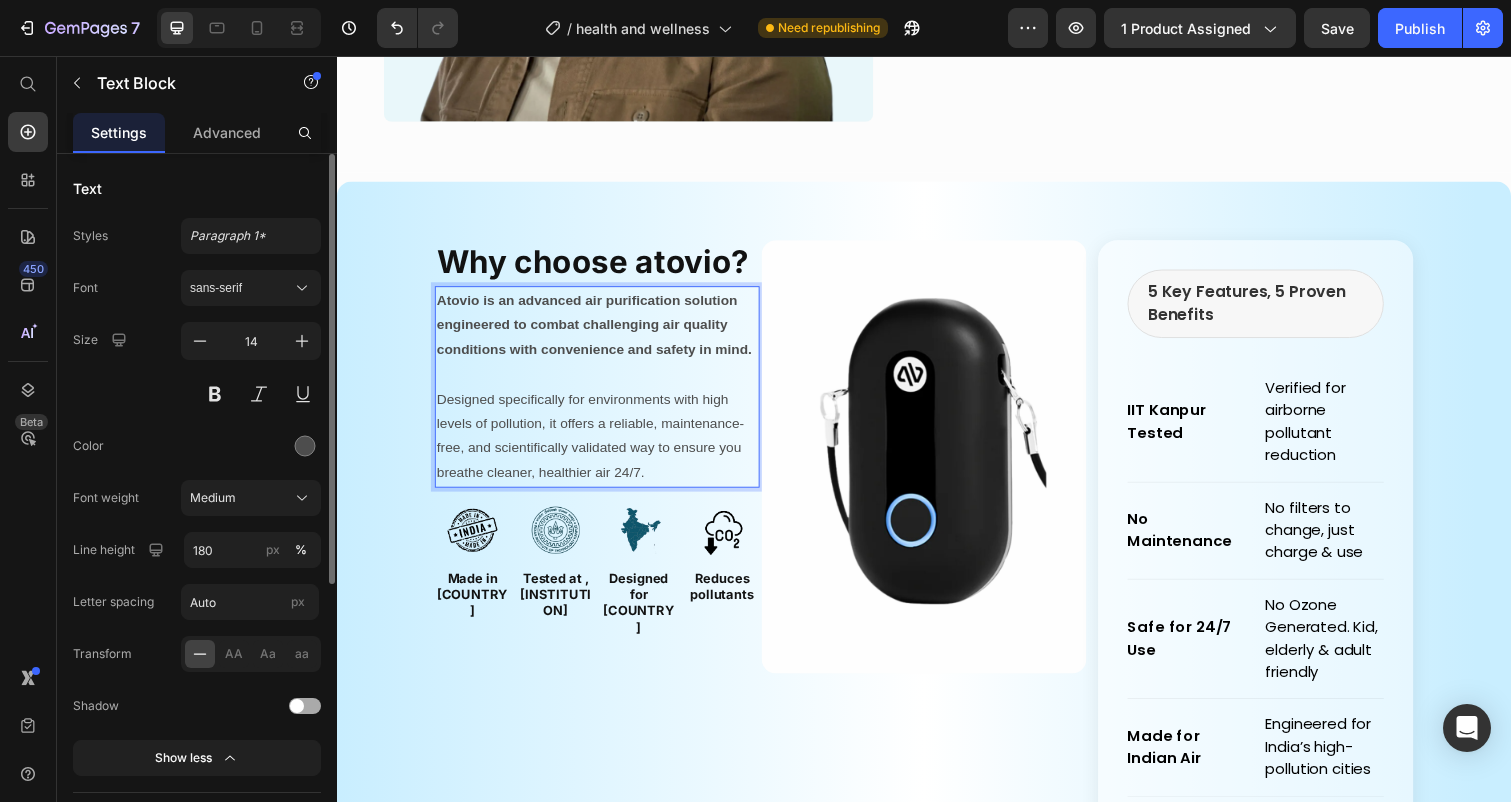 click on "Atovio is an advanced air purification solution engineered to combat challenging air quality conditions with convenience and safety in mind." at bounding box center [600, 330] 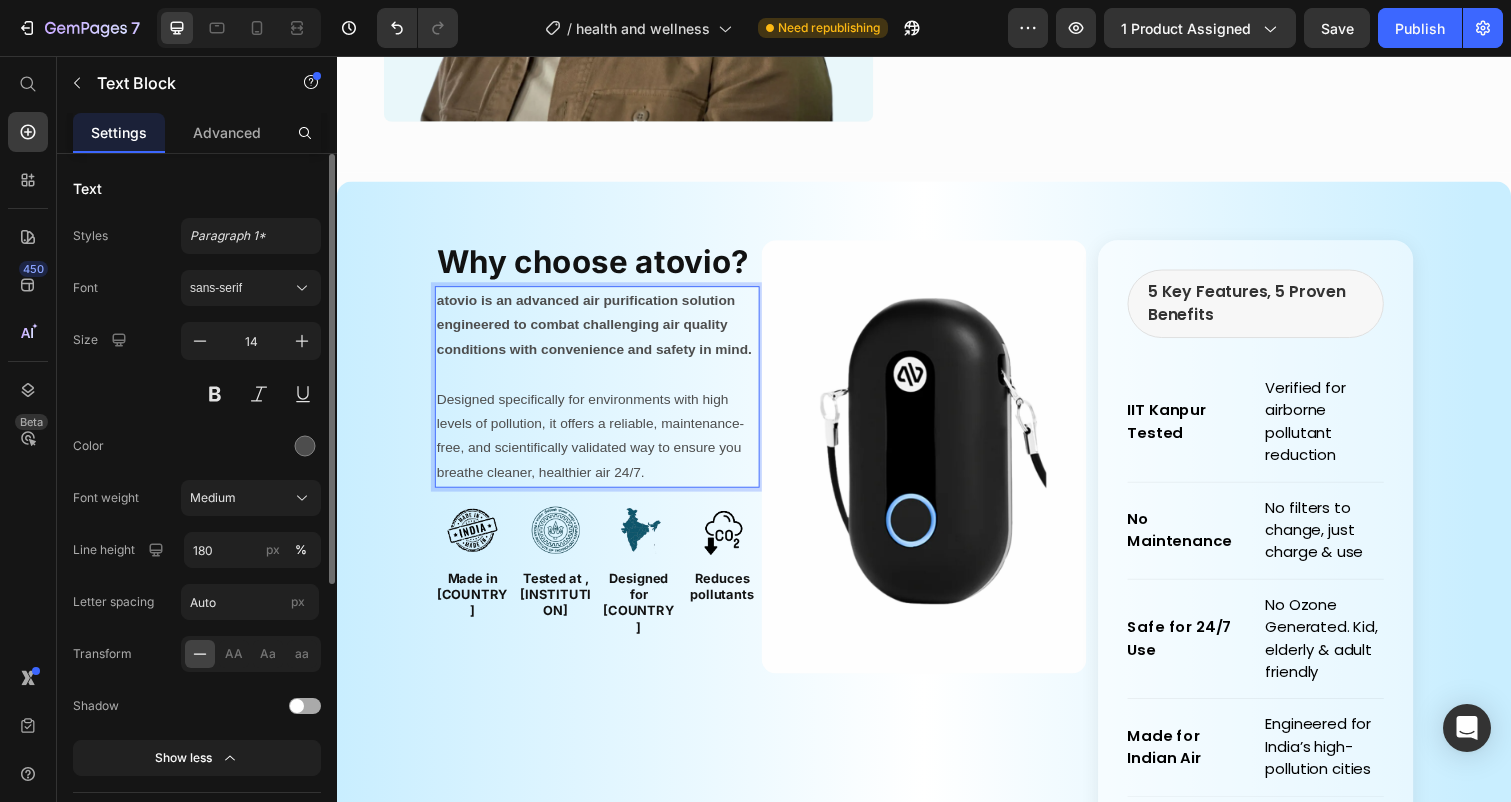 click on "atovio is an advanced air purification solution engineered to combat challenging air quality conditions with convenience and safety in mind." at bounding box center (603, 331) 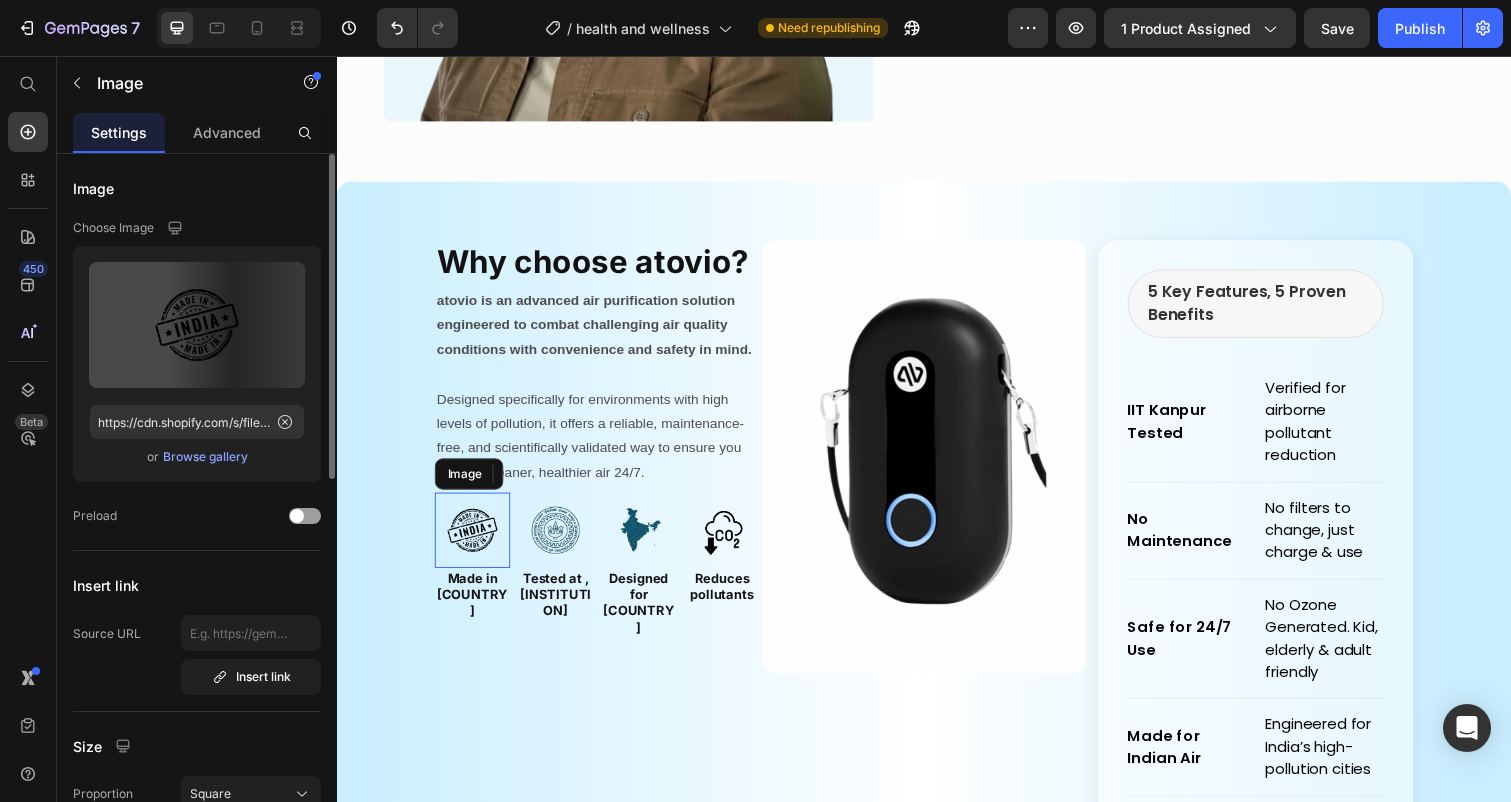click at bounding box center [475, 540] 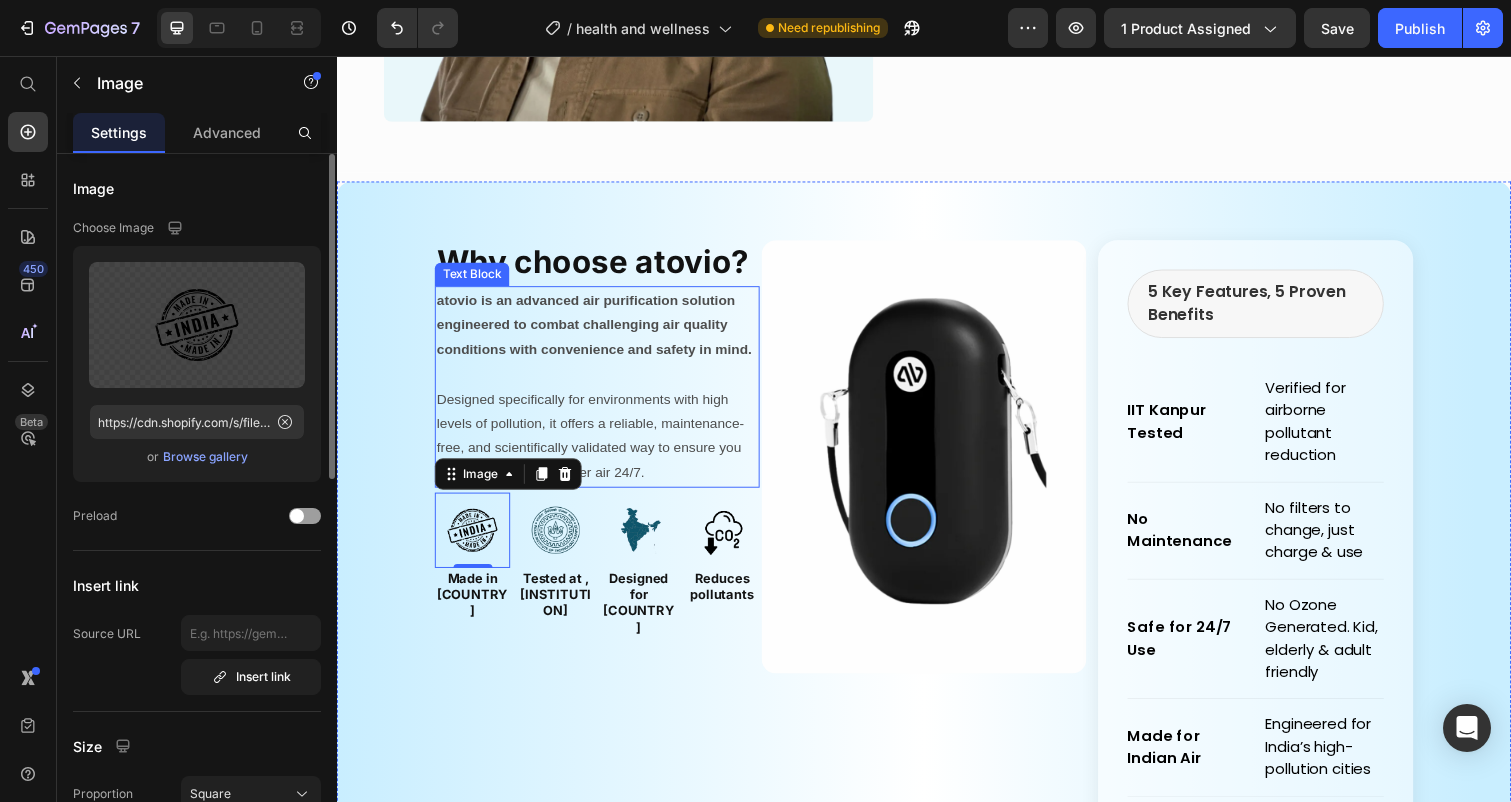 click on "Designed specifically for environments with high levels of pollution, it offers a reliable, maintenance-free, and scientifically validated way to ensure you breathe cleaner, healthier air 24/7." at bounding box center (603, 444) 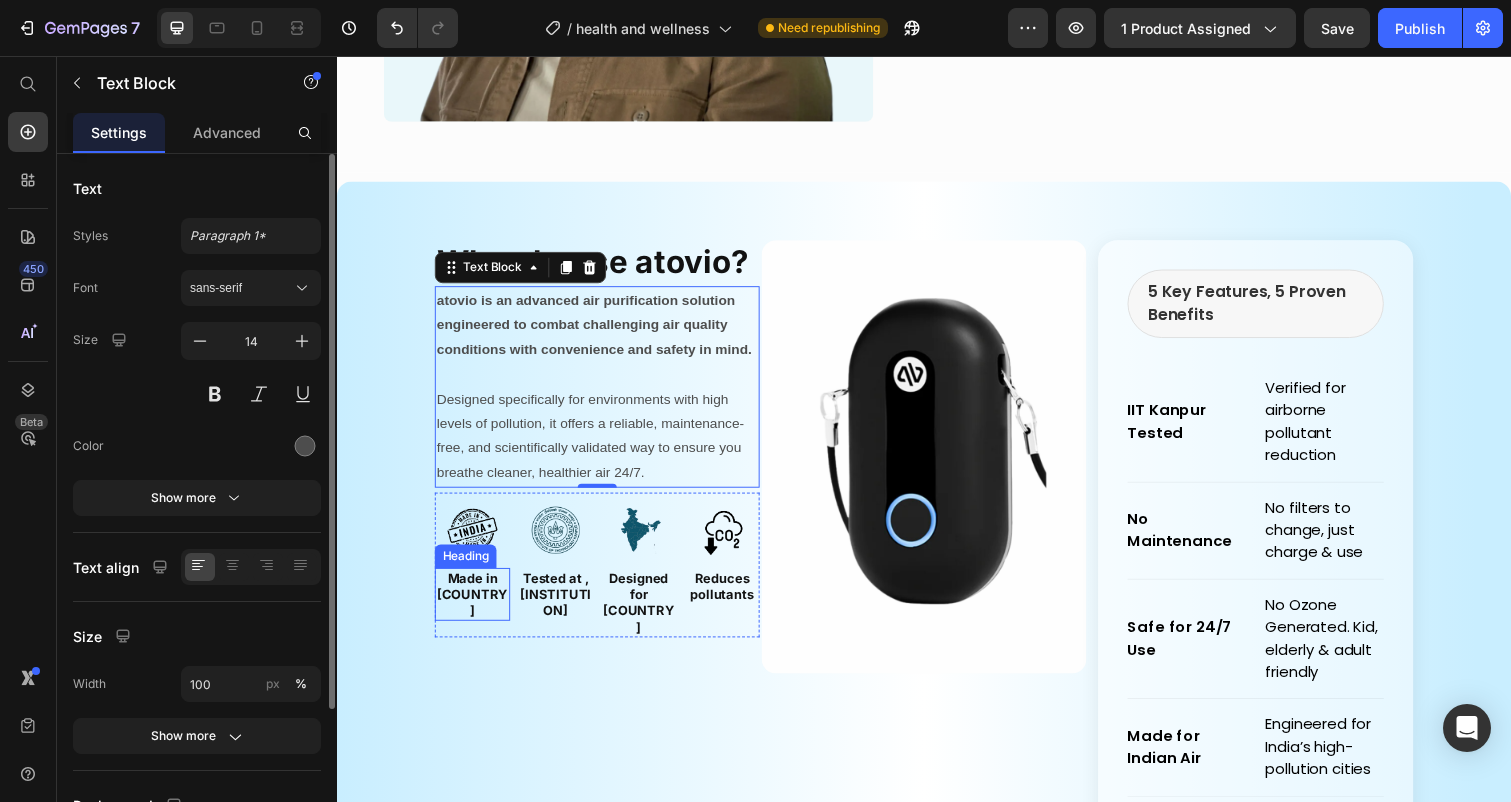 click on "Made in [COUNTRY]" at bounding box center [475, 606] 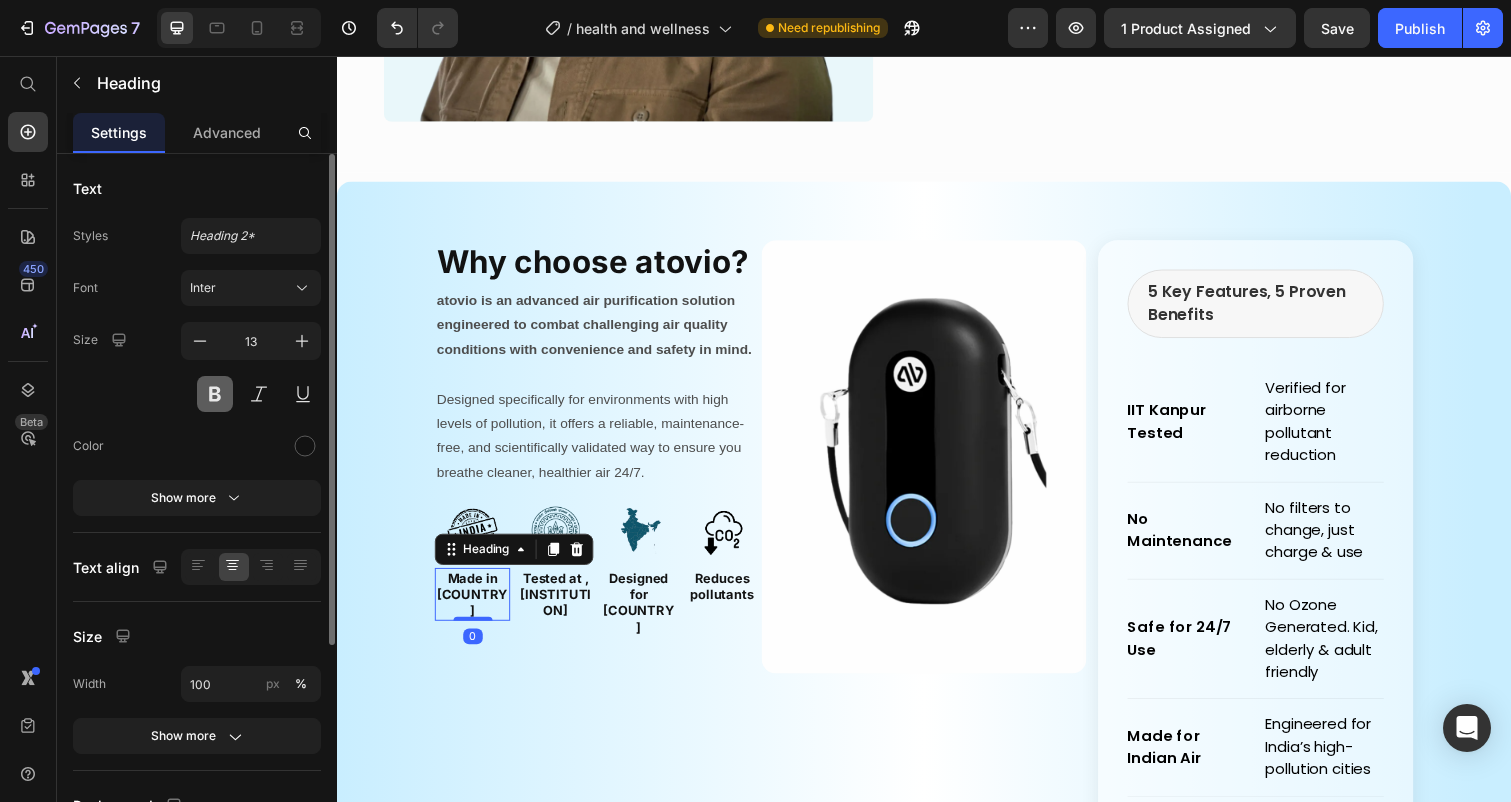 click at bounding box center [215, 394] 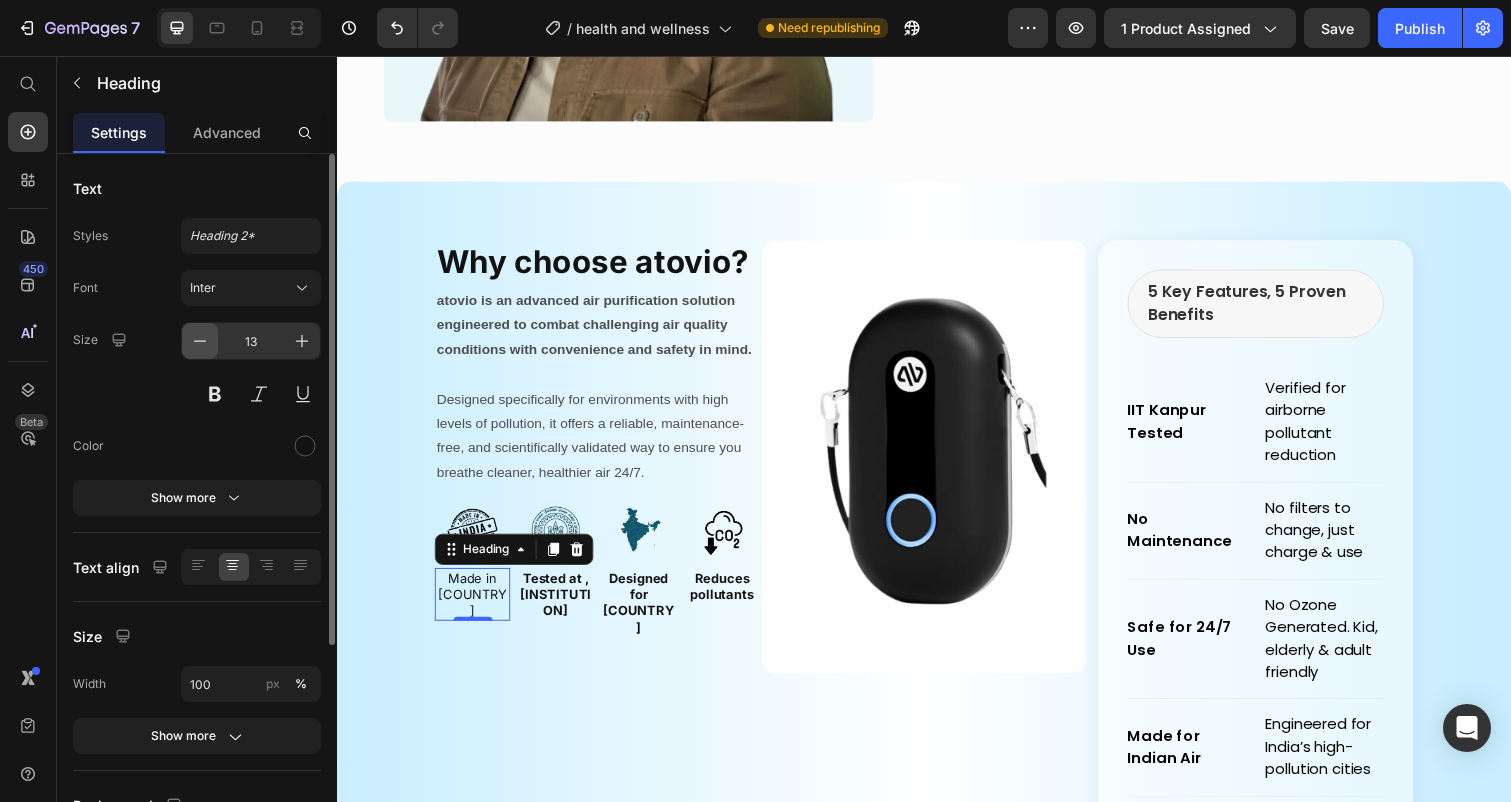 click 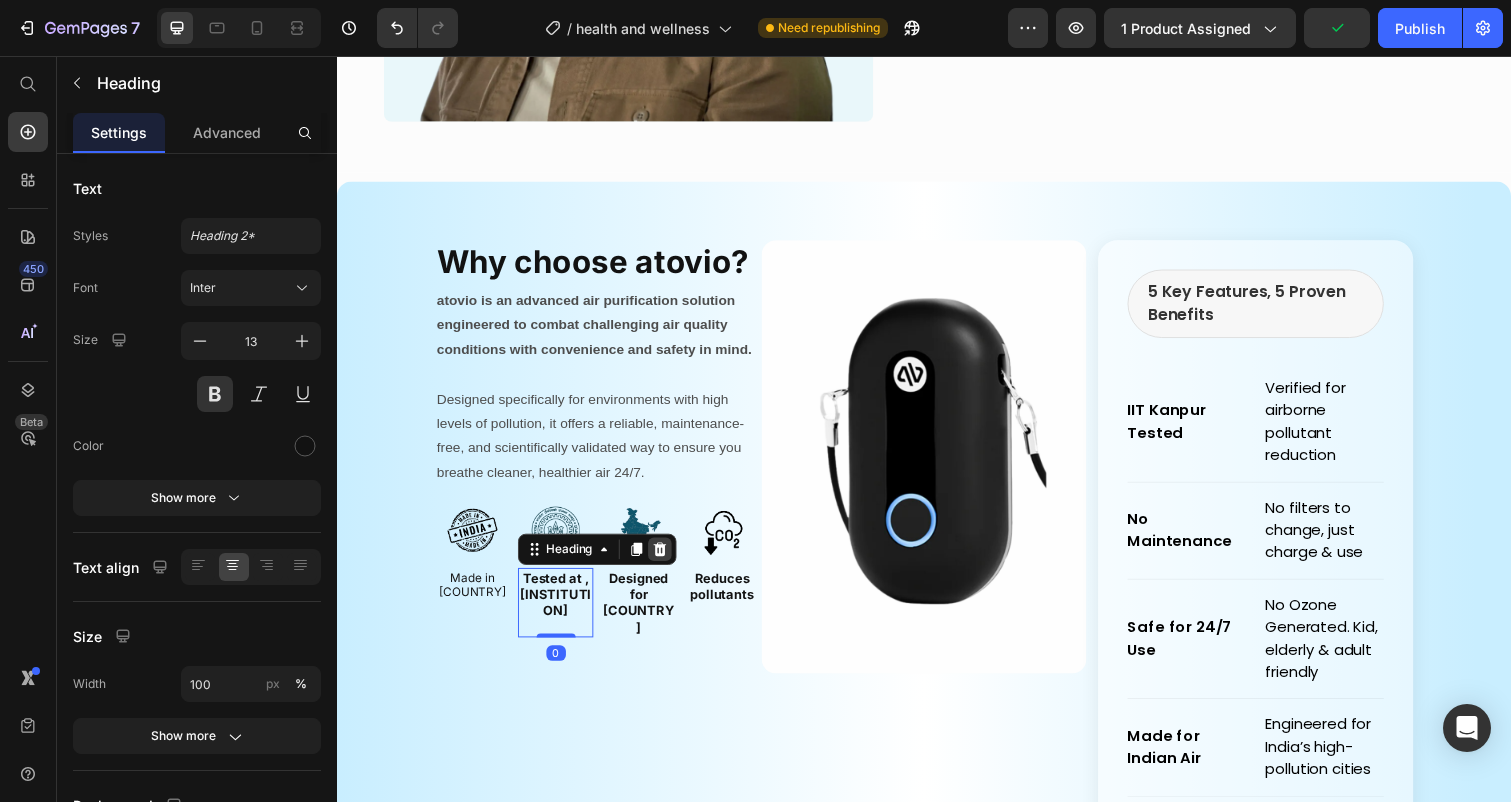 click 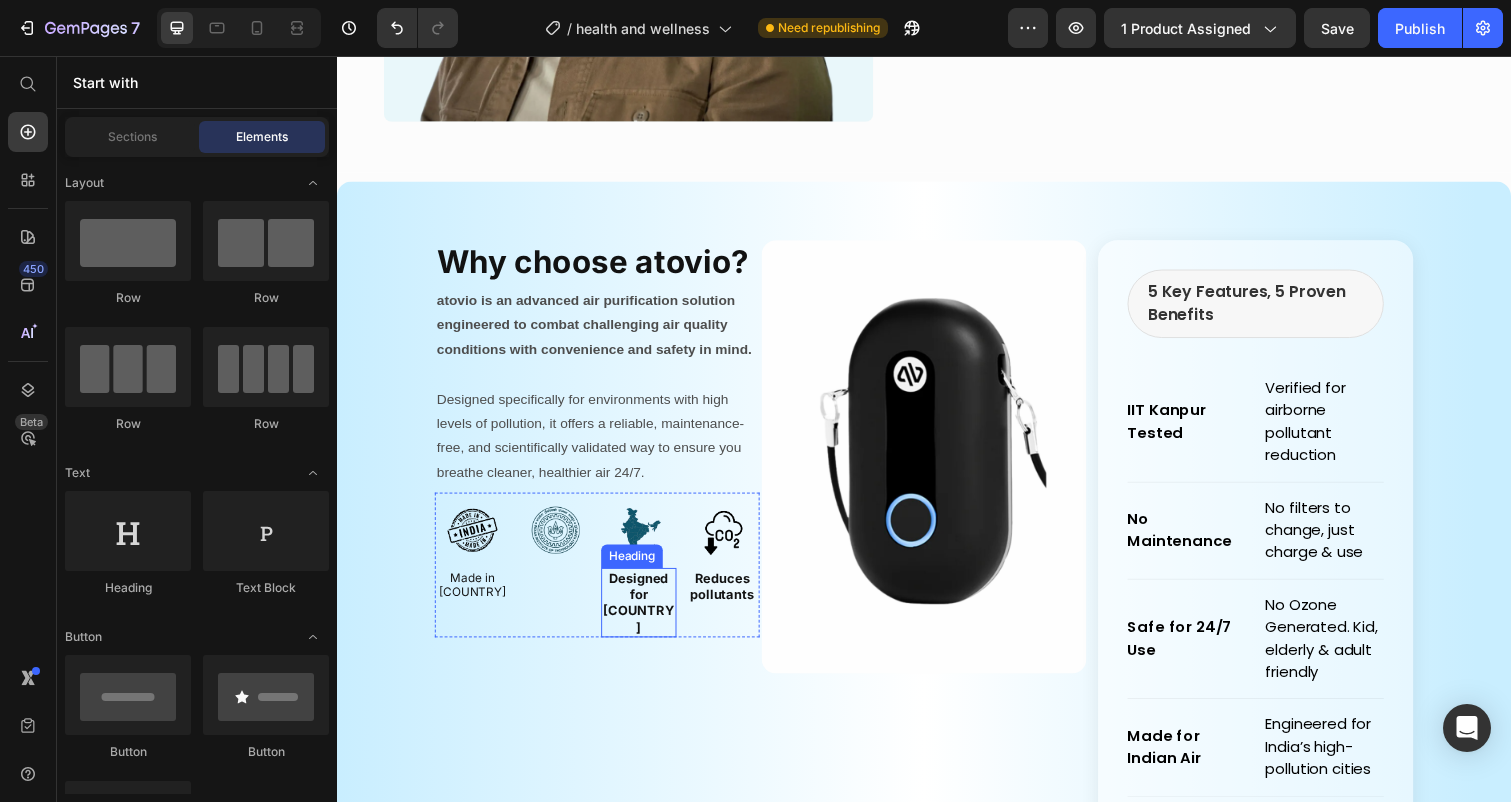 click on "Designed for [COUNTRY]" at bounding box center [645, 615] 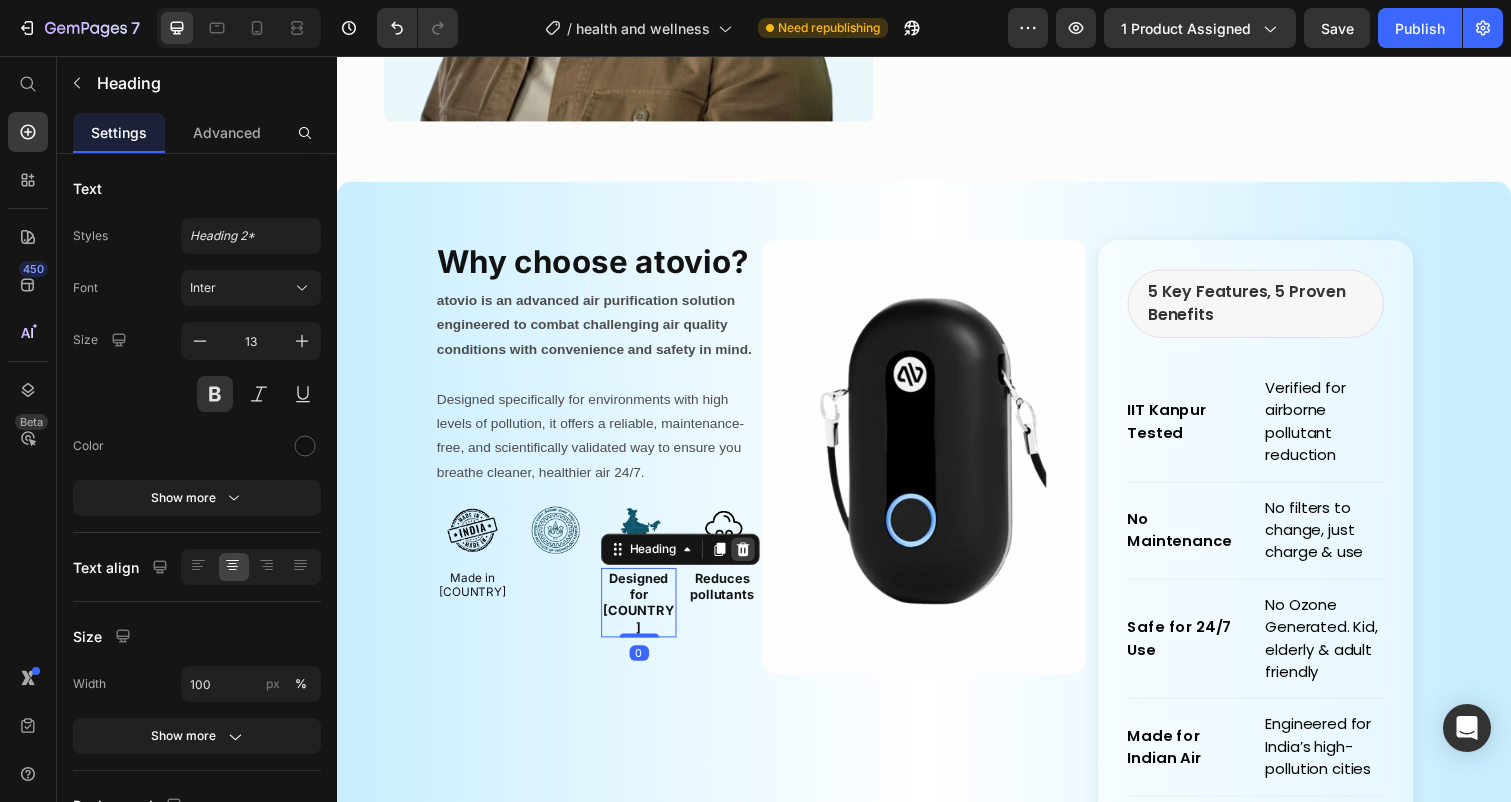 click 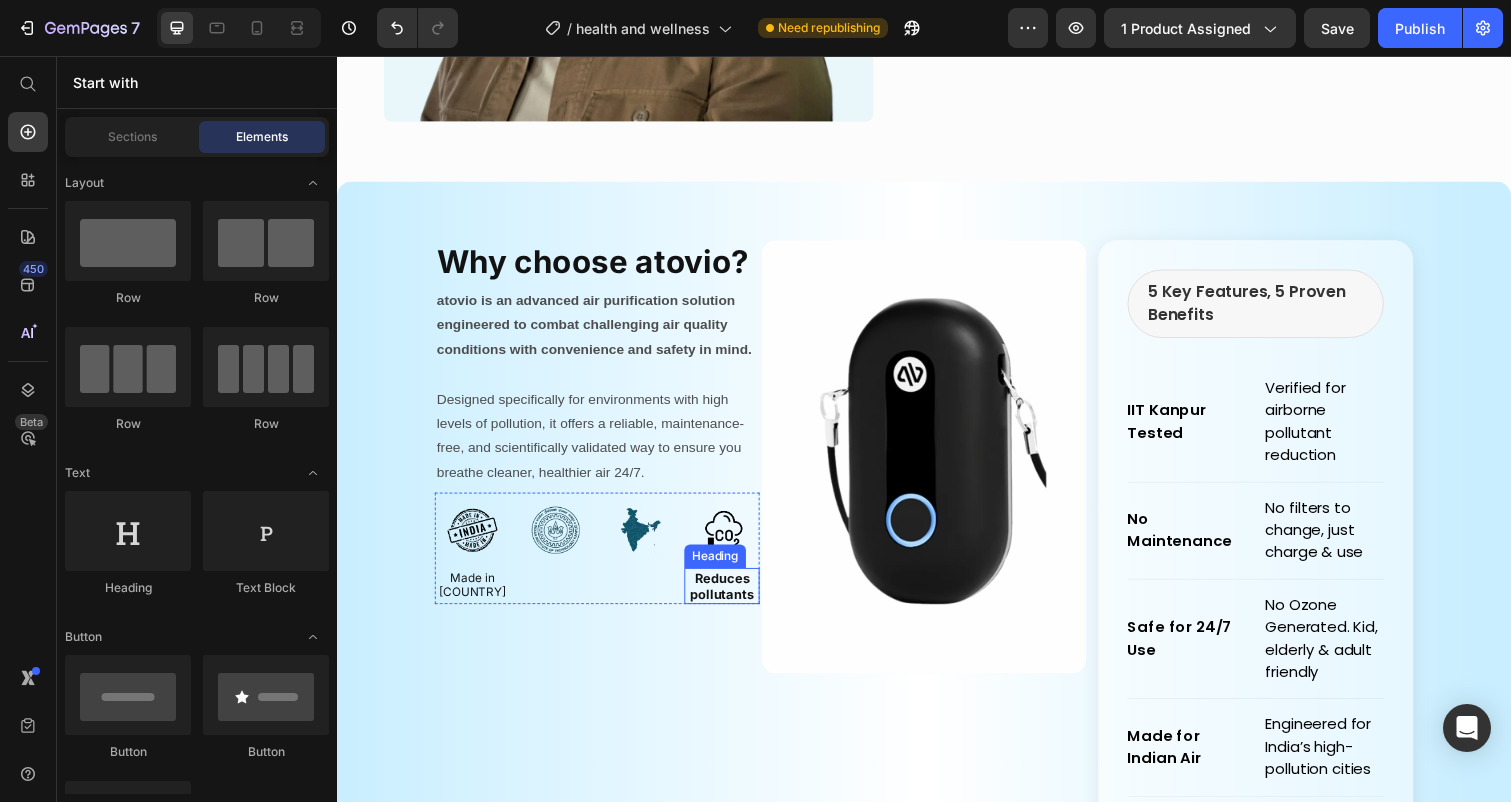 click on "Reduces pollutants" at bounding box center [730, 598] 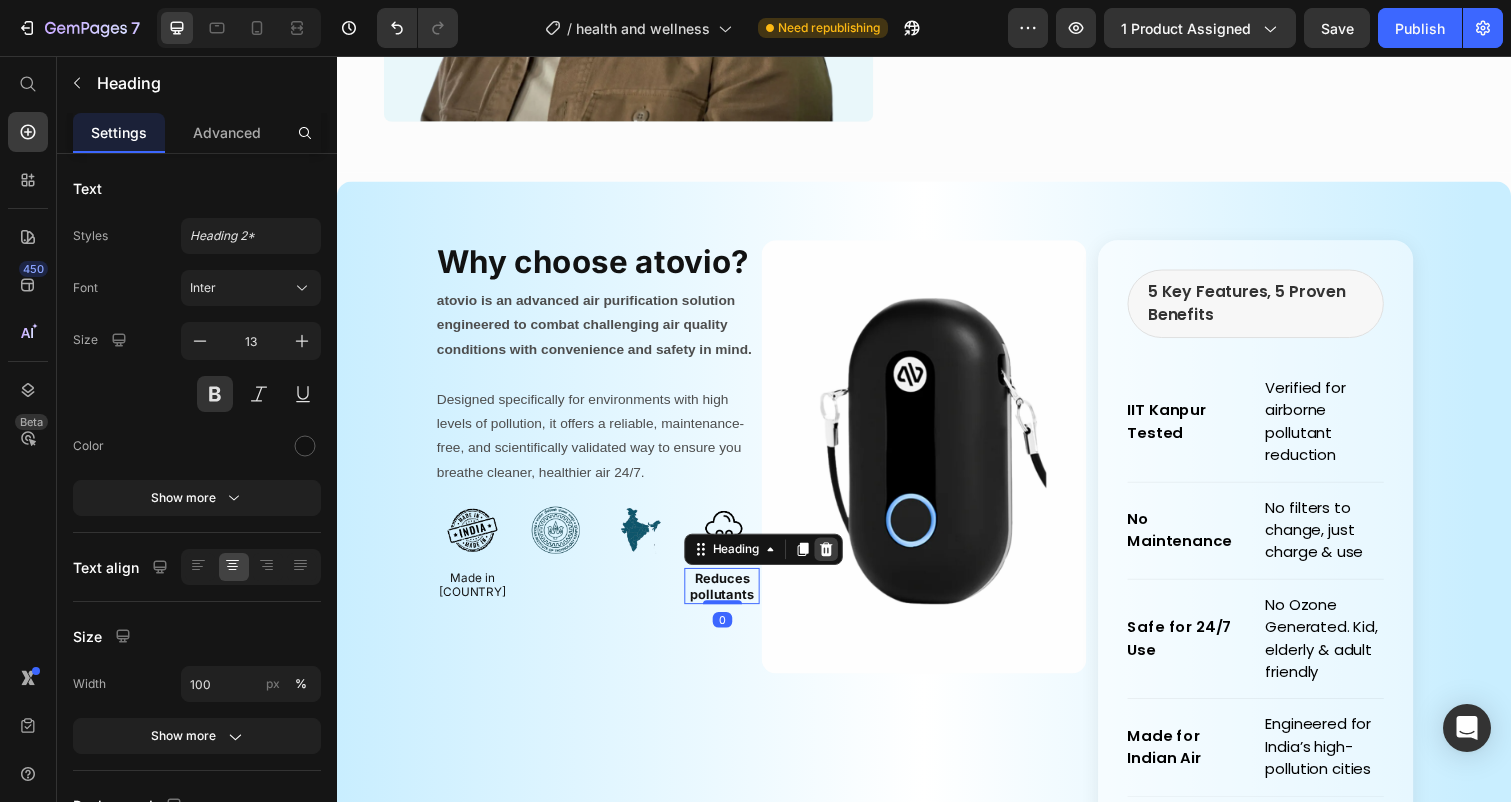 click at bounding box center [837, 560] 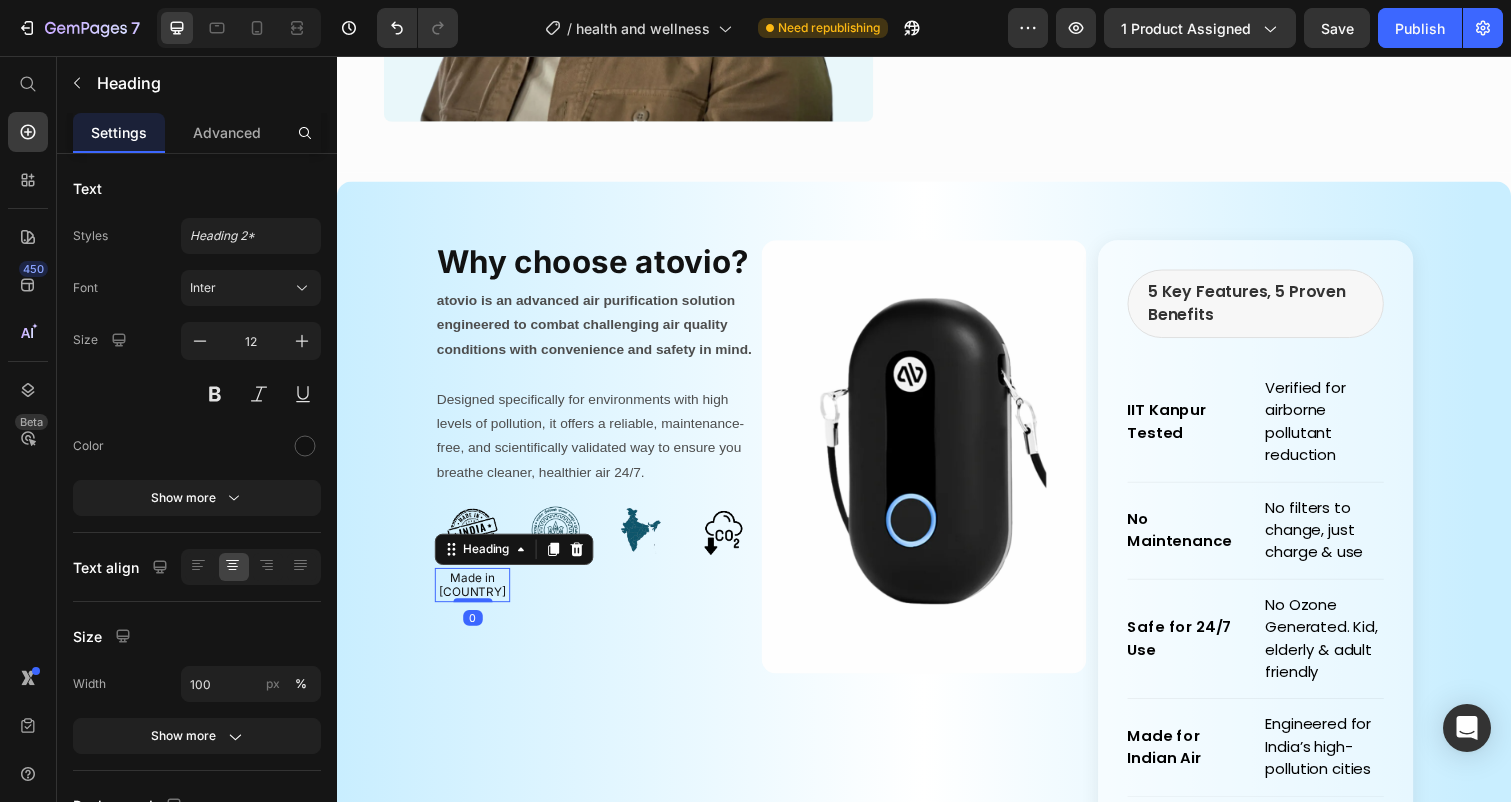 click on "Made in [COUNTRY]" at bounding box center [475, 596] 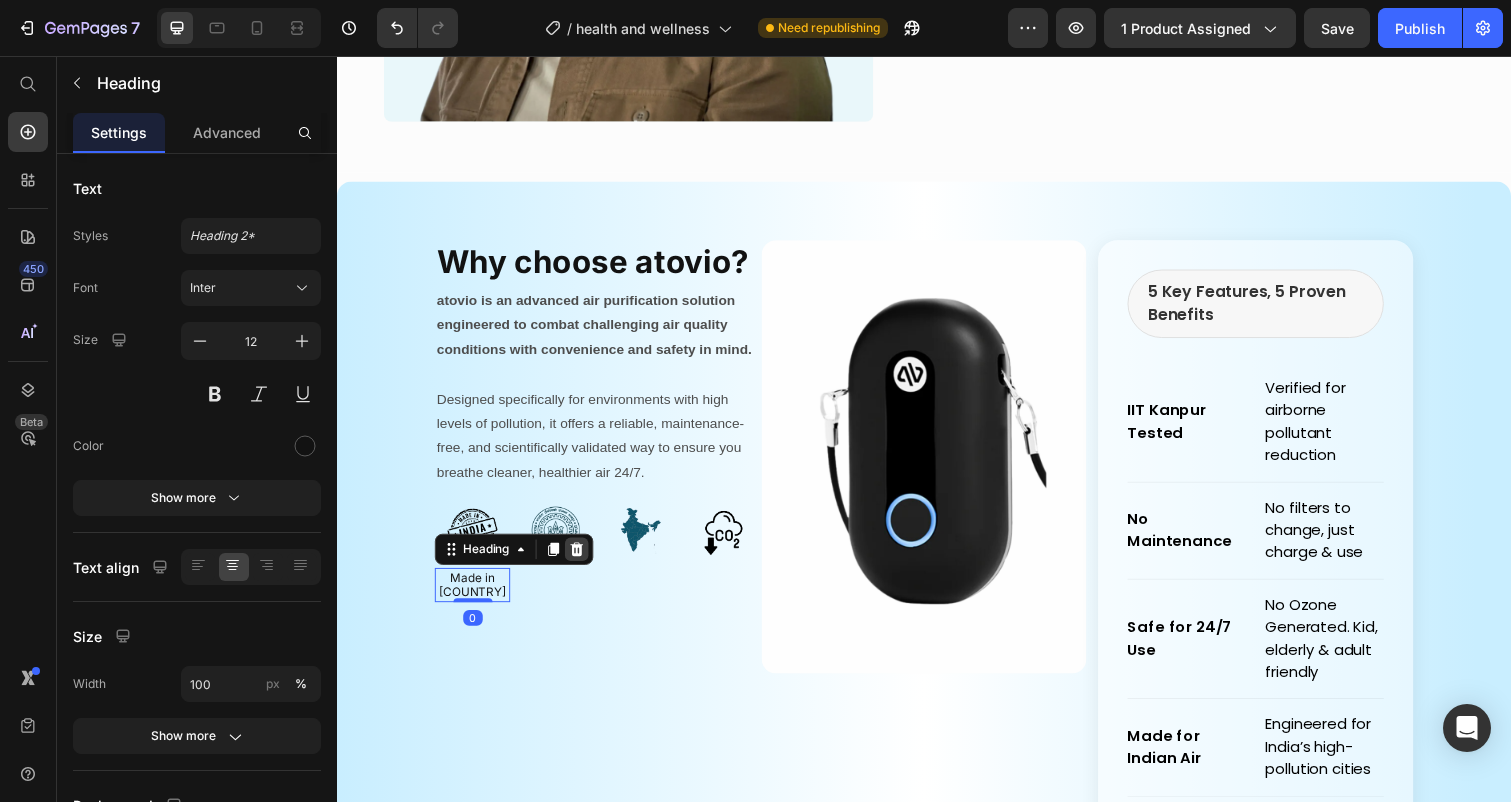 click 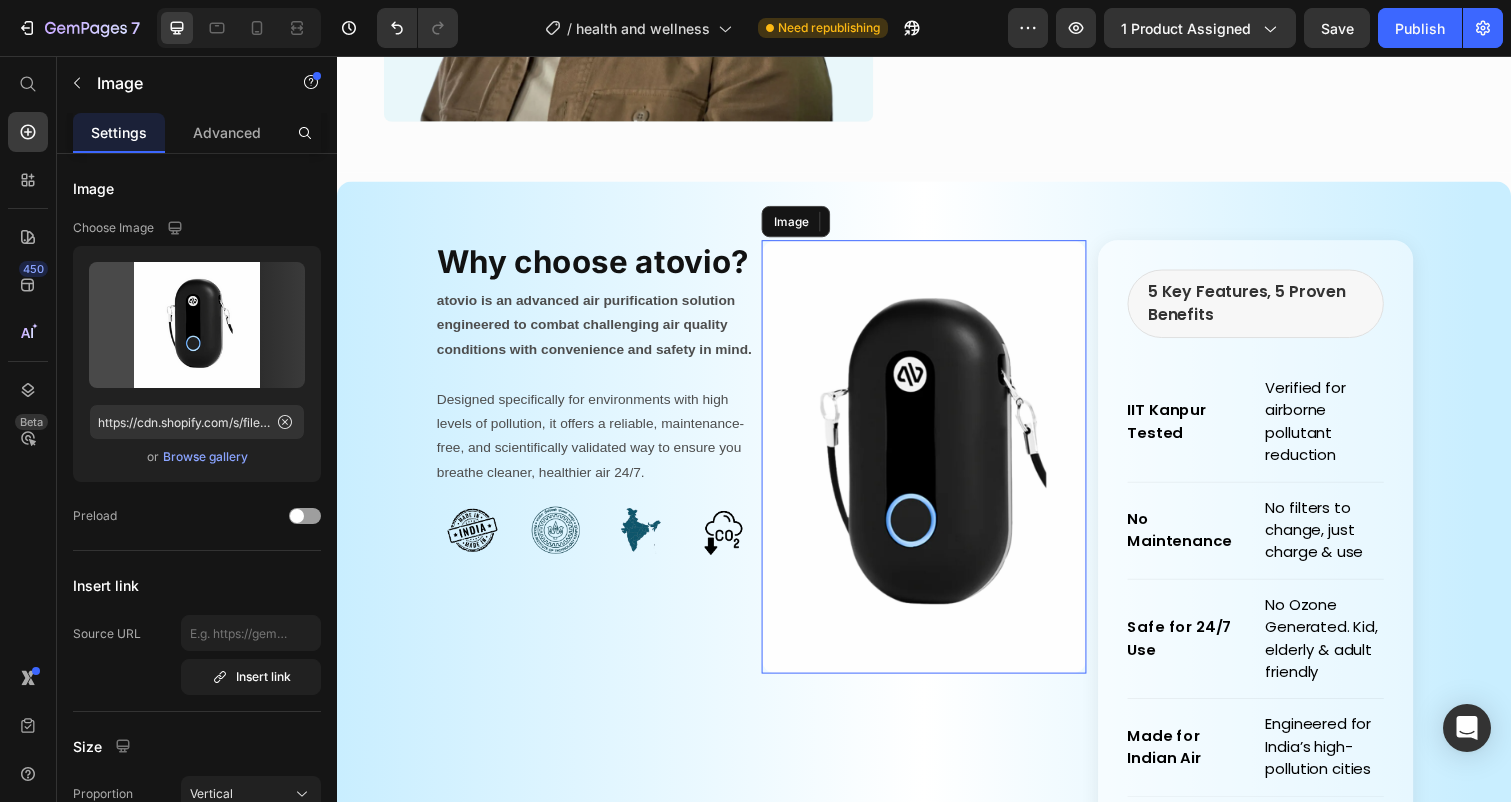 click at bounding box center (937, 465) 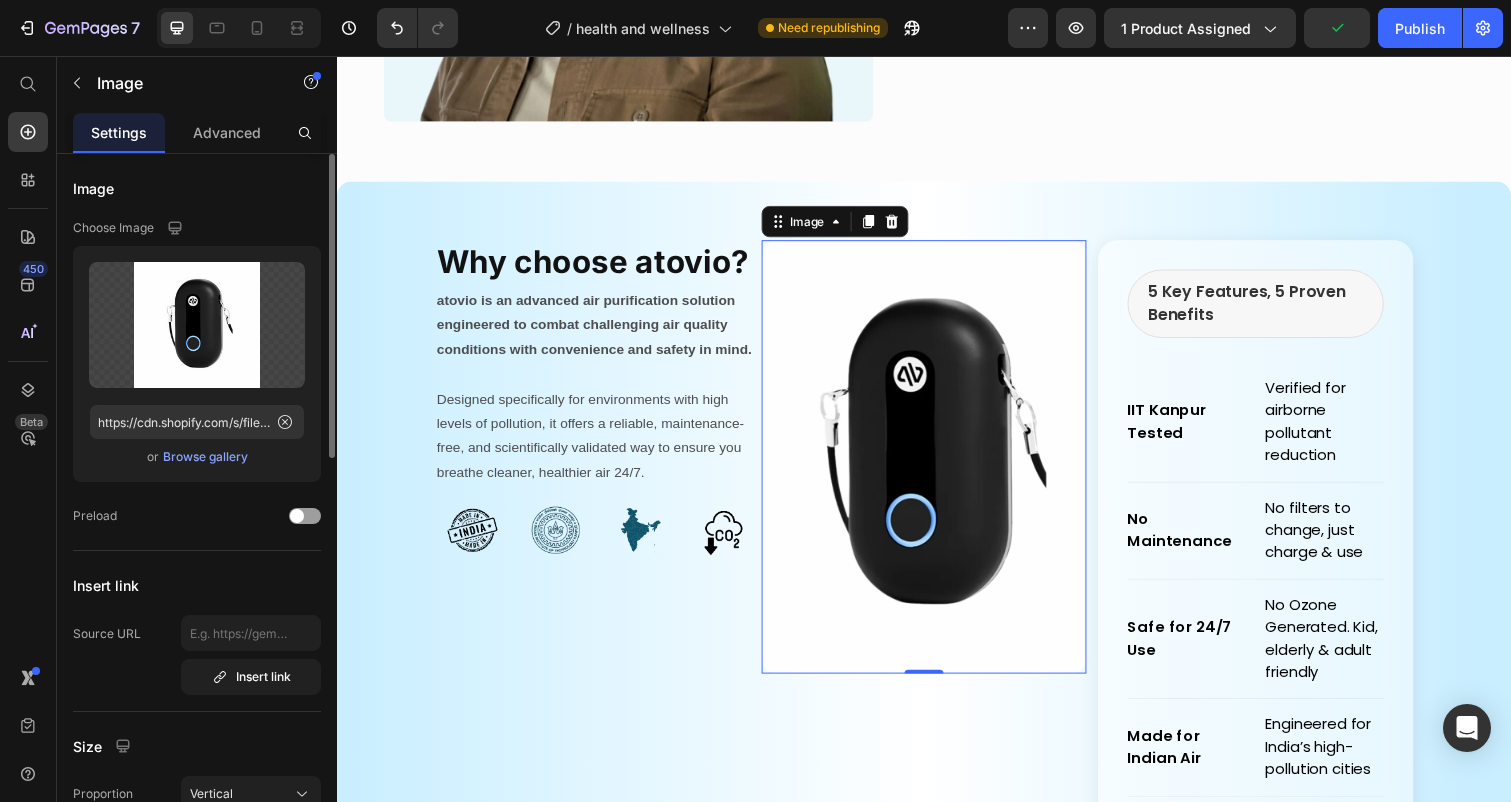 click on "Browse gallery" at bounding box center [205, 457] 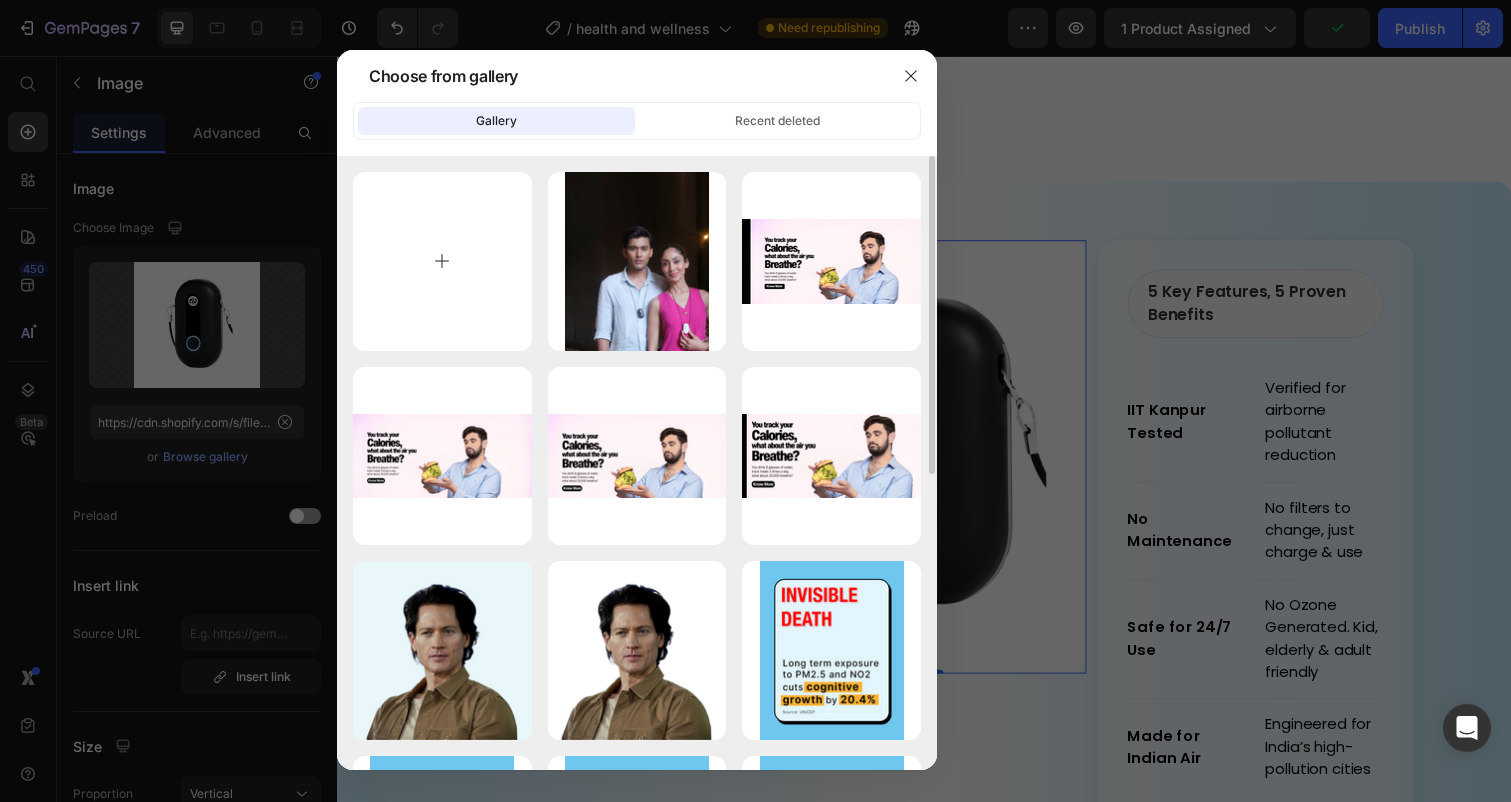 click at bounding box center [442, 261] 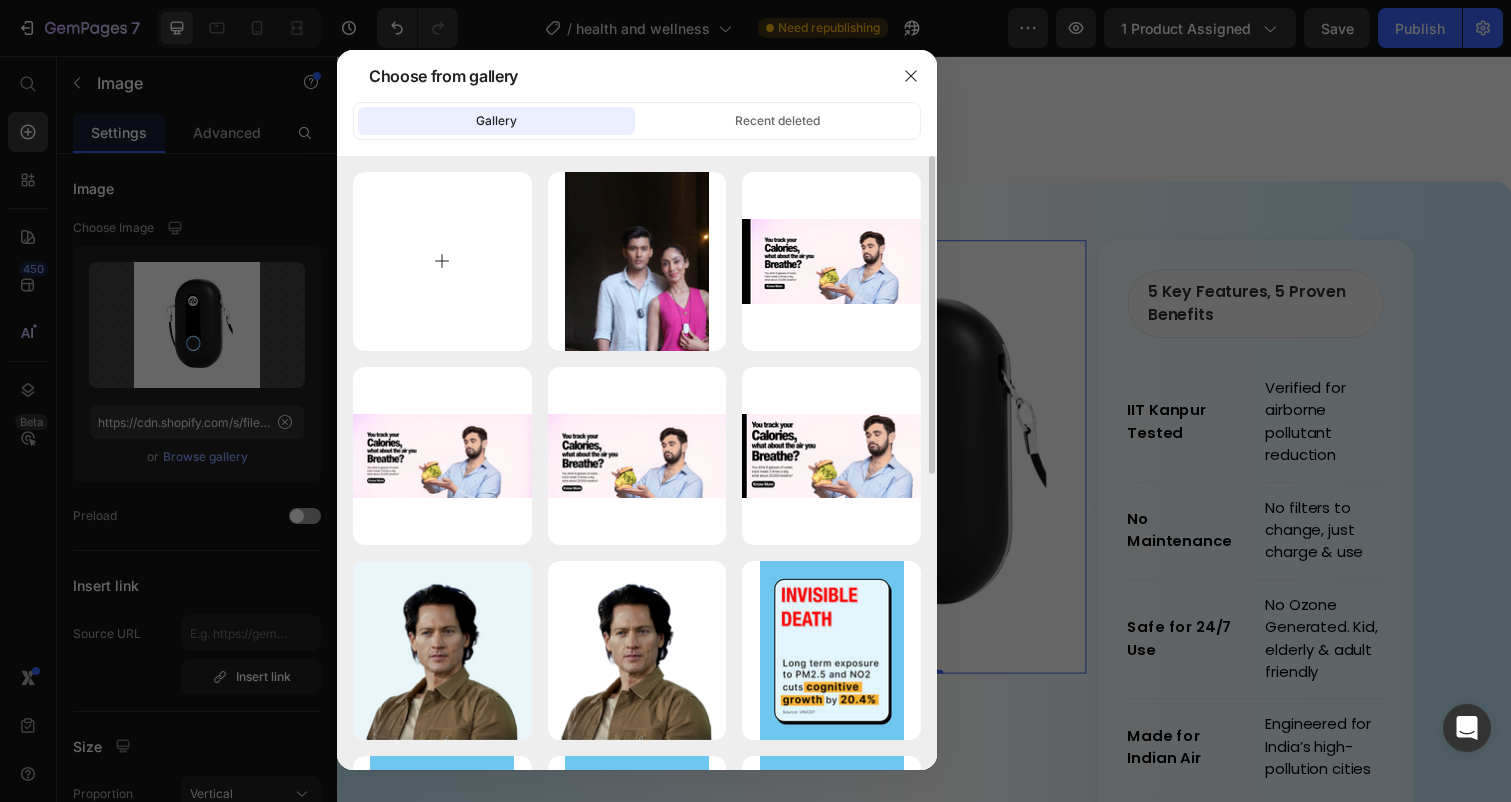 type on "C:\fakepath\A7405402 copy.jpg" 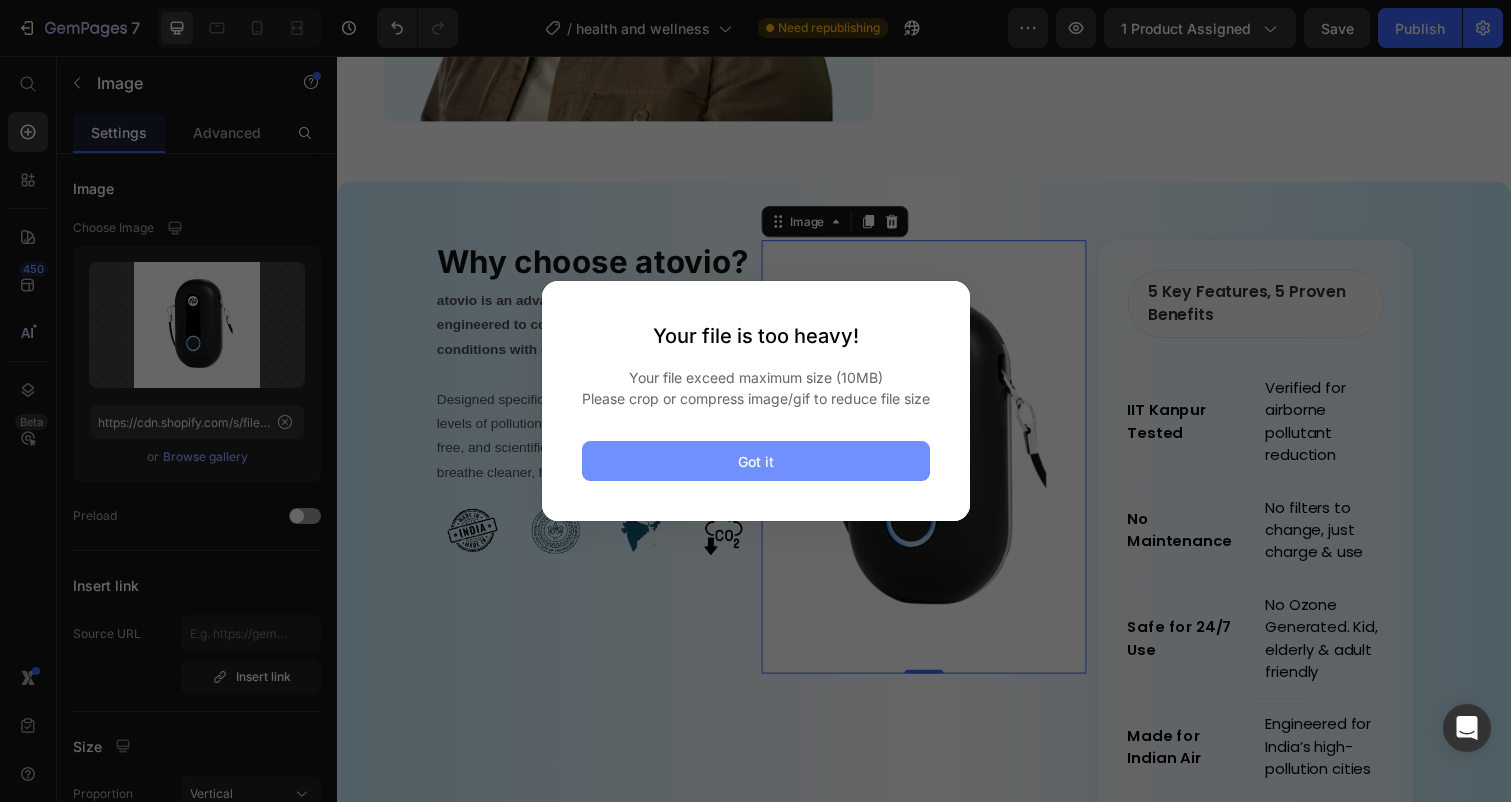 click on "Got it" at bounding box center [756, 461] 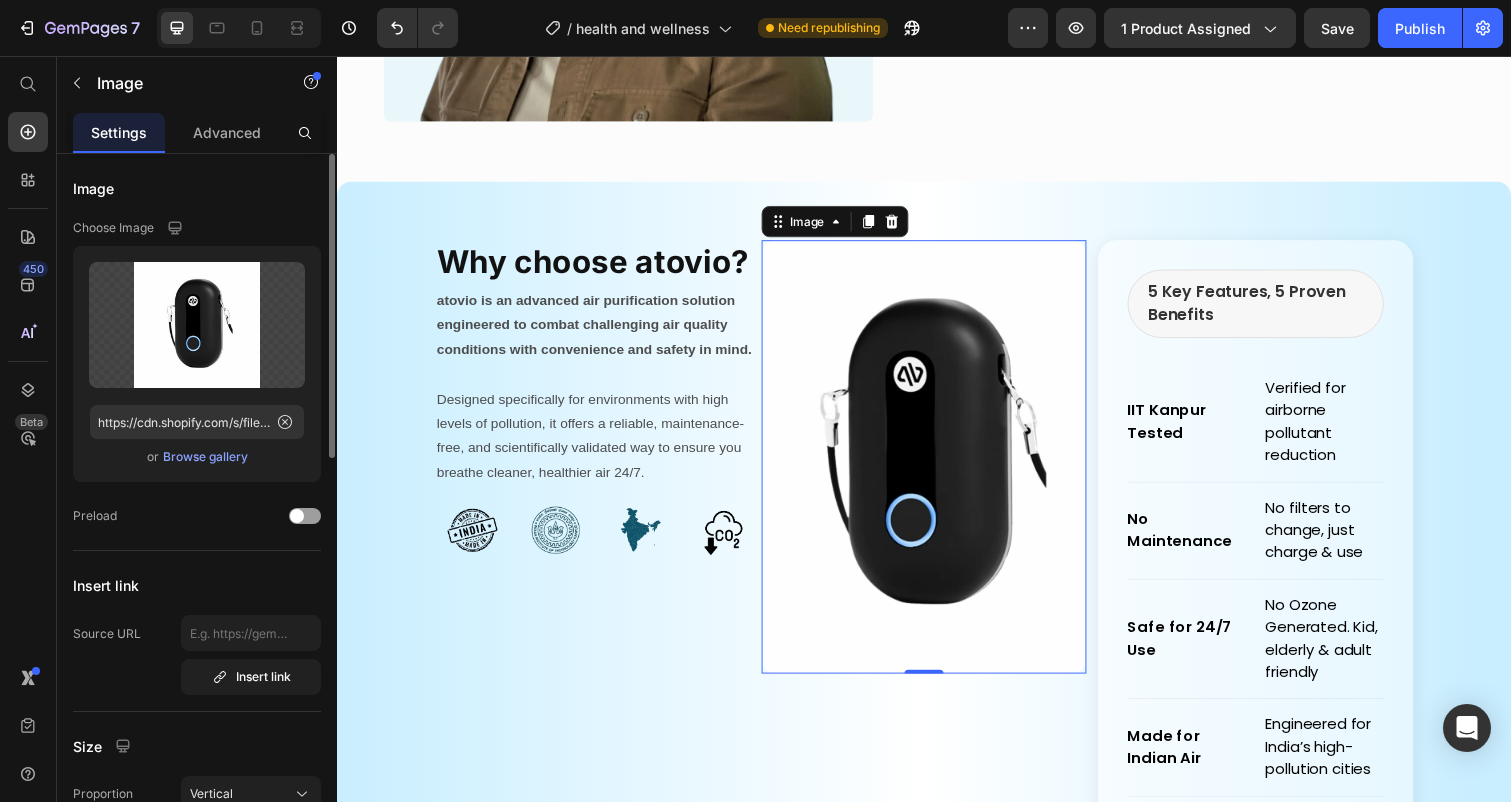 click on "Browse gallery" at bounding box center [205, 457] 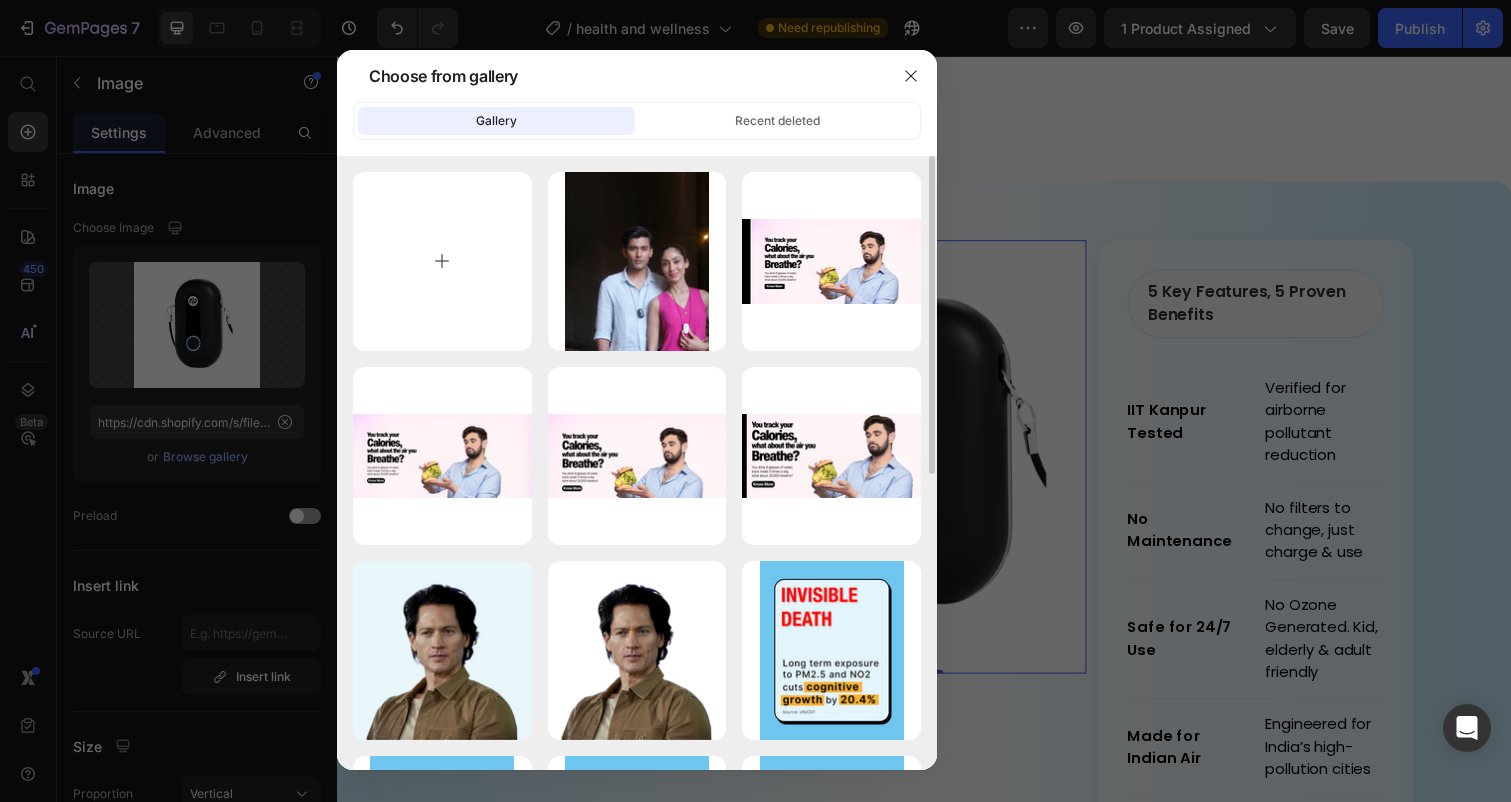 click at bounding box center [442, 261] 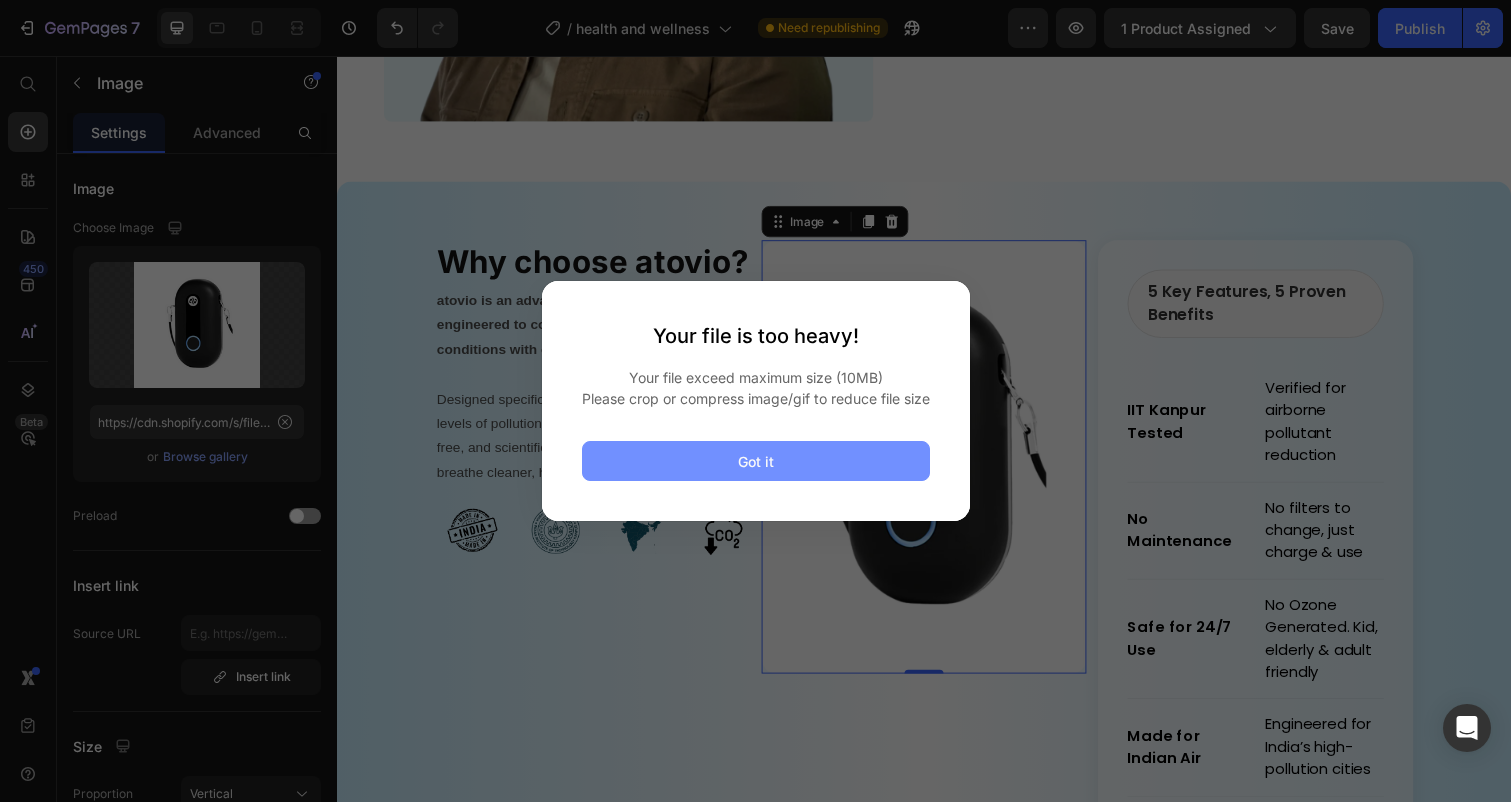 click on "Got it" at bounding box center [756, 461] 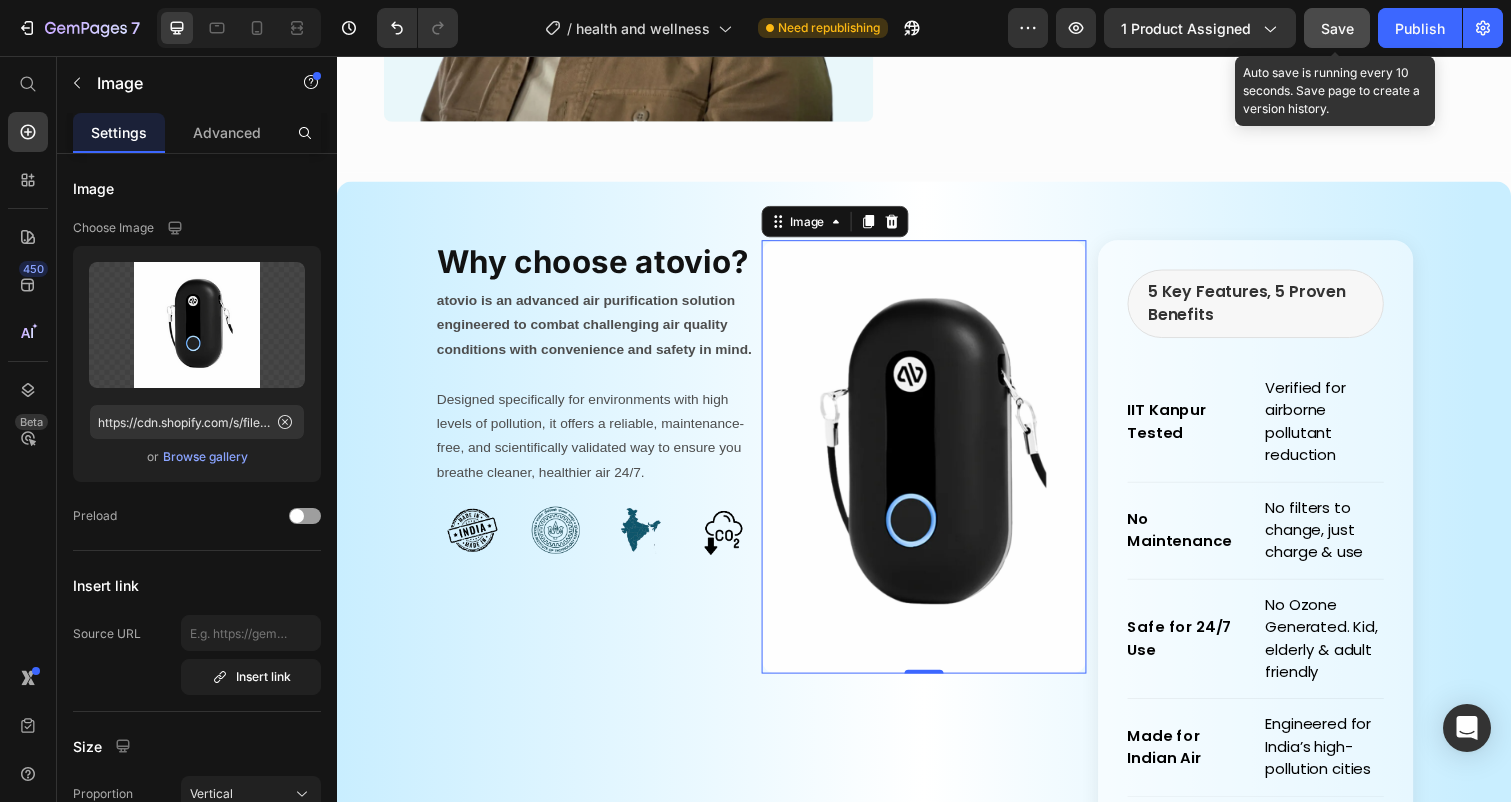 click on "Save" at bounding box center [1337, 28] 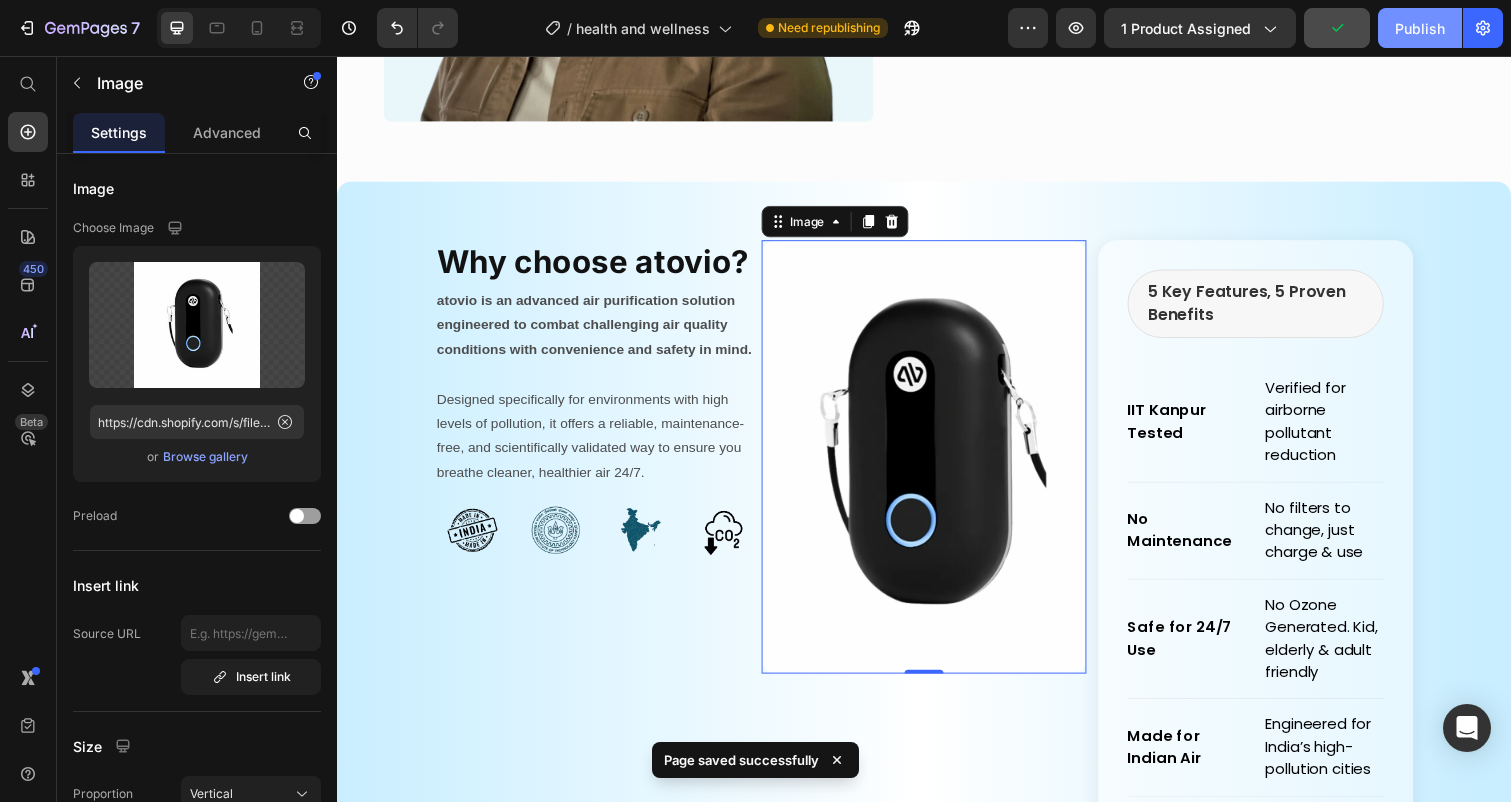 click on "Publish" at bounding box center [1420, 28] 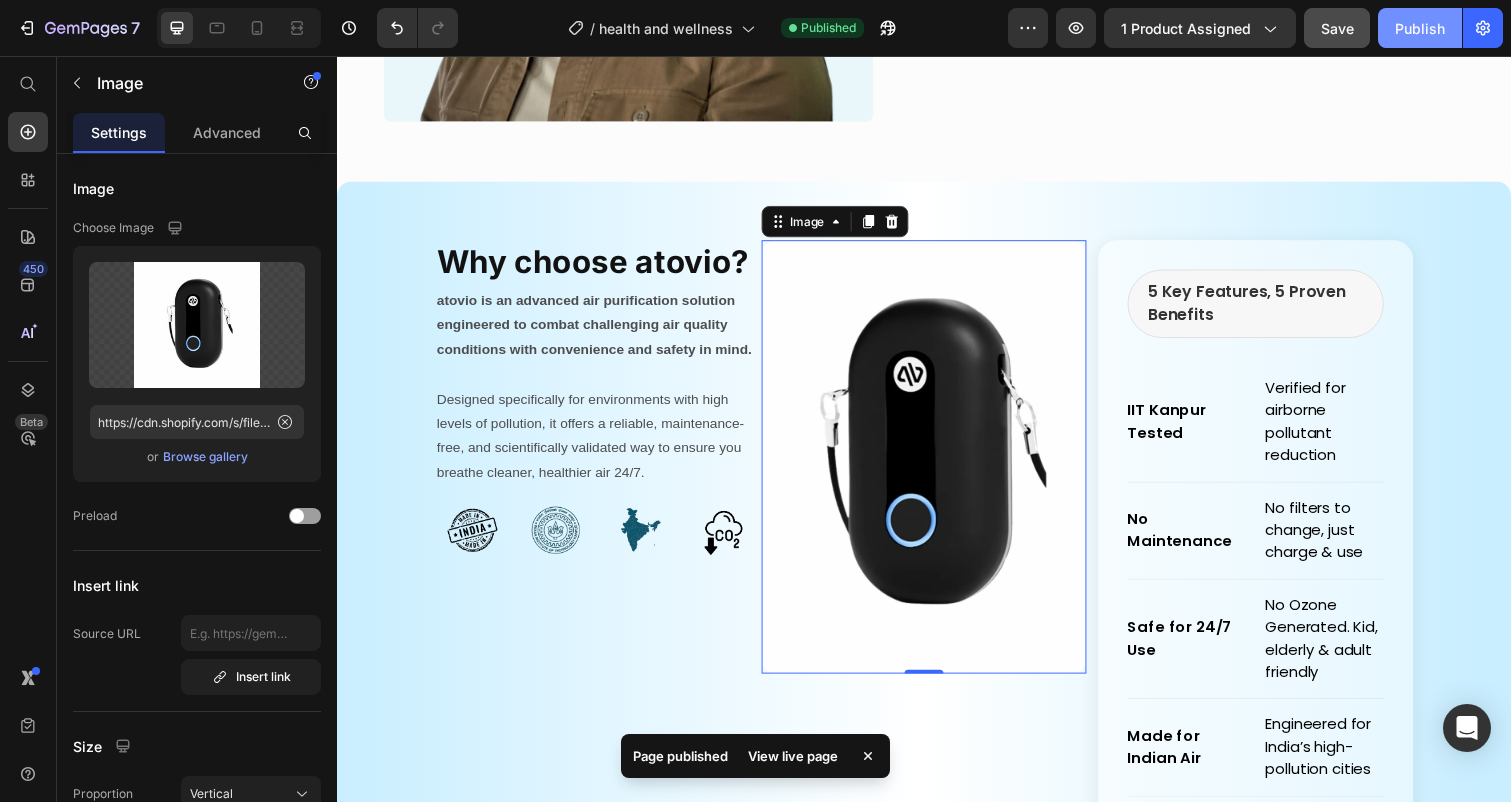 click on "Publish" 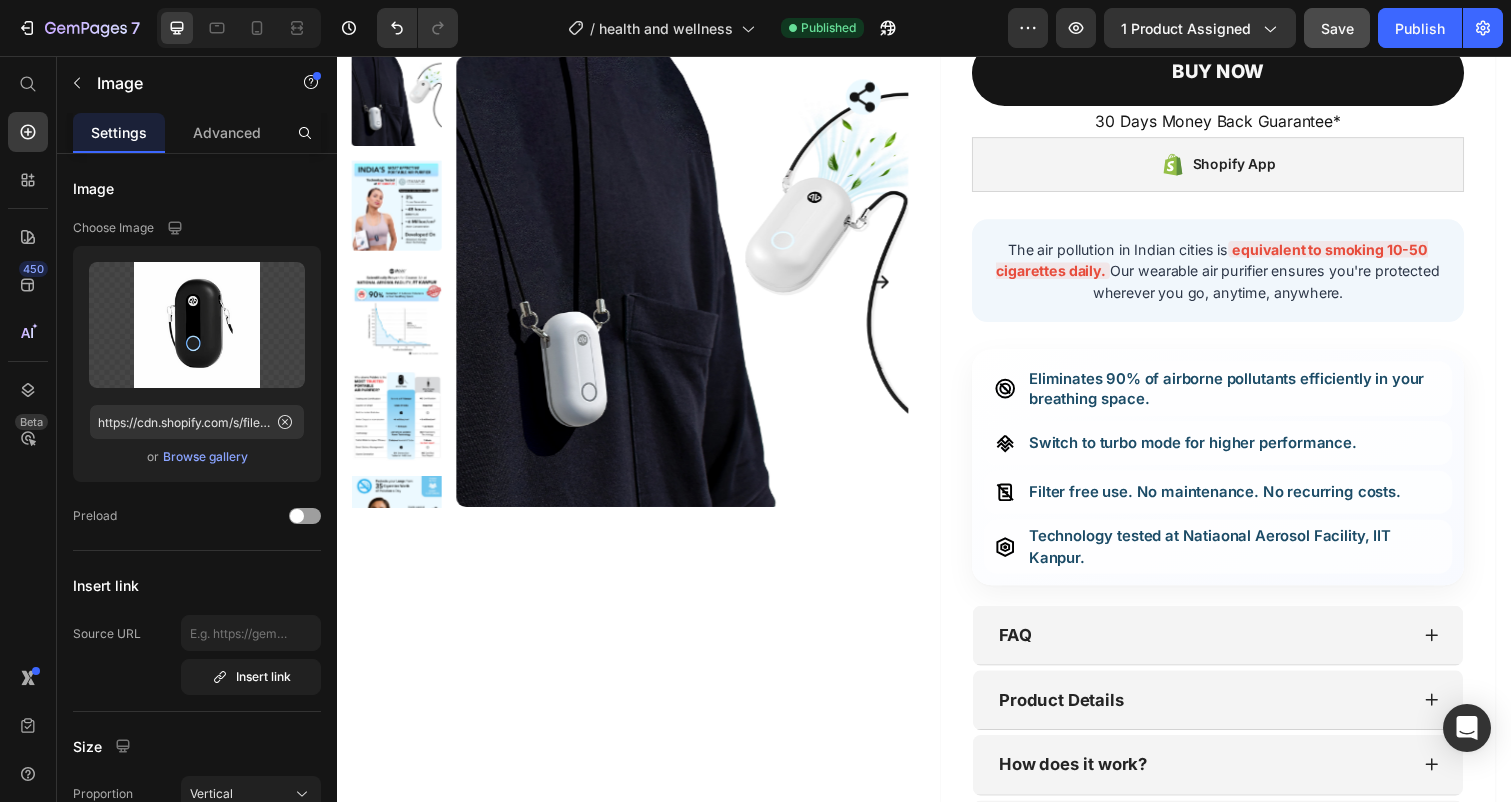 scroll, scrollTop: 0, scrollLeft: 0, axis: both 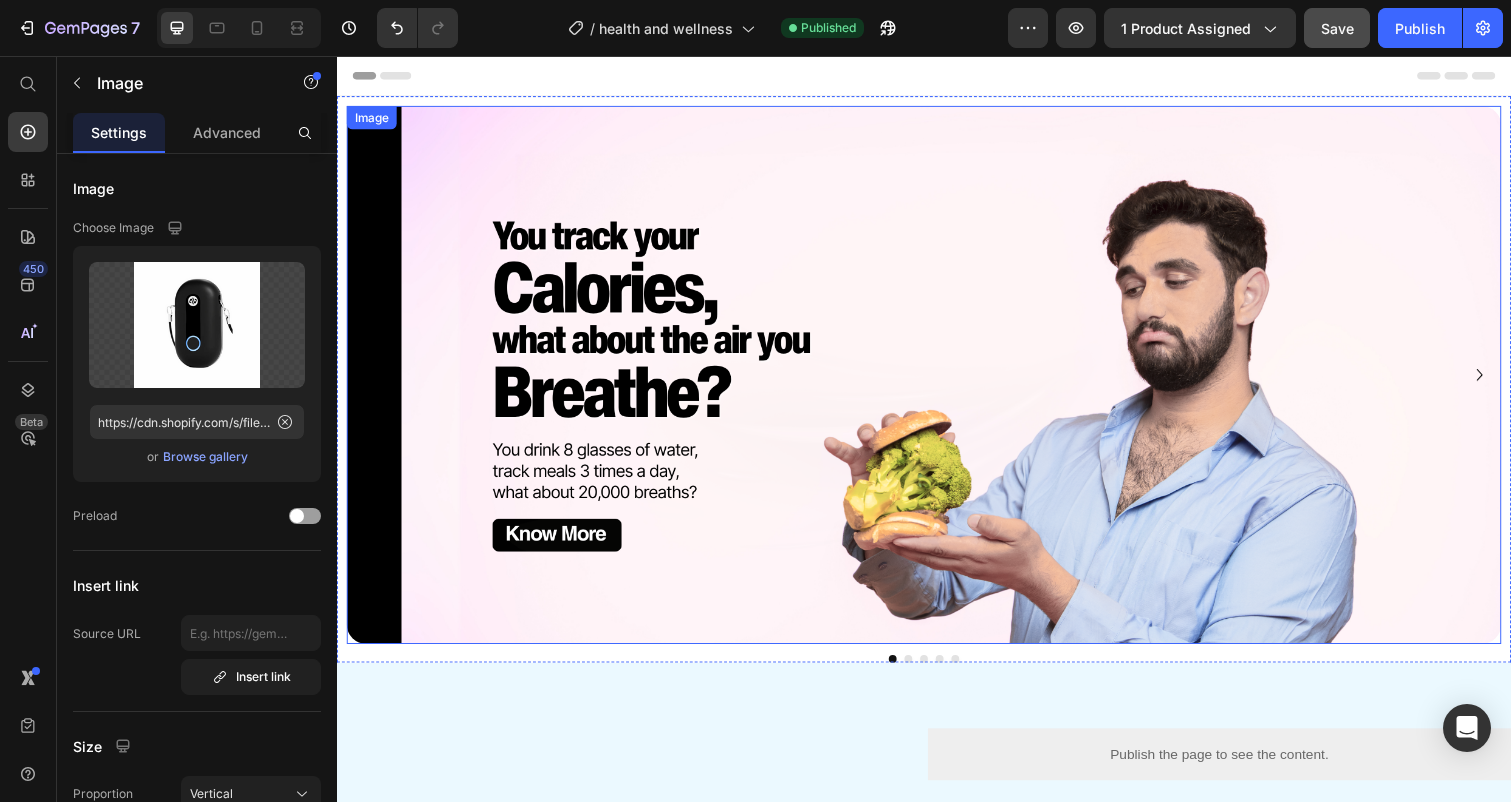 click at bounding box center (937, 382) 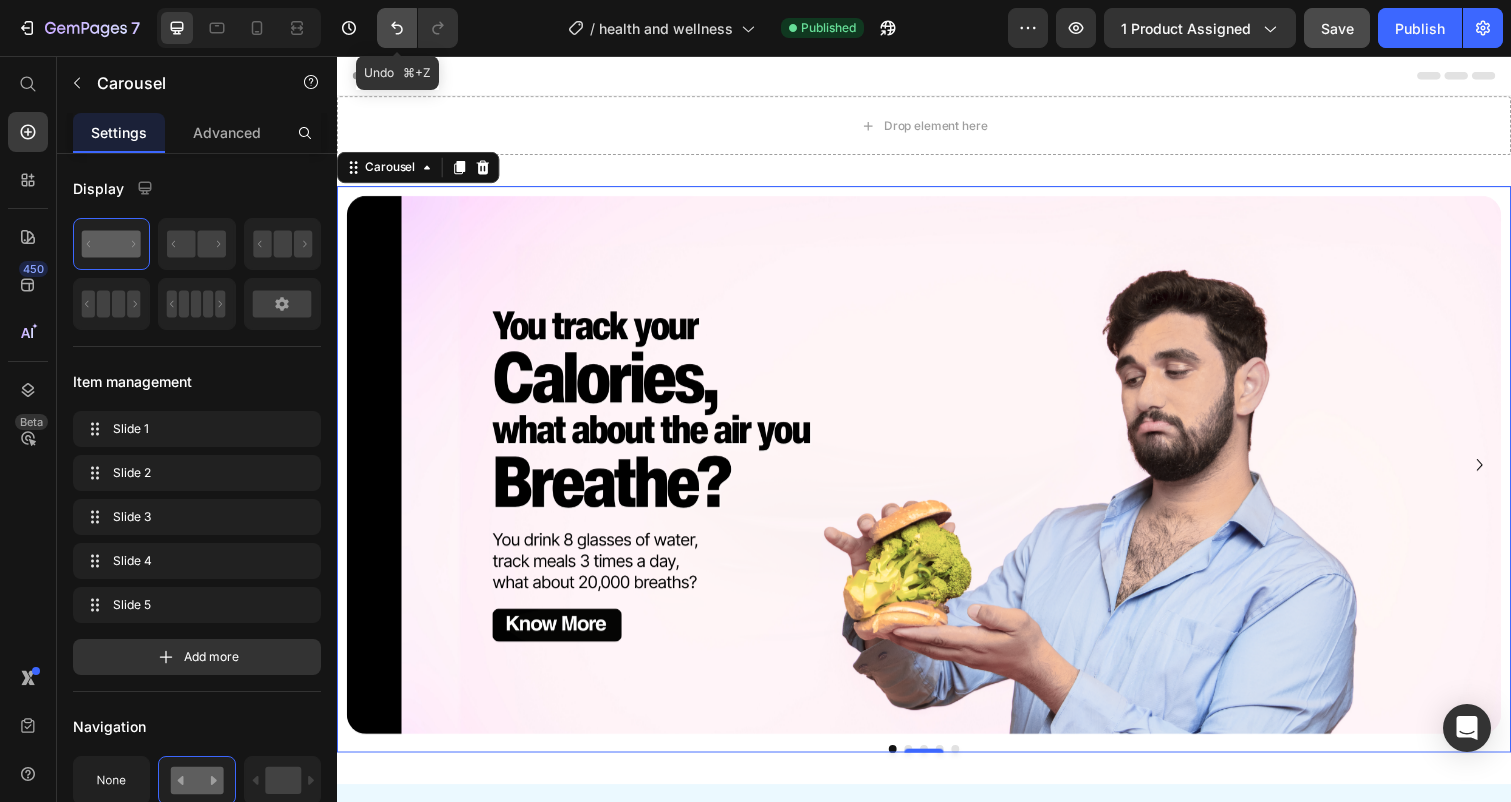 click 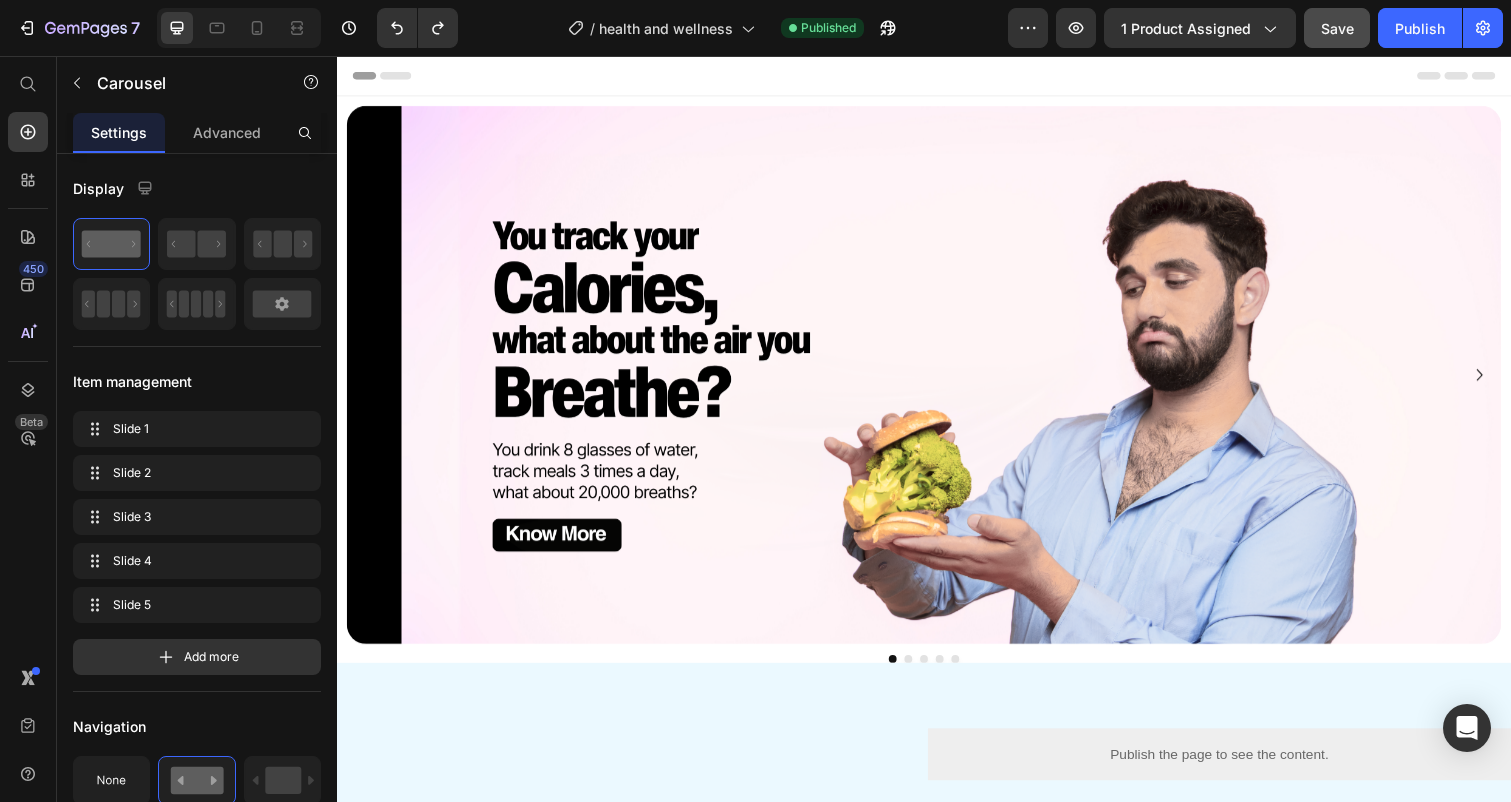 click at bounding box center [921, 672] 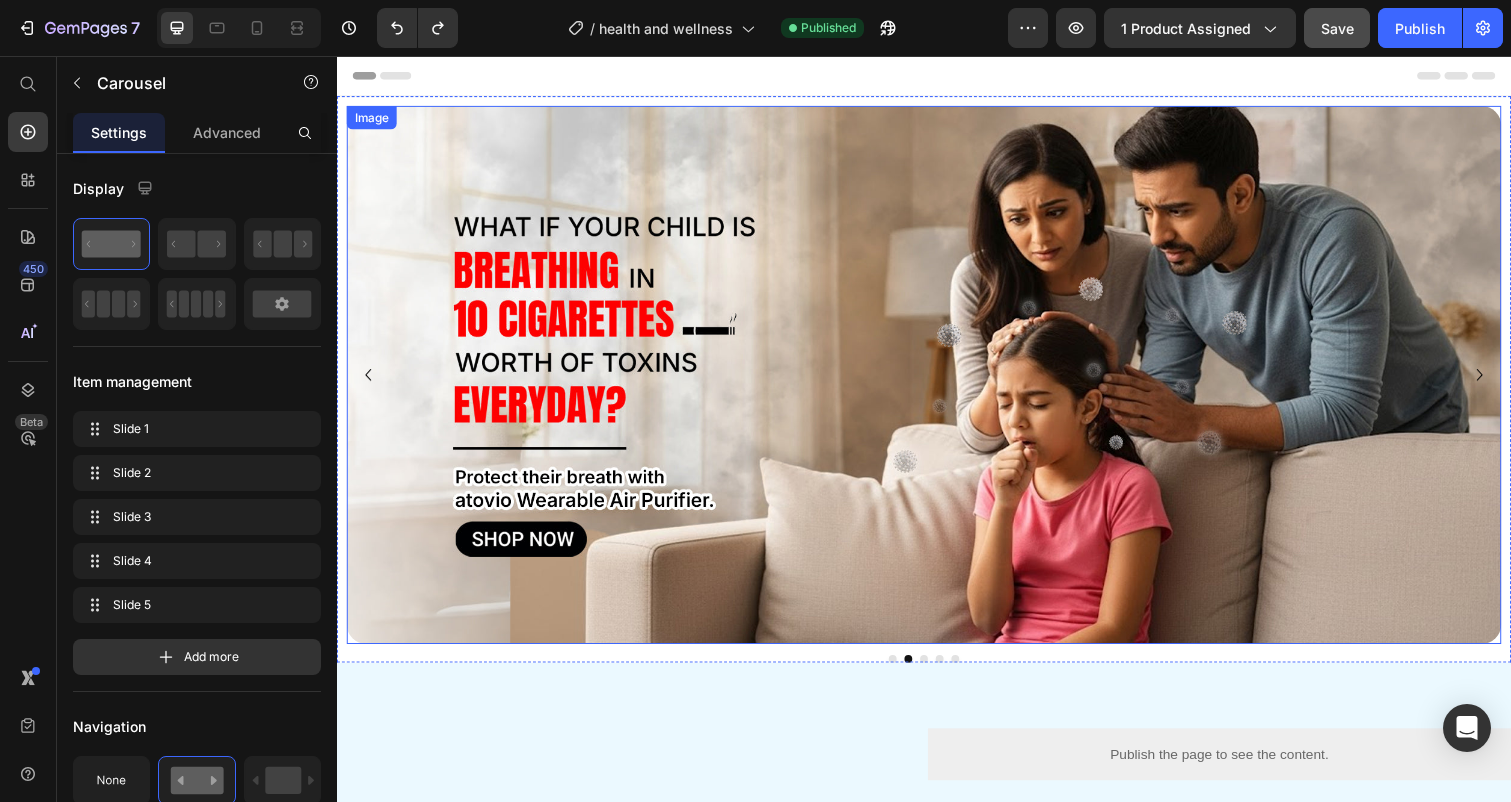 click at bounding box center (937, 382) 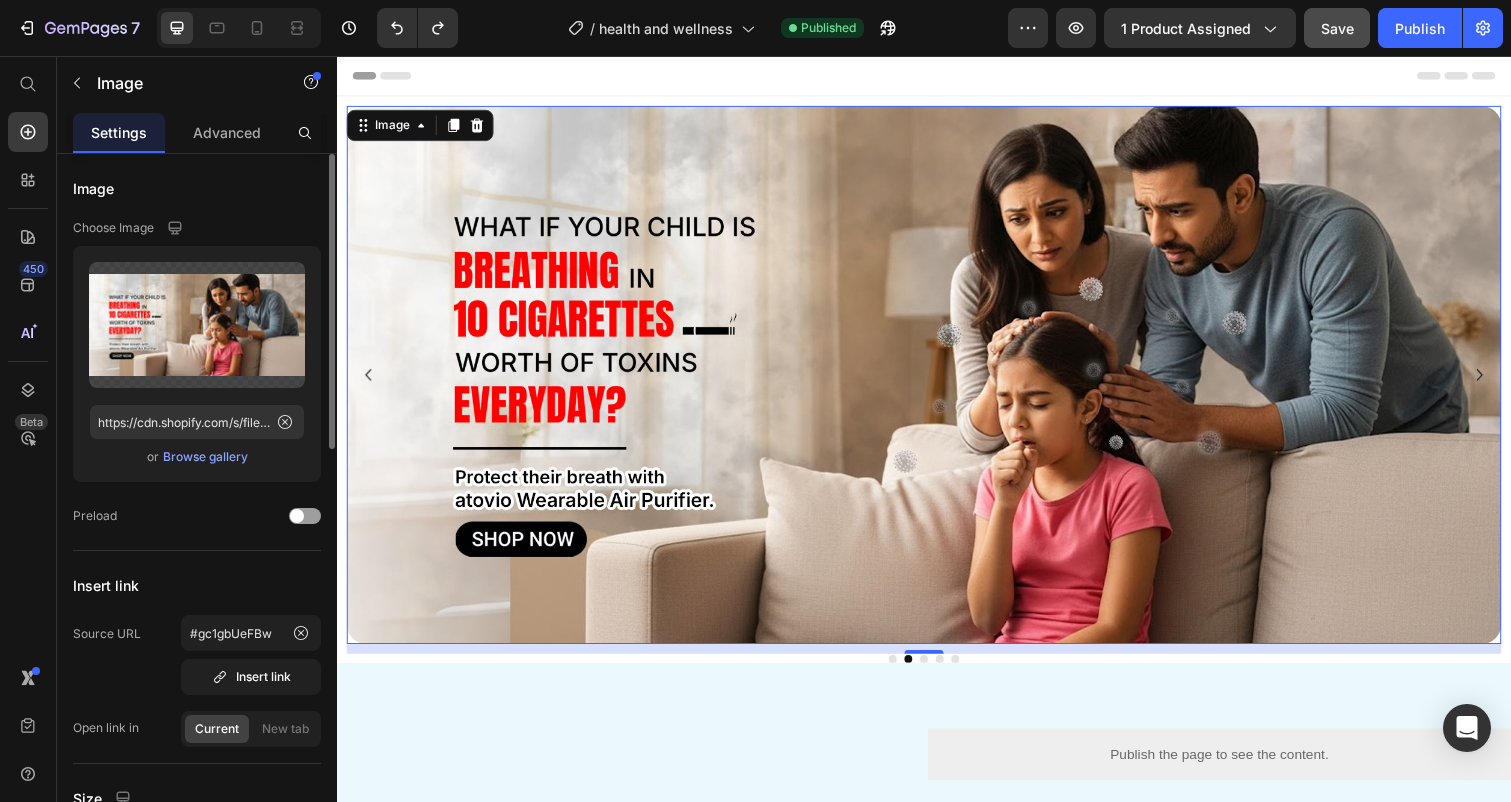 click on "Browse gallery" at bounding box center (205, 457) 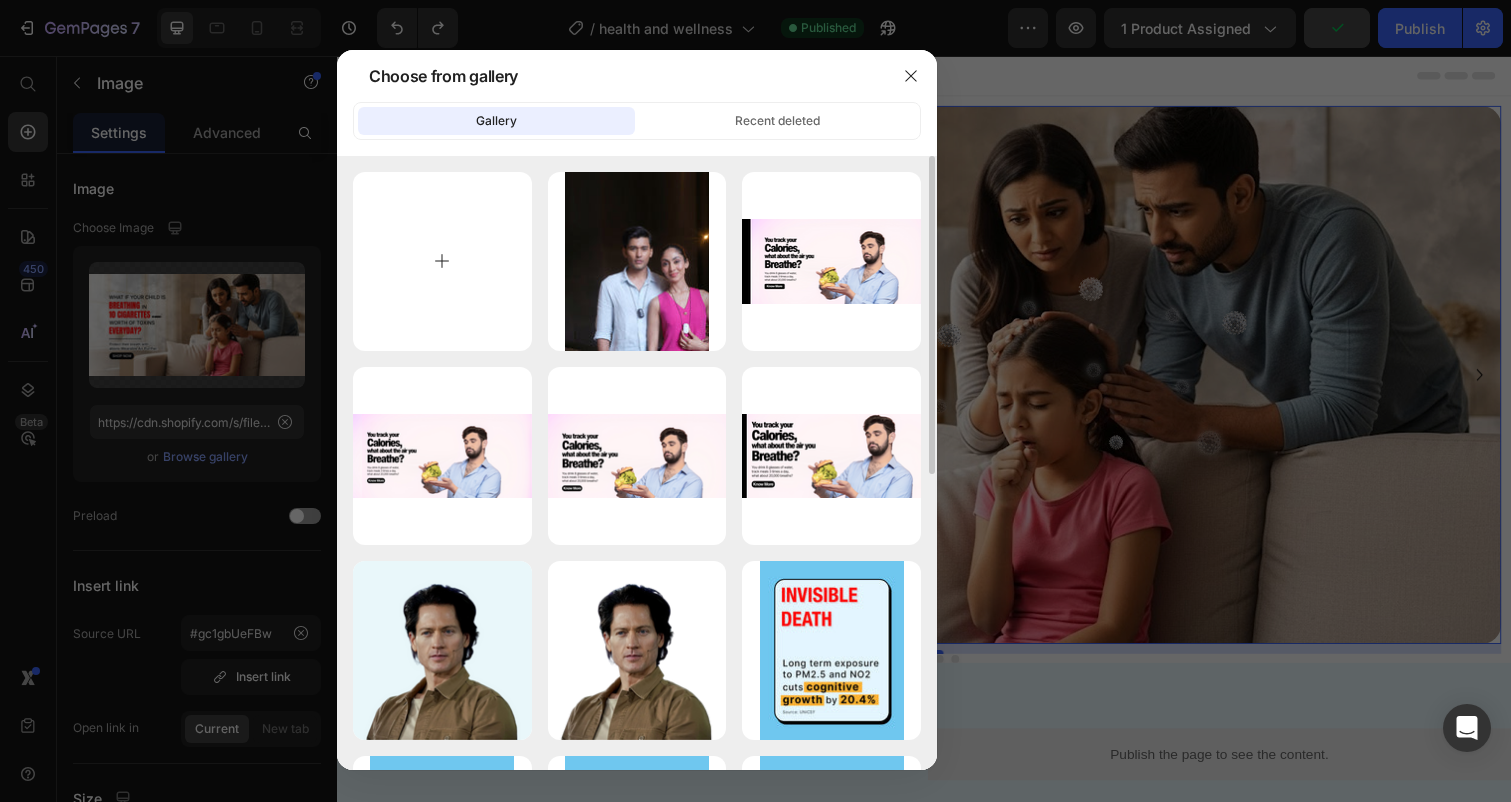 click at bounding box center (442, 261) 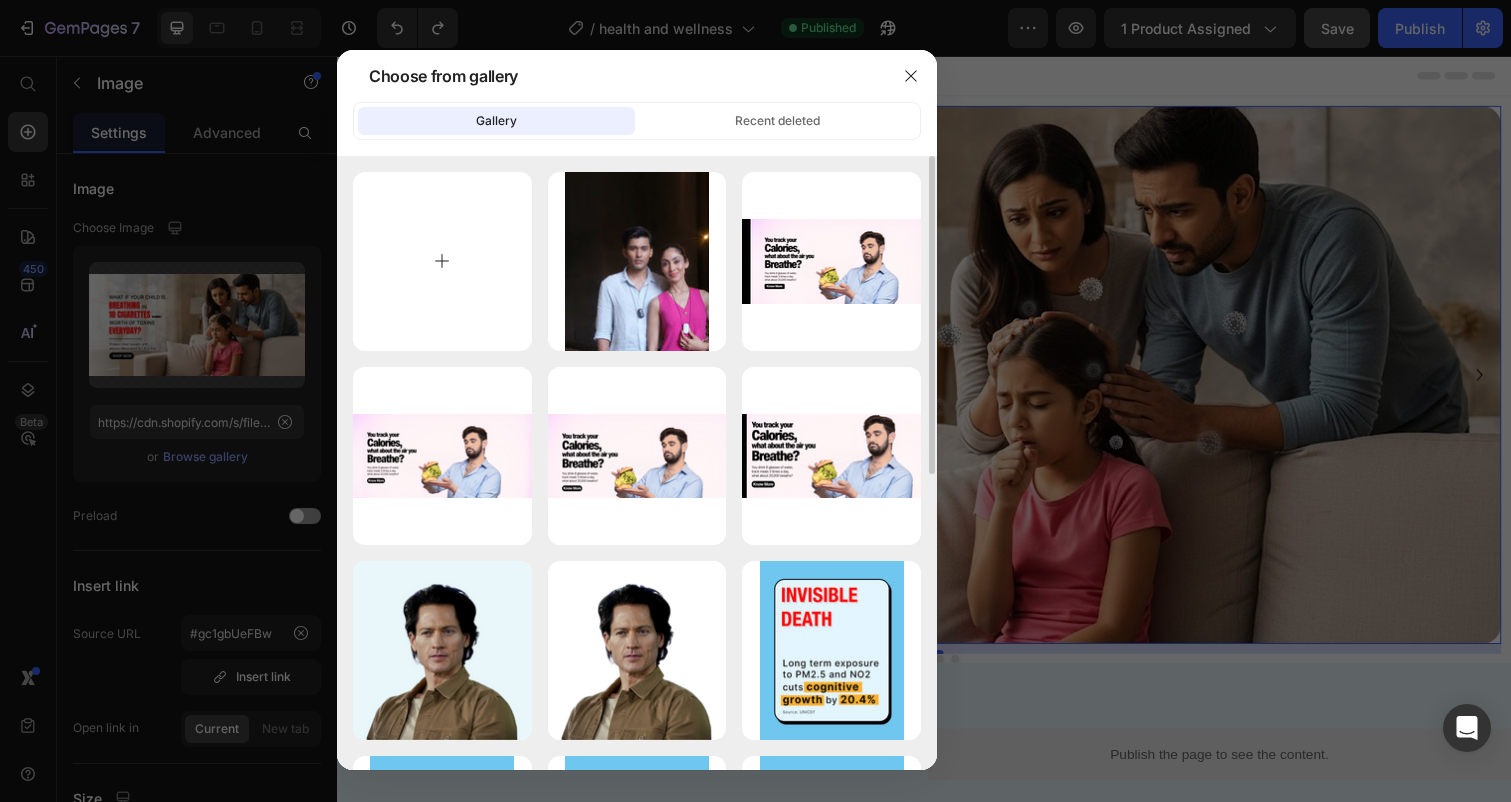 type on "C:\fakepath\atovio pc banners-5.png" 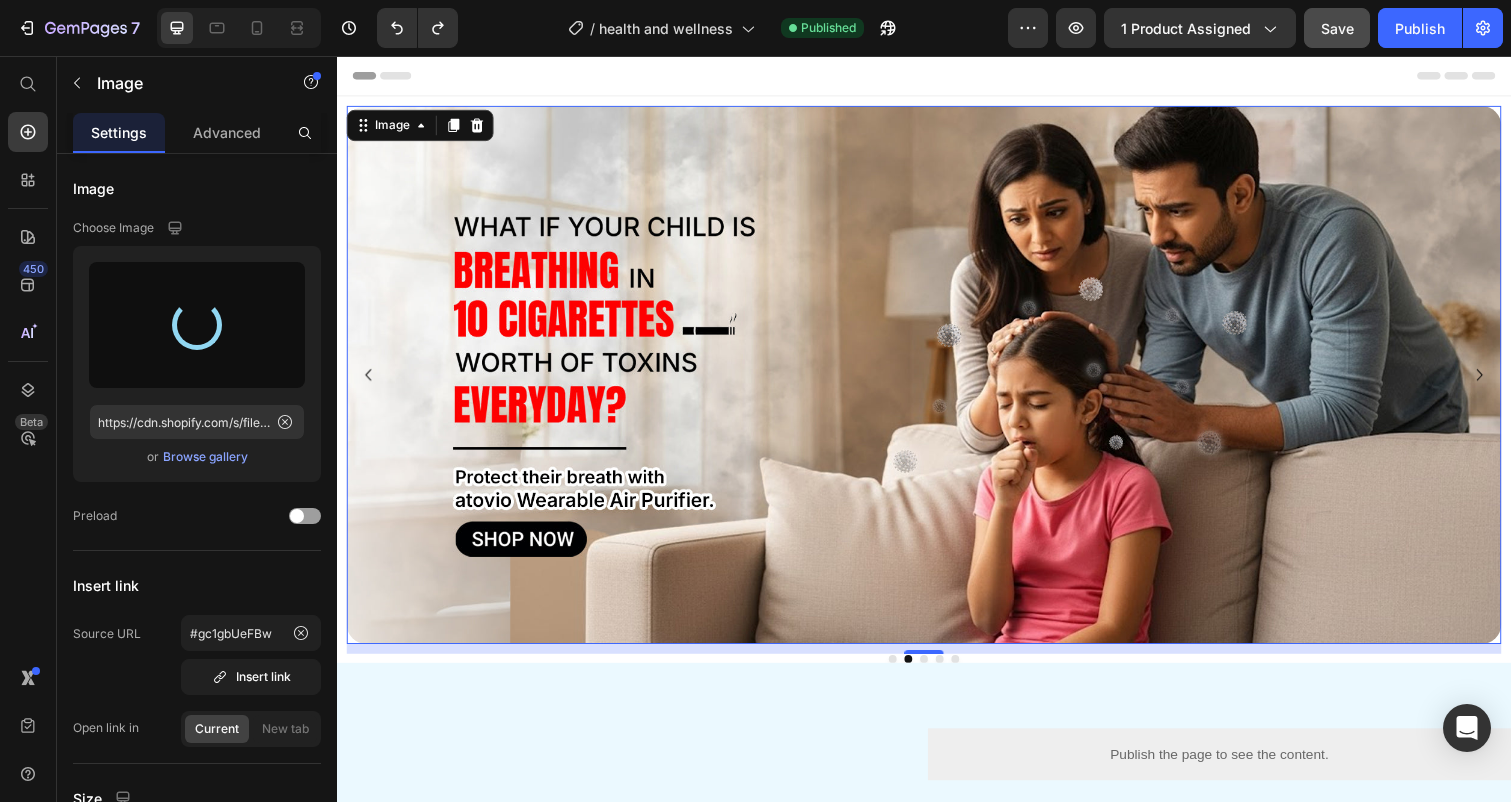 type on "https://cdn.shopify.com/s/files/1/0890/2541/3435/files/gempages_551149398017442666-537fa15b-1511-4902-b418-d86afce88445.png" 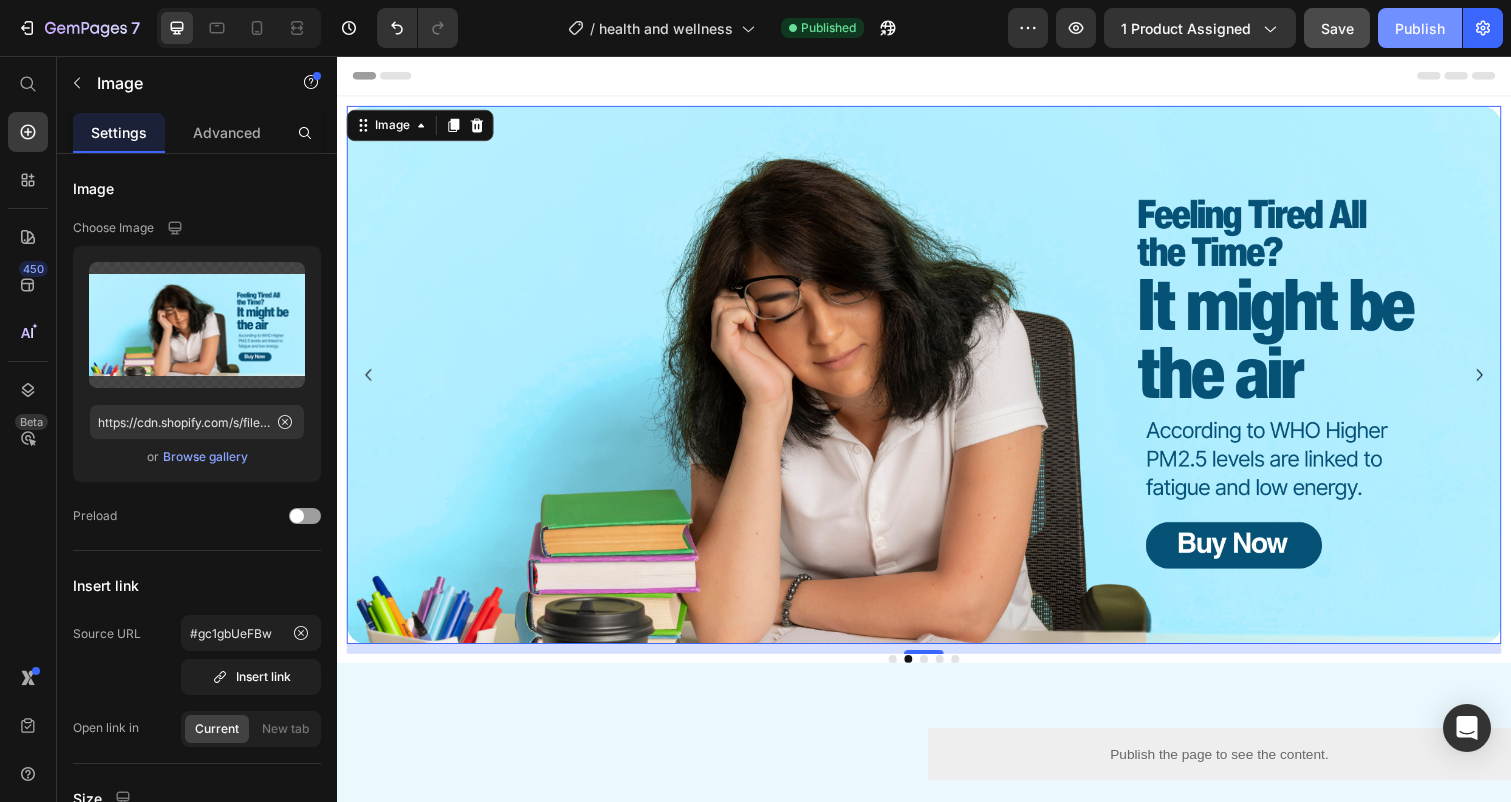 click on "Publish" at bounding box center (1420, 28) 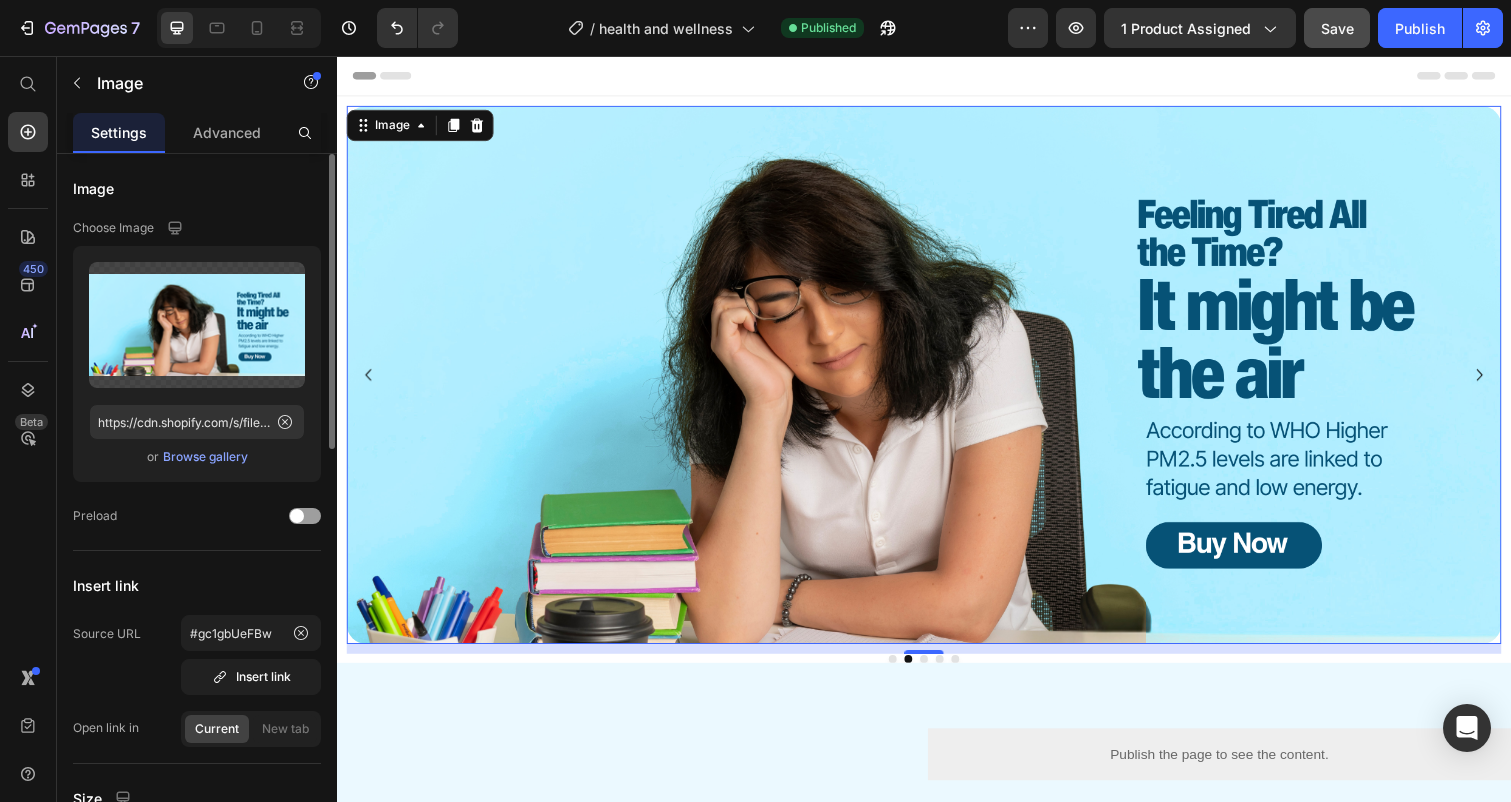 click on "Browse gallery" at bounding box center [205, 457] 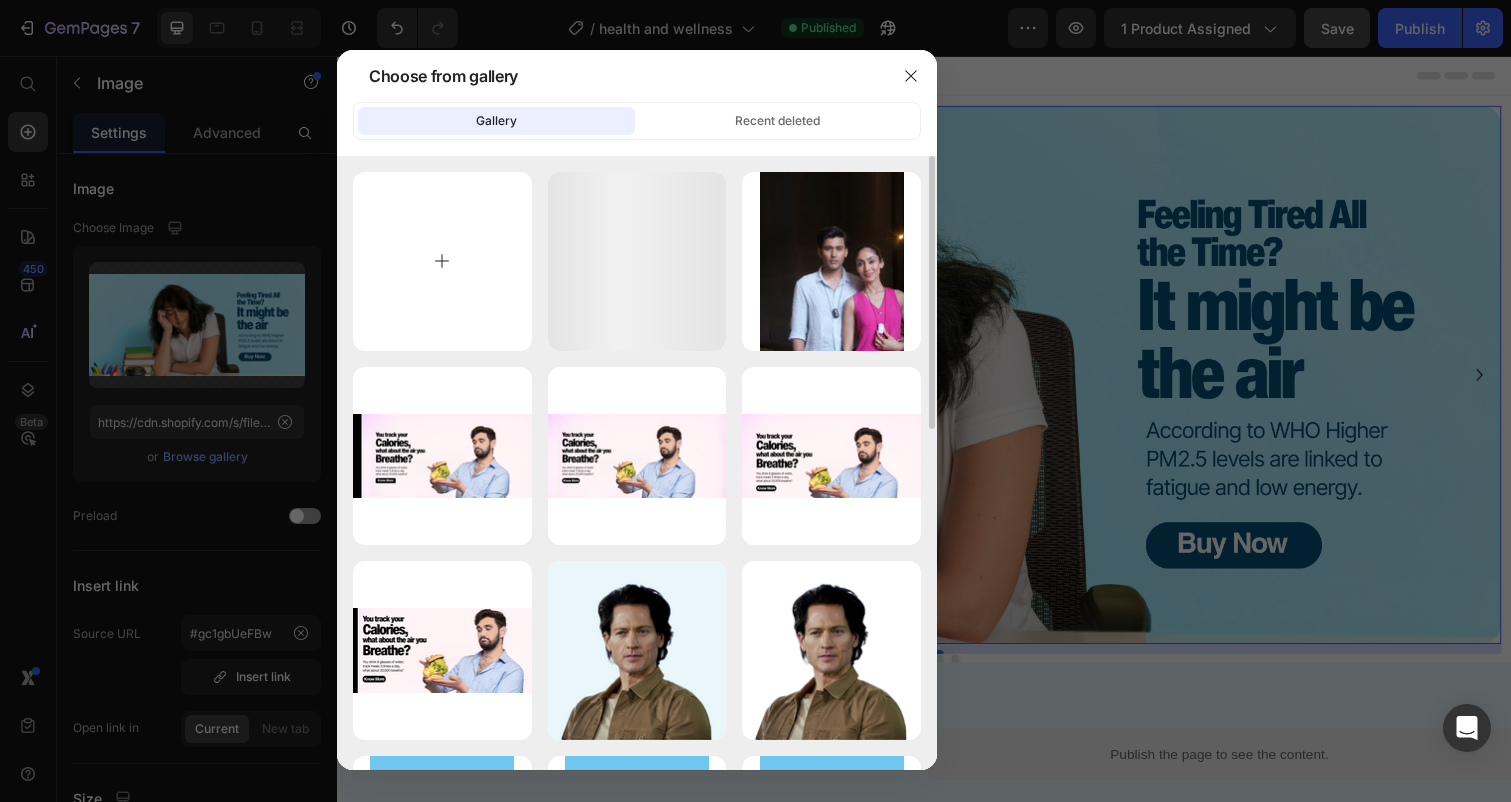 click at bounding box center (442, 261) 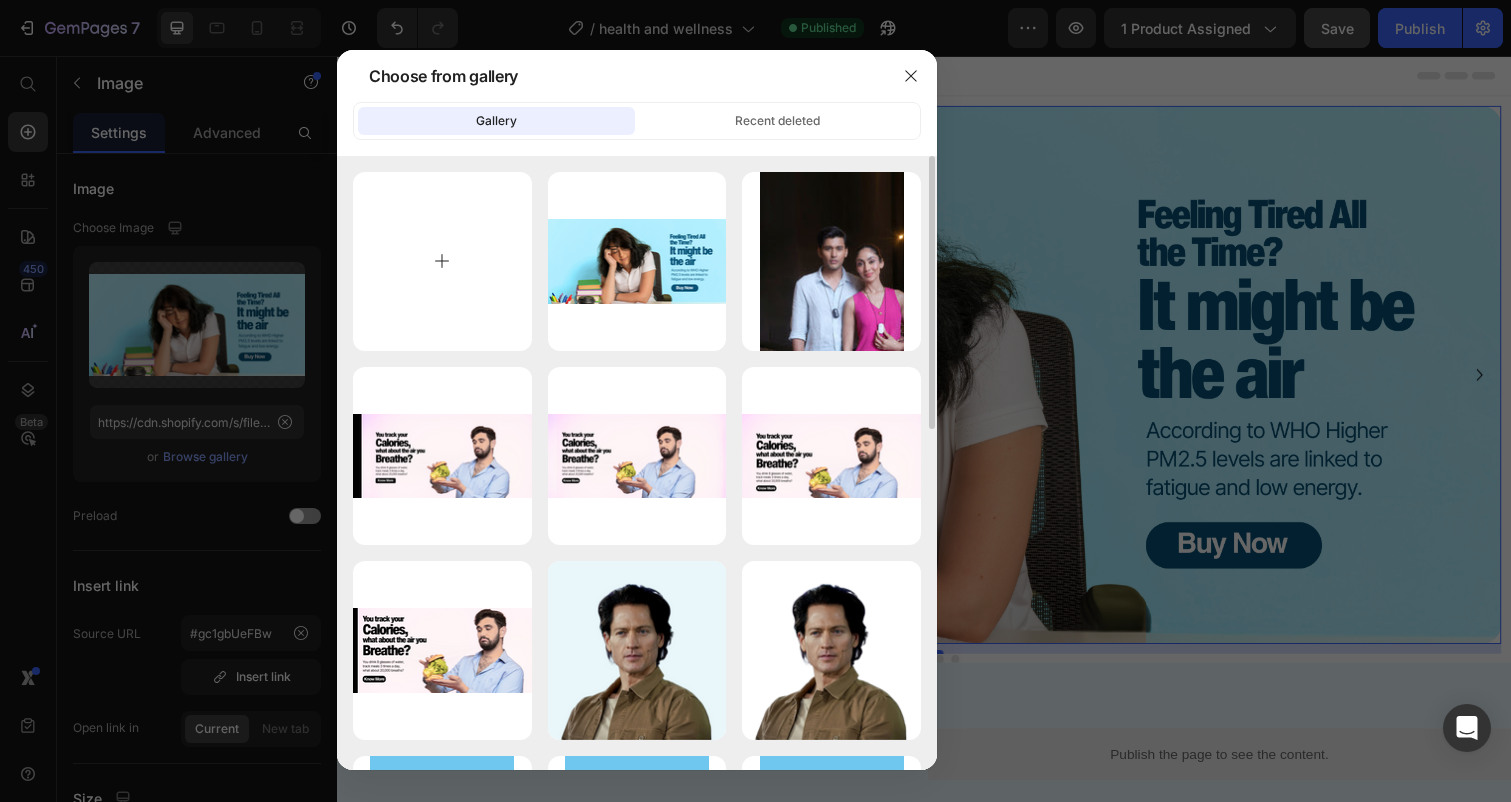 type on "C:\fakepath\atovio pc banners-6.png" 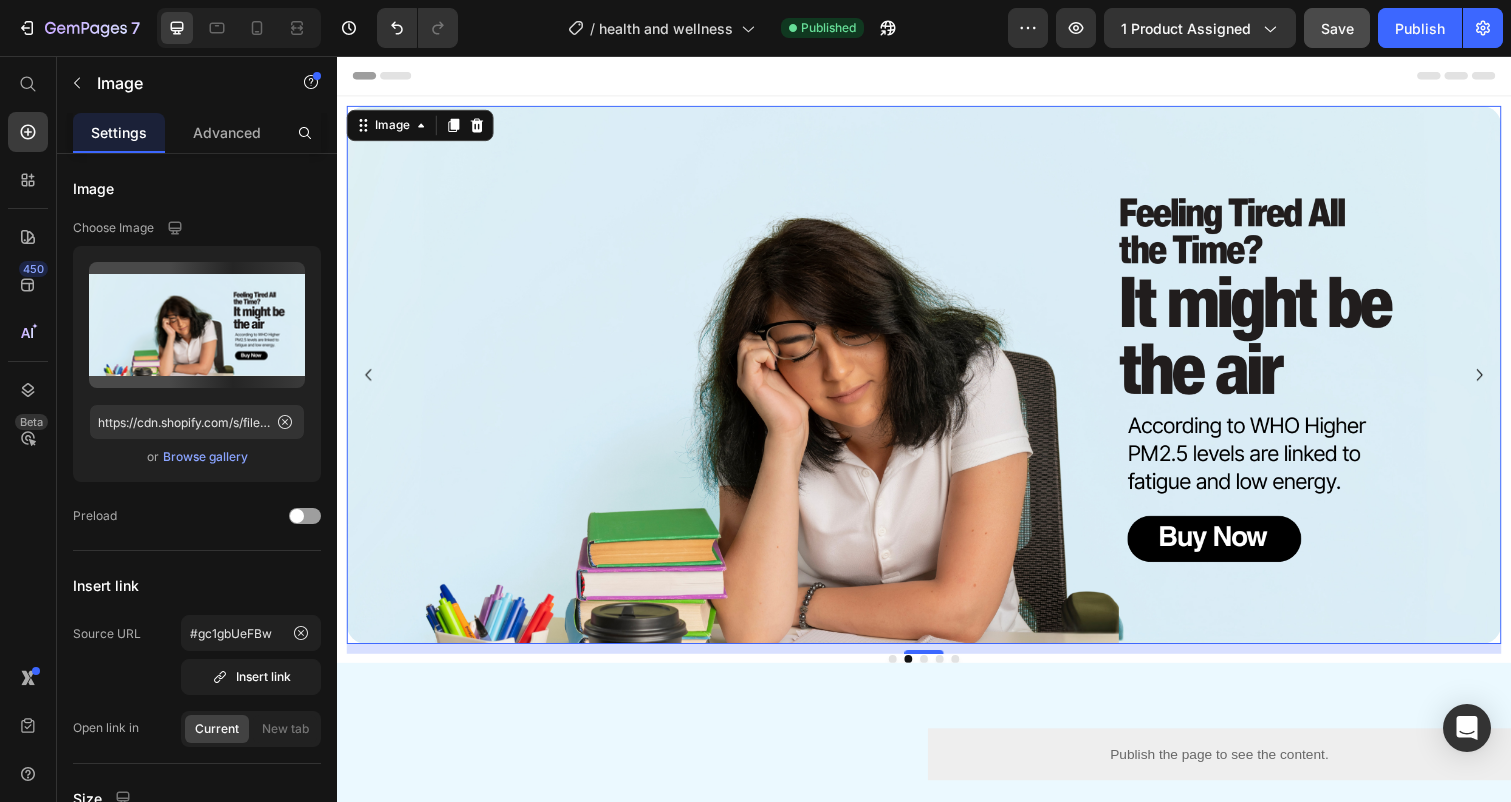 type on "https://cdn.shopify.com/s/files/1/0890/2541/3435/files/gempages_551149398017442666-7b724e9b-78f7-468e-b0c3-f0335d9a0776.png" 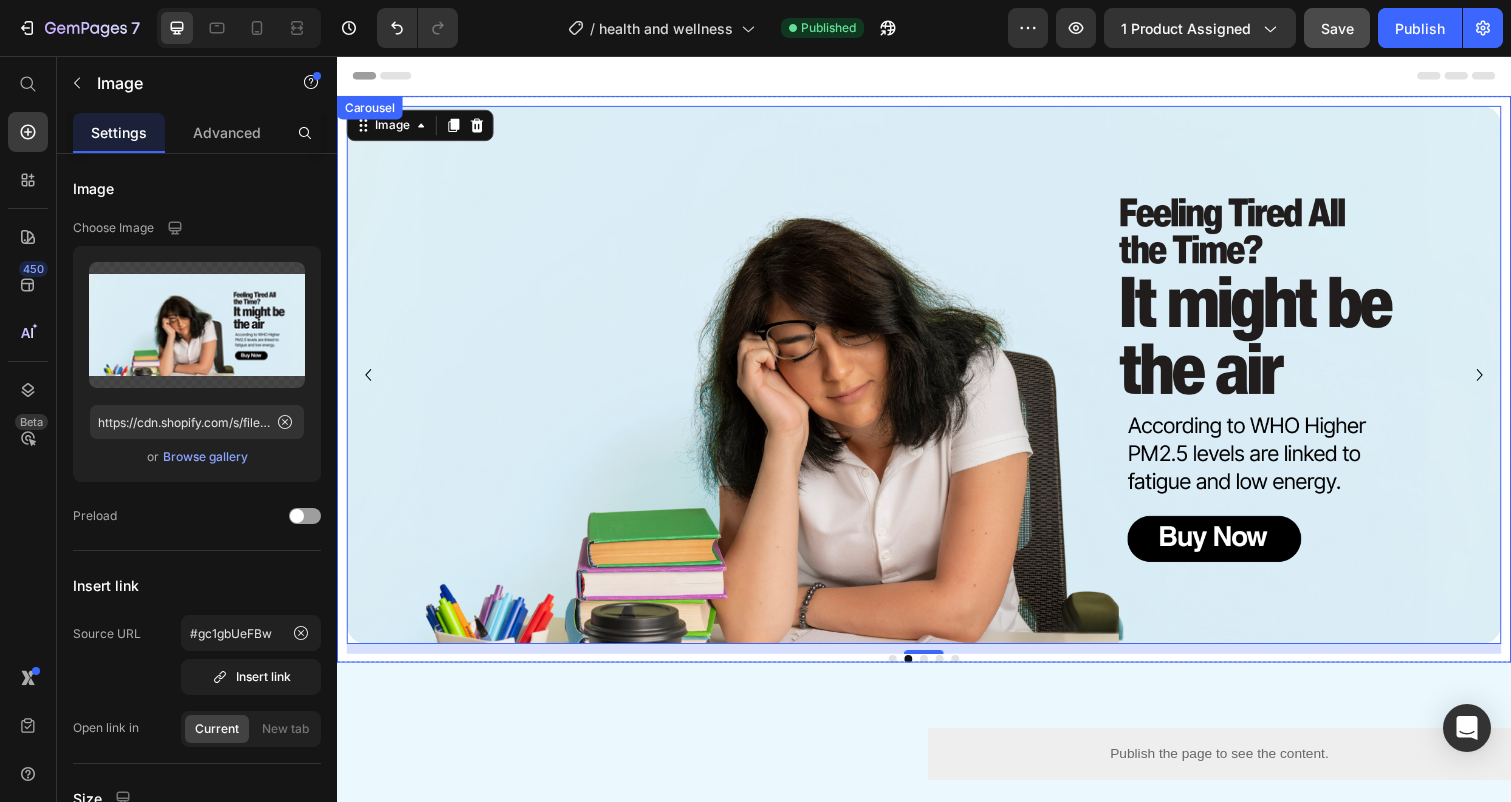 click at bounding box center [905, 672] 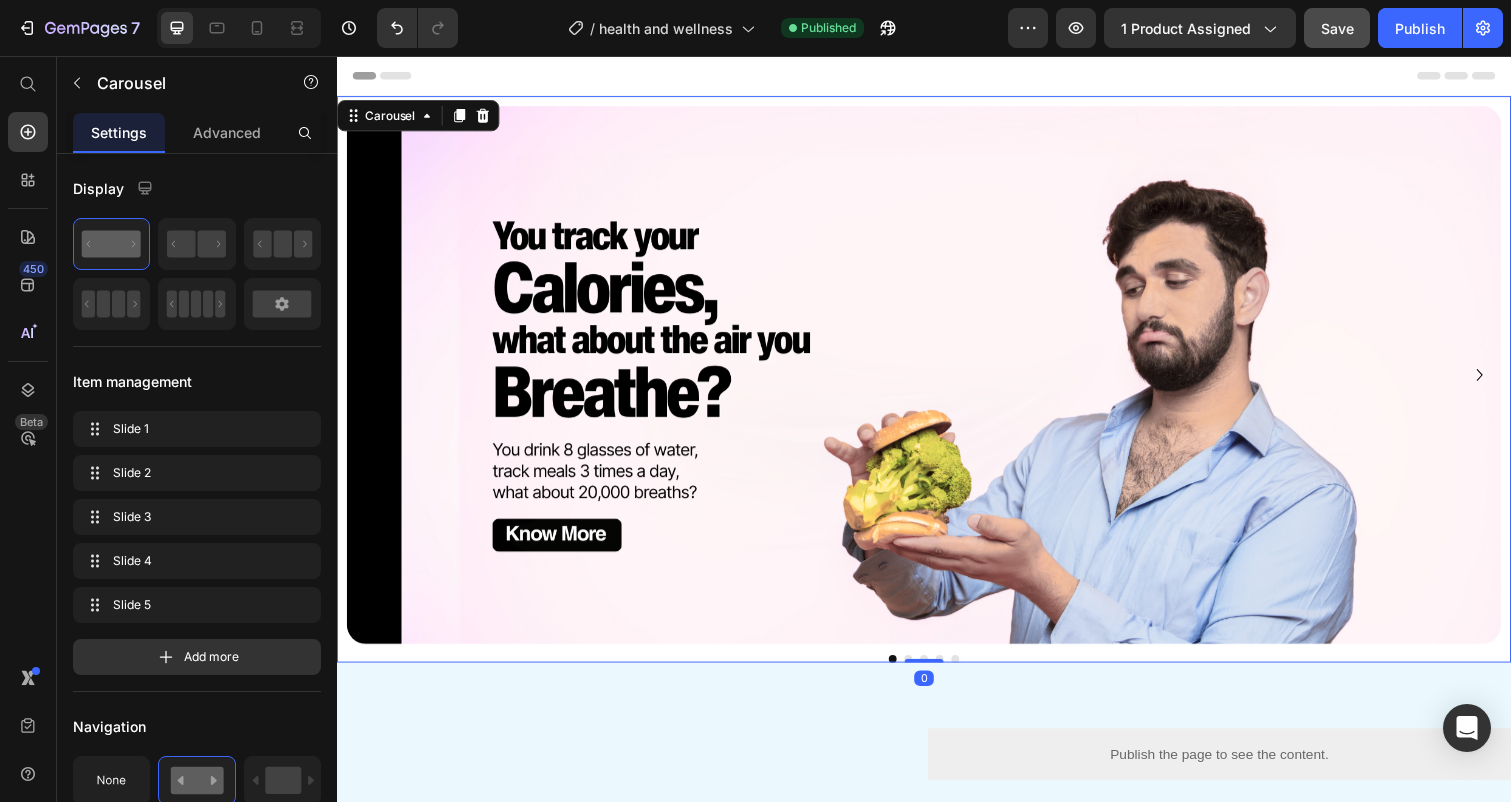 click at bounding box center (921, 672) 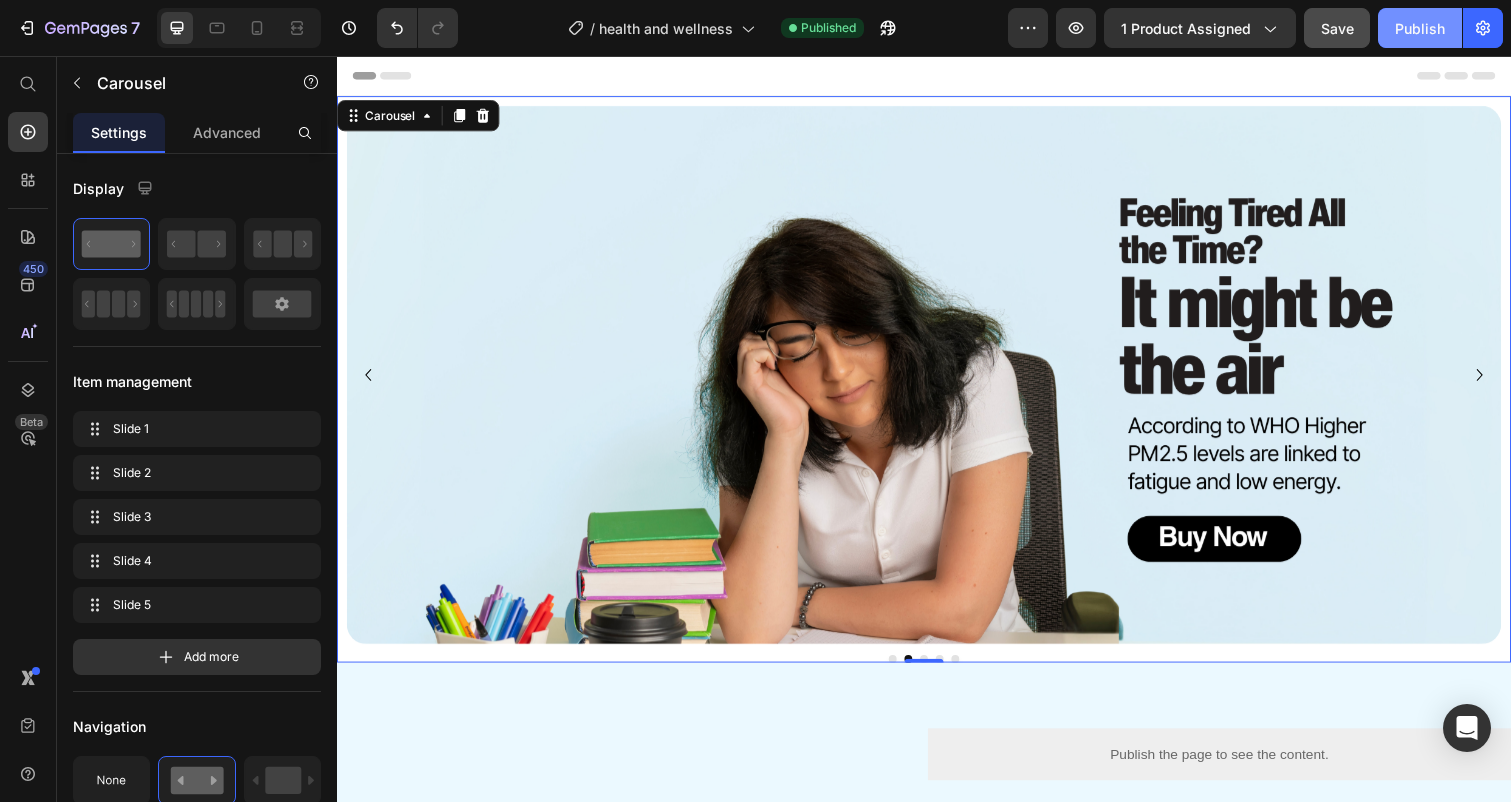 click on "Publish" at bounding box center [1420, 28] 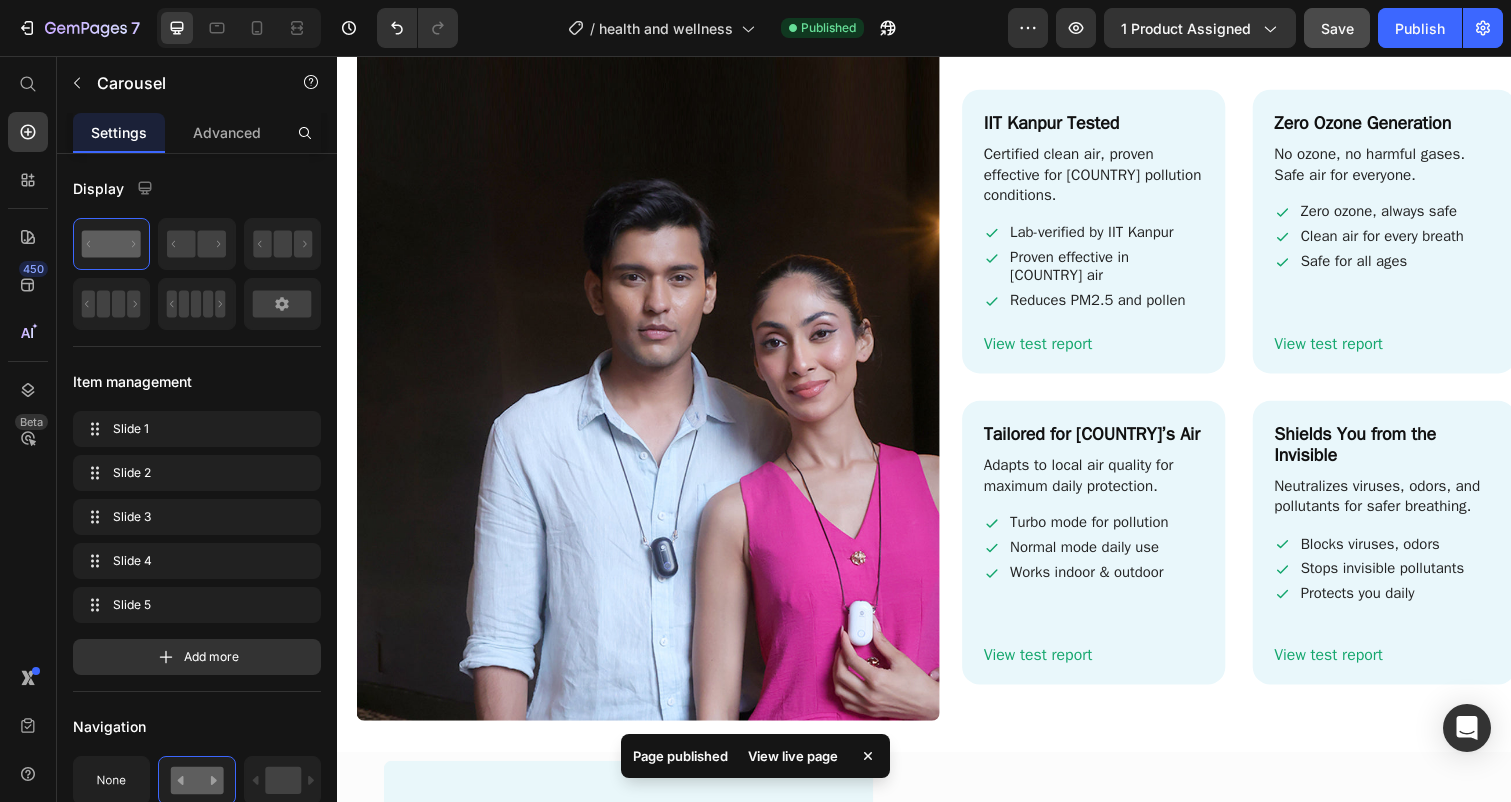 scroll, scrollTop: 2969, scrollLeft: 0, axis: vertical 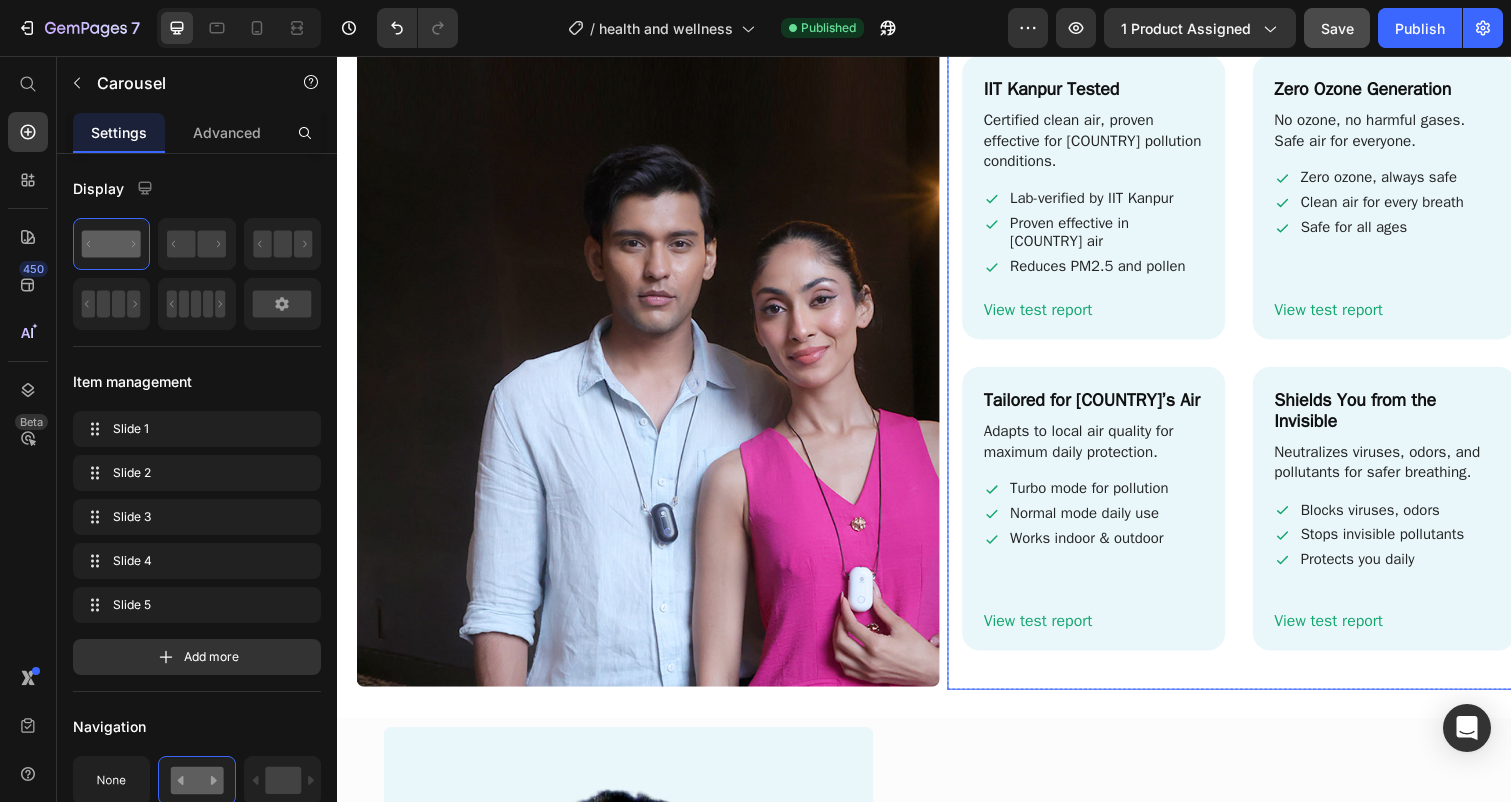 drag, startPoint x: 1331, startPoint y: 280, endPoint x: 1009, endPoint y: 228, distance: 326.17172 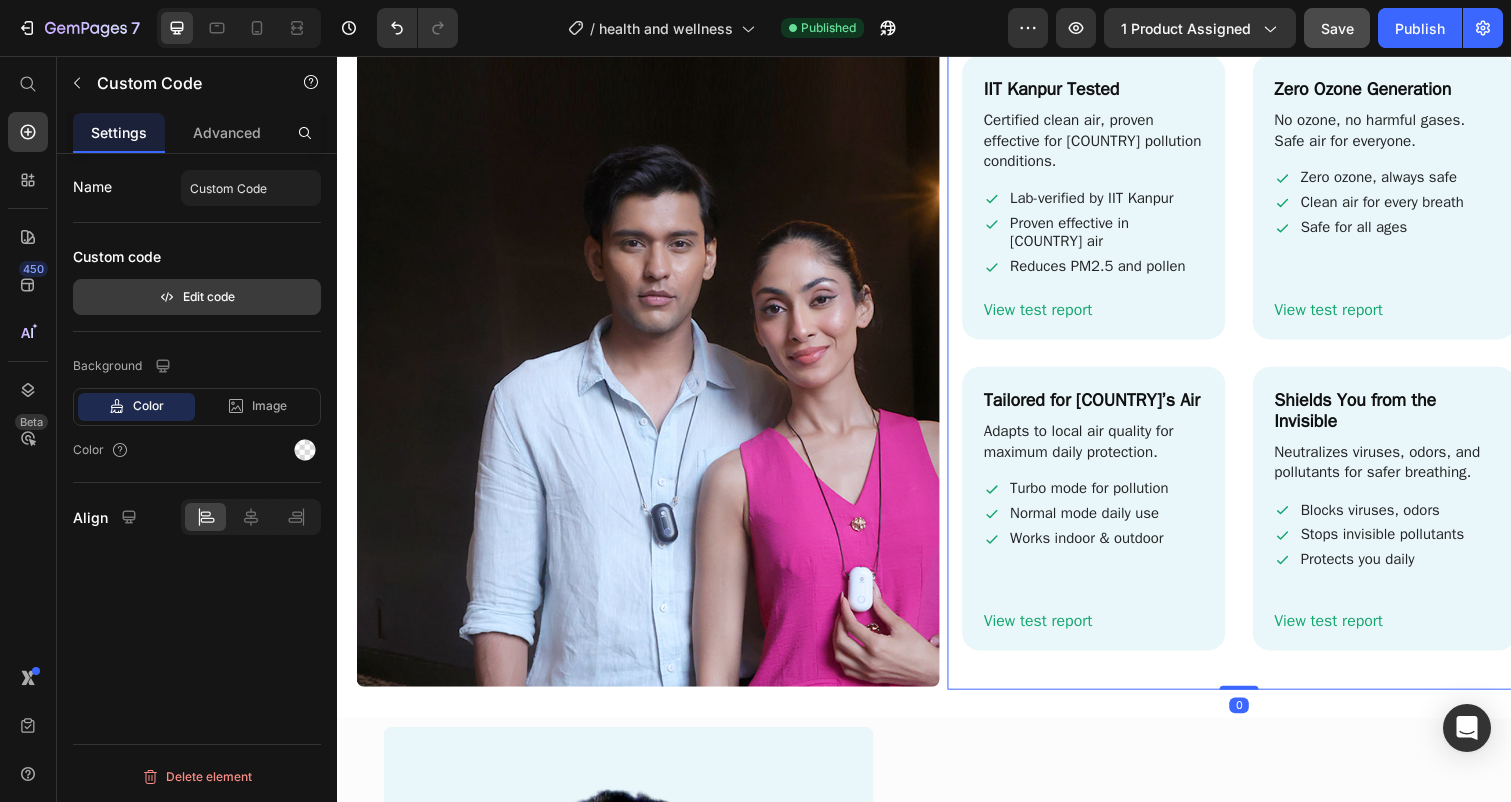 click on "Edit code" at bounding box center (197, 297) 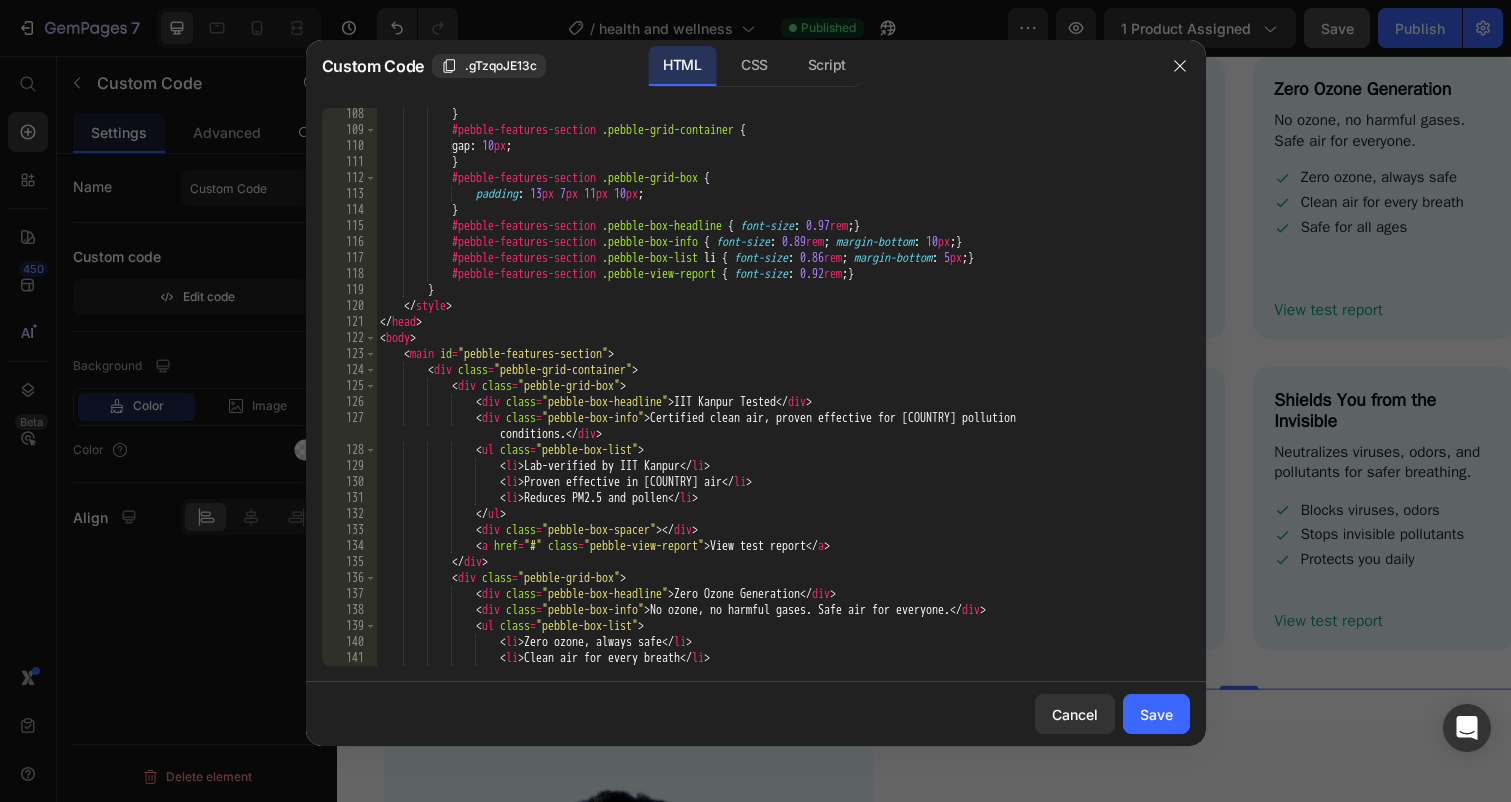 scroll, scrollTop: 1765, scrollLeft: 0, axis: vertical 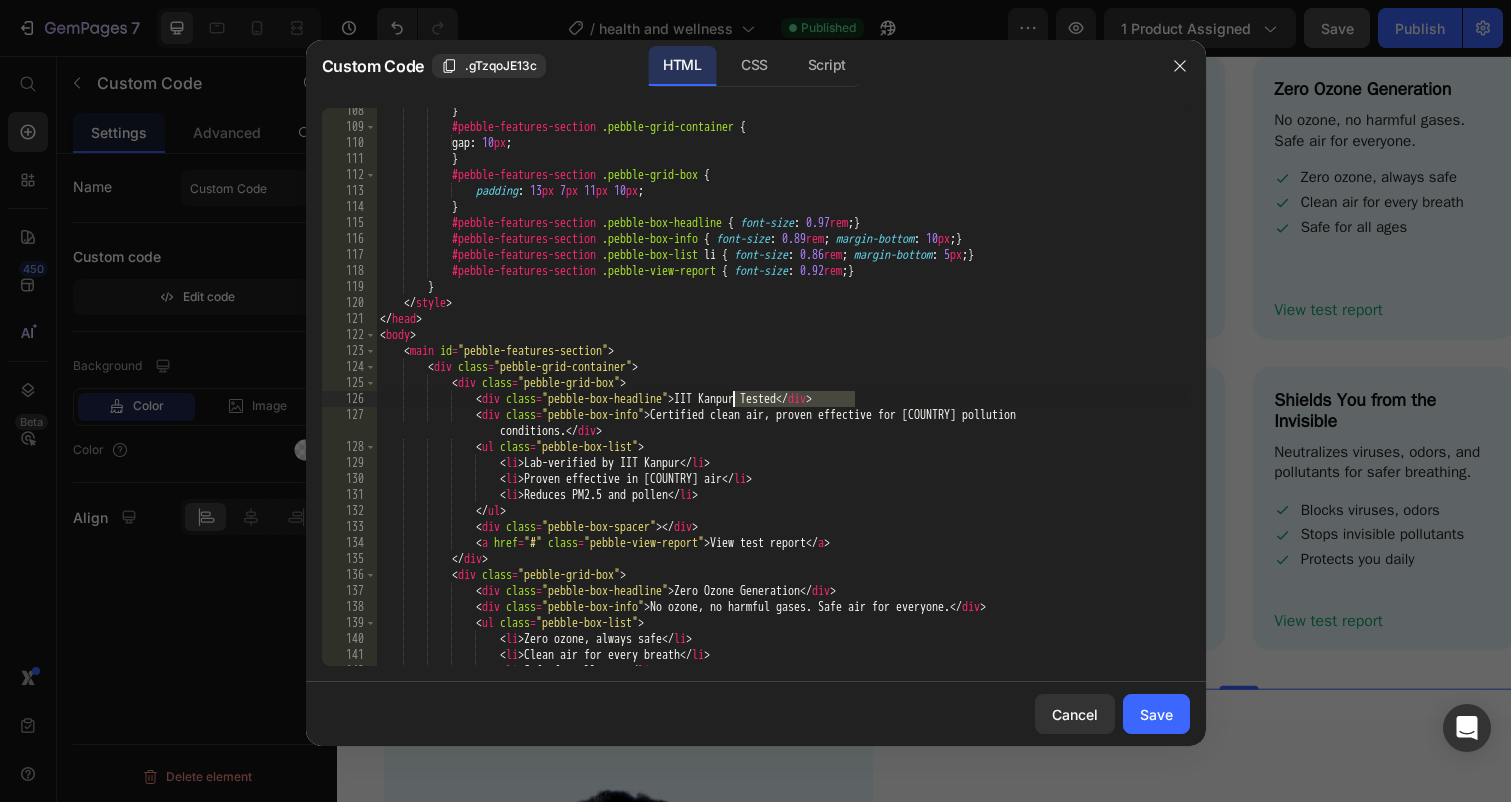 drag, startPoint x: 856, startPoint y: 400, endPoint x: 733, endPoint y: 402, distance: 123.01626 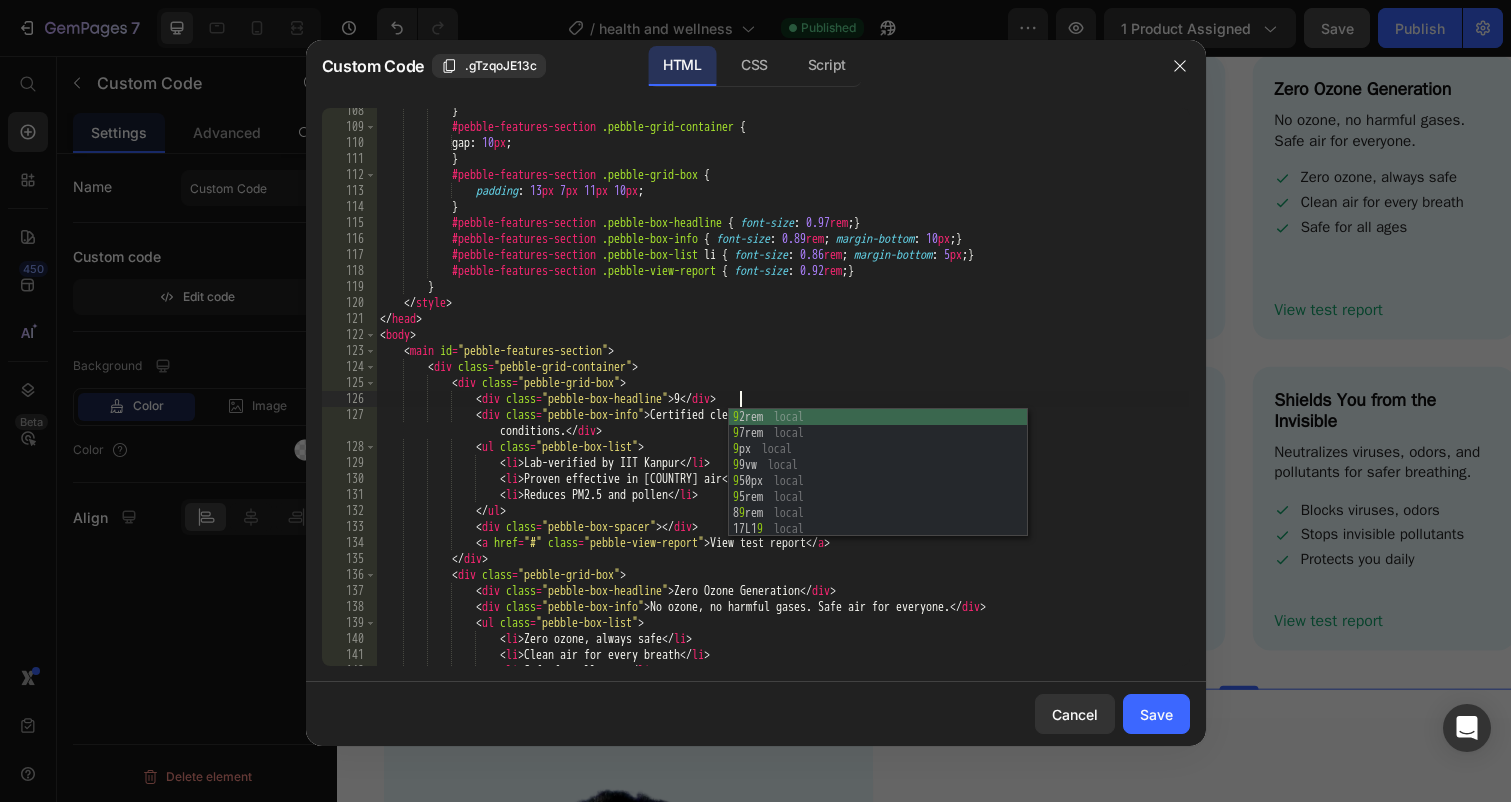 scroll, scrollTop: 0, scrollLeft: 31, axis: horizontal 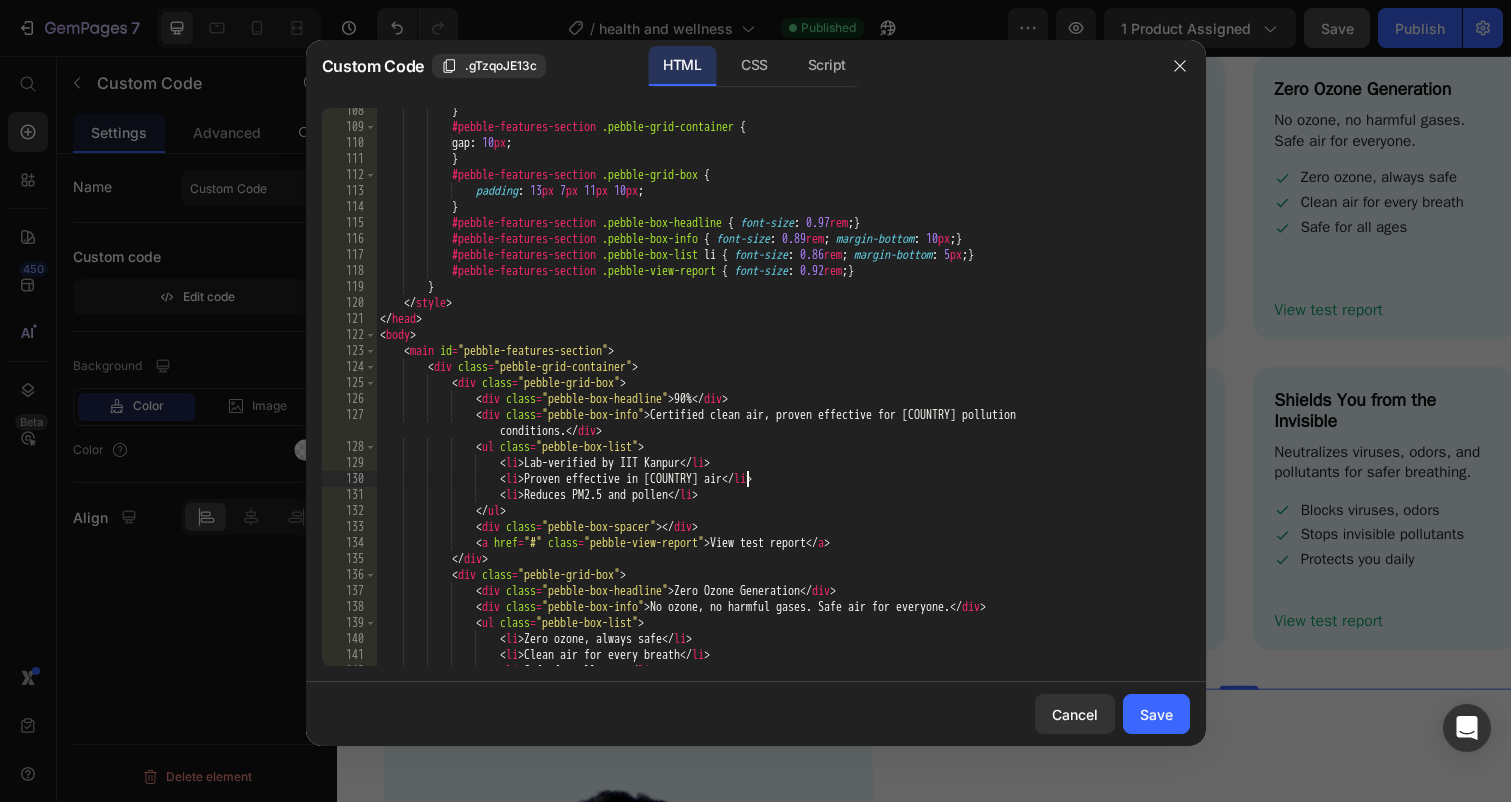click on "}                #pebble-features-section   .pebble-grid-container   {                    gap :   10 px ;                }                #pebble-features-section   .pebble-grid-box   {                     padding :   13 px   7 px   11 px   10 px ;                }                #pebble-features-section   .pebble-box-headline   {   font-size :   0.97 rem ; }                #pebble-features-section   .pebble-box-info   {   font-size :   0.89 rem ;   margin-bottom :   10 px ; }                #pebble-features-section   .pebble-box-list   li   {   font-size :   0.86 rem ;   margin-bottom :   5 px ; }                #pebble-features-section   .pebble-view-report   {   font-size :   0.92 rem ; }           }      </ style > </ head > < body >      < main   id = "pebble-features-section" >           < div   class = "pebble-grid-container" >                < div   class = "pebble-grid-box" >                     < div   class = "pebble-box-headline" > 90% </ div >                     < div   class = >" at bounding box center [782, 398] 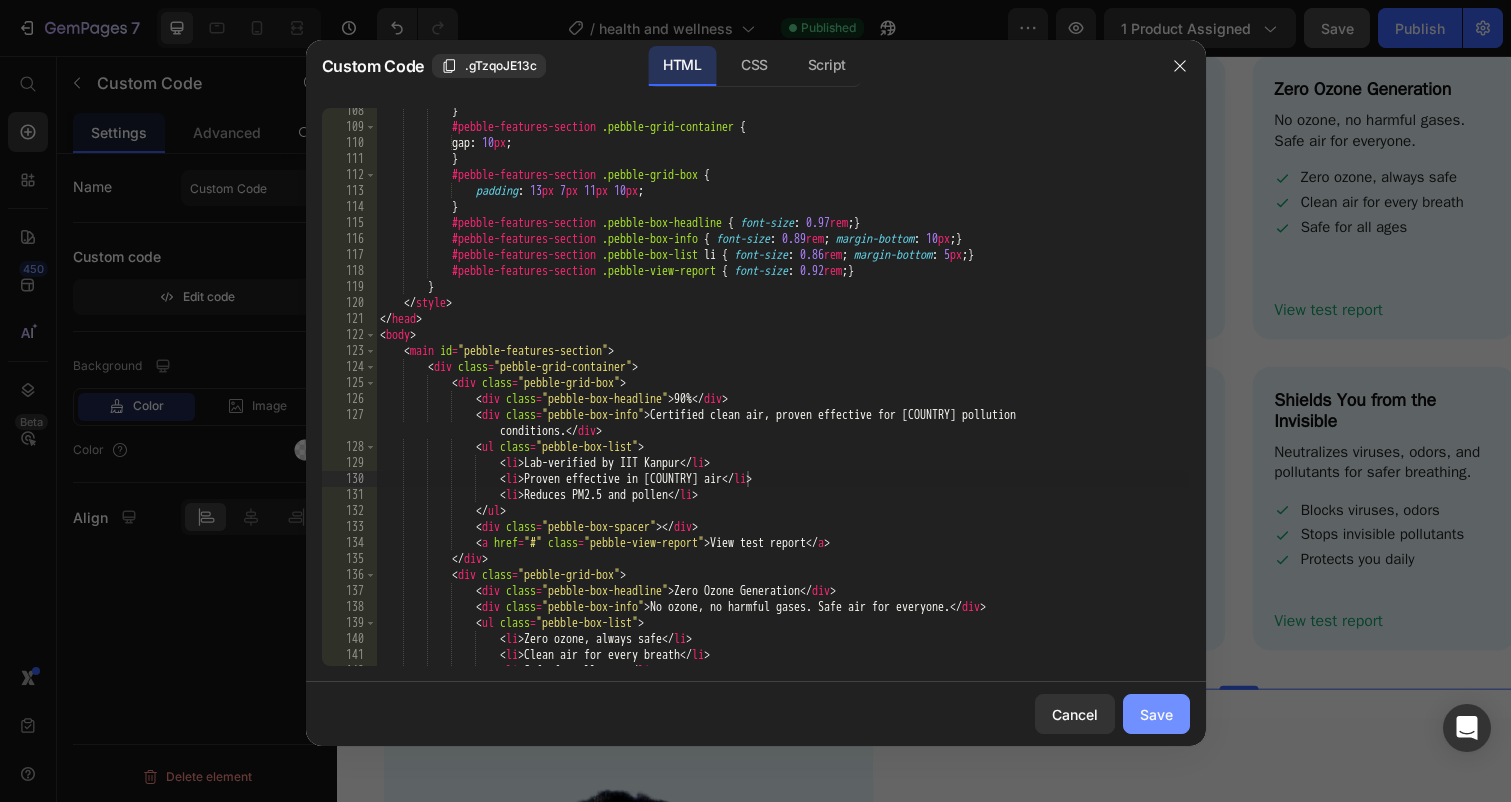 click on "Save" at bounding box center [1156, 714] 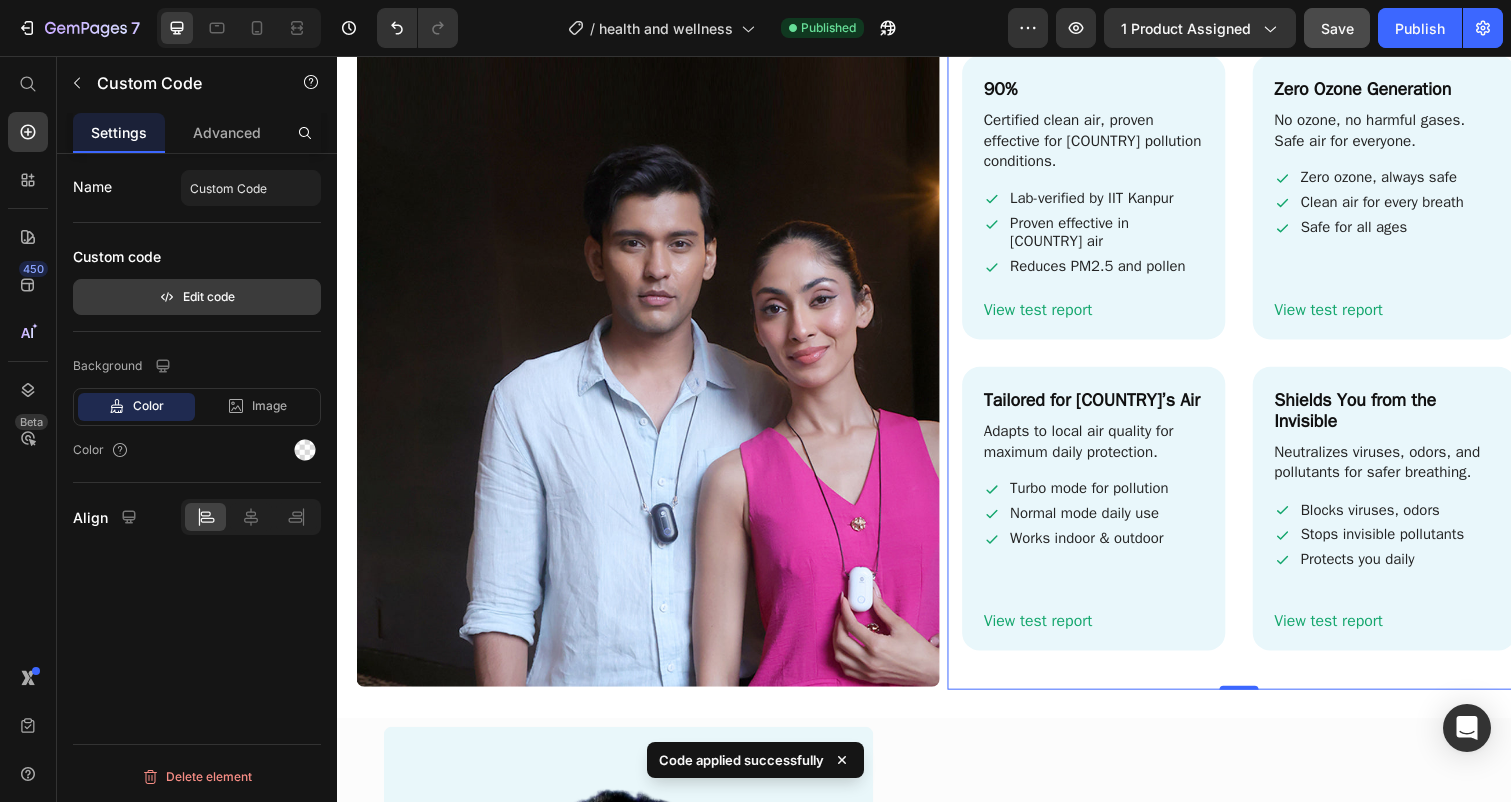 click on "Edit code" at bounding box center [197, 297] 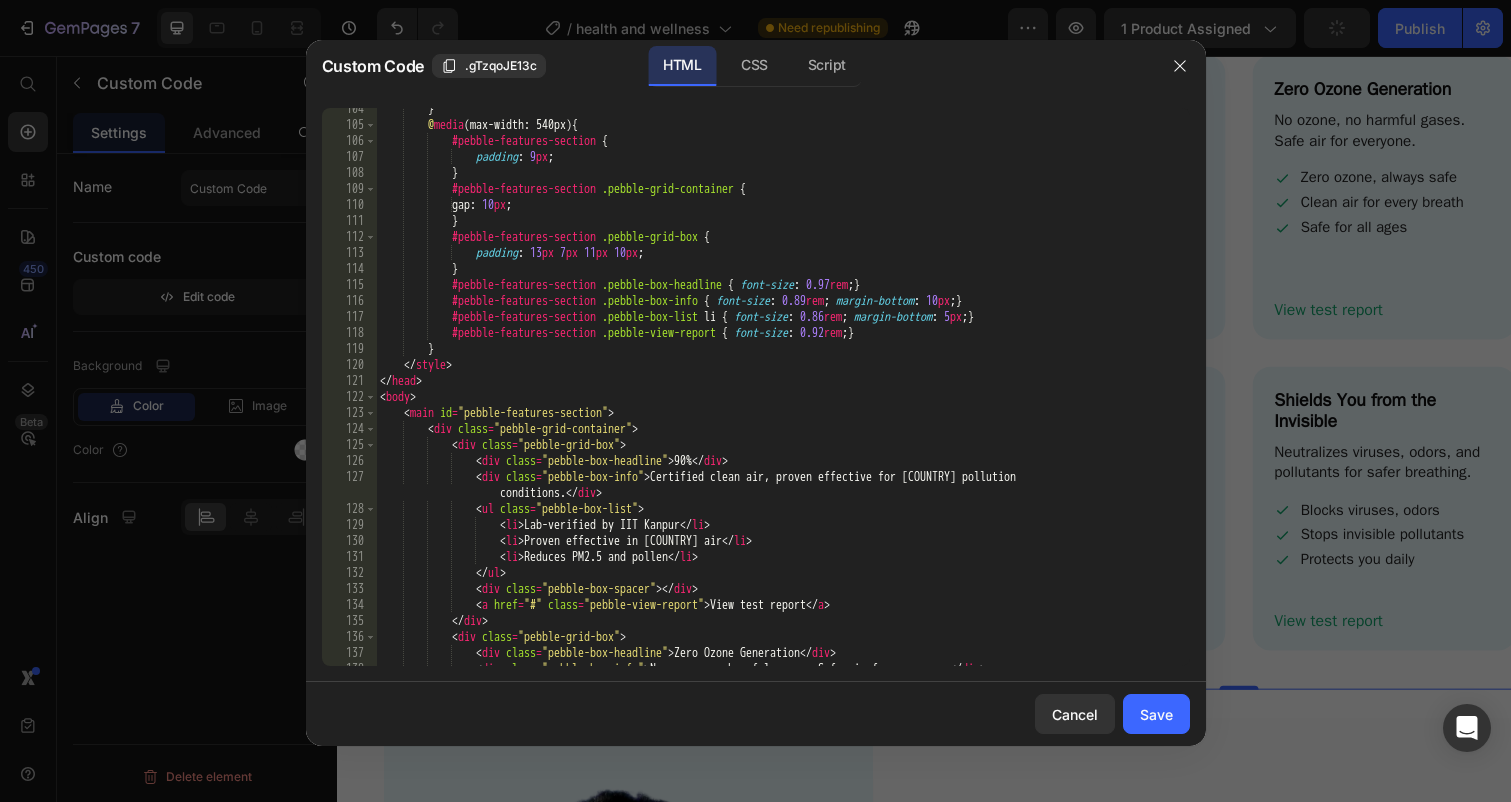 scroll, scrollTop: 1701, scrollLeft: 0, axis: vertical 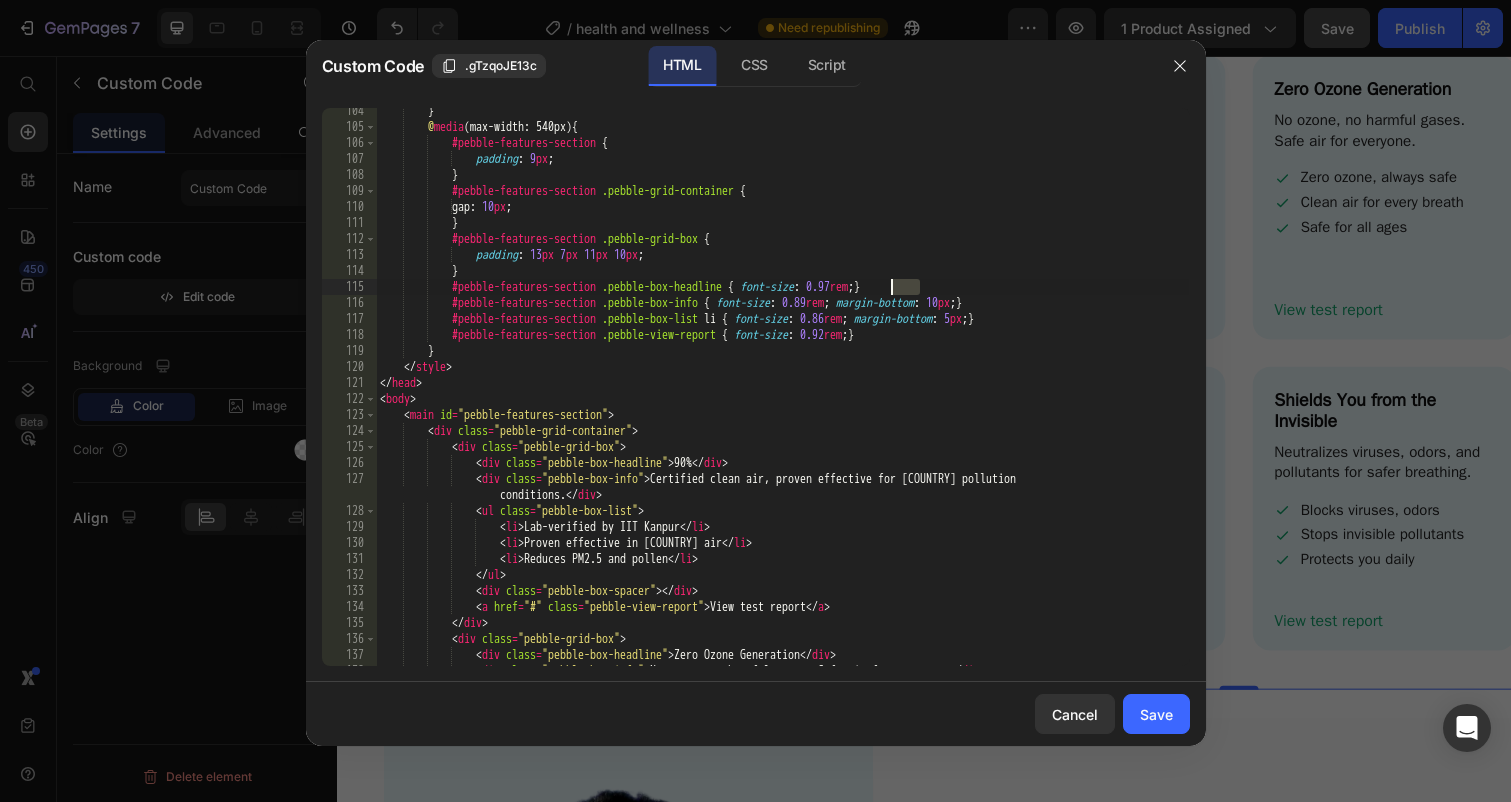 drag, startPoint x: 921, startPoint y: 284, endPoint x: 894, endPoint y: 284, distance: 27 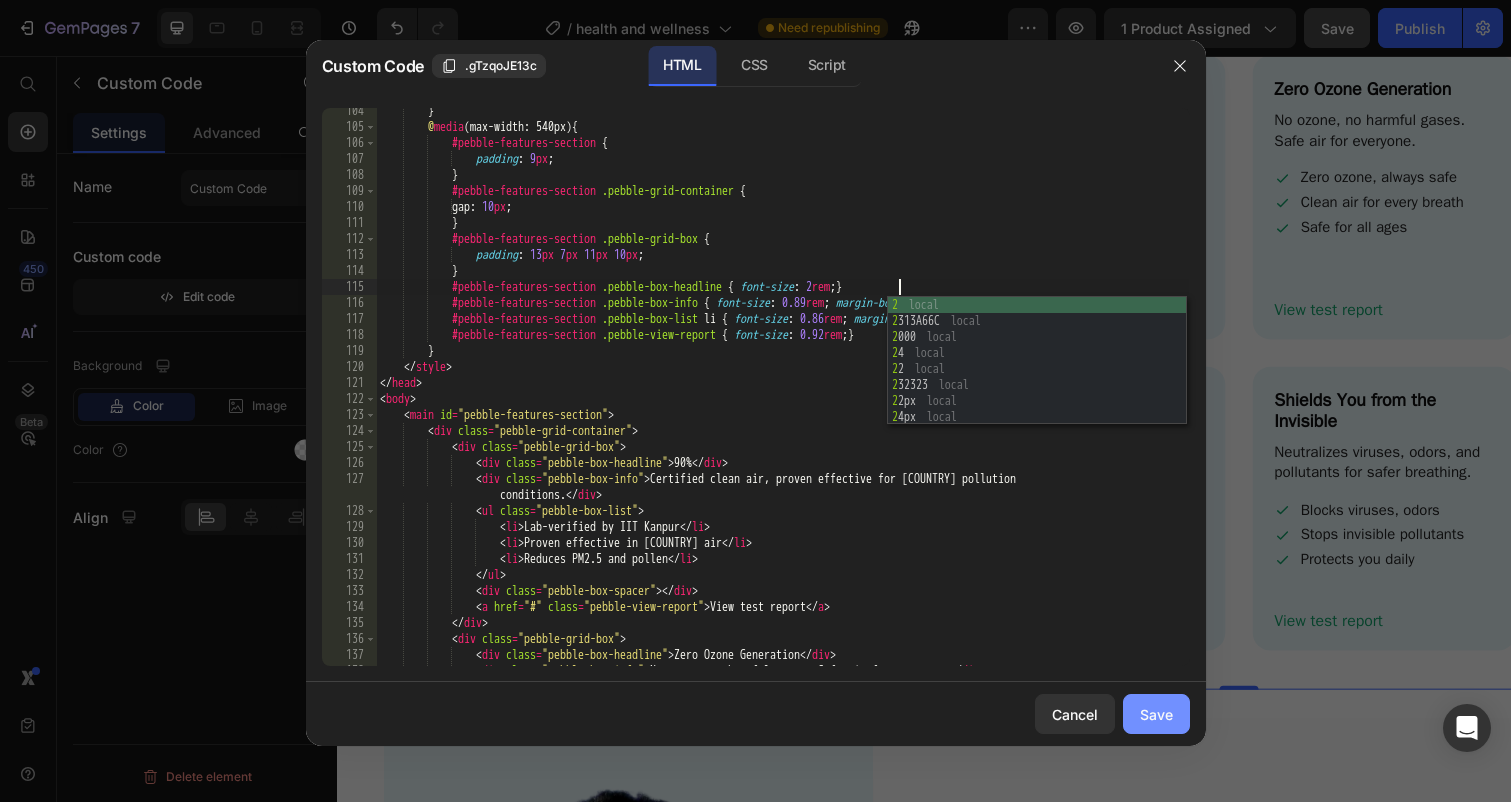 type on "#pebble-features-section .pebble-box-headline { font-size: 2rem;}" 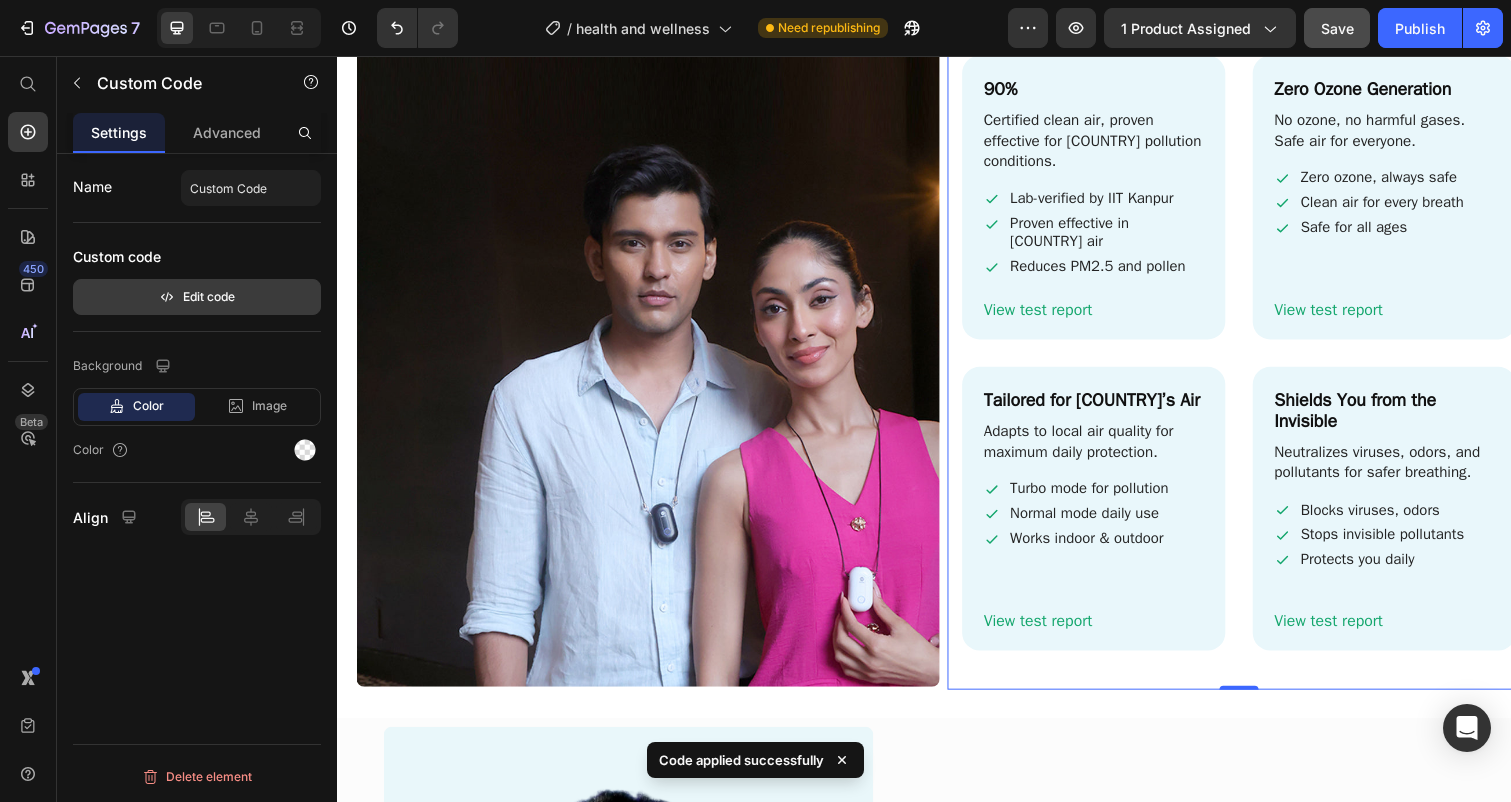 click on "Edit code" at bounding box center (197, 297) 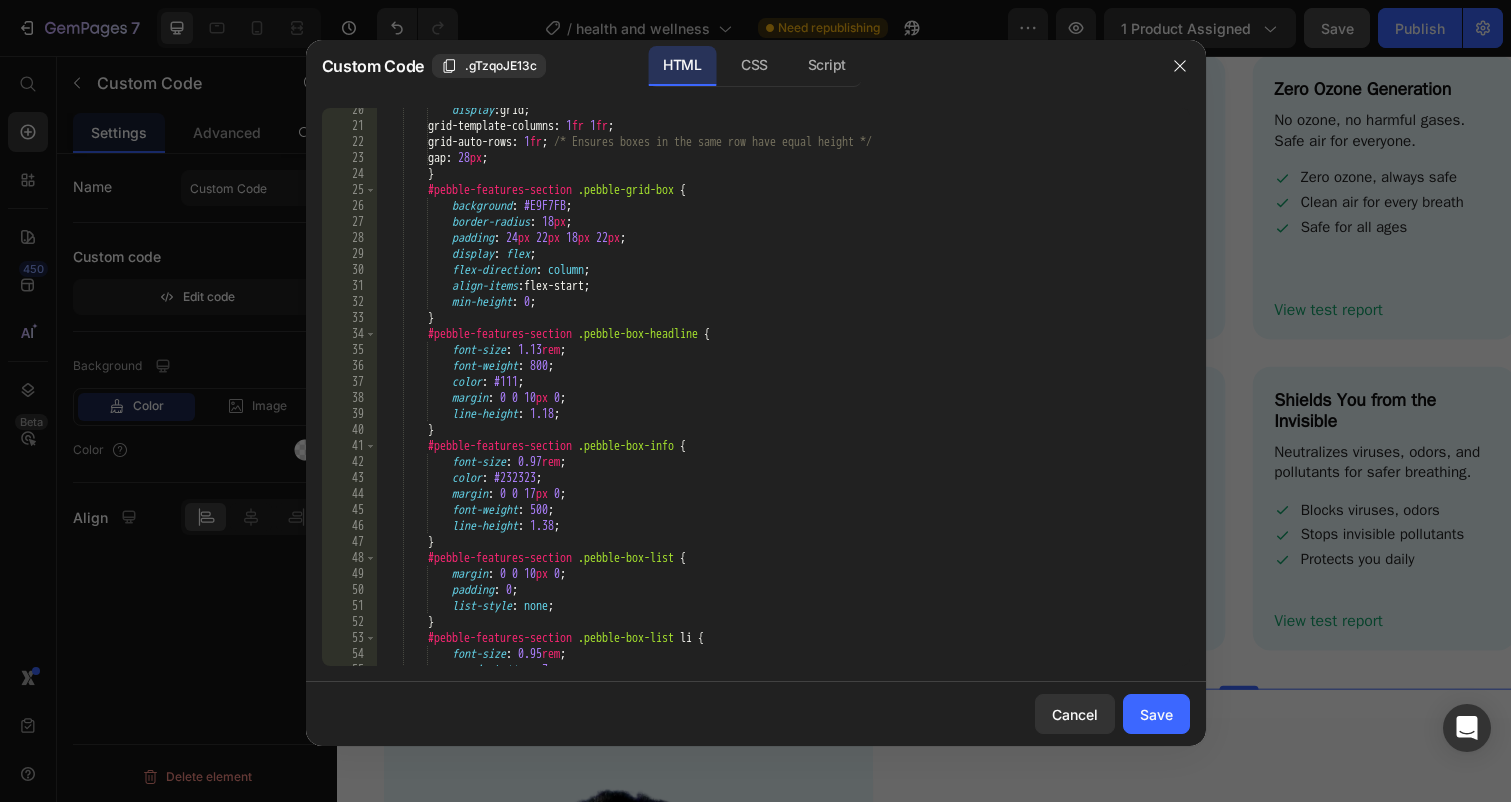 scroll, scrollTop: 326, scrollLeft: 0, axis: vertical 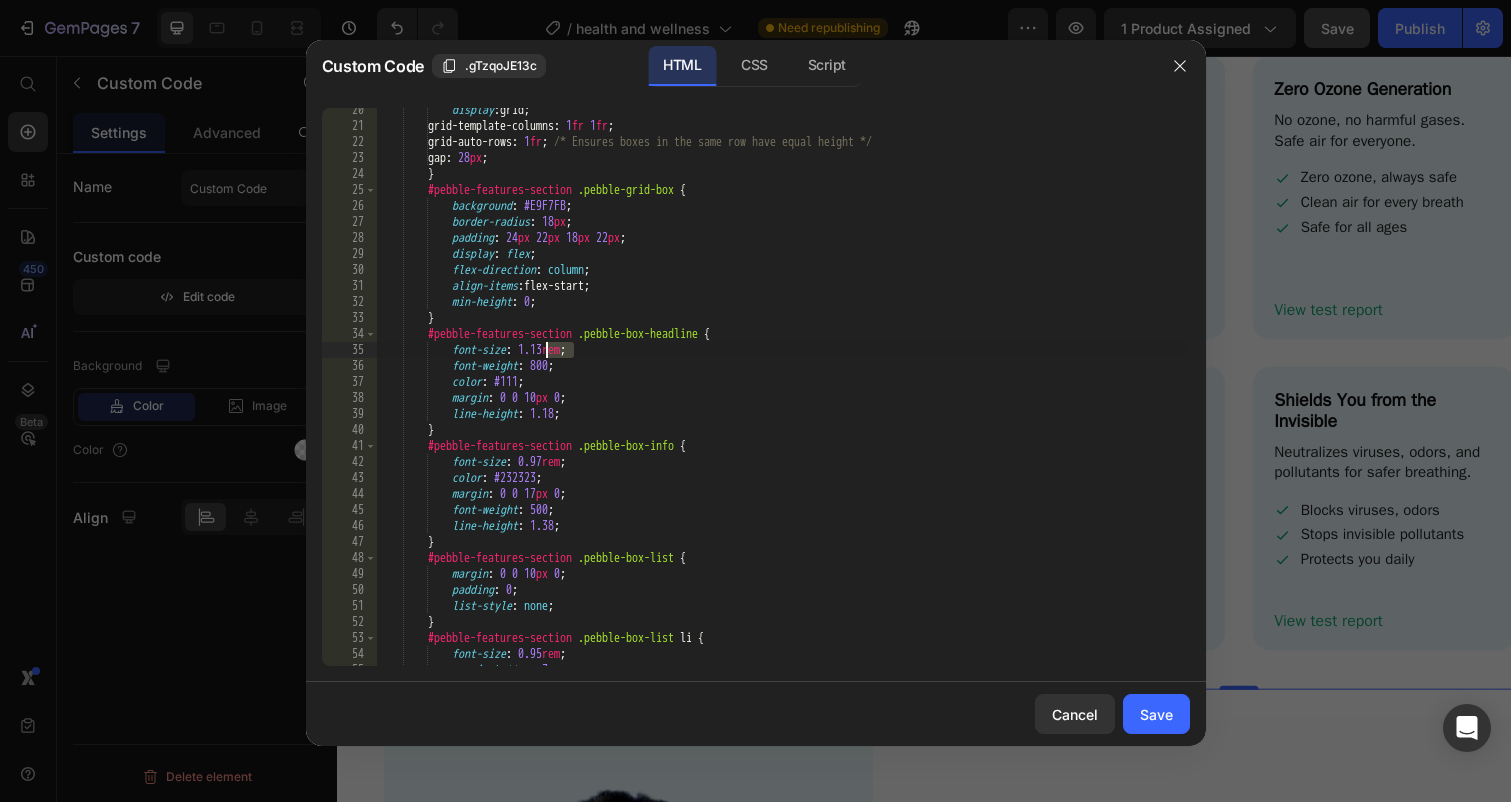 drag, startPoint x: 575, startPoint y: 351, endPoint x: 548, endPoint y: 350, distance: 27.018513 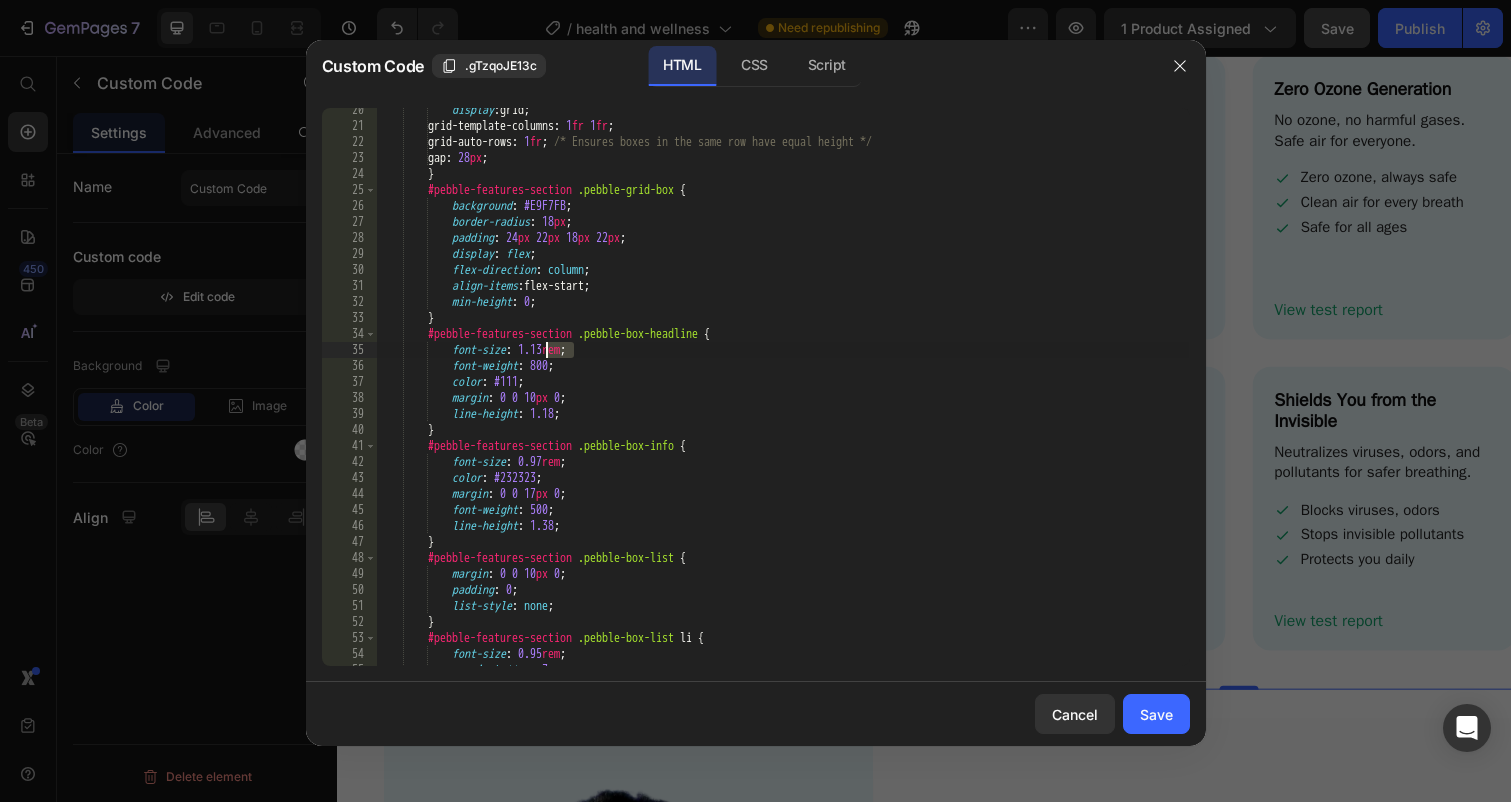 scroll, scrollTop: 0, scrollLeft: 15, axis: horizontal 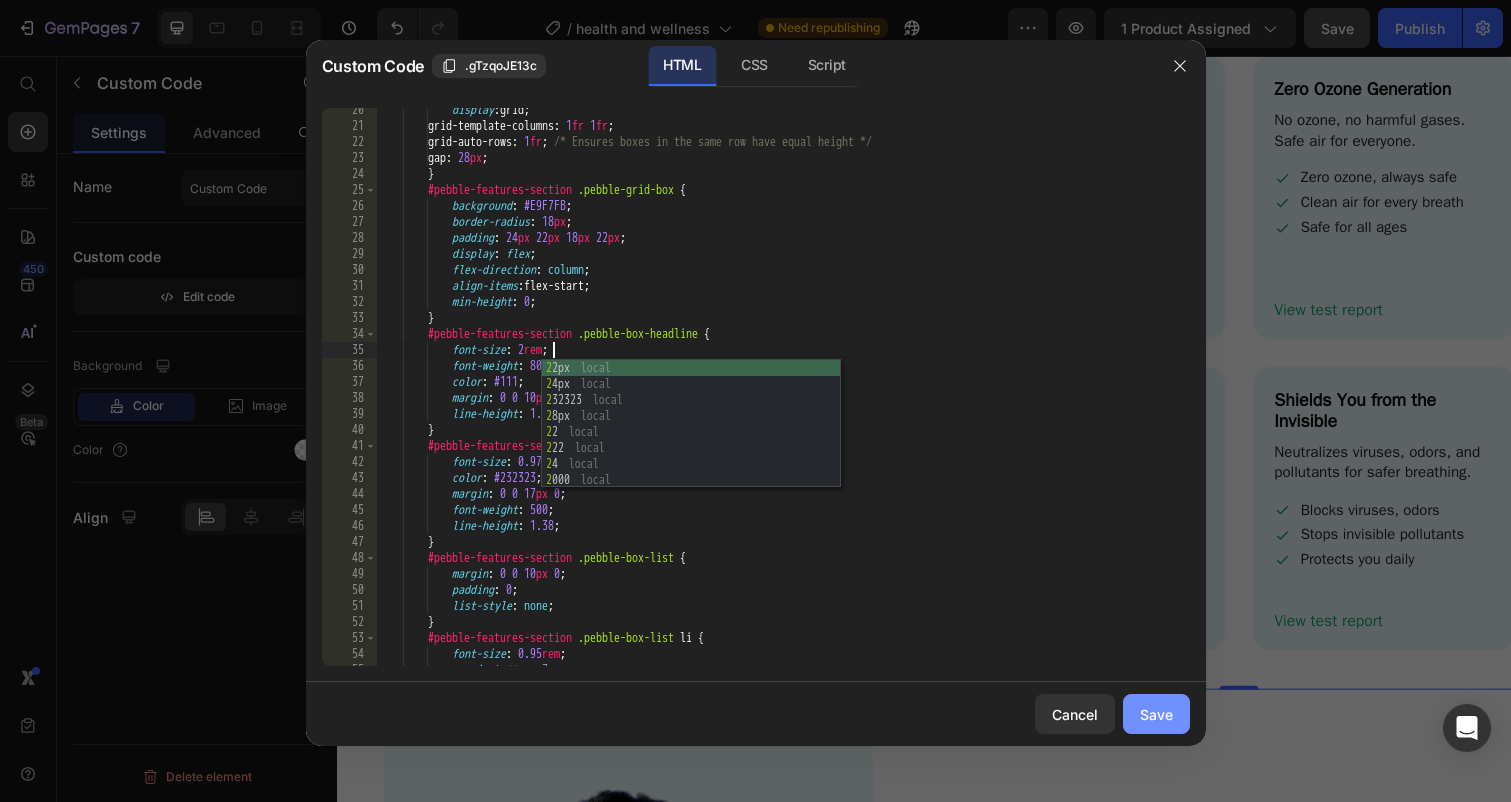 type on "font-size: 2rem;" 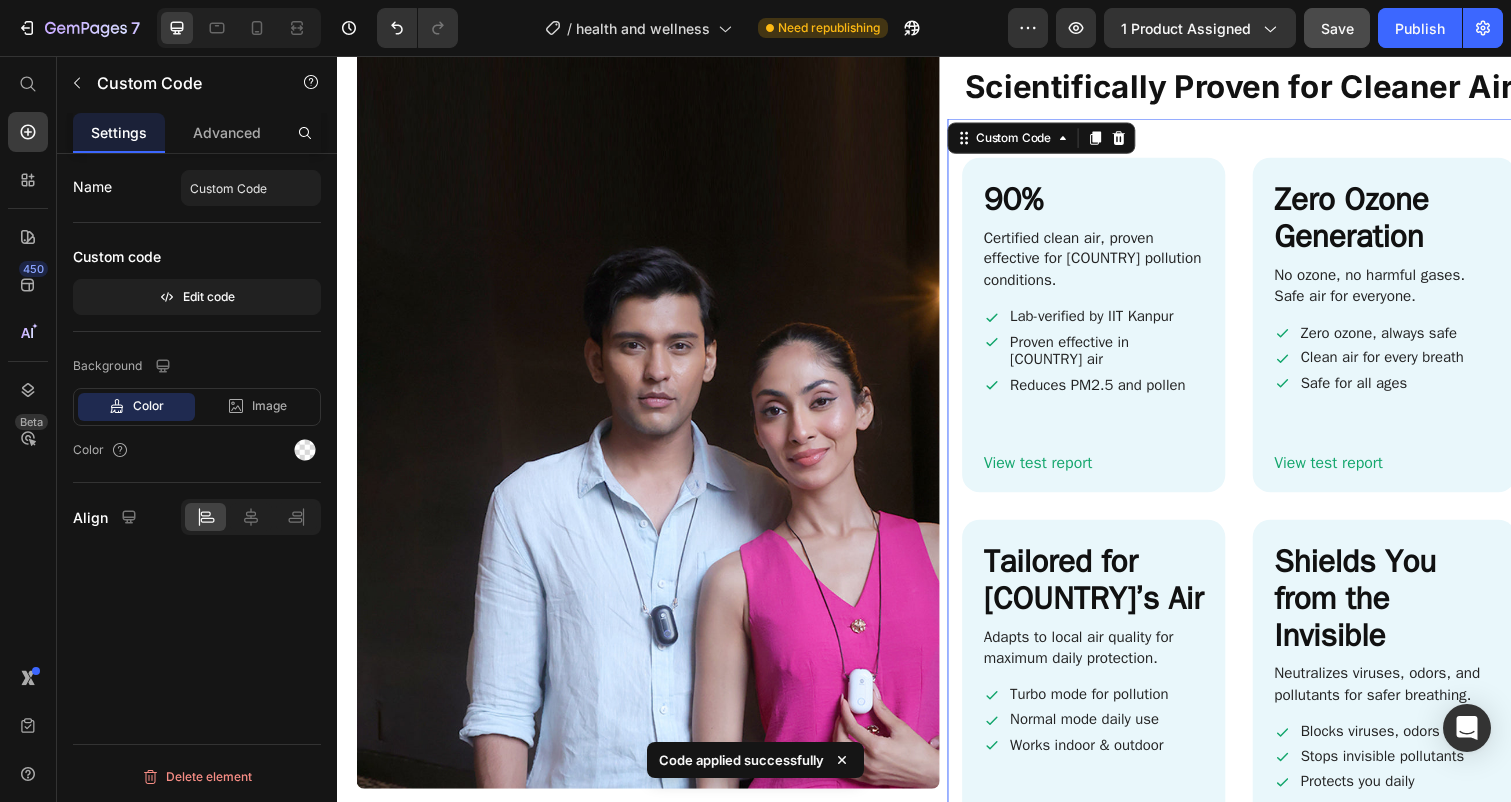 scroll, scrollTop: 2834, scrollLeft: 0, axis: vertical 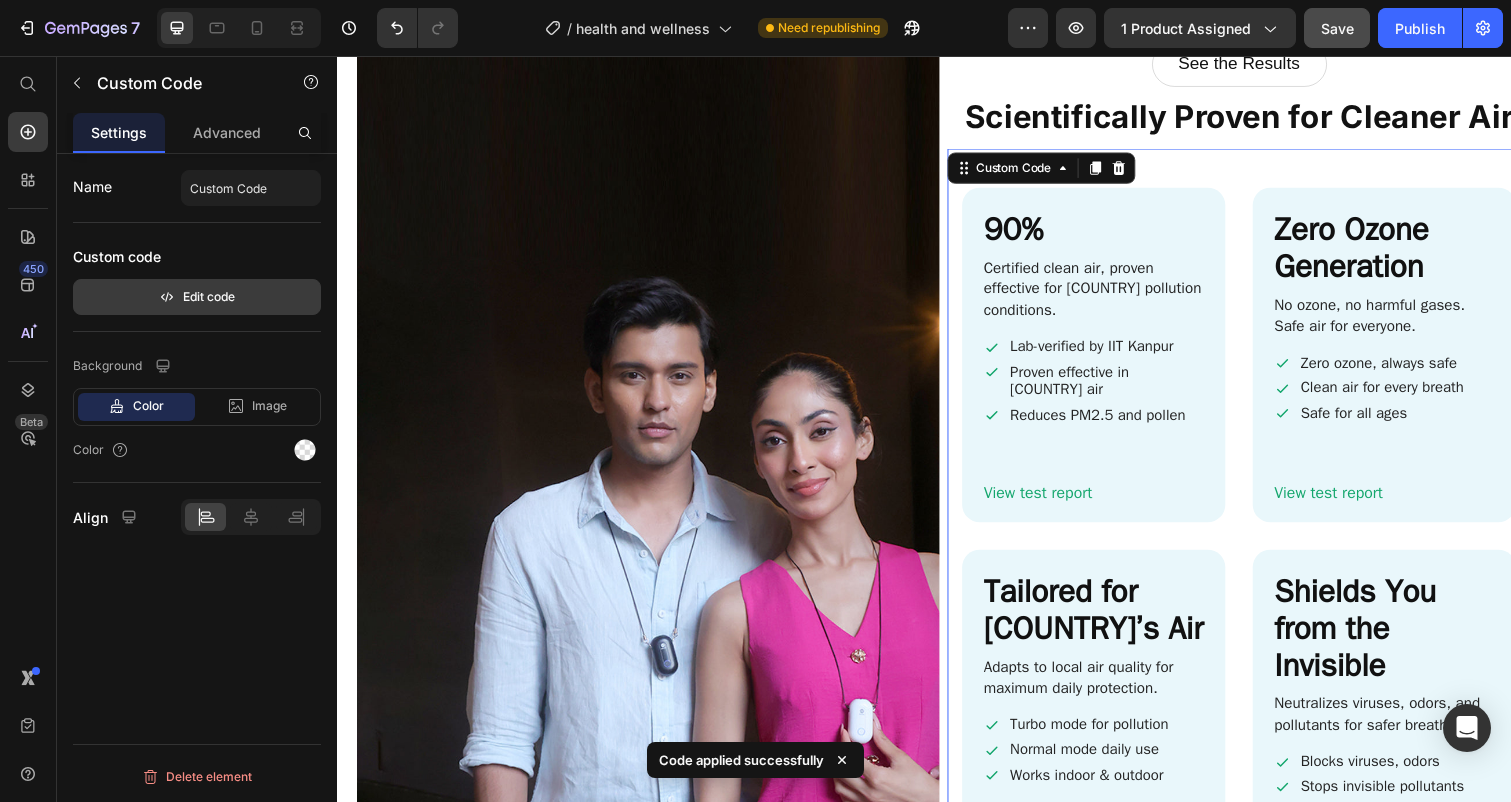 click on "Edit code" at bounding box center (197, 297) 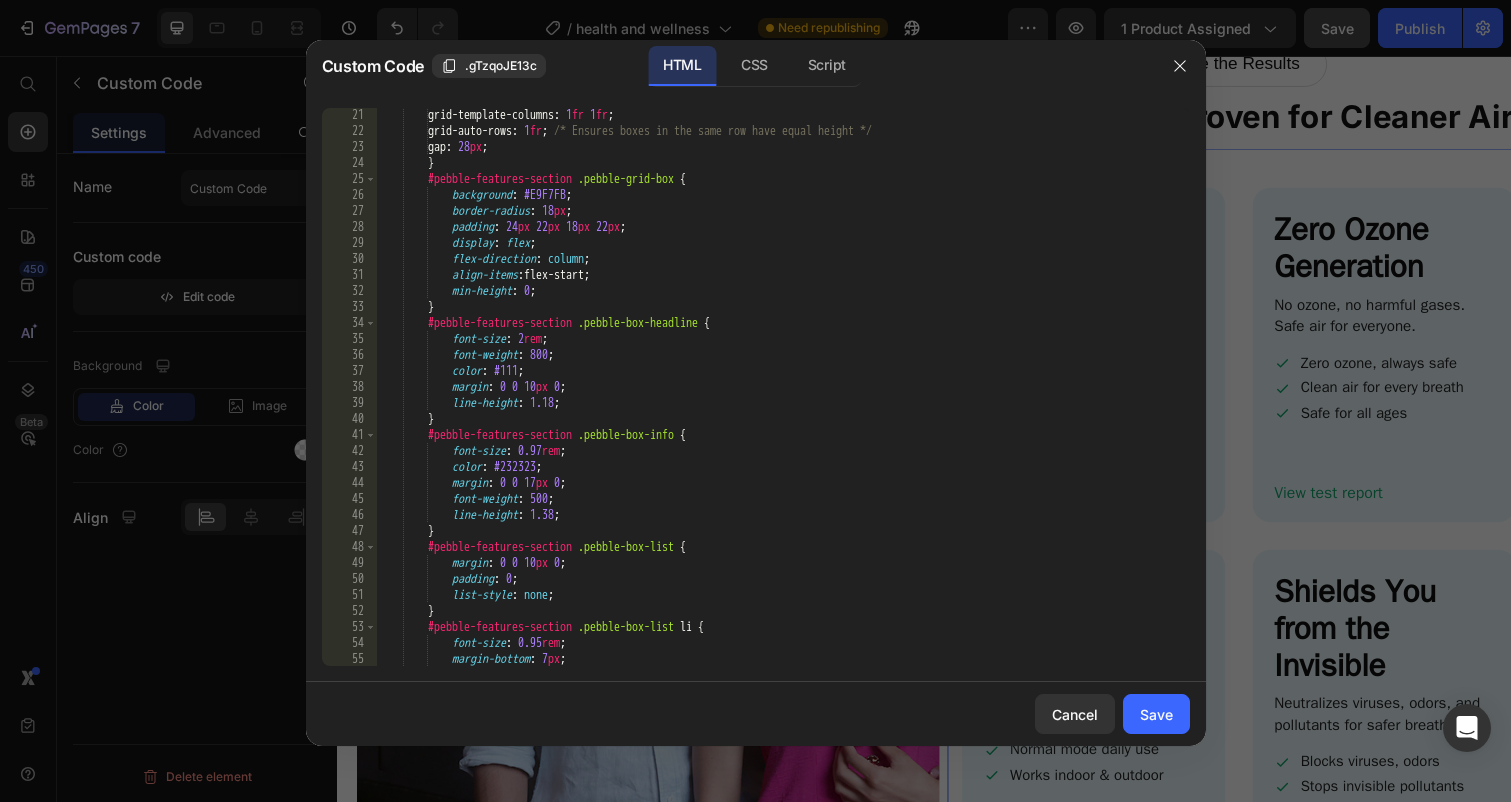 scroll, scrollTop: 373, scrollLeft: 0, axis: vertical 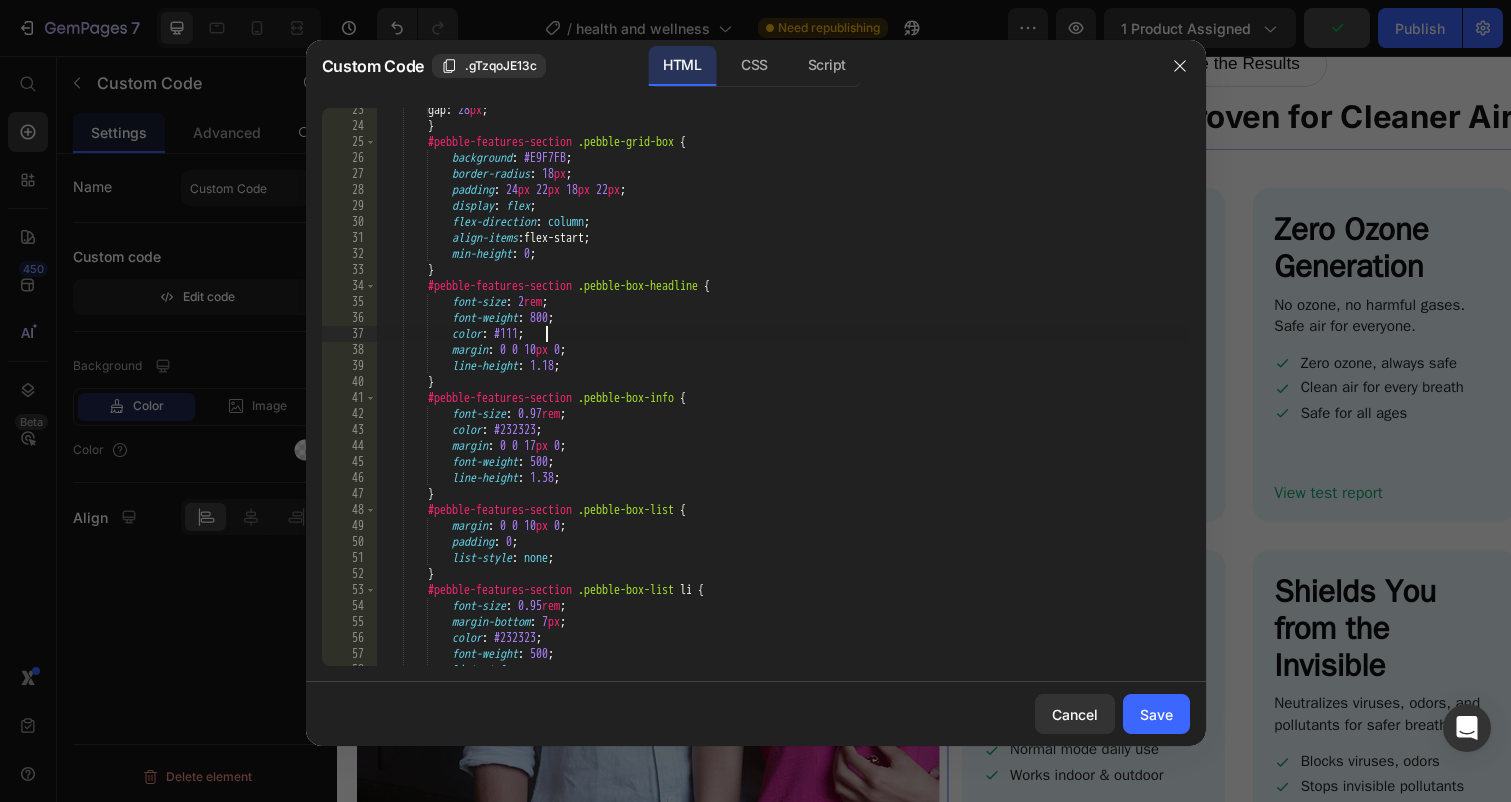 click on "gap :   28 px ;           }           #pebble-features-section   .pebble-grid-box   {                background :   #E9F7FB ;                border-radius :   18 px ;                padding :   24 px   22 px   18 px   22 px ;                display :   flex ;                flex-direction :   column ;                align-items :  flex-start ;                min-height :   0 ;           }           #pebble-features-section   .pebble-box-headline   {                font-size :   2 rem ;                font-weight :   800 ;                color :   #111 ;                margin :   0   0   10 px   0 ;                line-height :   1.18 ;           }           #pebble-features-section   .pebble-box-info   {                font-size :   0.97 rem ;                color :   #232323 ;                margin :   0   0   17 px   0 ;                font-weight :   500 ;                line-height :   1.38 ;           }           #pebble-features-section   .pebble-box-list   {                margin :   0" at bounding box center (782, 397) 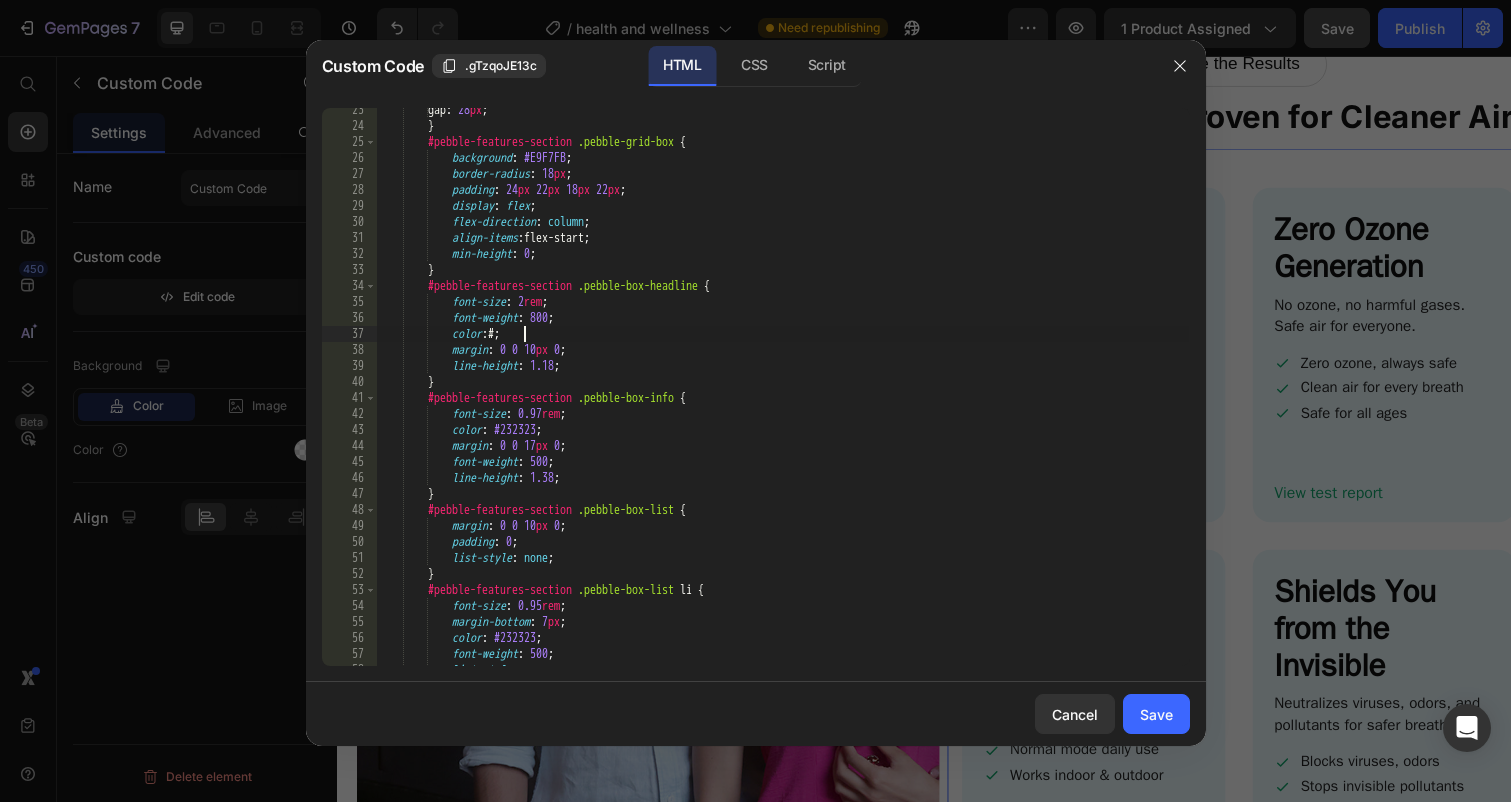 paste on "0ca6ee" 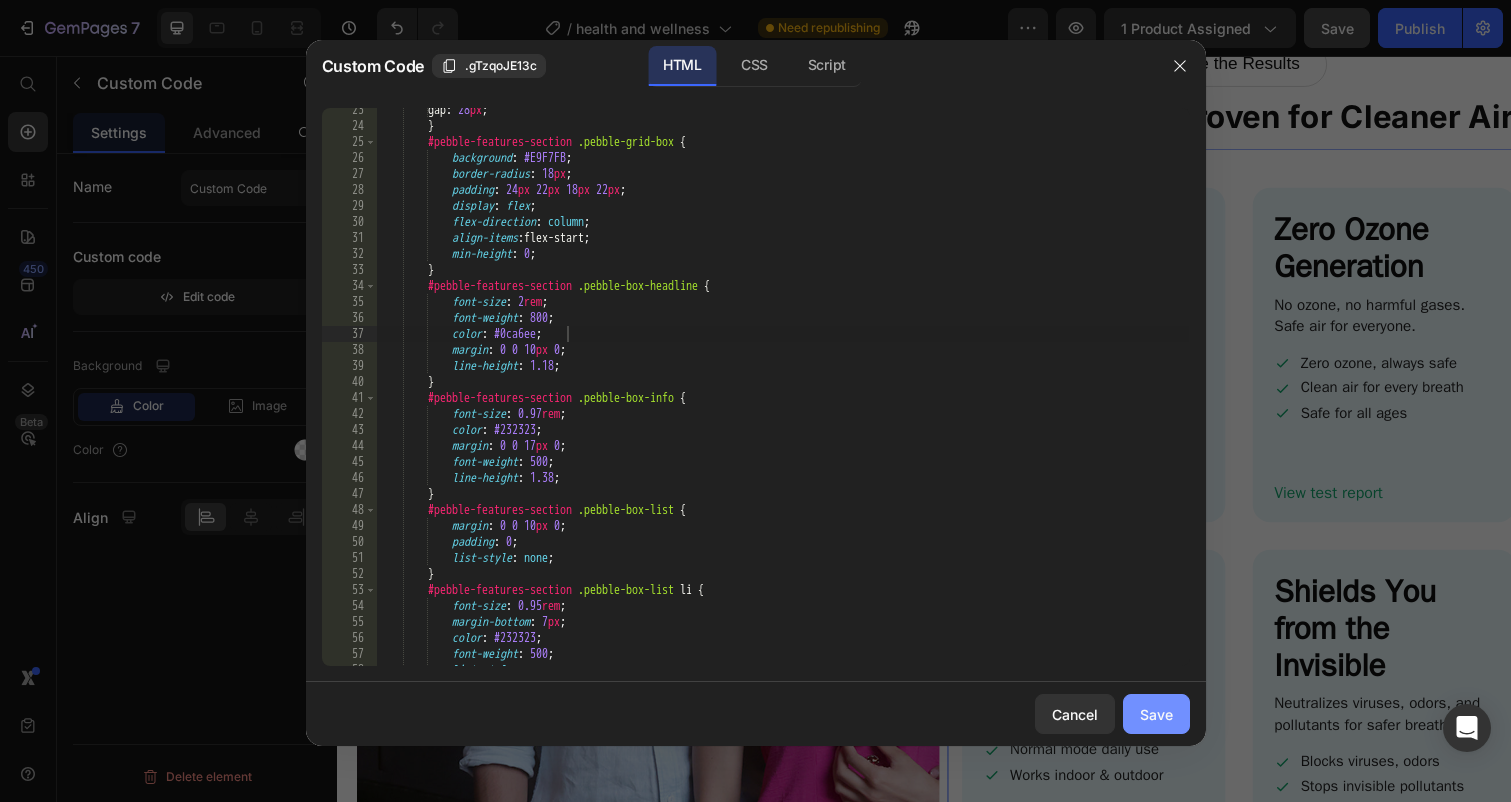 click on "Save" at bounding box center (1156, 714) 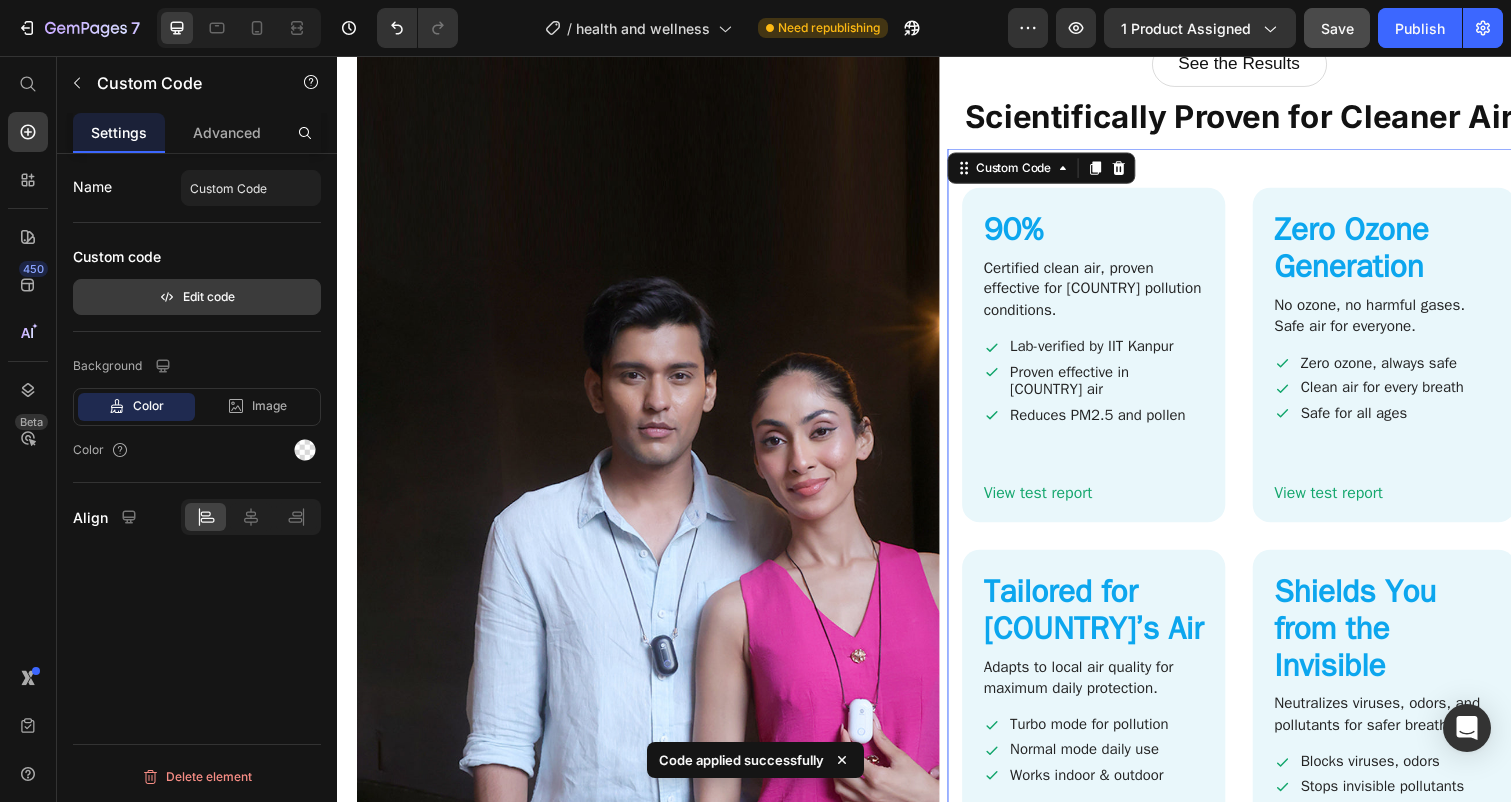 click on "Edit code" at bounding box center [197, 297] 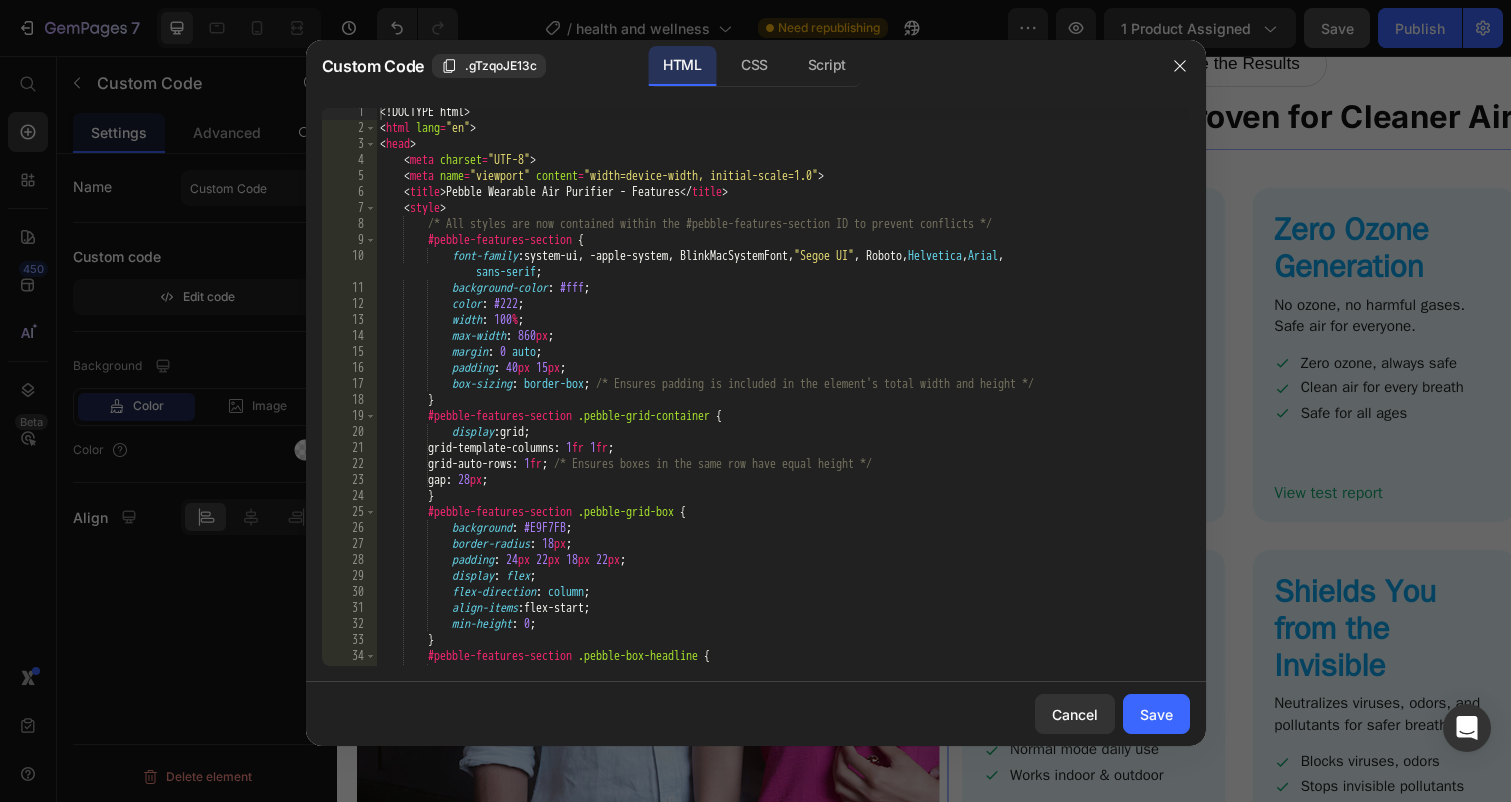 scroll, scrollTop: 0, scrollLeft: 0, axis: both 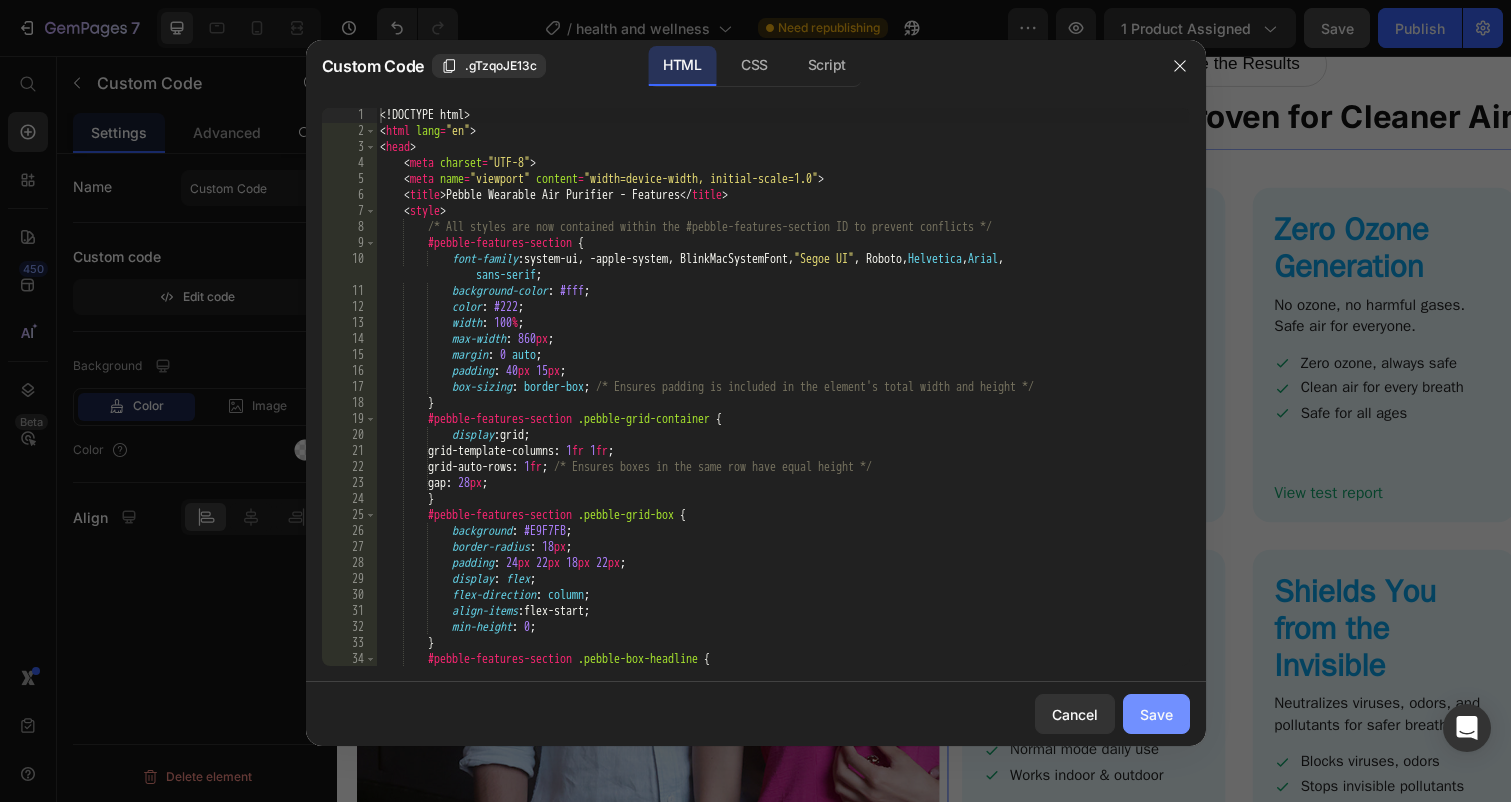 click on "Save" at bounding box center [1156, 714] 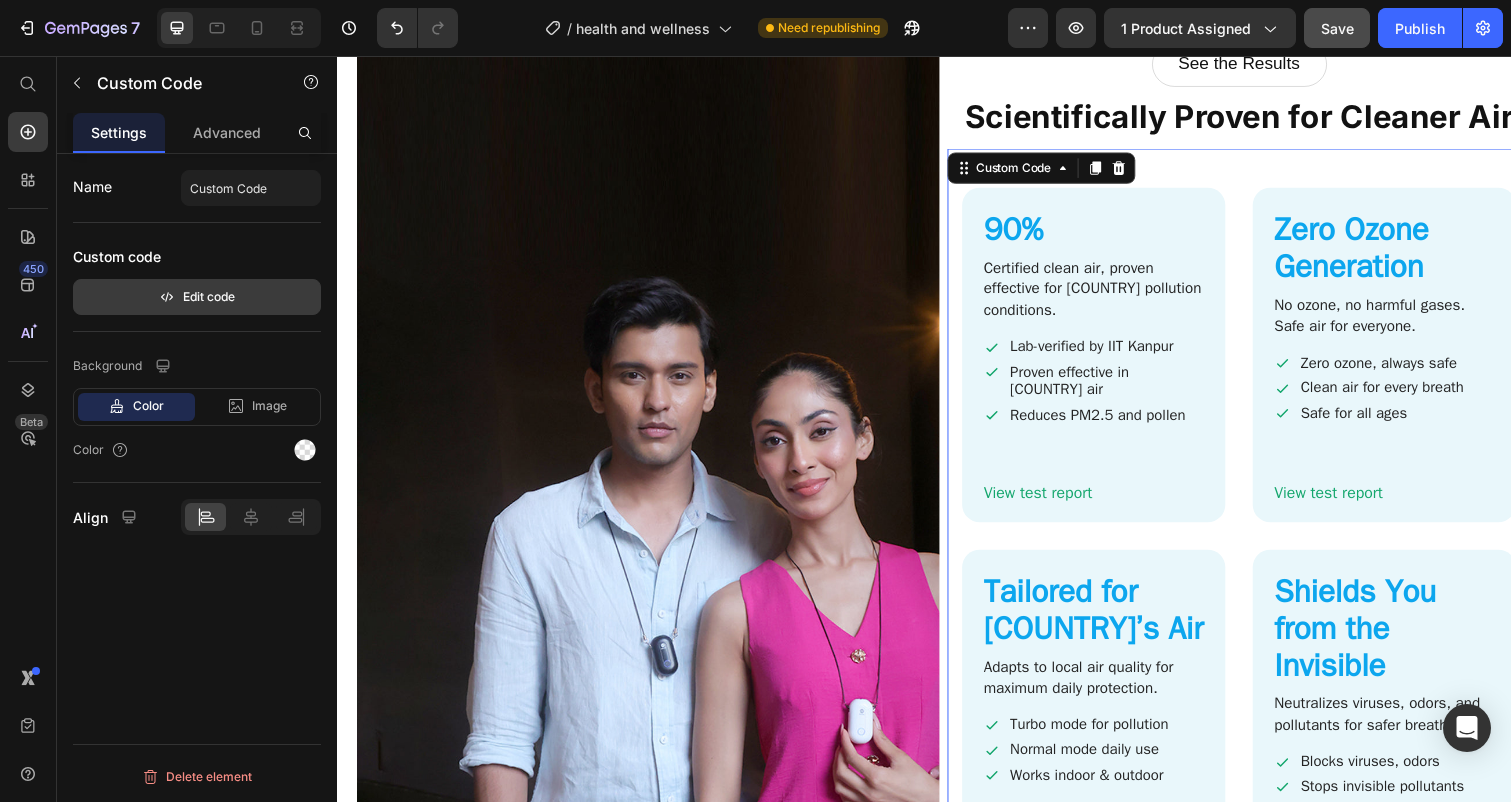 click on "Edit code" at bounding box center [197, 297] 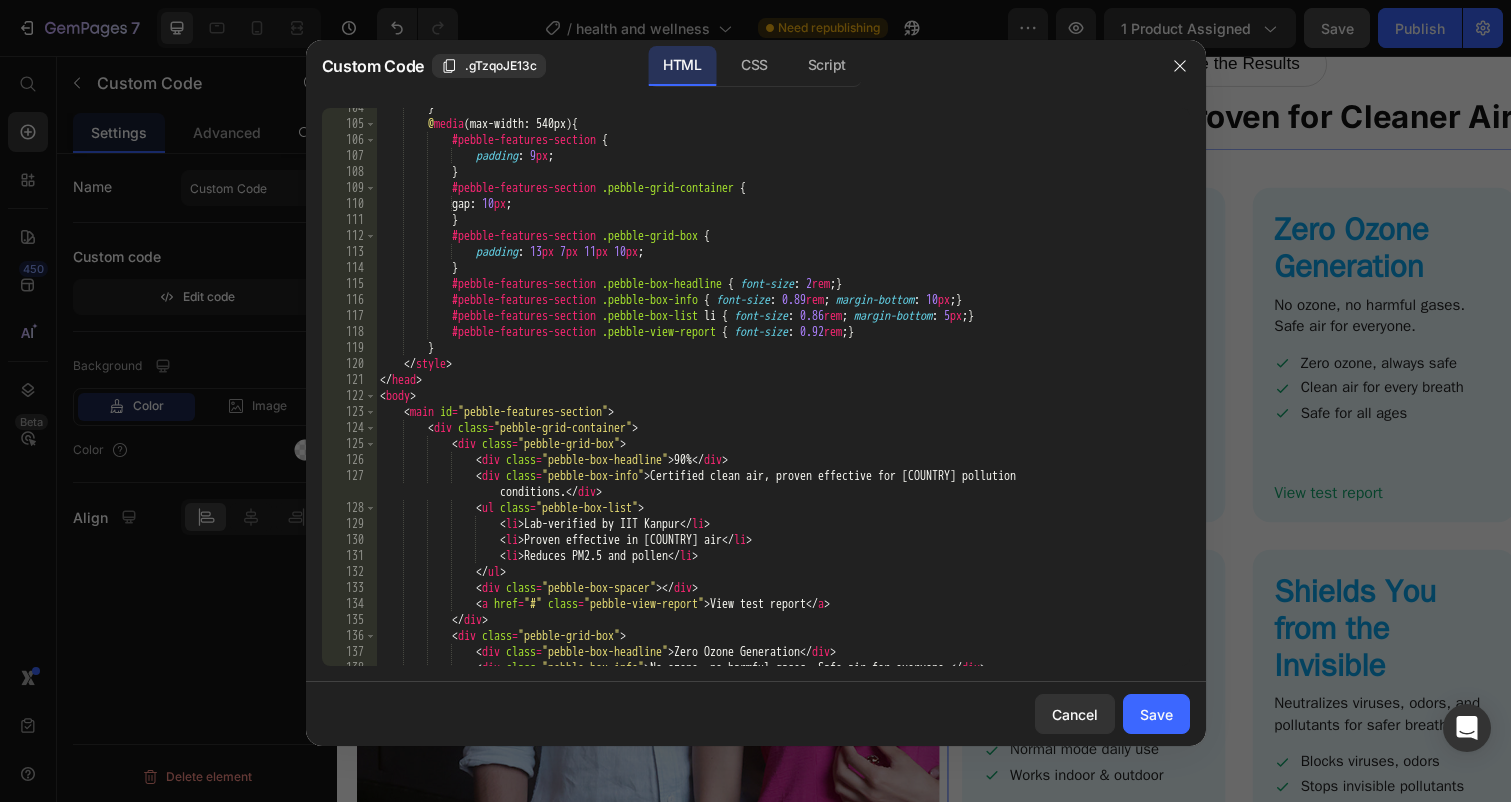 scroll, scrollTop: 1704, scrollLeft: 0, axis: vertical 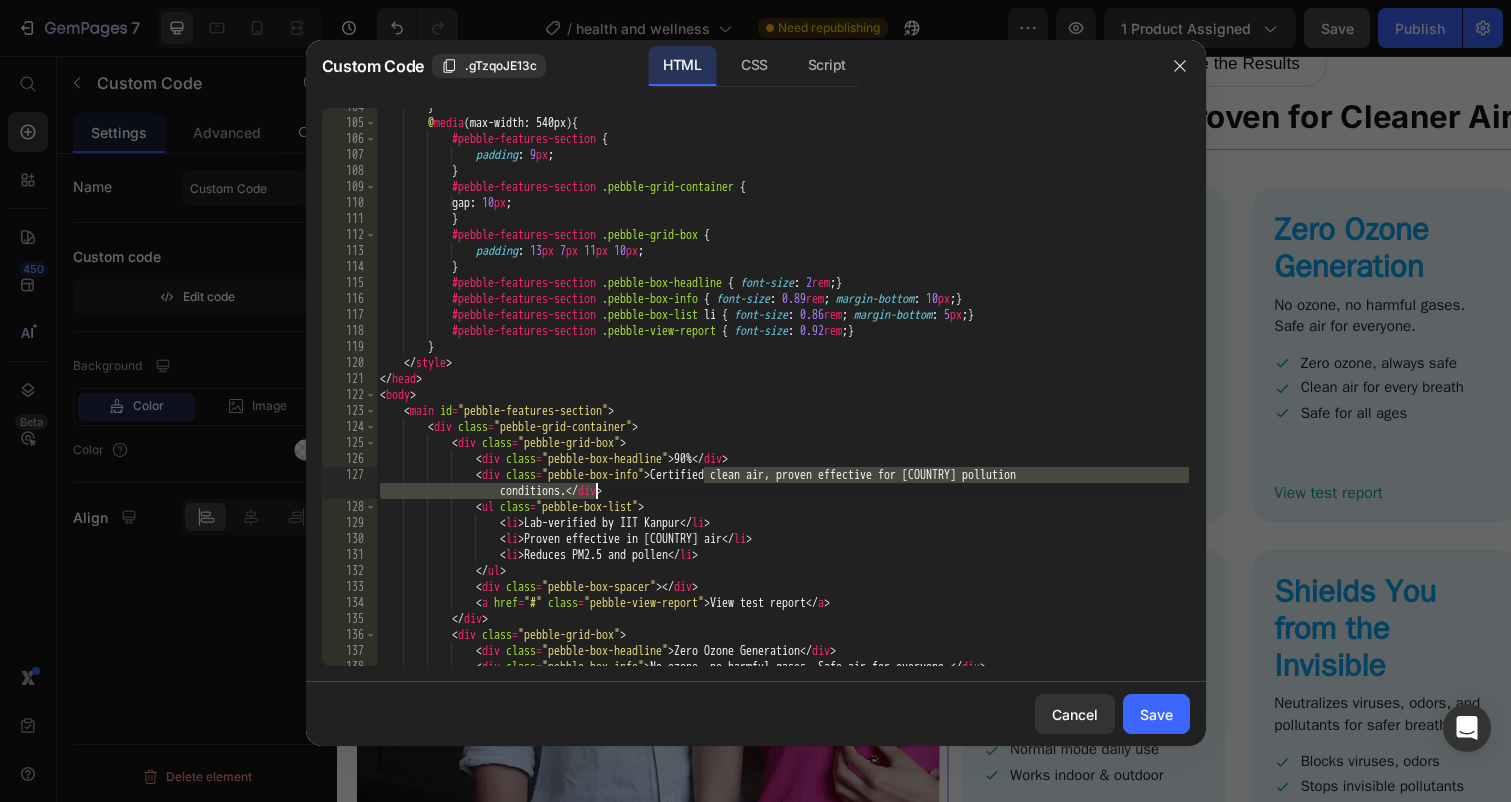 drag, startPoint x: 706, startPoint y: 471, endPoint x: 593, endPoint y: 488, distance: 114.27161 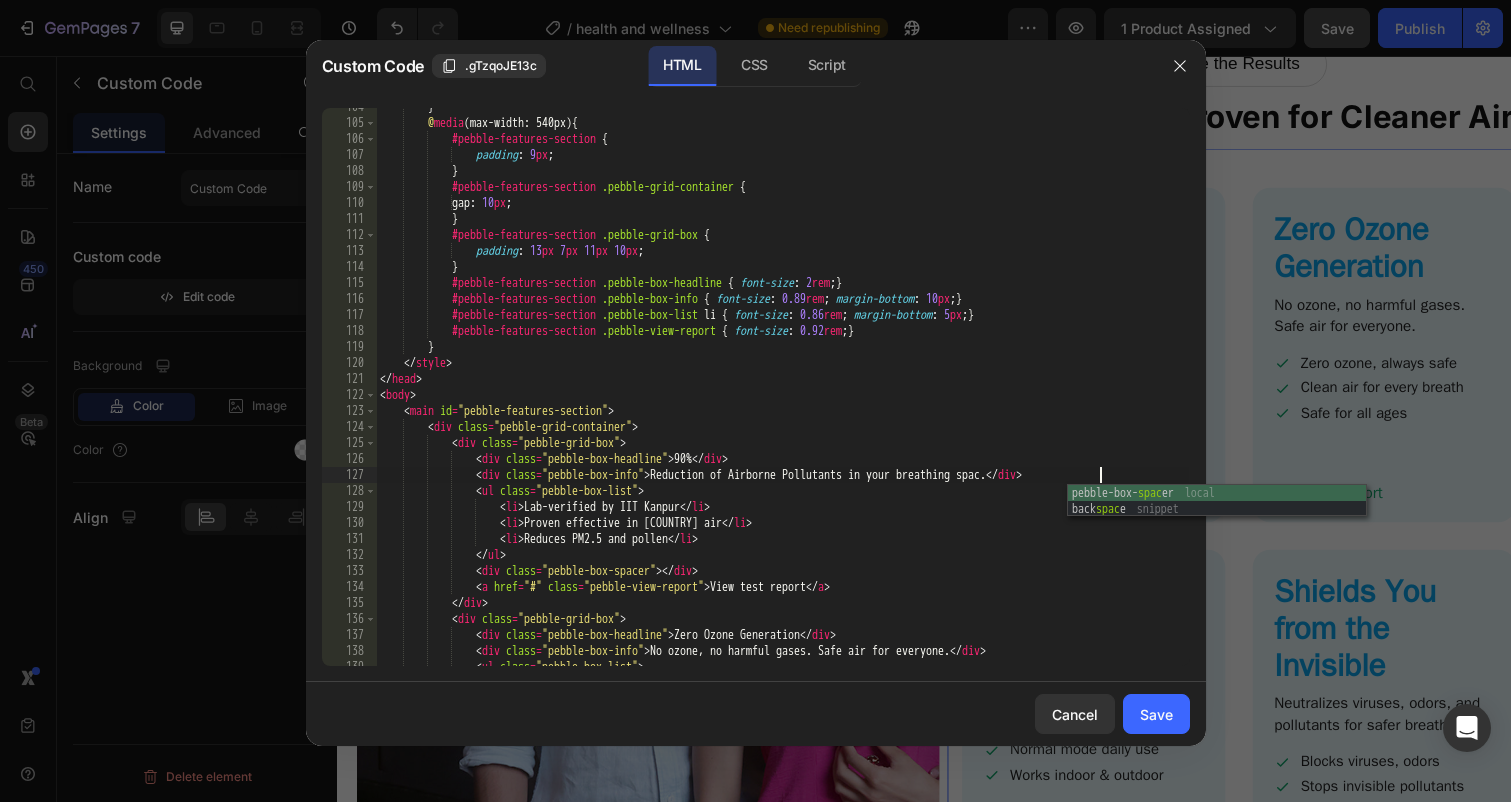 scroll, scrollTop: 0, scrollLeft: 61, axis: horizontal 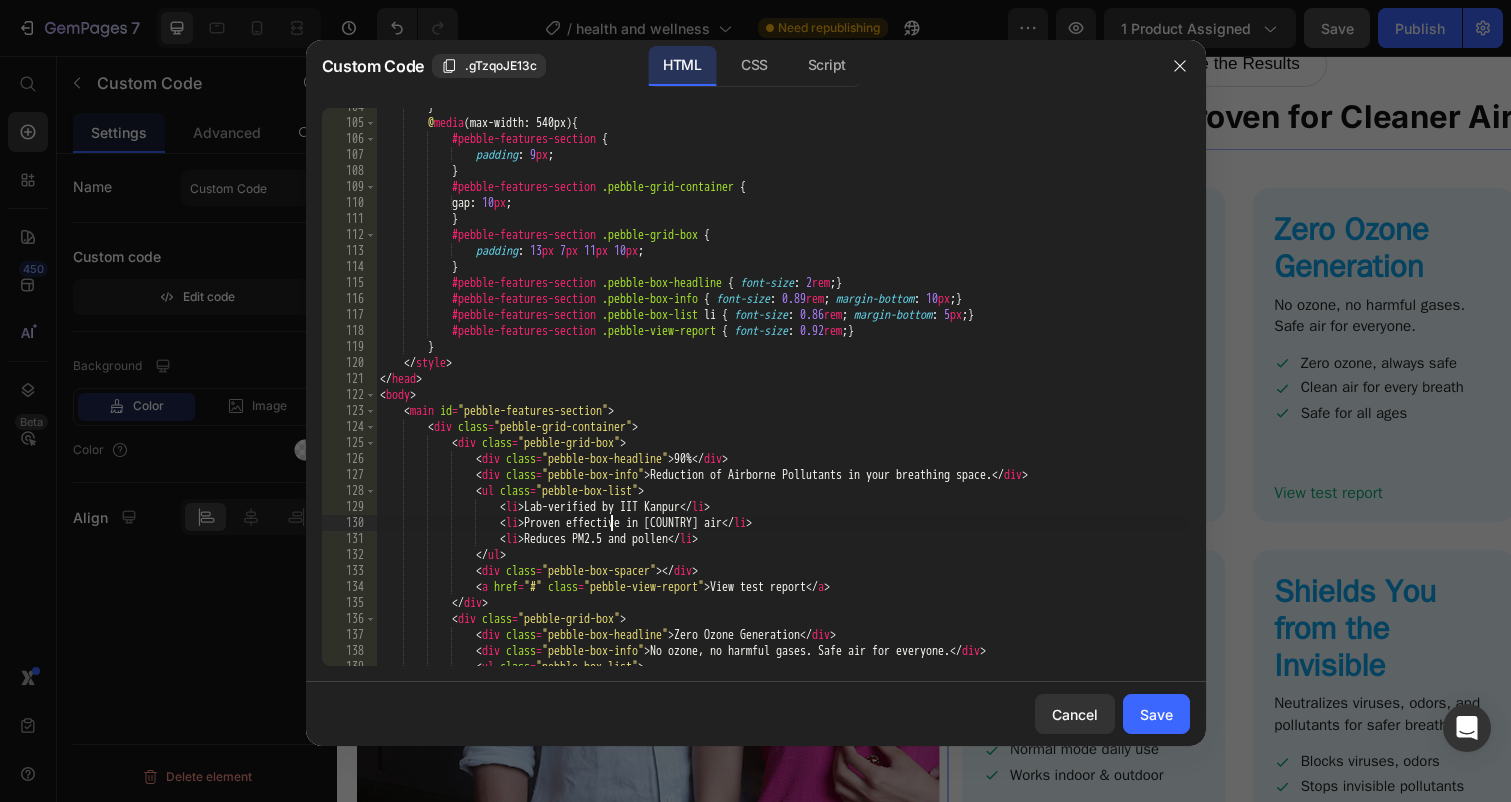 click on "}           @ media  (max-width: 540px)  {                #pebble-features-section   {                     padding :   9 px ;                }                #pebble-features-section   .pebble-grid-container   {                    gap :   10 px ;                }                #pebble-features-section   .pebble-grid-box   {                     padding :   13 px   7 px   11 px   10 px ;                }                #pebble-features-section   .pebble-box-headline   {   font-size :   2 rem ; }                #pebble-features-section   .pebble-box-info   {   font-size :   0.89 rem ;   margin-bottom :   10 px ; }                #pebble-features-section   .pebble-box-list   li   {   font-size :   0.86 rem ;   margin-bottom :   5 px ; }                #pebble-features-section   .pebble-view-report   {   font-size :   0.92 rem ; }           }      </ style > </ head > < body >      < main   id = "pebble-features-section" >           < div   class = "pebble-grid-container" >                < div   class" at bounding box center (782, 394) 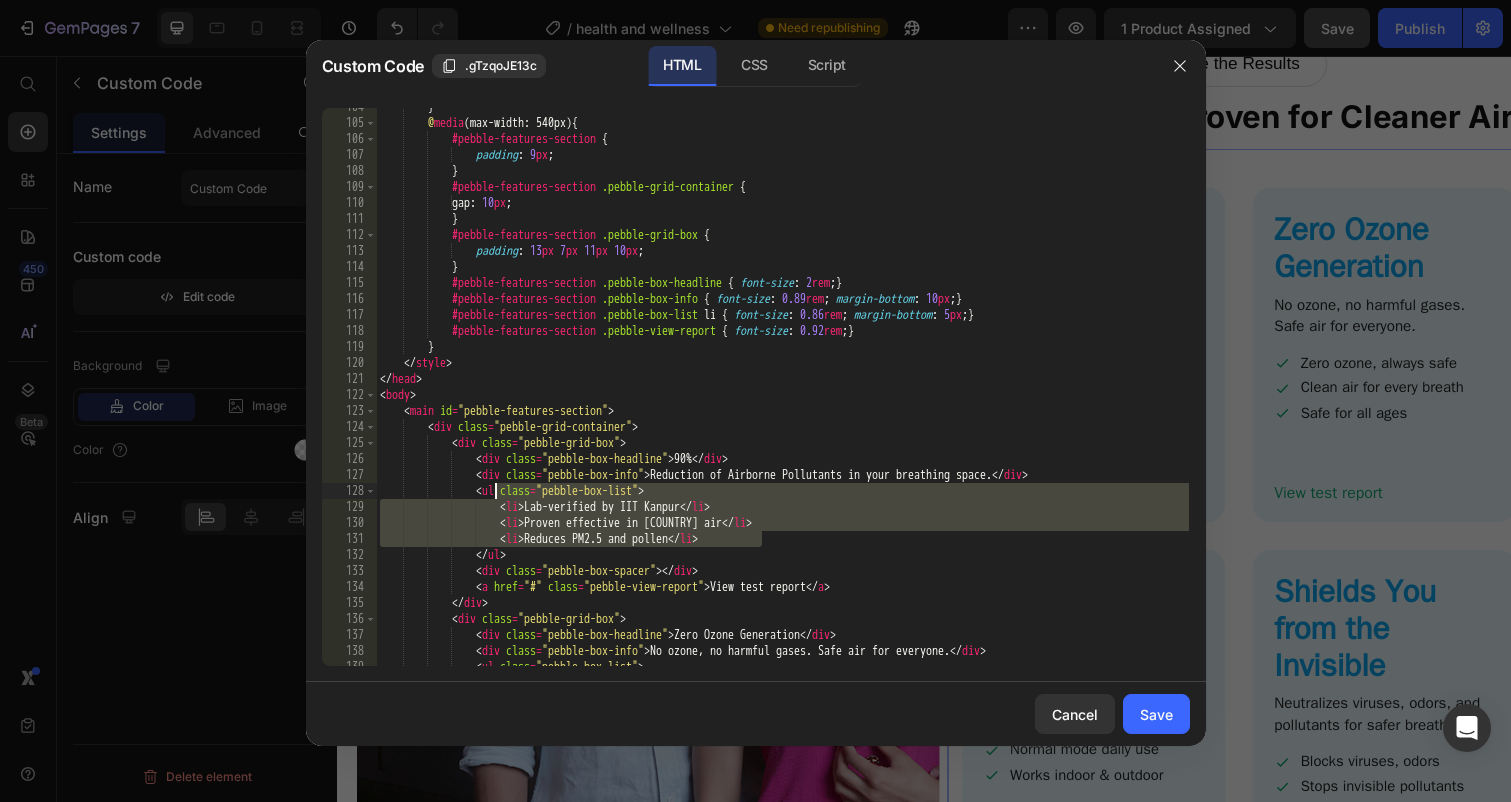 drag, startPoint x: 775, startPoint y: 540, endPoint x: 492, endPoint y: 495, distance: 286.55542 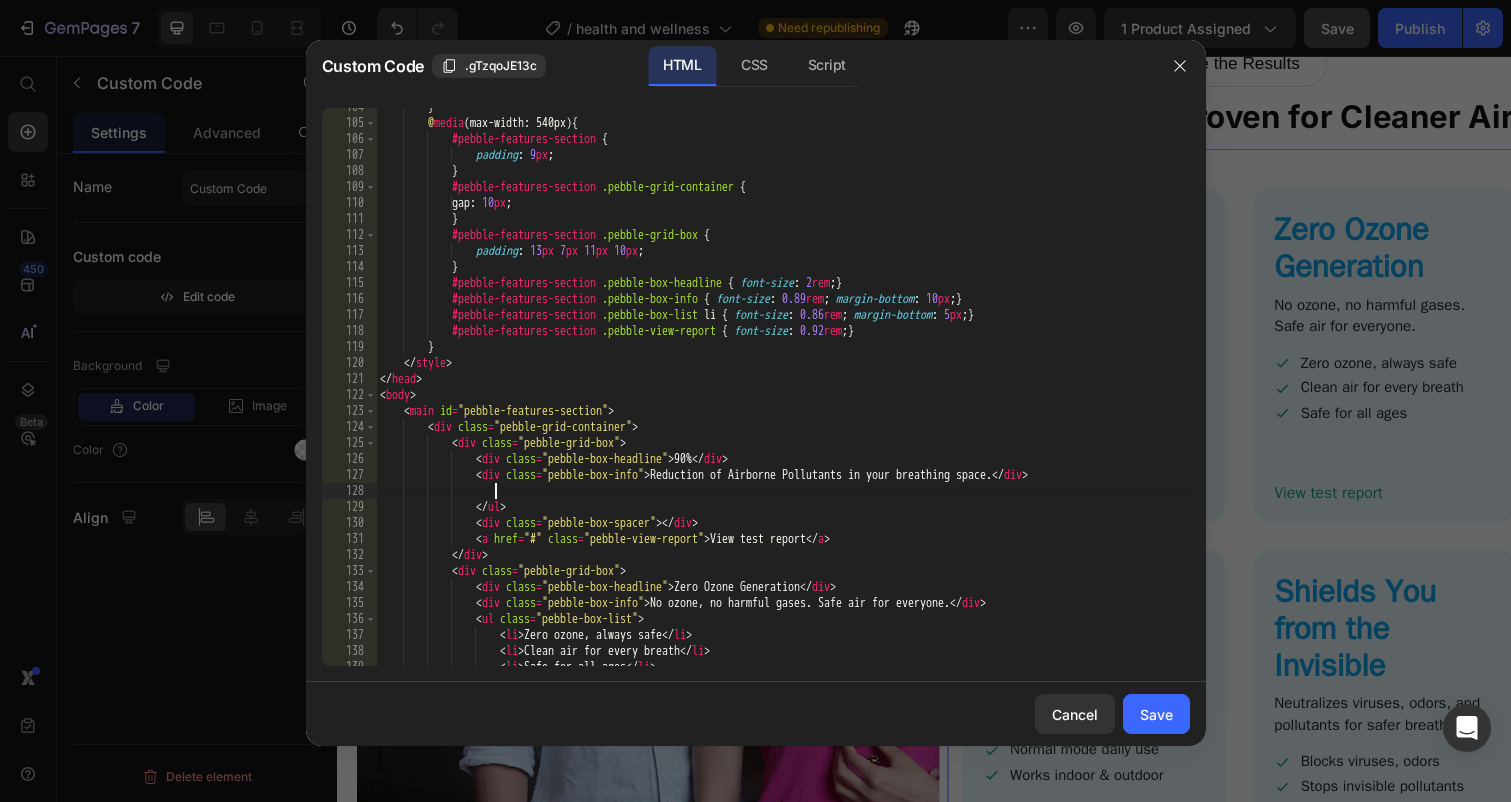 type 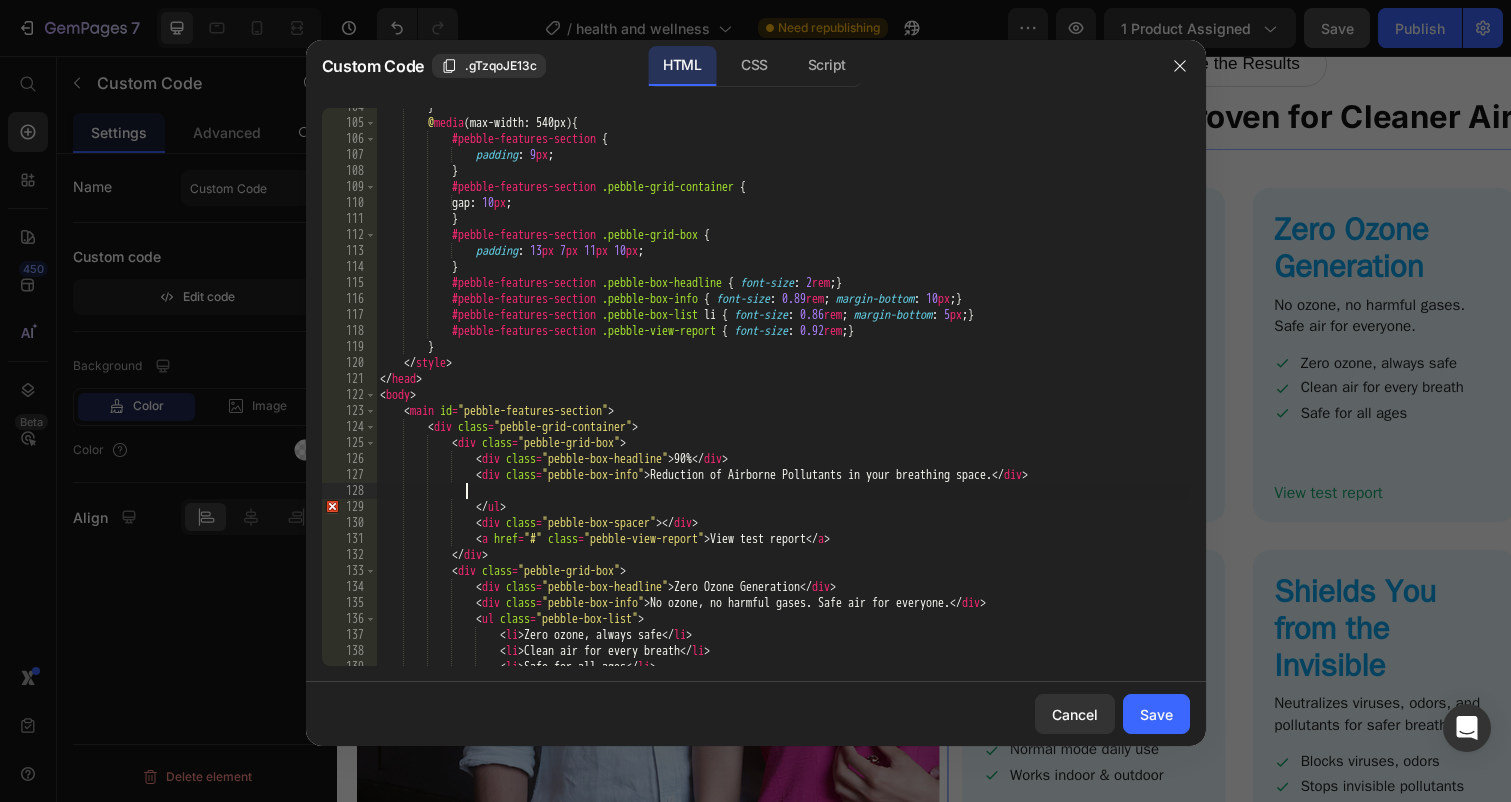 scroll, scrollTop: 0, scrollLeft: 6, axis: horizontal 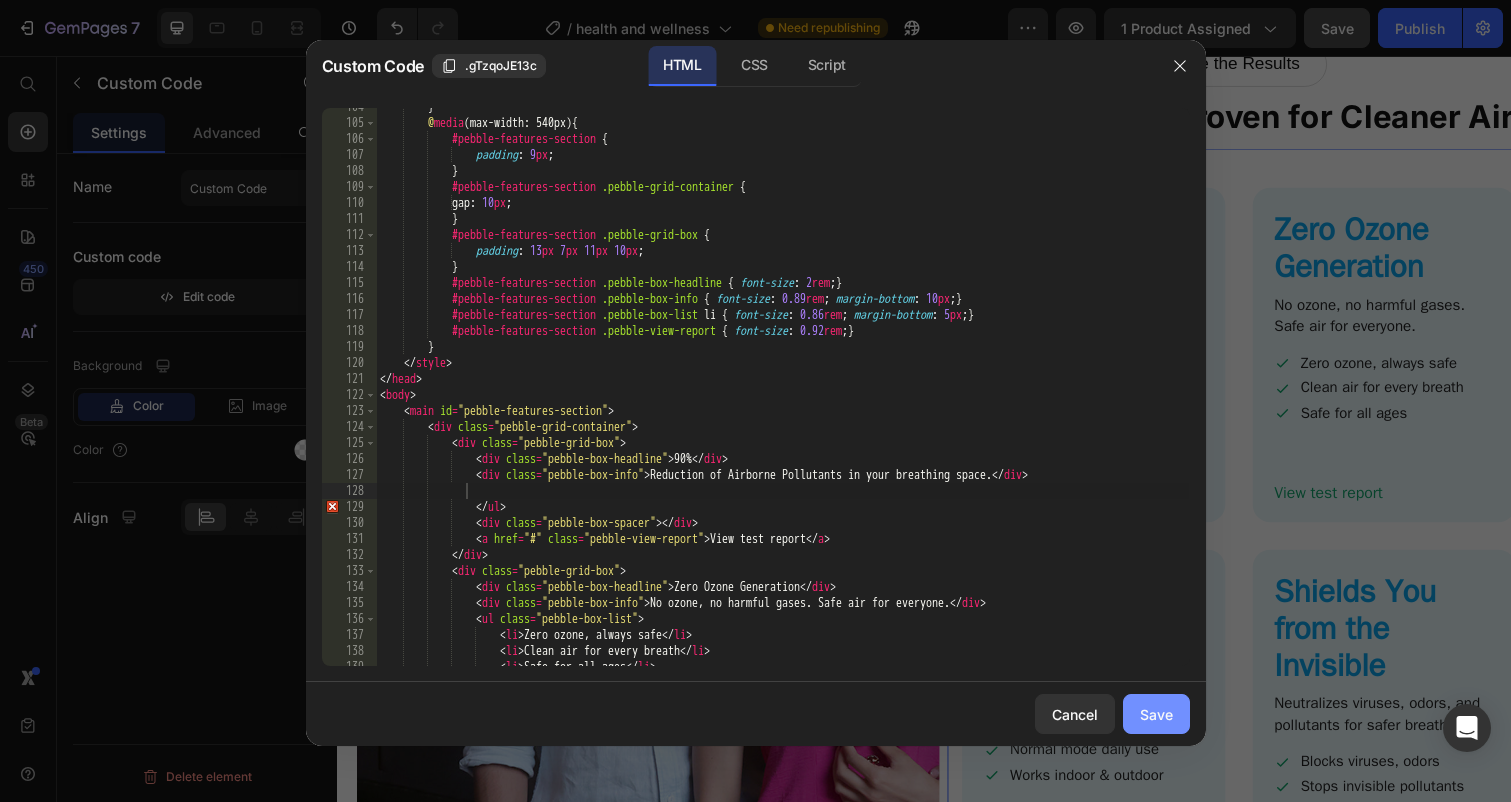 click on "Save" at bounding box center (1156, 714) 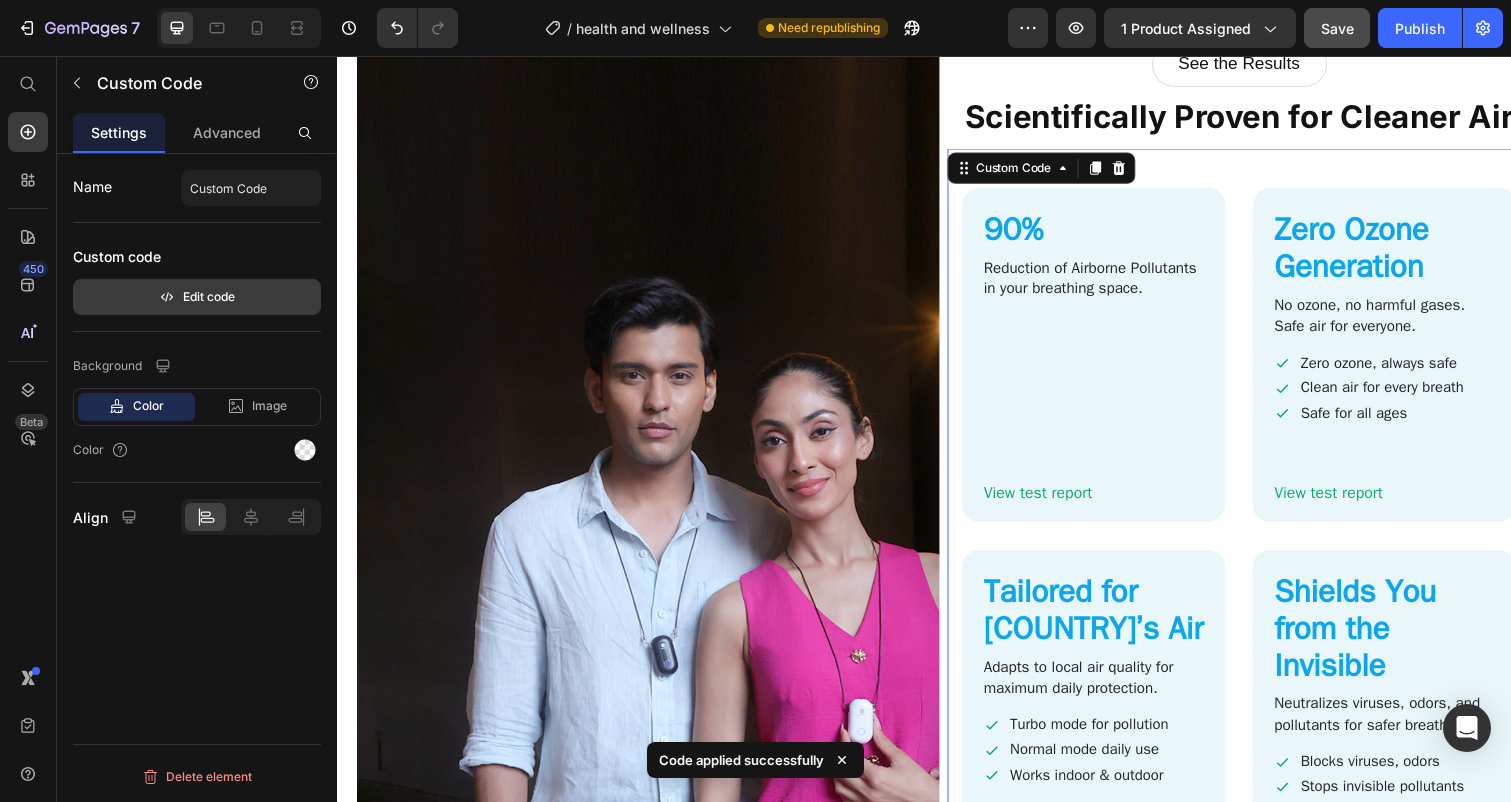 click on "Edit code" at bounding box center [197, 297] 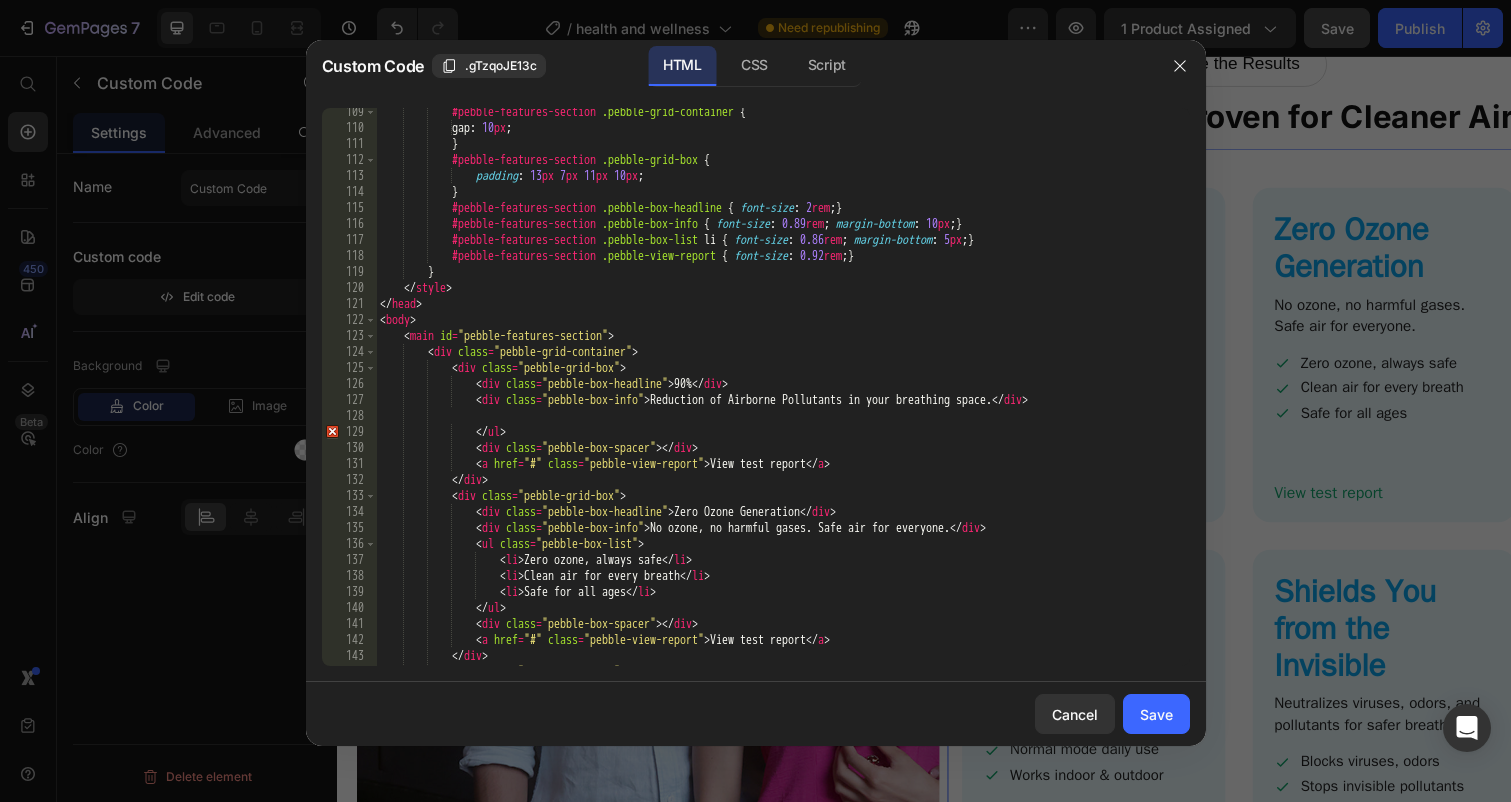 scroll, scrollTop: 1780, scrollLeft: 0, axis: vertical 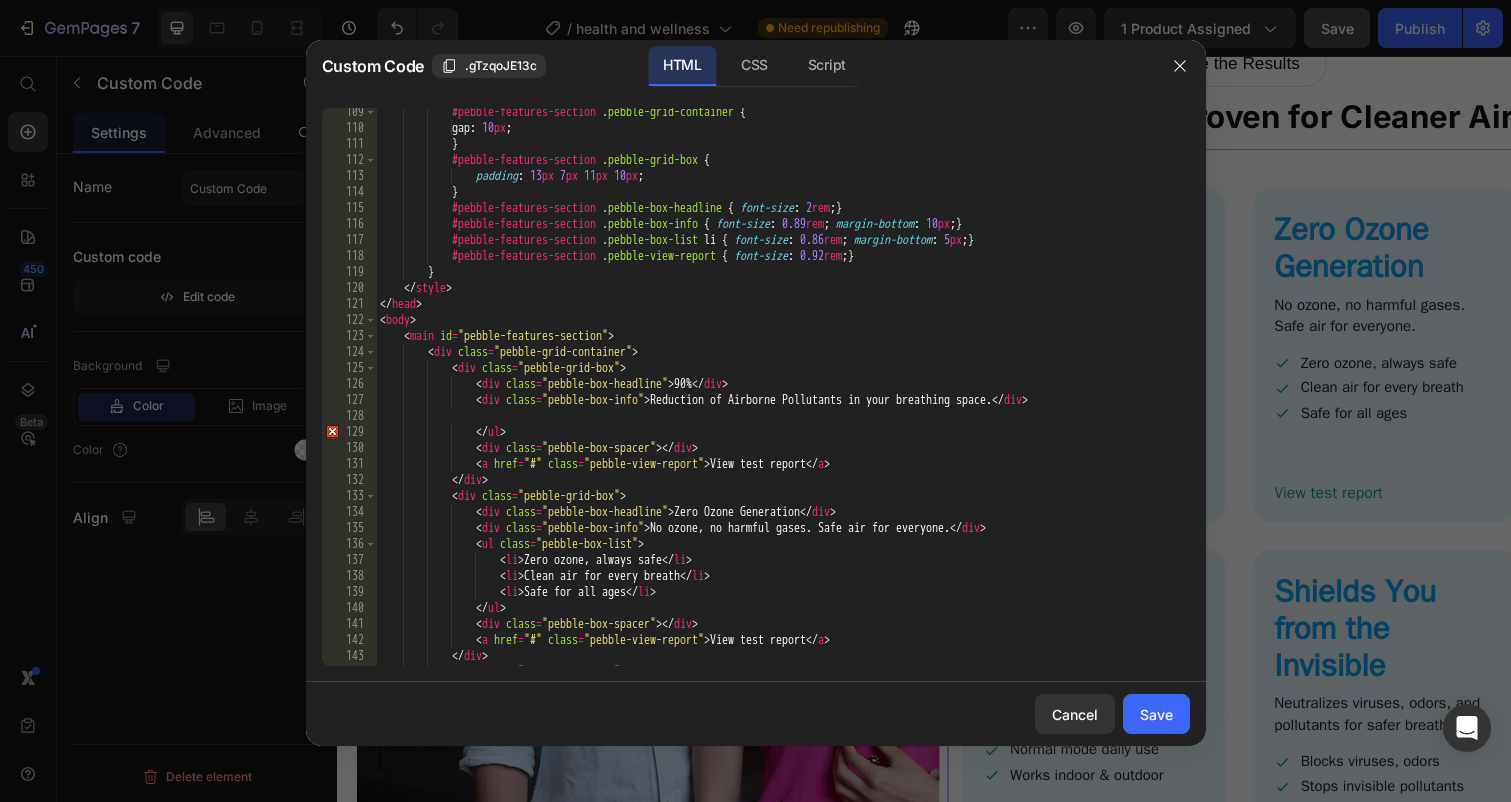 type on "</ul>" 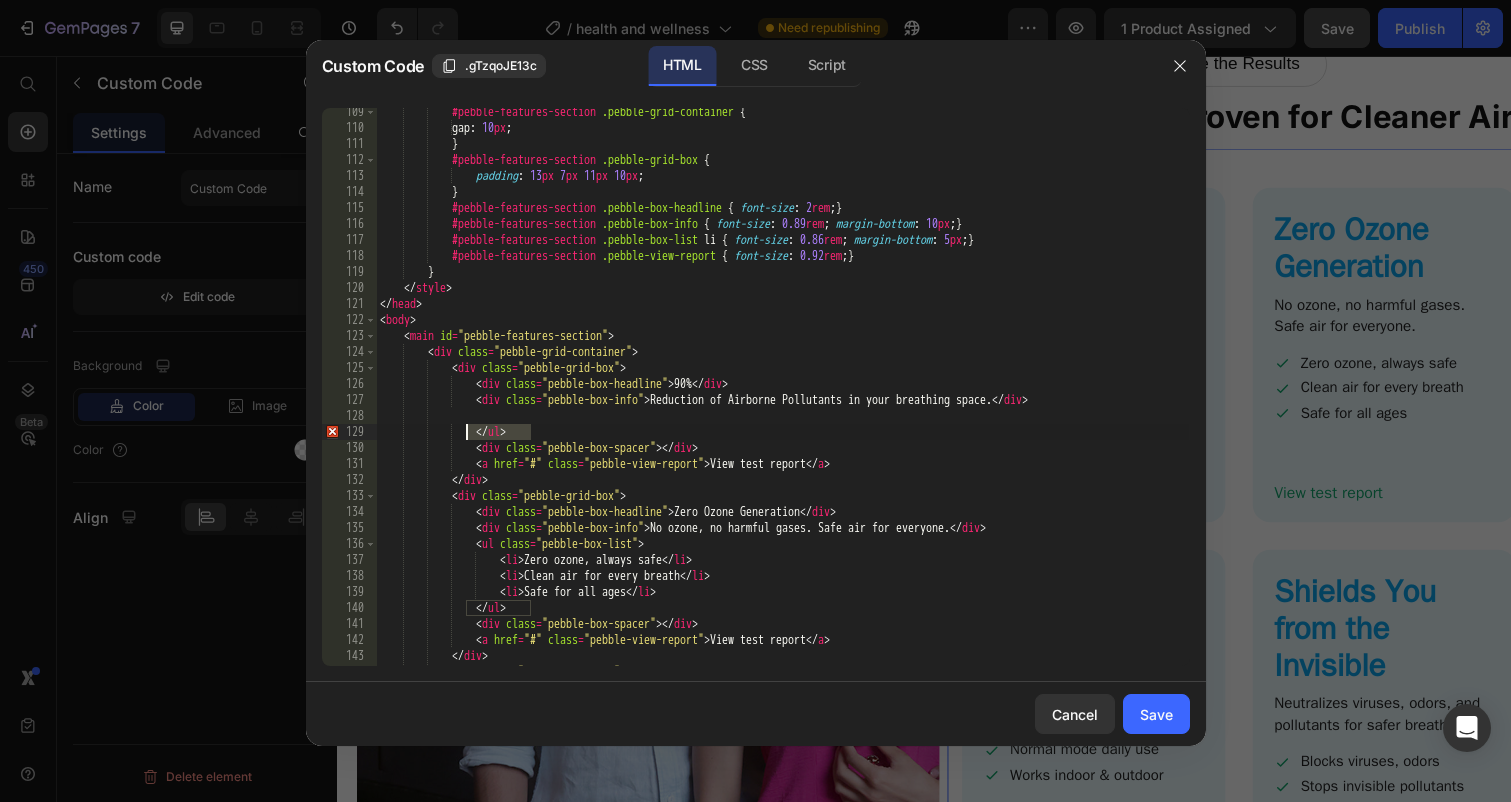drag, startPoint x: 545, startPoint y: 430, endPoint x: 461, endPoint y: 428, distance: 84.0238 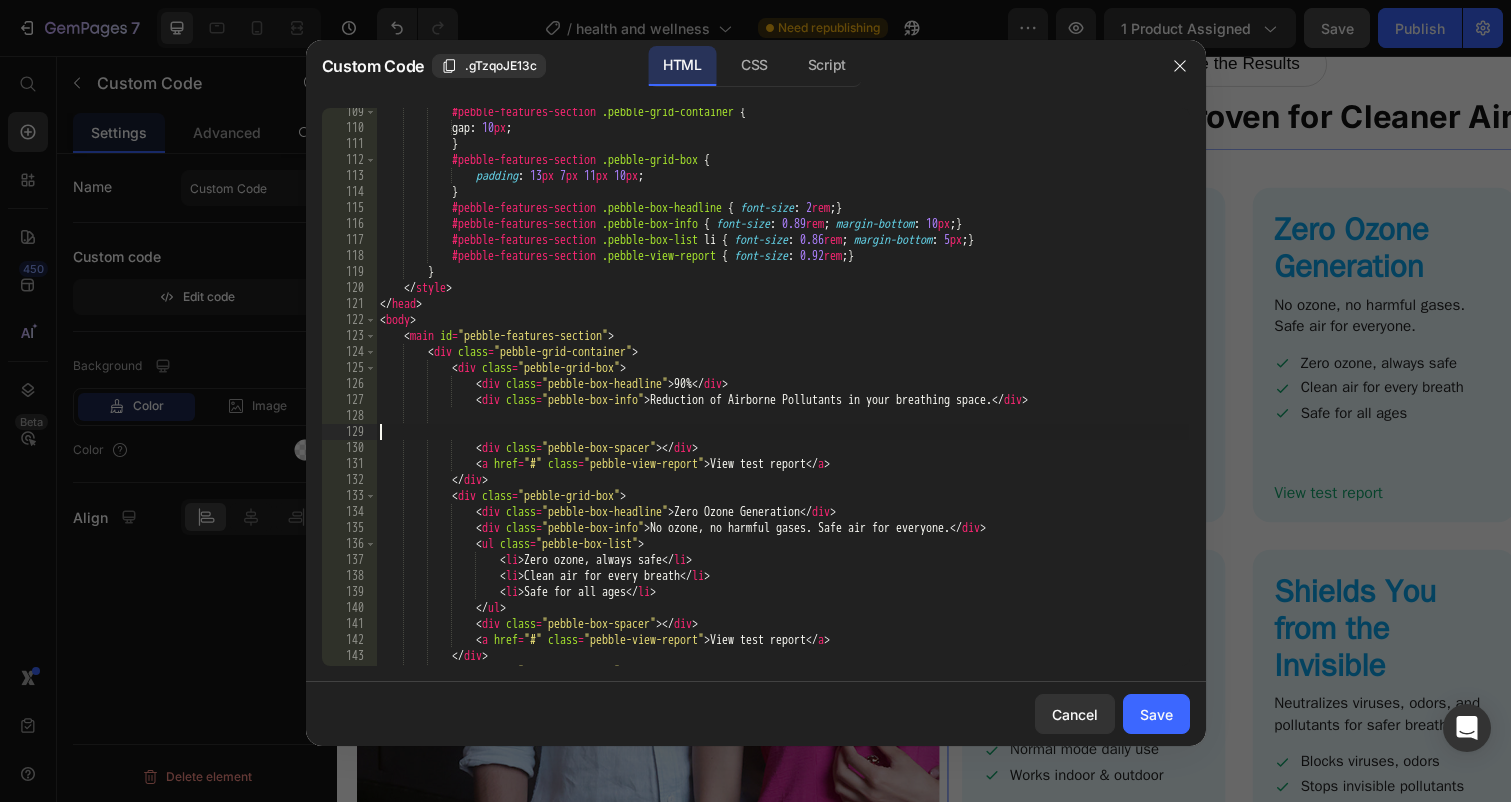 type 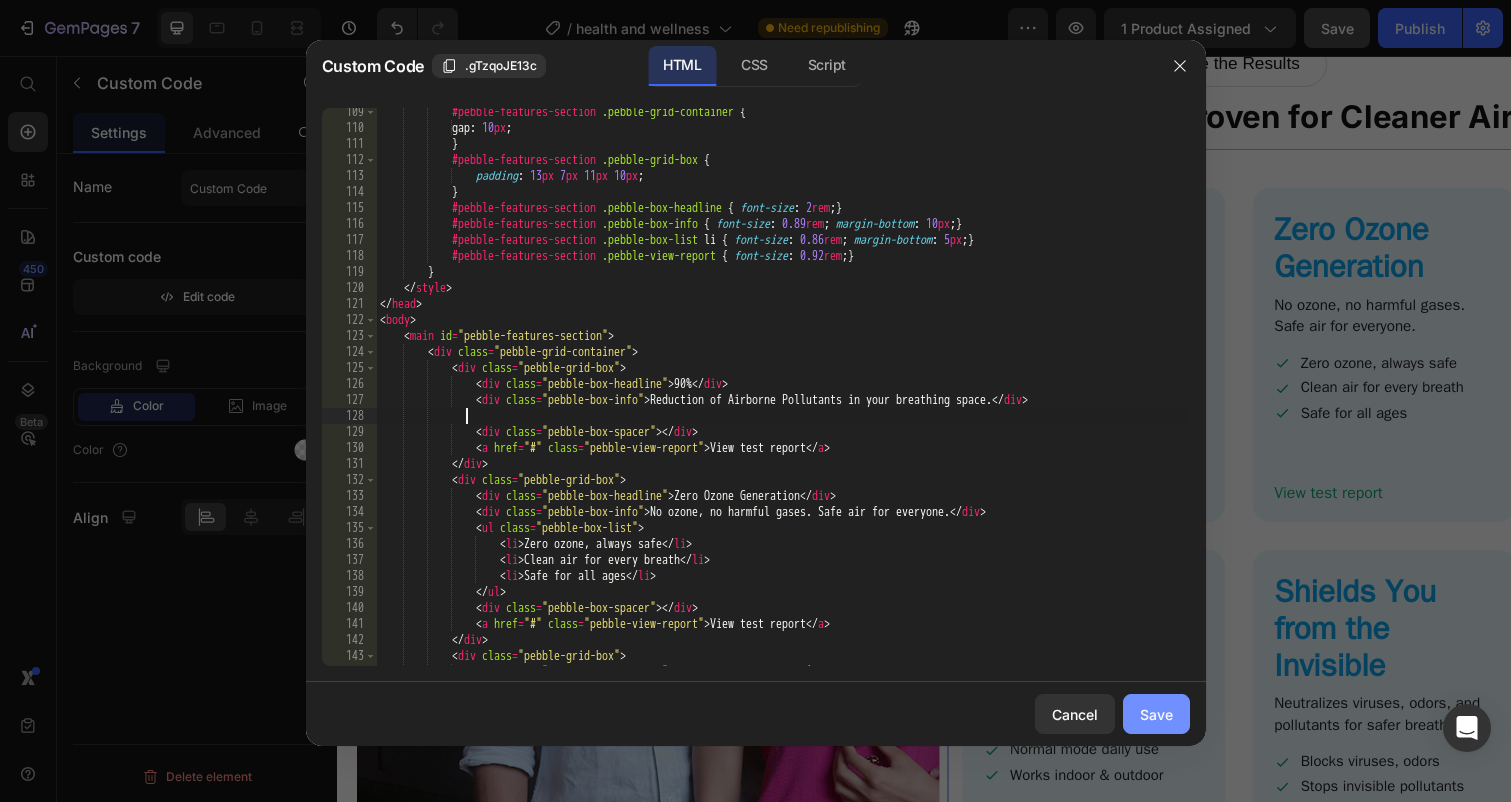 click on "Save" at bounding box center [1156, 714] 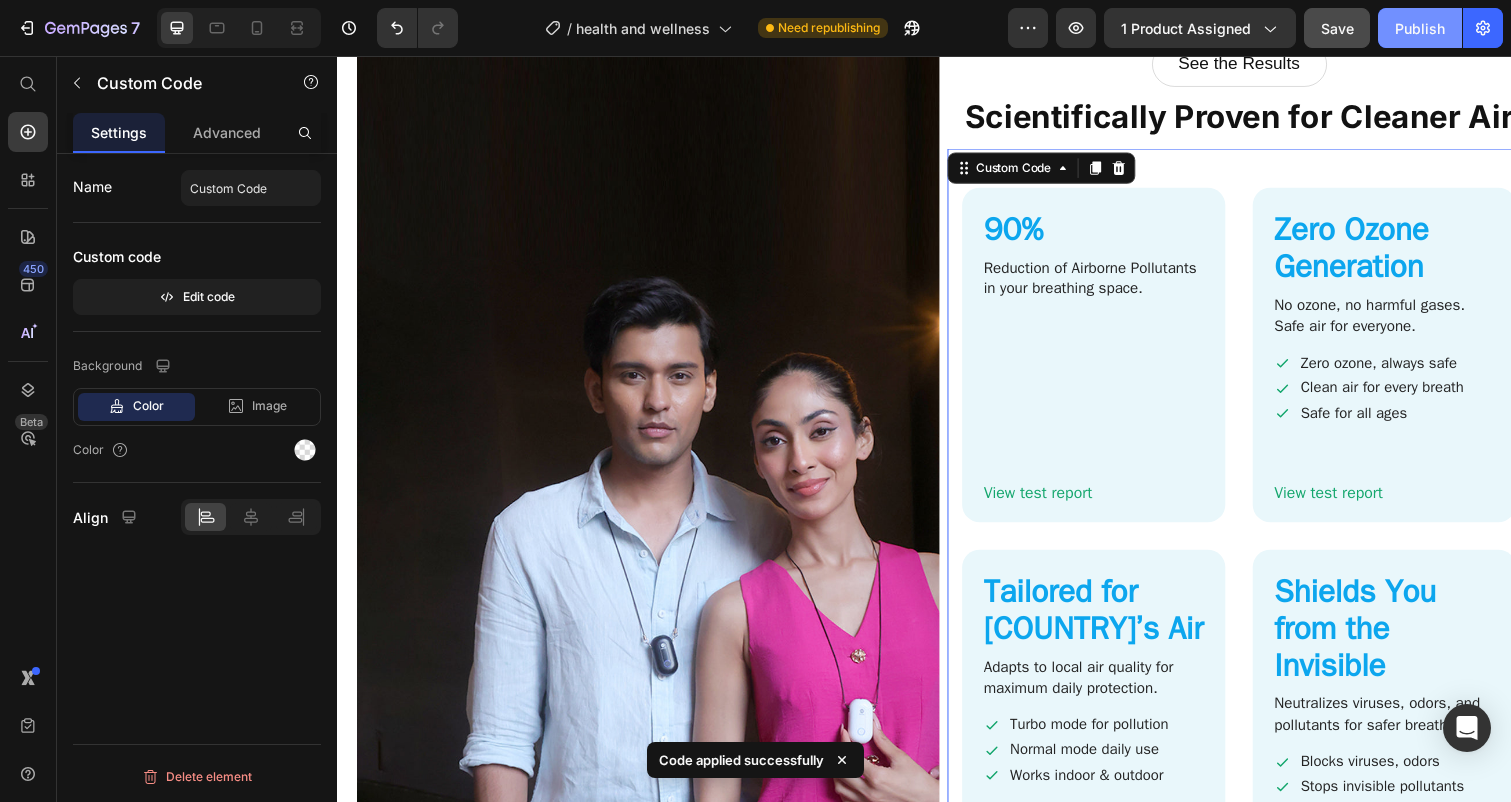 click on "Publish" 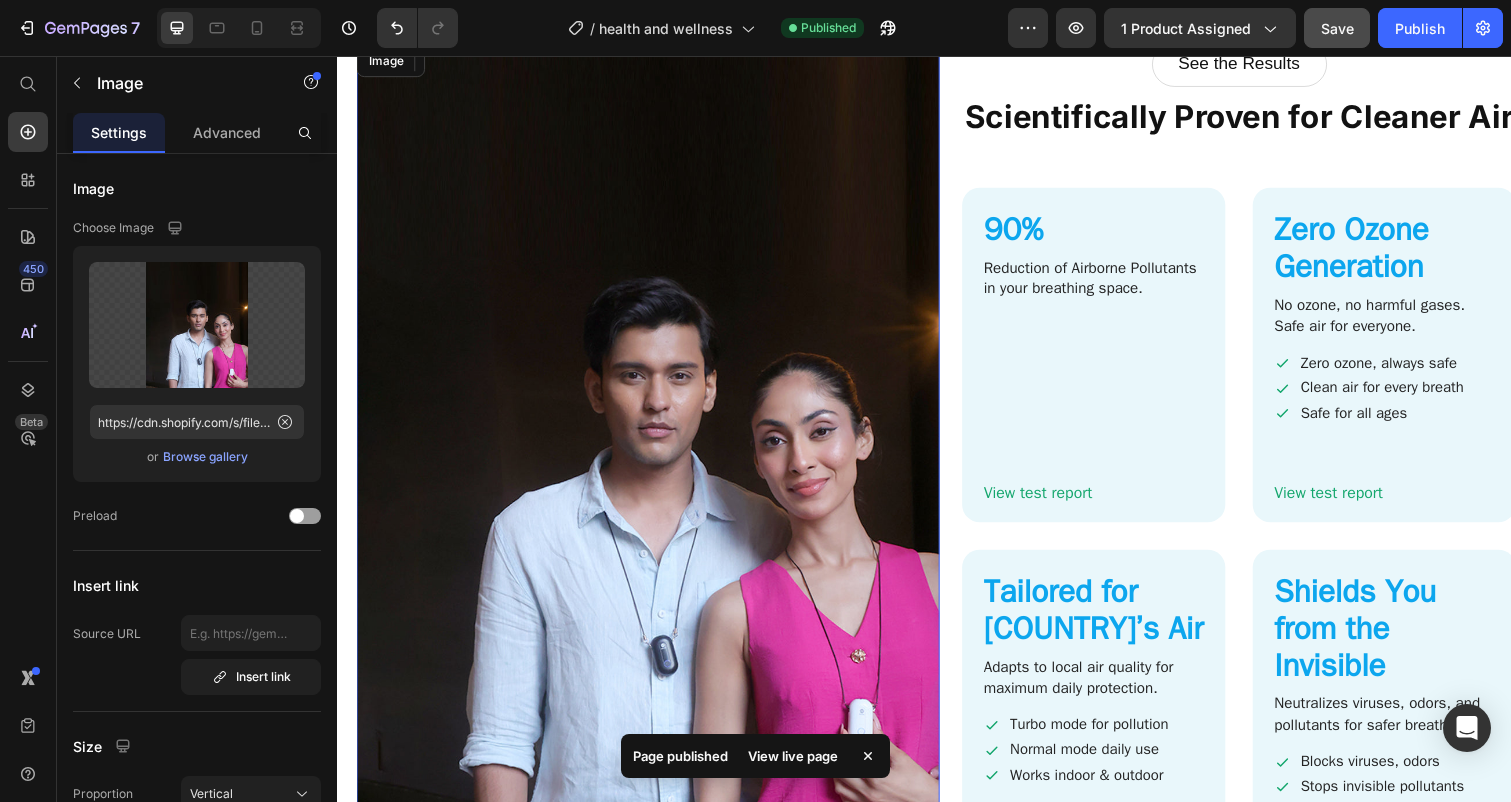 click at bounding box center [655, 438] 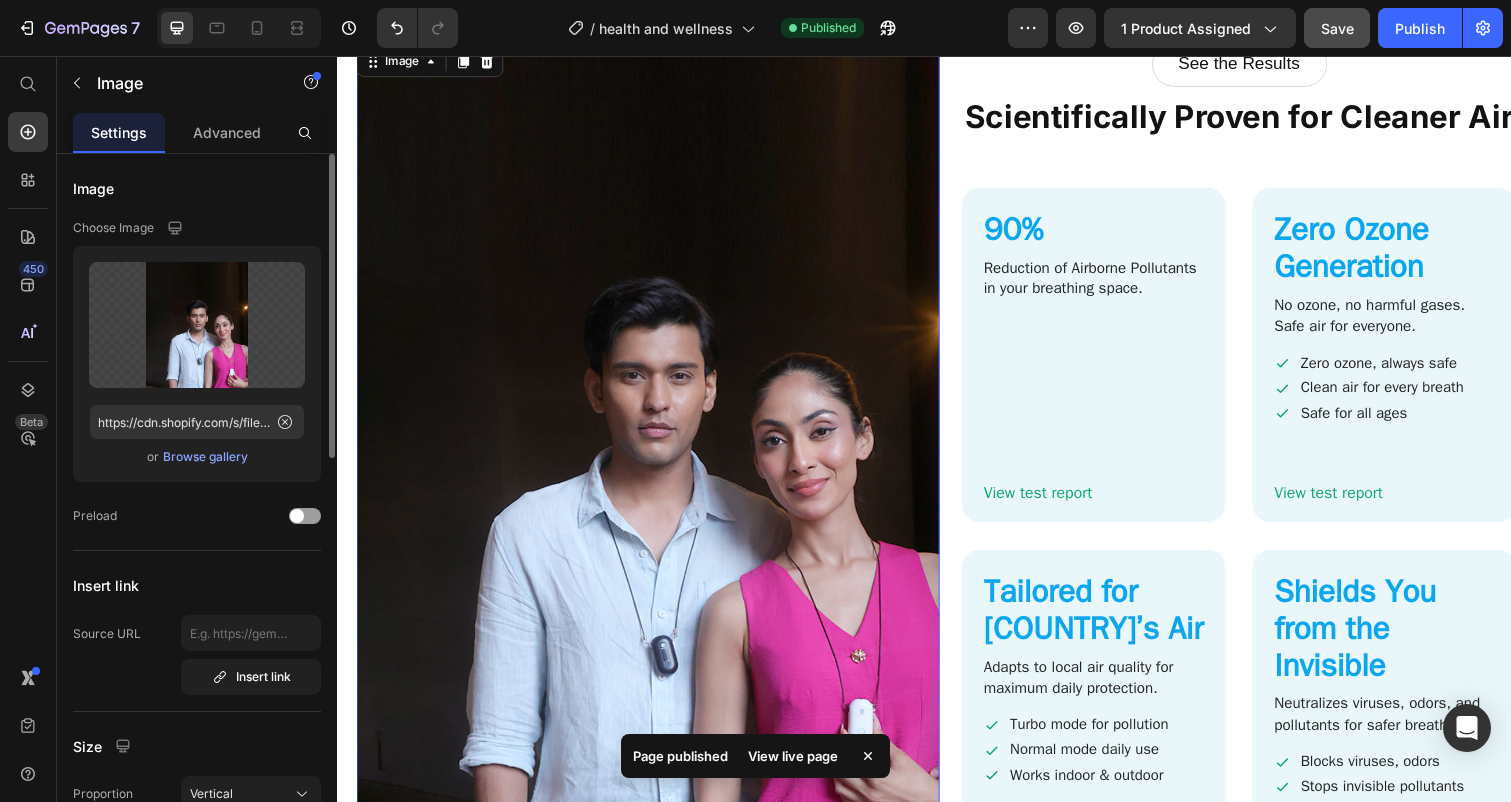 click on "Browse gallery" at bounding box center (205, 457) 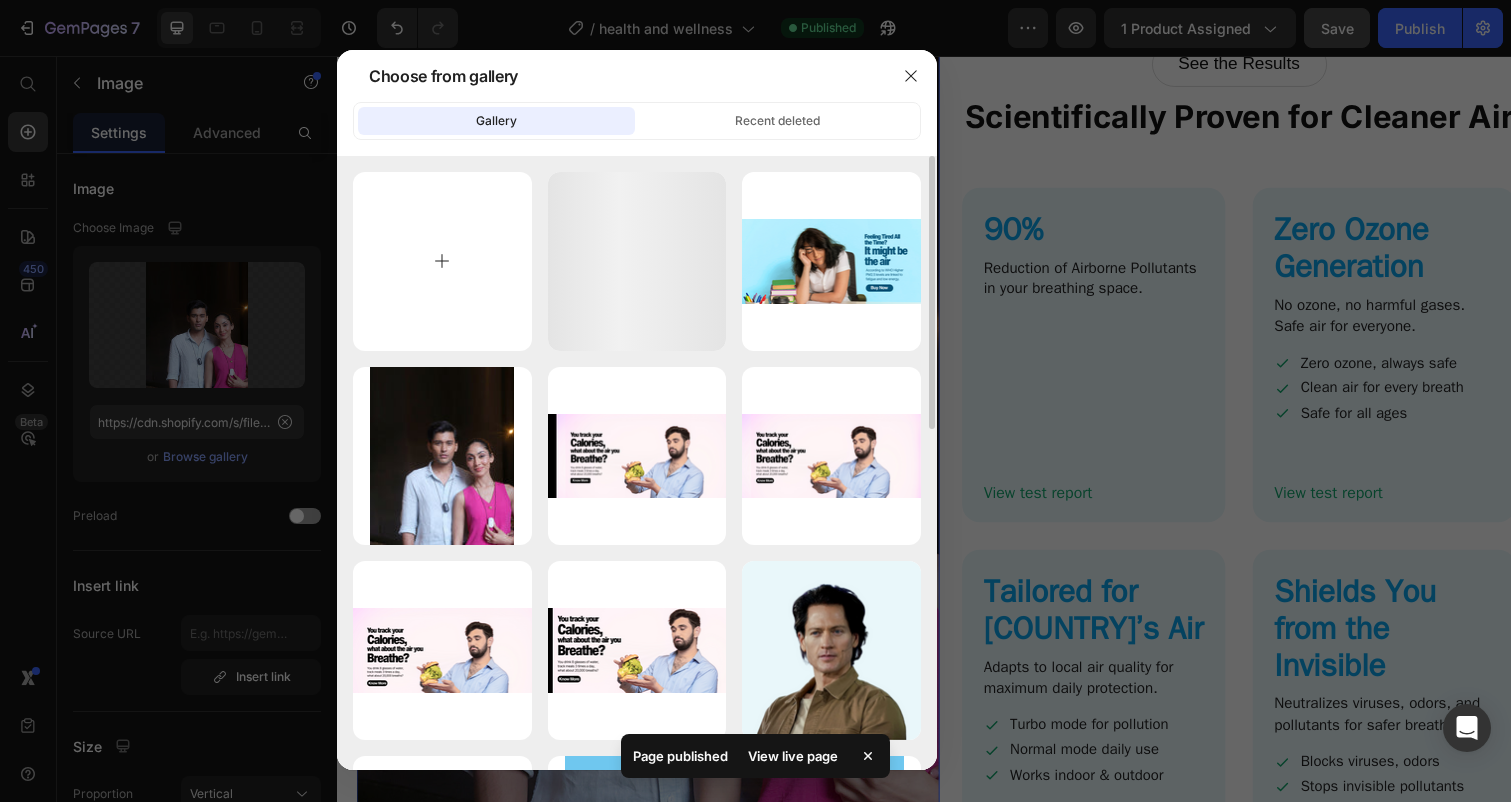 click at bounding box center (442, 261) 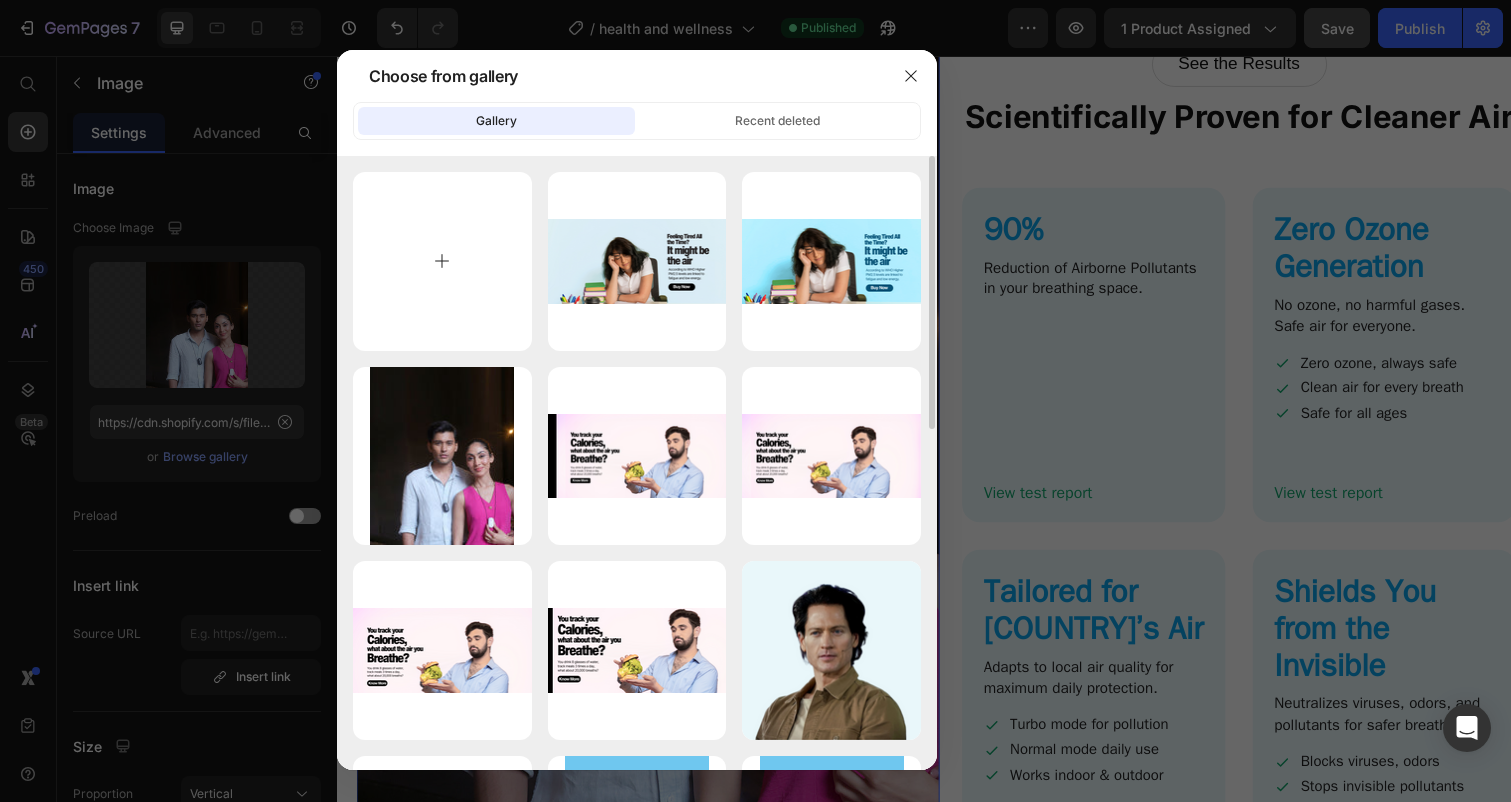 type on "C:\fakepath\atovio Pebble copy.jpg" 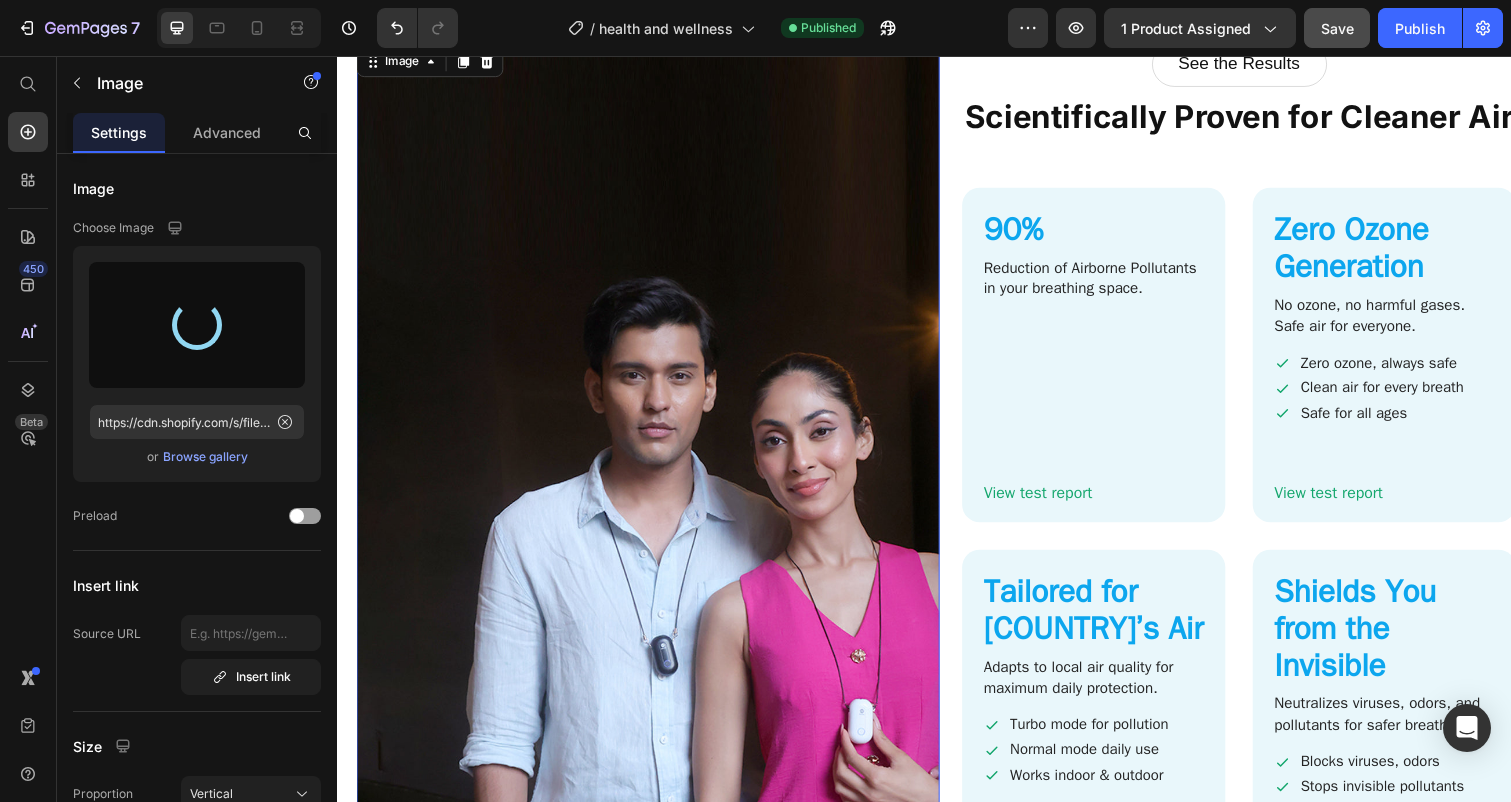 type on "https://cdn.shopify.com/s/files/1/0890/2541/3435/files/gempages_551149398017442666-3aa7c78c-fa2f-4c35-b980-9d4bbe877cb4.jpg" 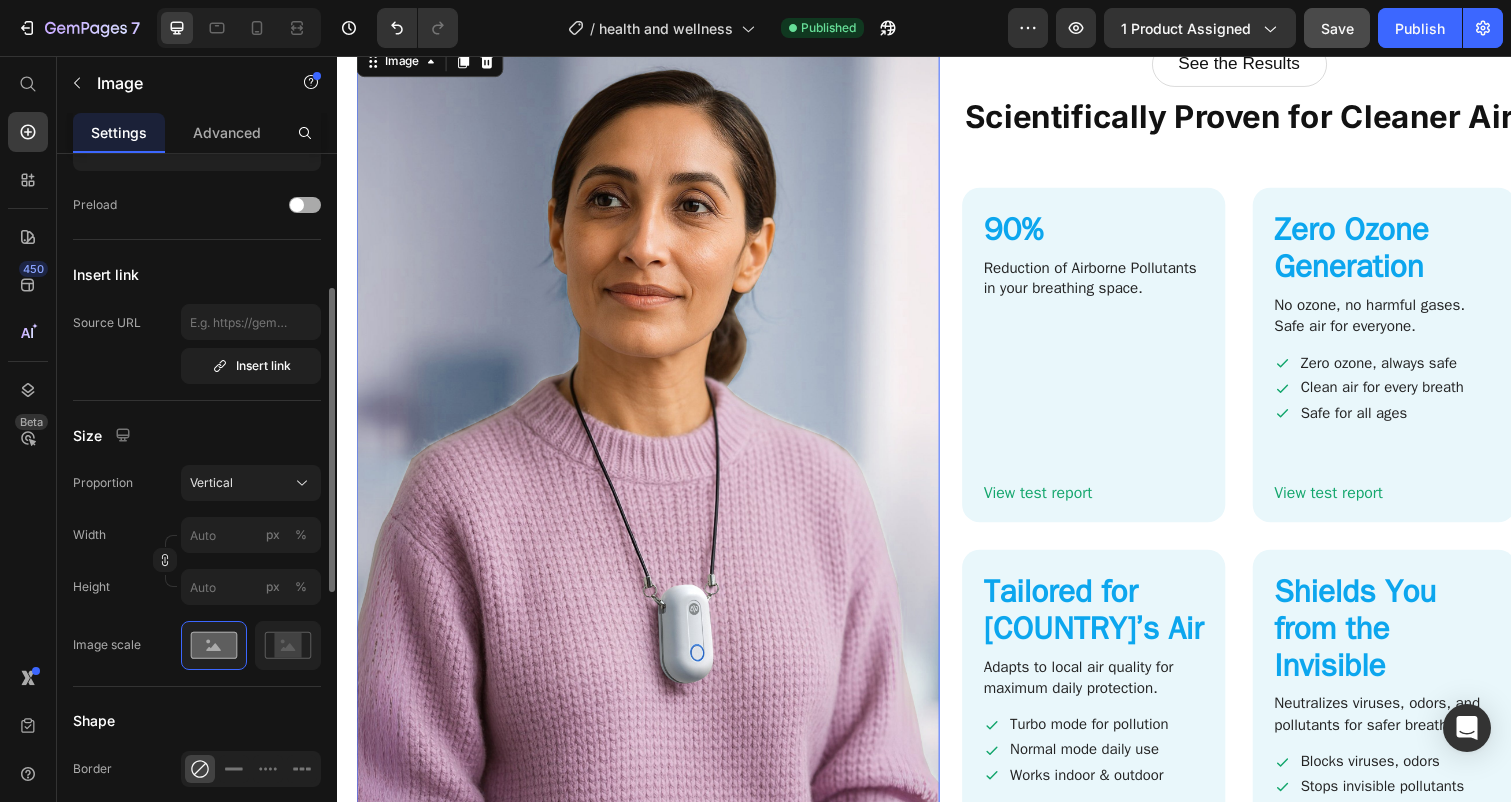 scroll, scrollTop: 313, scrollLeft: 0, axis: vertical 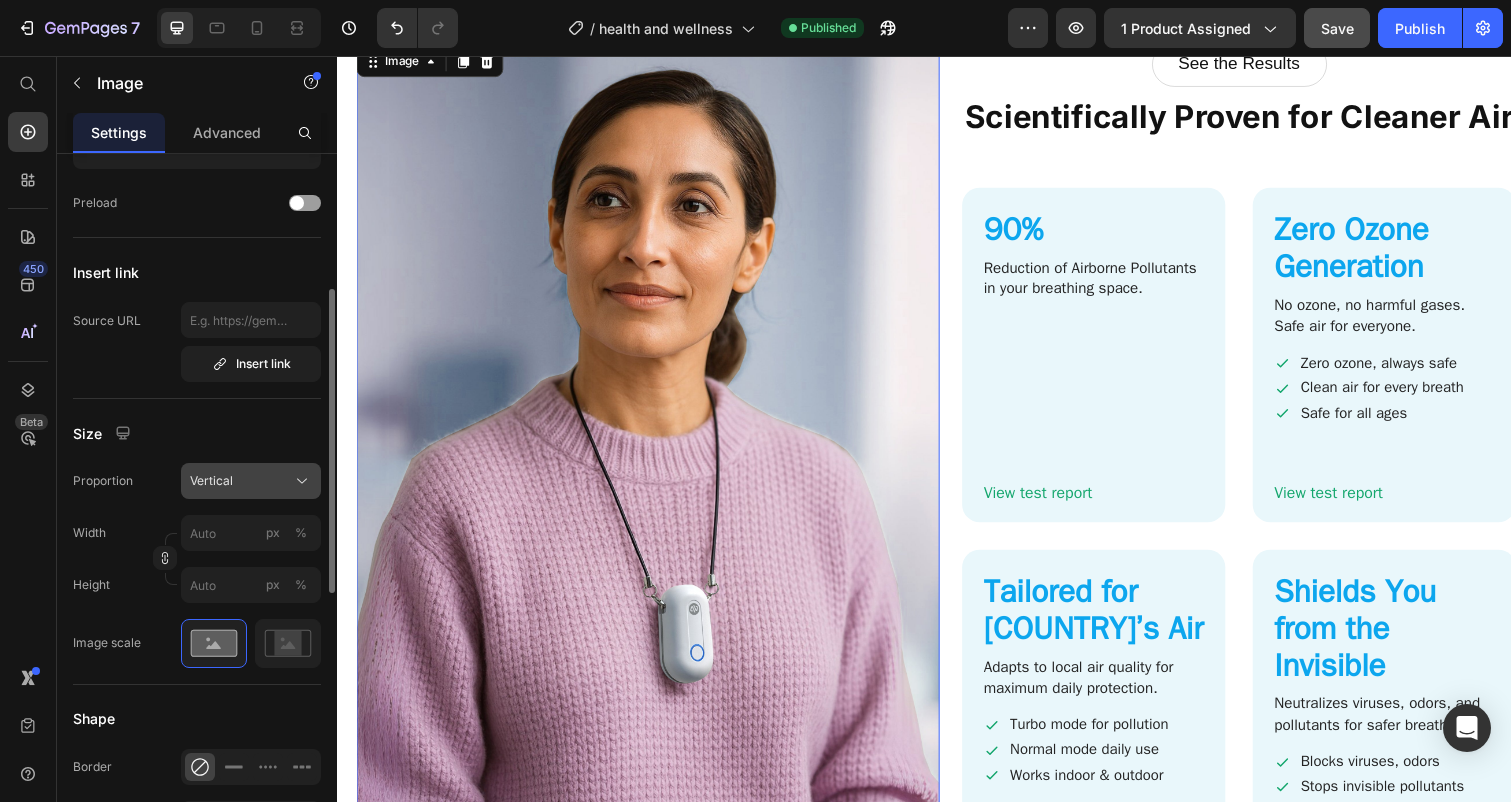 click on "Vertical" 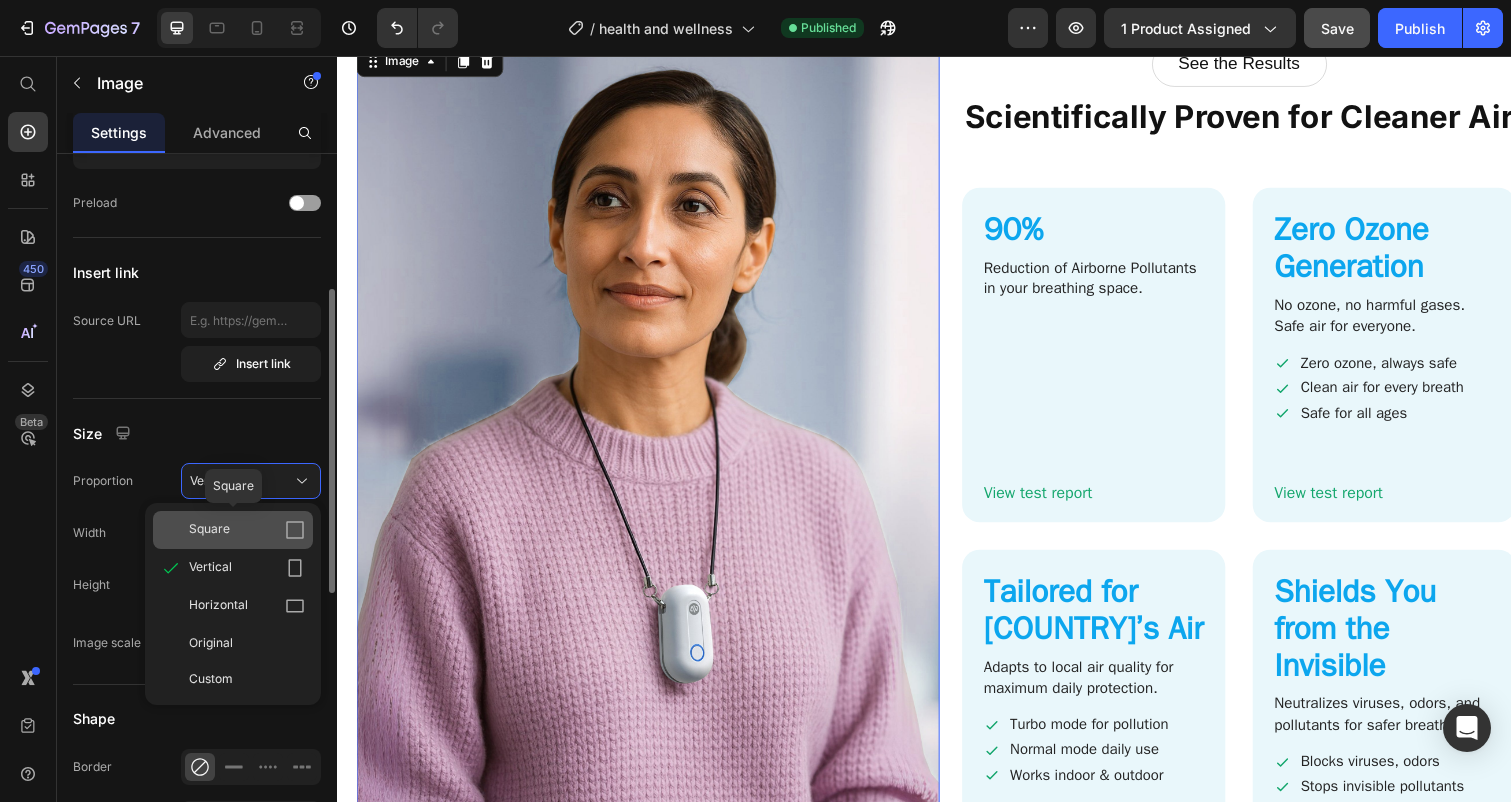 click on "Square" at bounding box center (247, 530) 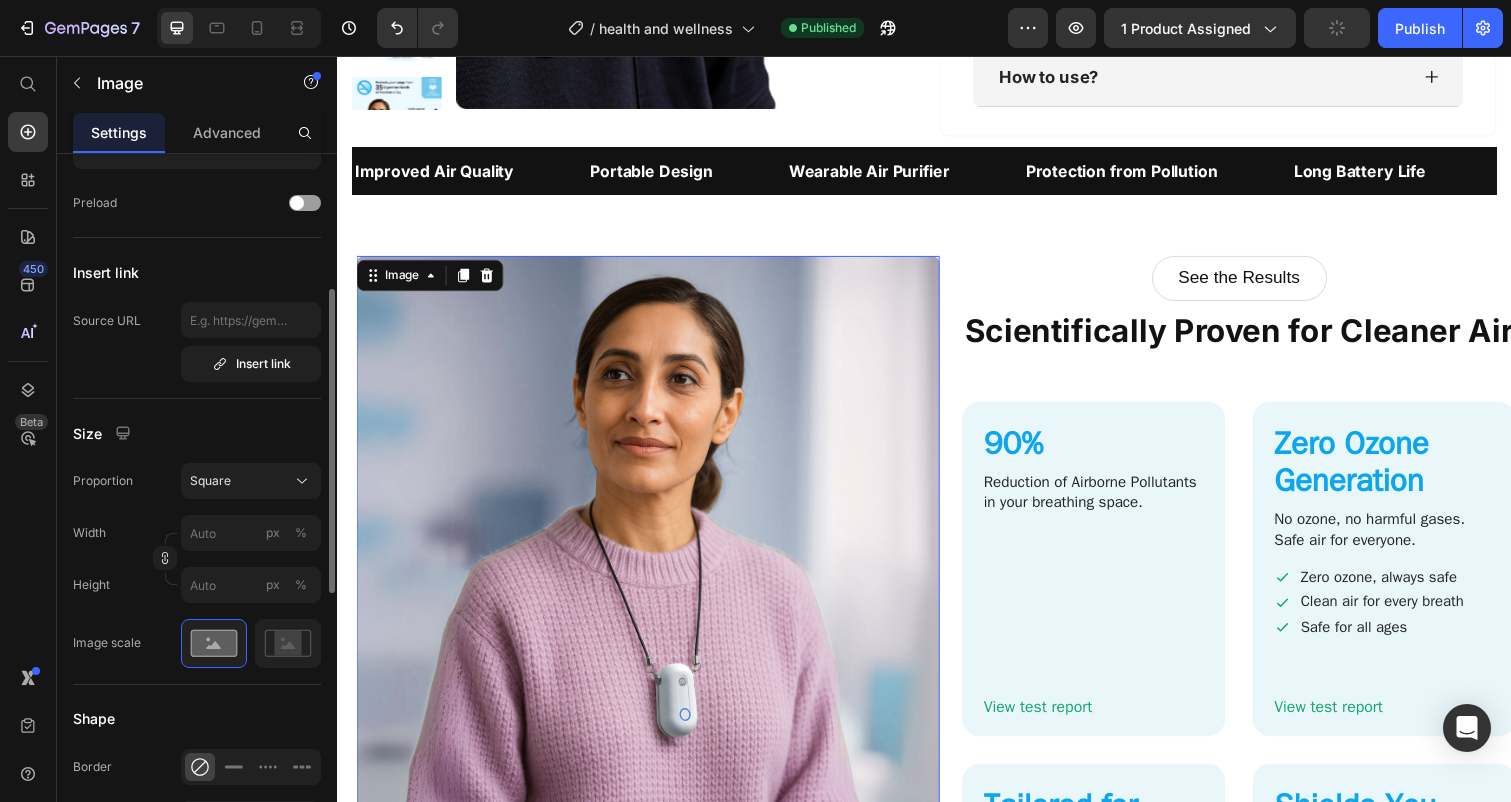 scroll, scrollTop: 2730, scrollLeft: 0, axis: vertical 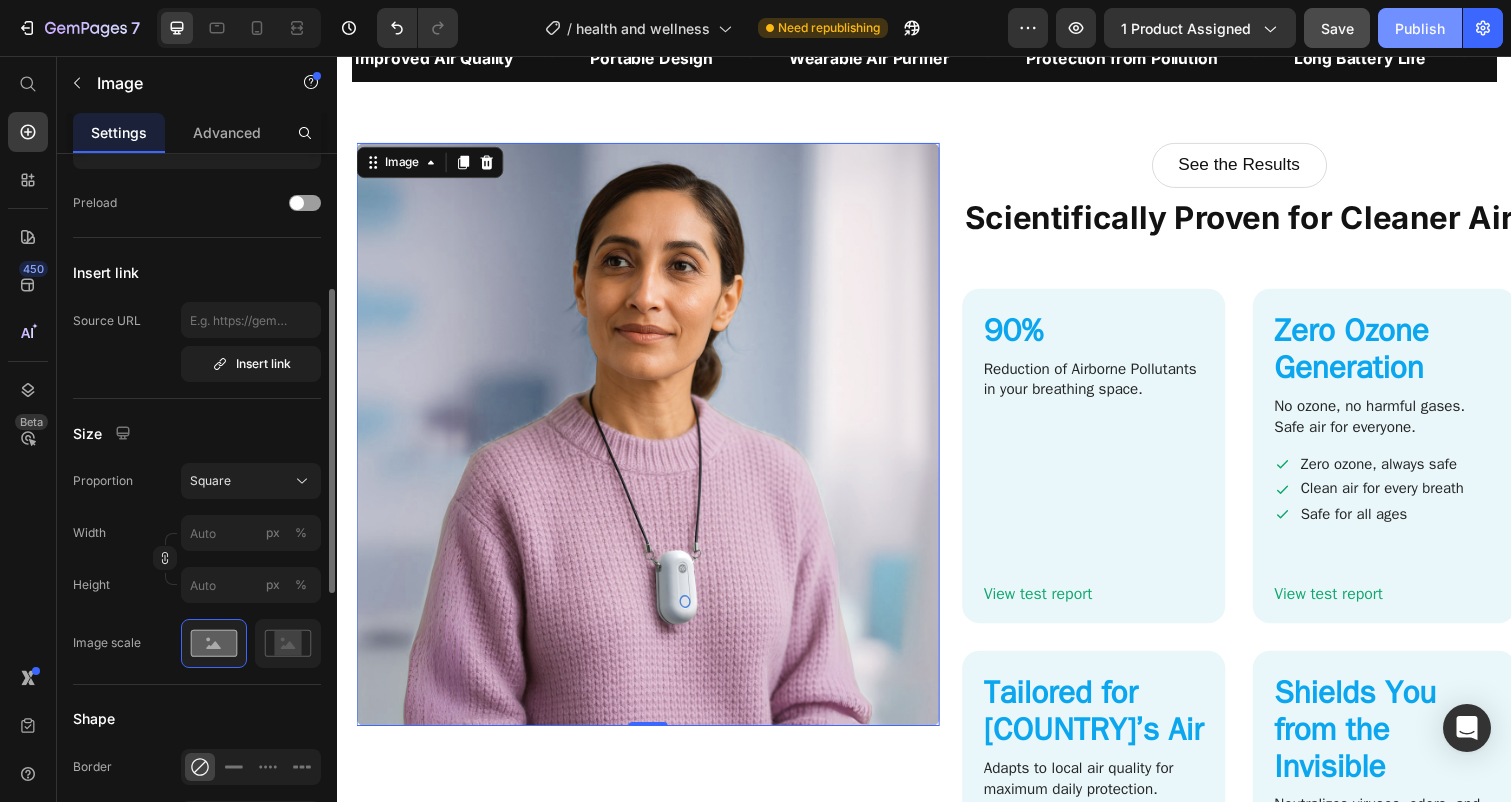 click on "Publish" at bounding box center [1420, 28] 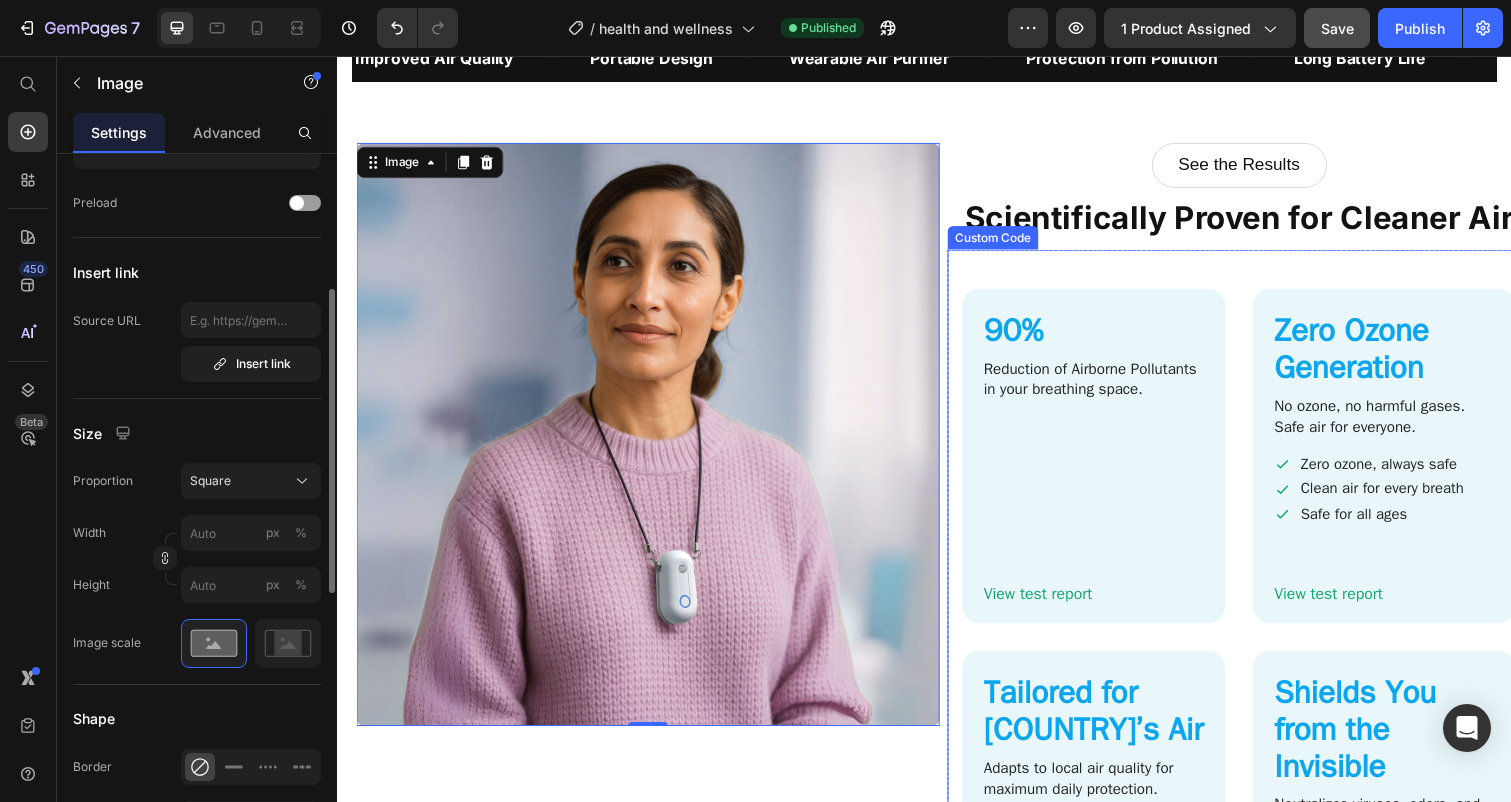 click on "90%
Reduction of Airborne Pollutants in your breathing space.
View test report
Zero Ozone Generation
No ozone, no harmful gases. Safe air for everyone.
Zero ozone, always safe
Clean air for every breath
Safe for all ages
View test report
Tailored for India’s Air
Adapts to local air quality for maximum daily protection.
Turbo mode for pollution
Normal mode daily use
Works indoor & outdoor
View test report
Shields You from the Invisible" at bounding box center (1259, 650) 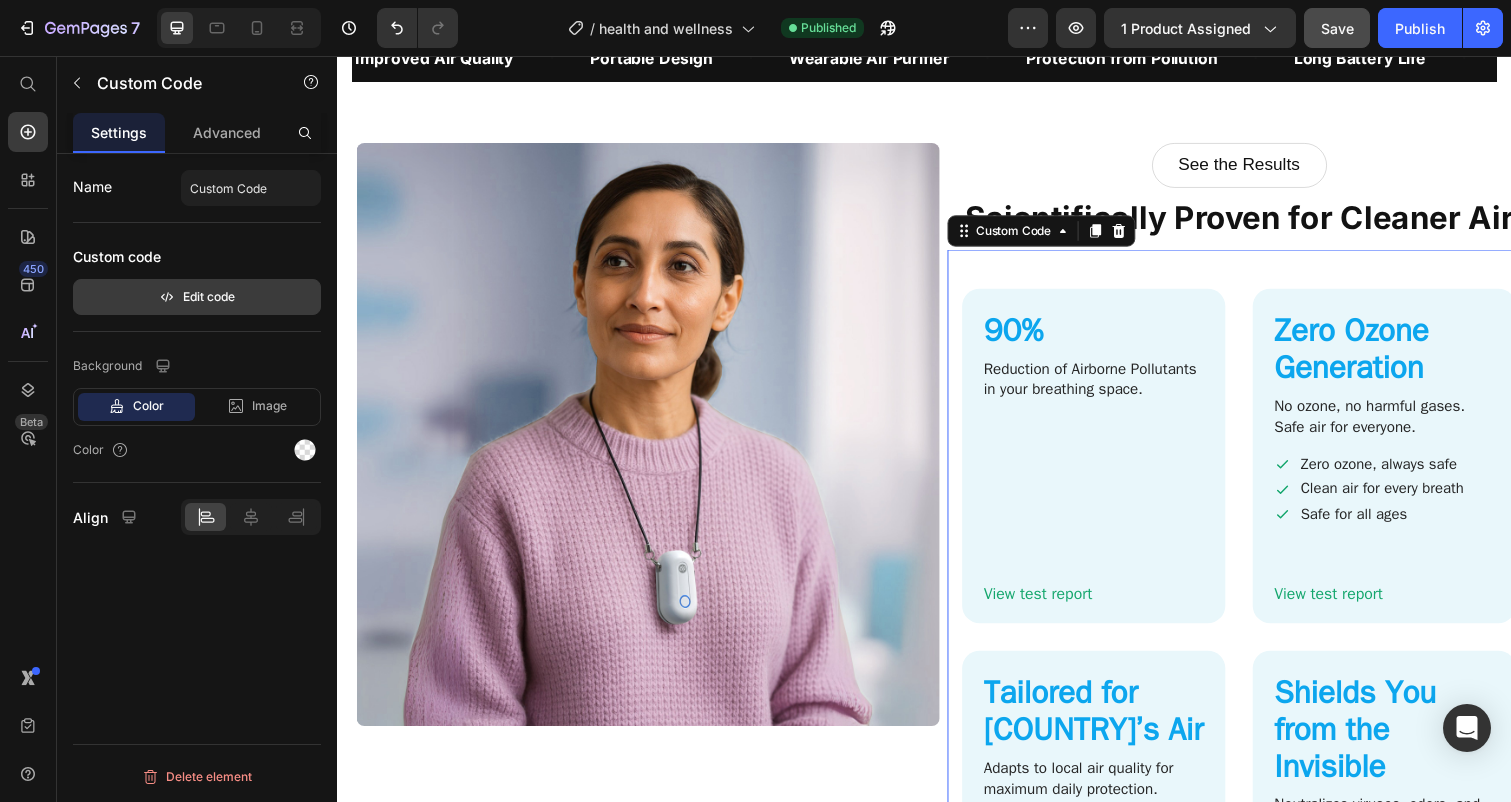 click on "Edit code" at bounding box center (197, 297) 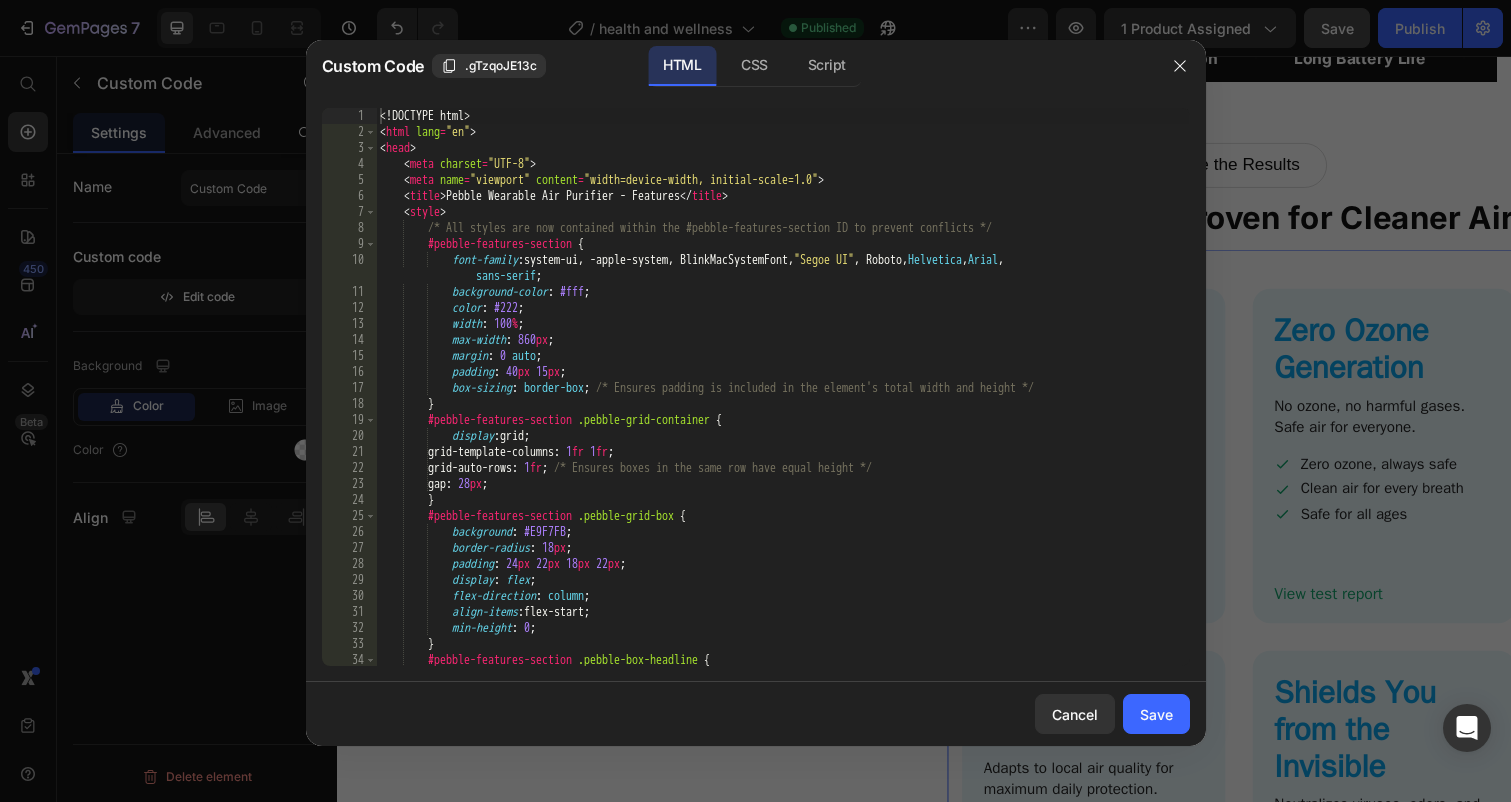 type on "box-sizing: border-box; /* Ensures padding is included in the element's total width and height */" 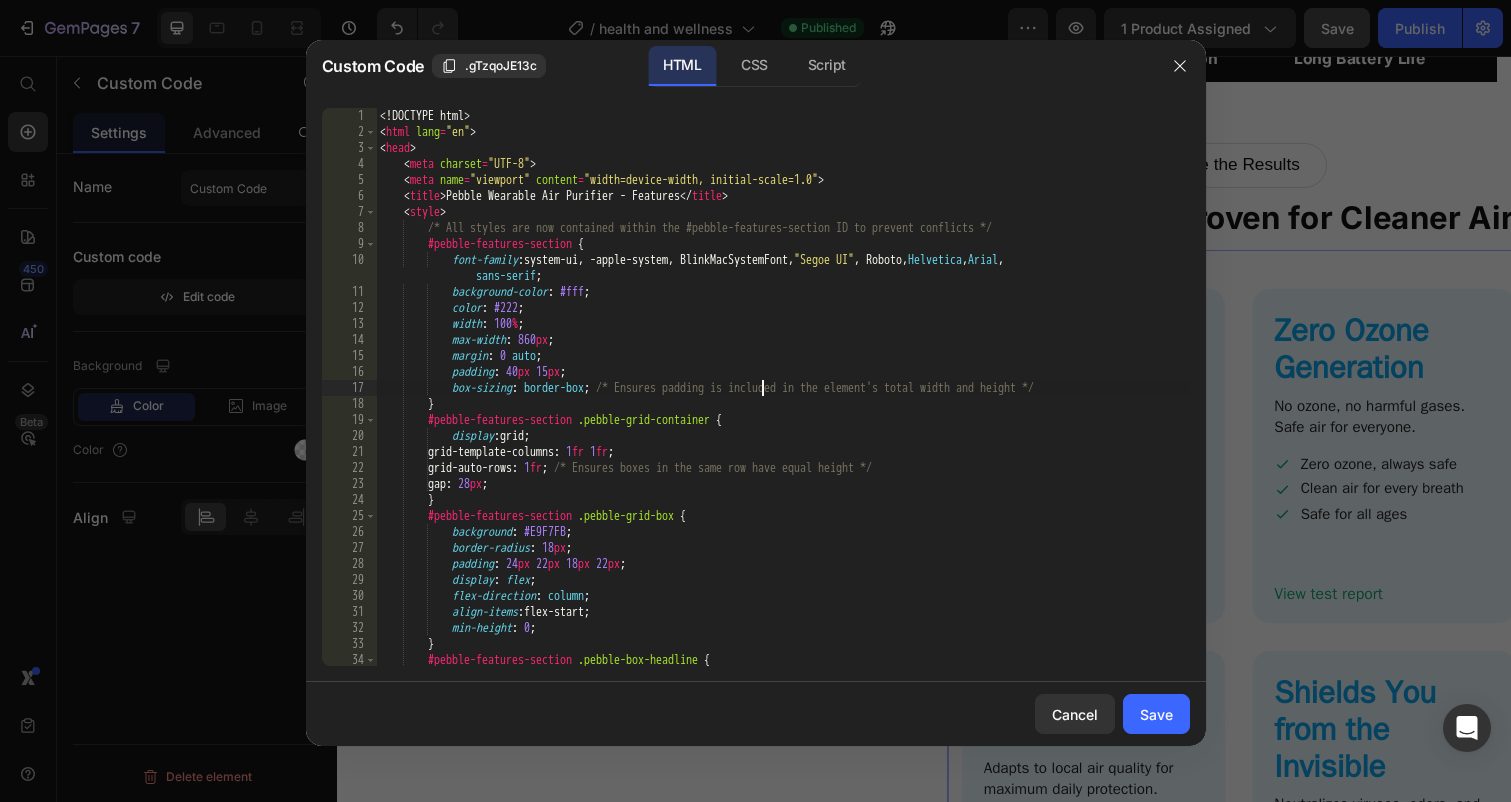 click on "<! DOCTYPE   html > < html   lang = "en" > < head >      < meta   charset = "UTF-8" >      < meta   name = "viewport"   content = "width=device-width, initial-scale=1.0" >      < title > Pebble Wearable Air Purifier - Features </ title >      < style >           /* All styles are now contained within the #pebble-features-section ID to prevent conflicts */           #pebble-features-section   {                font-family :  system-ui, -apple-system, BlinkMacSystemFont,  " Segoe UI " , Roboto,  Helvetica ,  Arial ,                   sans-serif ;                background-color :   #fff ;                color :   #222 ;                width :   100 % ;                max-width :   860 px ;                margin :   0   auto ;                padding :   40 px   15 px ;                box-sizing :   border-box ;   /* Ensures padding is included in the element's total width and height */           }           #pebble-features-section   .pebble-grid-container   {                display :  grid ;" at bounding box center [782, 403] 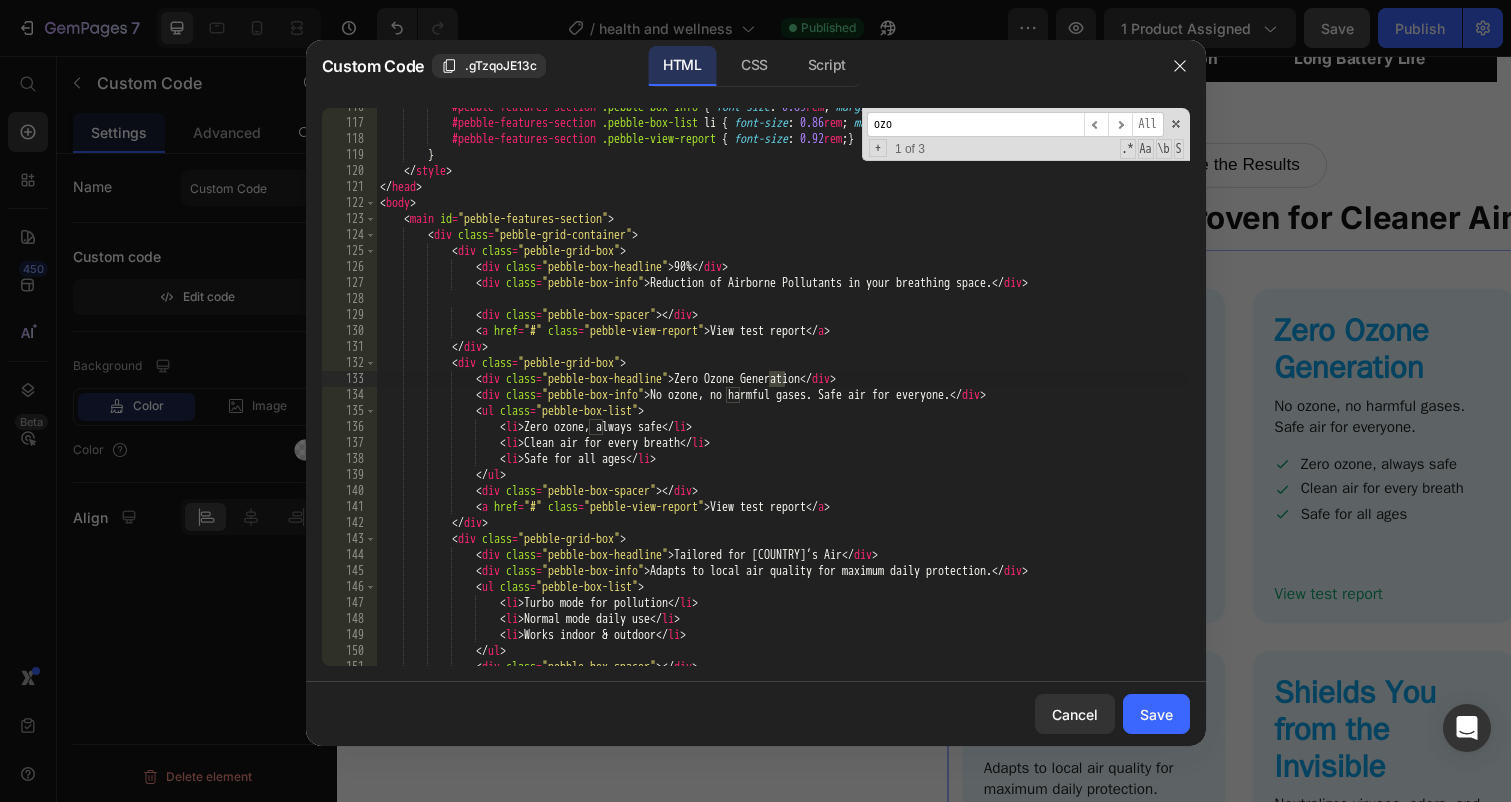 scroll, scrollTop: 1897, scrollLeft: 0, axis: vertical 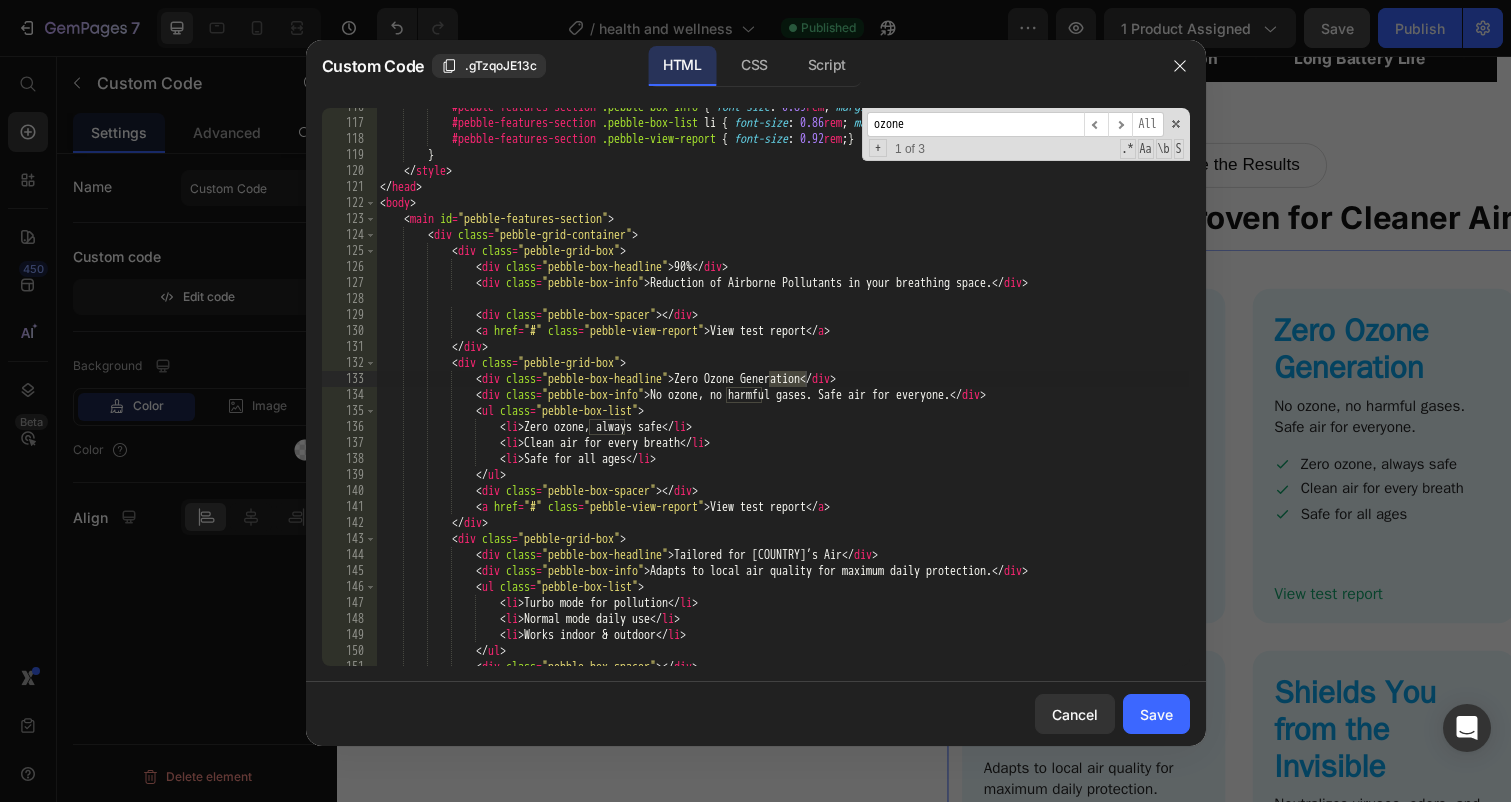 type on "ozone" 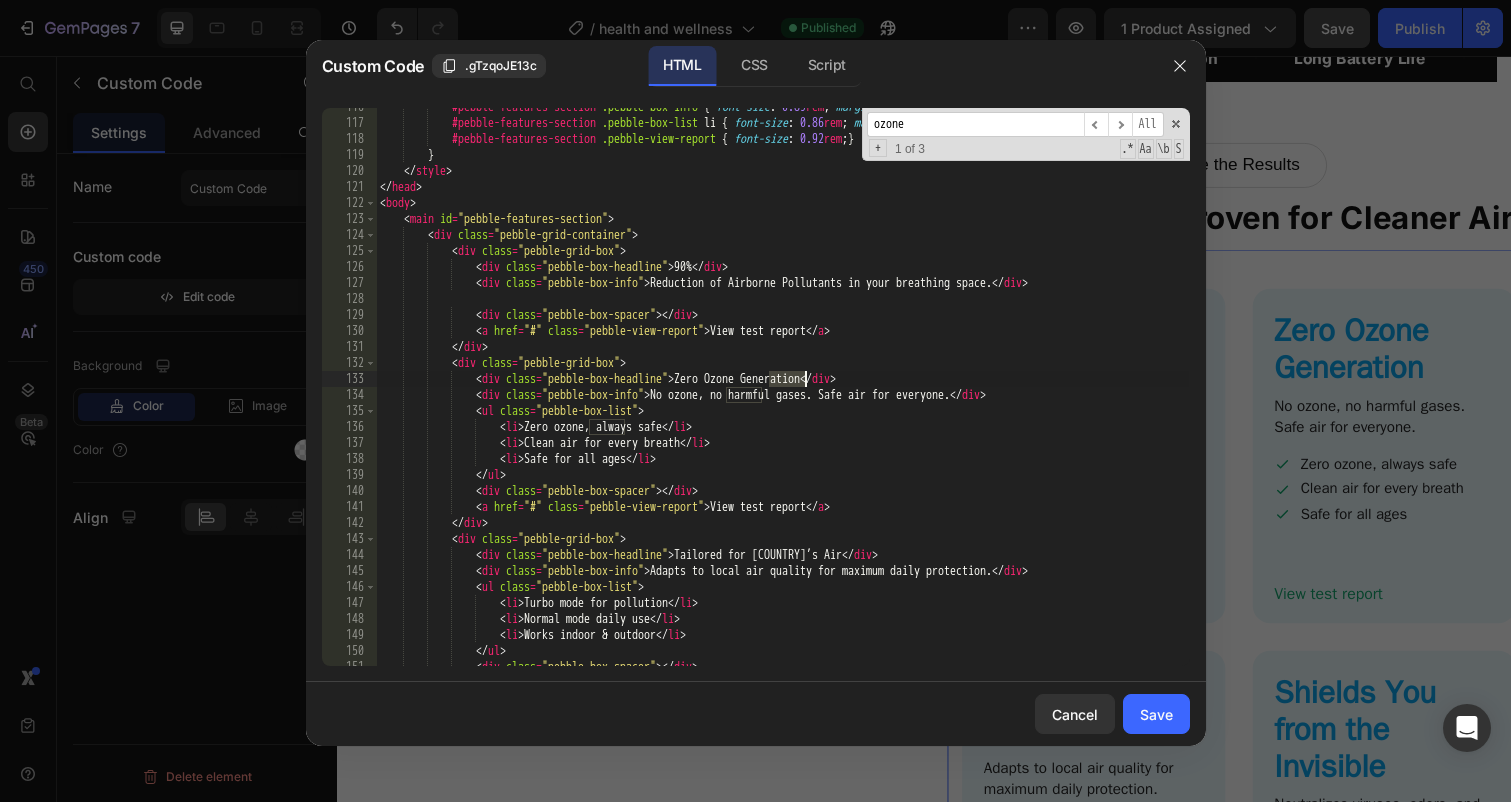type on "<ul class="pebble-box-list">
<li>Zero ozone, always safe</li>" 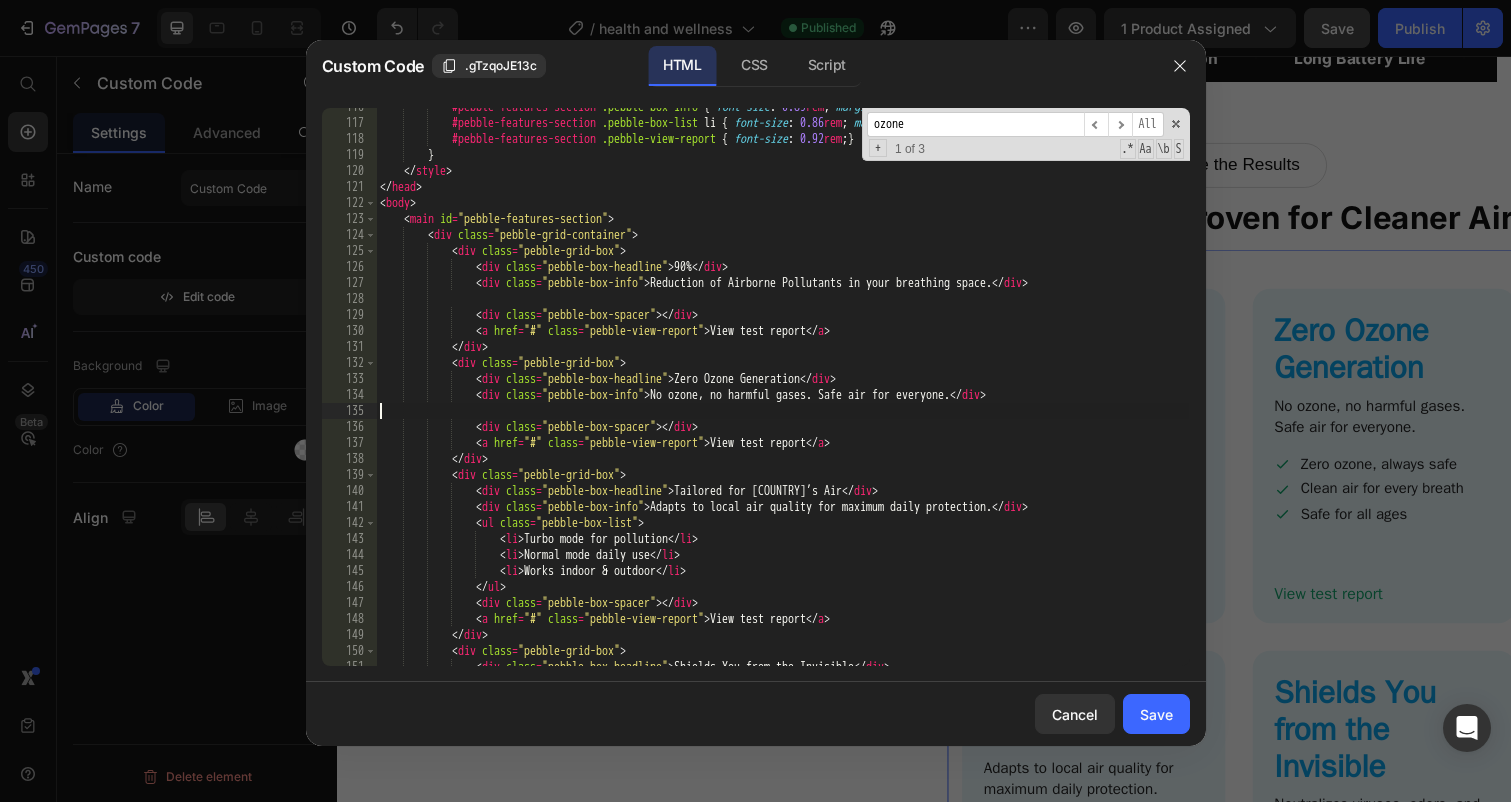type on "<div class="pebble-box-info">No ozone, no harmful gases. Safe air for everyone.</div>" 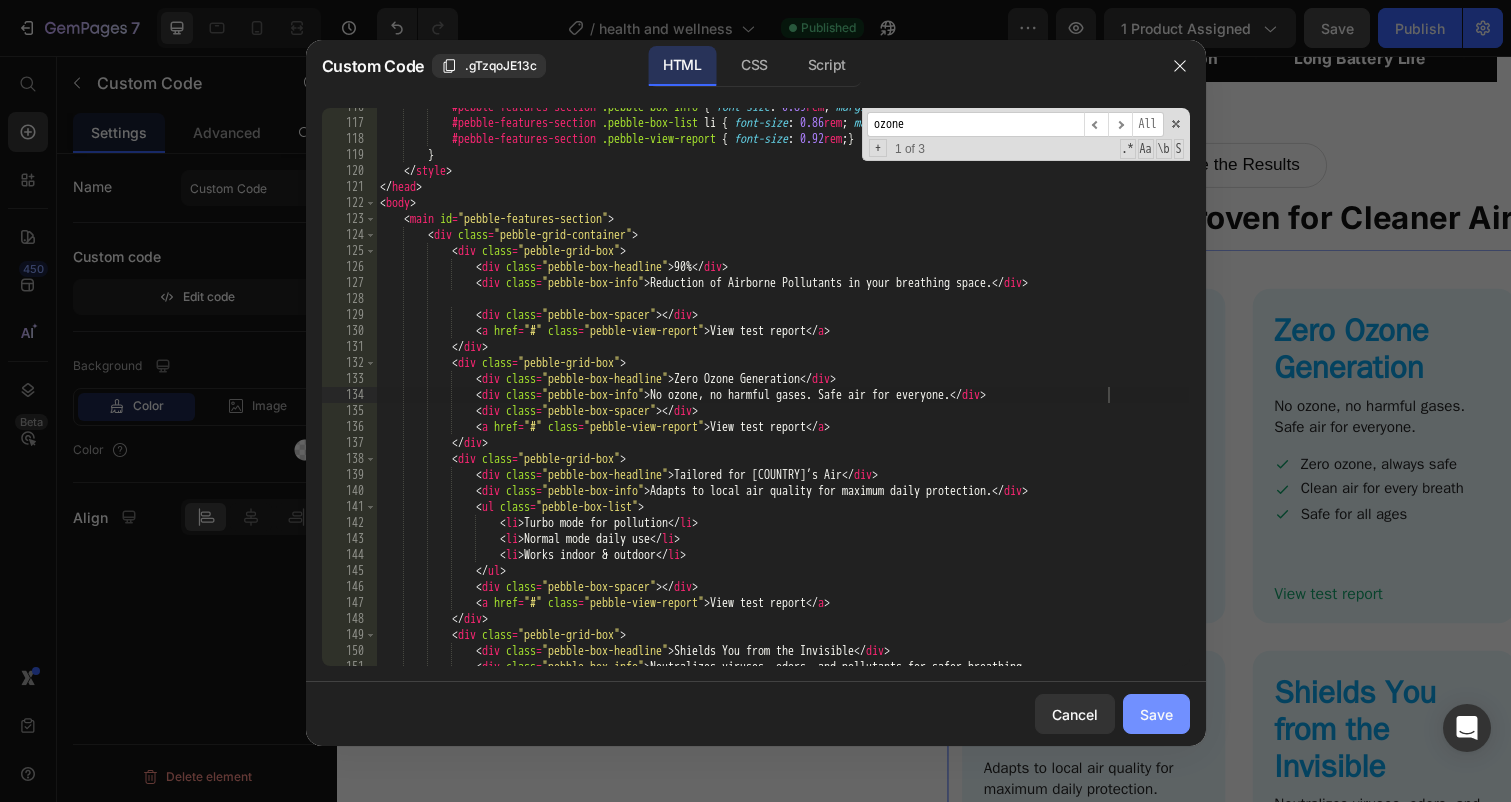 click on "Save" 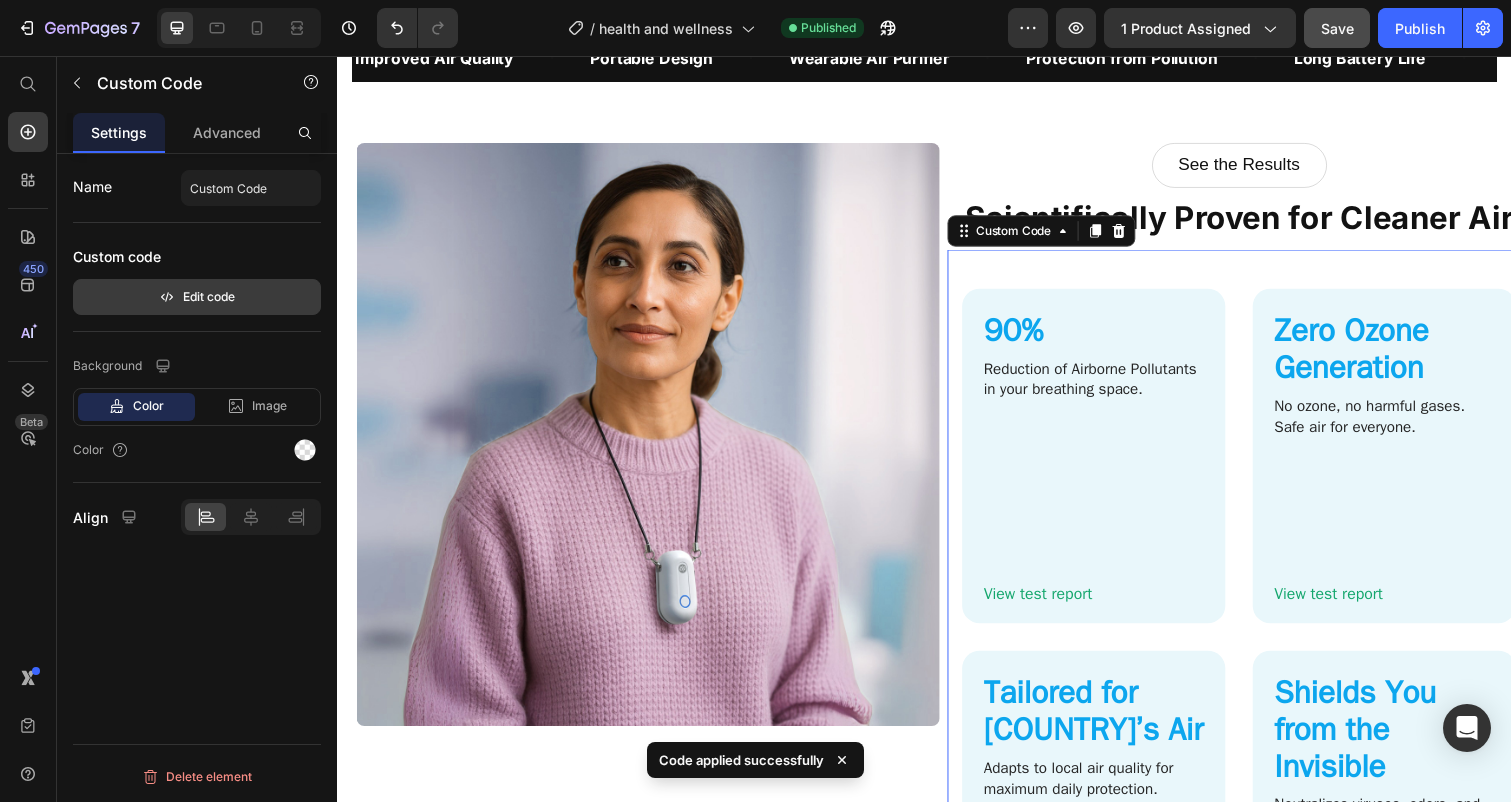 click on "Edit code" at bounding box center (197, 297) 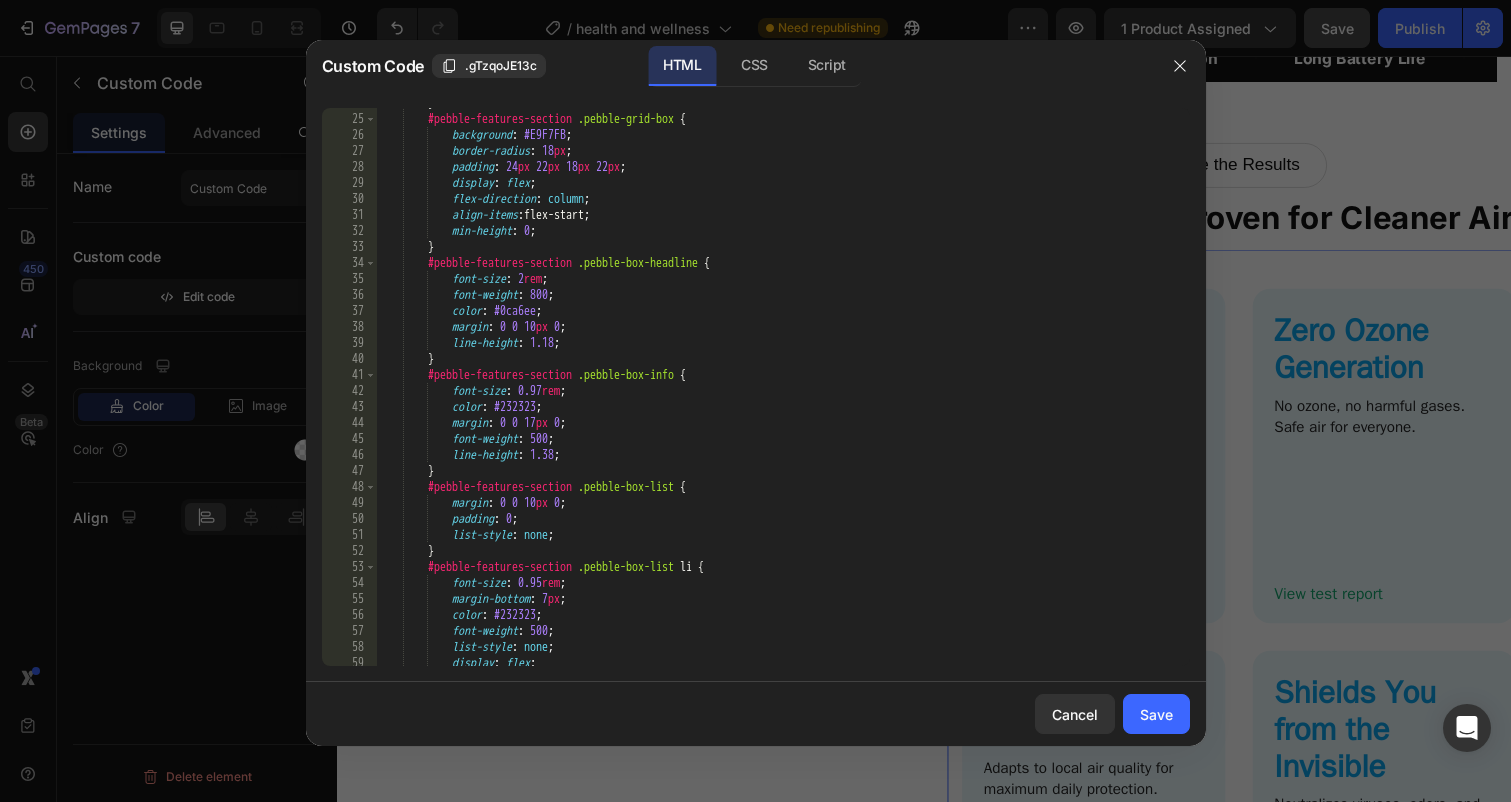 scroll, scrollTop: 405, scrollLeft: 0, axis: vertical 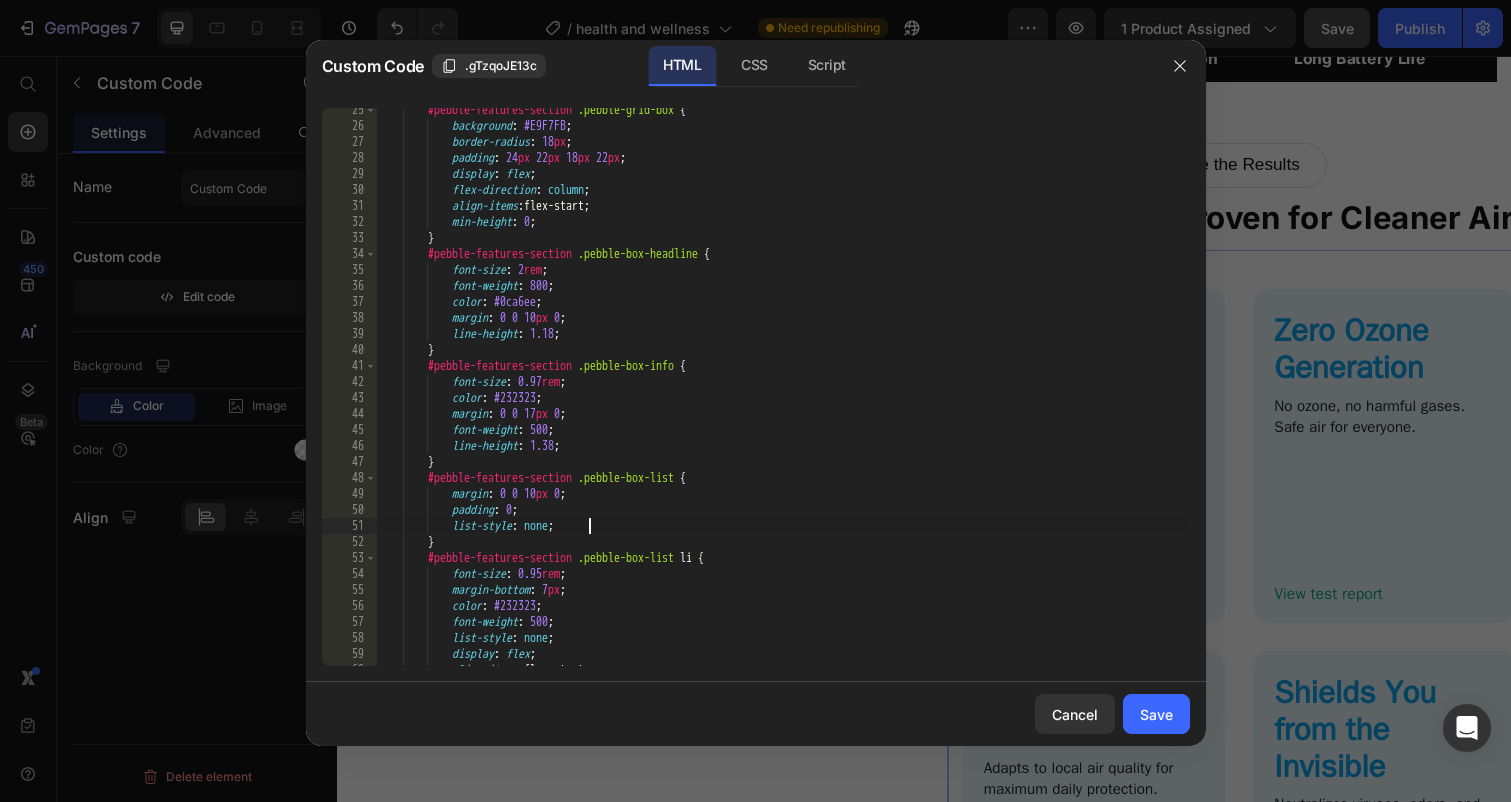 click on "#pebble-features-section   .pebble-grid-box   {                background :   #E9F7FB ;                border-radius :   18 px ;                padding :   24 px   22 px   18 px   22 px ;                display :   flex ;                flex-direction :   column ;                align-items :  flex-start ;                min-height :   0 ;           }           #pebble-features-section   .pebble-box-headline   {                font-size :   2 rem ;                font-weight :   800 ;                color :   #0ca6ee ;                margin :   0   0   10 px   0 ;                line-height :   1.18 ;           }           #pebble-features-section   .pebble-box-info   {                font-size :   0.97 rem ;                color :   #232323 ;                margin :   0   0   17 px   0 ;                font-weight :   500 ;                line-height :   1.38 ;           }           #pebble-features-section   .pebble-box-list   {                margin :   0   0   10 px   0 ;                padding" at bounding box center (782, 397) 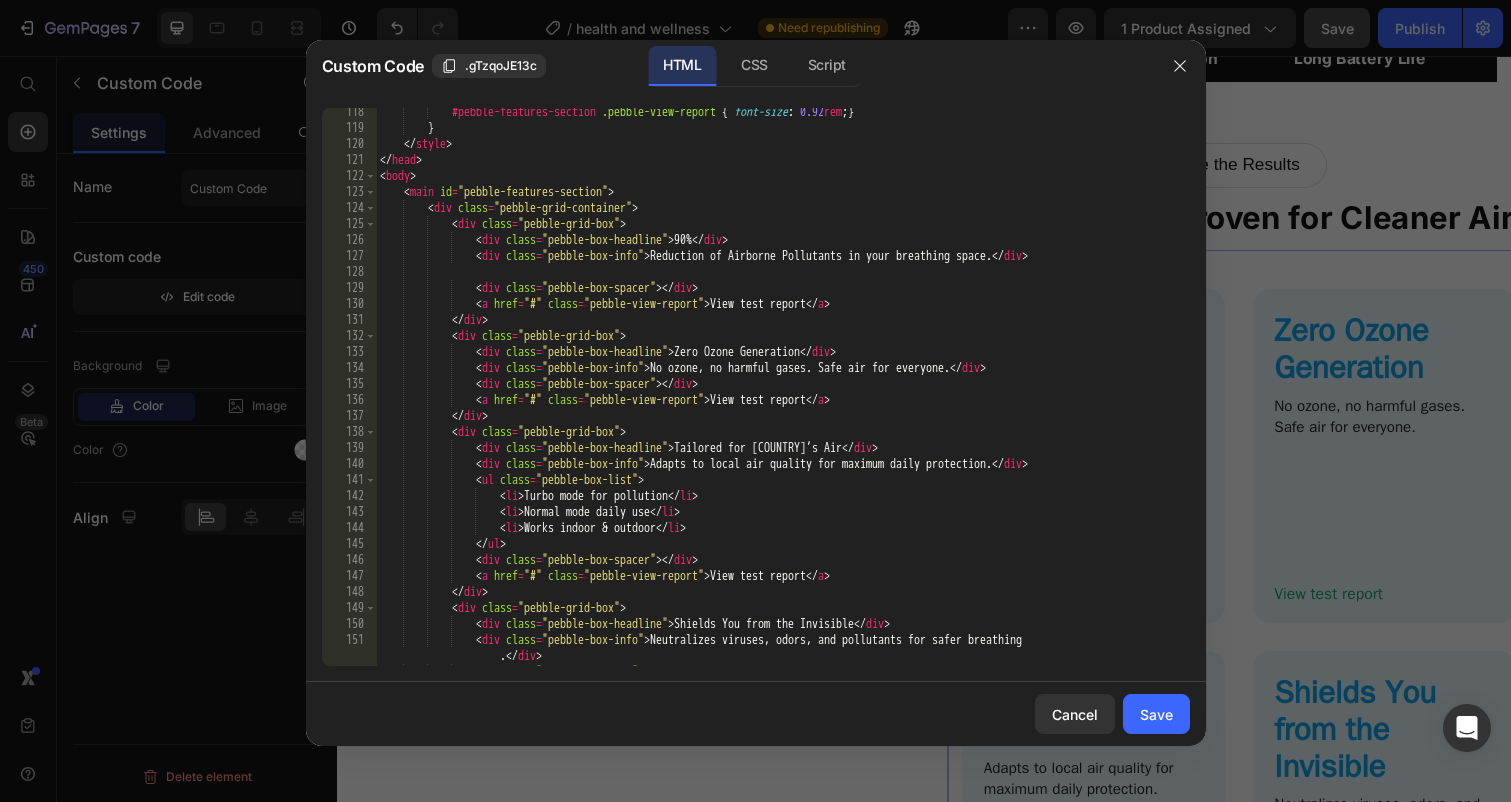 scroll, scrollTop: 1926, scrollLeft: 0, axis: vertical 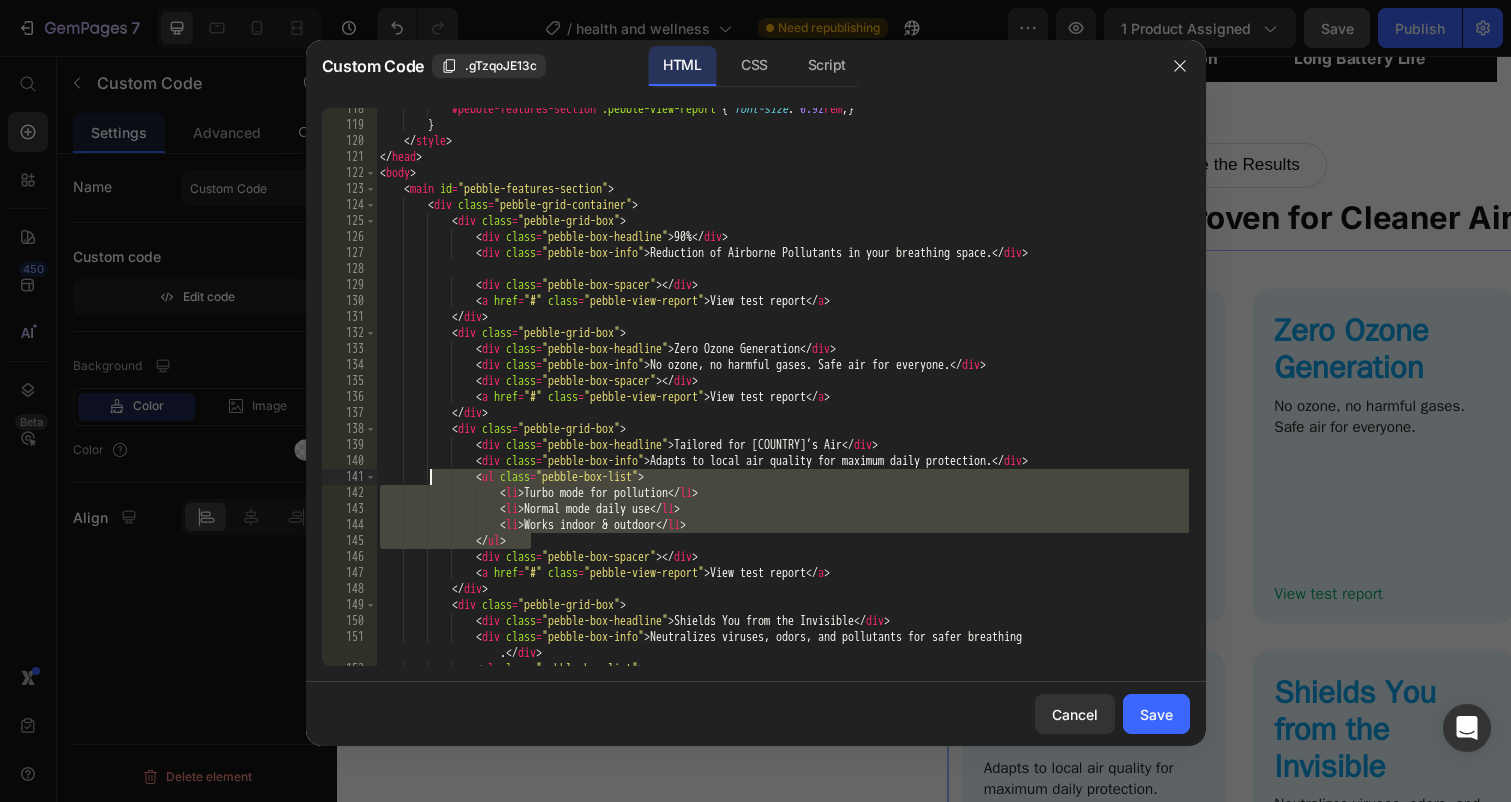 drag, startPoint x: 542, startPoint y: 540, endPoint x: 425, endPoint y: 476, distance: 133.36041 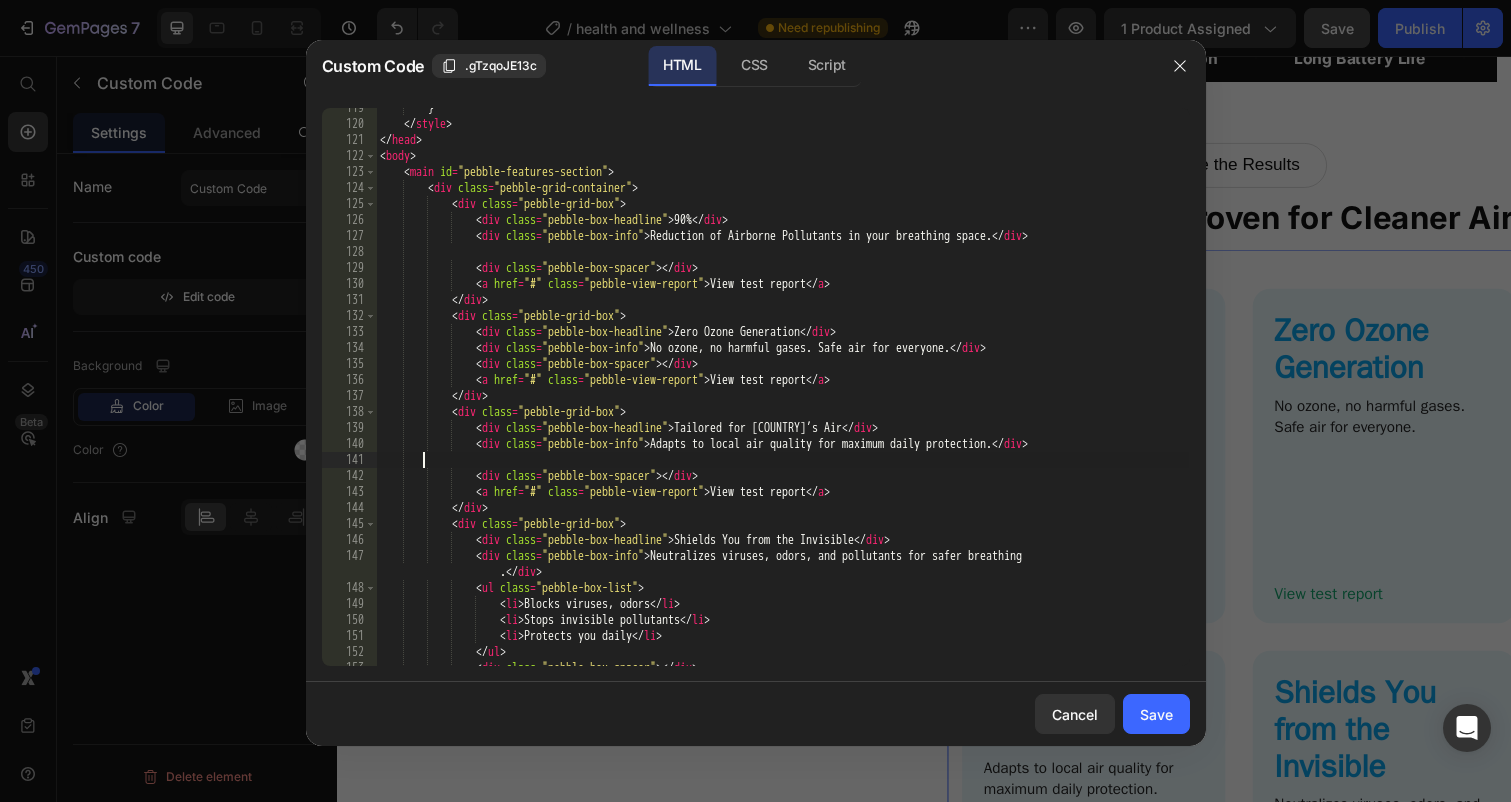 scroll, scrollTop: 1958, scrollLeft: 0, axis: vertical 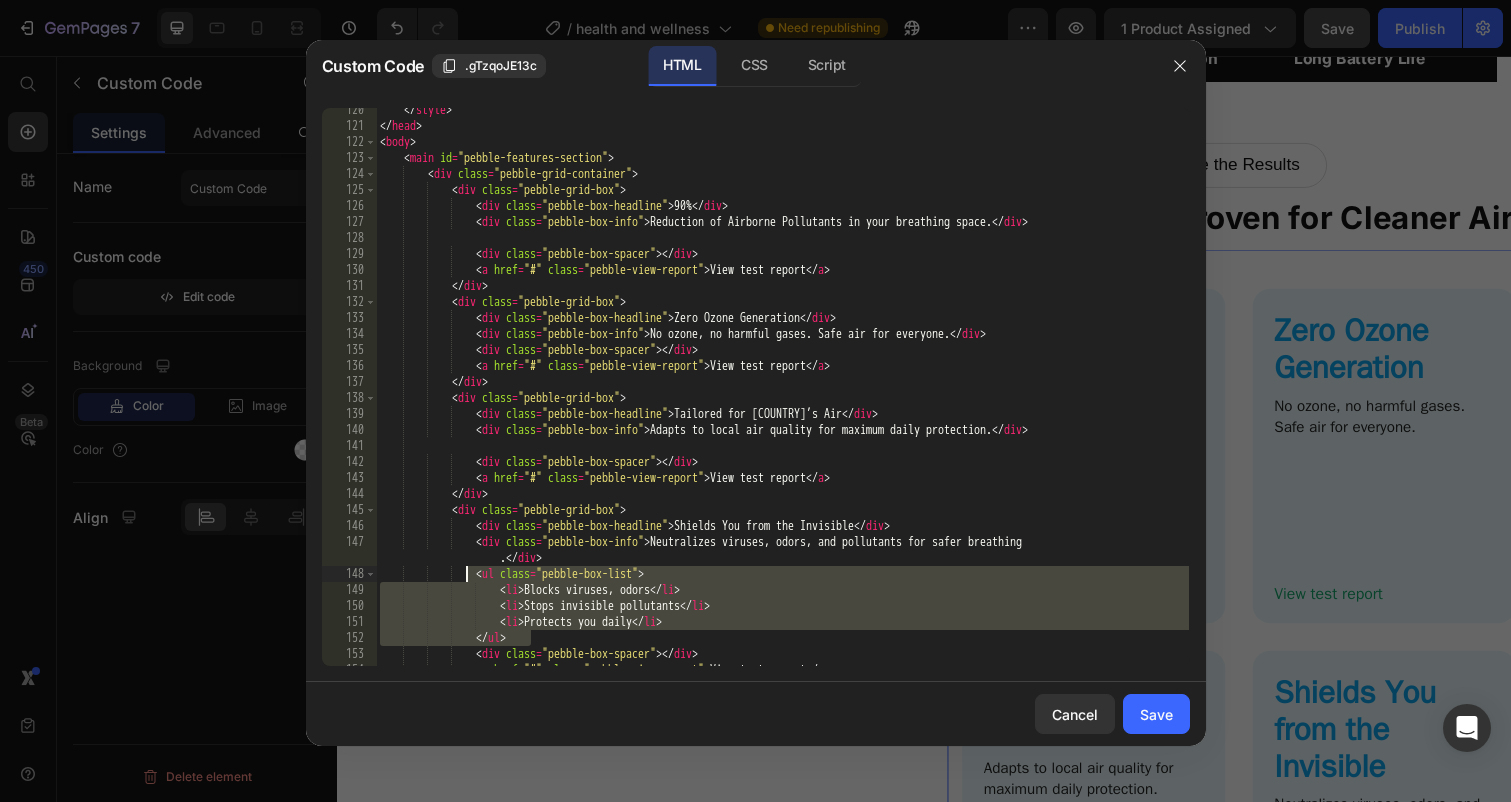 drag, startPoint x: 581, startPoint y: 639, endPoint x: 469, endPoint y: 577, distance: 128.01562 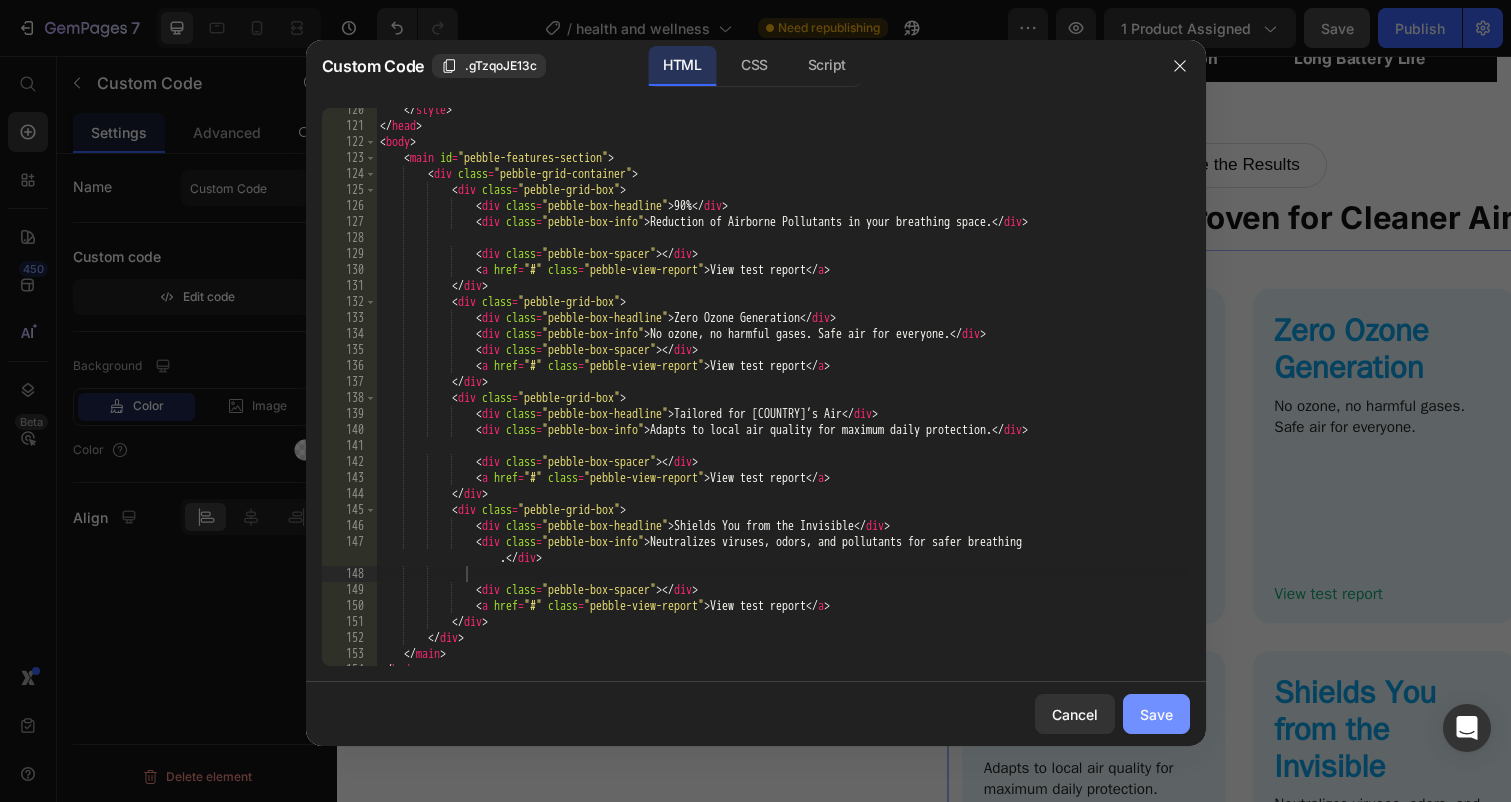 click on "Save" at bounding box center (1156, 714) 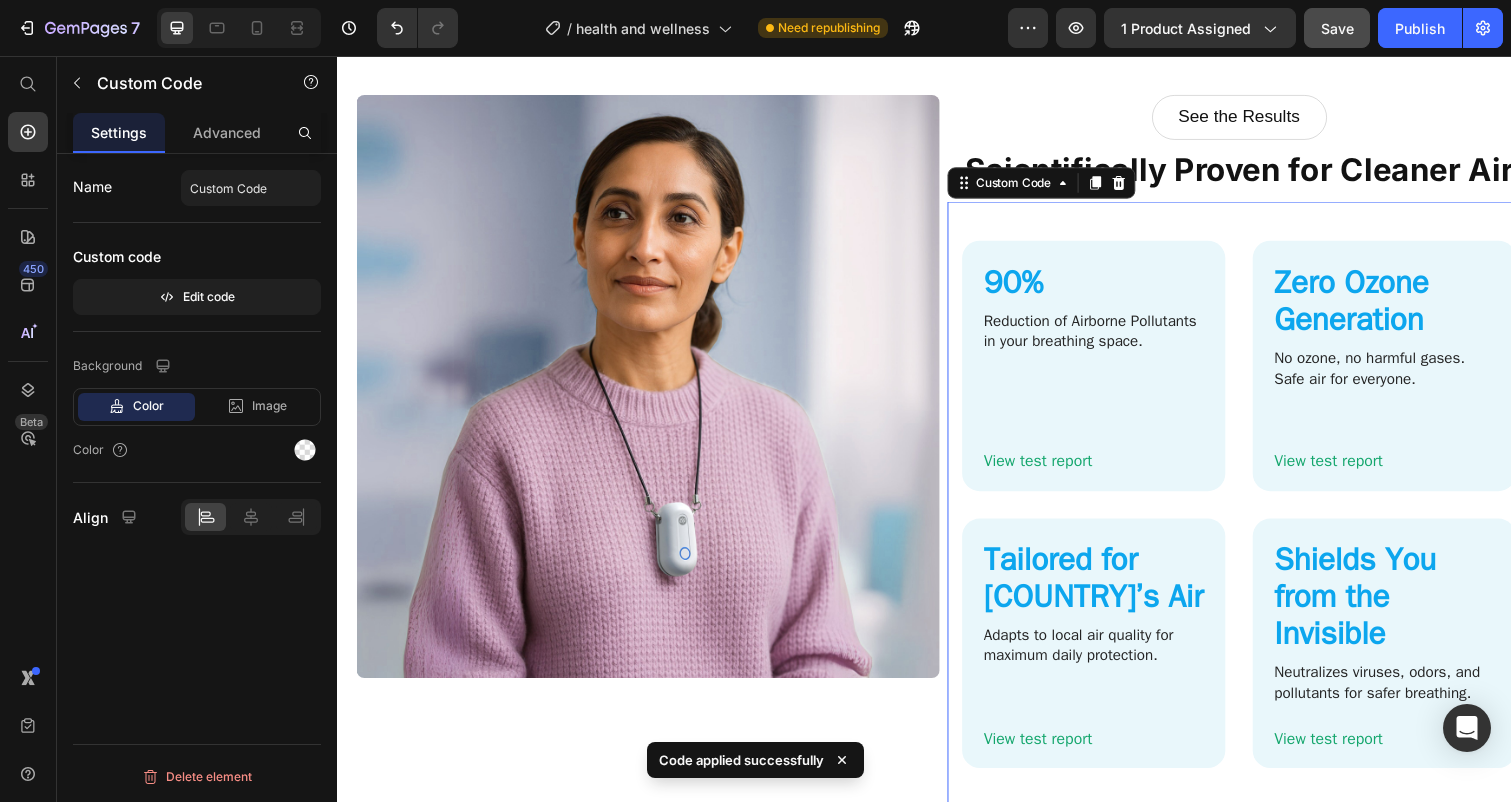 scroll, scrollTop: 2778, scrollLeft: 0, axis: vertical 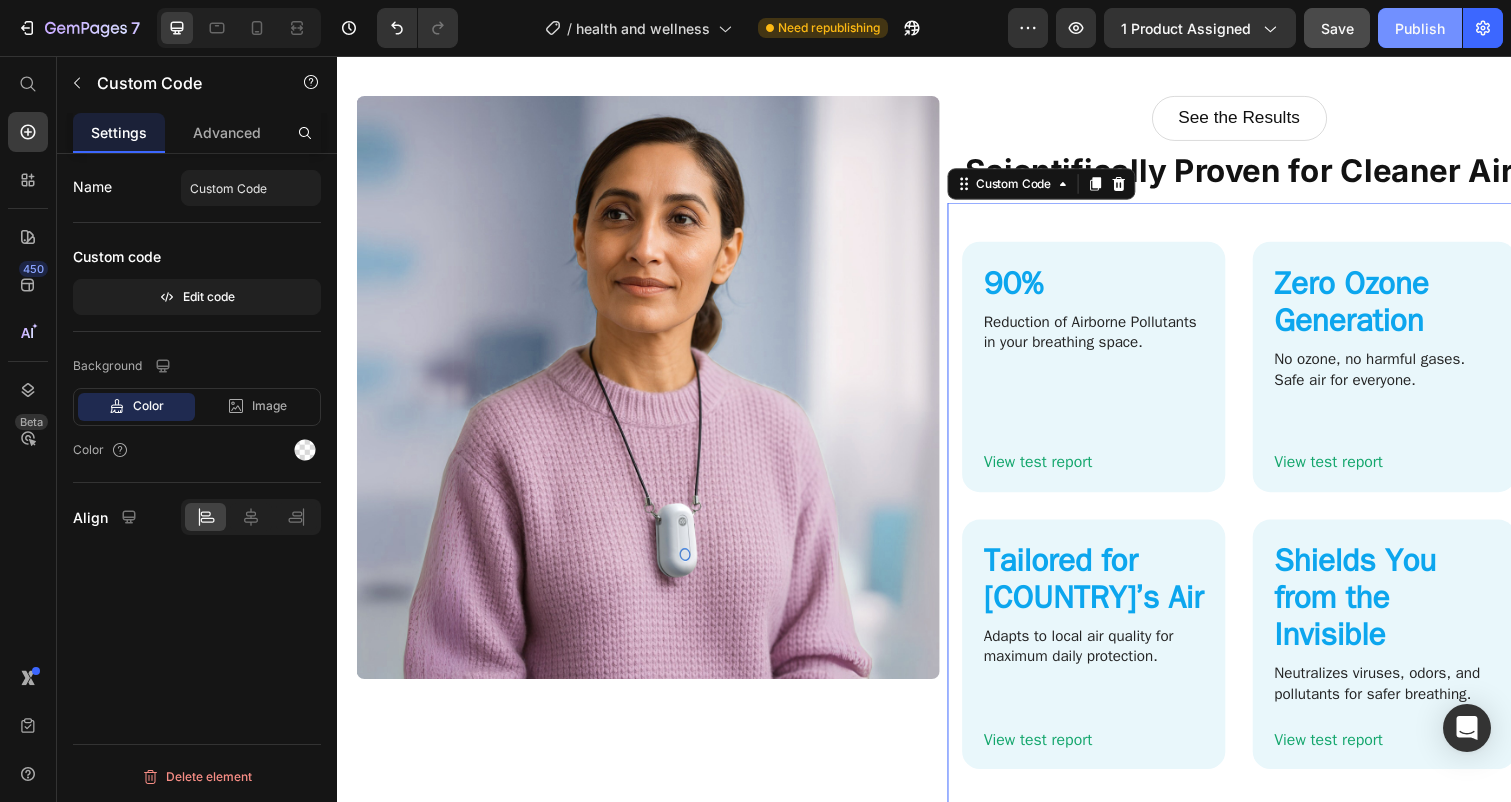 click on "Publish" 